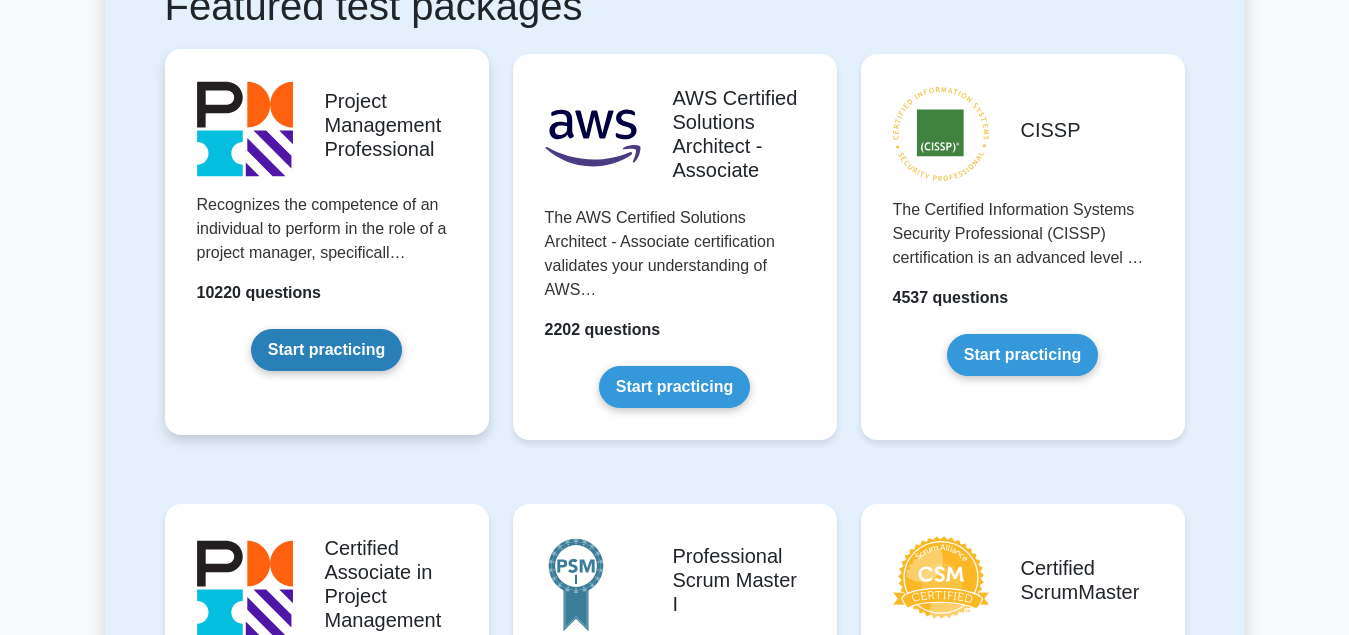 scroll, scrollTop: 408, scrollLeft: 0, axis: vertical 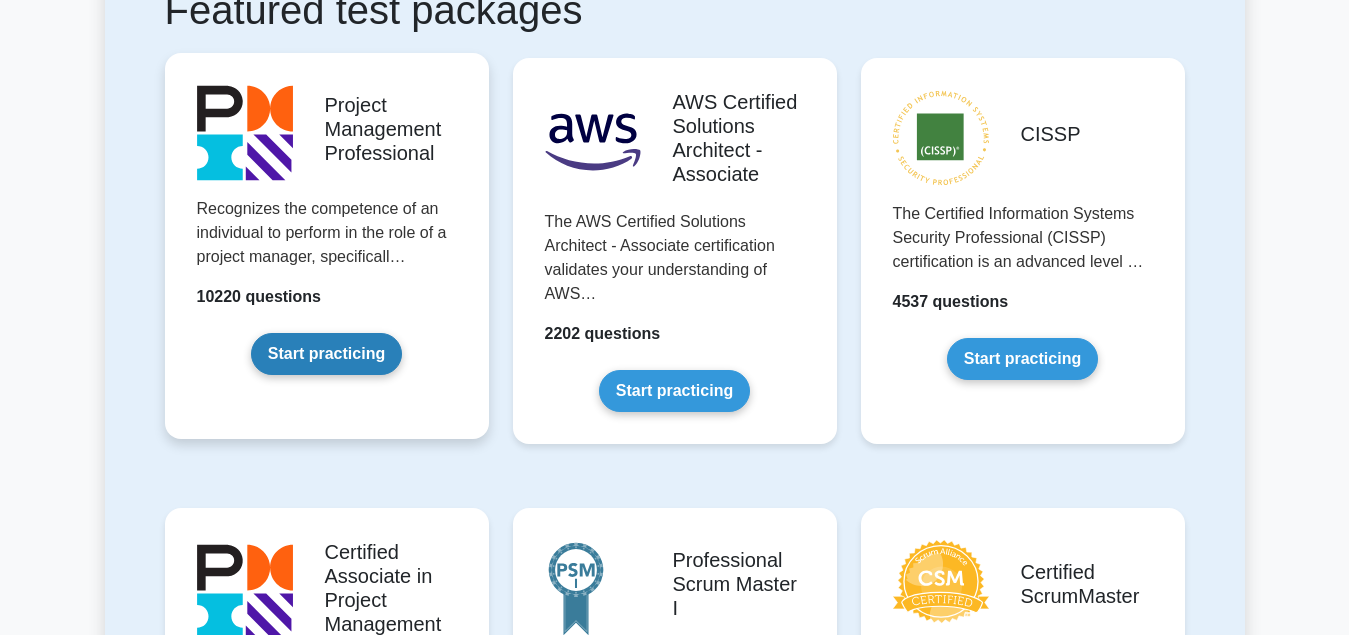click on "Start practicing" at bounding box center (326, 354) 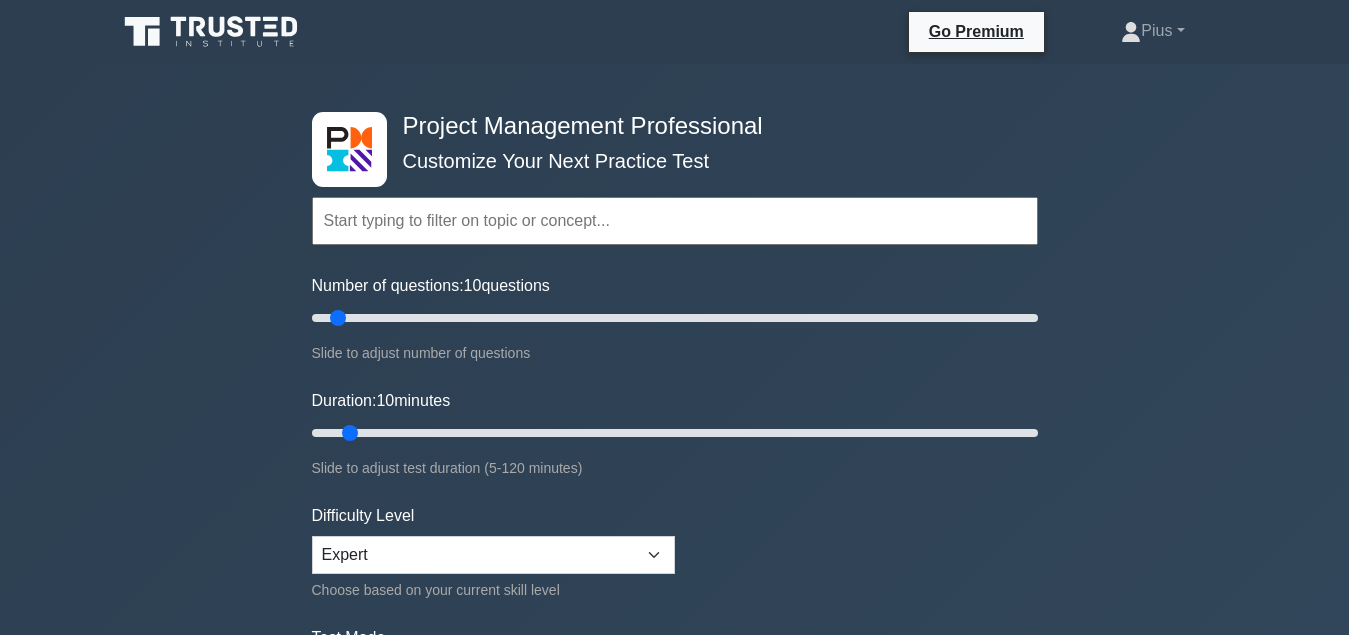 scroll, scrollTop: 204, scrollLeft: 0, axis: vertical 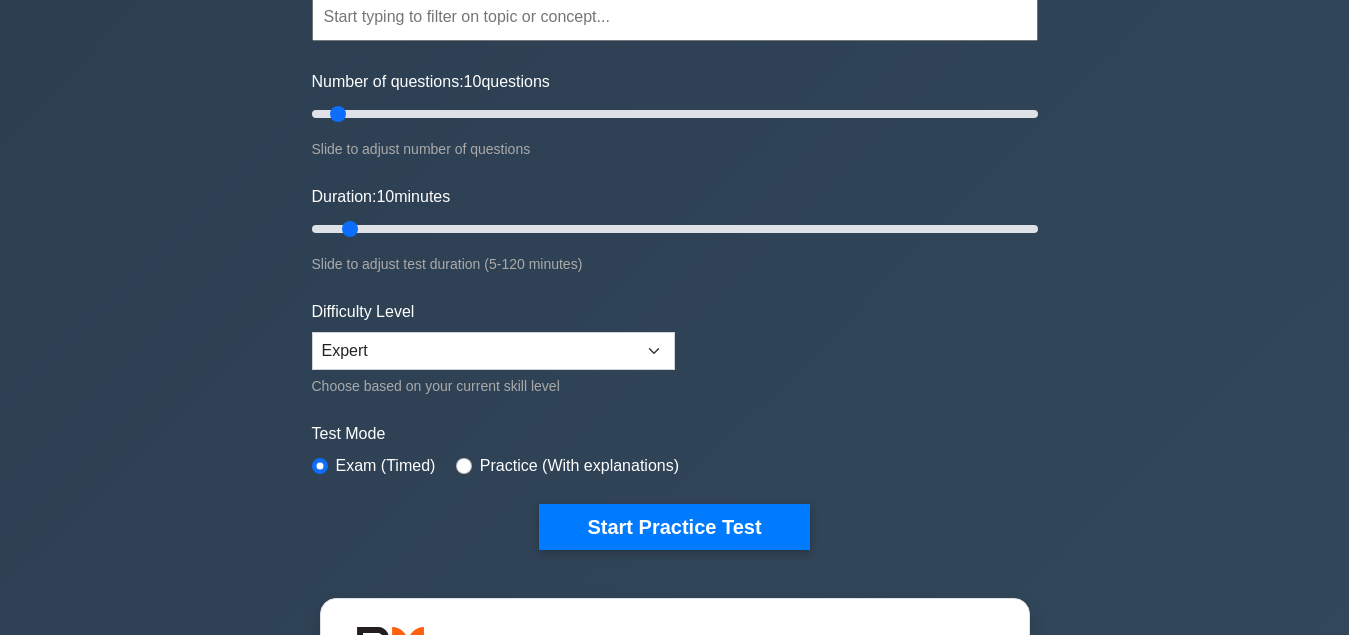 click on "Topics
Scope Management
Time Management
Cost Management
Quality Management
Risk Management
Integration Management
Human Resource Management
Communication Management
Procurement Management" at bounding box center [675, 241] 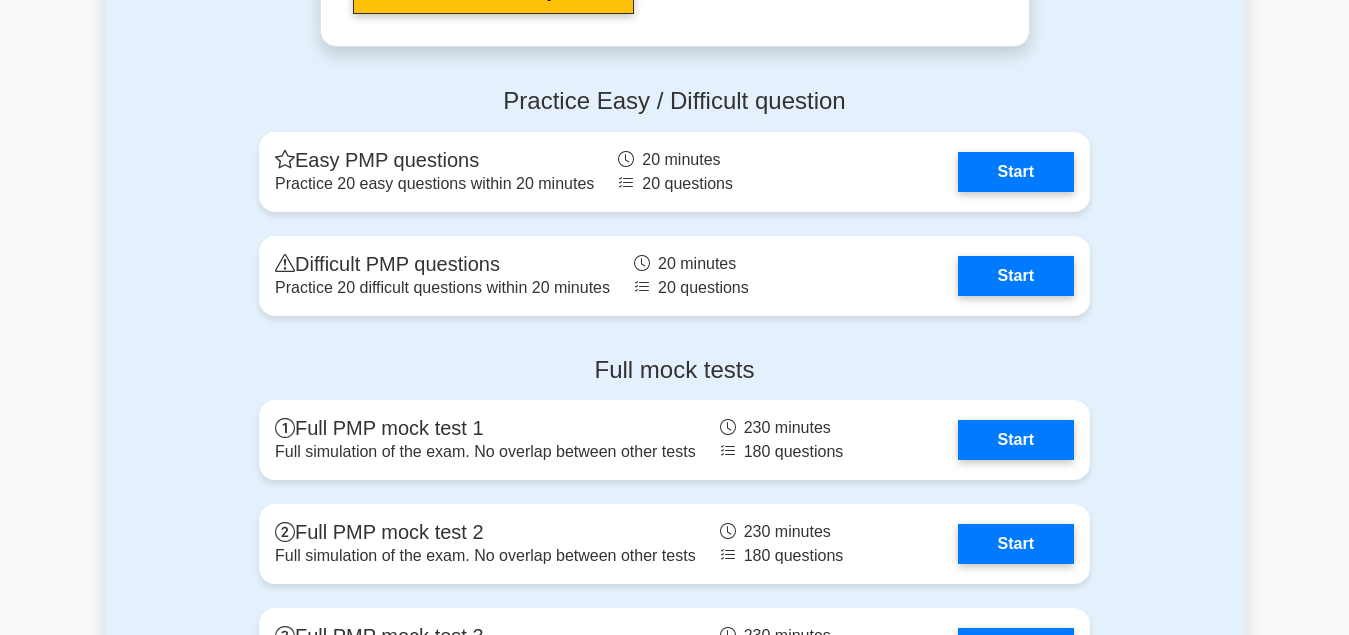 scroll, scrollTop: 7242, scrollLeft: 0, axis: vertical 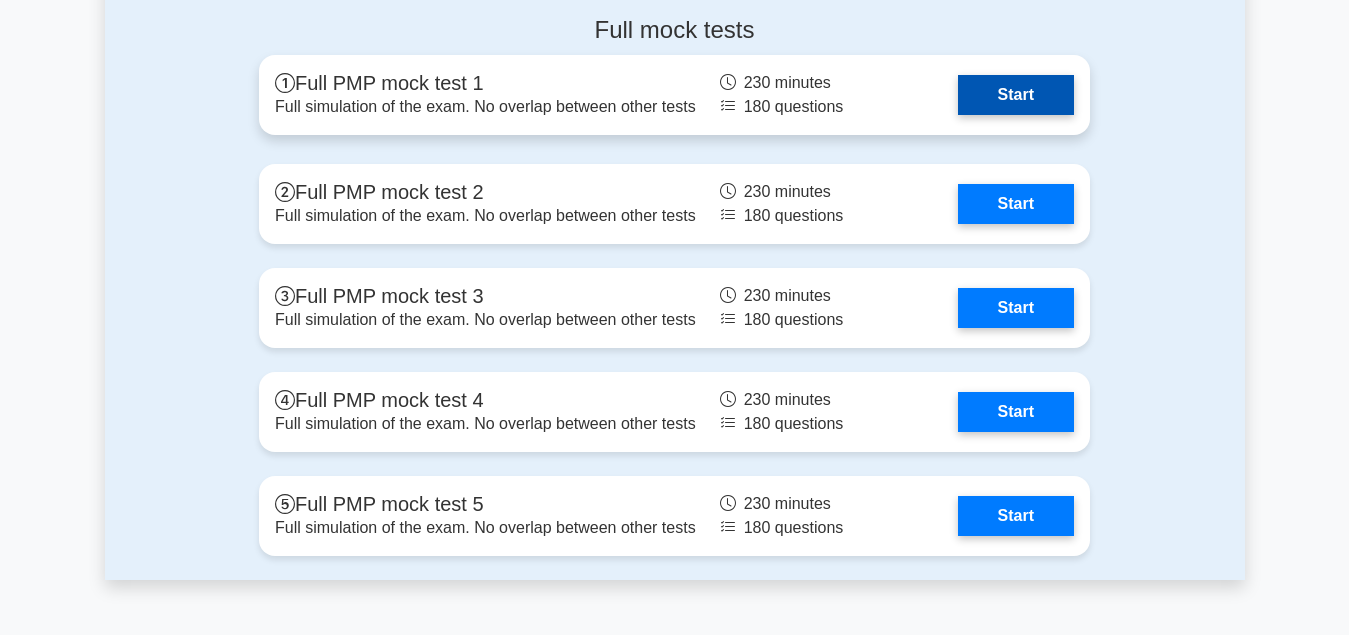 click on "Start" at bounding box center (1016, 95) 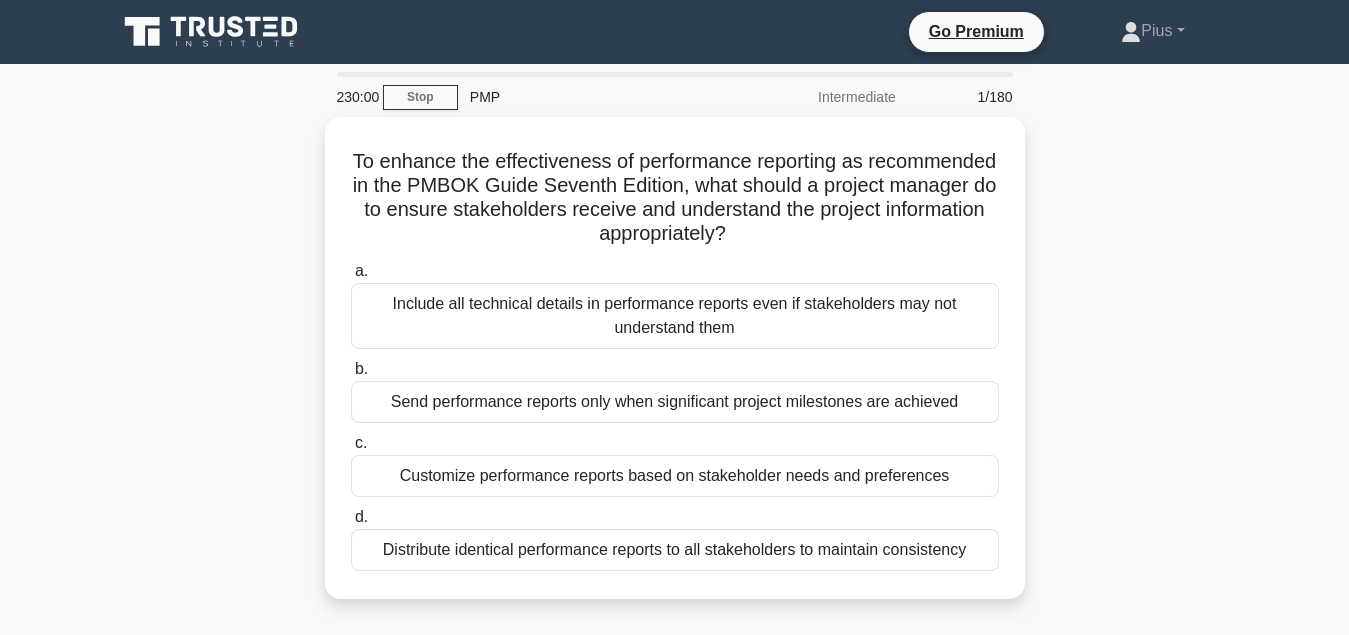 scroll, scrollTop: 0, scrollLeft: 0, axis: both 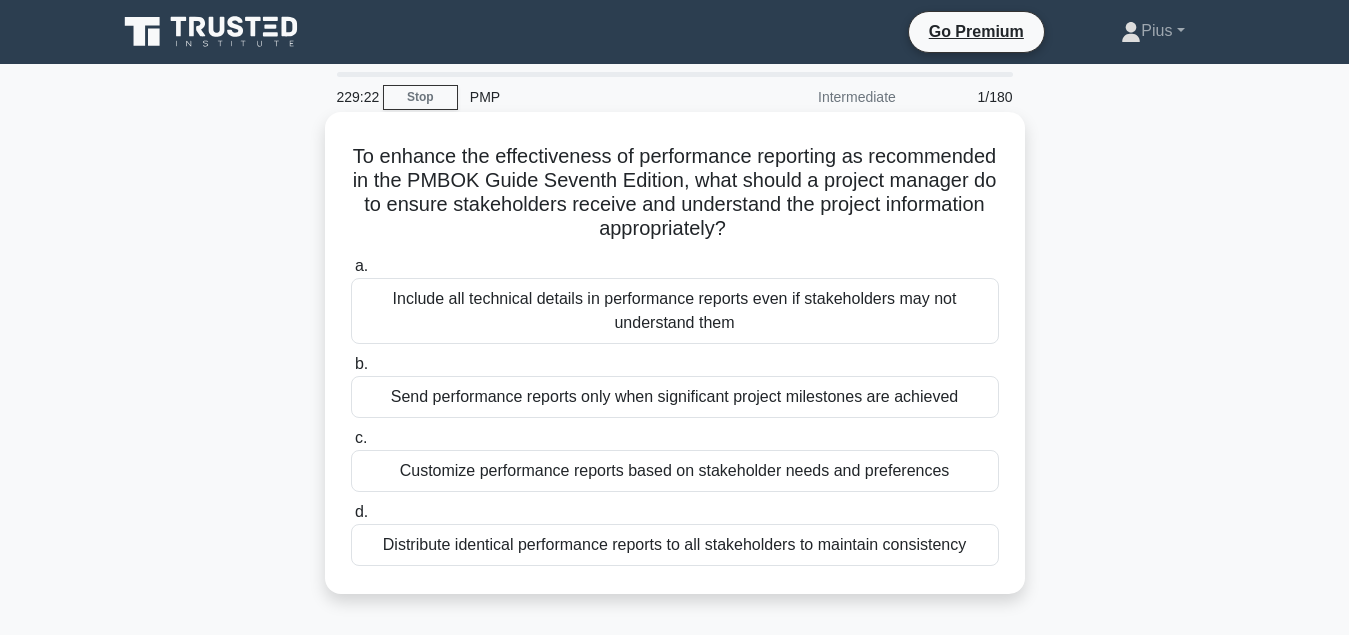 click on "Customize performance reports based on stakeholder needs and preferences" at bounding box center (675, 471) 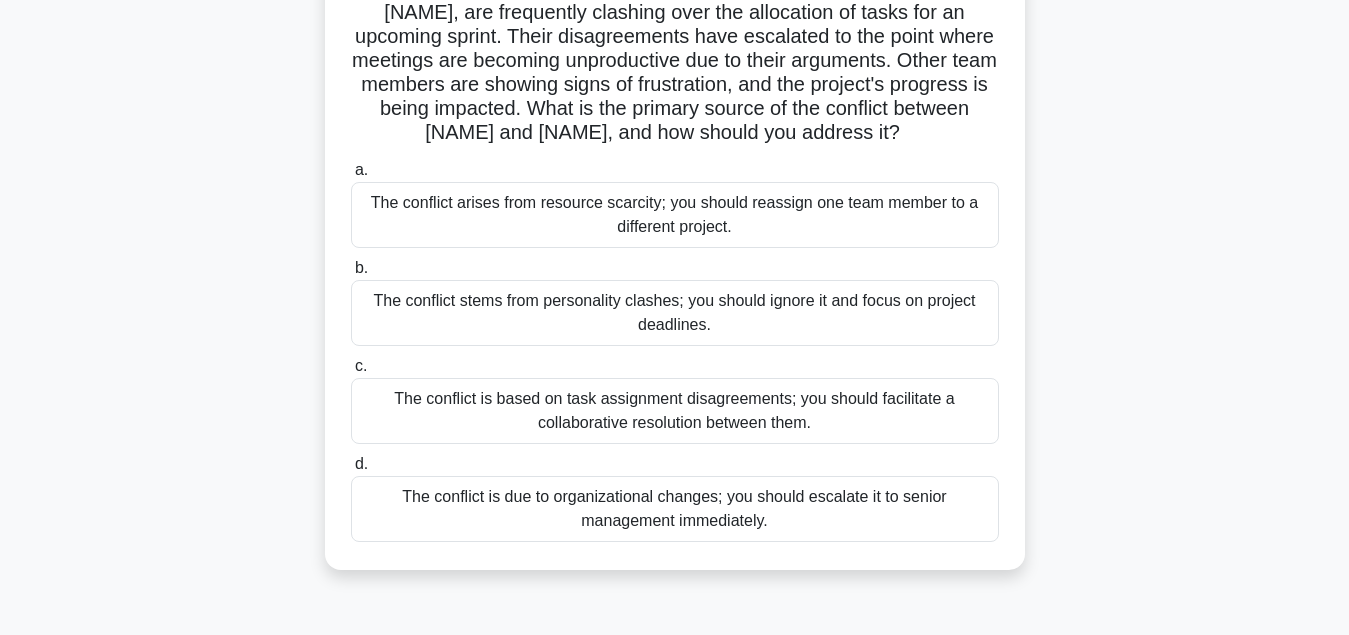 scroll, scrollTop: 204, scrollLeft: 0, axis: vertical 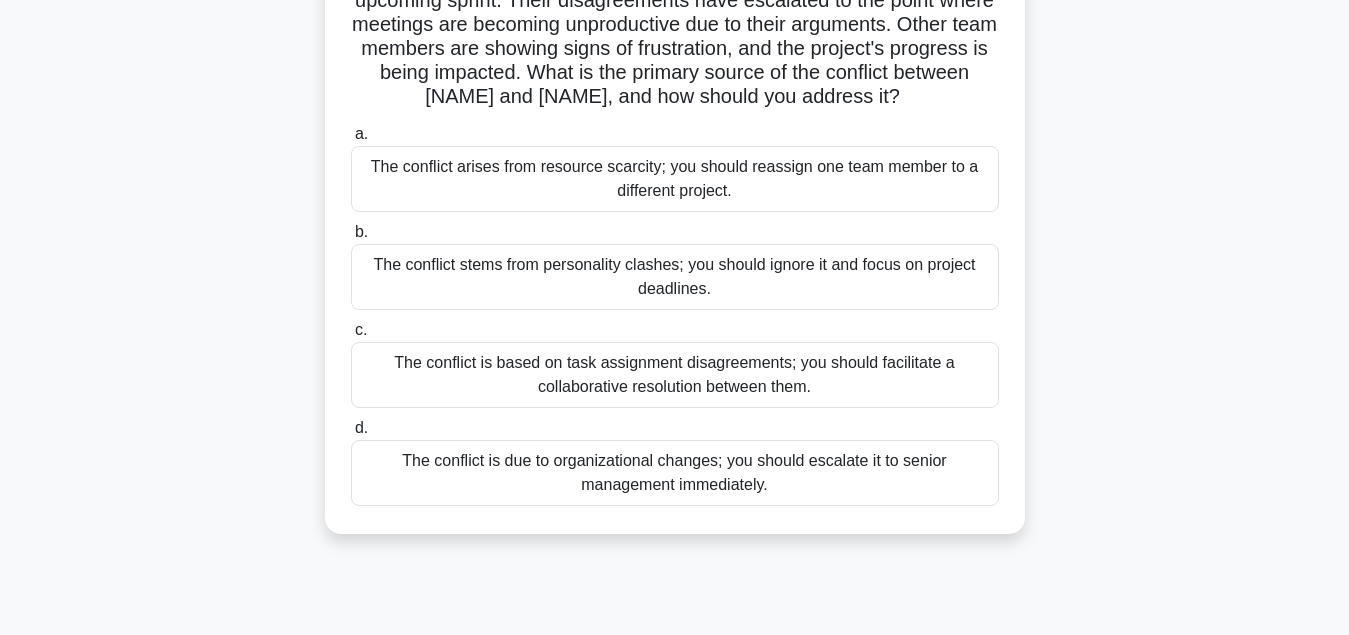 click on "The conflict is based on task assignment disagreements; you should facilitate a collaborative resolution between them." at bounding box center [675, 375] 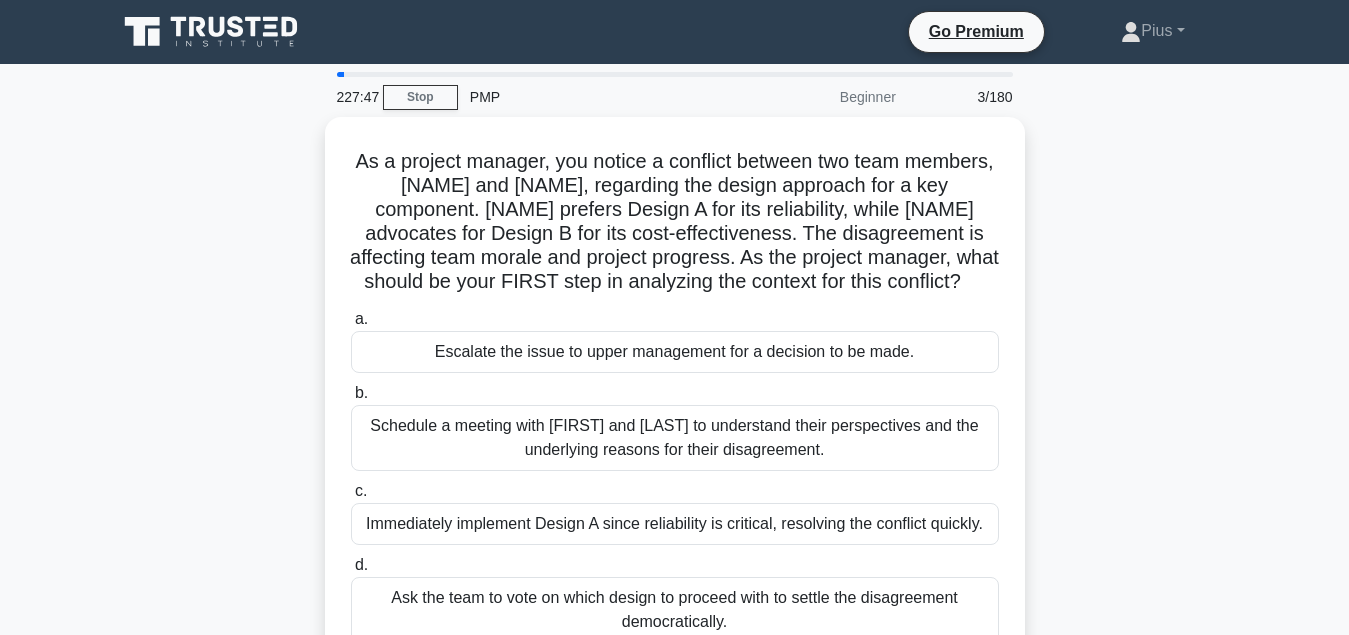 scroll, scrollTop: 102, scrollLeft: 0, axis: vertical 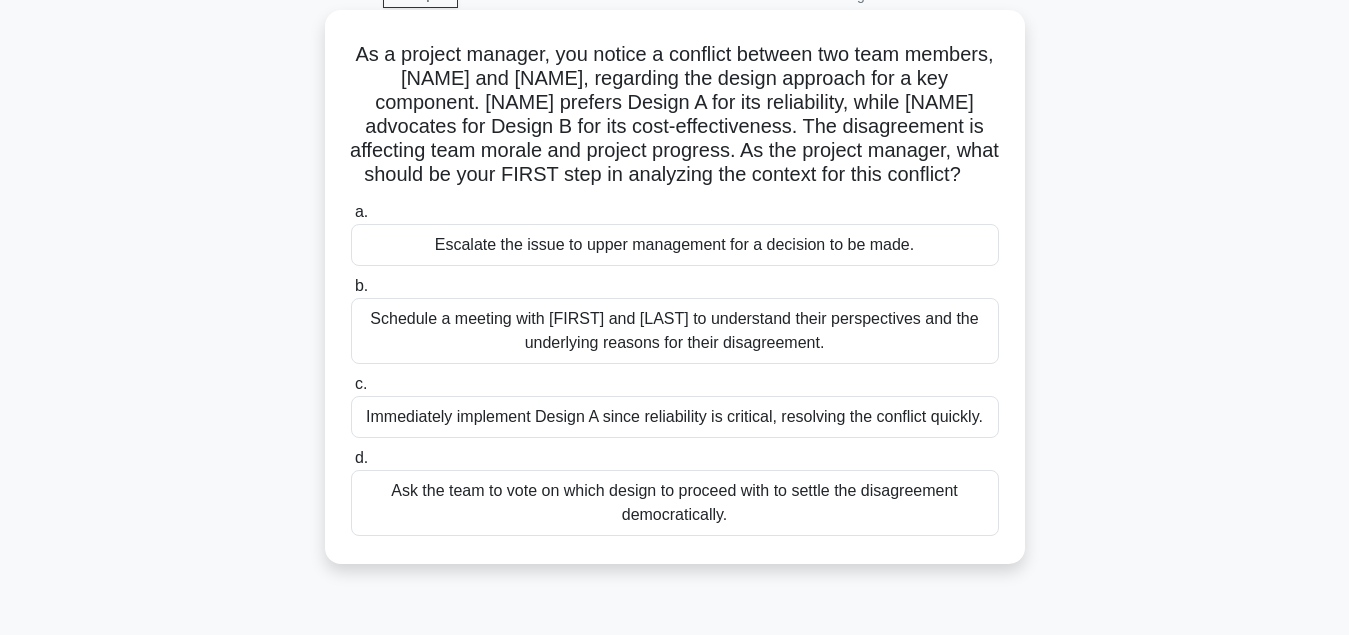 click on "Schedule a meeting with Sarah and John to understand their perspectives and the underlying reasons for their disagreement." at bounding box center [675, 331] 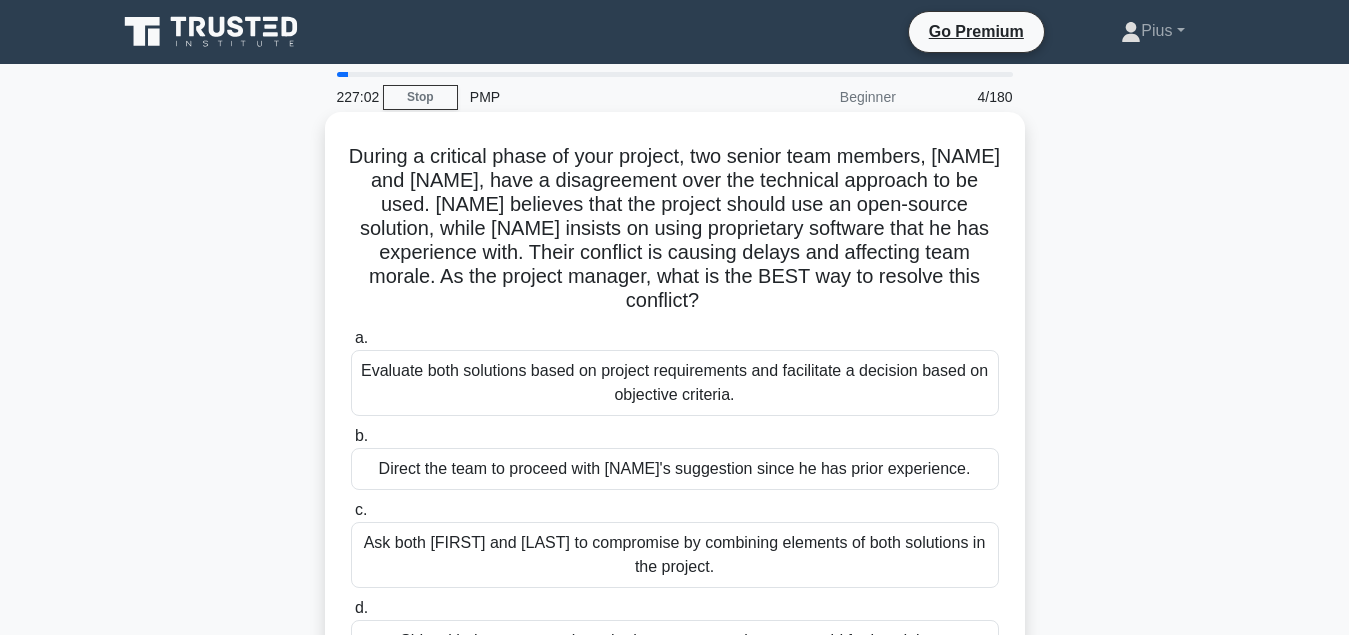 scroll, scrollTop: 102, scrollLeft: 0, axis: vertical 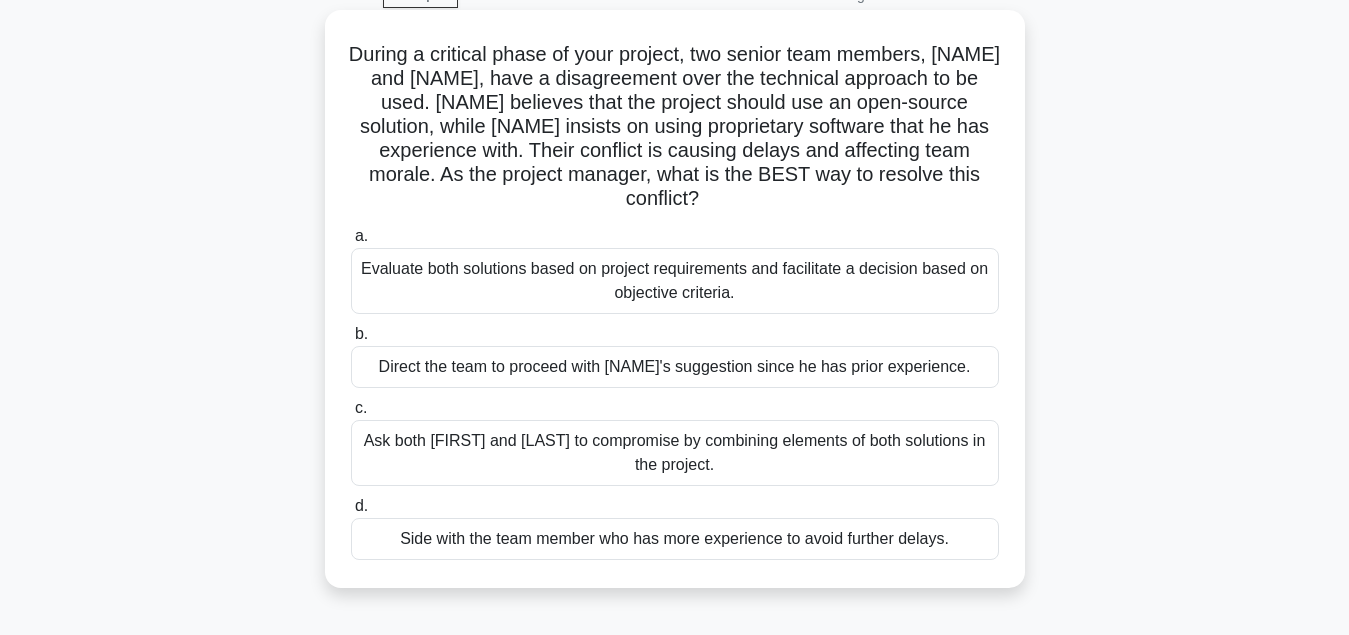 click on "Evaluate both solutions based on project requirements and facilitate a decision based on objective criteria." at bounding box center [675, 281] 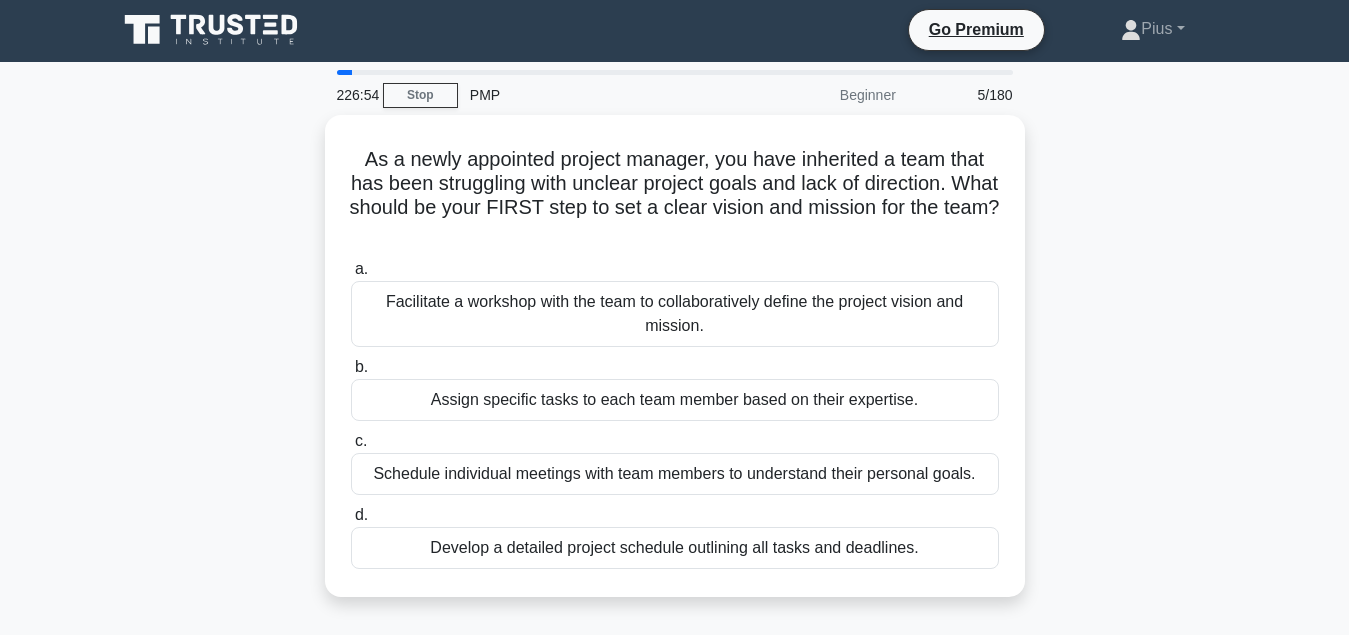 scroll, scrollTop: 0, scrollLeft: 0, axis: both 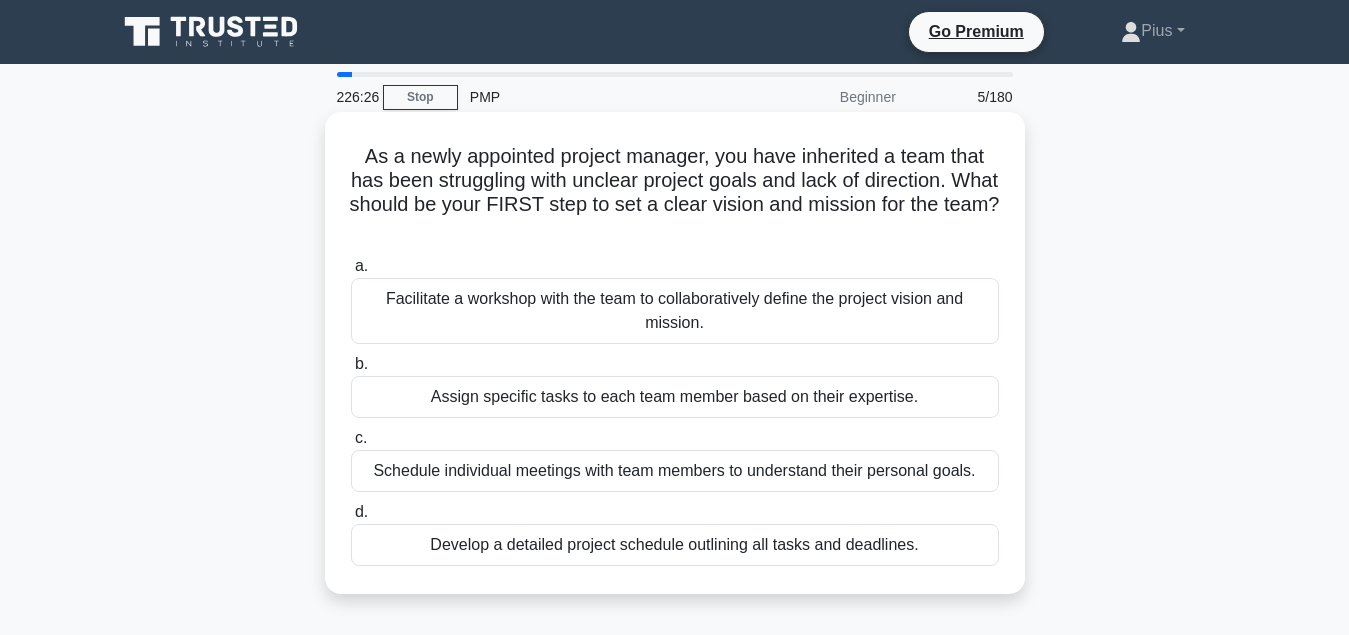 click on "Facilitate a workshop with the team to collaboratively define the project vision and mission." at bounding box center (675, 311) 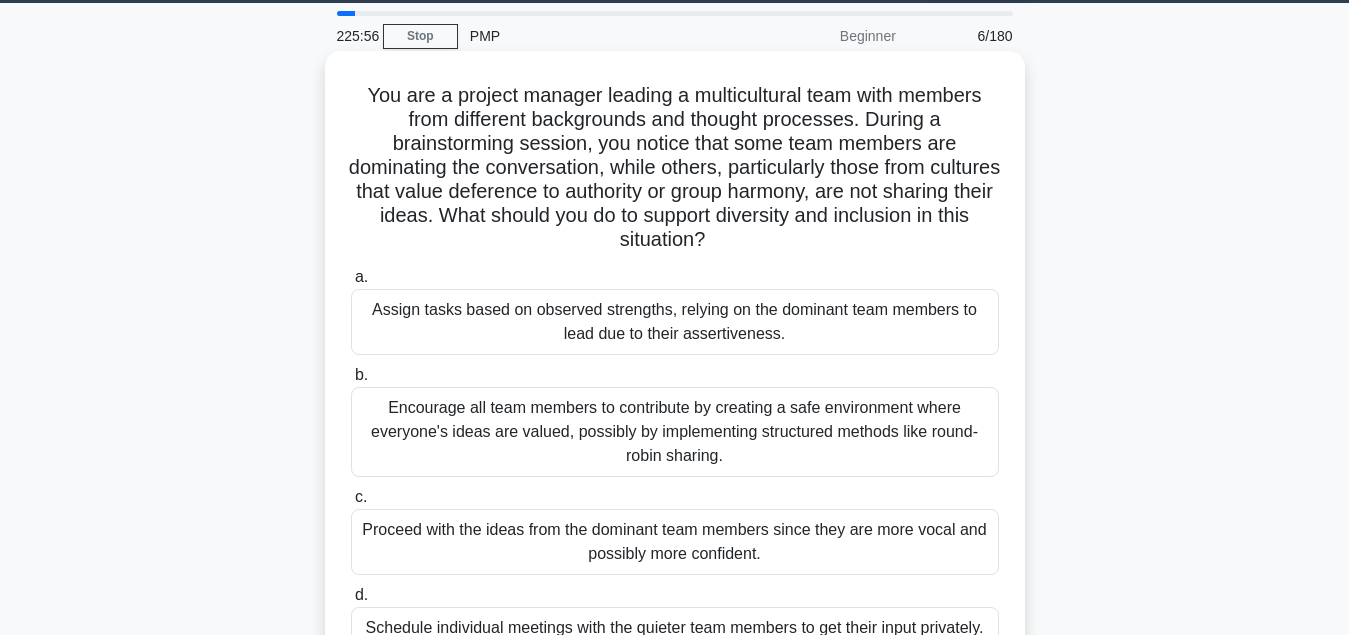 scroll, scrollTop: 102, scrollLeft: 0, axis: vertical 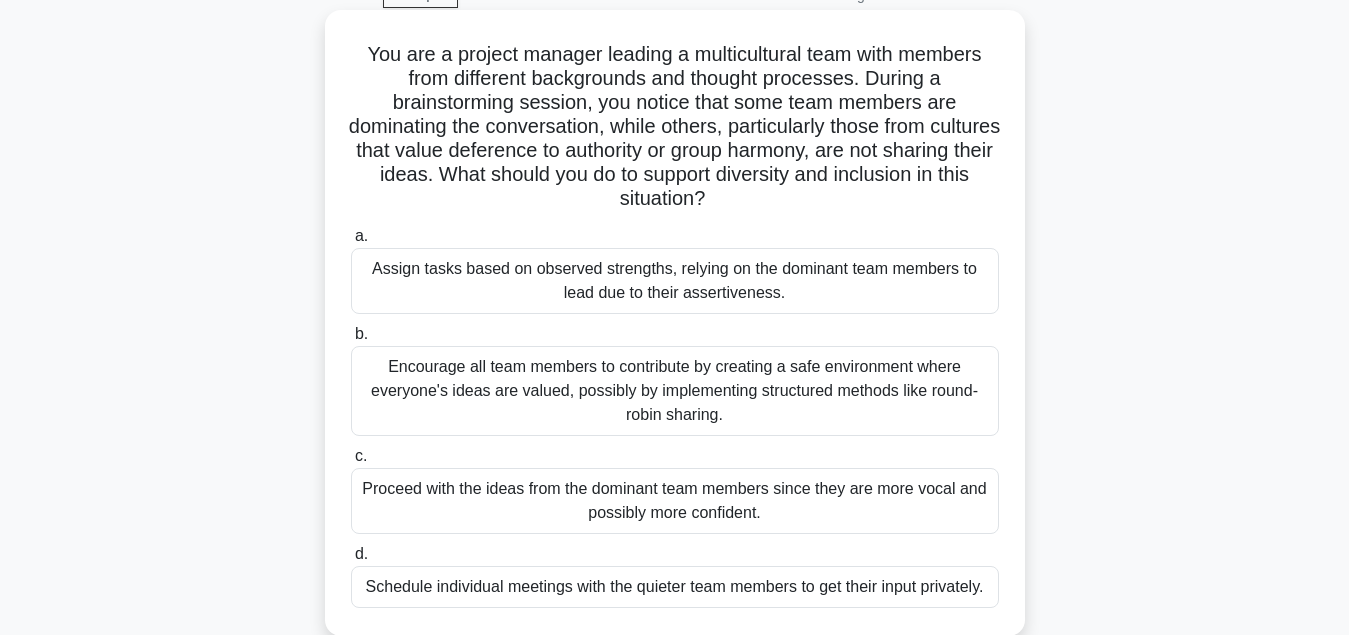 click on "Encourage all team members to contribute by creating a safe environment where everyone's ideas are valued, possibly by implementing structured methods like round-robin sharing." at bounding box center [675, 391] 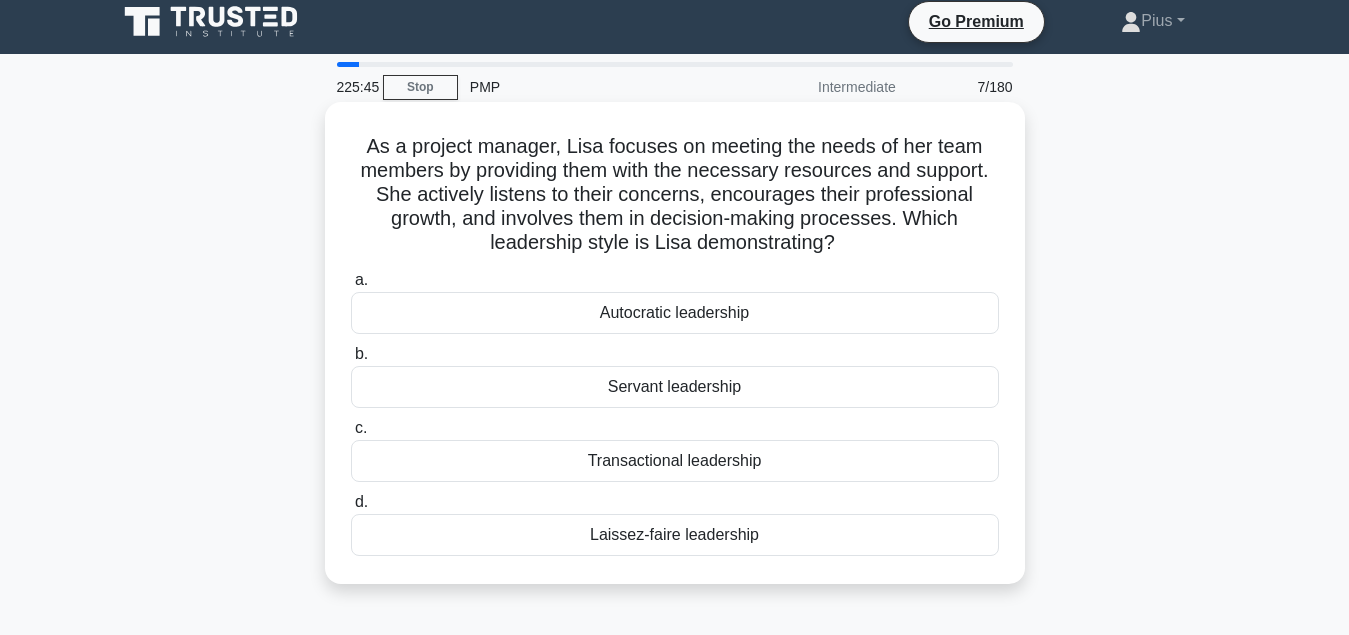 scroll, scrollTop: 0, scrollLeft: 0, axis: both 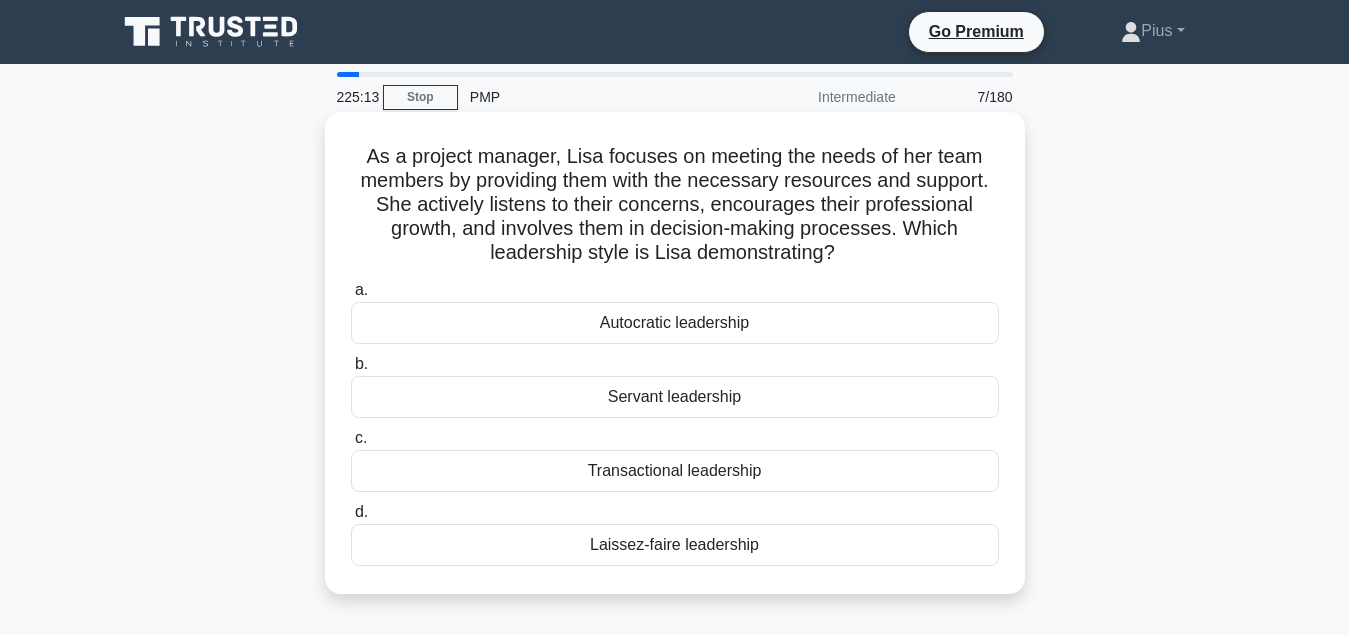 click on "Servant leadership" at bounding box center (675, 397) 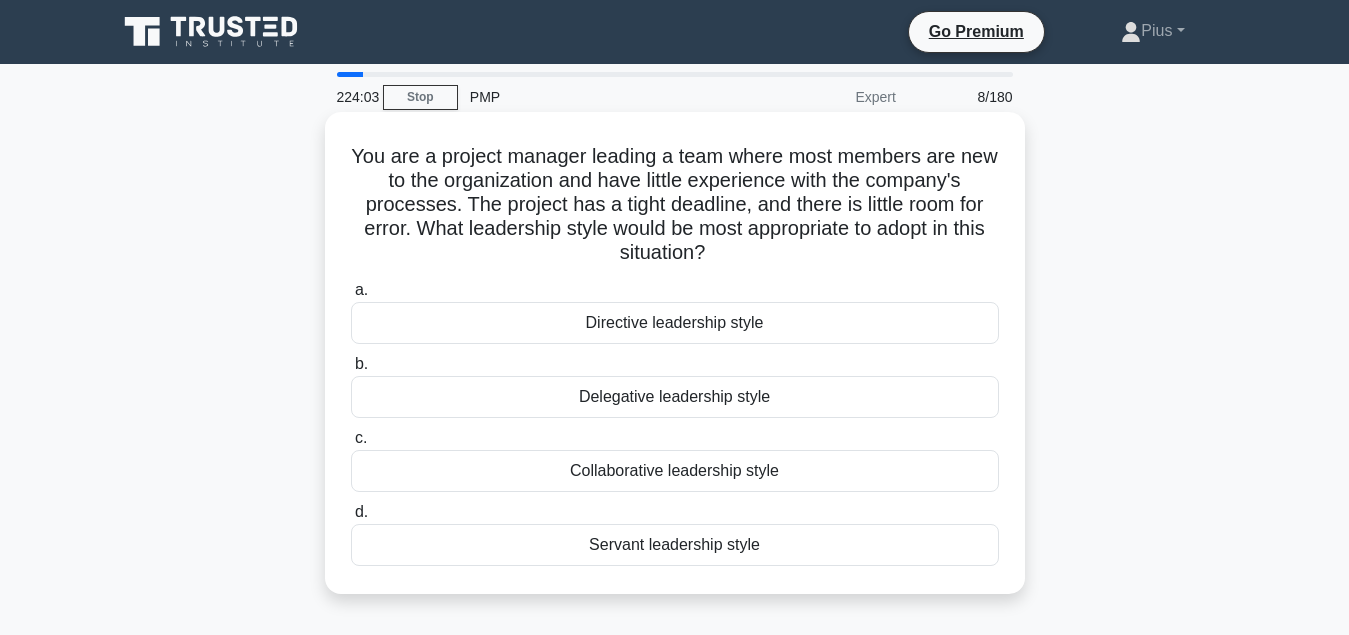 click on "Directive leadership style" at bounding box center (675, 323) 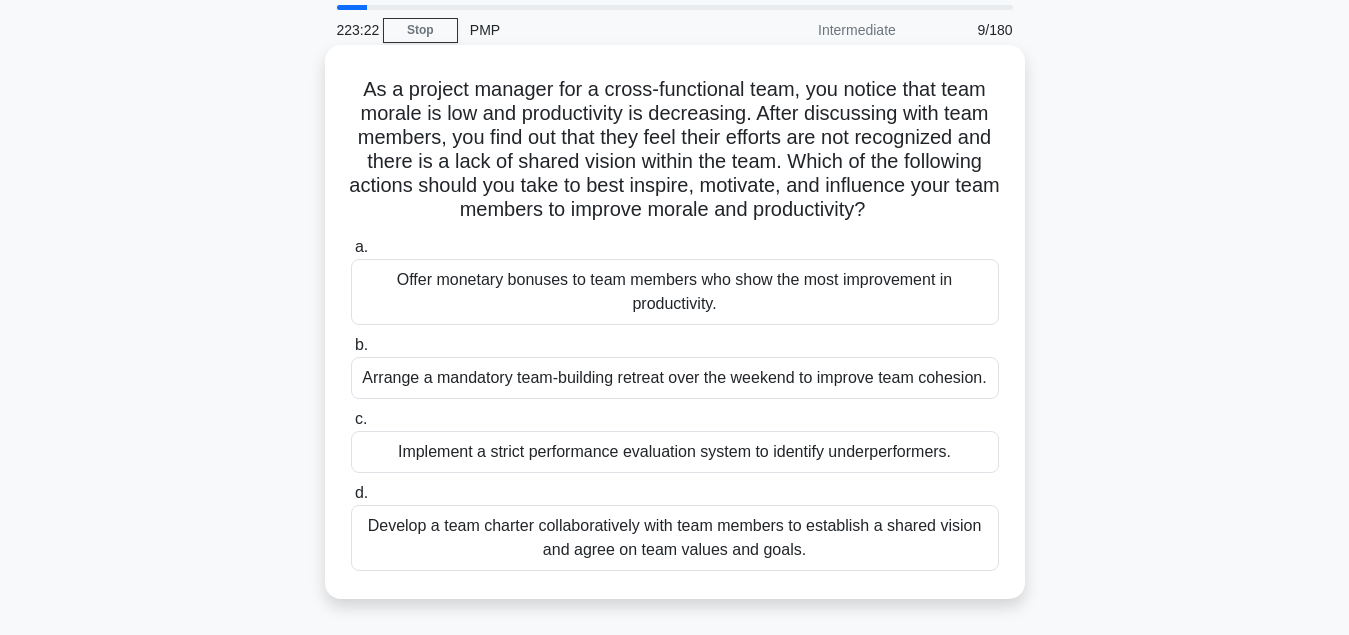 scroll, scrollTop: 102, scrollLeft: 0, axis: vertical 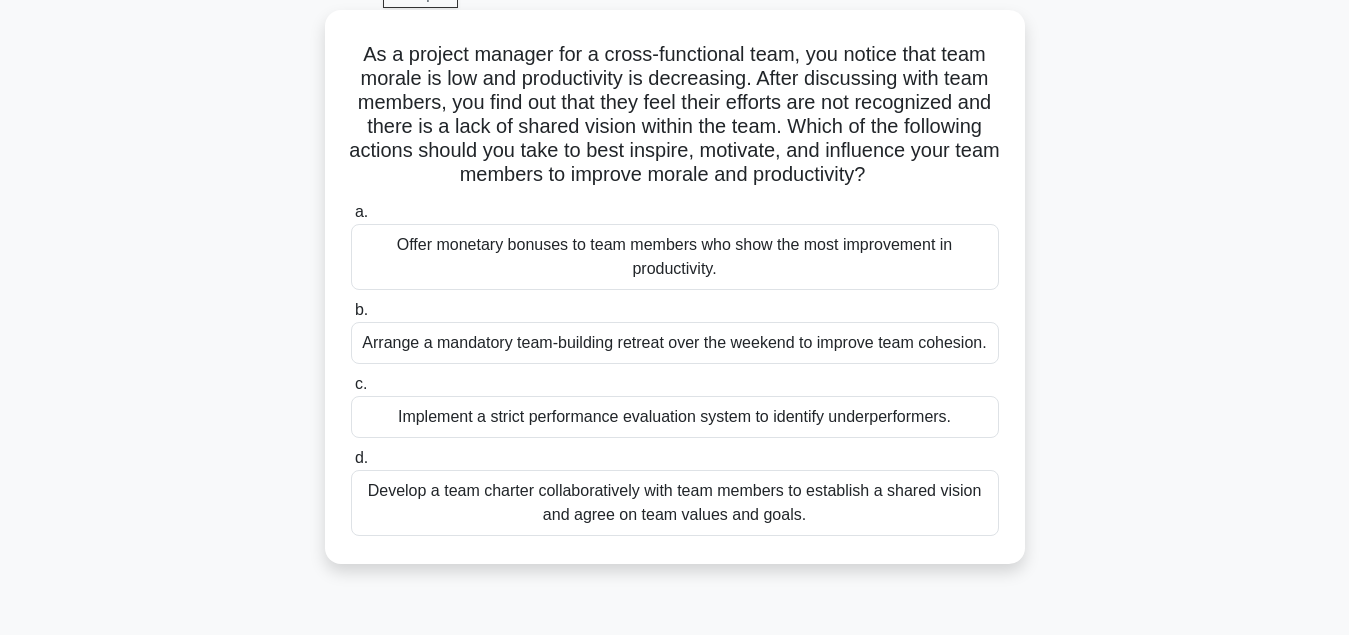 click on "Develop a team charter collaboratively with team members to establish a shared vision and agree on team values and goals." at bounding box center [675, 503] 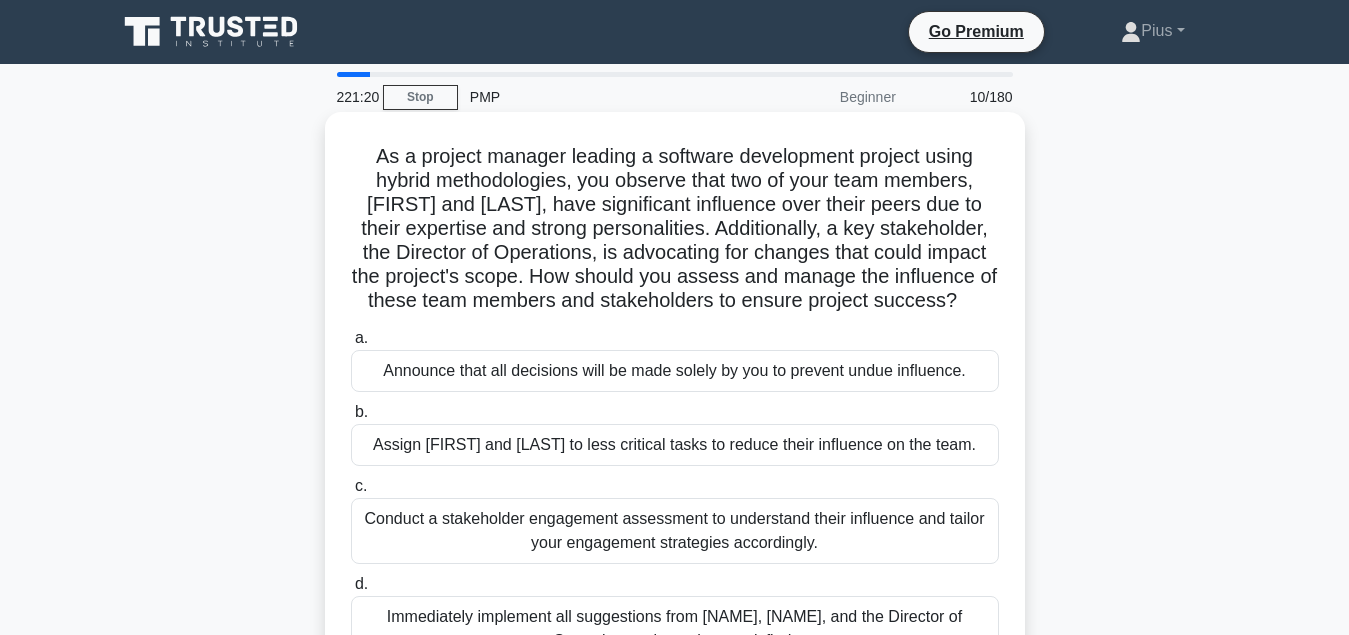 scroll, scrollTop: 102, scrollLeft: 0, axis: vertical 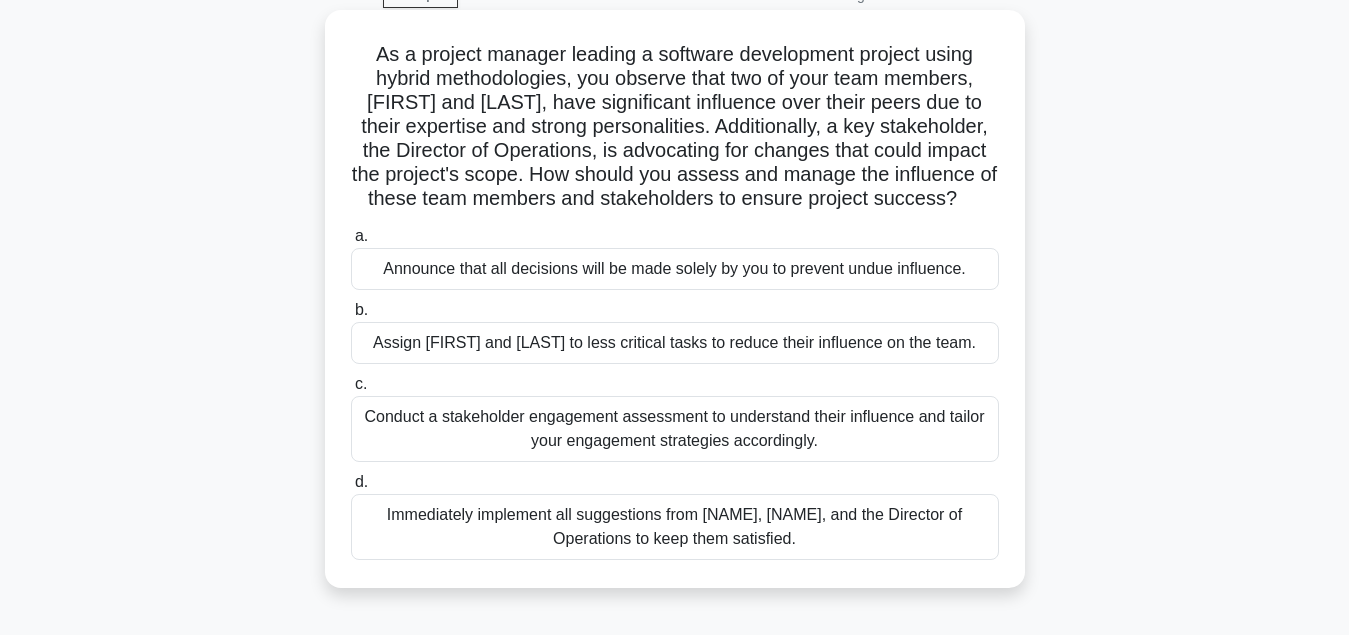 click on "Conduct a stakeholder engagement assessment to understand their influence and tailor your engagement strategies accordingly." at bounding box center [675, 429] 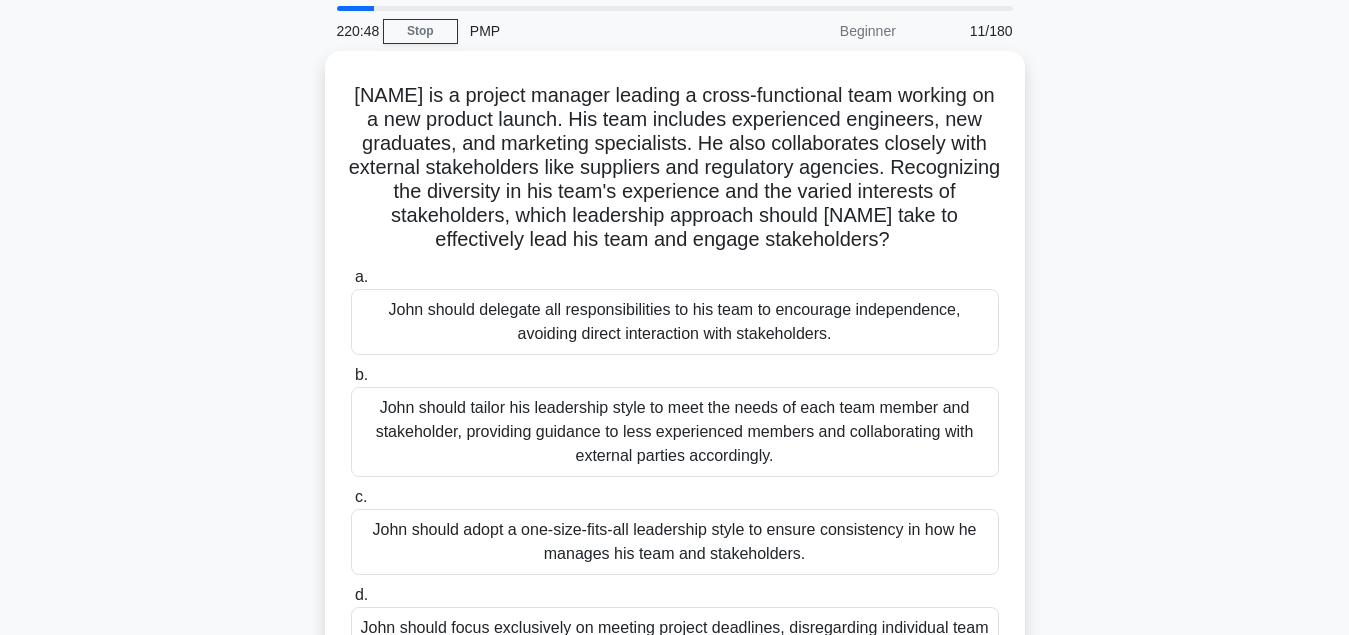 scroll, scrollTop: 102, scrollLeft: 0, axis: vertical 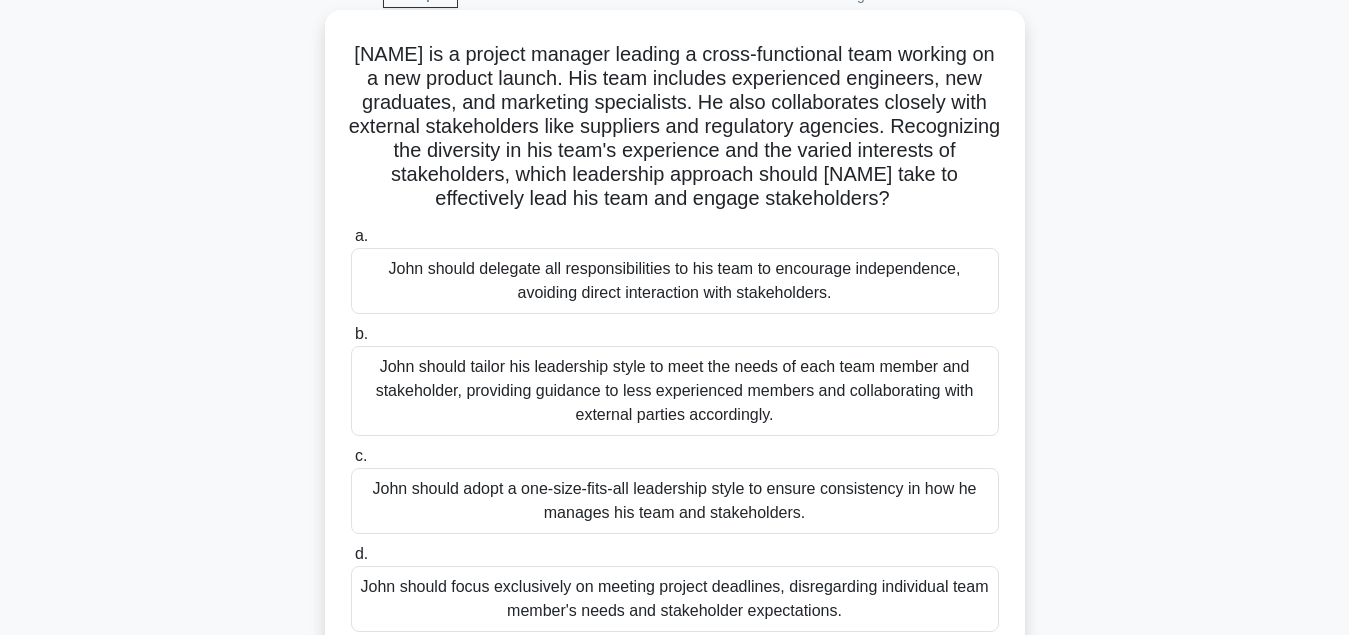 click on "John should tailor his leadership style to meet the needs of each team member and stakeholder, providing guidance to less experienced members and collaborating with external parties accordingly." at bounding box center [675, 391] 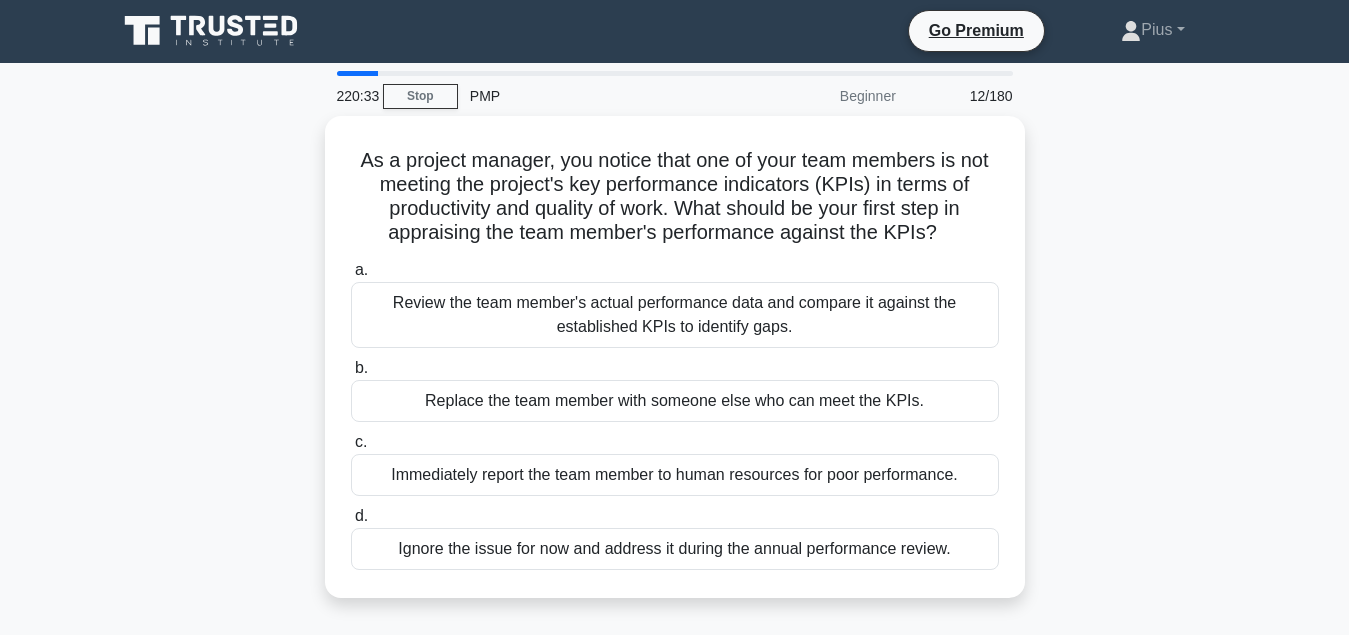 scroll, scrollTop: 0, scrollLeft: 0, axis: both 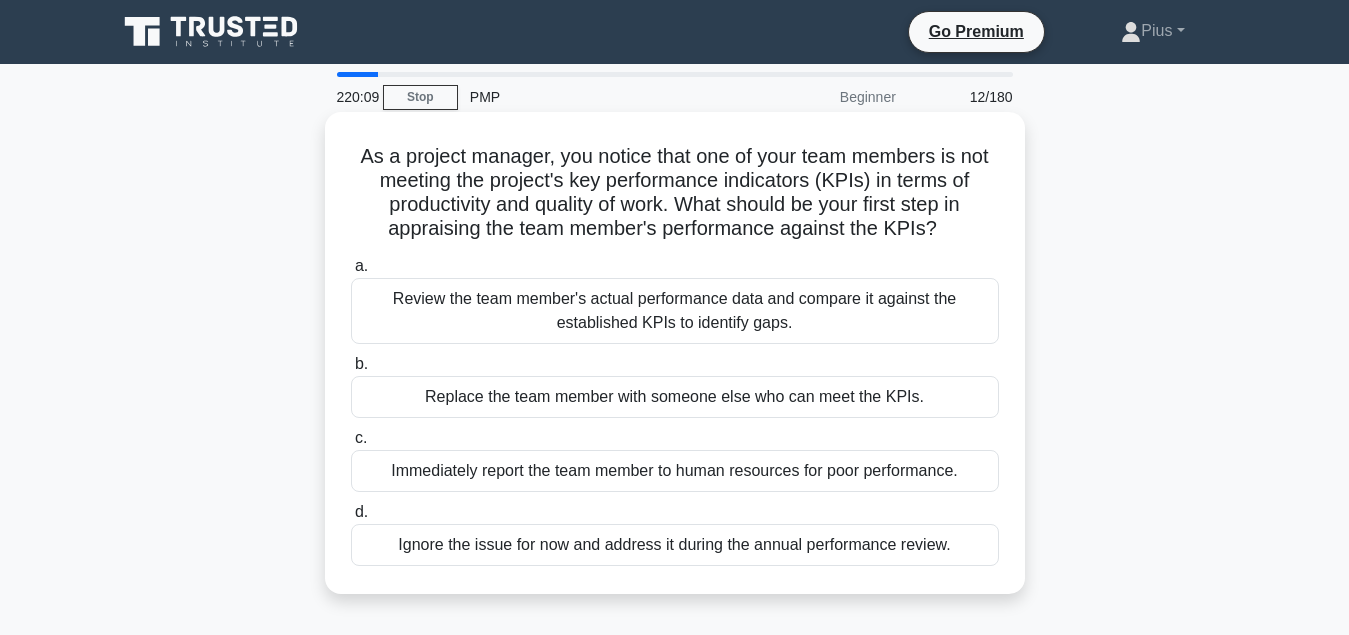 click on "Review the team member's actual performance data and compare it against the established KPIs to identify gaps." at bounding box center (675, 311) 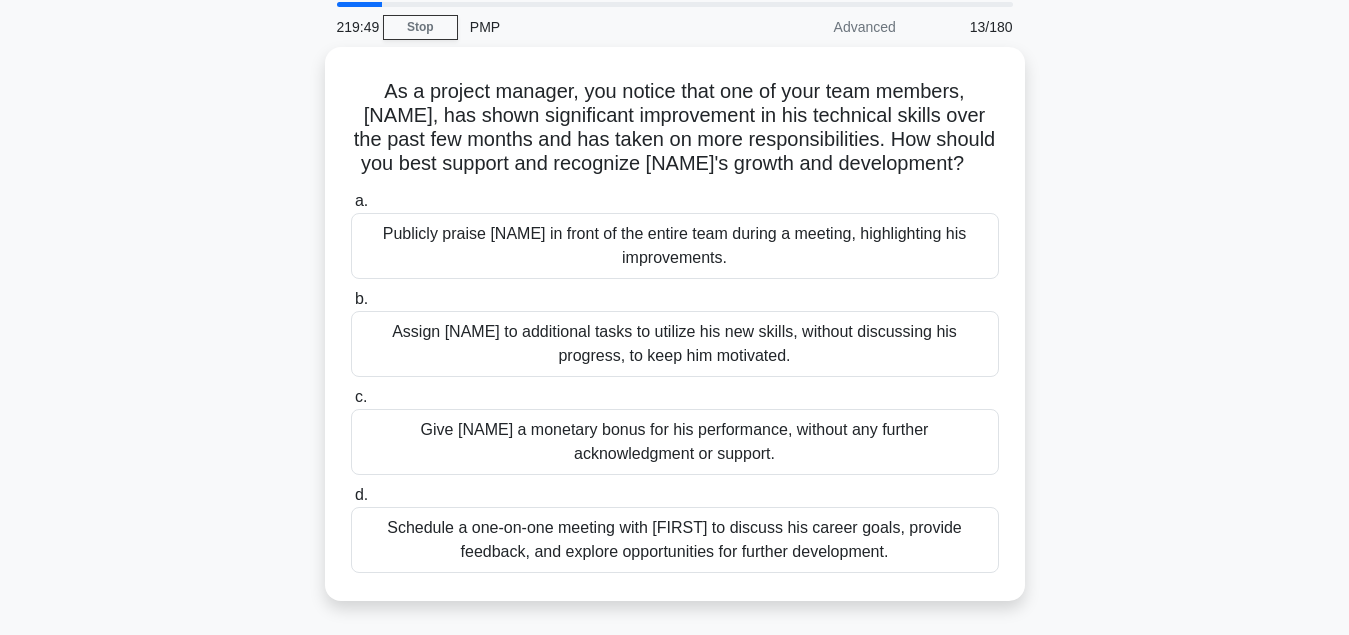 scroll, scrollTop: 102, scrollLeft: 0, axis: vertical 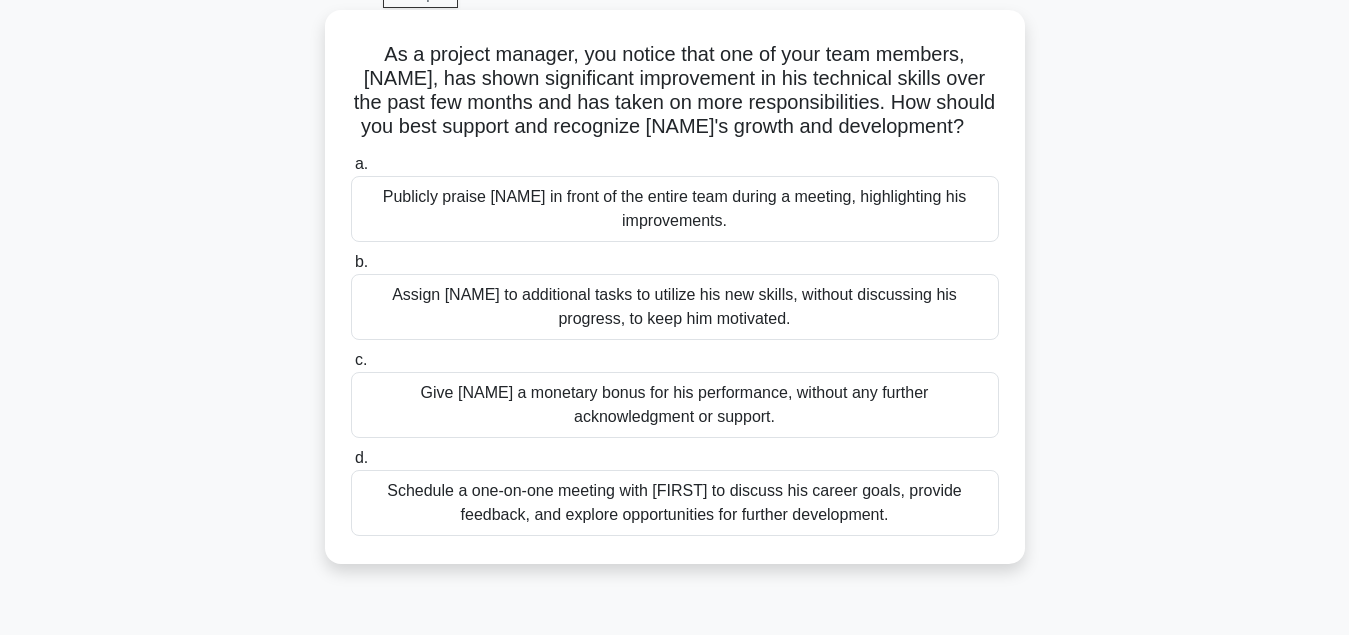 click on "Schedule a one-on-one meeting with Alex to discuss his career goals, provide feedback, and explore opportunities for further development." at bounding box center [675, 503] 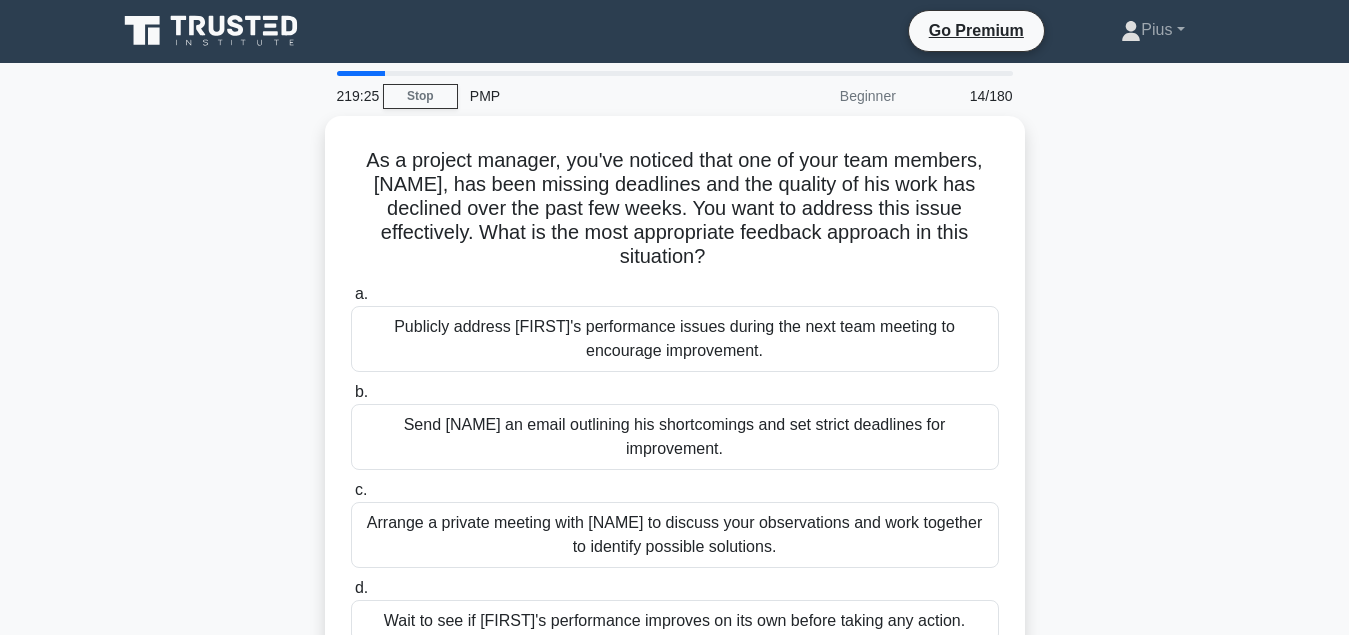 scroll, scrollTop: 0, scrollLeft: 0, axis: both 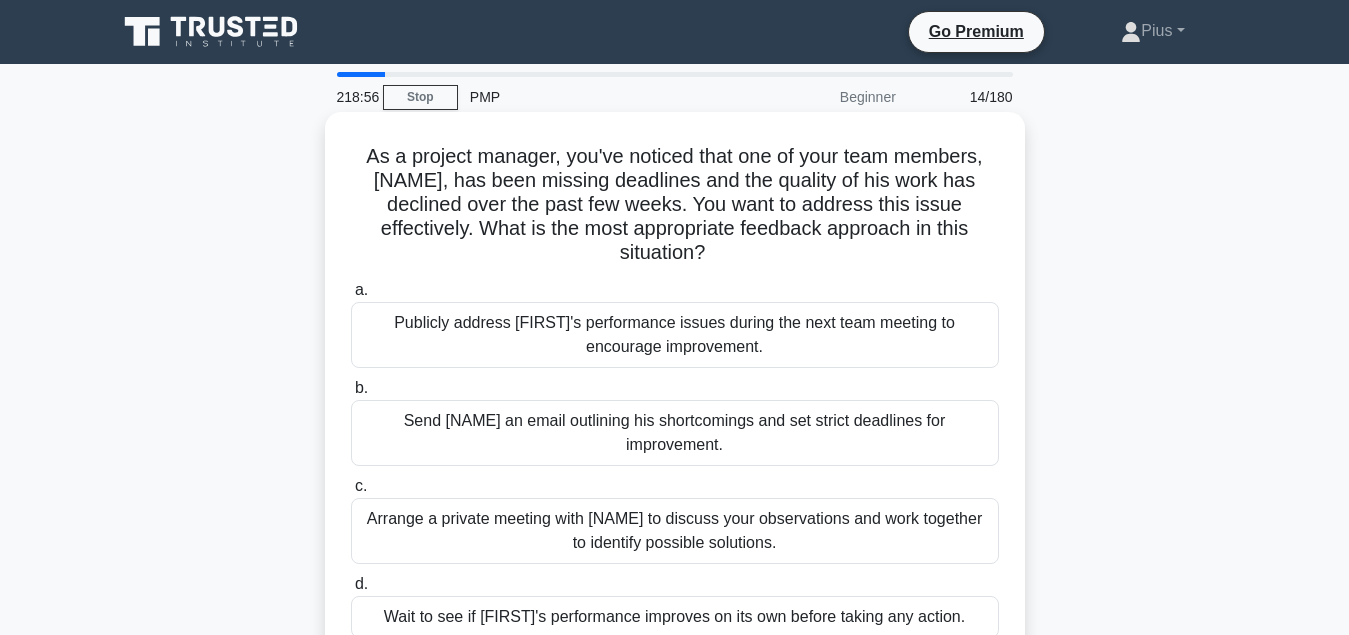 click on "Arrange a private meeting with Alex to discuss your observations and work together to identify possible solutions." at bounding box center (675, 531) 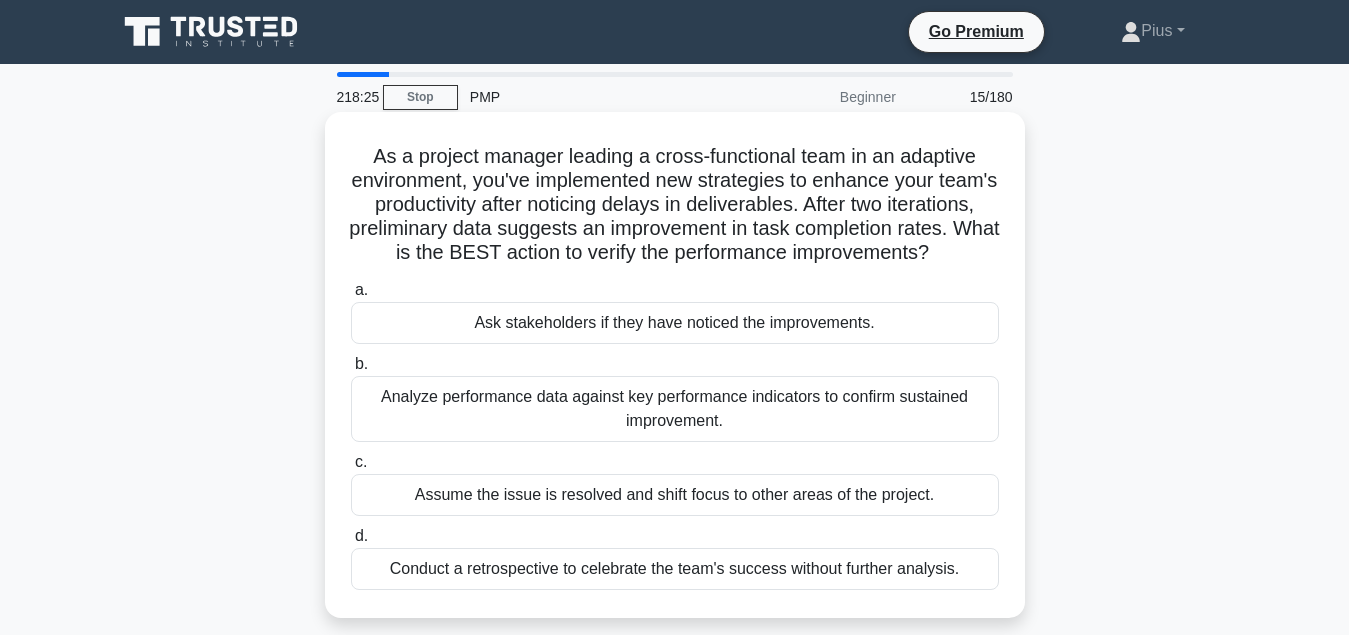 click on "Analyze performance data against key performance indicators to confirm sustained improvement." at bounding box center (675, 409) 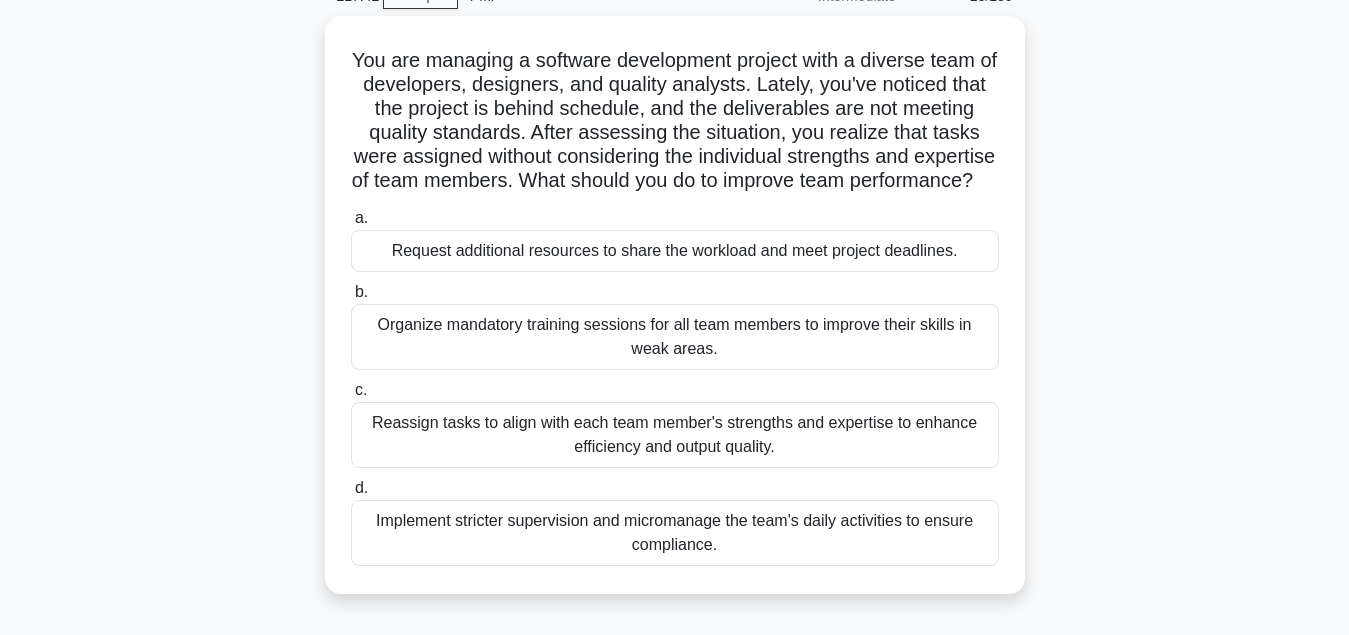 scroll, scrollTop: 102, scrollLeft: 0, axis: vertical 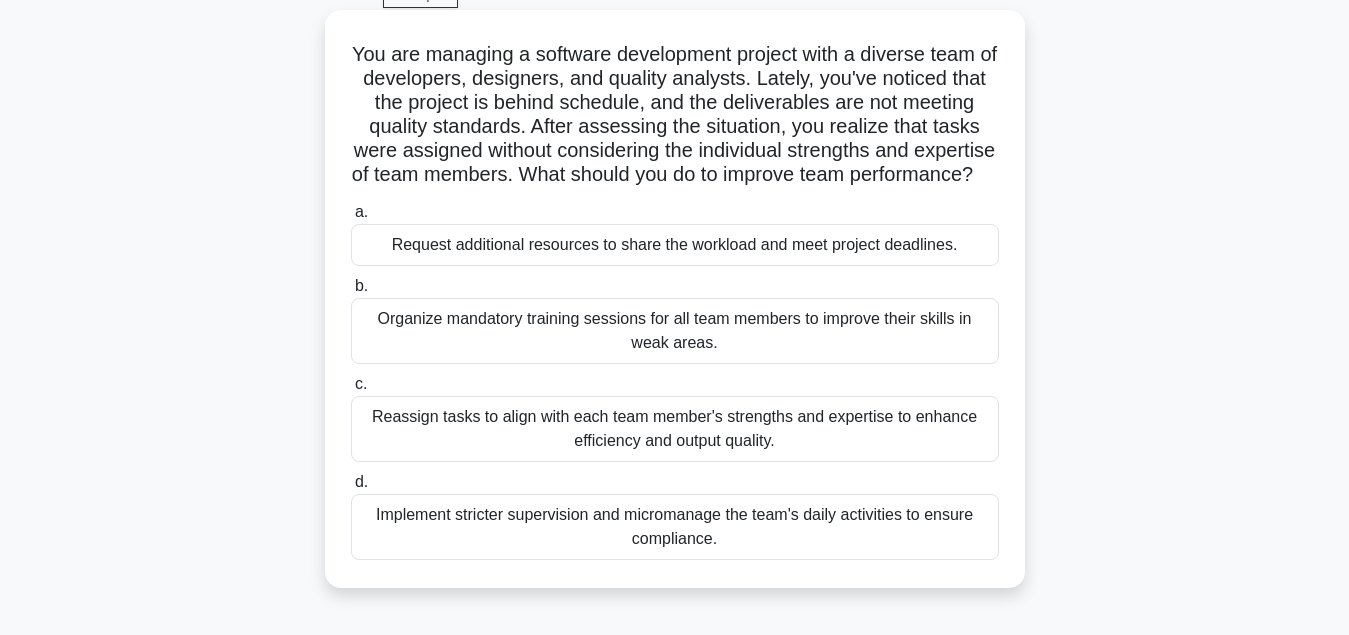 click on "Reassign tasks to align with each team member's strengths and expertise to enhance efficiency and output quality." at bounding box center (675, 429) 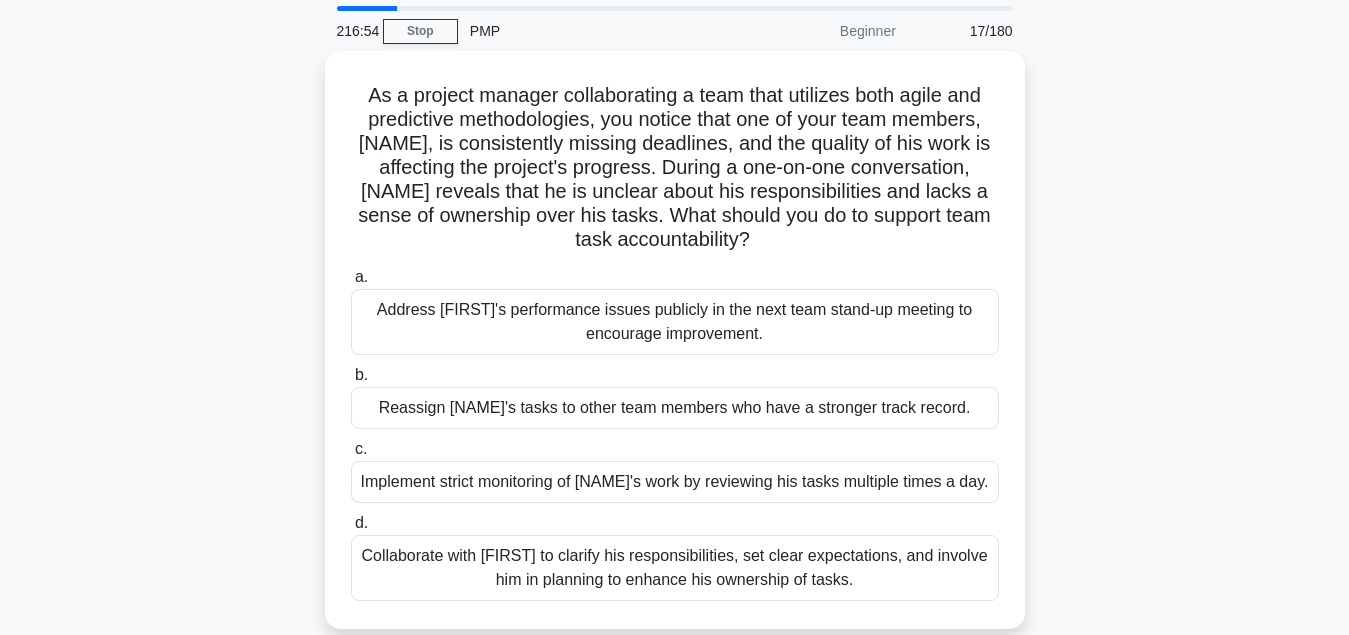 scroll, scrollTop: 102, scrollLeft: 0, axis: vertical 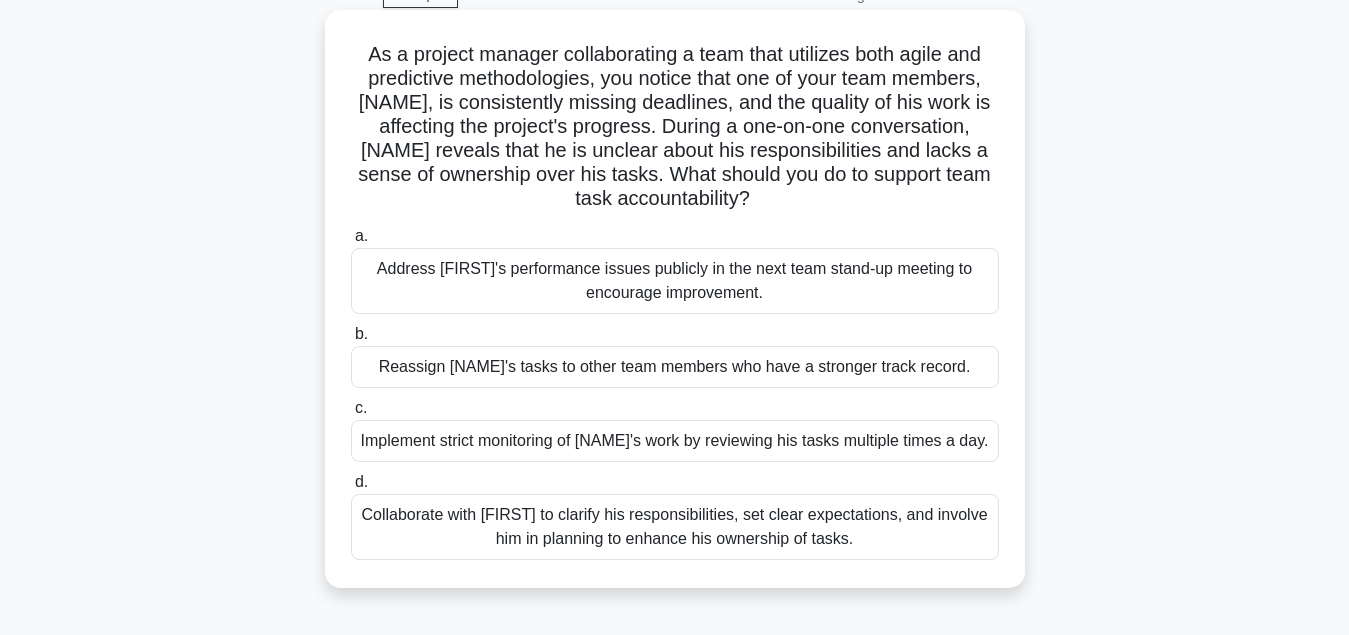 click on "Collaborate with Alex to clarify his responsibilities, set clear expectations, and involve him in planning to enhance his ownership of tasks." at bounding box center [675, 527] 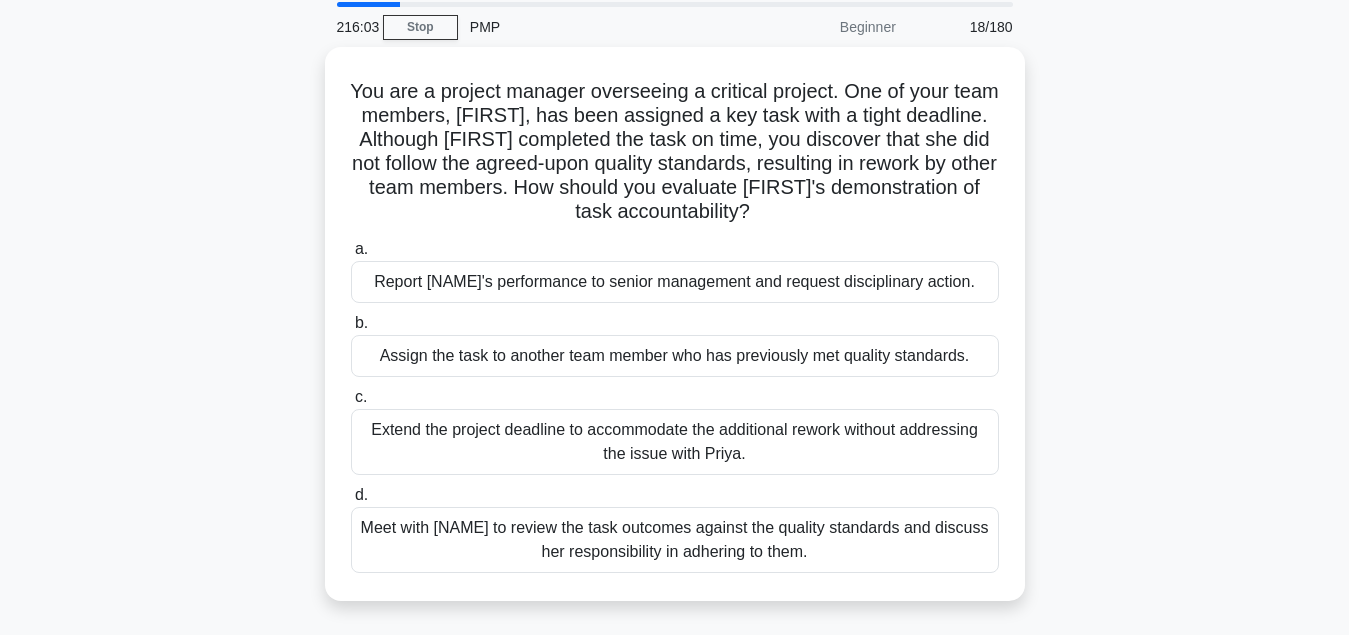 scroll, scrollTop: 102, scrollLeft: 0, axis: vertical 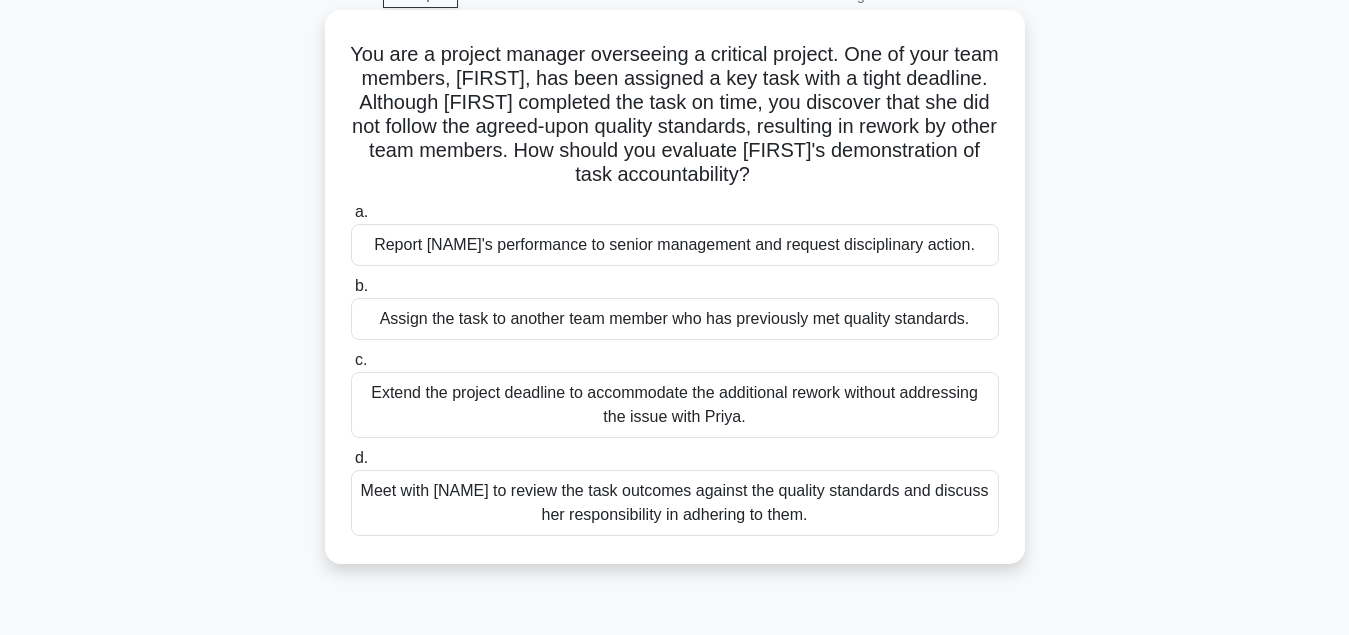 click on "Meet with Priya to review the task outcomes against the quality standards and discuss her responsibility in adhering to them." at bounding box center [675, 503] 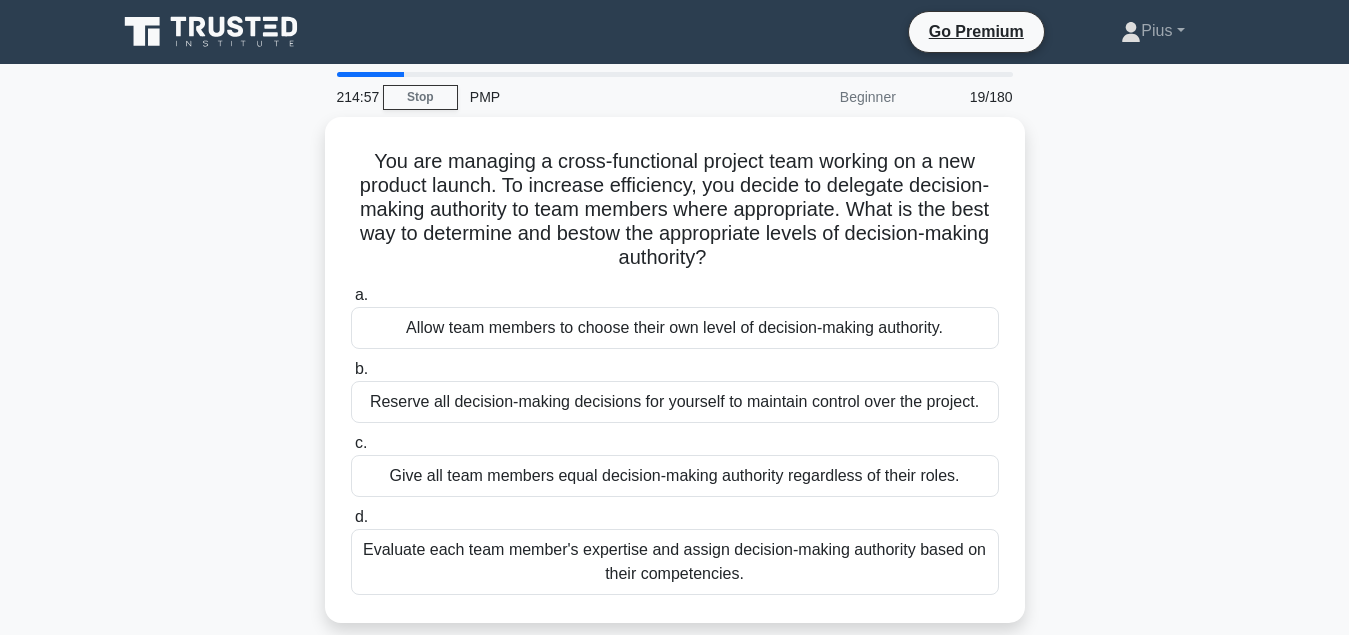 scroll, scrollTop: 102, scrollLeft: 0, axis: vertical 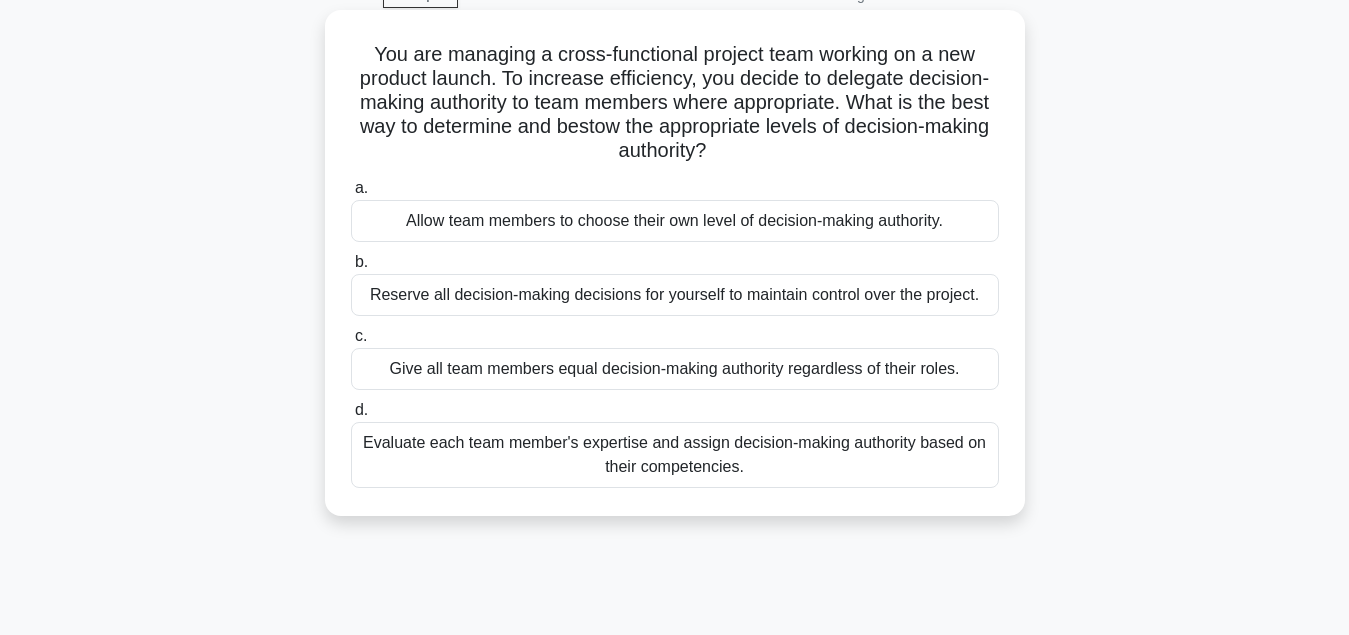 click on "Evaluate each team member's expertise and assign decision-making authority based on their competencies." at bounding box center [675, 455] 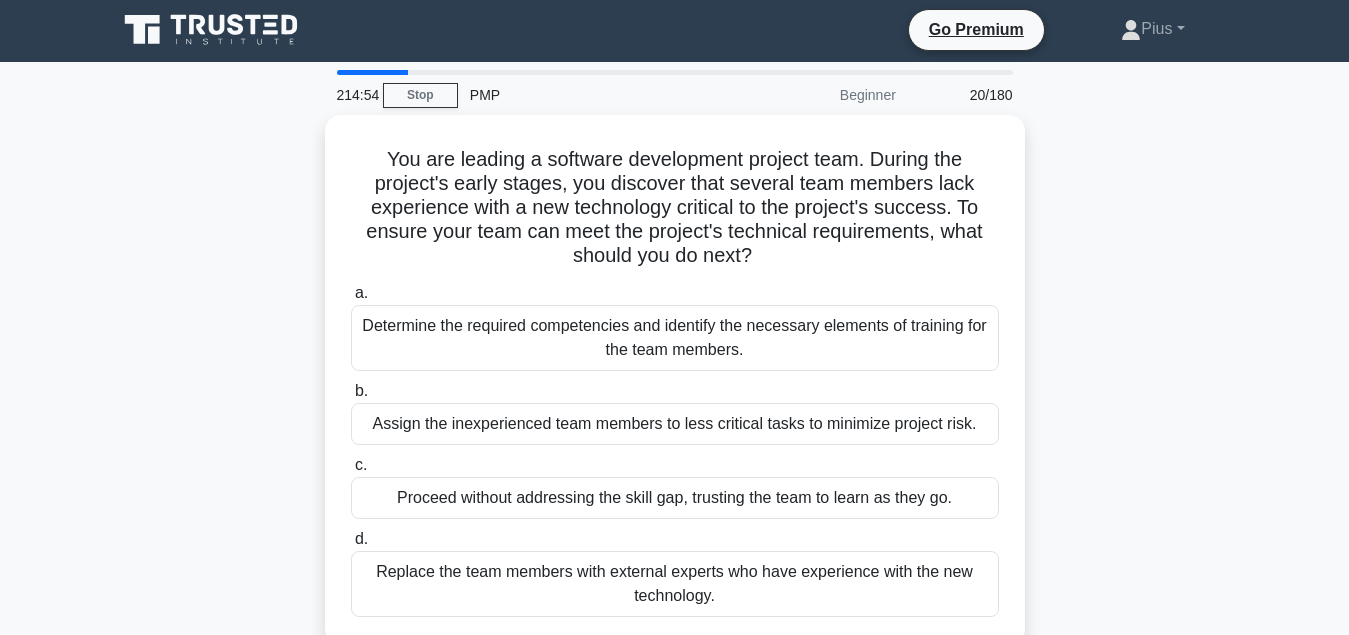 scroll, scrollTop: 0, scrollLeft: 0, axis: both 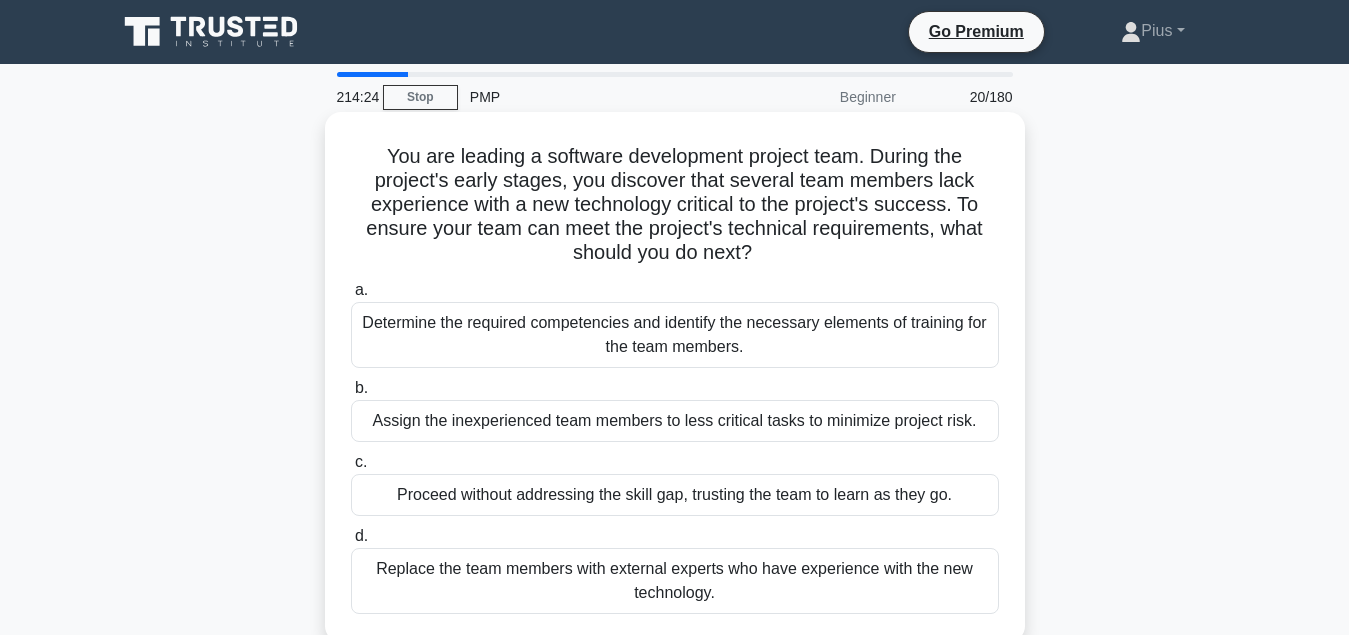 click on "Determine the required competencies and identify the necessary elements of training for the team members." at bounding box center [675, 335] 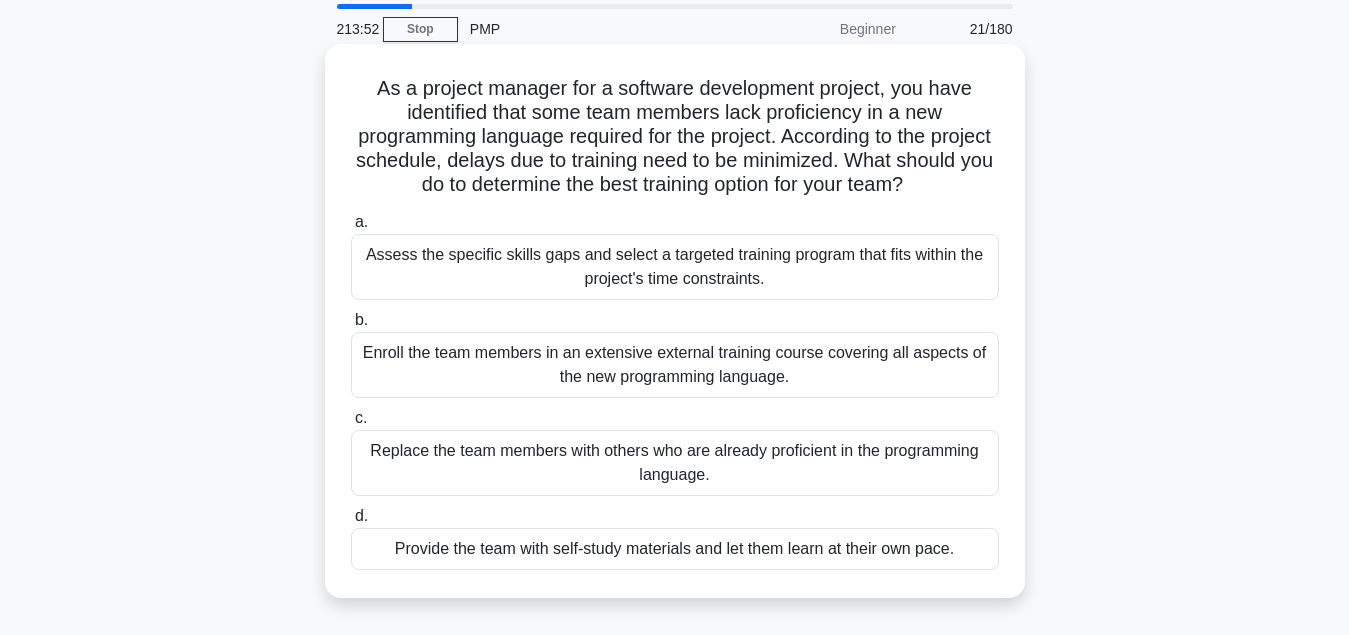 scroll, scrollTop: 102, scrollLeft: 0, axis: vertical 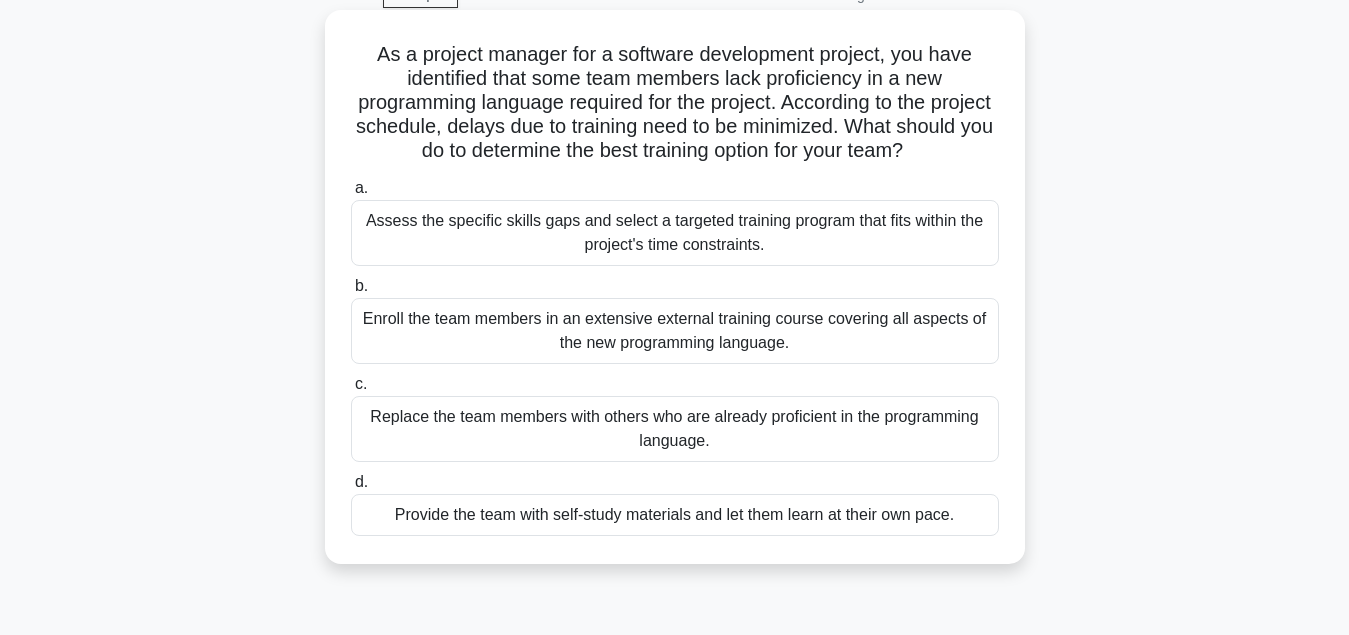 click on "Assess the specific skills gaps and select a targeted training program that fits within the project's time constraints." at bounding box center (675, 233) 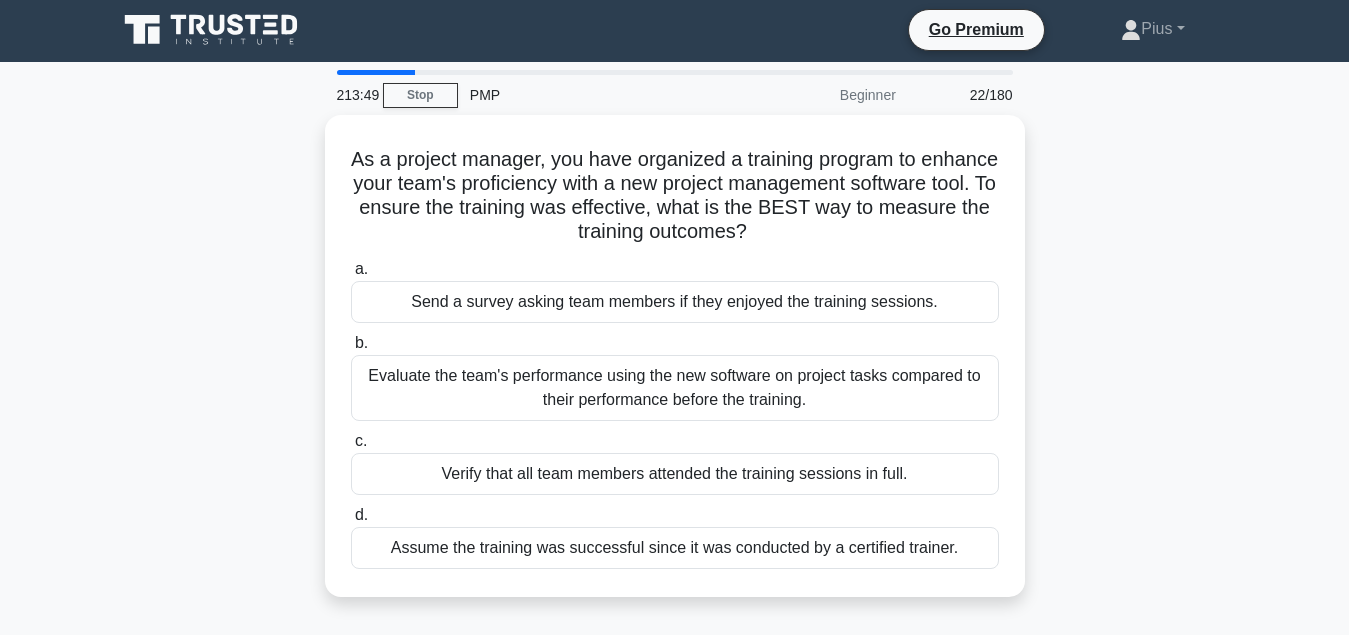 scroll, scrollTop: 0, scrollLeft: 0, axis: both 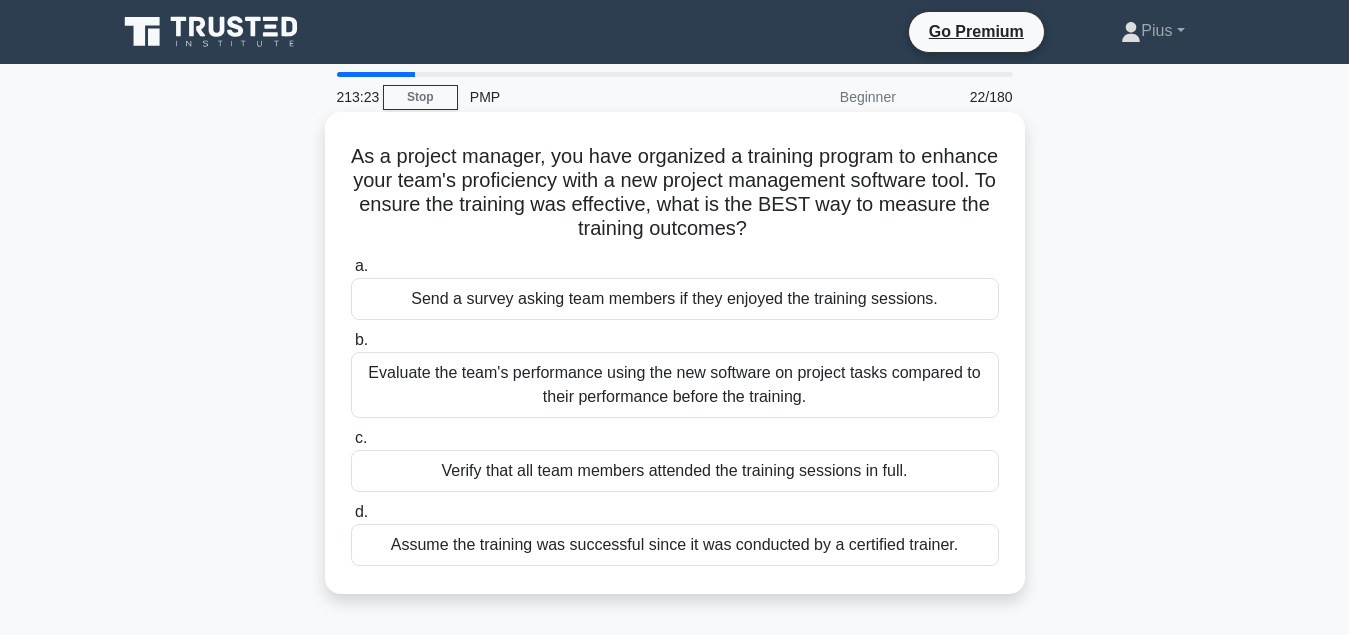 click on "Evaluate the team's performance using the new software on project tasks compared to their performance before the training." at bounding box center [675, 385] 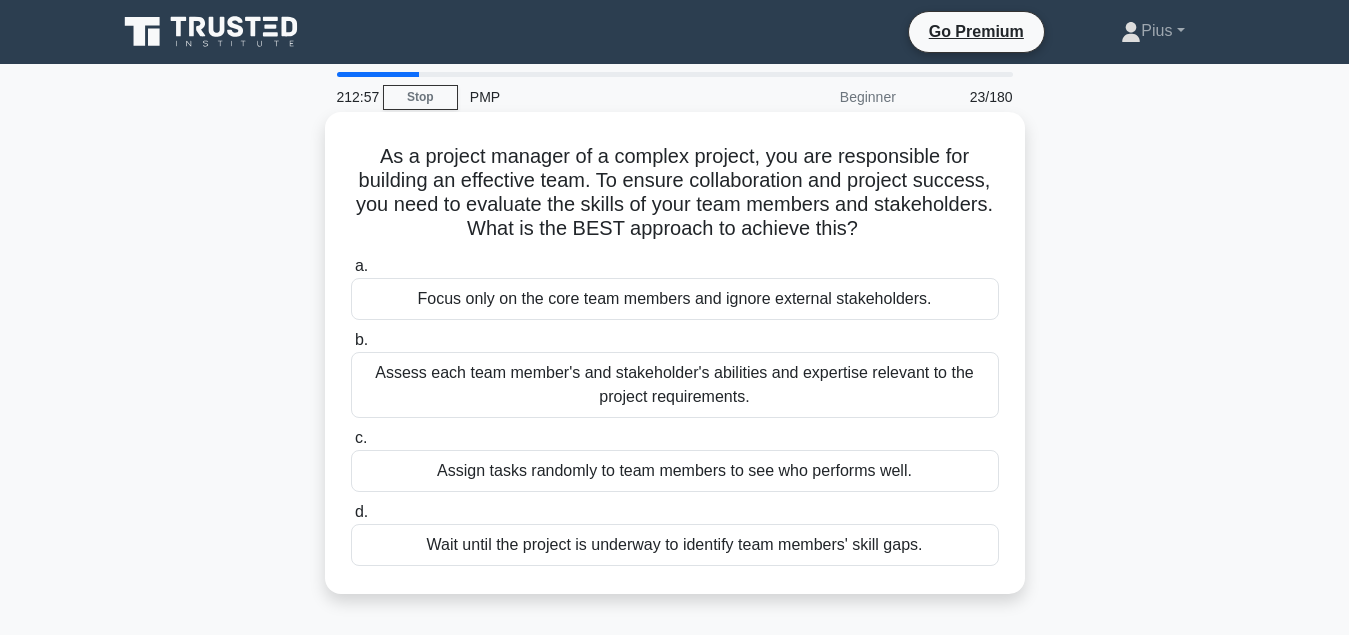click on "Assess each team member's and stakeholder's abilities and expertise relevant to the project requirements." at bounding box center (675, 385) 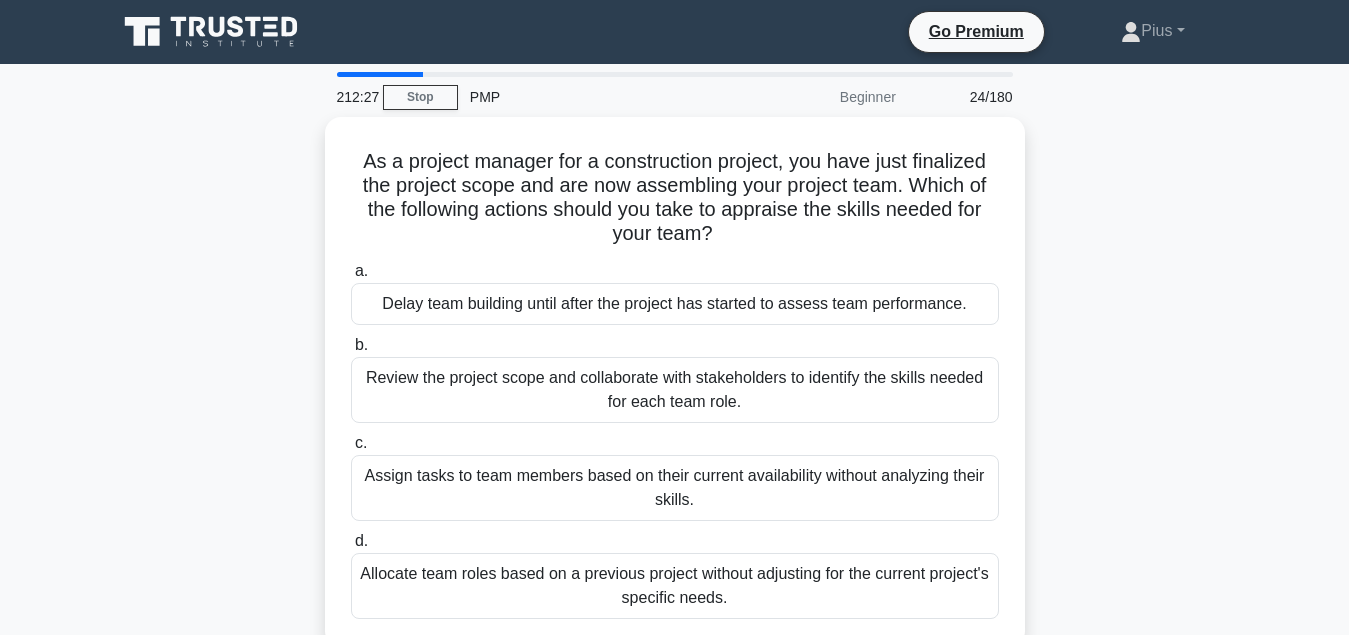 click on "Review the project scope and collaborate with stakeholders to identify the skills needed for each team role." at bounding box center (675, 390) 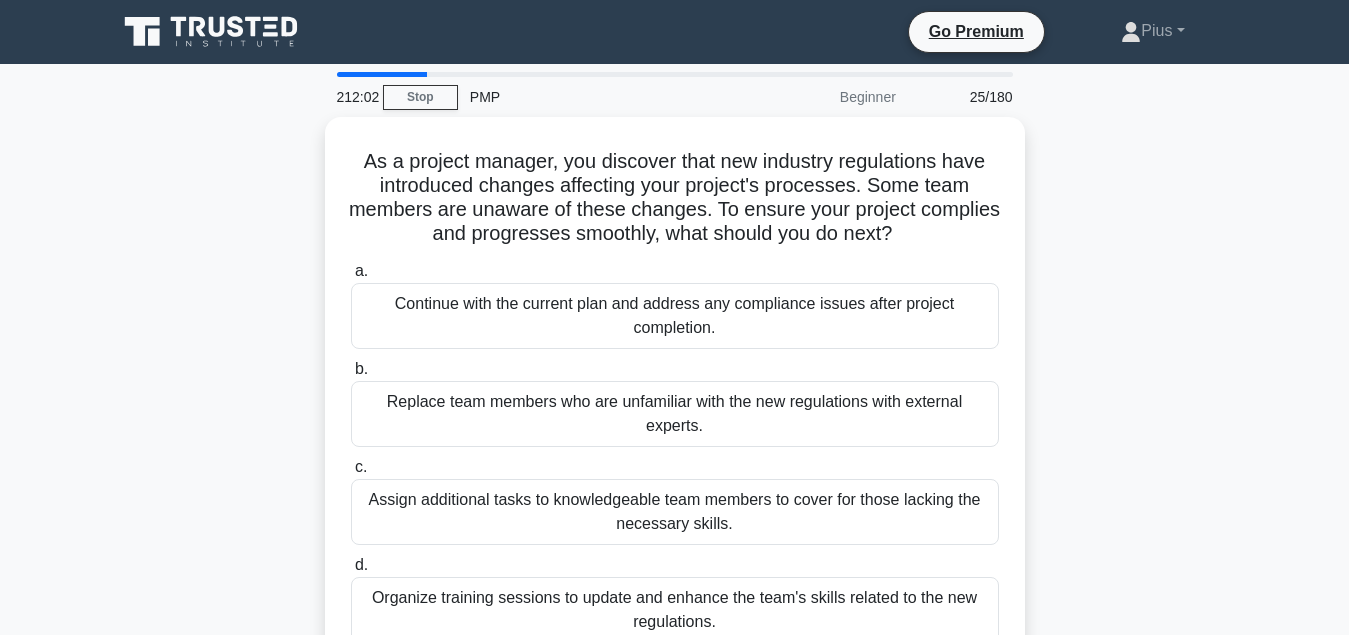 scroll, scrollTop: 102, scrollLeft: 0, axis: vertical 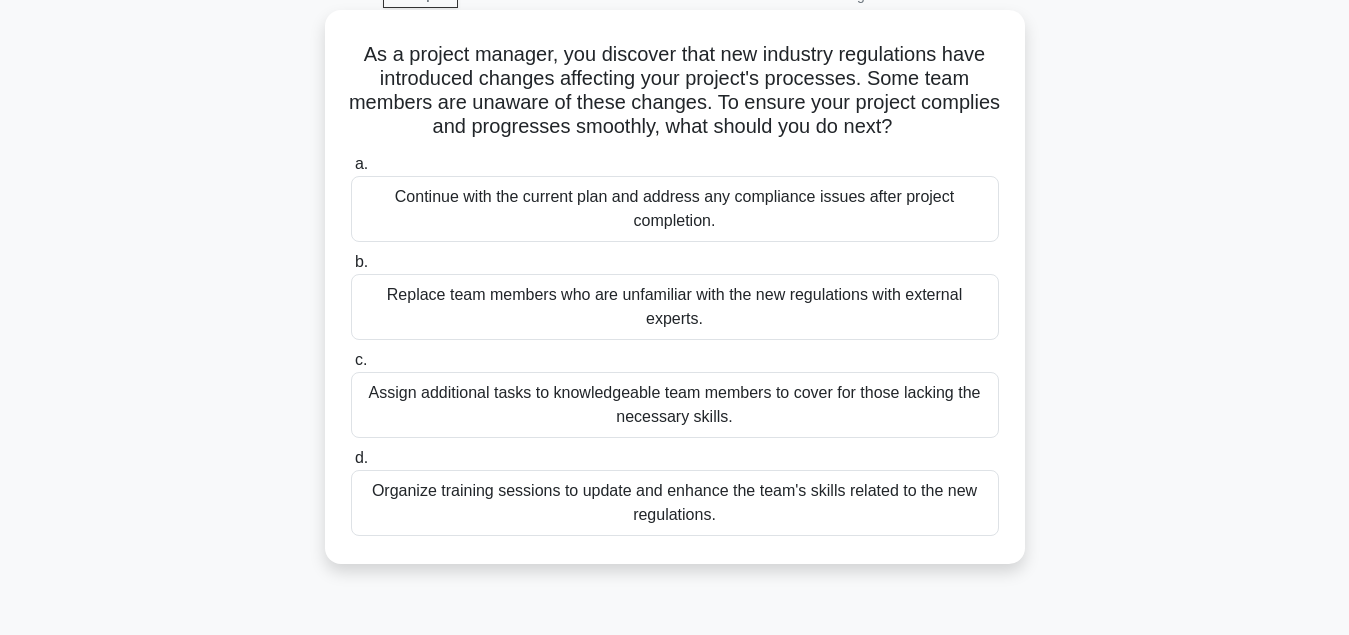 click on "Organize training sessions to update and enhance the team's skills related to the new regulations." at bounding box center [675, 503] 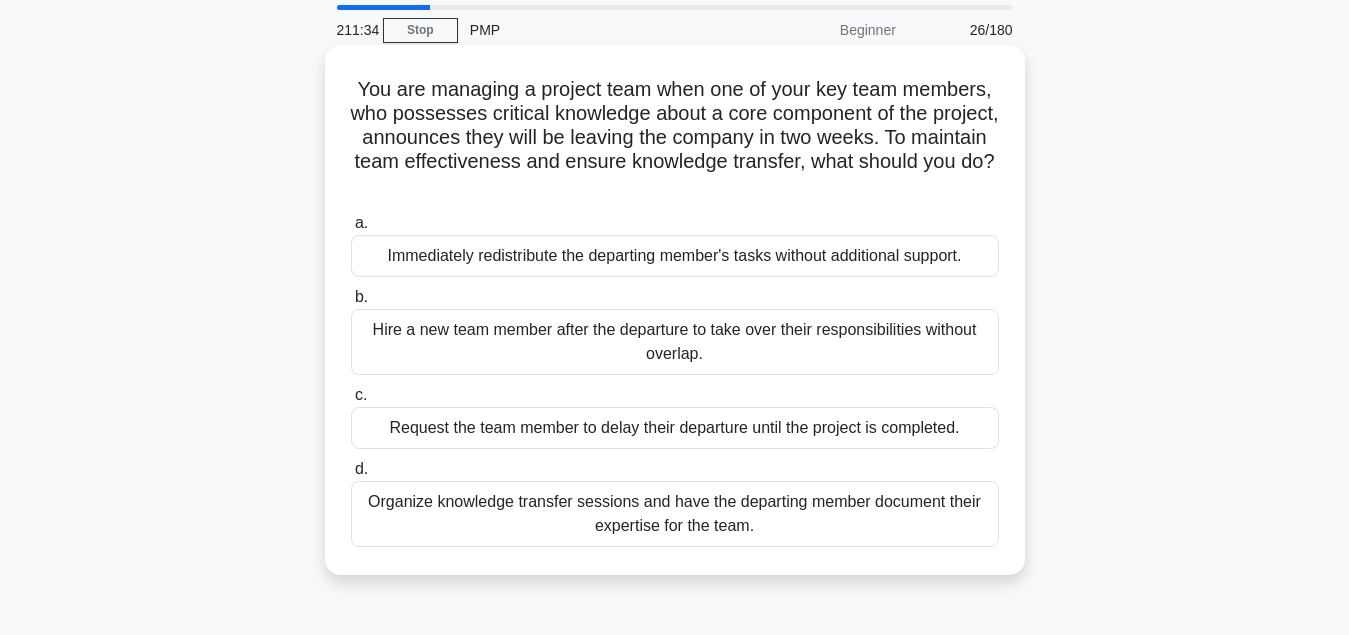 scroll, scrollTop: 102, scrollLeft: 0, axis: vertical 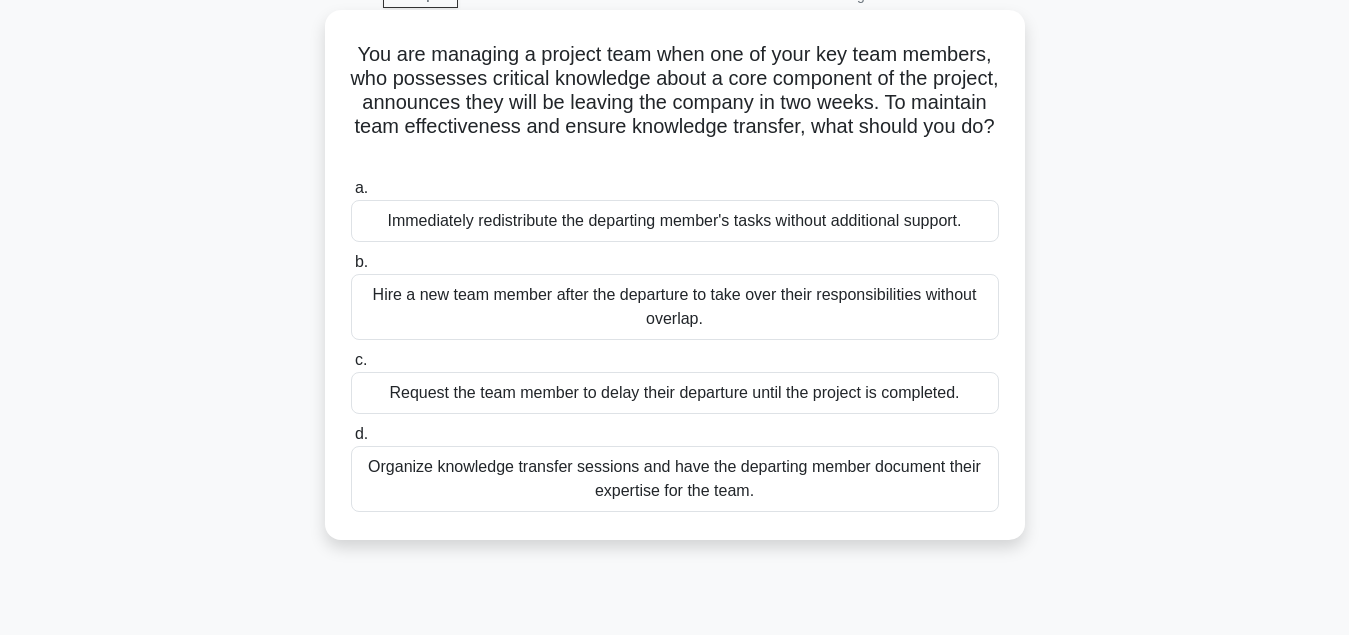 click on "Organize knowledge transfer sessions and have the departing member document their expertise for the team." at bounding box center (675, 479) 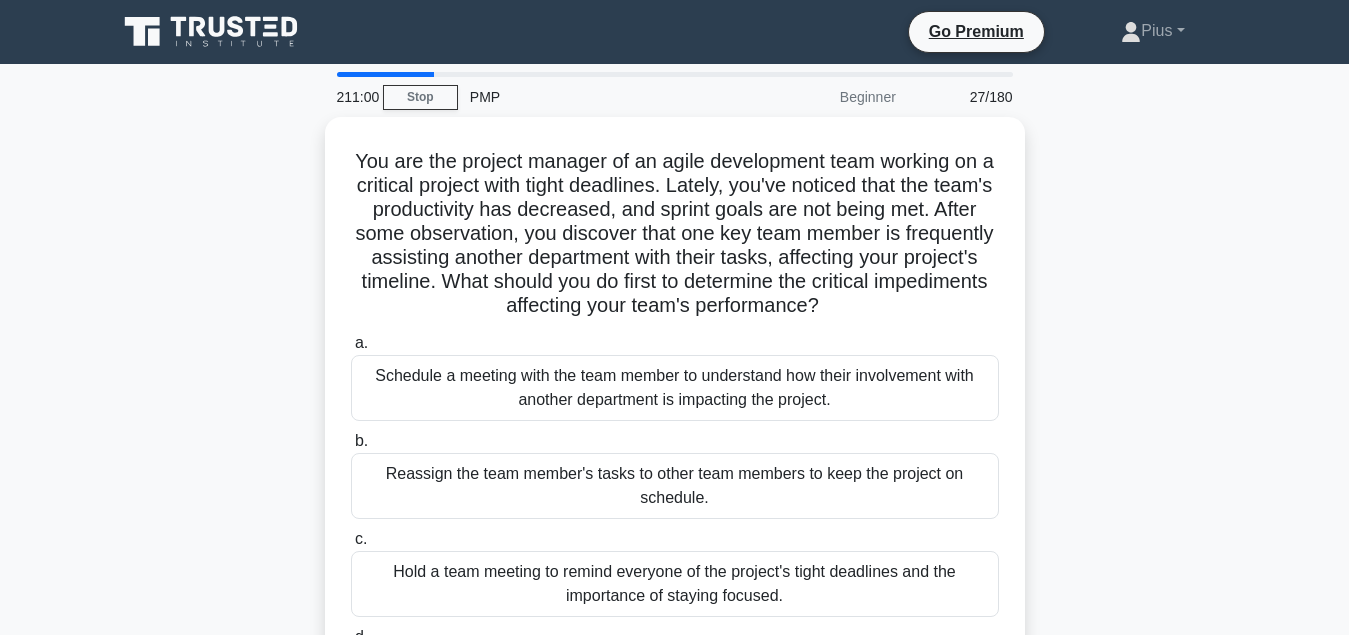 scroll, scrollTop: 102, scrollLeft: 0, axis: vertical 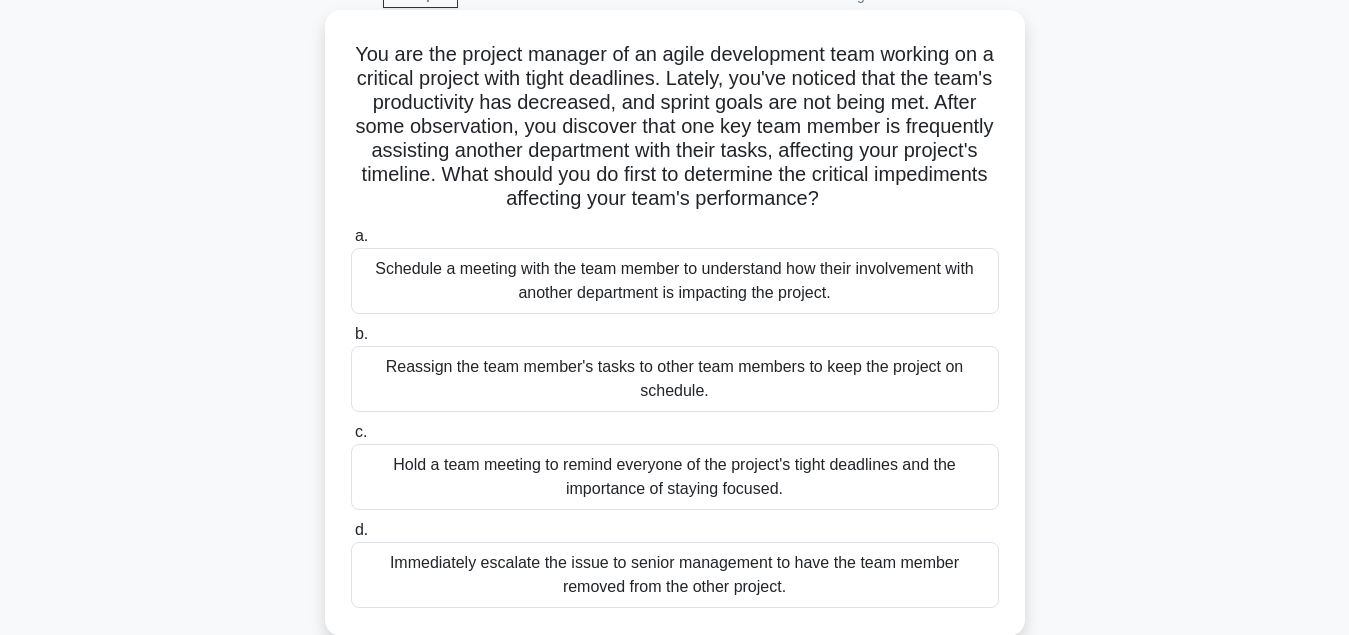 click on "Schedule a meeting with the team member to understand how their involvement with another department is impacting the project." at bounding box center (675, 281) 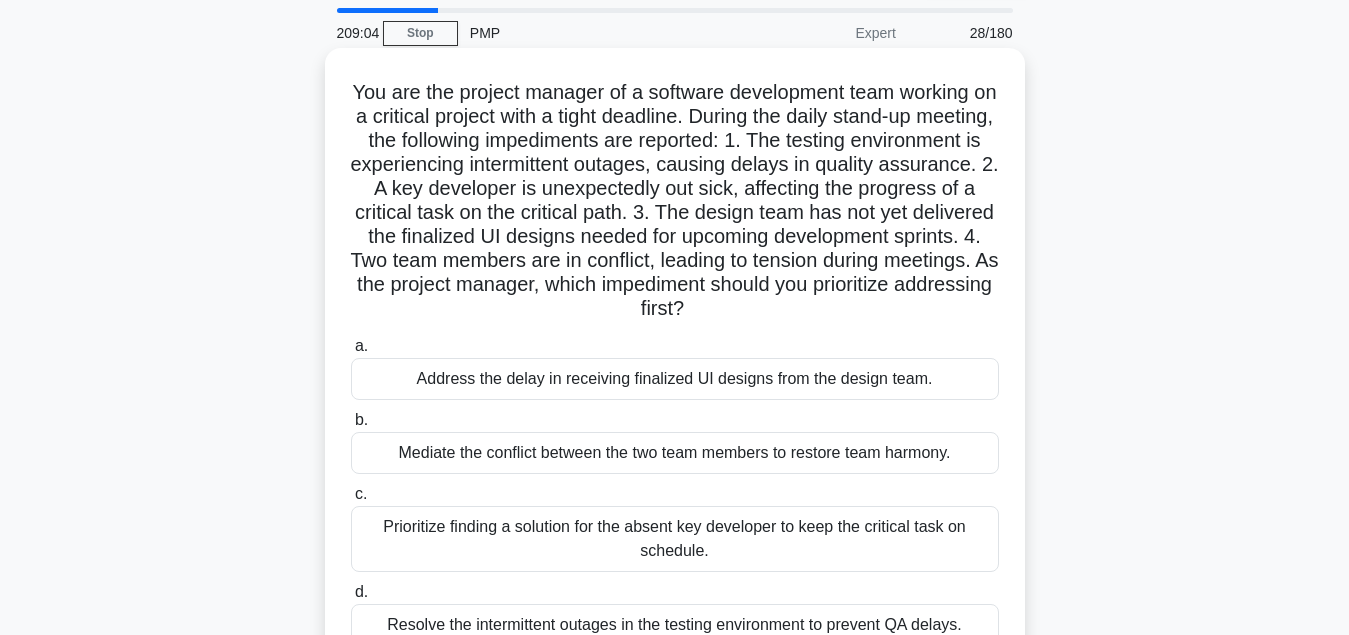 scroll, scrollTop: 102, scrollLeft: 0, axis: vertical 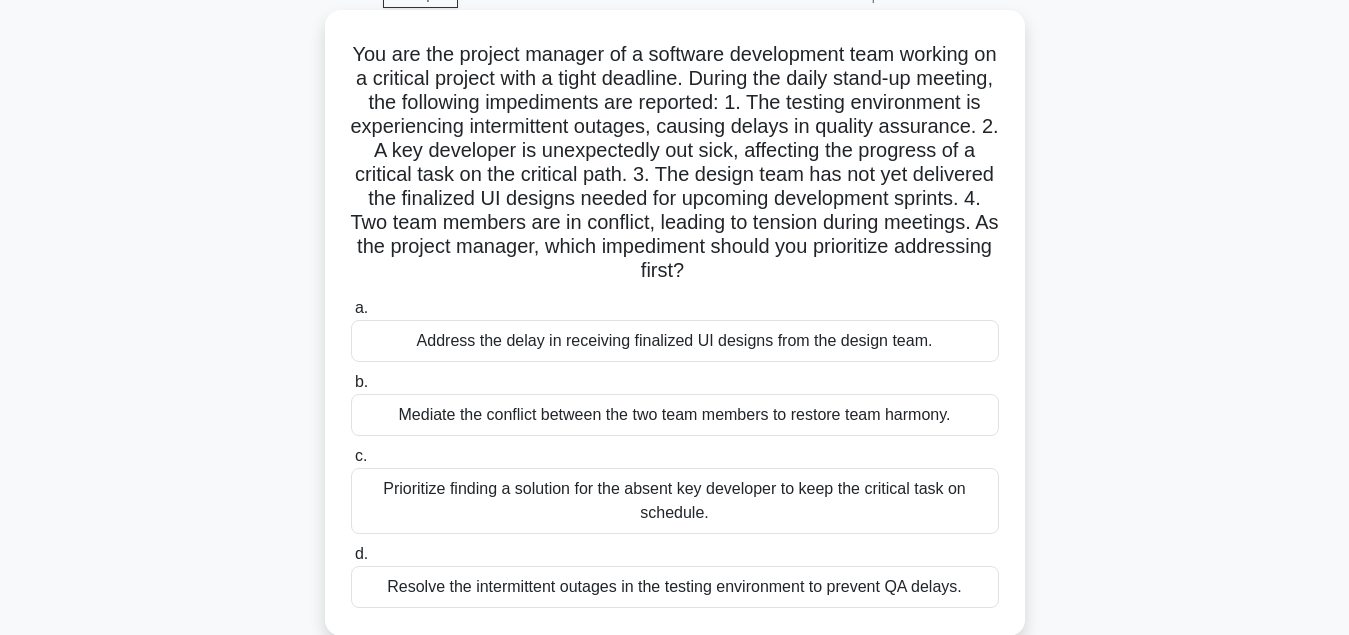 click on "Mediate the conflict between the two team members to restore team harmony." at bounding box center [675, 415] 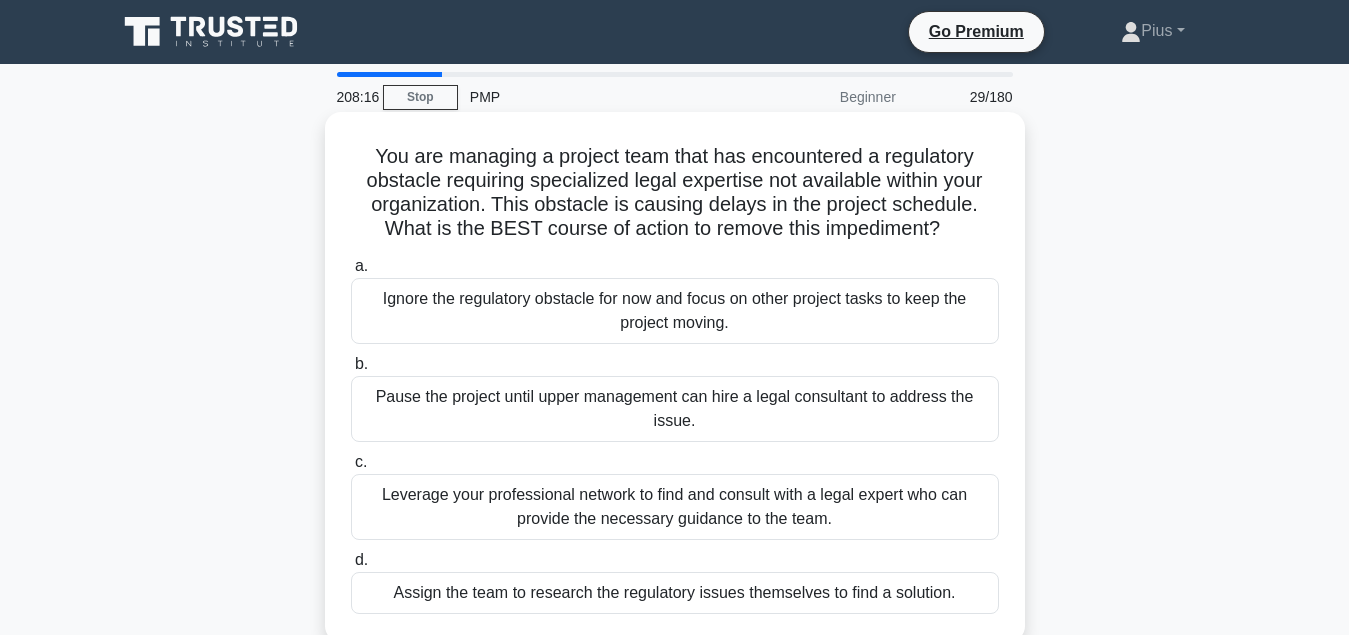 scroll, scrollTop: 102, scrollLeft: 0, axis: vertical 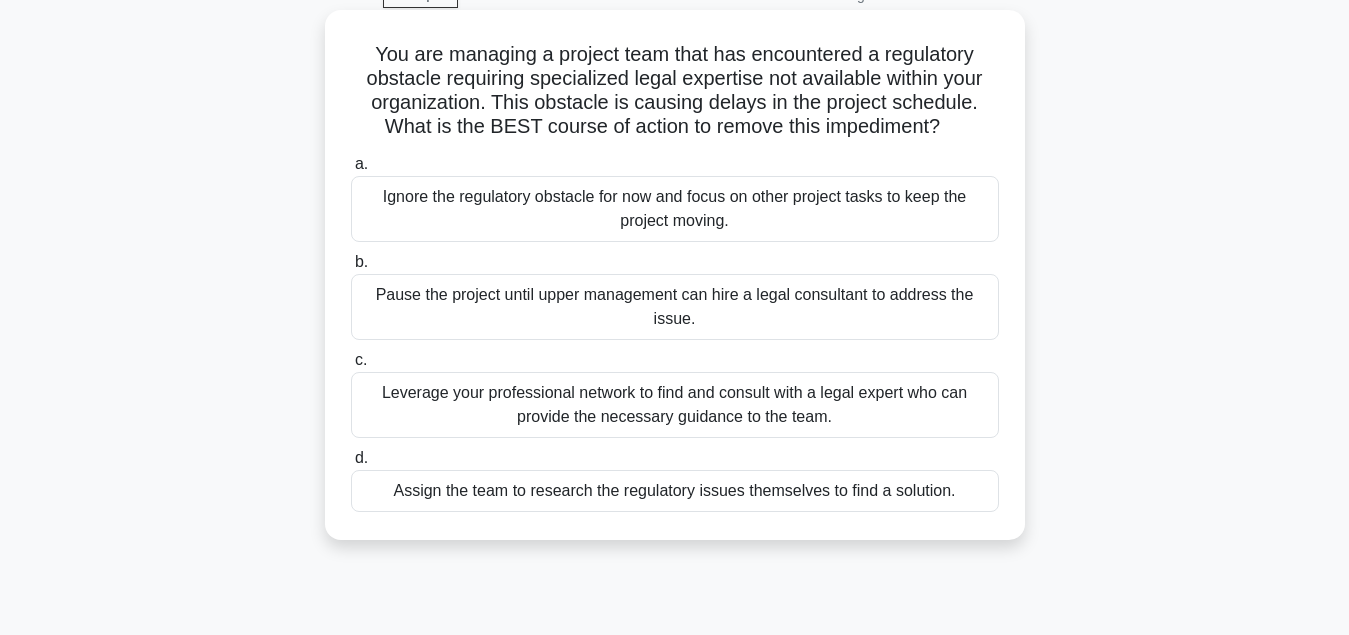 click on "Leverage your professional network to find and consult with a legal expert who can provide the necessary guidance to the team." at bounding box center (675, 405) 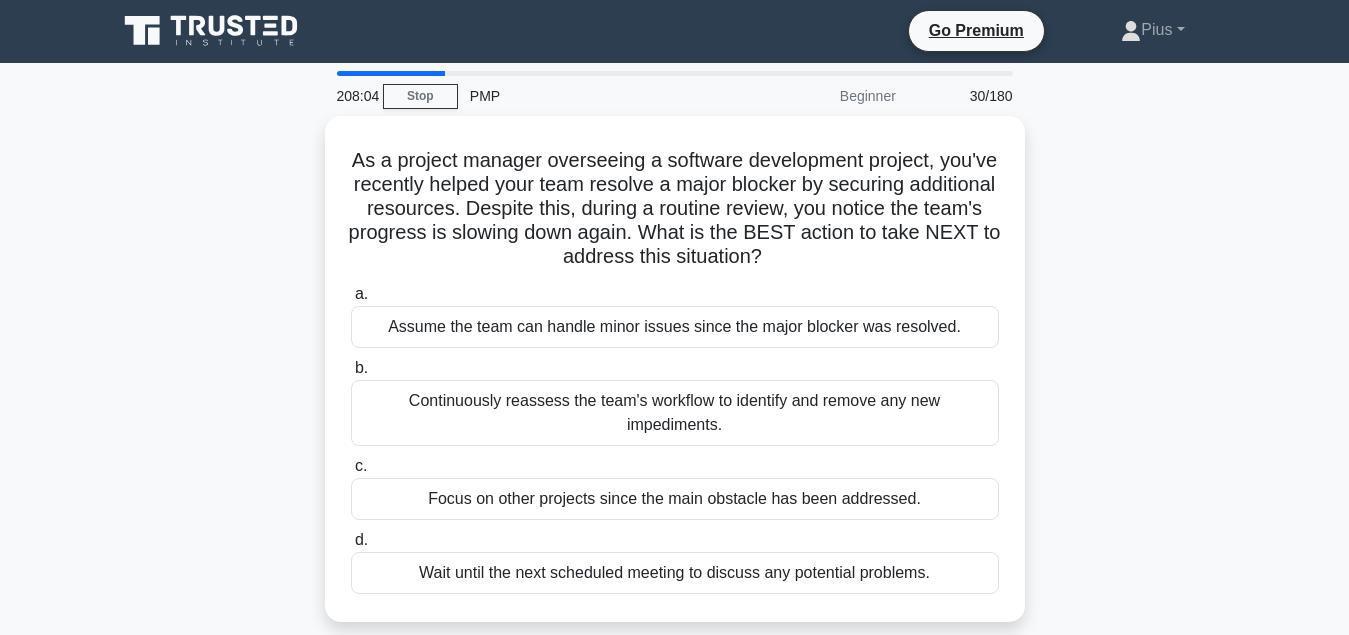 scroll, scrollTop: 0, scrollLeft: 0, axis: both 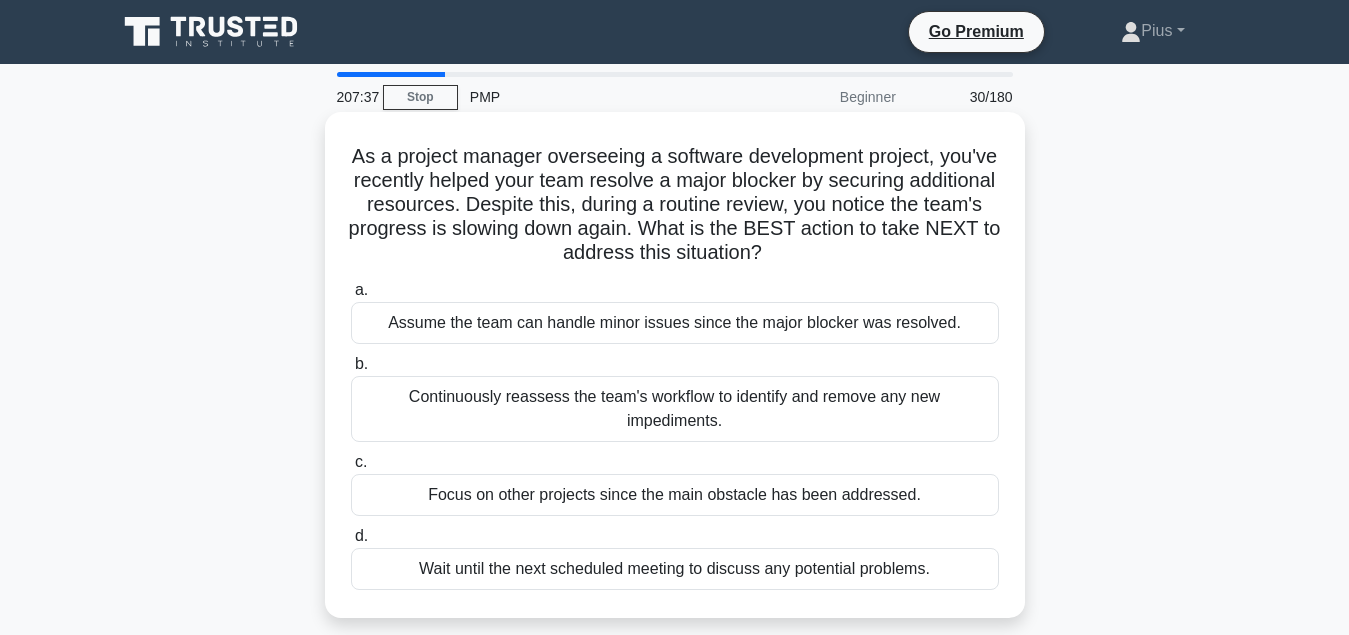 click on "Continuously reassess the team's workflow to identify and remove any new impediments." at bounding box center [675, 409] 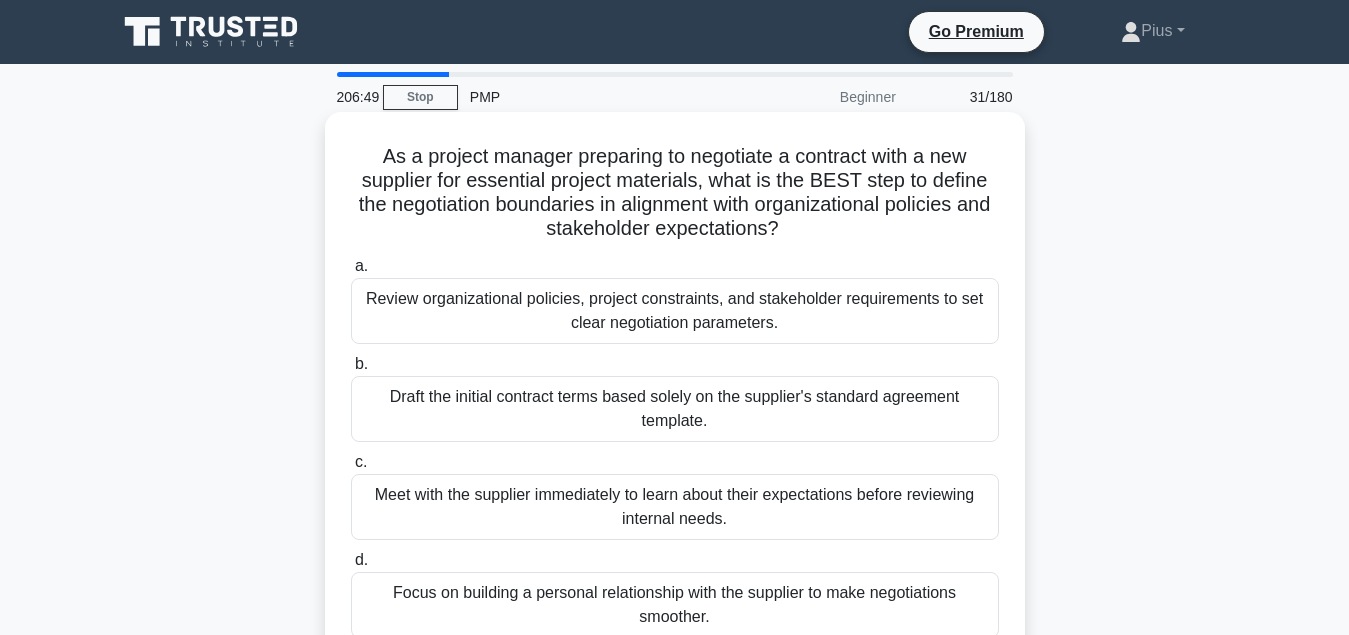 click on "Review organizational policies, project constraints, and stakeholder requirements to set clear negotiation parameters." at bounding box center [675, 311] 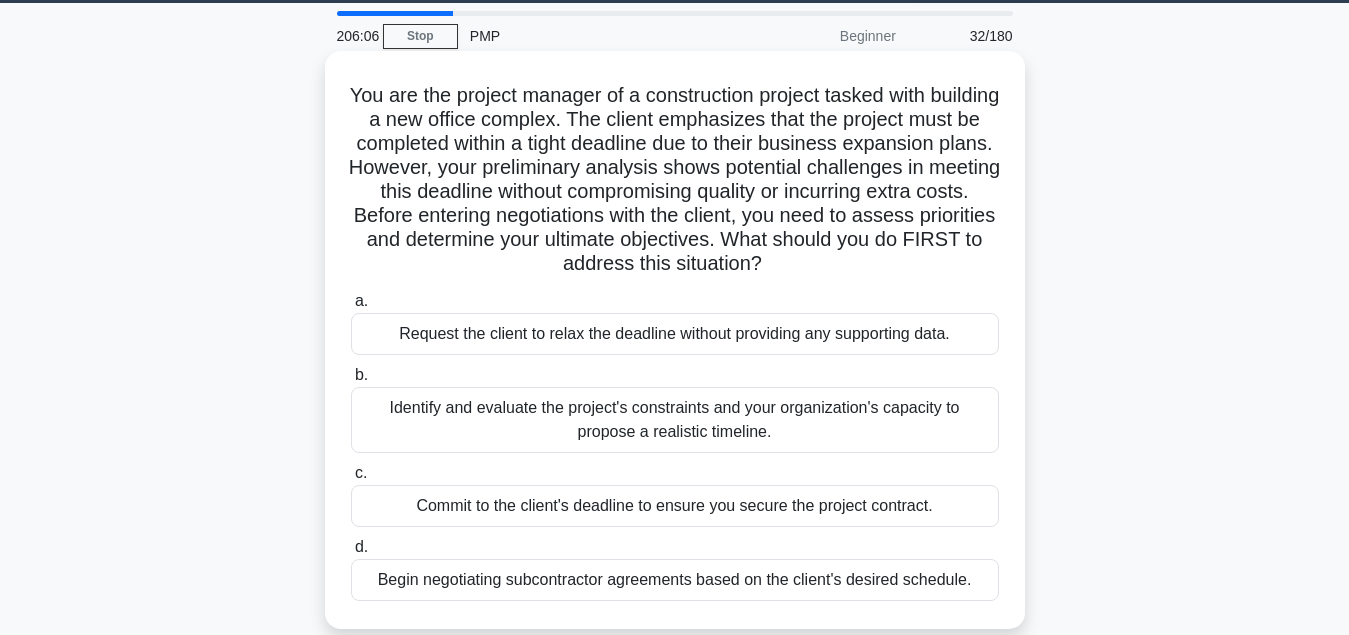 scroll, scrollTop: 102, scrollLeft: 0, axis: vertical 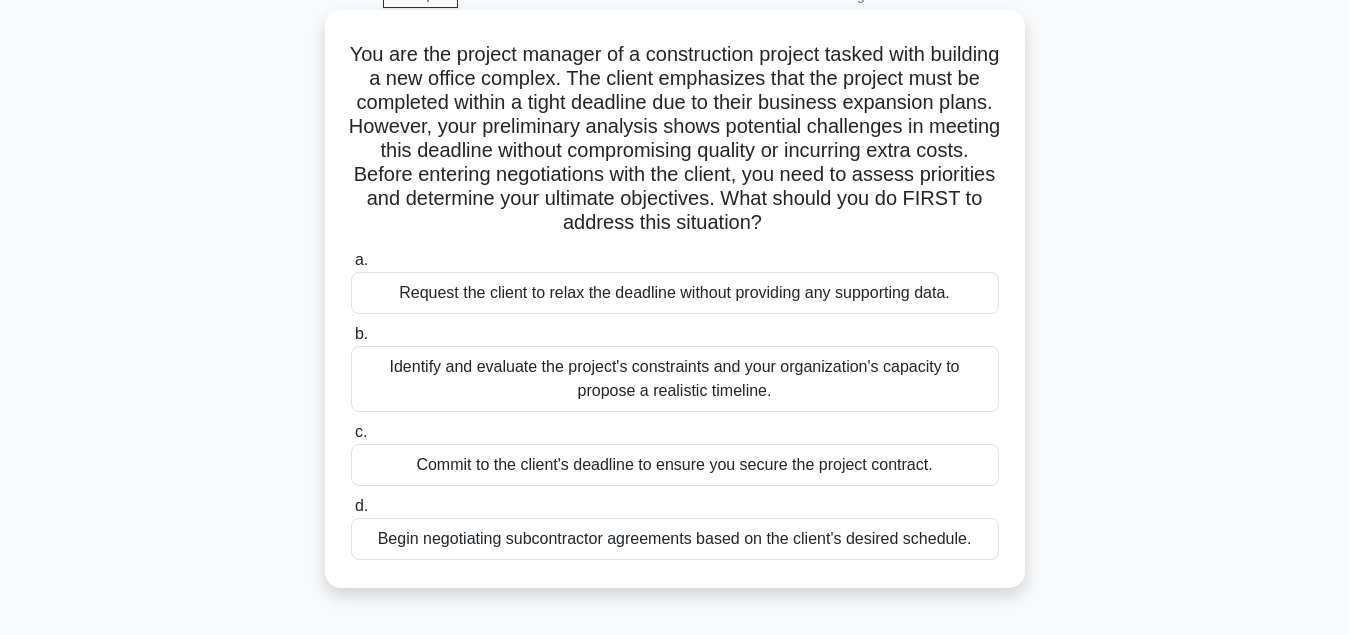 click on "Identify and evaluate the project's constraints and your organization's capacity to propose a realistic timeline." at bounding box center [675, 379] 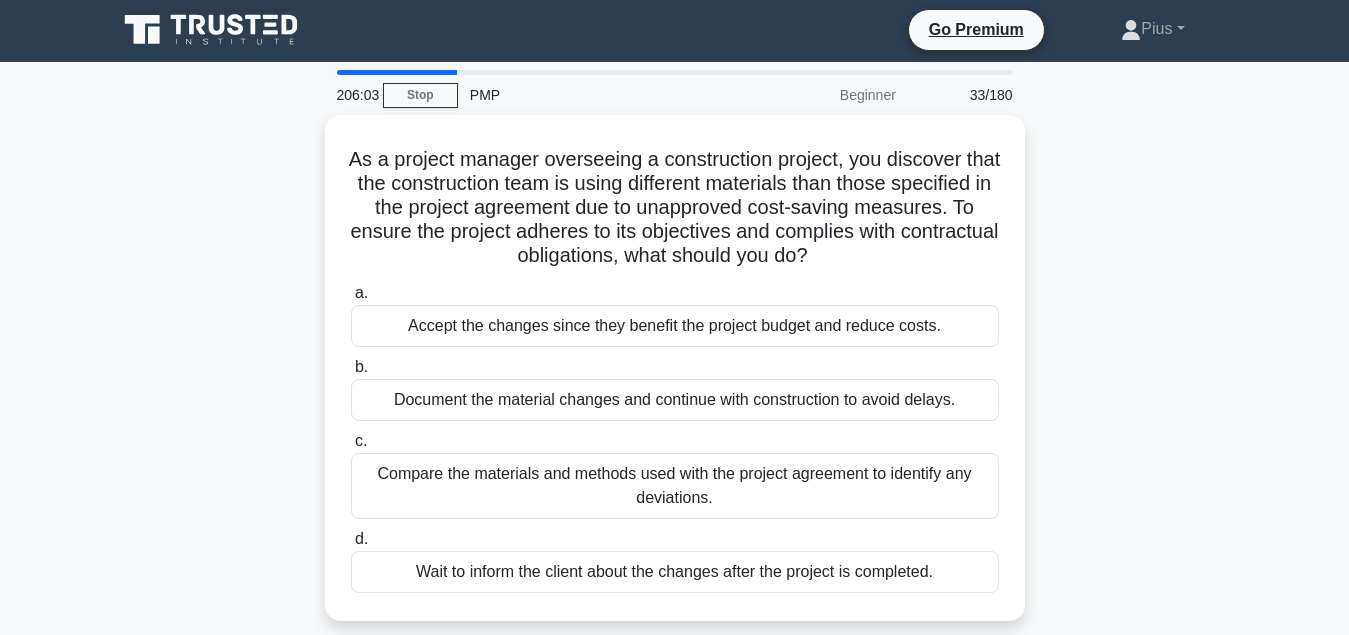 scroll, scrollTop: 0, scrollLeft: 0, axis: both 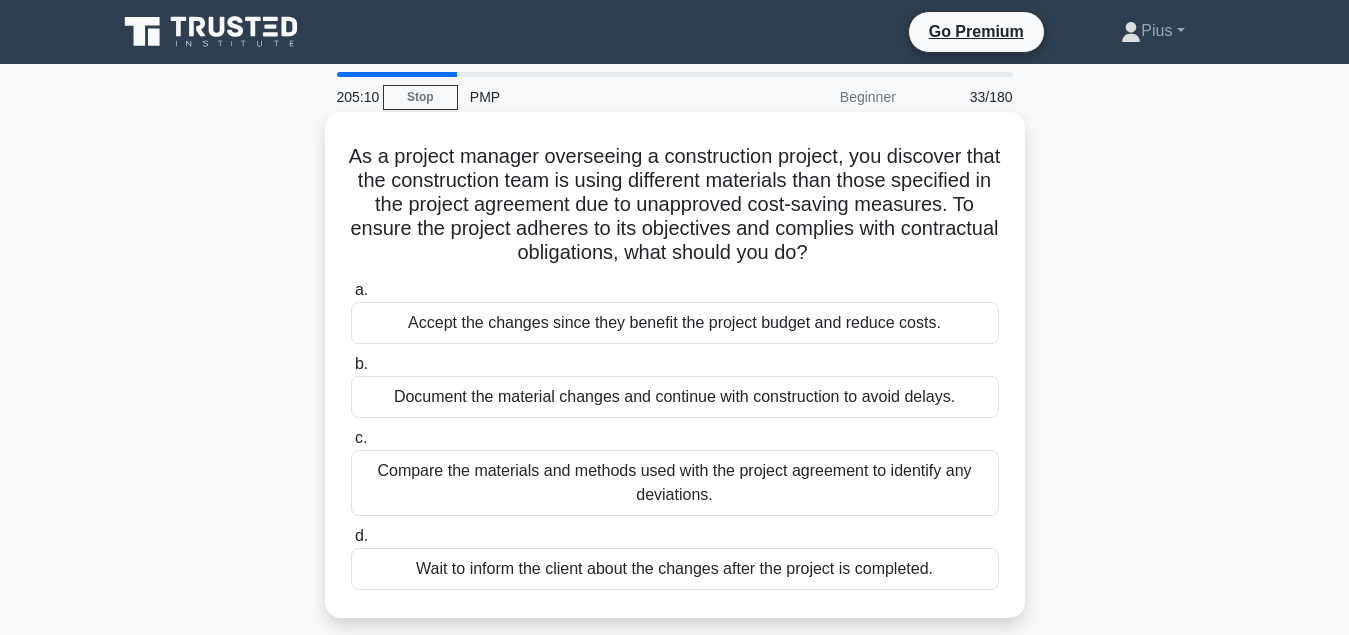 click on "Compare the materials and methods used with the project agreement to identify any deviations." at bounding box center (675, 483) 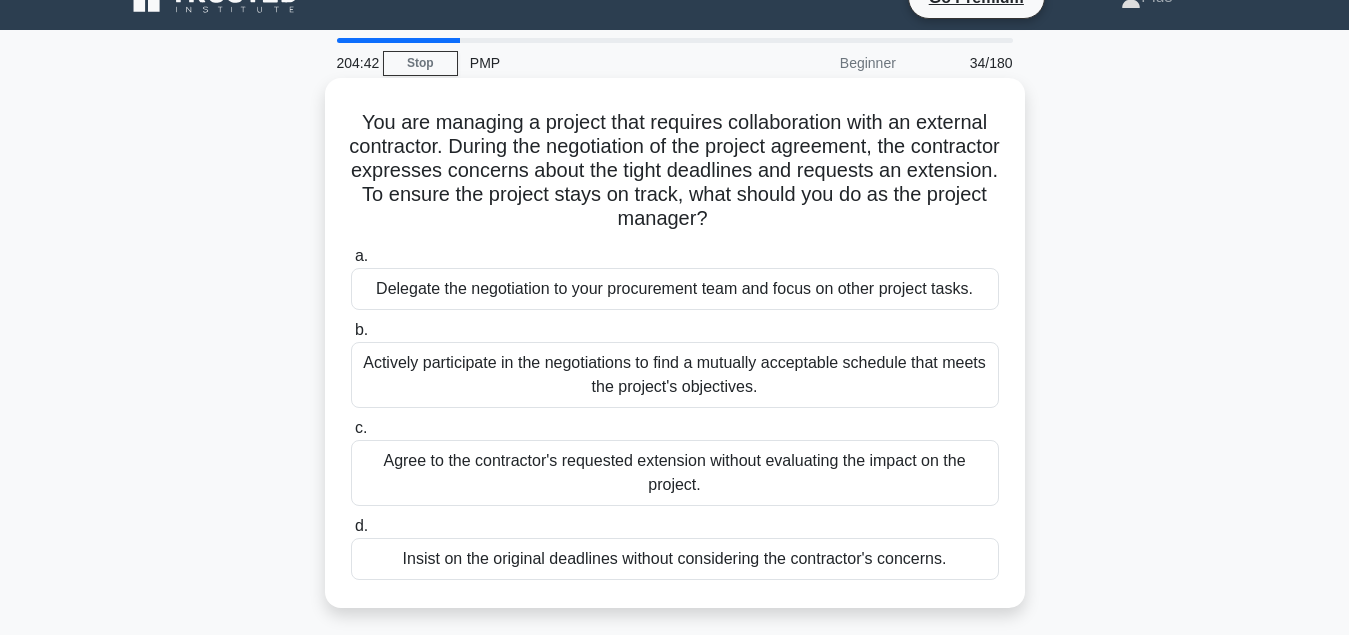 scroll, scrollTop: 0, scrollLeft: 0, axis: both 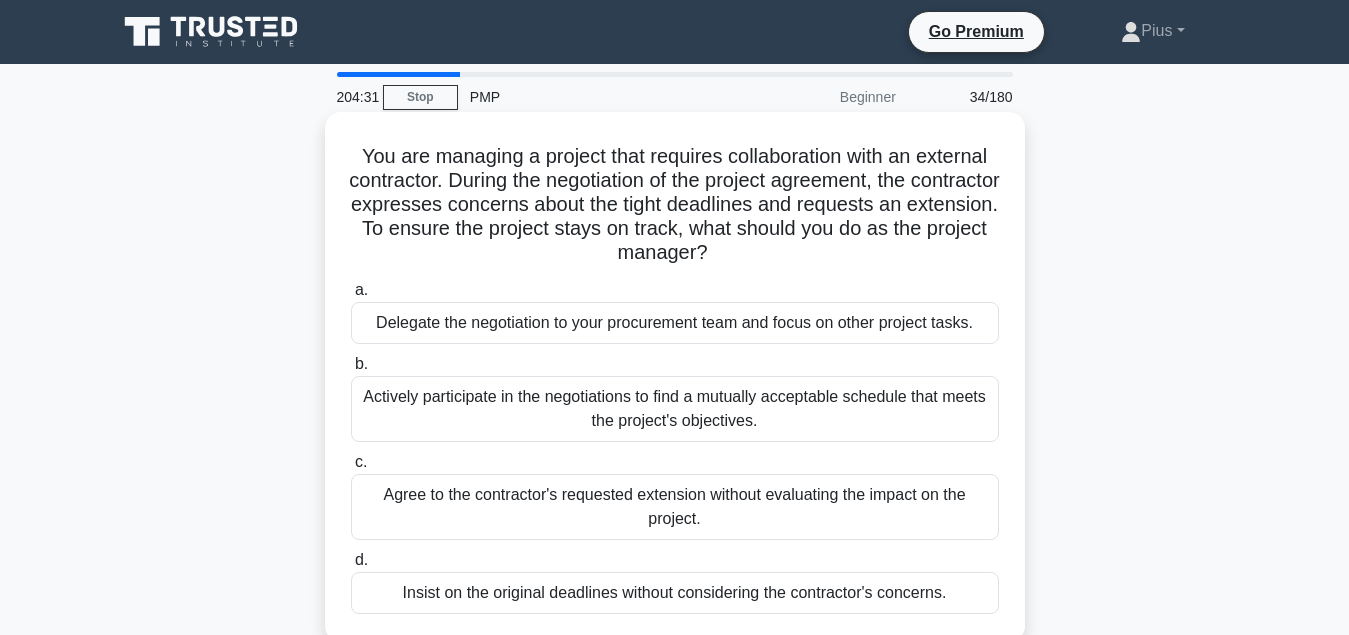 click on "Actively participate in the negotiations to find a mutually acceptable schedule that meets the project's objectives." at bounding box center (675, 409) 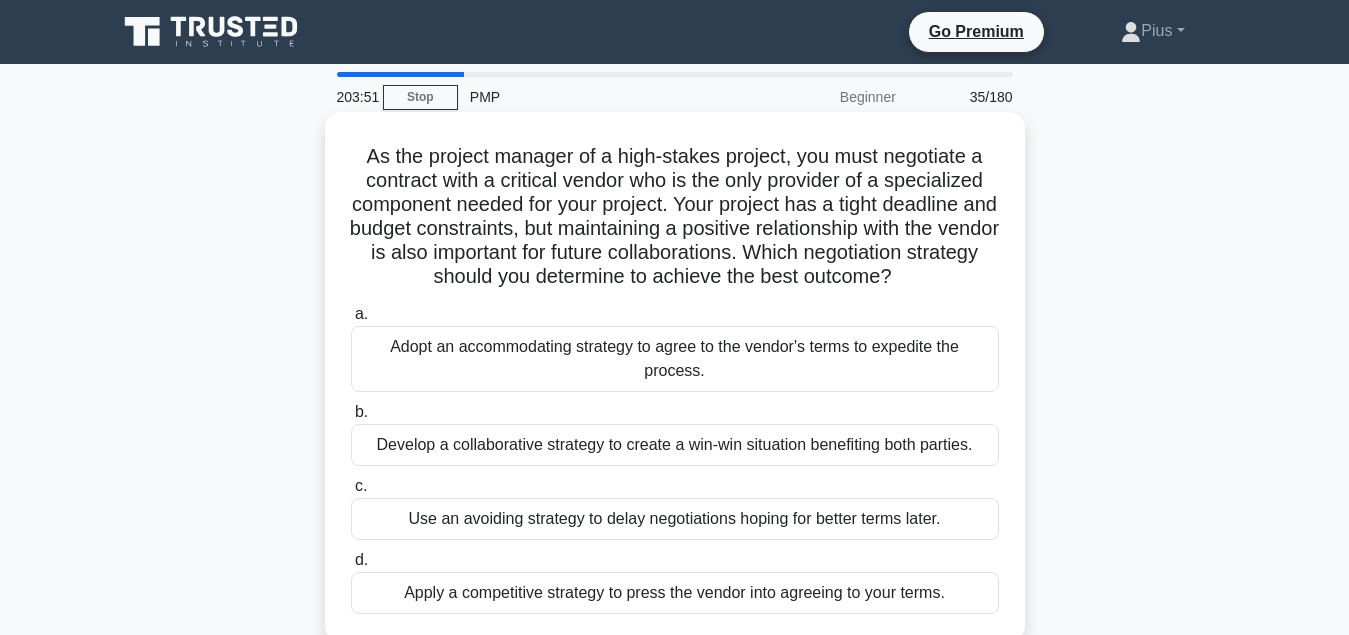 click on "Develop a collaborative strategy to create a win-win situation benefiting both parties." at bounding box center [675, 445] 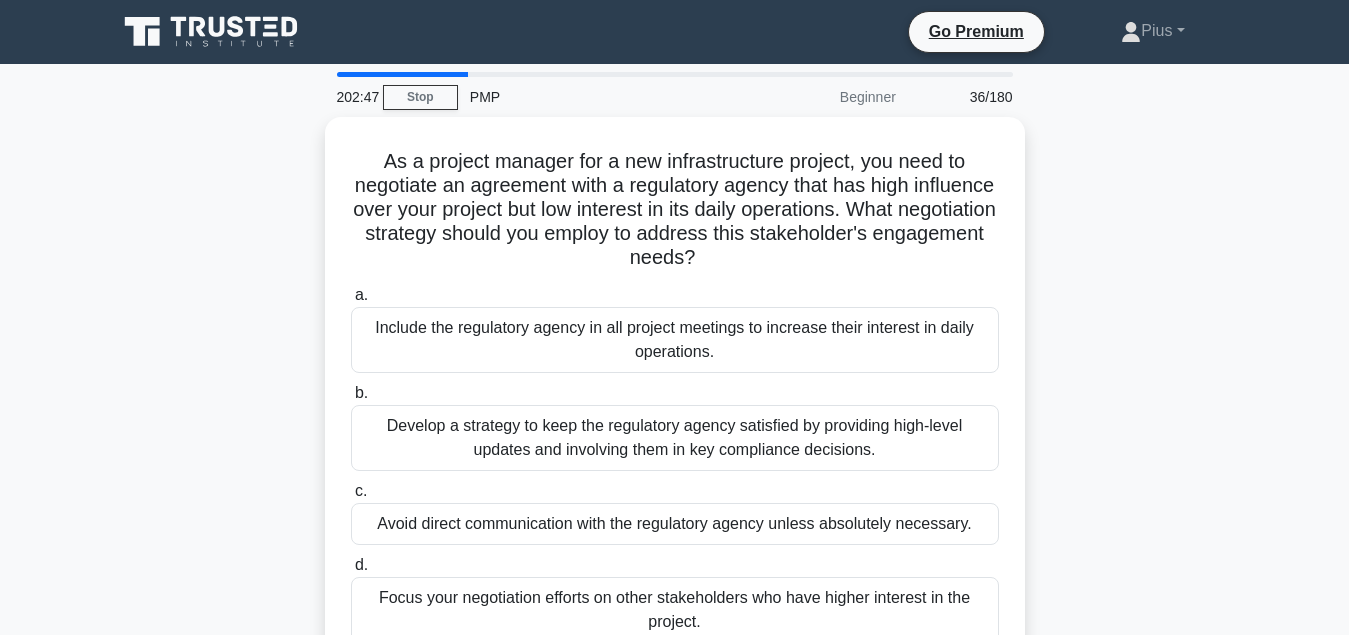 scroll, scrollTop: 102, scrollLeft: 0, axis: vertical 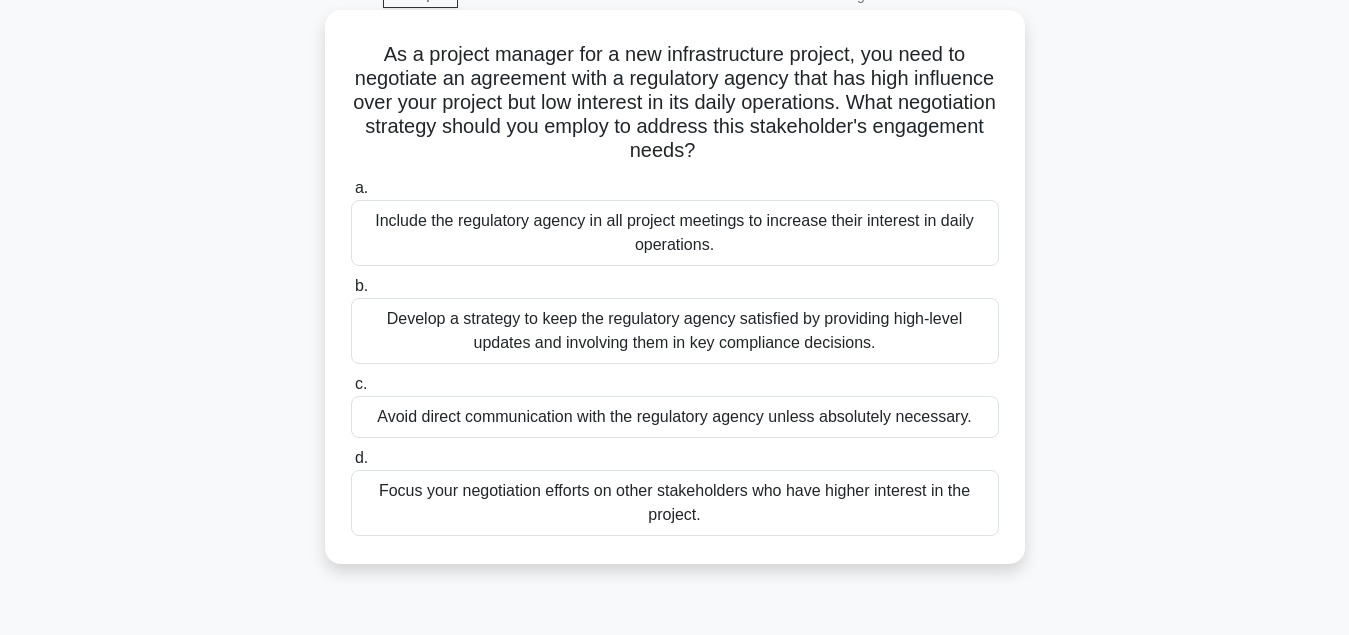 click on "Develop a strategy to keep the regulatory agency satisfied by providing high-level updates and involving them in key compliance decisions." at bounding box center [675, 331] 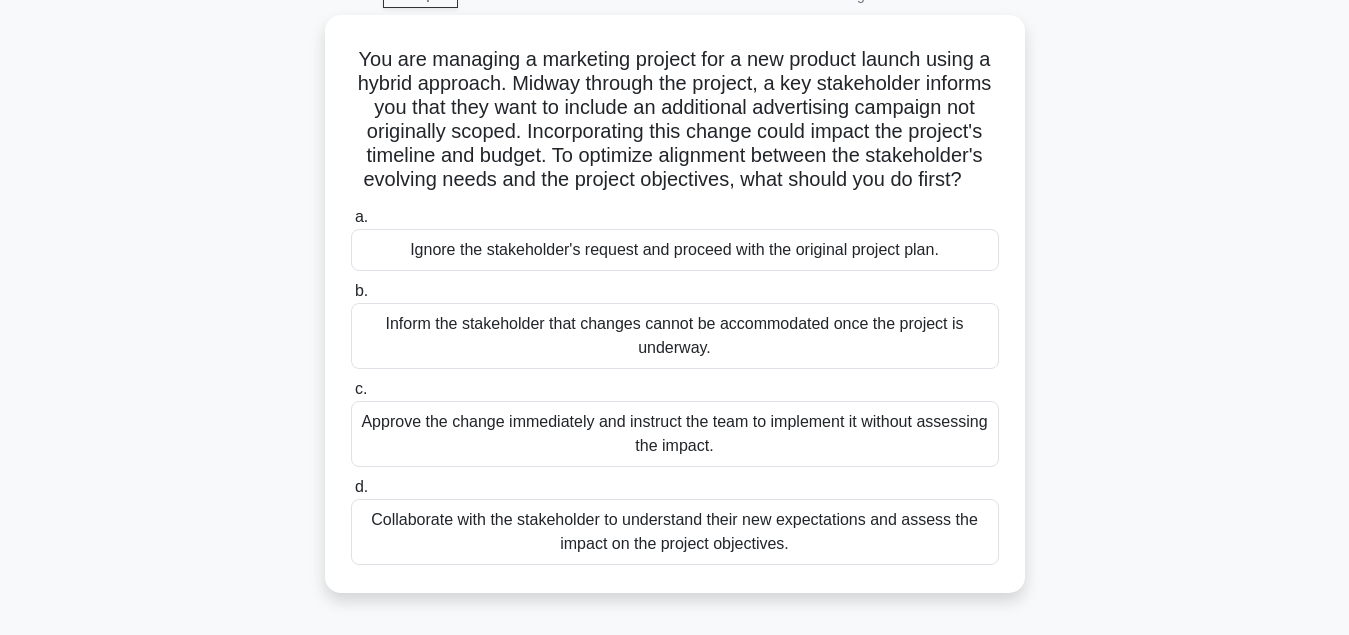 scroll, scrollTop: 204, scrollLeft: 0, axis: vertical 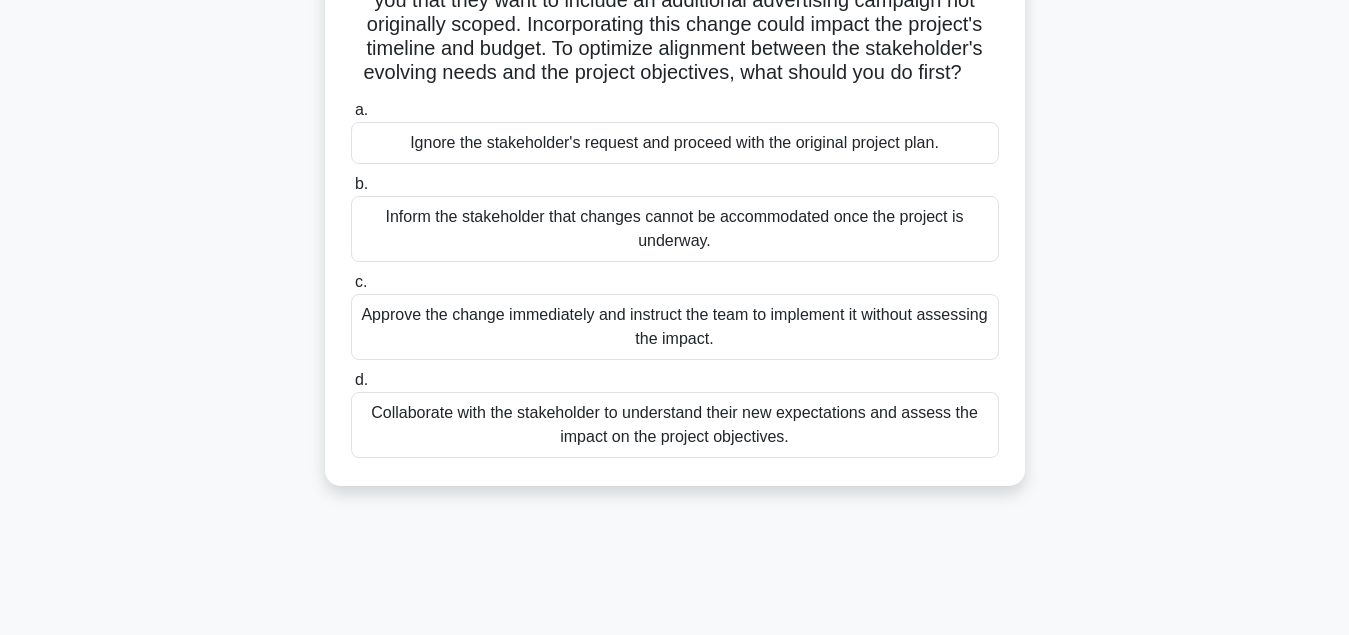 click on "Collaborate with the stakeholder to understand their new expectations and assess the impact on the project objectives." at bounding box center [675, 425] 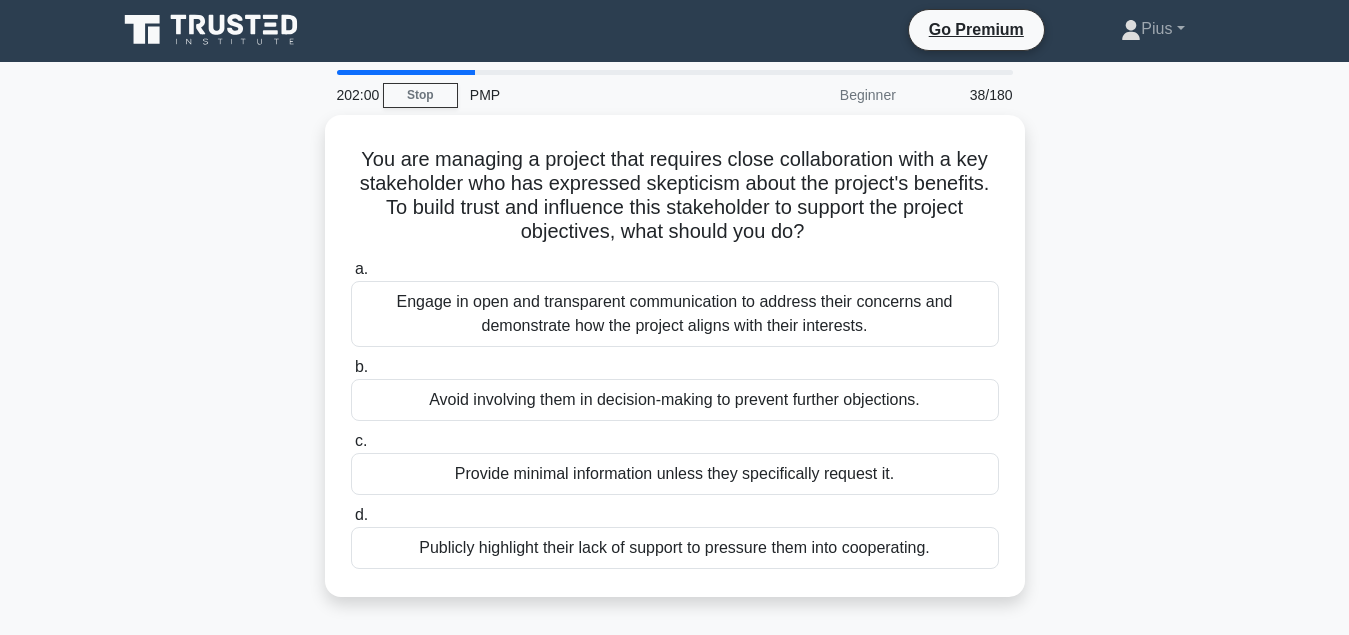 scroll, scrollTop: 0, scrollLeft: 0, axis: both 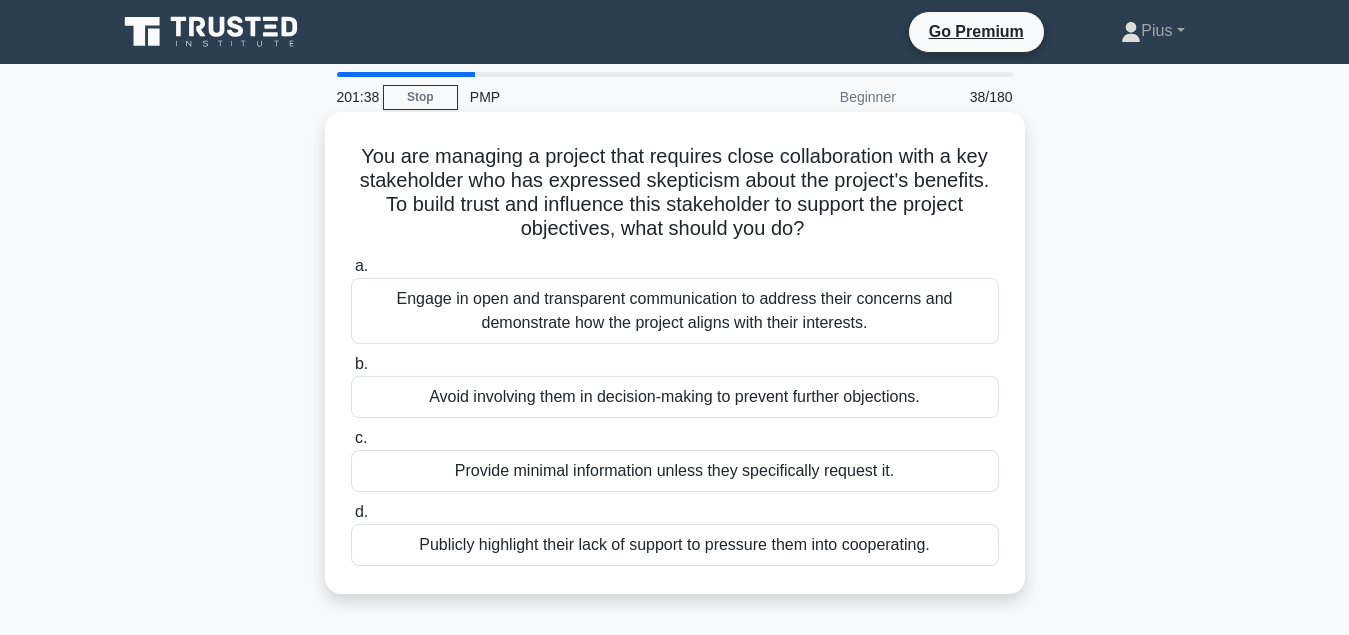 click on "Engage in open and transparent communication to address their concerns and demonstrate how the project aligns with their interests." at bounding box center [675, 311] 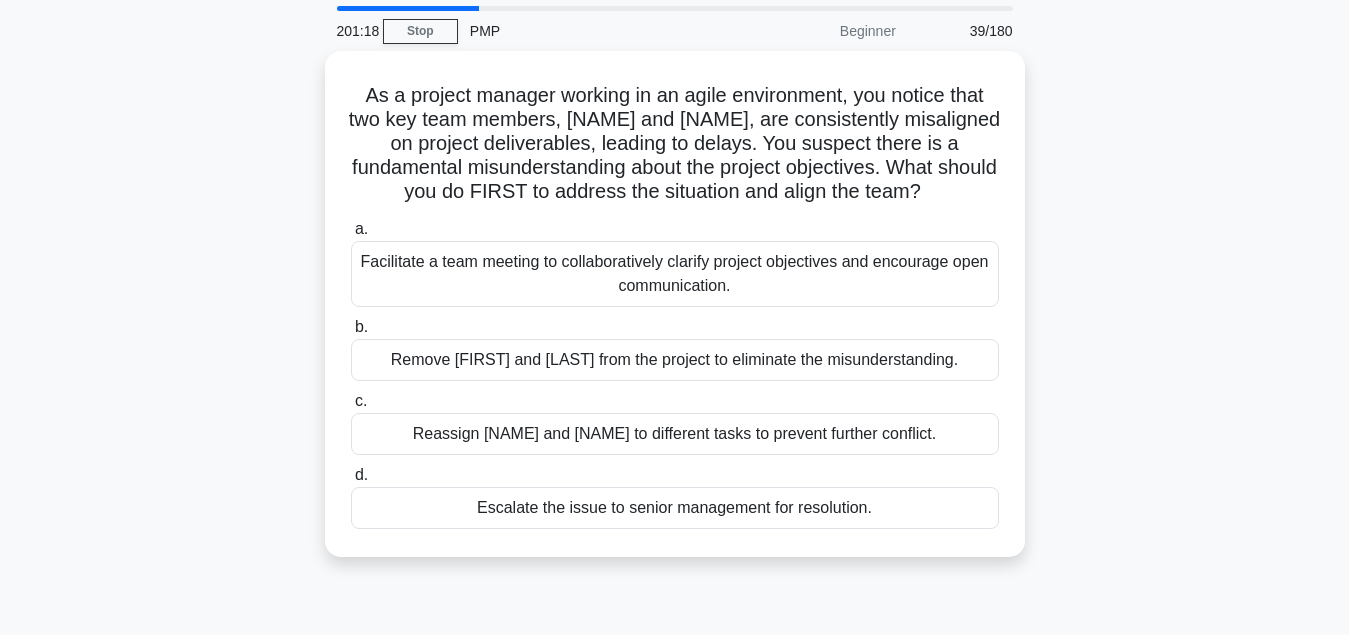 scroll, scrollTop: 102, scrollLeft: 0, axis: vertical 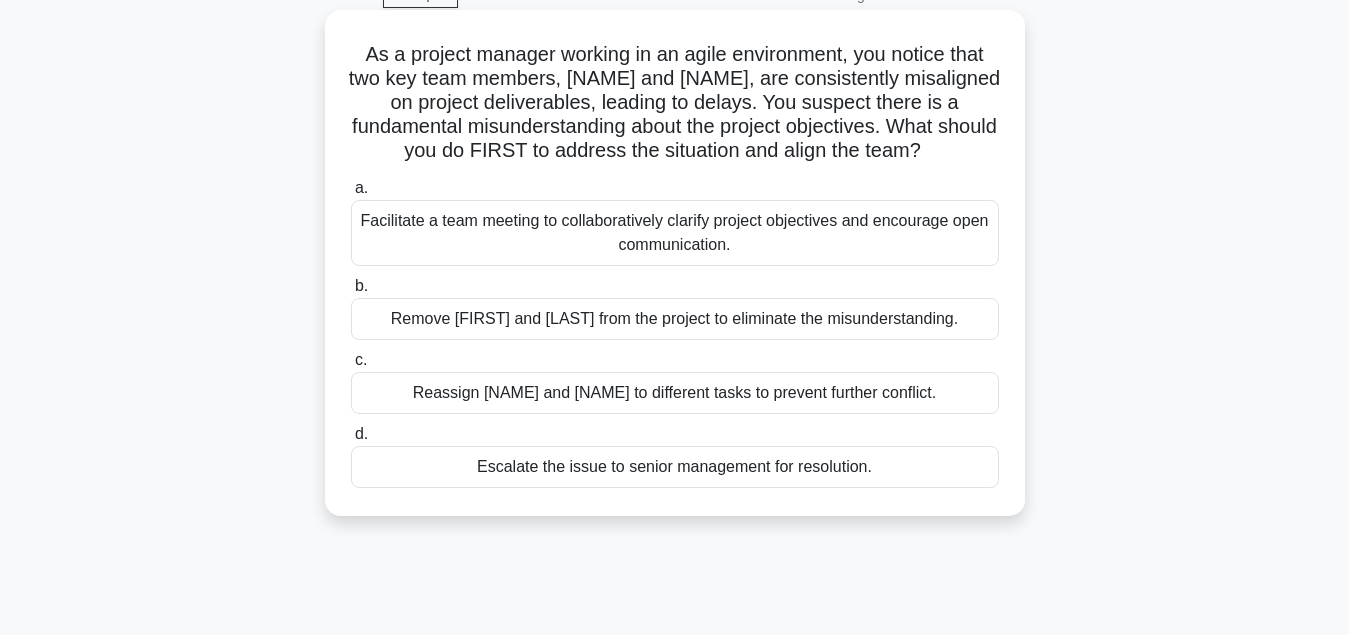 click on "Facilitate a team meeting to collaboratively clarify project objectives and encourage open communication." at bounding box center [675, 233] 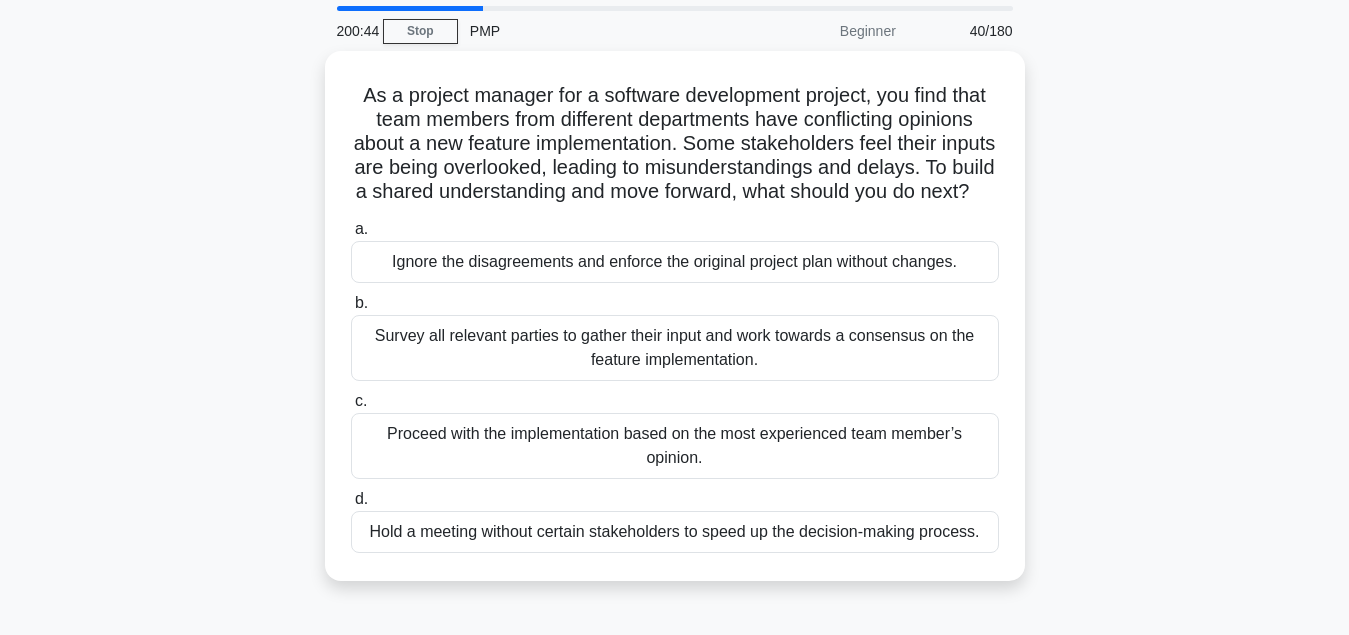 scroll, scrollTop: 102, scrollLeft: 0, axis: vertical 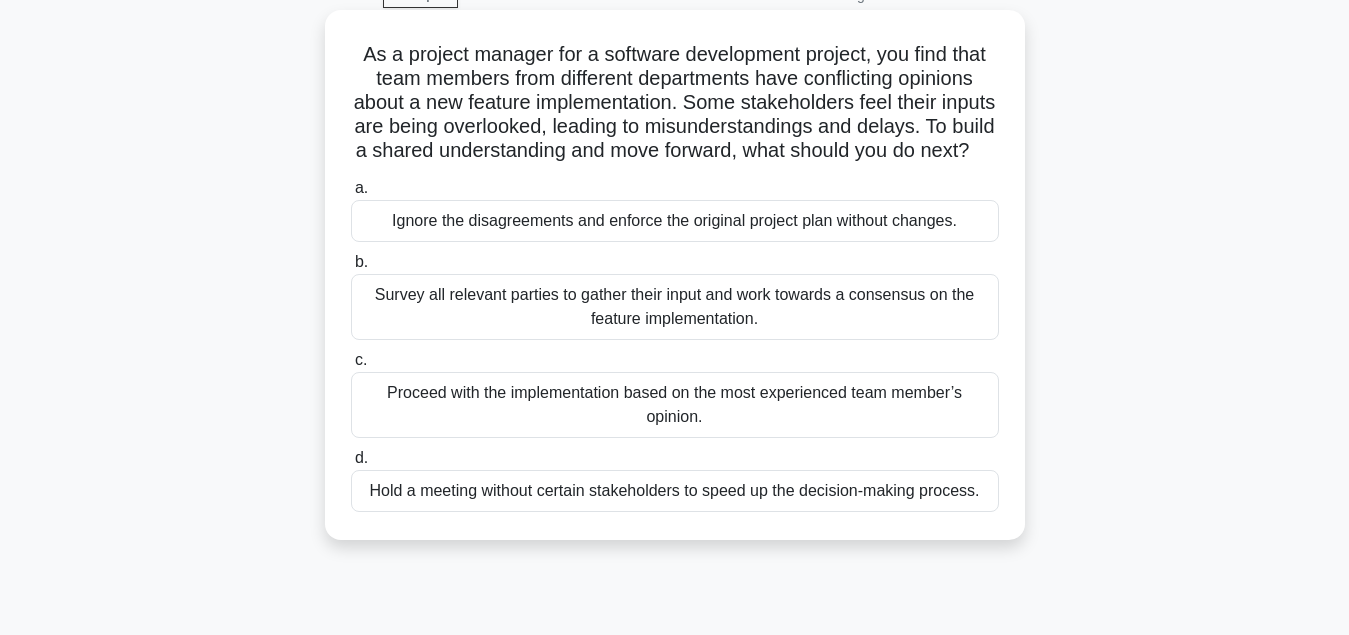 click on "Survey all relevant parties to gather their input and work towards a consensus on the feature implementation." at bounding box center [675, 307] 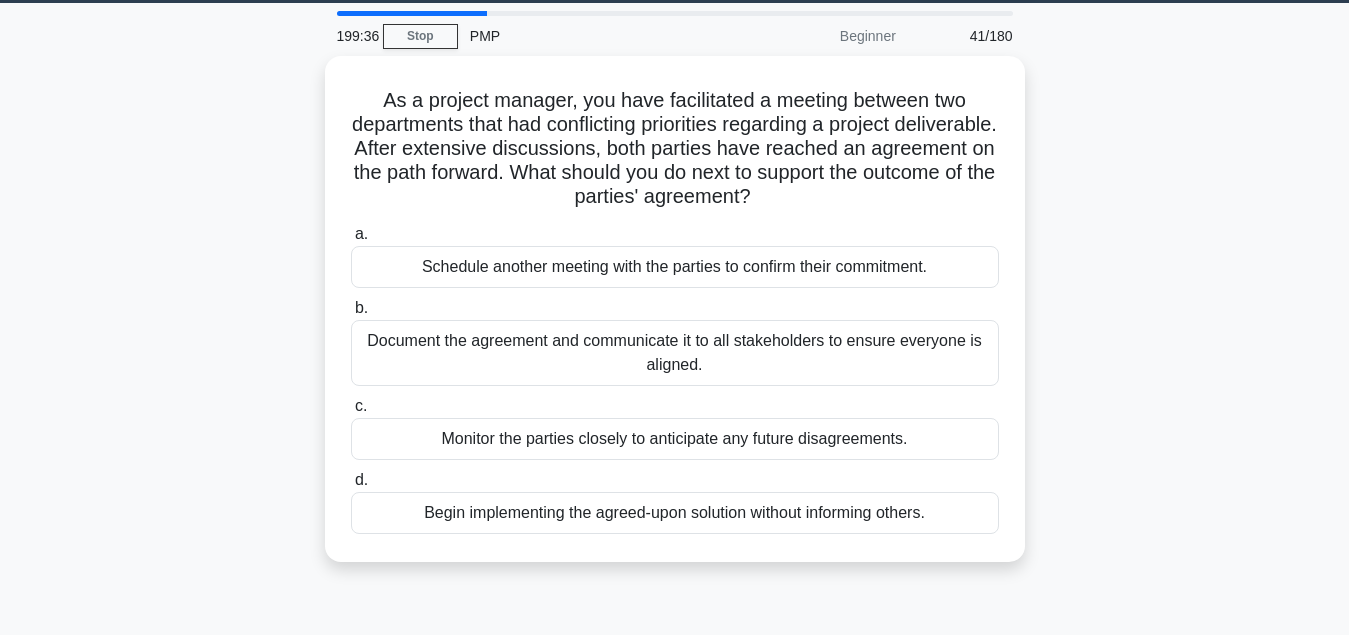 scroll, scrollTop: 102, scrollLeft: 0, axis: vertical 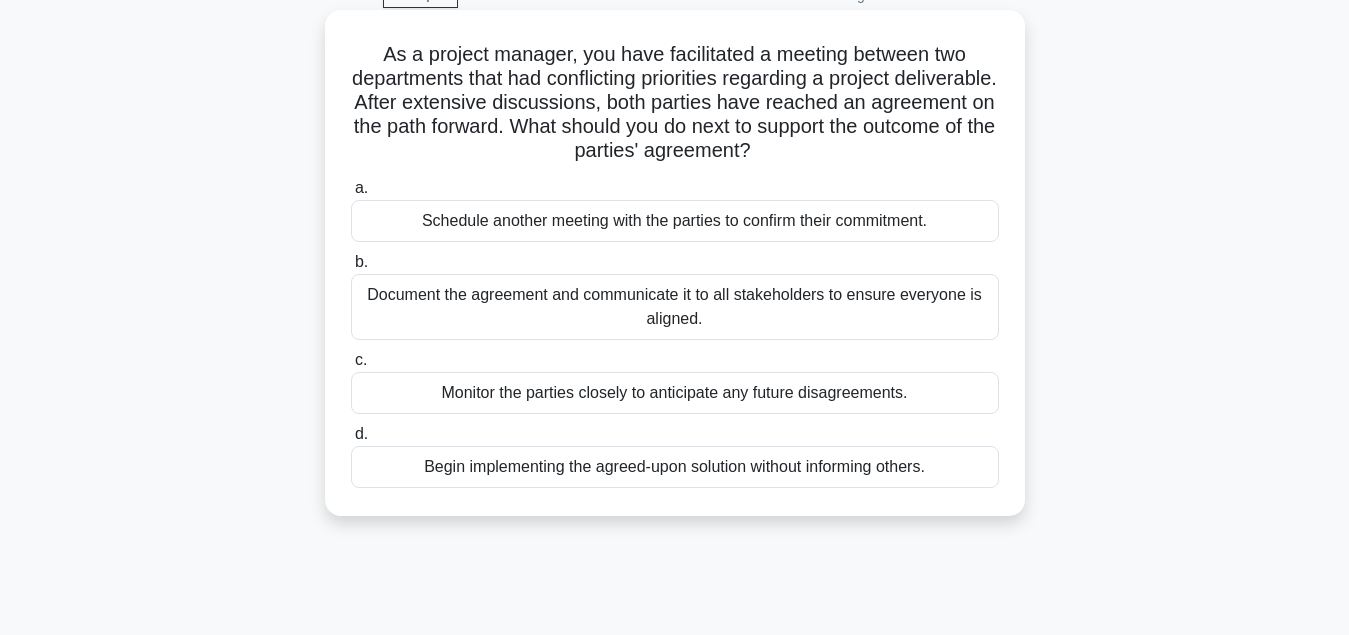 click on "Document the agreement and communicate it to all stakeholders to ensure everyone is aligned." at bounding box center (675, 307) 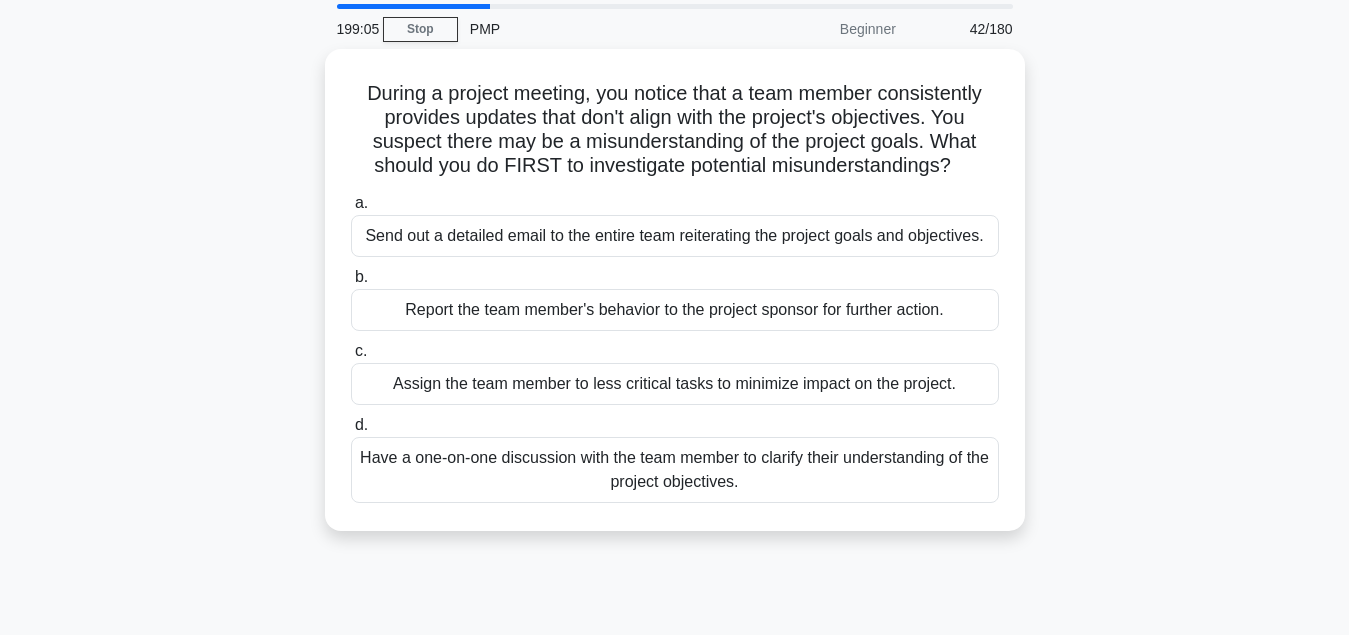 scroll, scrollTop: 102, scrollLeft: 0, axis: vertical 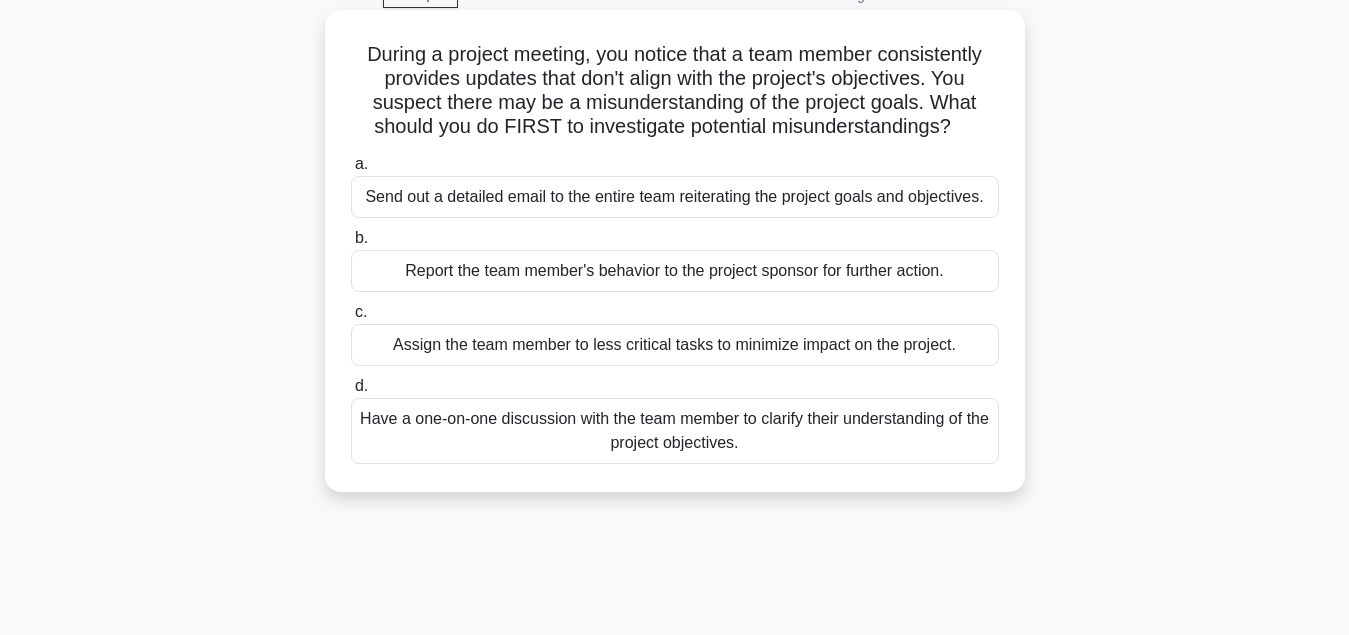 click on "Have a one-on-one discussion with the team member to clarify their understanding of the project objectives." at bounding box center [675, 431] 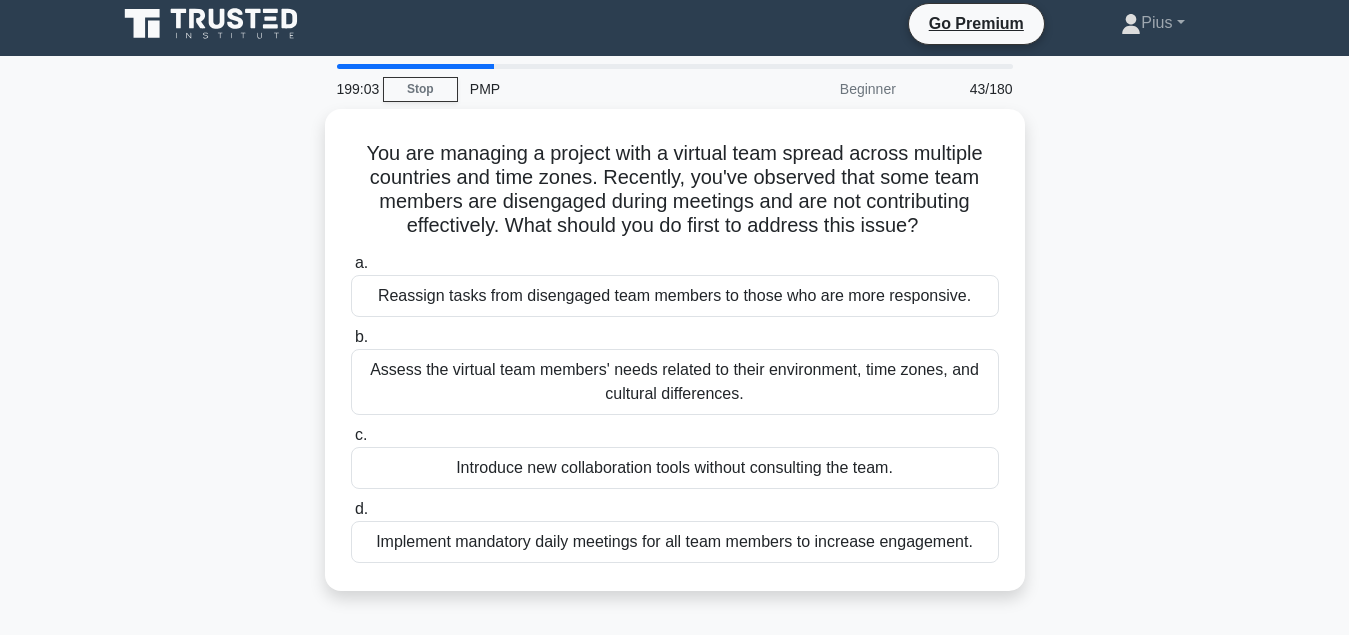 scroll, scrollTop: 0, scrollLeft: 0, axis: both 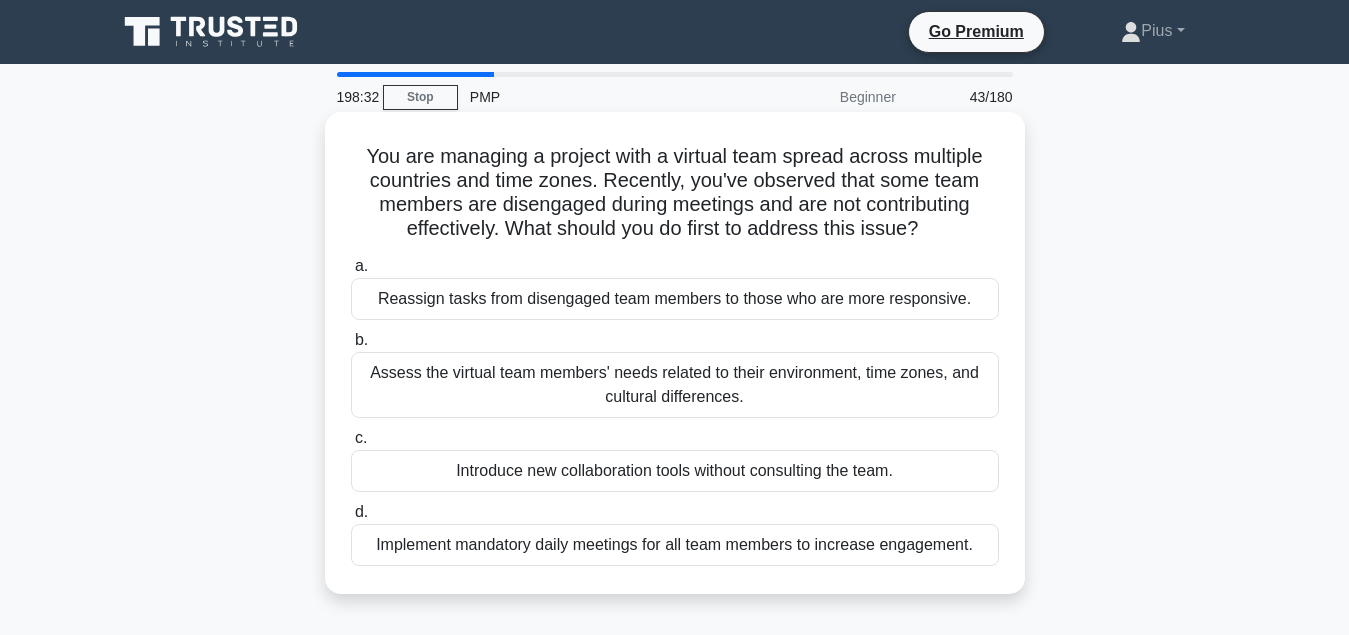 click on "Assess the virtual team members' needs related to their environment, time zones, and cultural differences." at bounding box center (675, 385) 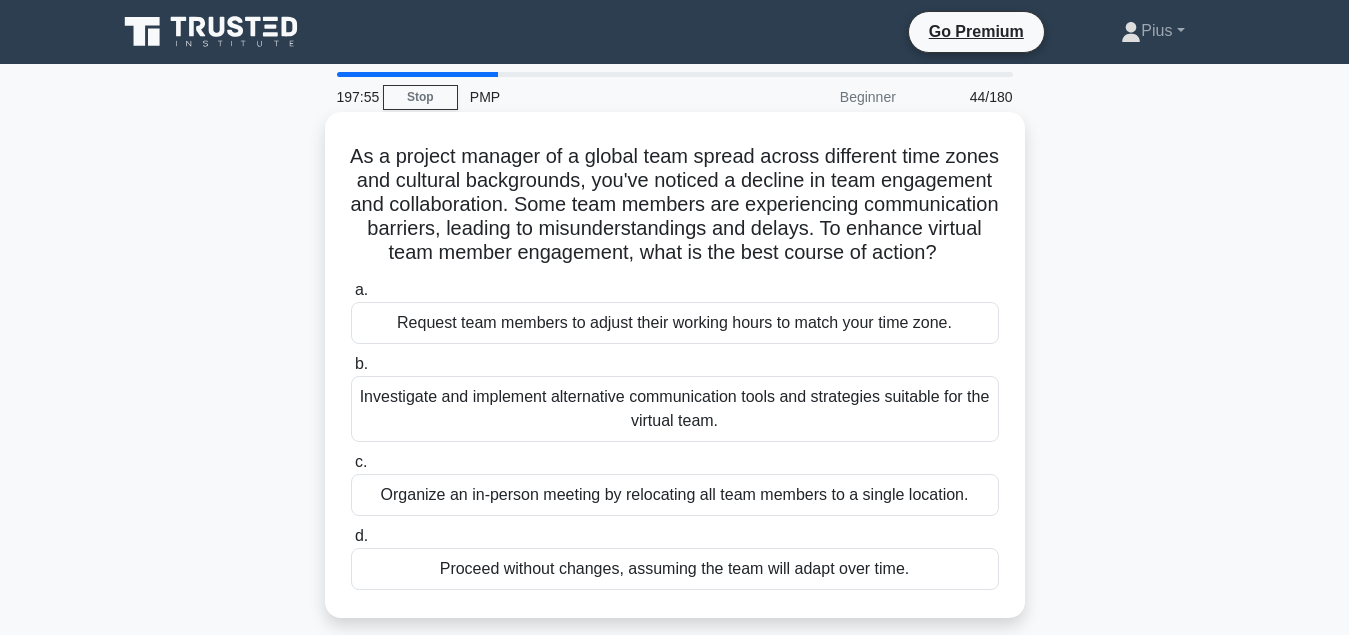 click on "Investigate and implement alternative communication tools and strategies suitable for the virtual team." at bounding box center (675, 409) 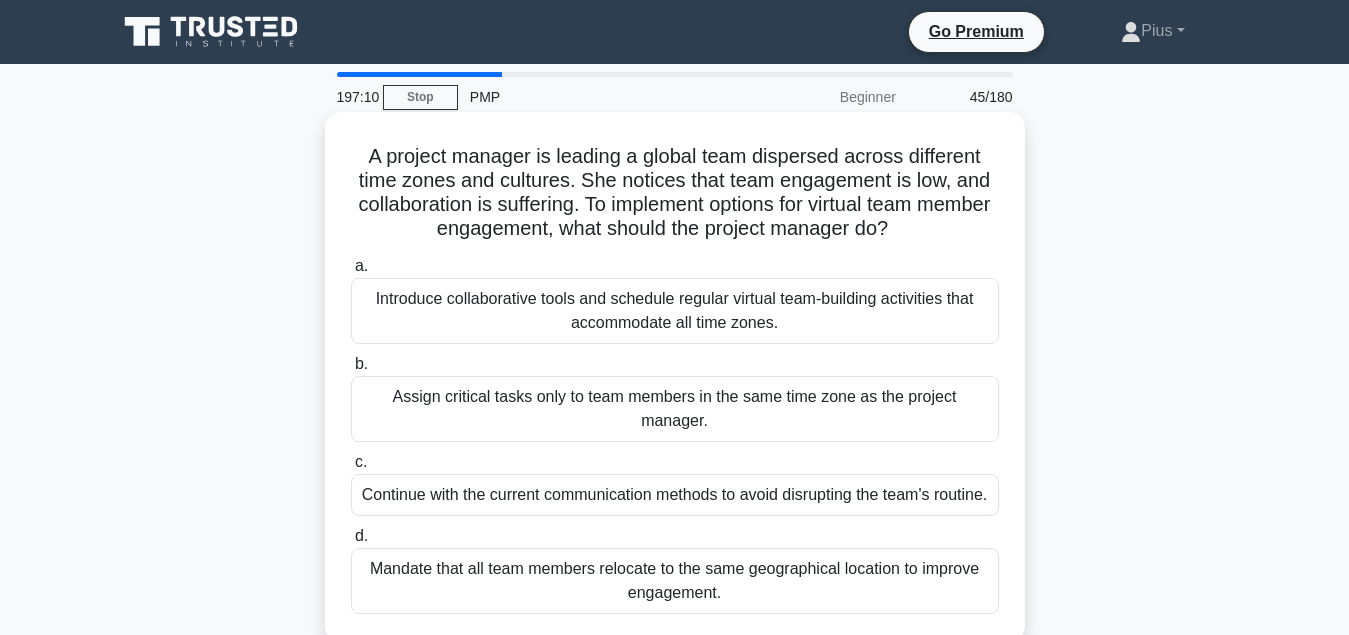 click on "Introduce collaborative tools and schedule regular virtual team-building activities that accommodate all time zones." at bounding box center (675, 311) 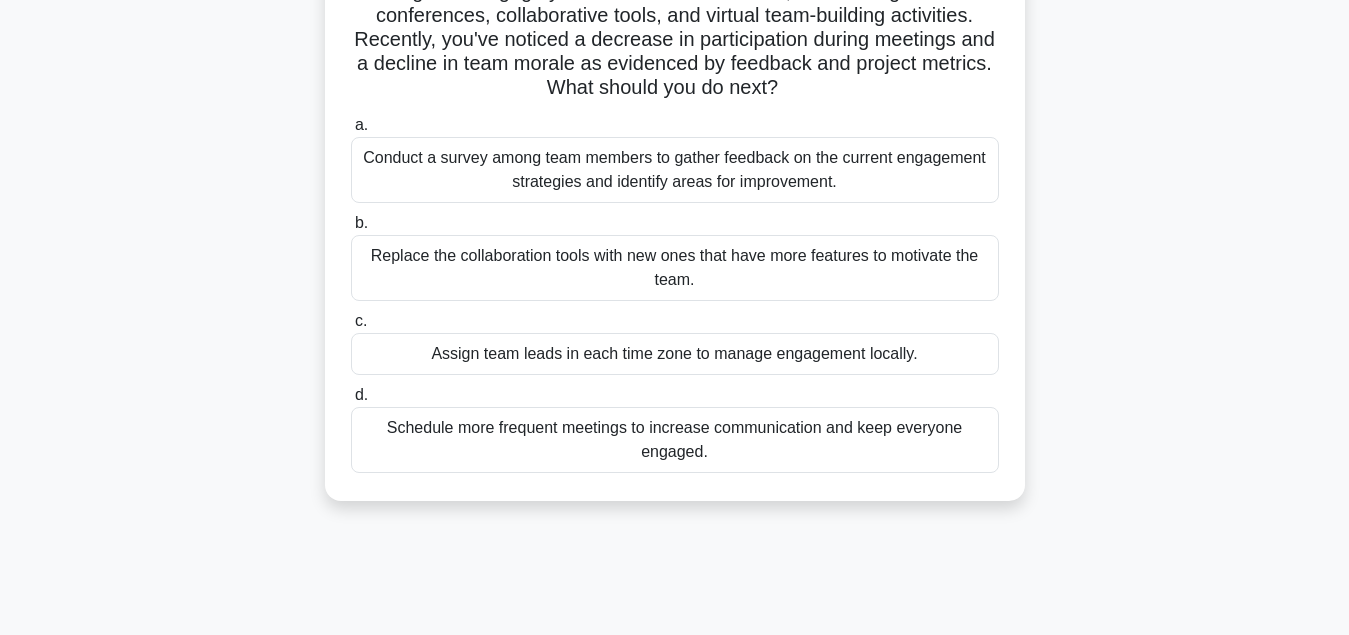 scroll, scrollTop: 102, scrollLeft: 0, axis: vertical 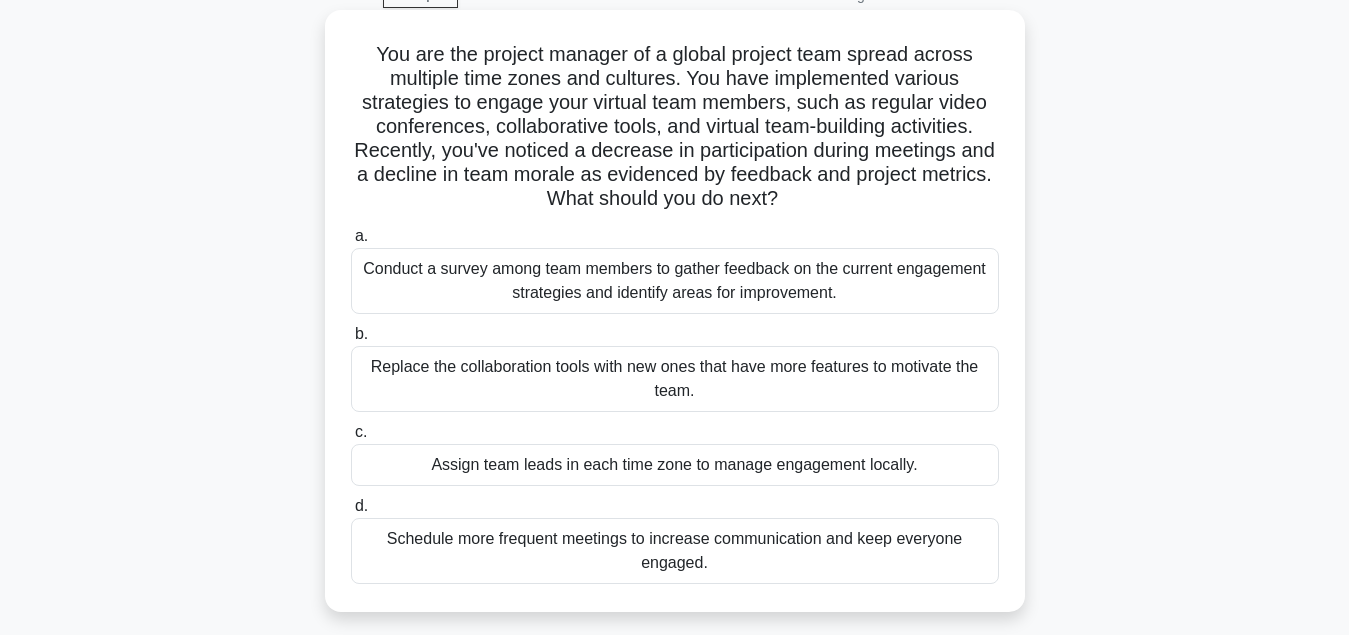click on "Conduct a survey among team members to gather feedback on the current engagement strategies and identify areas for improvement." at bounding box center [675, 281] 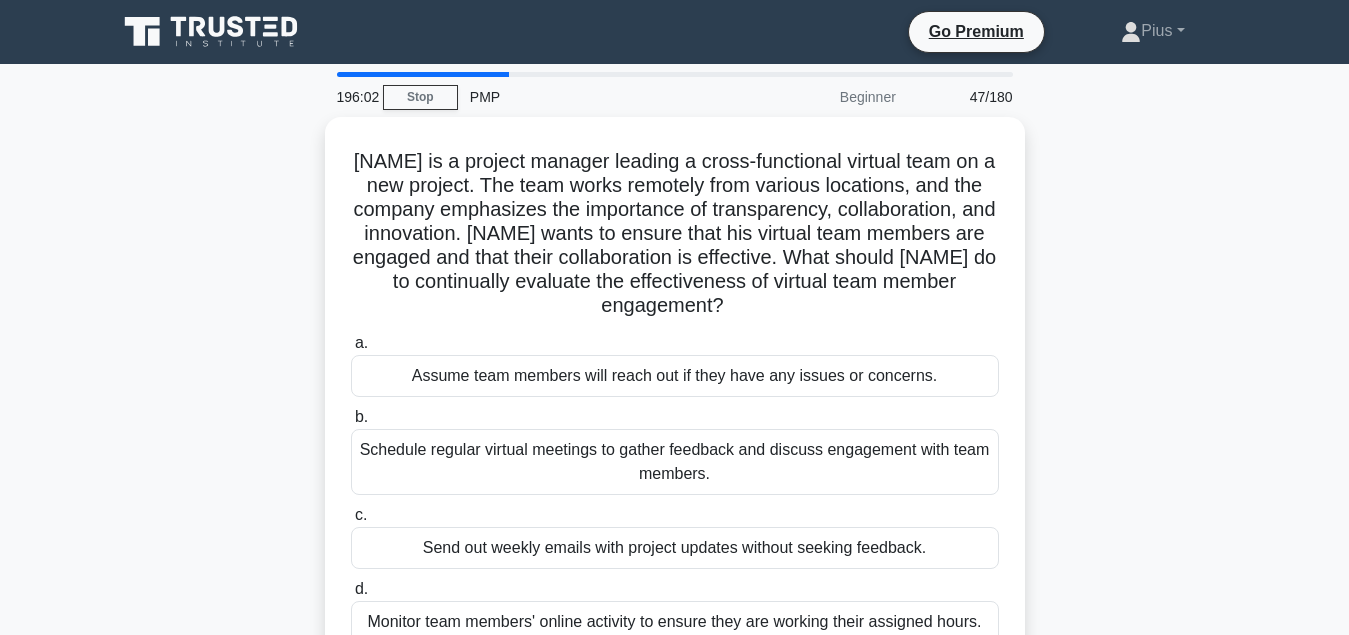 scroll, scrollTop: 102, scrollLeft: 0, axis: vertical 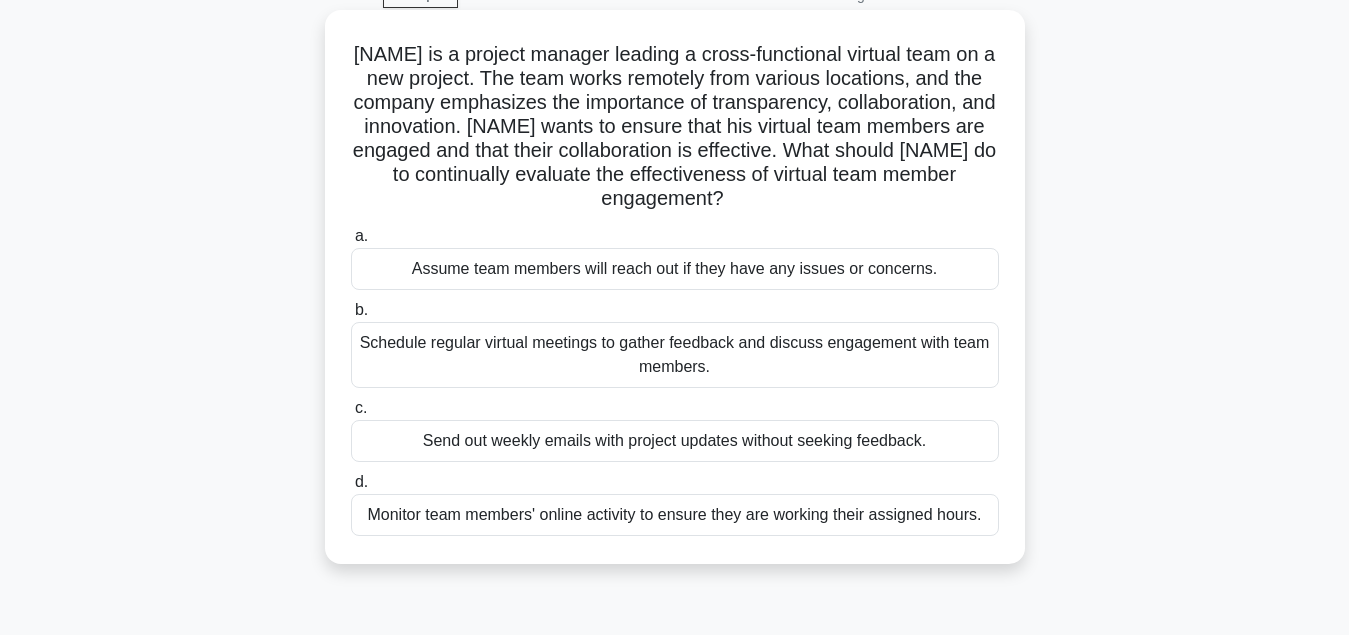 click on "Schedule regular virtual meetings to gather feedback and discuss engagement with team members." at bounding box center [675, 355] 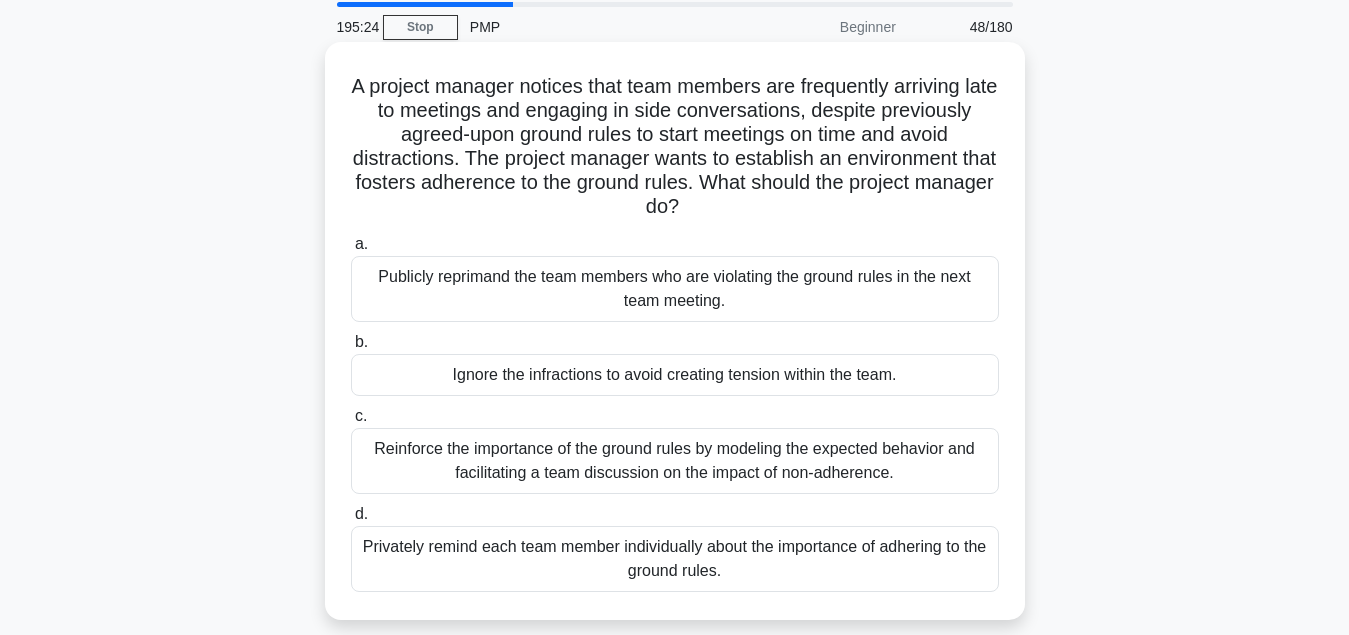 scroll, scrollTop: 102, scrollLeft: 0, axis: vertical 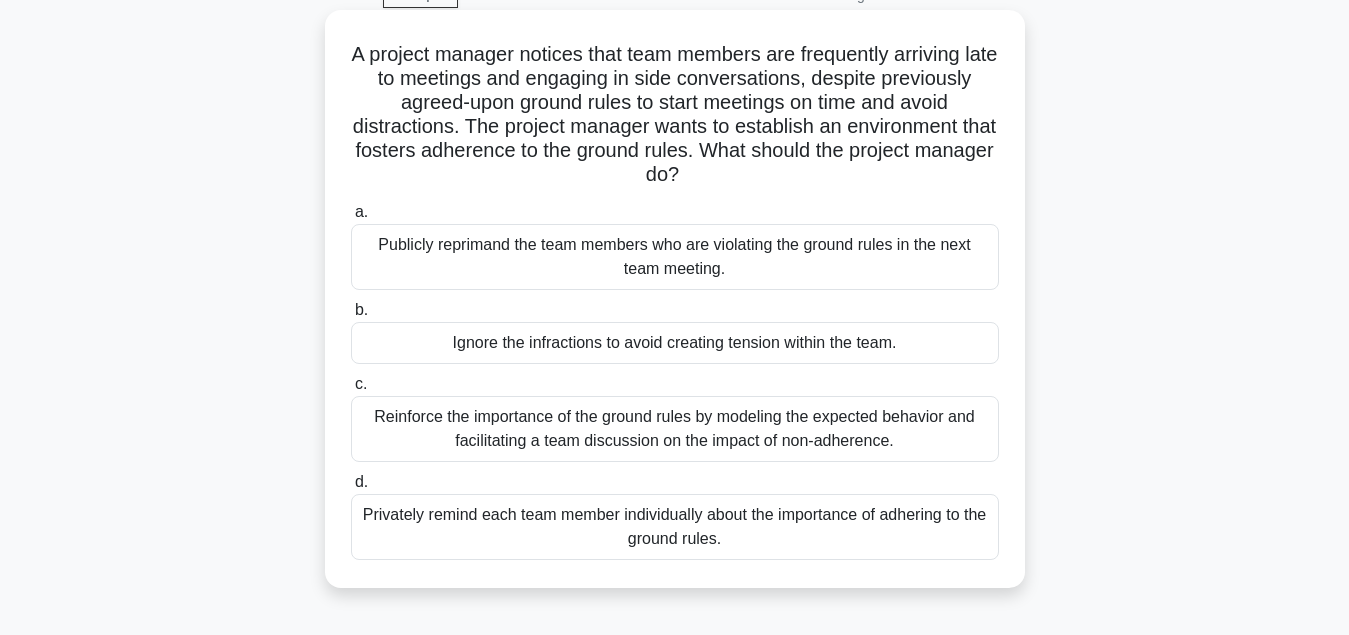 click on "Reinforce the importance of the ground rules by modeling the expected behavior and facilitating a team discussion on the impact of non-adherence." at bounding box center (675, 429) 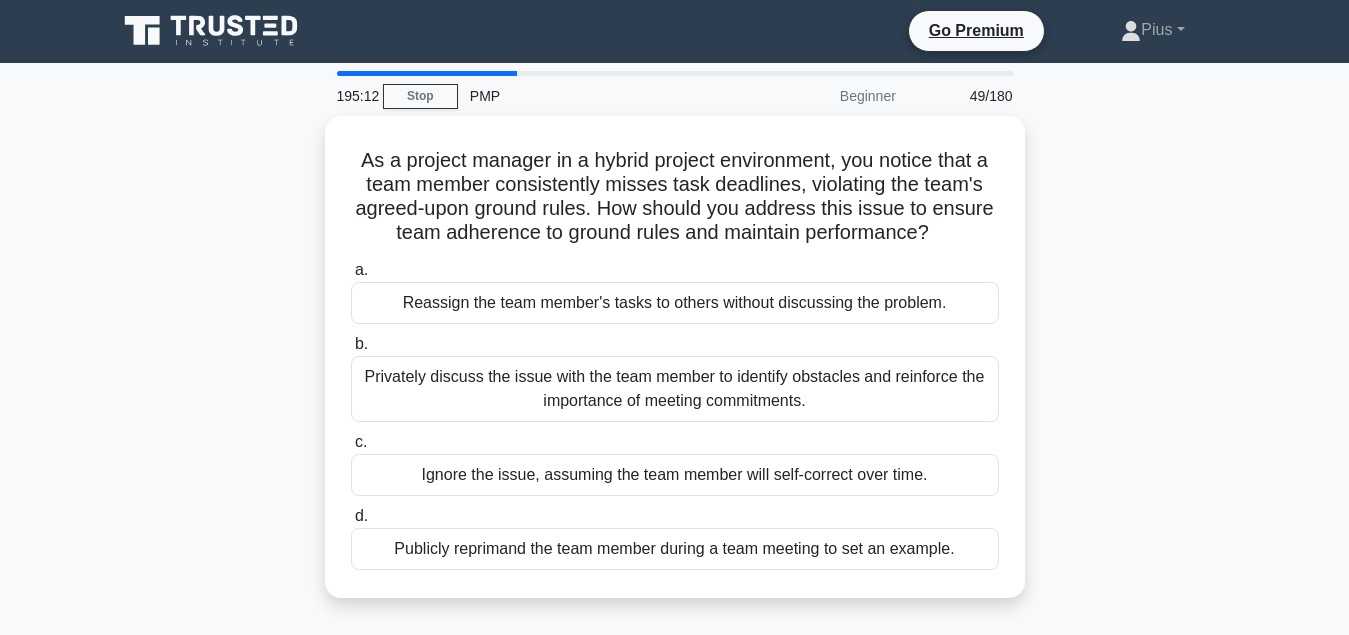 scroll, scrollTop: 0, scrollLeft: 0, axis: both 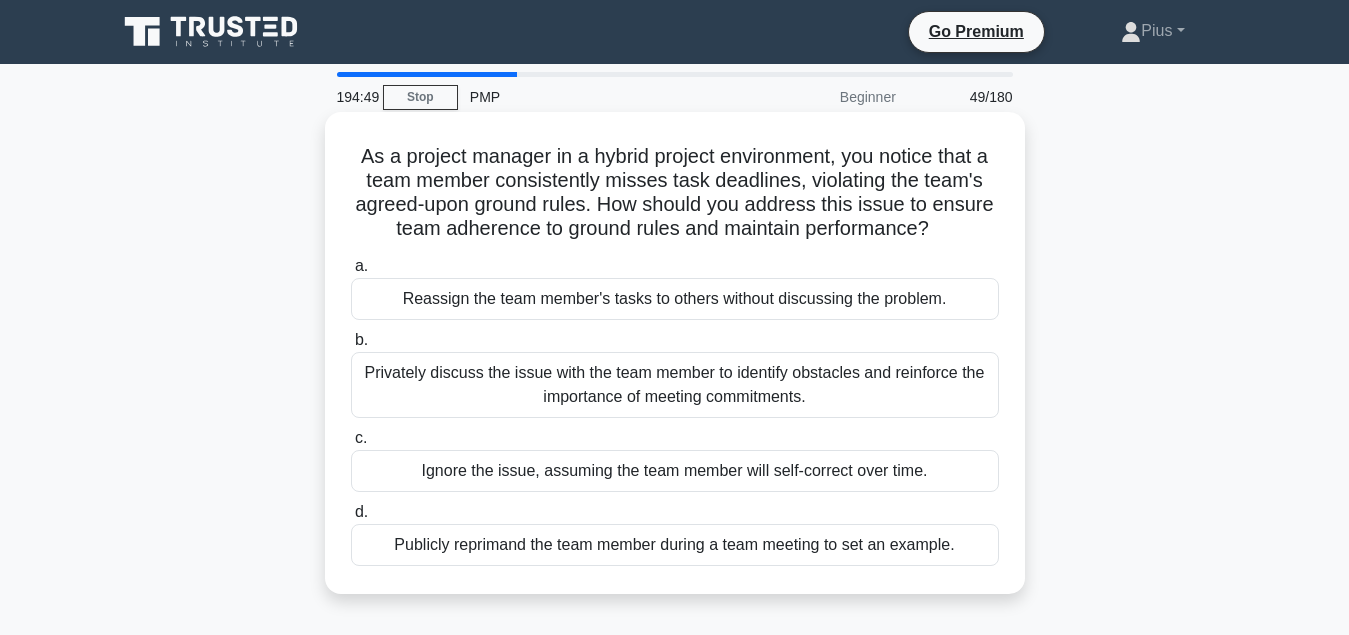 click on "Privately discuss the issue with the team member to identify obstacles and reinforce the importance of meeting commitments." at bounding box center (675, 385) 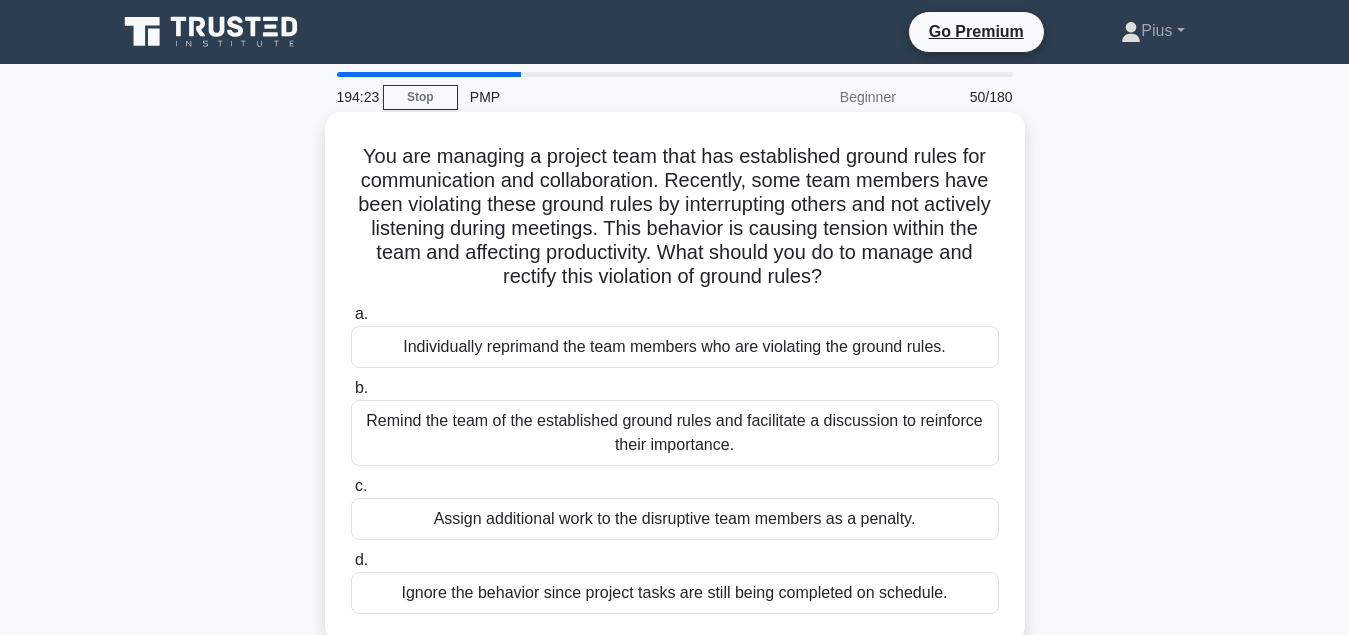 click on "Remind the team of the established ground rules and facilitate a discussion to reinforce their importance." at bounding box center [675, 433] 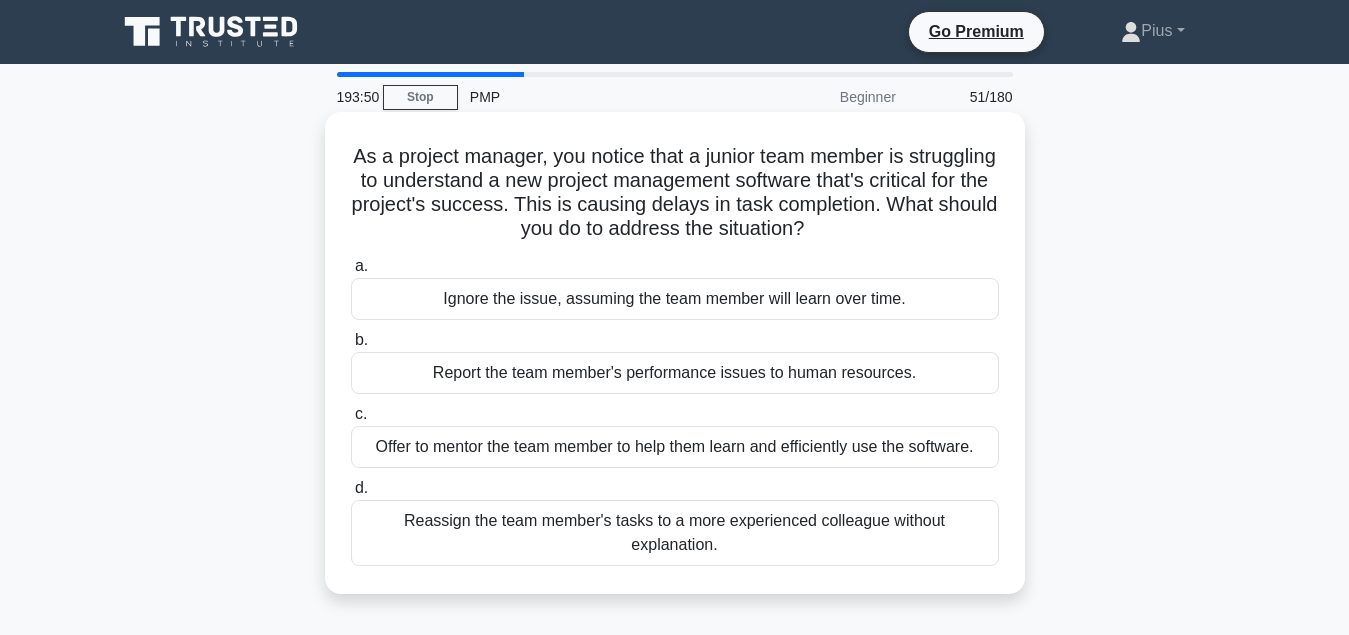 click on "Offer to mentor the team member to help them learn and efficiently use the software." at bounding box center (675, 447) 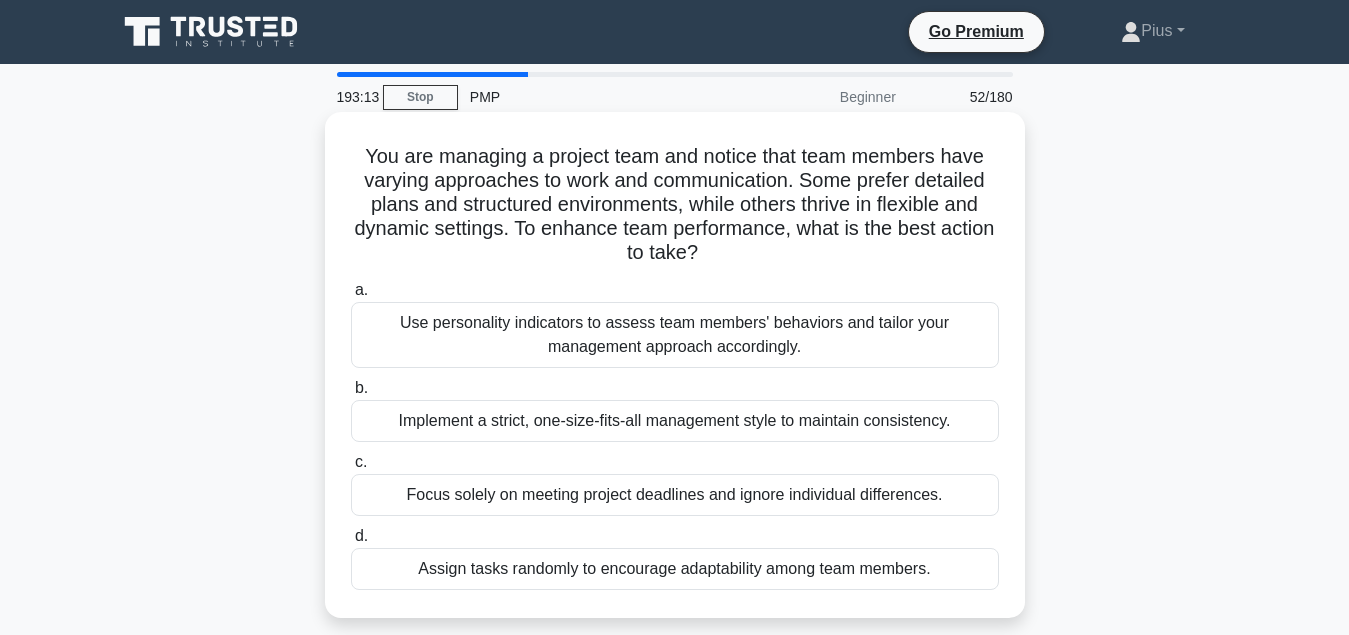 click on "Use personality indicators to assess team members' behaviors and tailor your management approach accordingly." at bounding box center (675, 335) 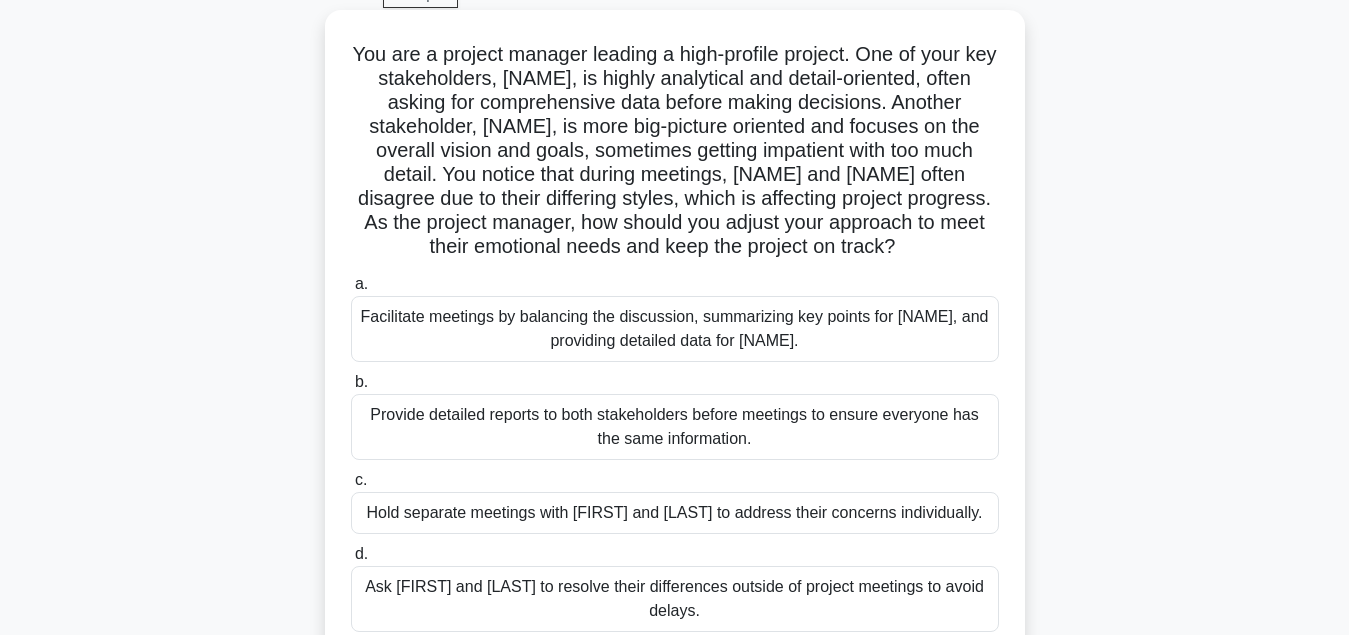 scroll, scrollTop: 204, scrollLeft: 0, axis: vertical 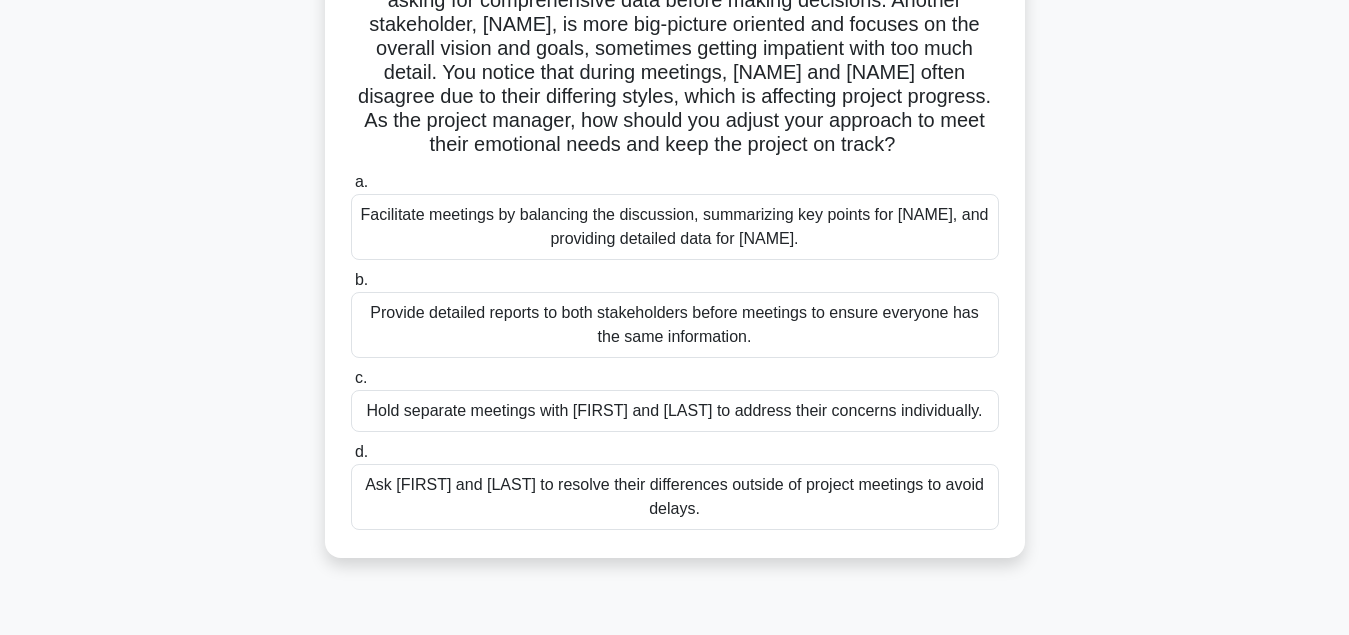 click on "Facilitate meetings by balancing the discussion, summarizing key points for John, and providing detailed data for Maria." at bounding box center [675, 227] 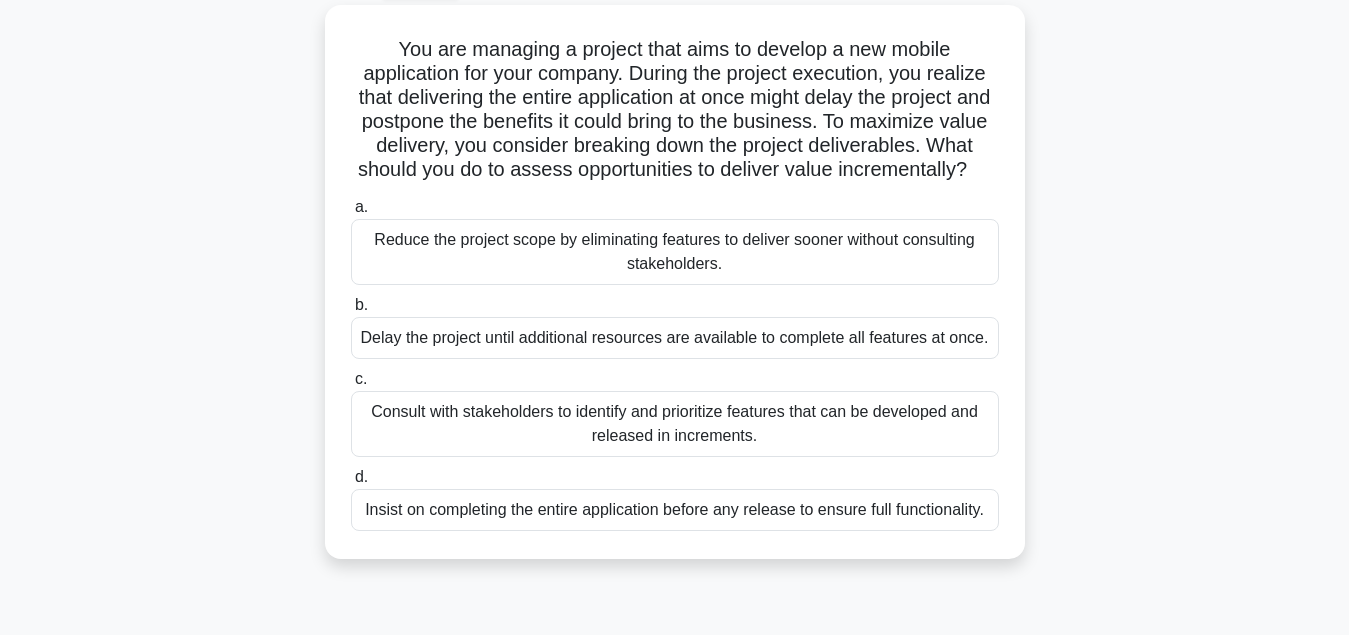 scroll, scrollTop: 214, scrollLeft: 0, axis: vertical 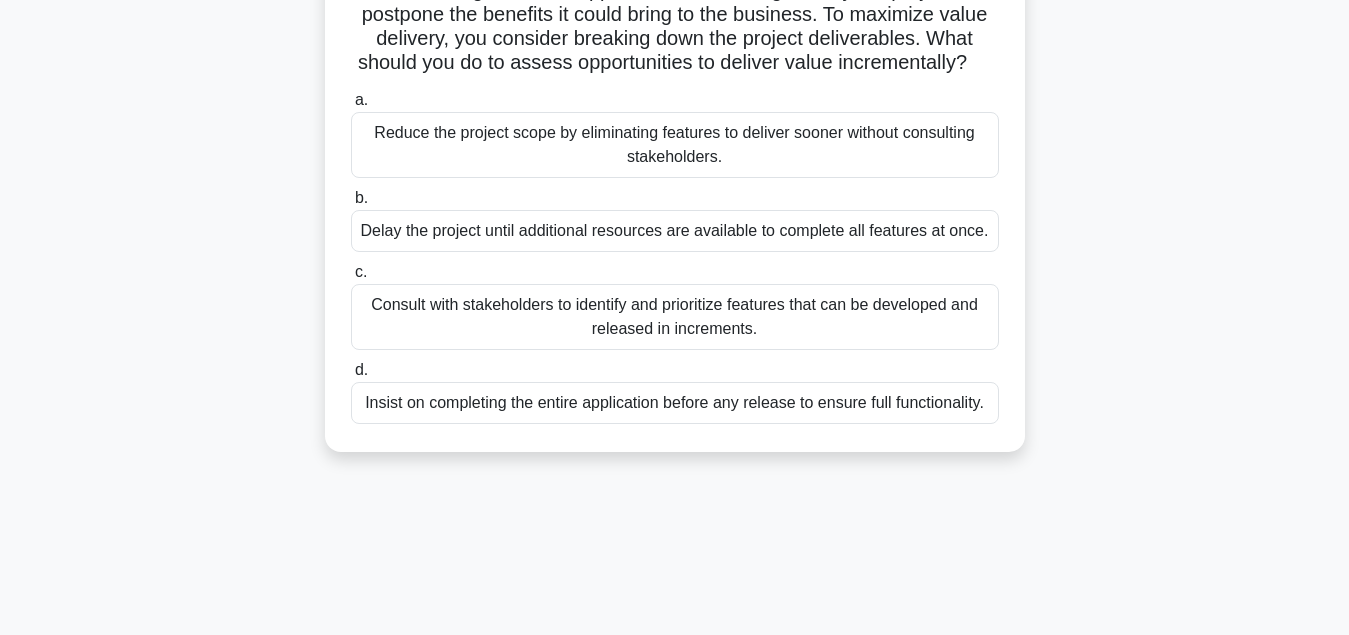 click on "Consult with stakeholders to identify and prioritize features that can be developed and released in increments." at bounding box center (675, 317) 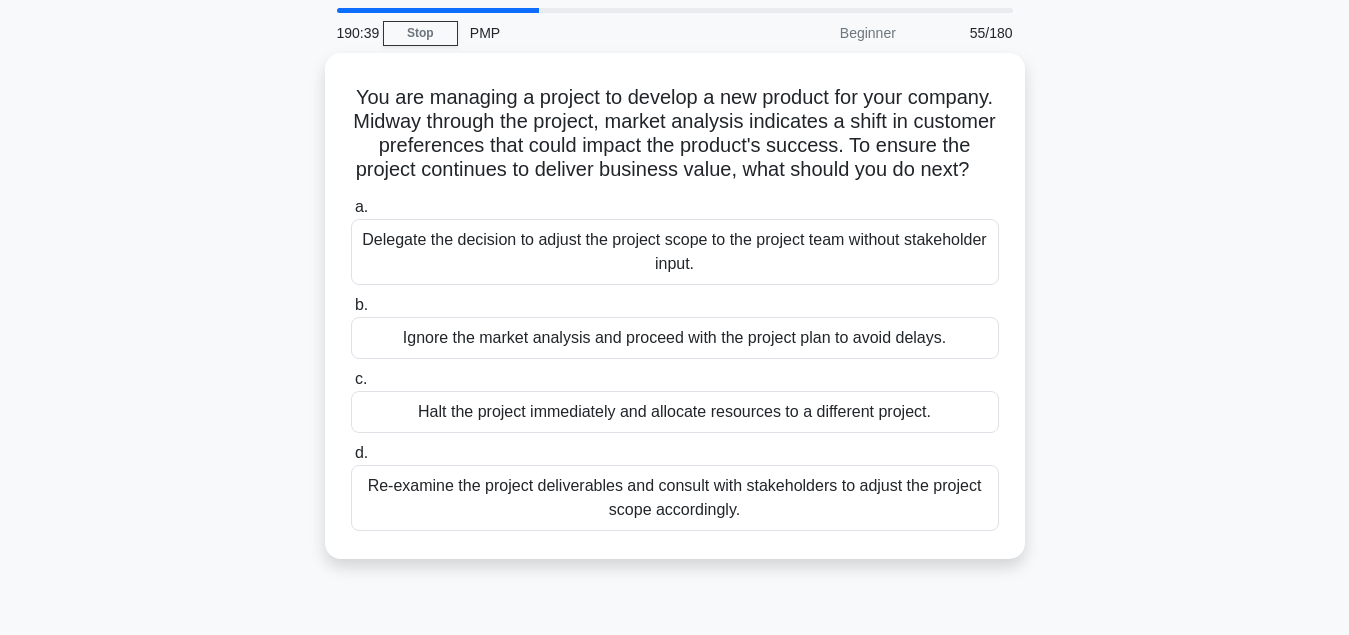 scroll, scrollTop: 102, scrollLeft: 0, axis: vertical 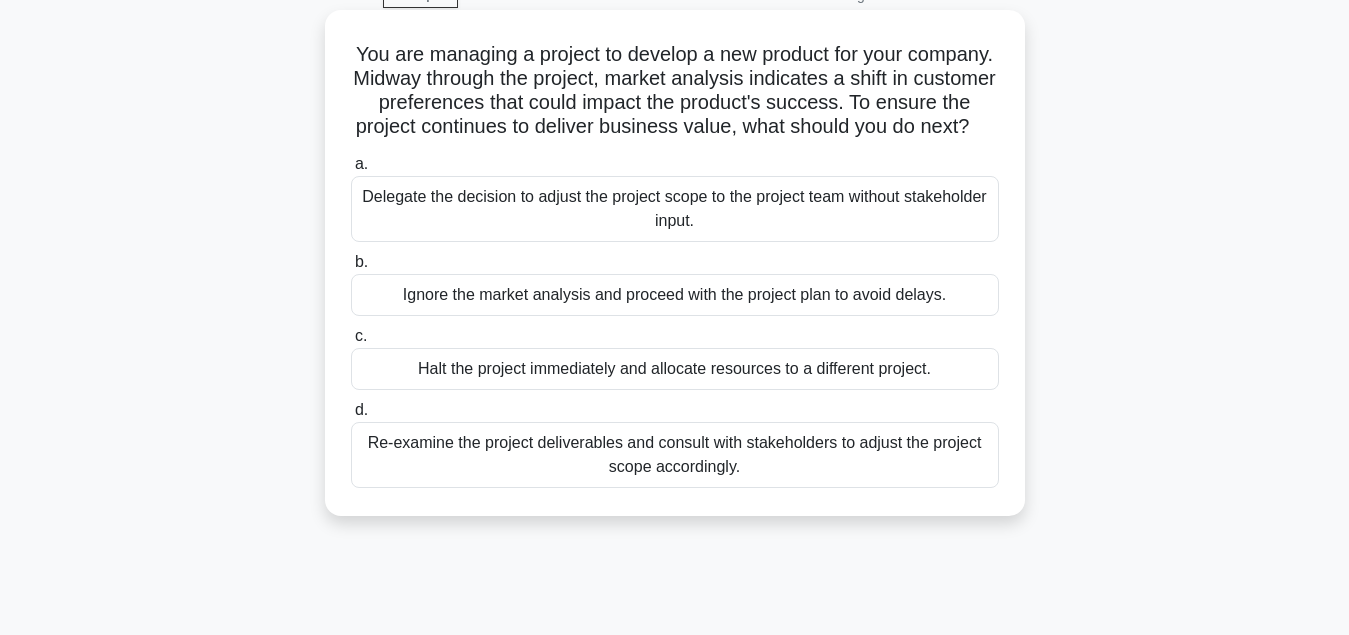 click on "Re-examine the project deliverables and consult with stakeholders to adjust the project scope accordingly." at bounding box center (675, 455) 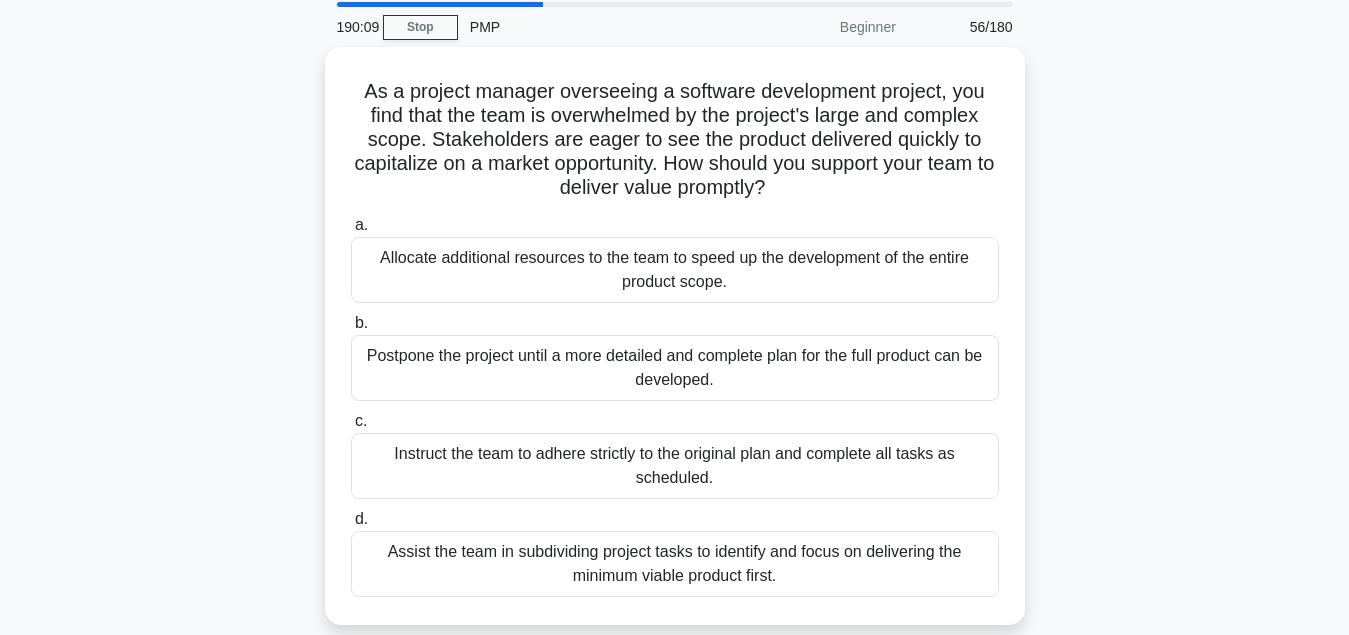 scroll, scrollTop: 102, scrollLeft: 0, axis: vertical 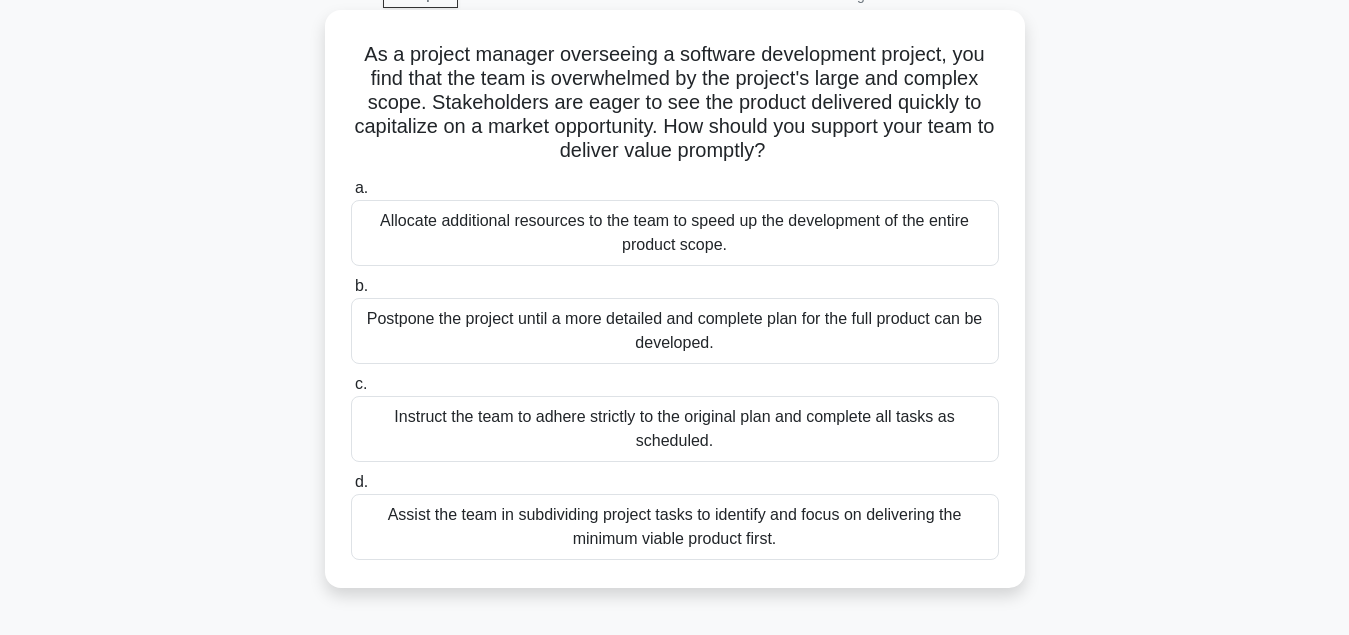 click on "Assist the team in subdividing project tasks to identify and focus on delivering the minimum viable product first." at bounding box center (675, 527) 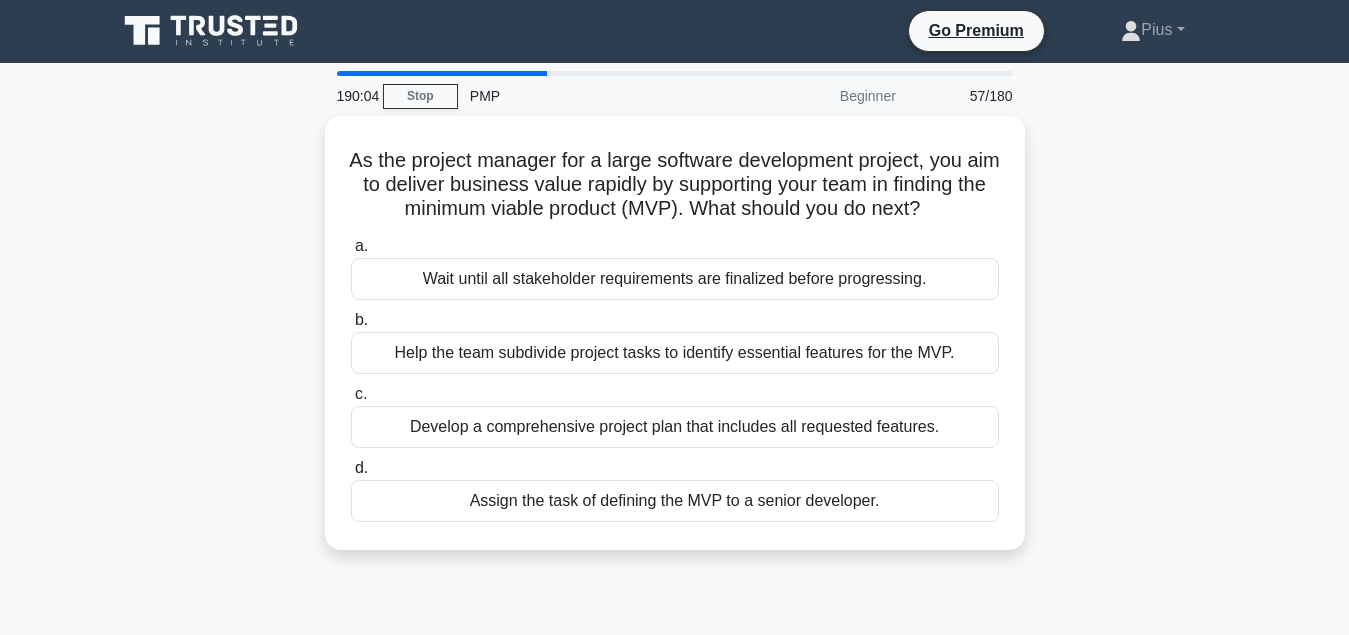 scroll, scrollTop: 0, scrollLeft: 0, axis: both 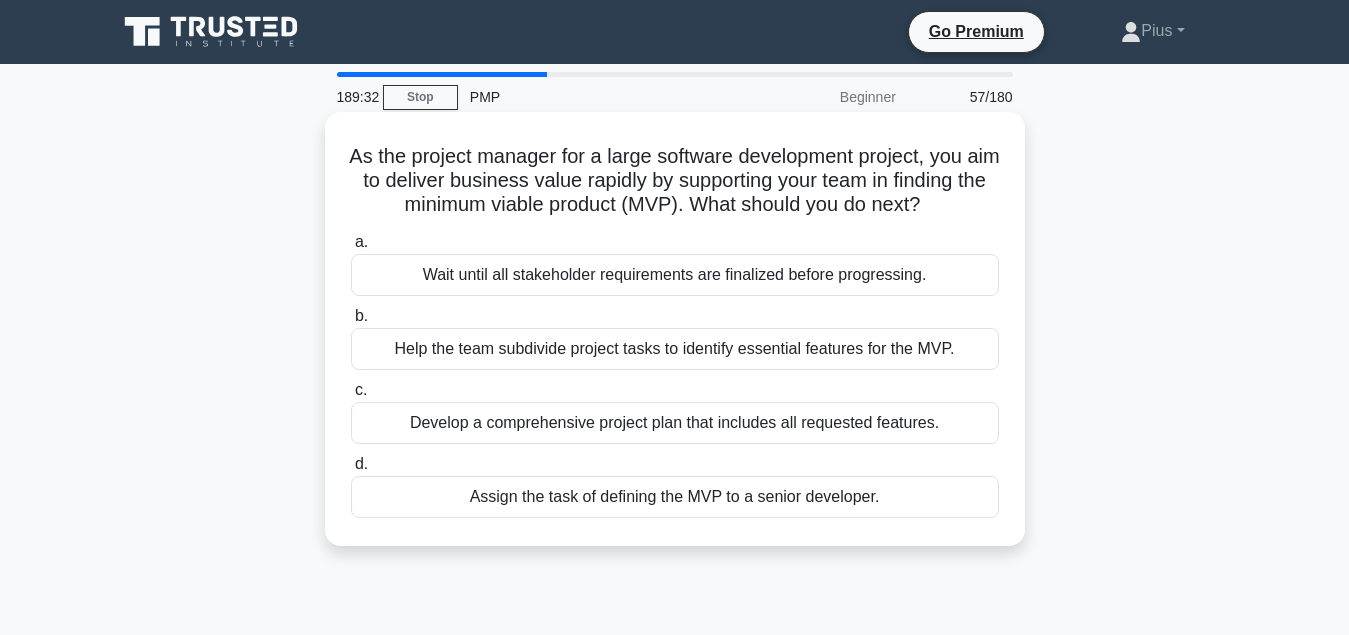 click on "Help the team subdivide project tasks to identify essential features for the MVP." at bounding box center (675, 349) 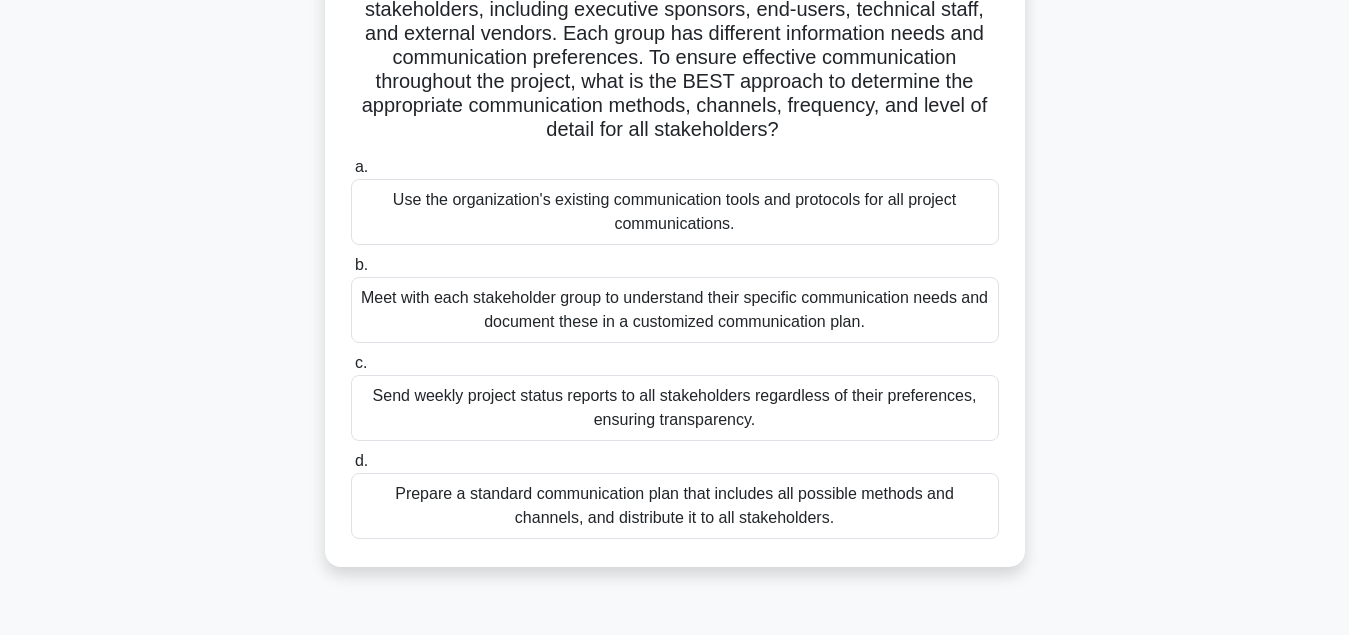 scroll, scrollTop: 204, scrollLeft: 0, axis: vertical 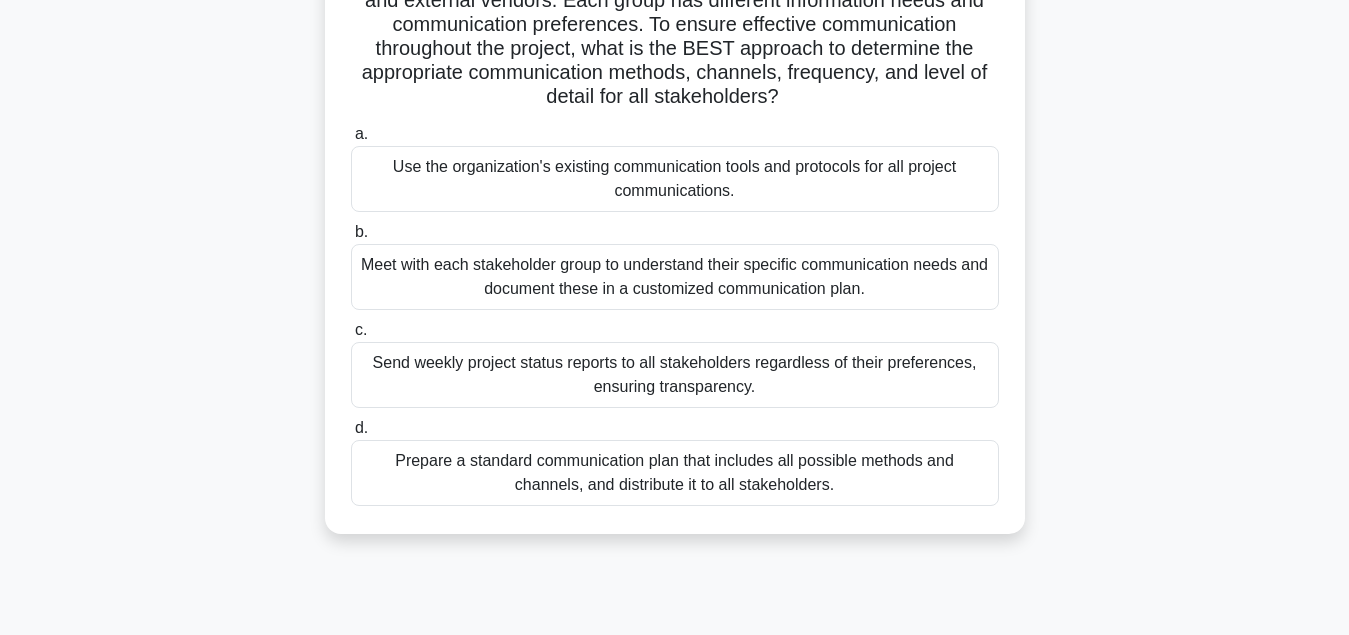 click on "Meet with each stakeholder group to understand their specific communication needs and document these in a customized communication plan." at bounding box center [675, 277] 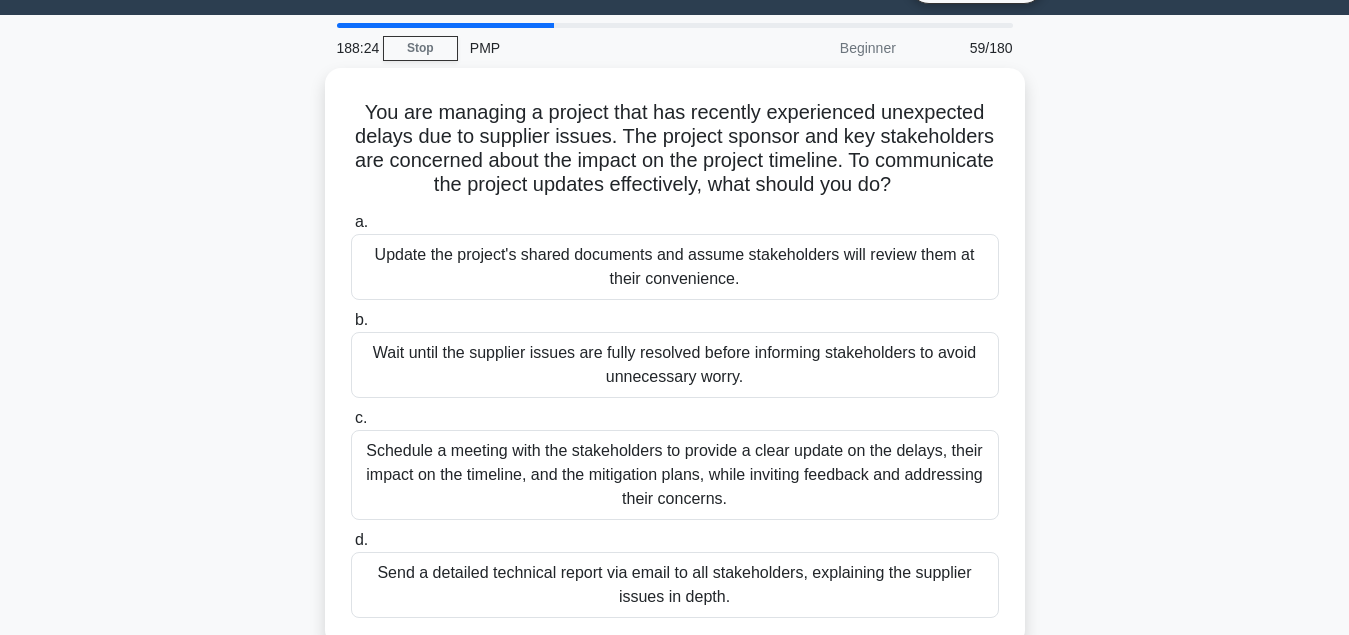 scroll, scrollTop: 102, scrollLeft: 0, axis: vertical 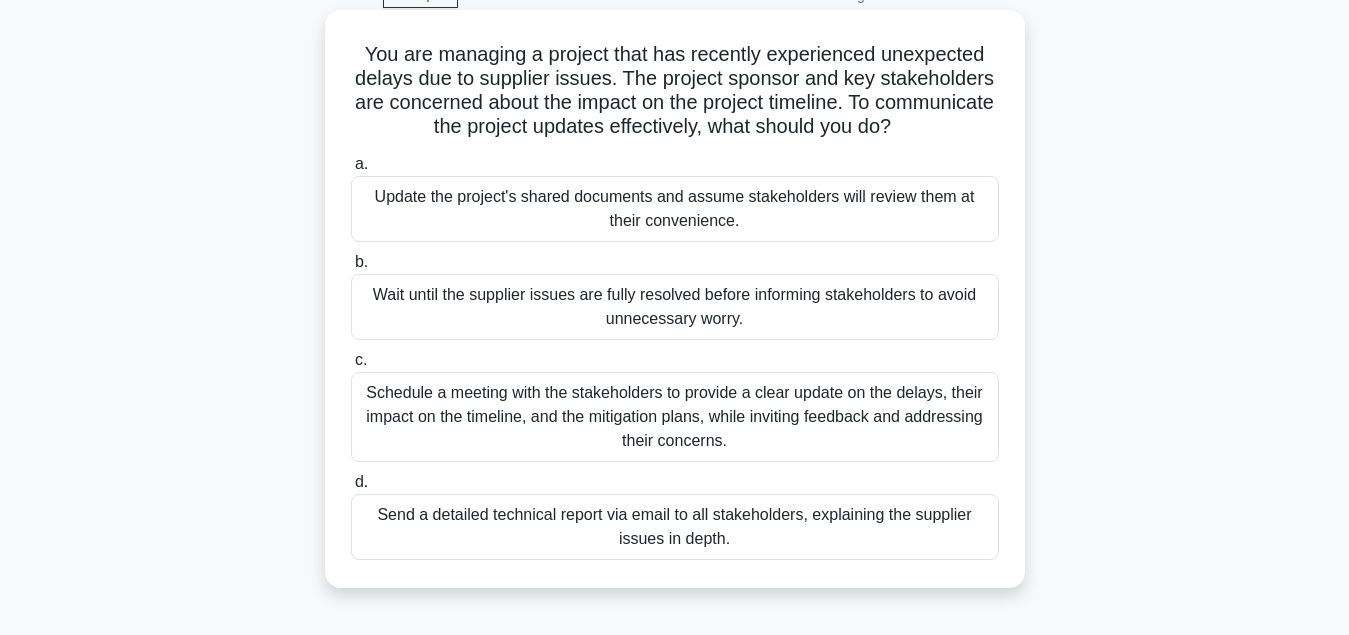 click on "Schedule a meeting with the stakeholders to provide a clear update on the delays, their impact on the timeline, and the mitigation plans, while inviting feedback and addressing their concerns." at bounding box center (675, 417) 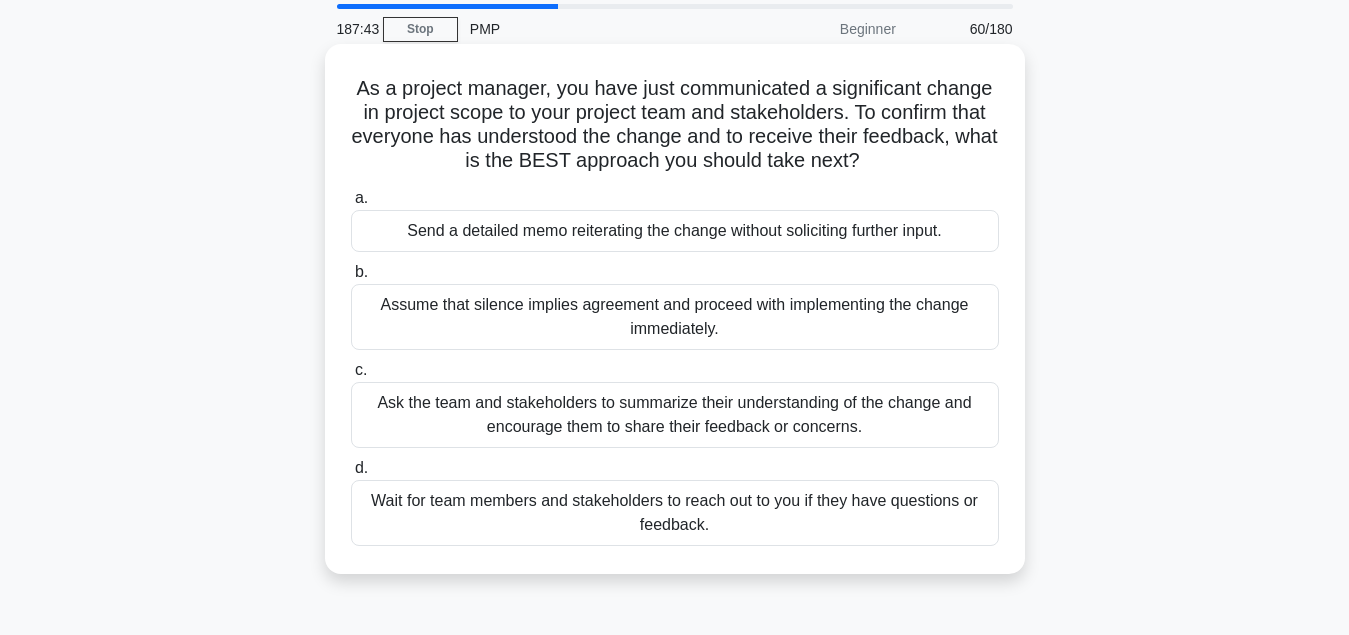 scroll, scrollTop: 102, scrollLeft: 0, axis: vertical 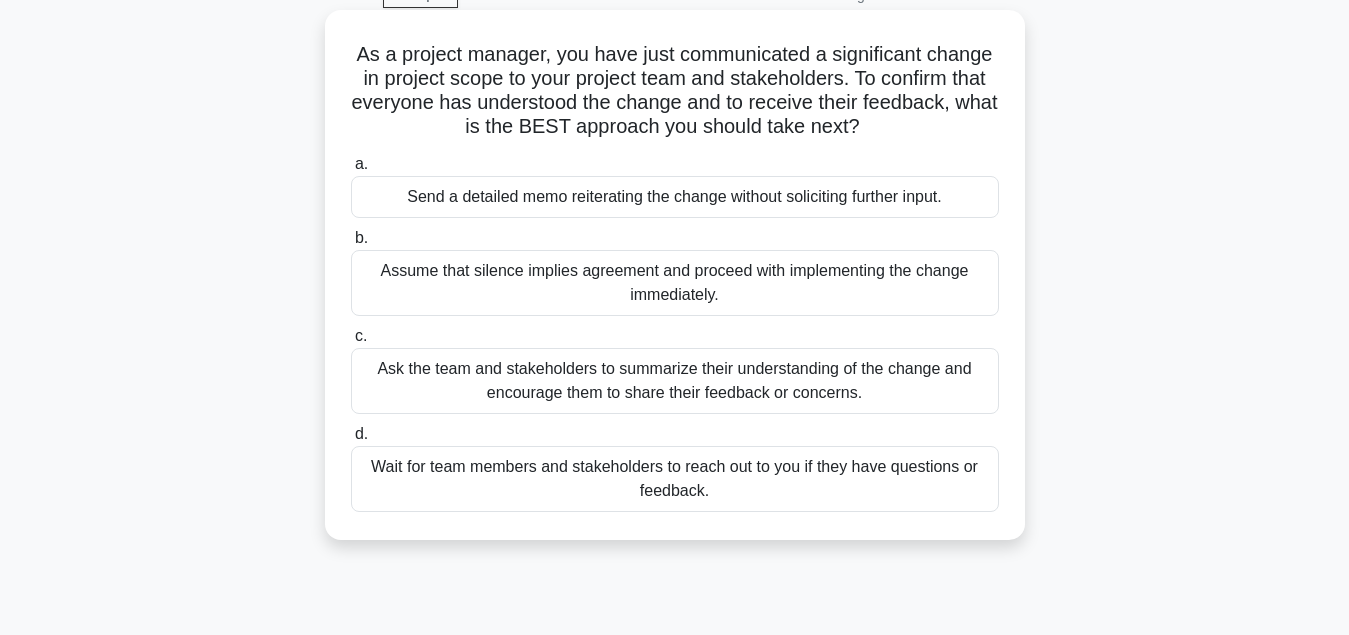 click on "Ask the team and stakeholders to summarize their understanding of the change and encourage them to share their feedback or concerns." at bounding box center (675, 381) 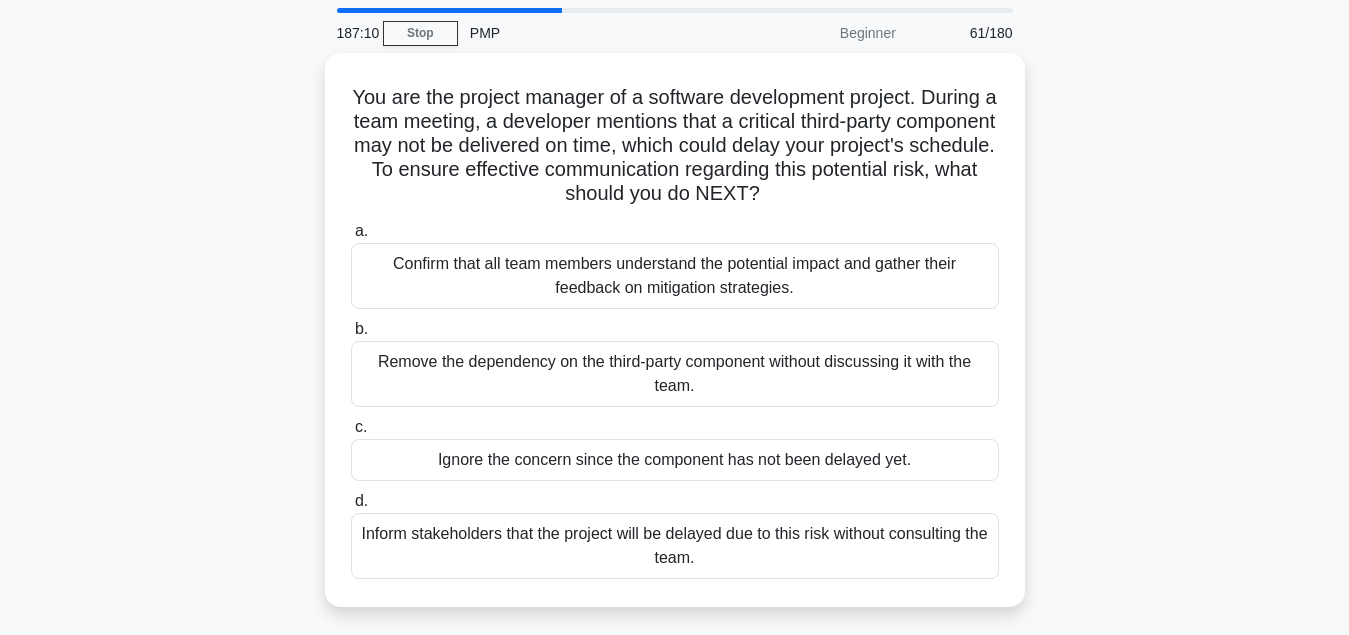 scroll, scrollTop: 102, scrollLeft: 0, axis: vertical 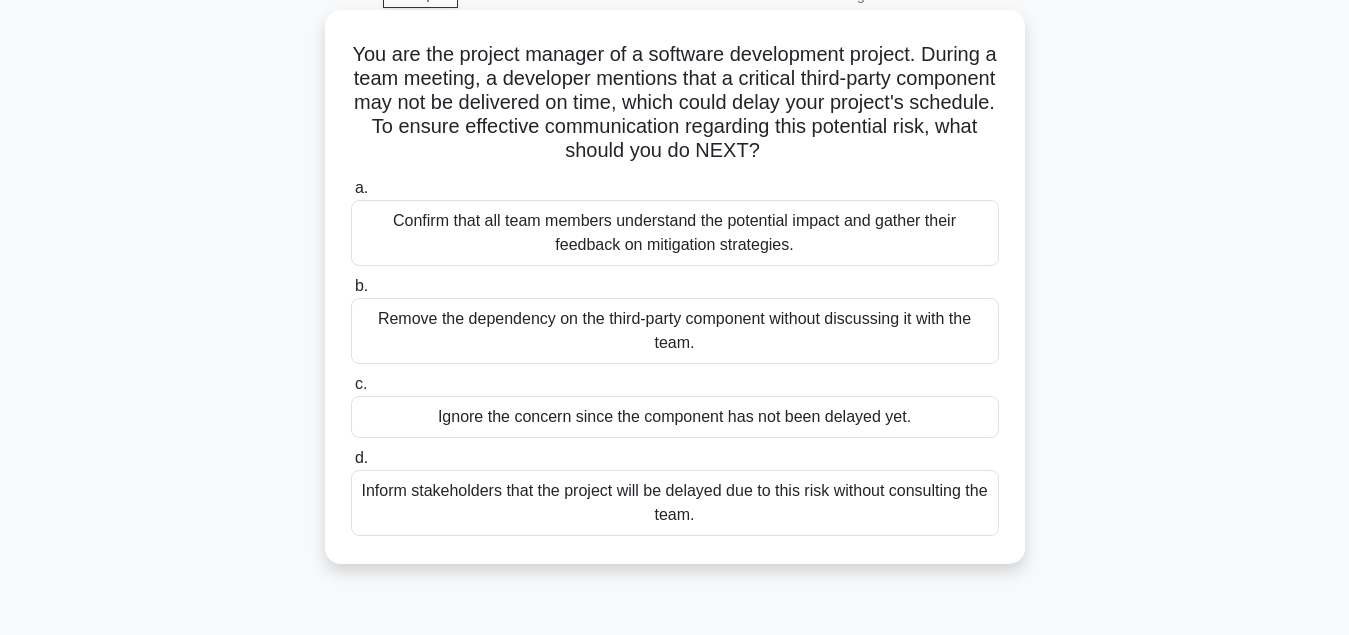 click on "Confirm that all team members understand the potential impact and gather their feedback on mitigation strategies." at bounding box center (675, 233) 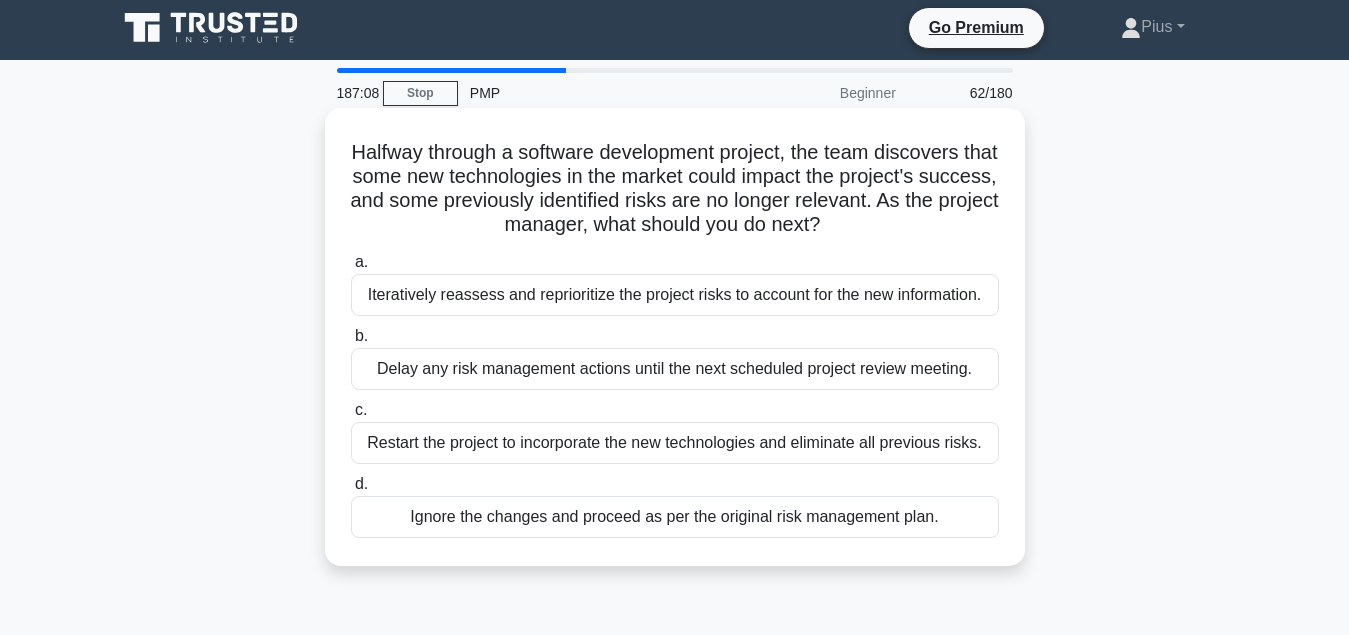 scroll, scrollTop: 0, scrollLeft: 0, axis: both 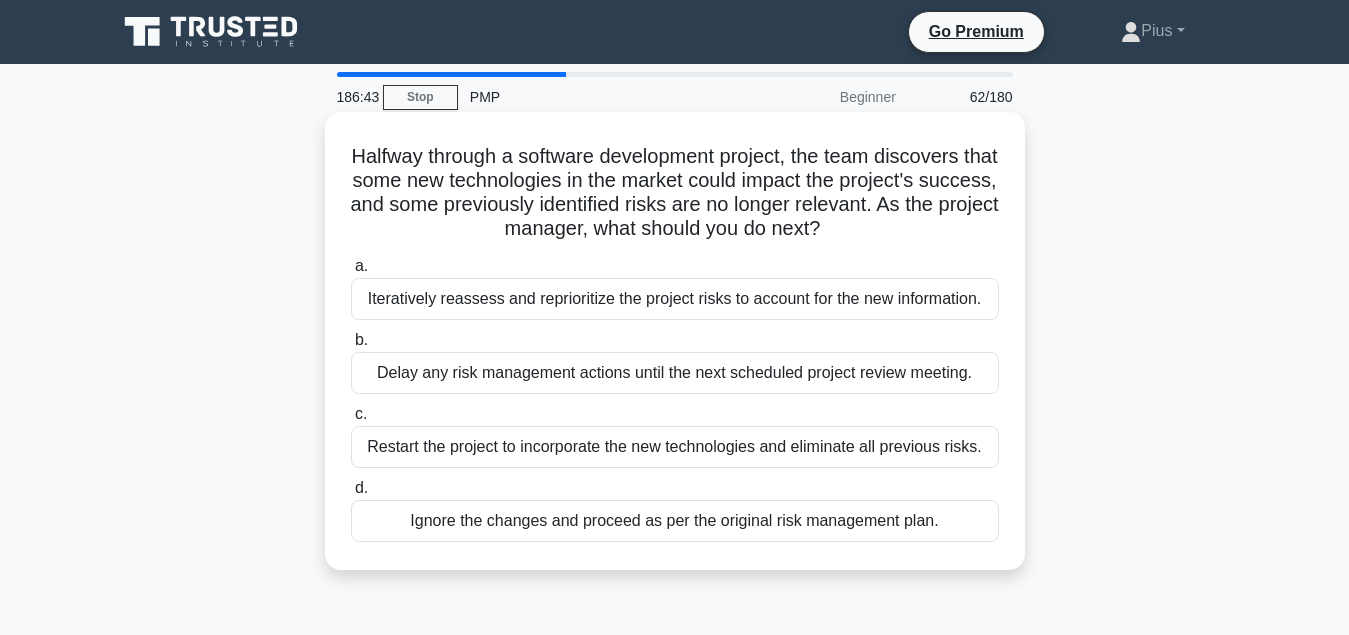 click on "Iteratively reassess and reprioritize the project risks to account for the new information." at bounding box center [675, 299] 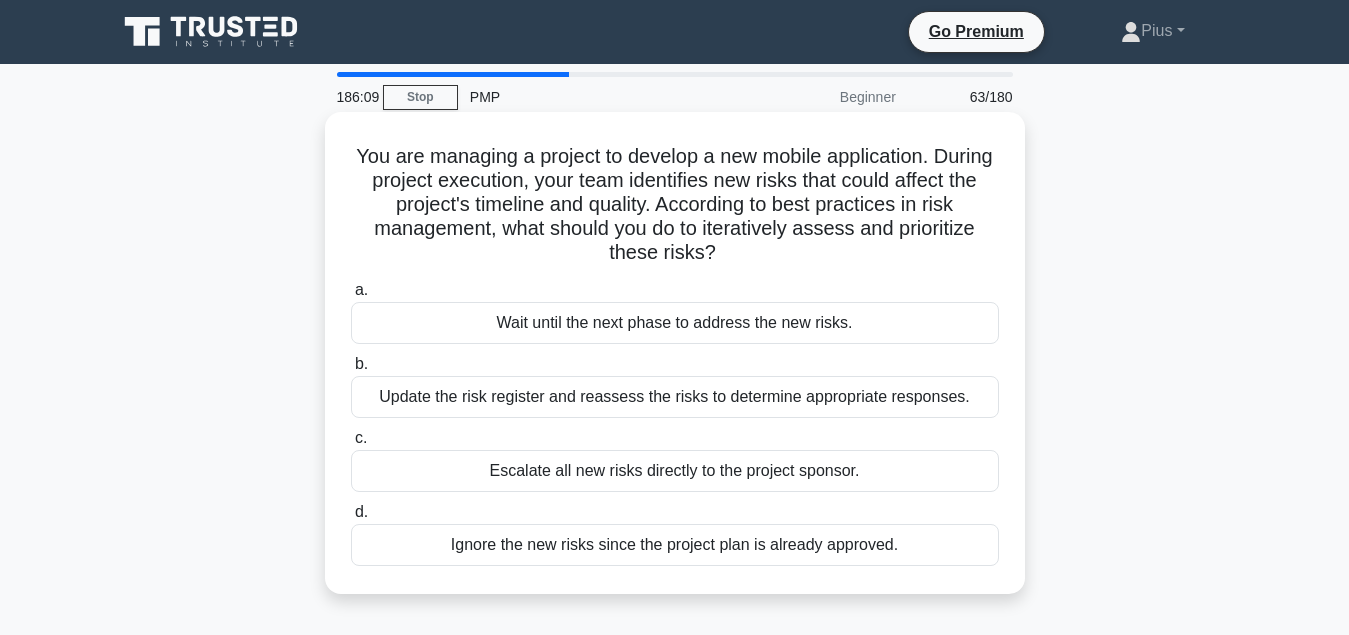 click on "Update the risk register and reassess the risks to determine appropriate responses." at bounding box center (675, 397) 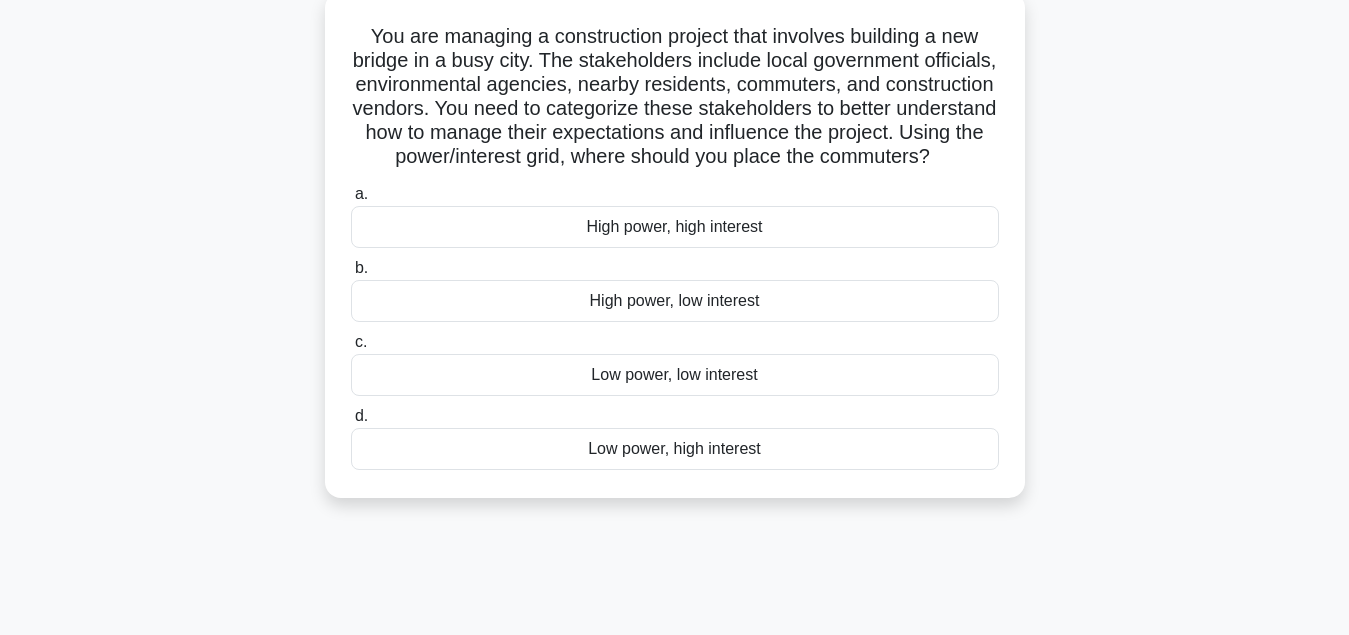 scroll, scrollTop: 204, scrollLeft: 0, axis: vertical 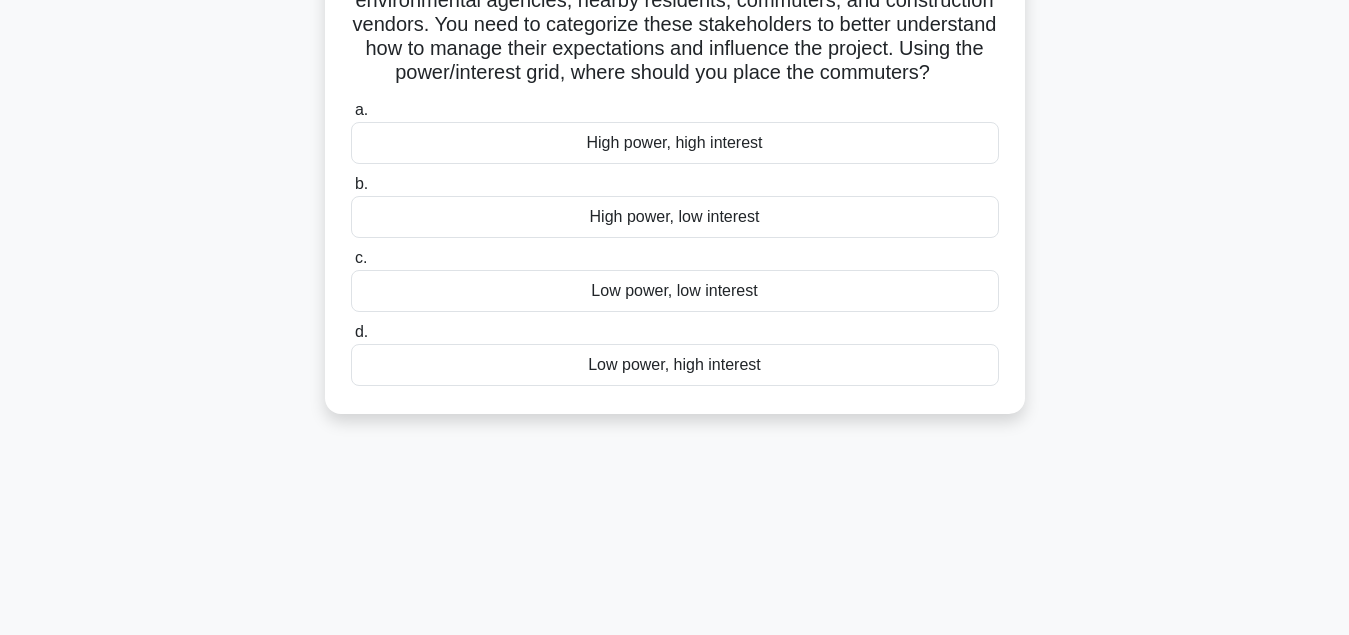 click on "Low power, high interest" at bounding box center (675, 365) 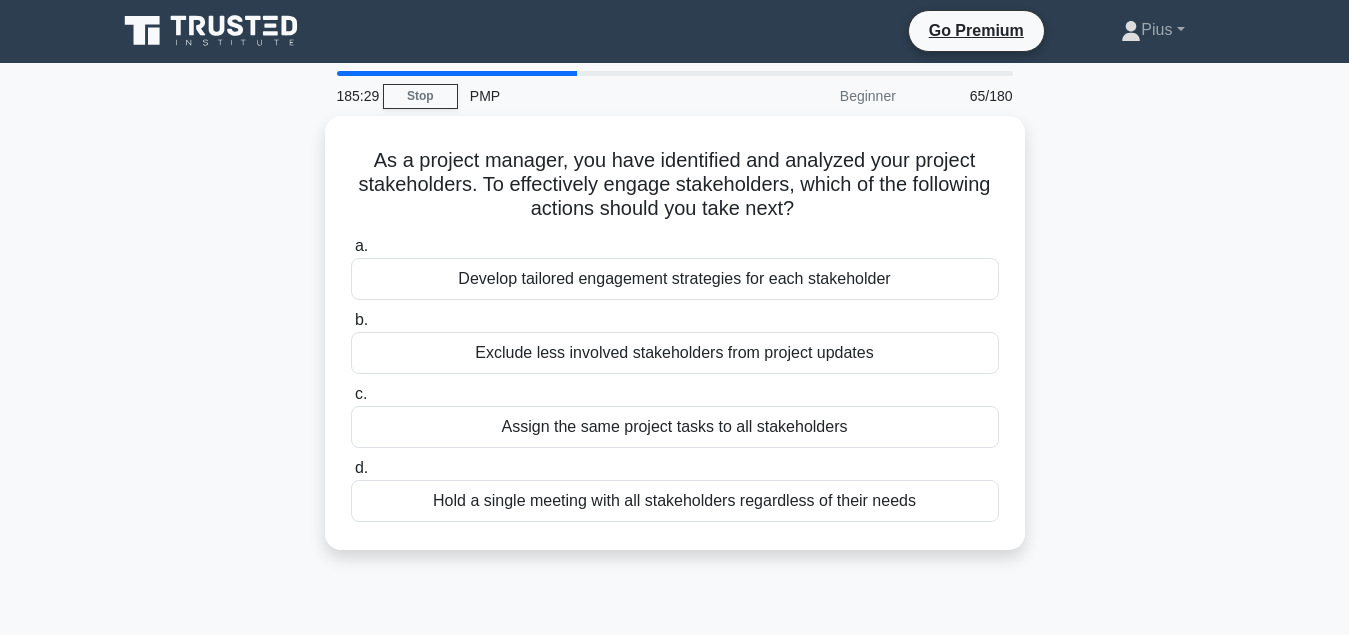 scroll, scrollTop: 0, scrollLeft: 0, axis: both 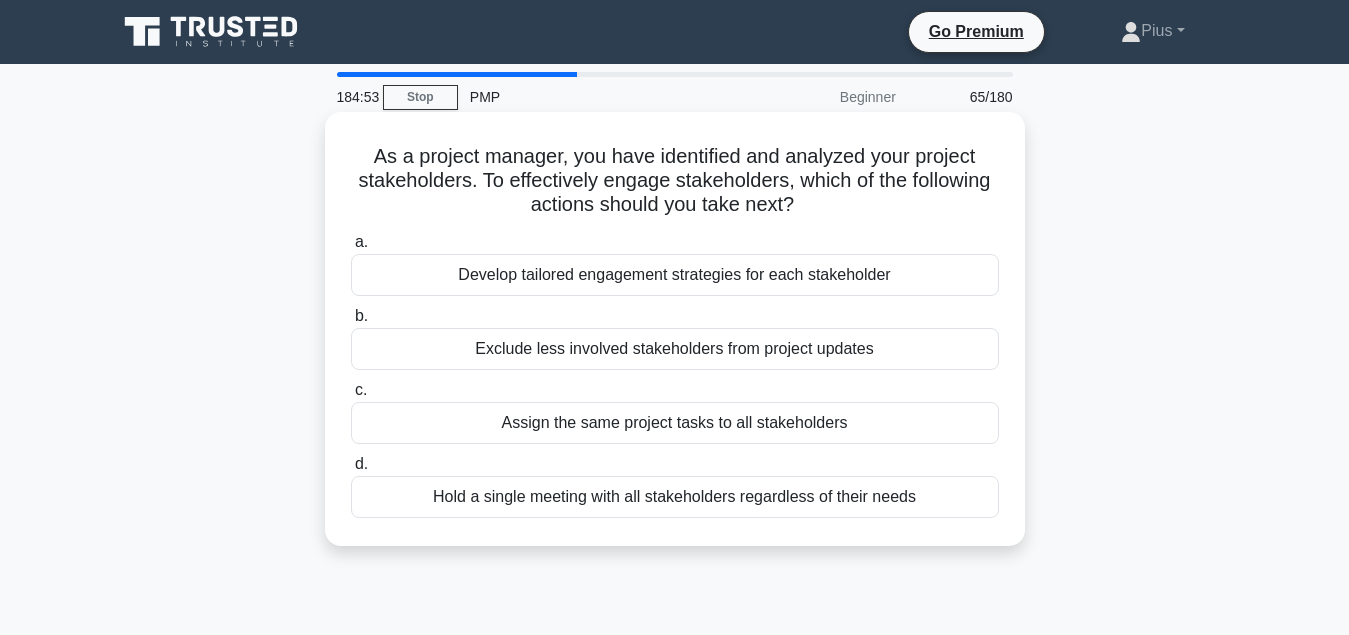 click on "Develop tailored engagement strategies for each stakeholder" at bounding box center (675, 275) 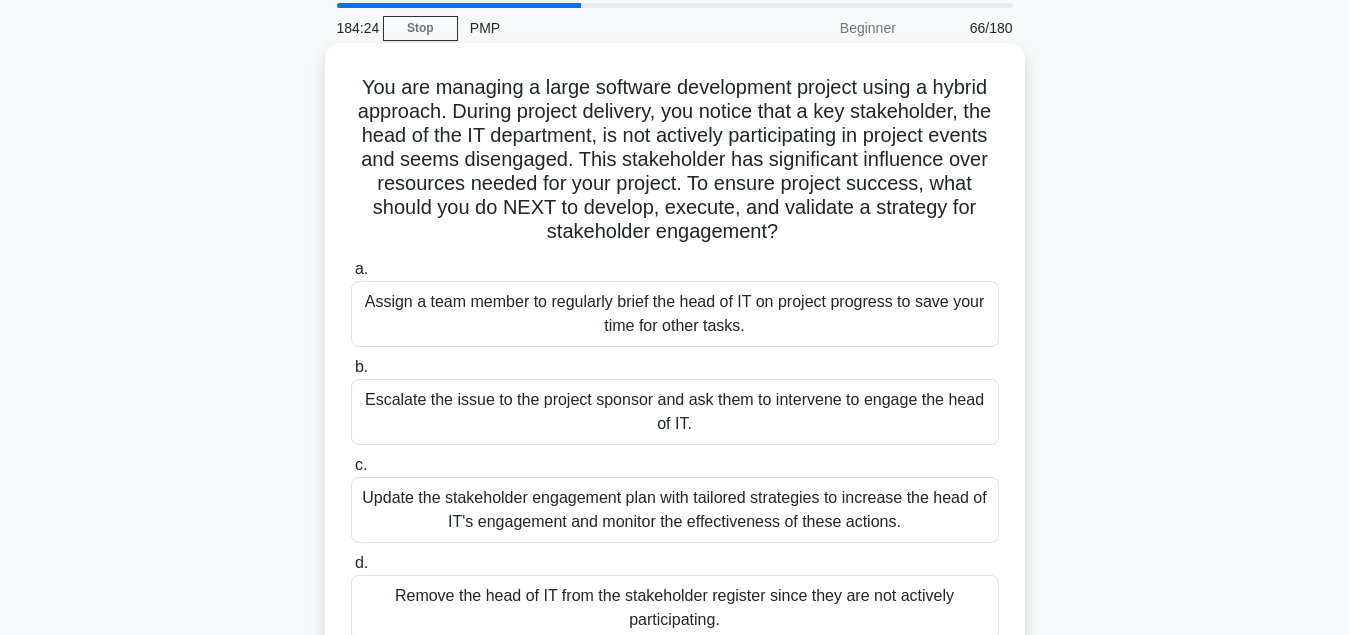 scroll, scrollTop: 102, scrollLeft: 0, axis: vertical 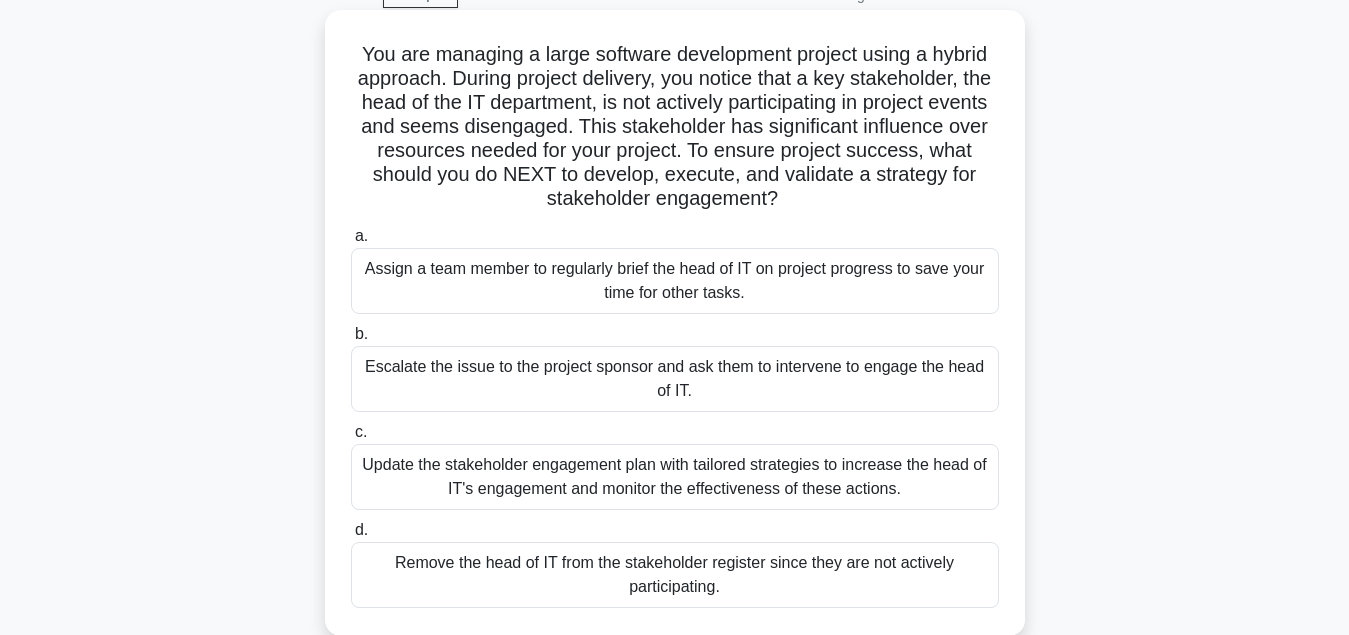 click on "Update the stakeholder engagement plan with tailored strategies to increase the head of IT's engagement and monitor the effectiveness of these actions." at bounding box center [675, 477] 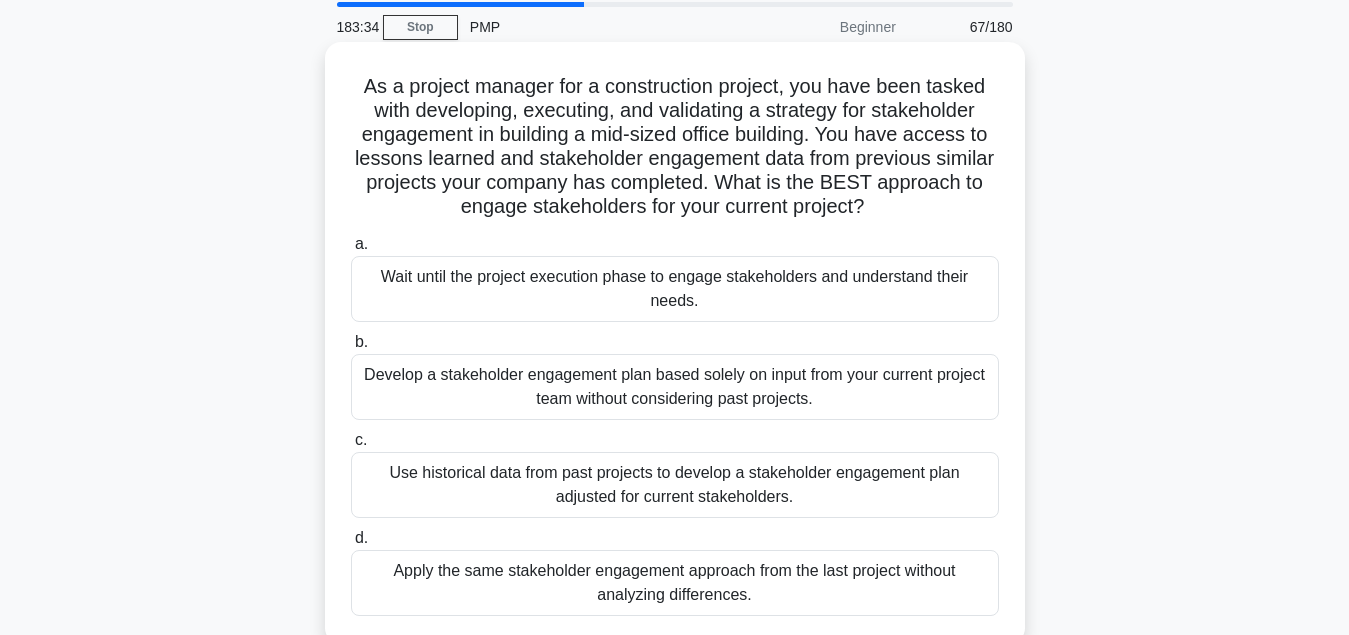 scroll, scrollTop: 102, scrollLeft: 0, axis: vertical 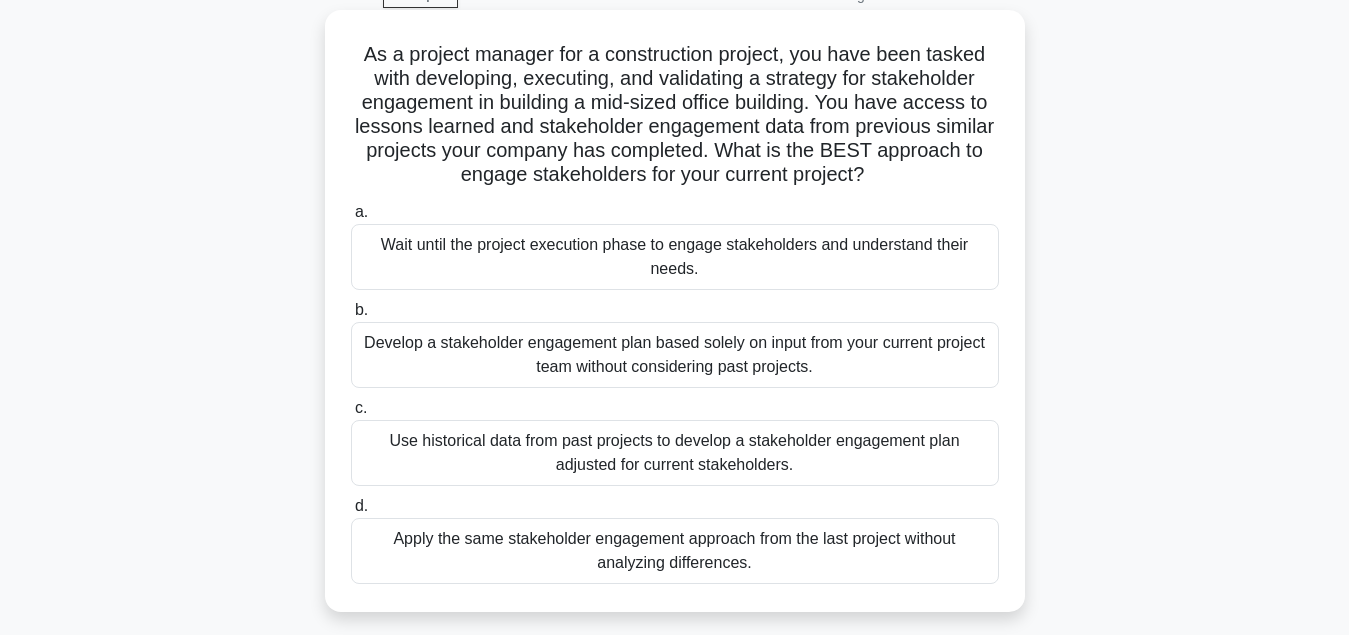 click on "Use historical data from past projects to develop a stakeholder engagement plan adjusted for current stakeholders." at bounding box center [675, 453] 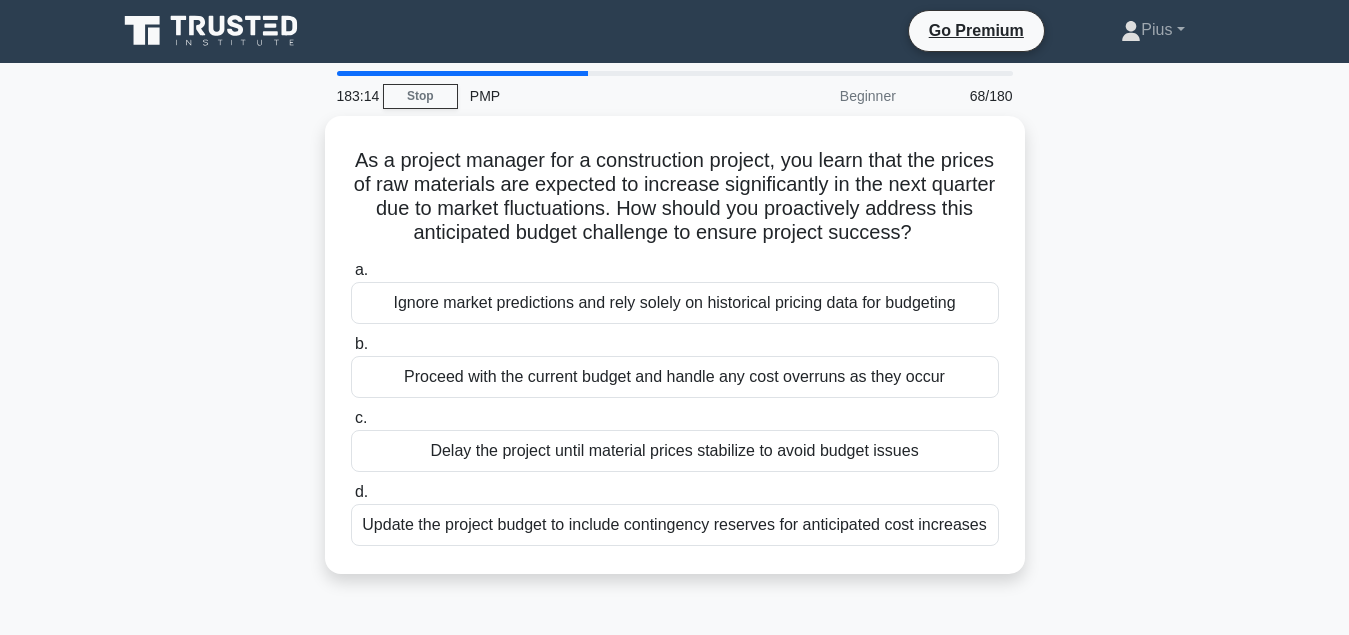 scroll, scrollTop: 0, scrollLeft: 0, axis: both 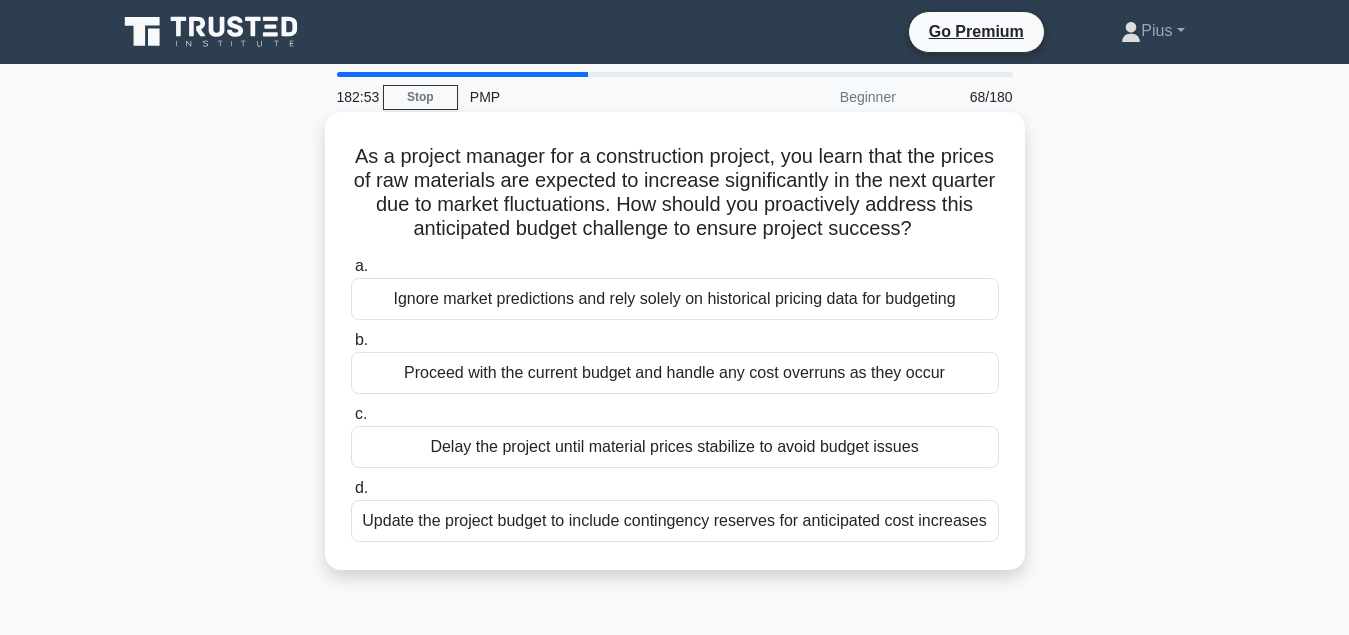 click on "Update the project budget to include contingency reserves for anticipated cost increases" at bounding box center (675, 521) 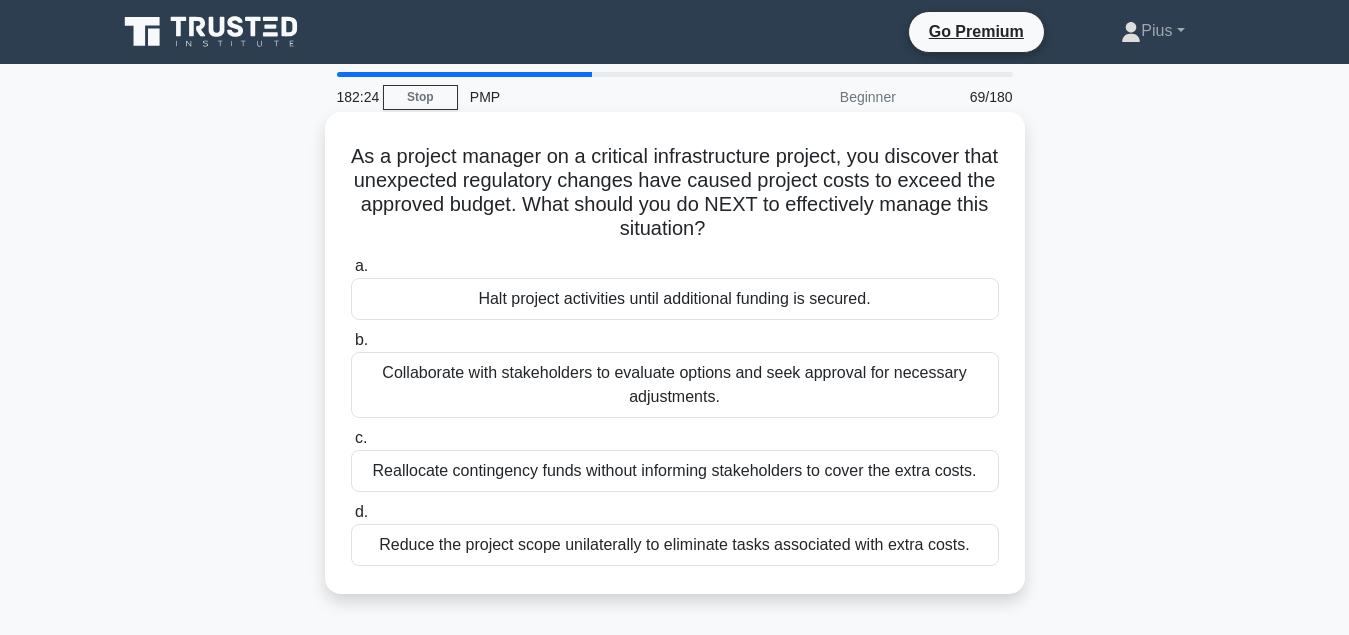 click on "Collaborate with stakeholders to evaluate options and seek approval for necessary adjustments." at bounding box center [675, 385] 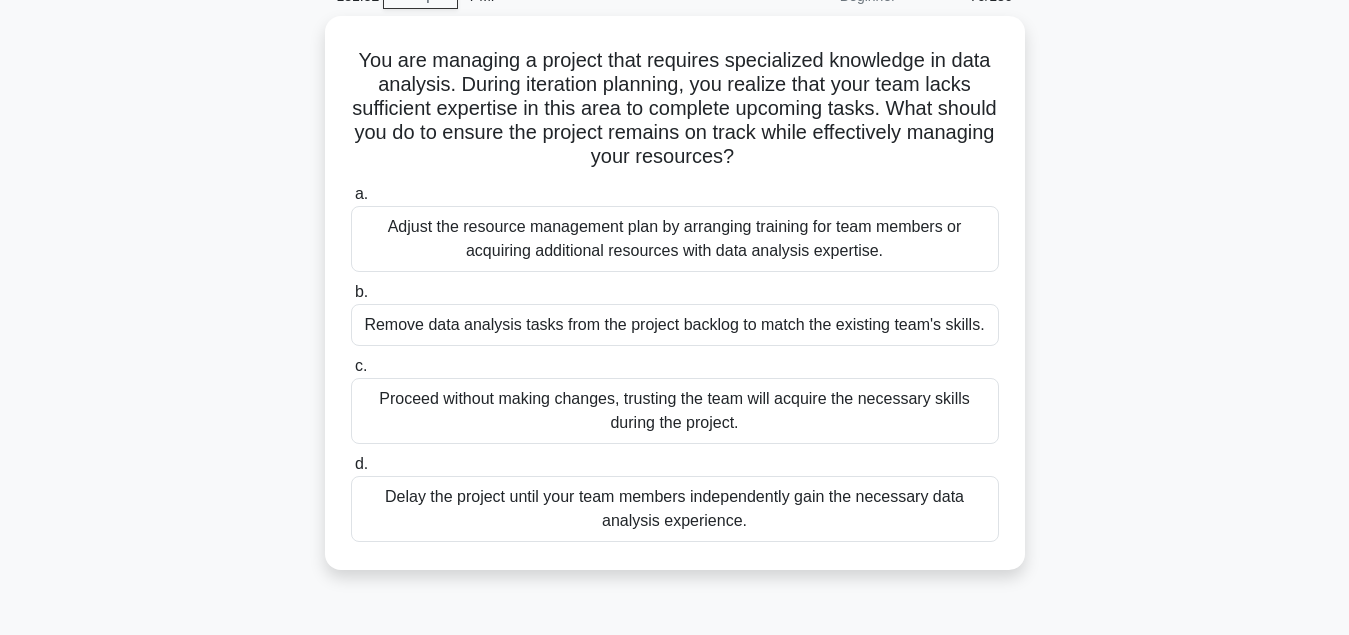 scroll, scrollTop: 102, scrollLeft: 0, axis: vertical 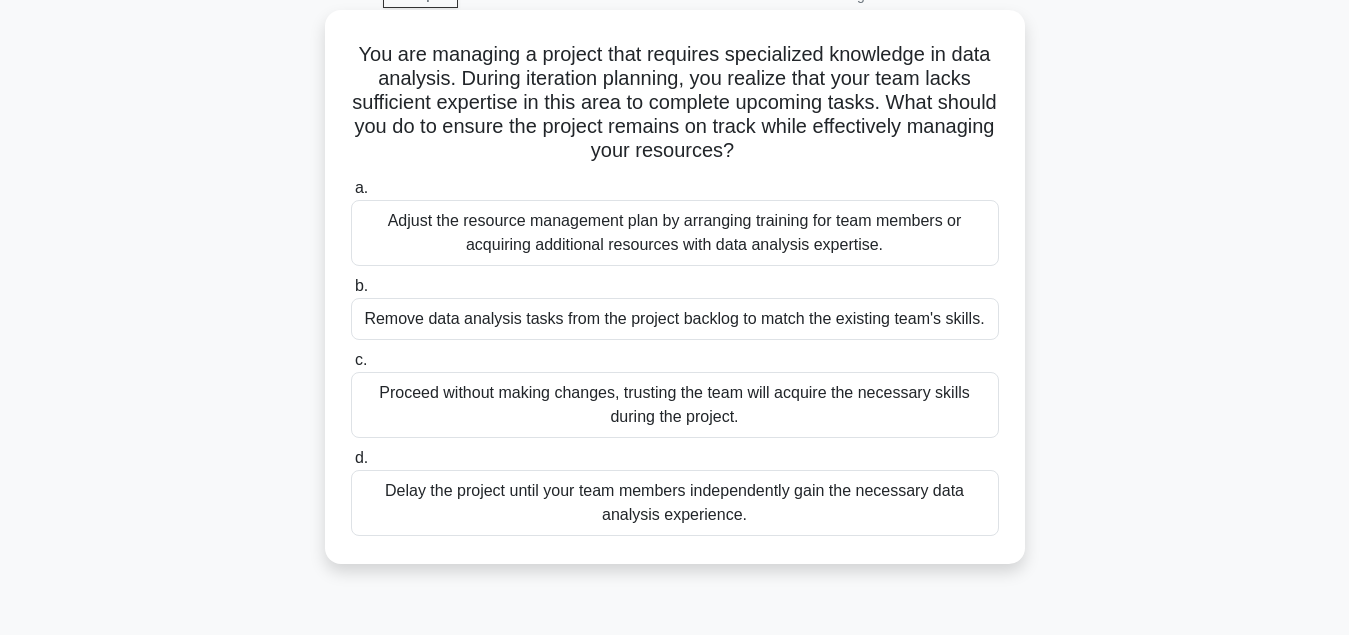 click on "Adjust the resource management plan by arranging training for team members or acquiring additional resources with data analysis expertise." at bounding box center (675, 233) 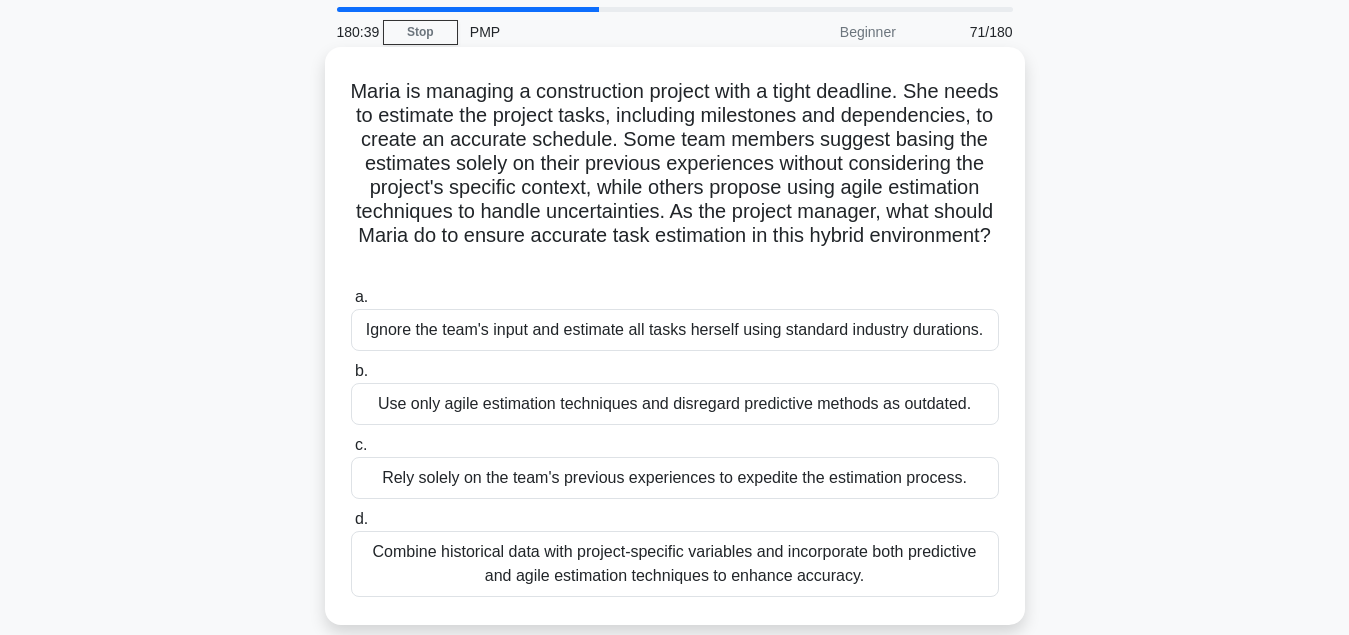scroll, scrollTop: 102, scrollLeft: 0, axis: vertical 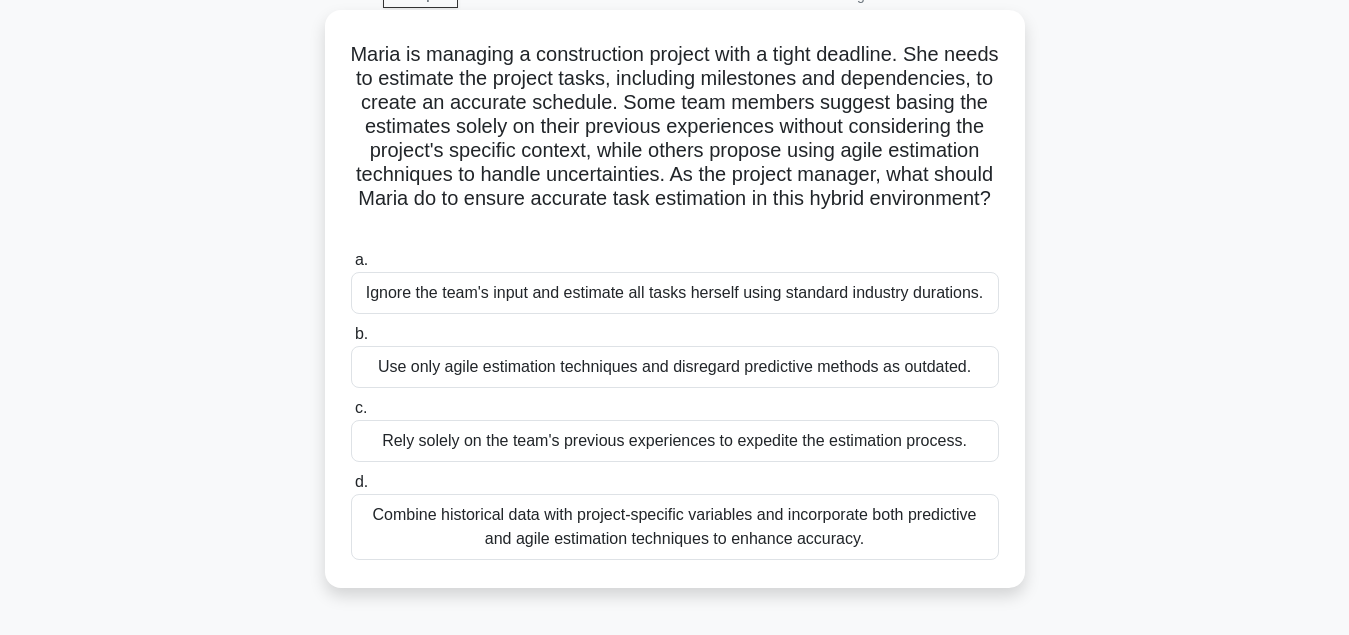 click on "Combine historical data with project-specific variables and incorporate both predictive and agile estimation techniques to enhance accuracy." at bounding box center (675, 527) 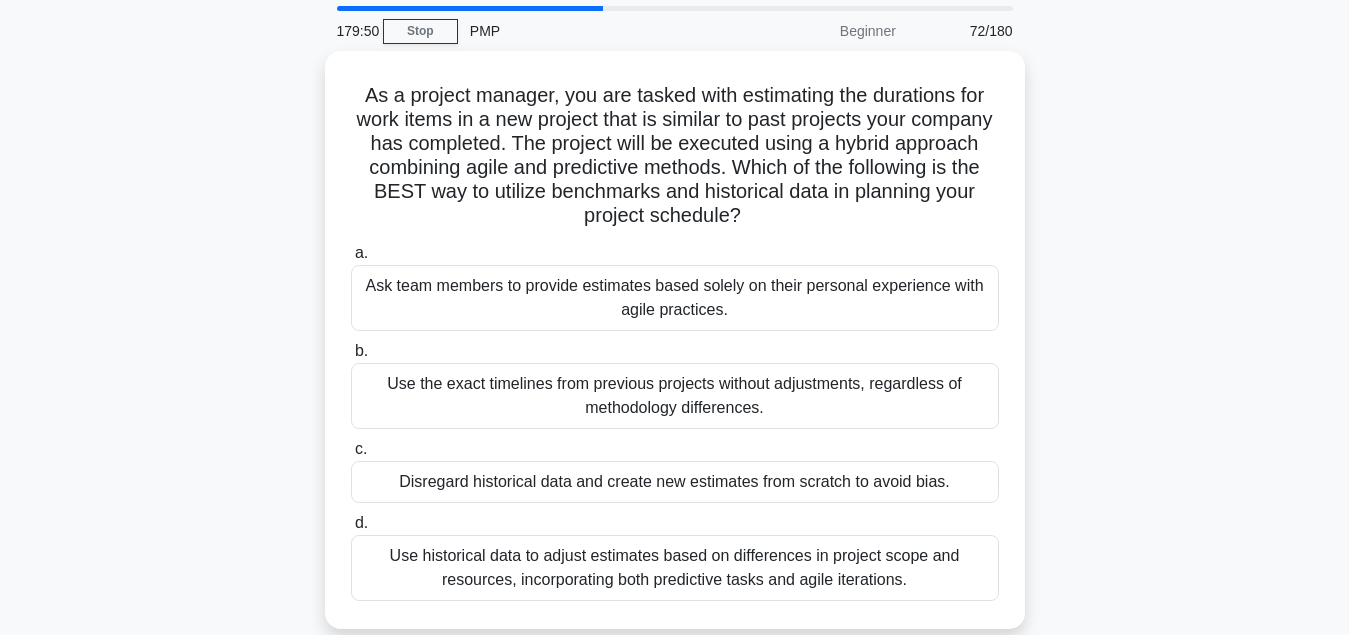 scroll, scrollTop: 102, scrollLeft: 0, axis: vertical 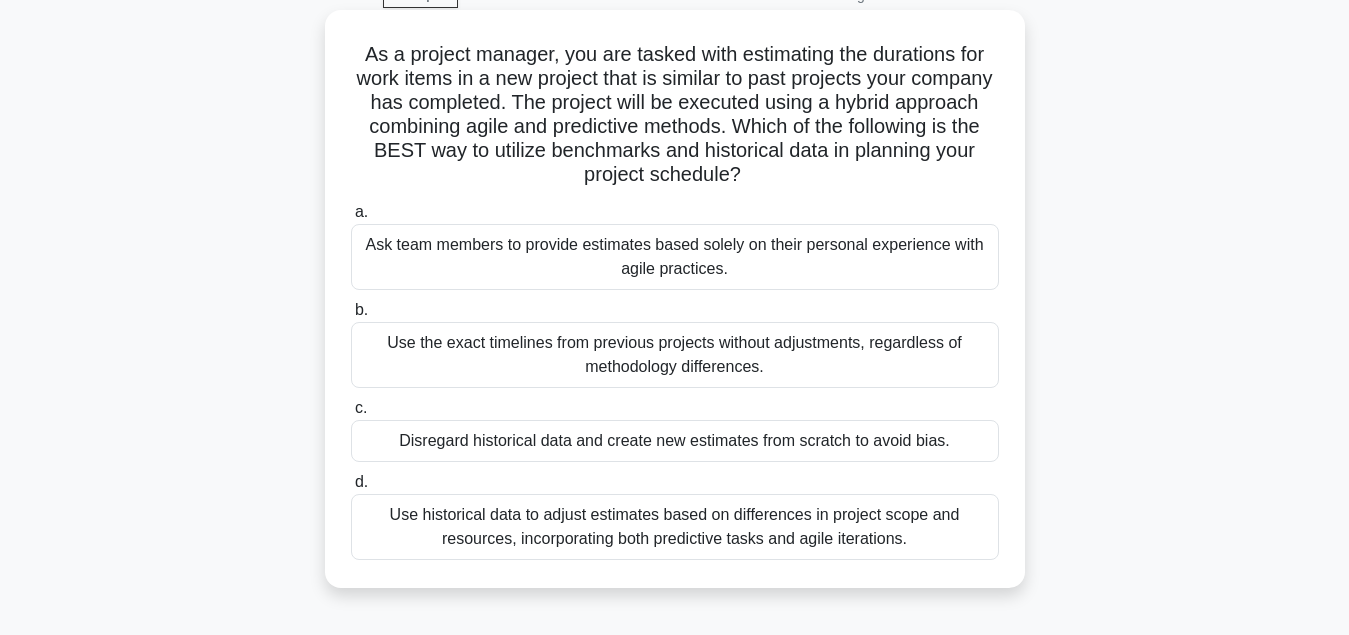 click on "Use historical data to adjust estimates based on differences in project scope and resources, incorporating both predictive tasks and agile iterations." at bounding box center [675, 527] 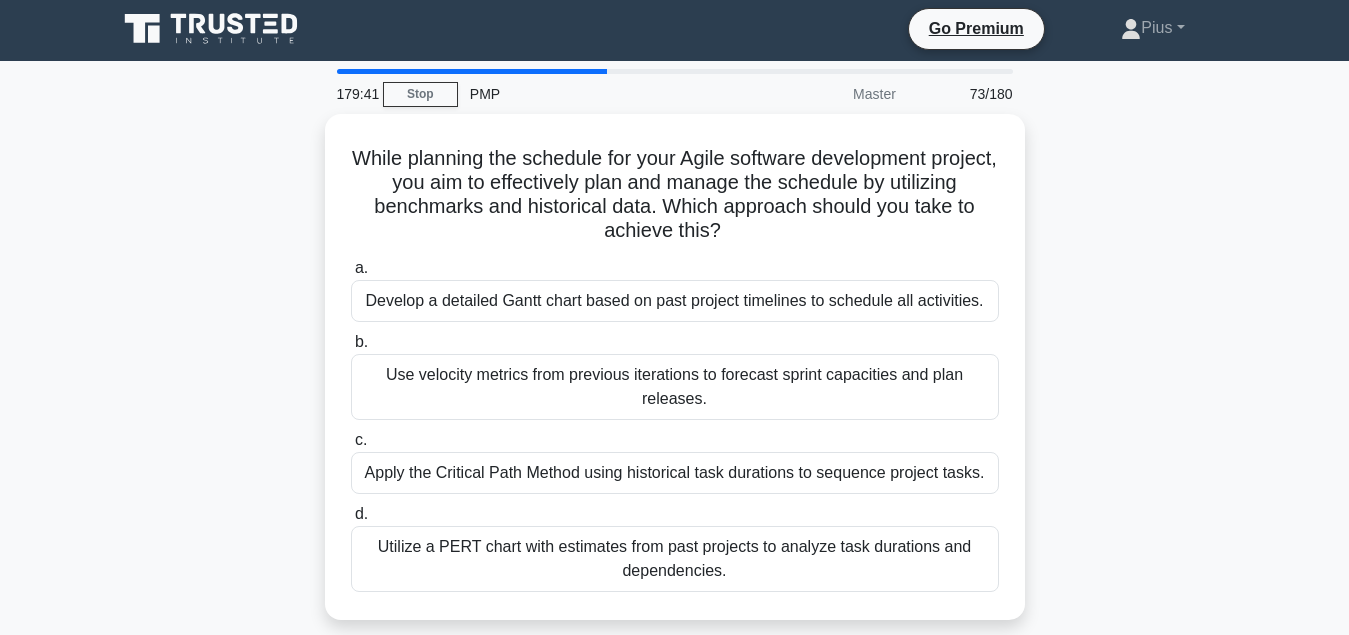 scroll, scrollTop: 0, scrollLeft: 0, axis: both 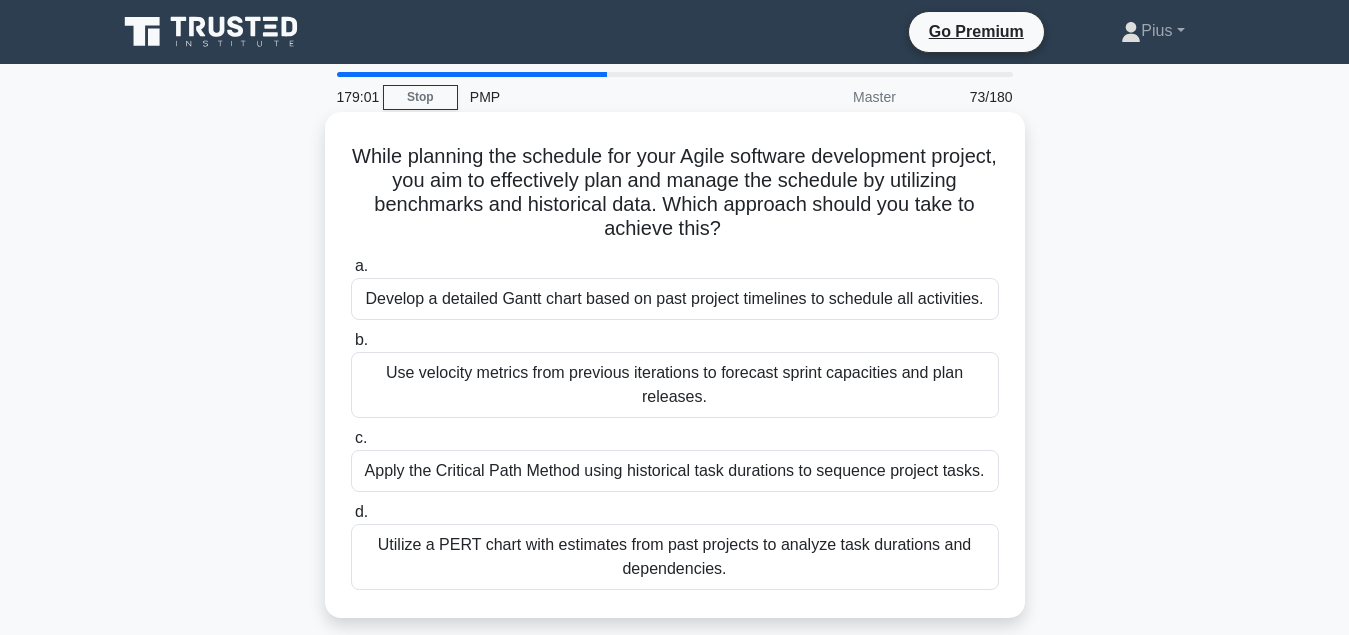 click on "Use velocity metrics from previous iterations to forecast sprint capacities and plan releases." at bounding box center (675, 385) 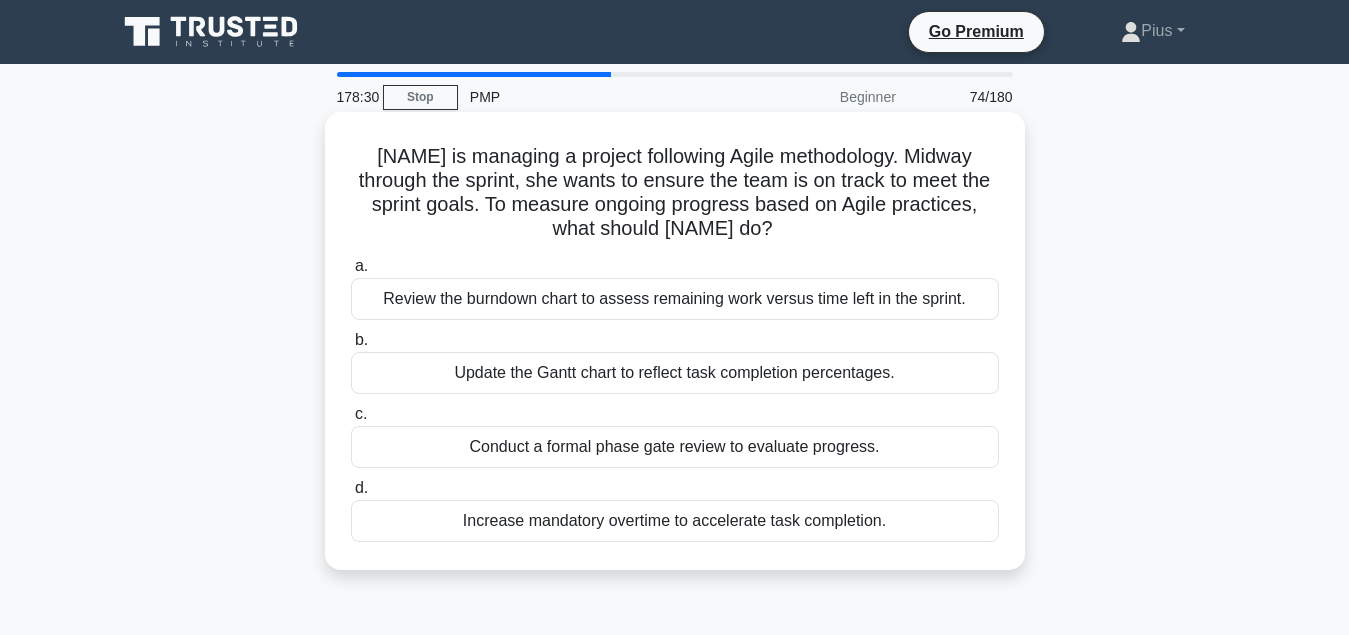 click on "Review the burndown chart to assess remaining work versus time left in the sprint." at bounding box center [675, 299] 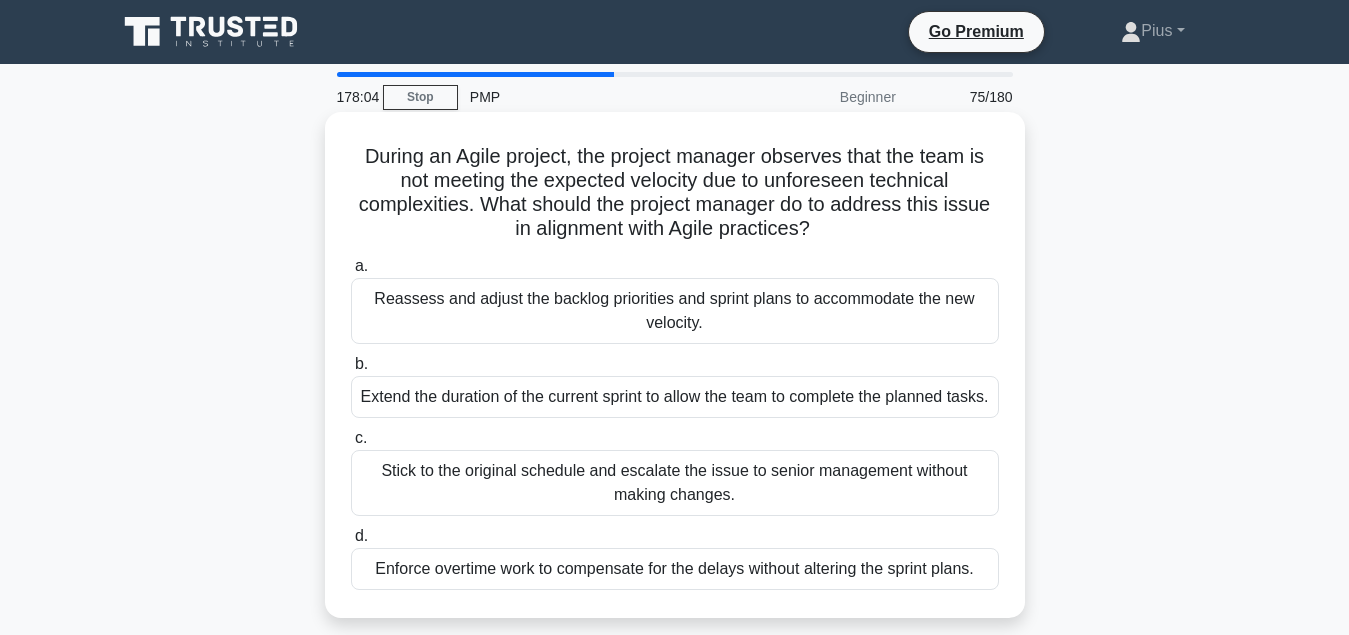 click on "Reassess and adjust the backlog priorities and sprint plans to accommodate the new velocity." at bounding box center [675, 311] 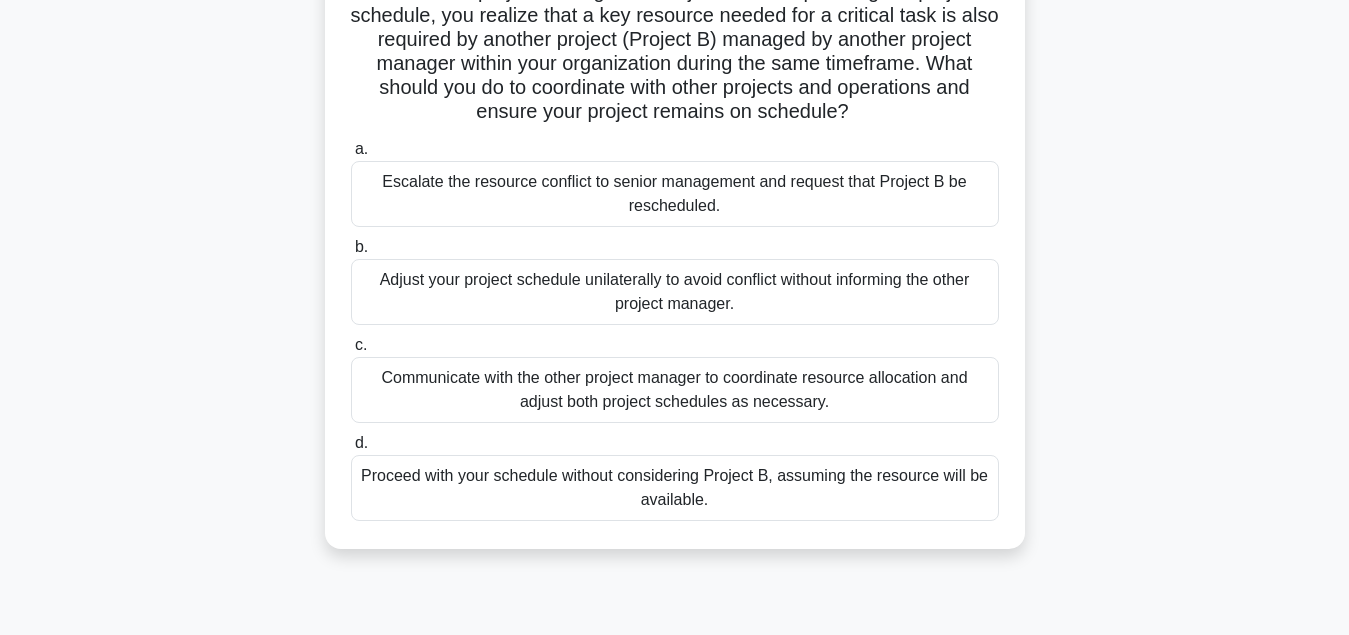 scroll, scrollTop: 204, scrollLeft: 0, axis: vertical 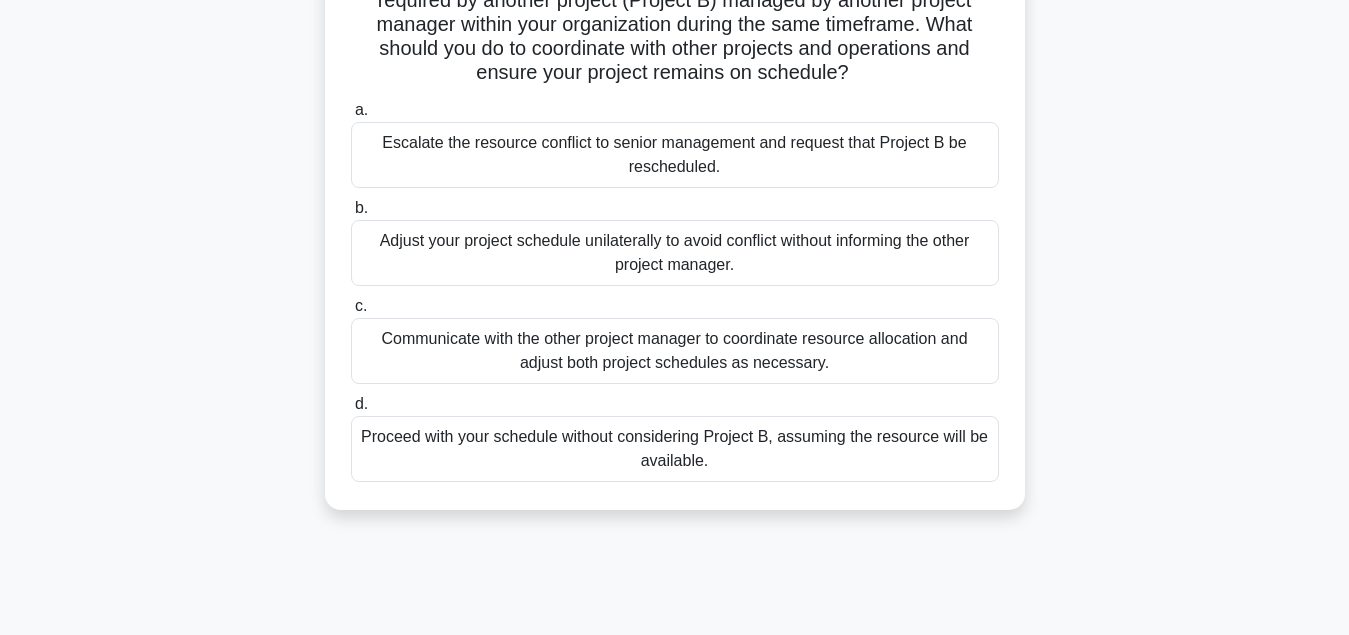 click on "Communicate with the other project manager to coordinate resource allocation and adjust both project schedules as necessary." at bounding box center (675, 351) 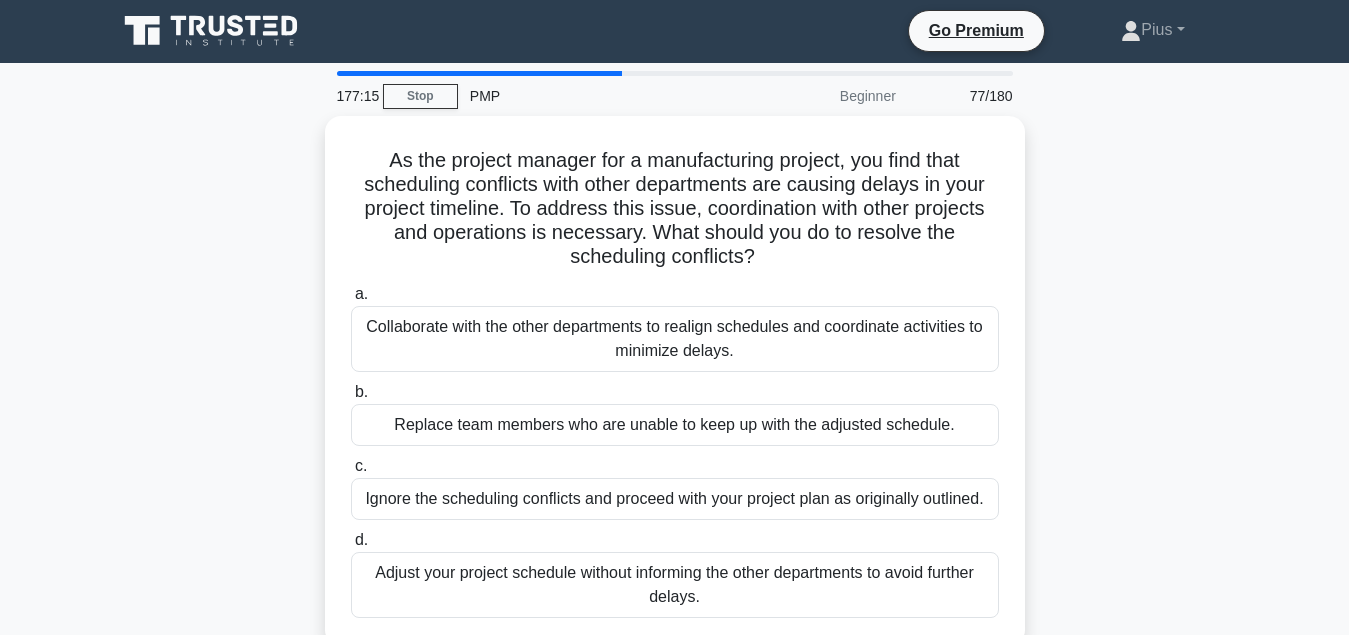 scroll, scrollTop: 0, scrollLeft: 0, axis: both 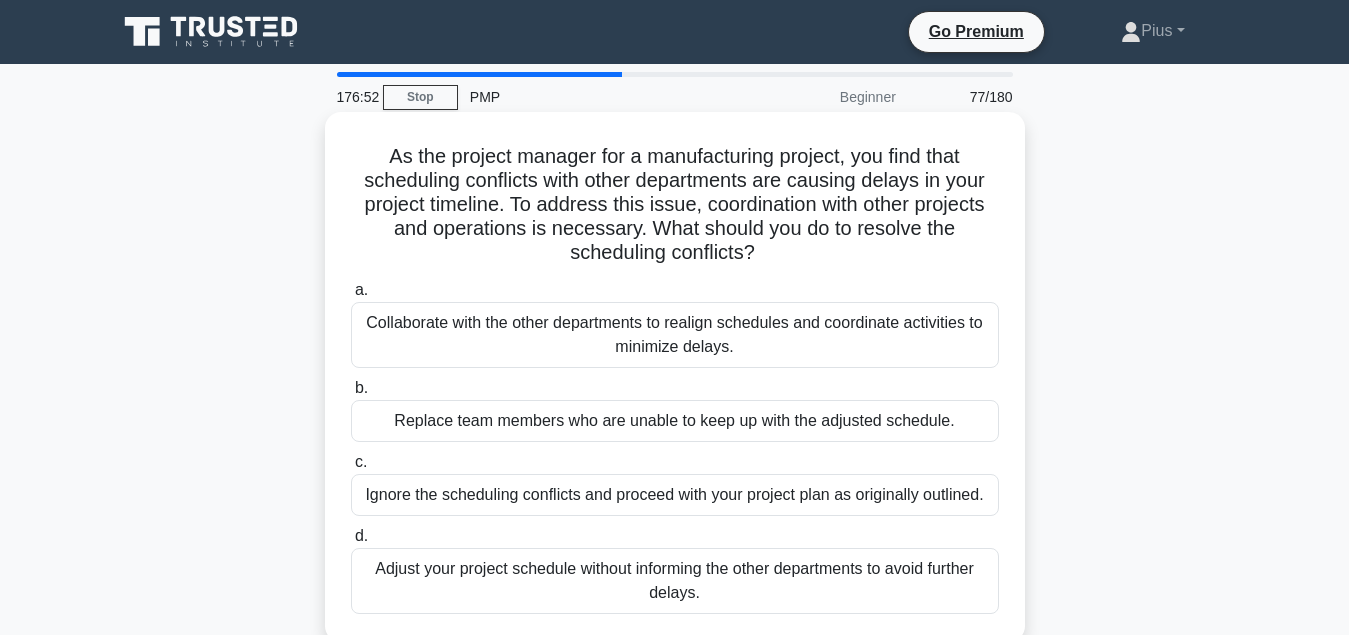click on "Collaborate with the other departments to realign schedules and coordinate activities to minimize delays." at bounding box center [675, 335] 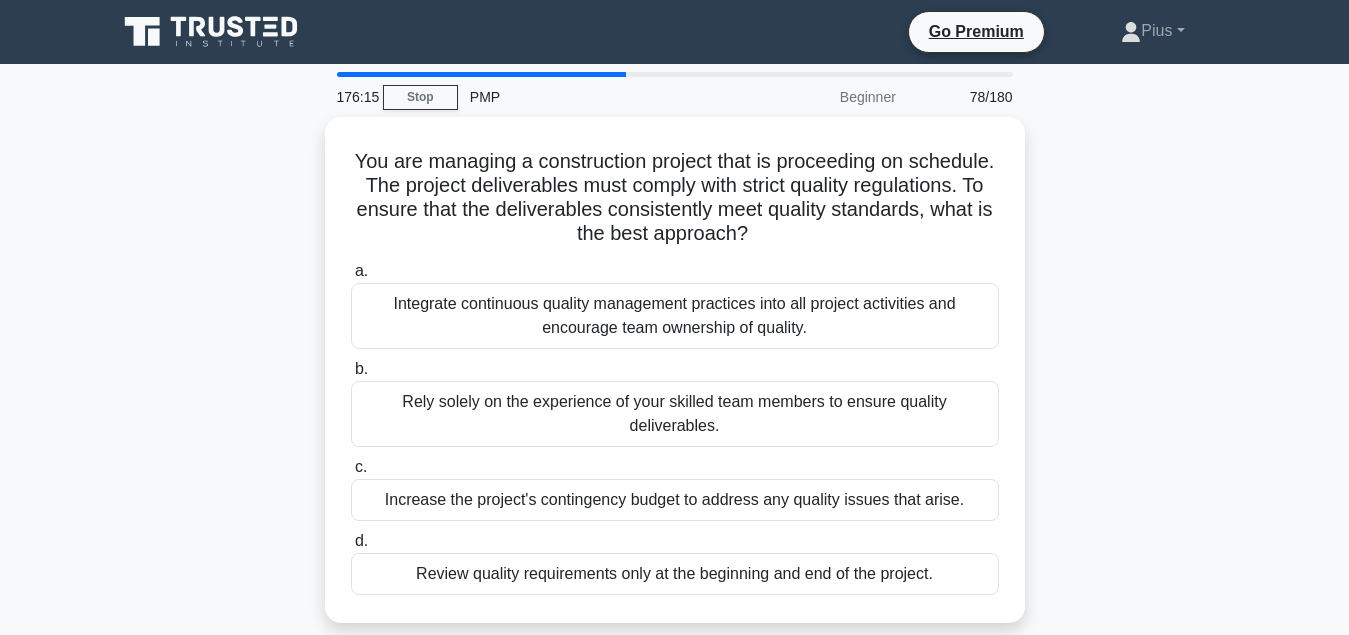 click on "Integrate continuous quality management practices into all project activities and encourage team ownership of quality." at bounding box center (675, 316) 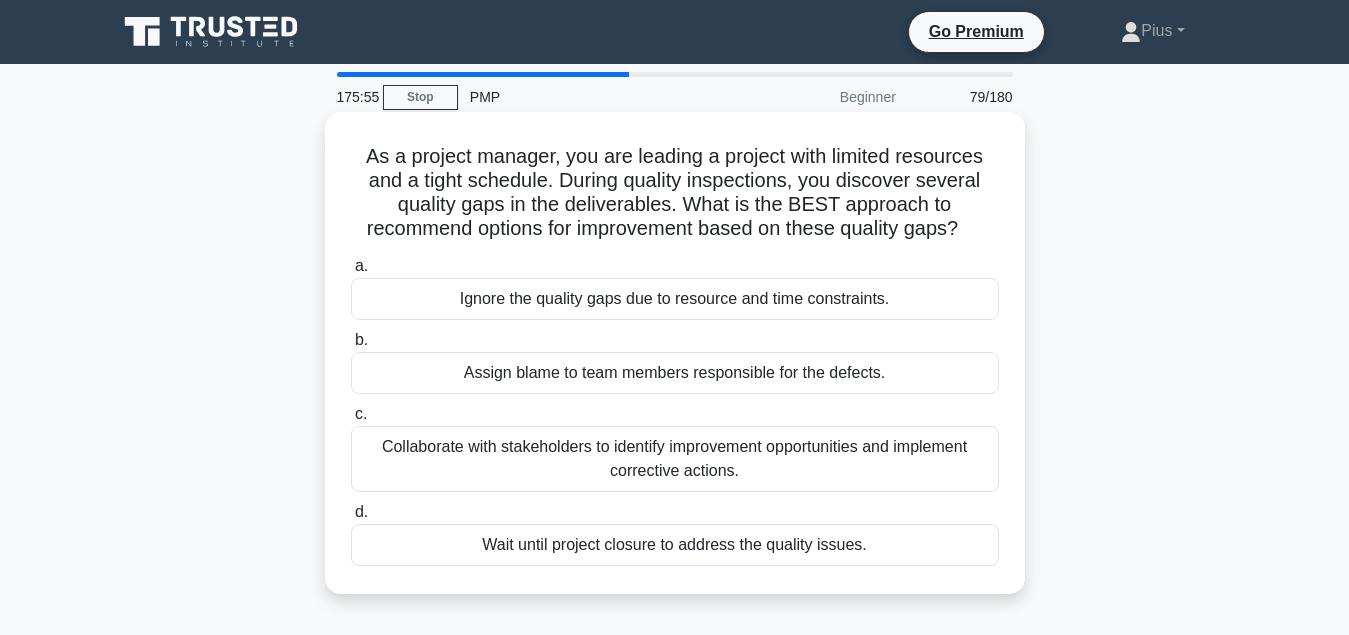 click on "Collaborate with stakeholders to identify improvement opportunities and implement corrective actions." at bounding box center [675, 459] 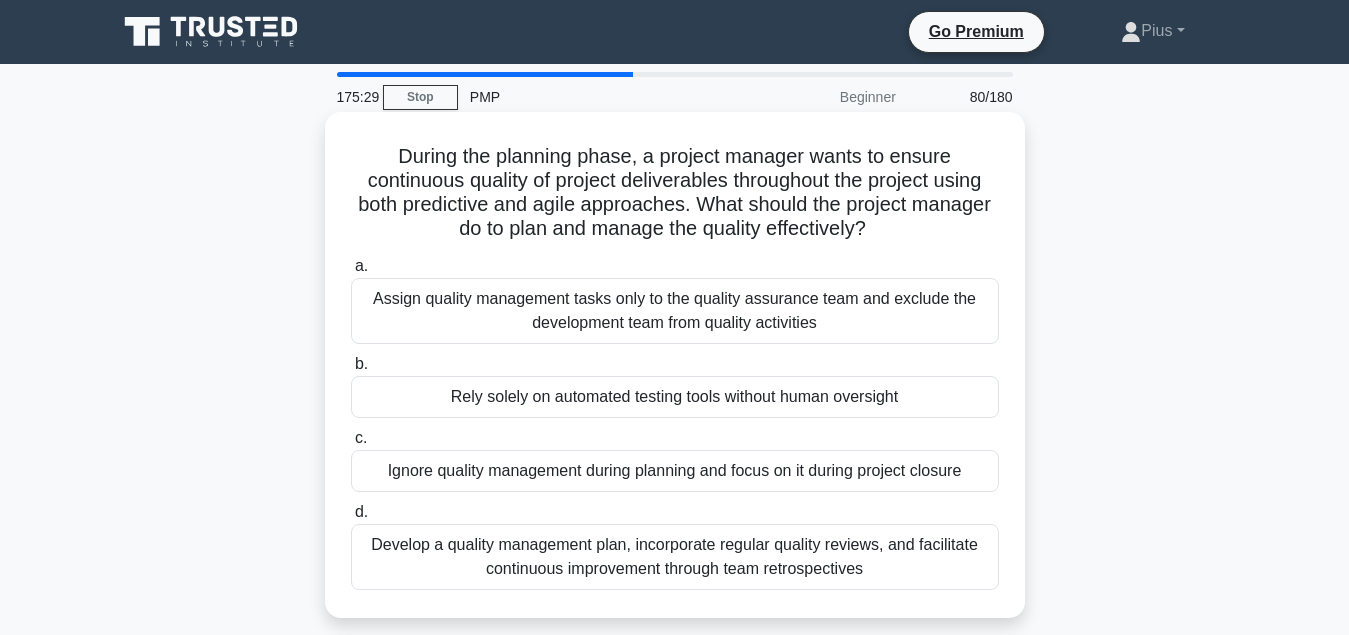 click on "Develop a quality management plan, incorporate regular quality reviews, and facilitate continuous improvement through team retrospectives" at bounding box center [675, 557] 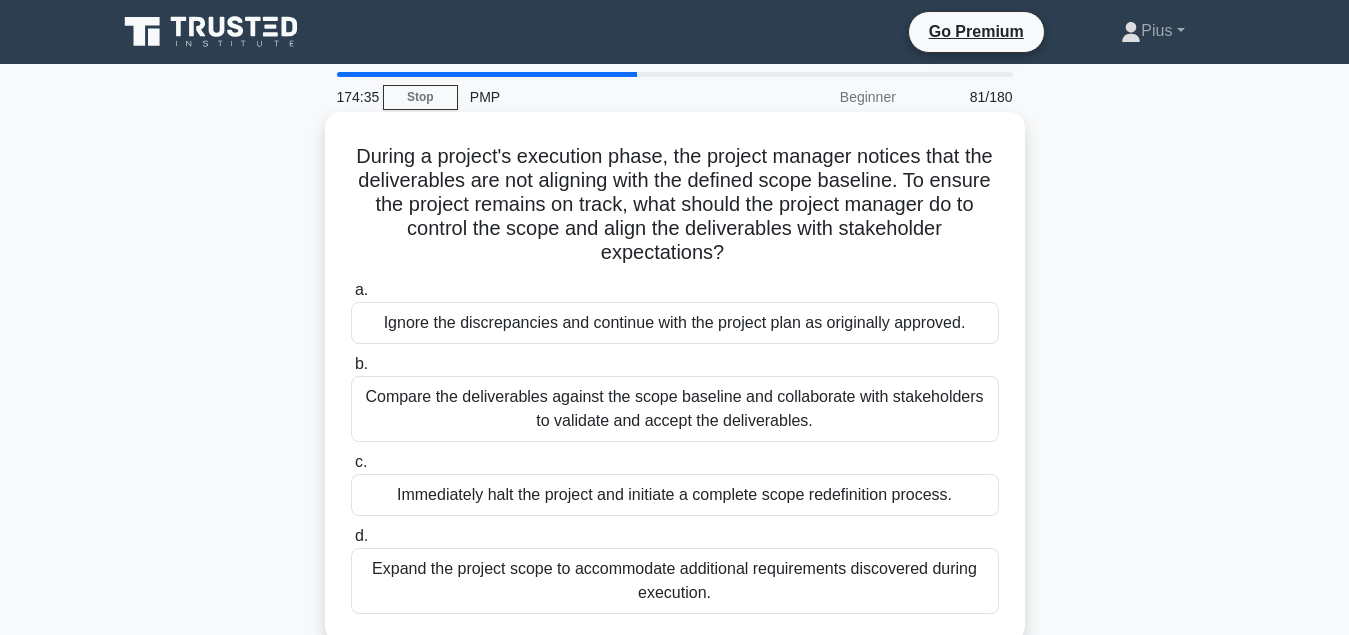 click on "Compare the deliverables against the scope baseline and collaborate with stakeholders to validate and accept the deliverables." at bounding box center (675, 409) 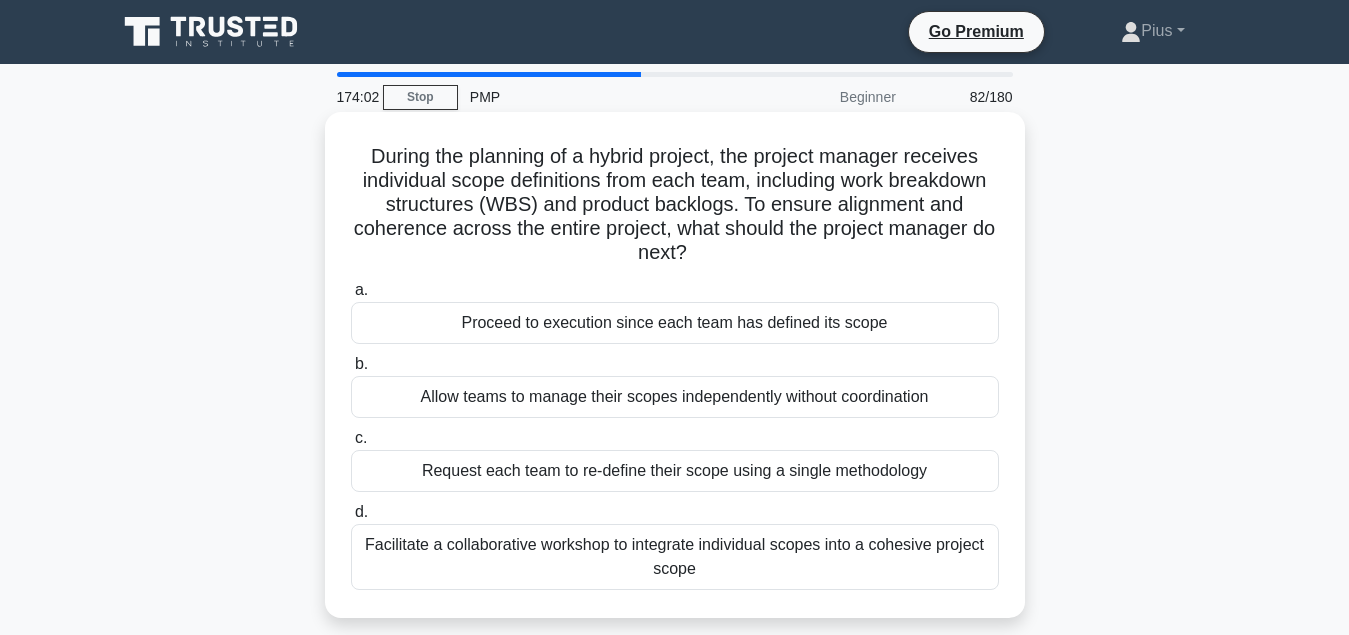 click on "Facilitate a collaborative workshop to integrate individual scopes into a cohesive project scope" at bounding box center [675, 557] 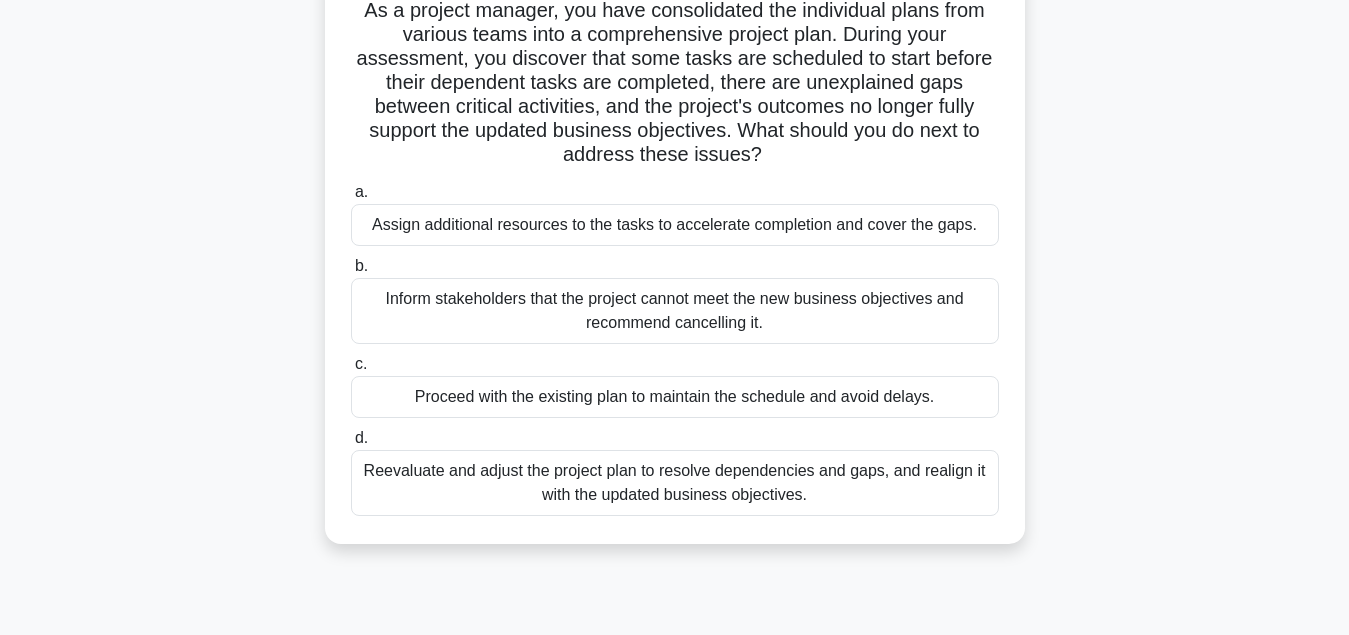 scroll, scrollTop: 204, scrollLeft: 0, axis: vertical 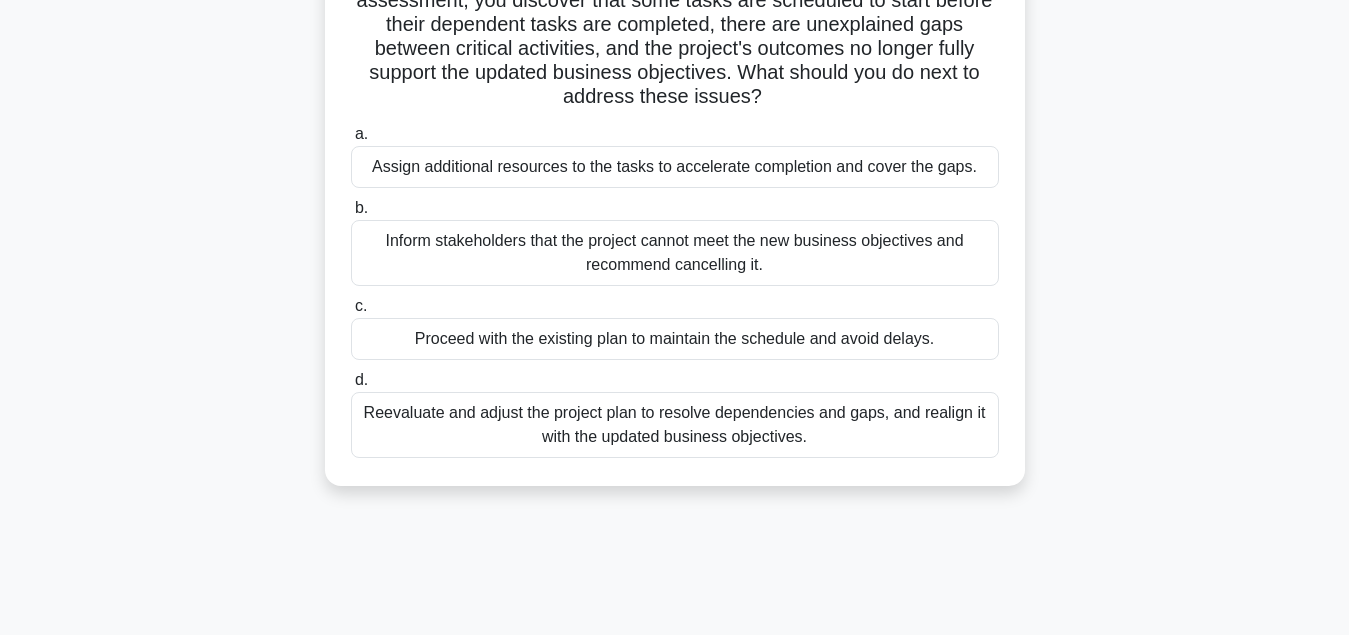 click on "Reevaluate and adjust the project plan to resolve dependencies and gaps, and realign it with the updated business objectives." at bounding box center [675, 425] 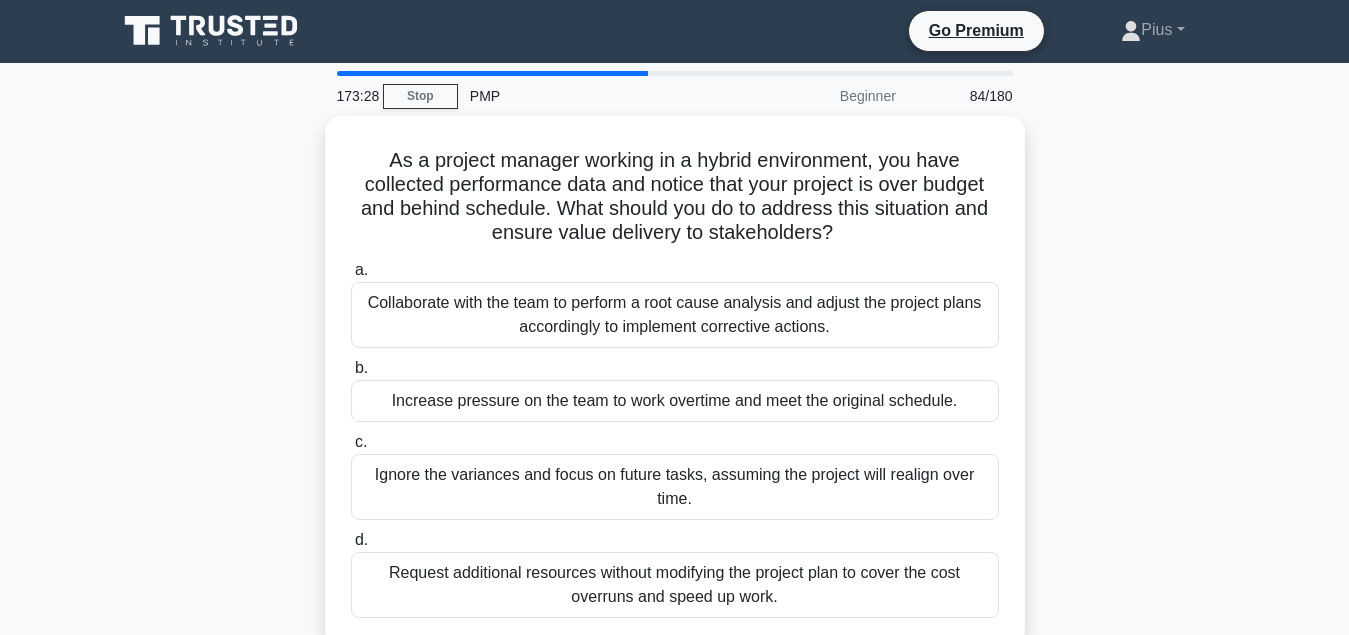 scroll, scrollTop: 0, scrollLeft: 0, axis: both 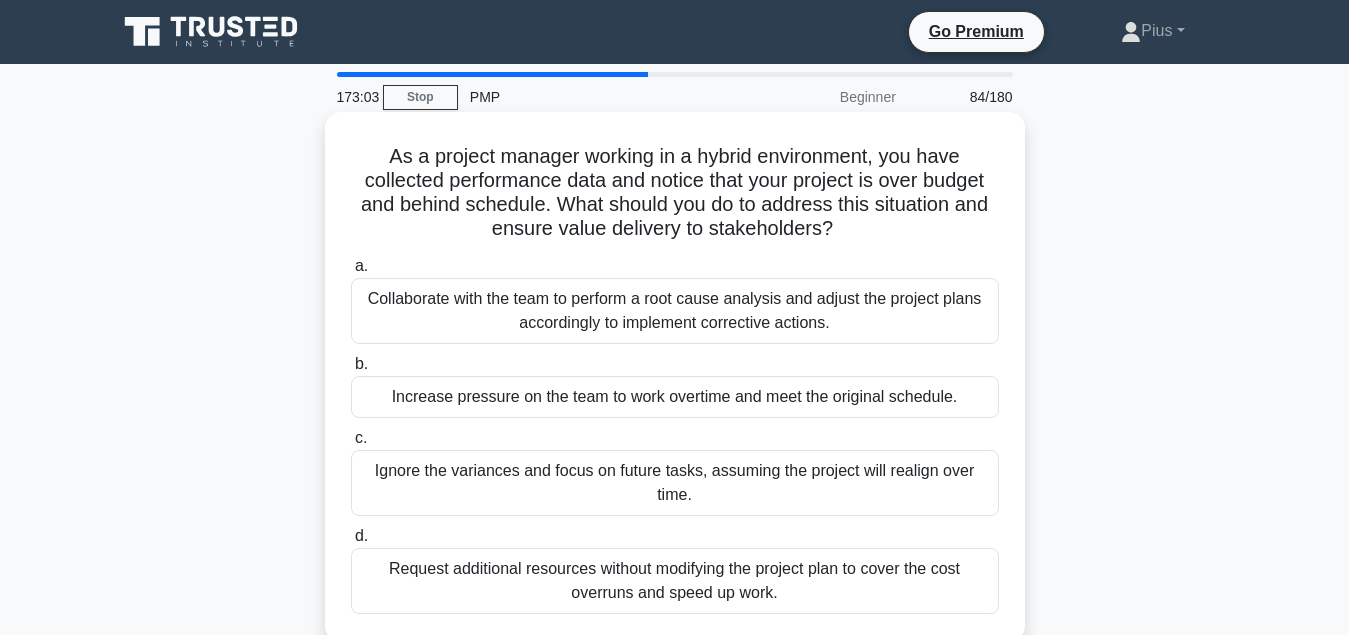 click on "Collaborate with the team to perform a root cause analysis and adjust the project plans accordingly to implement corrective actions." at bounding box center (675, 311) 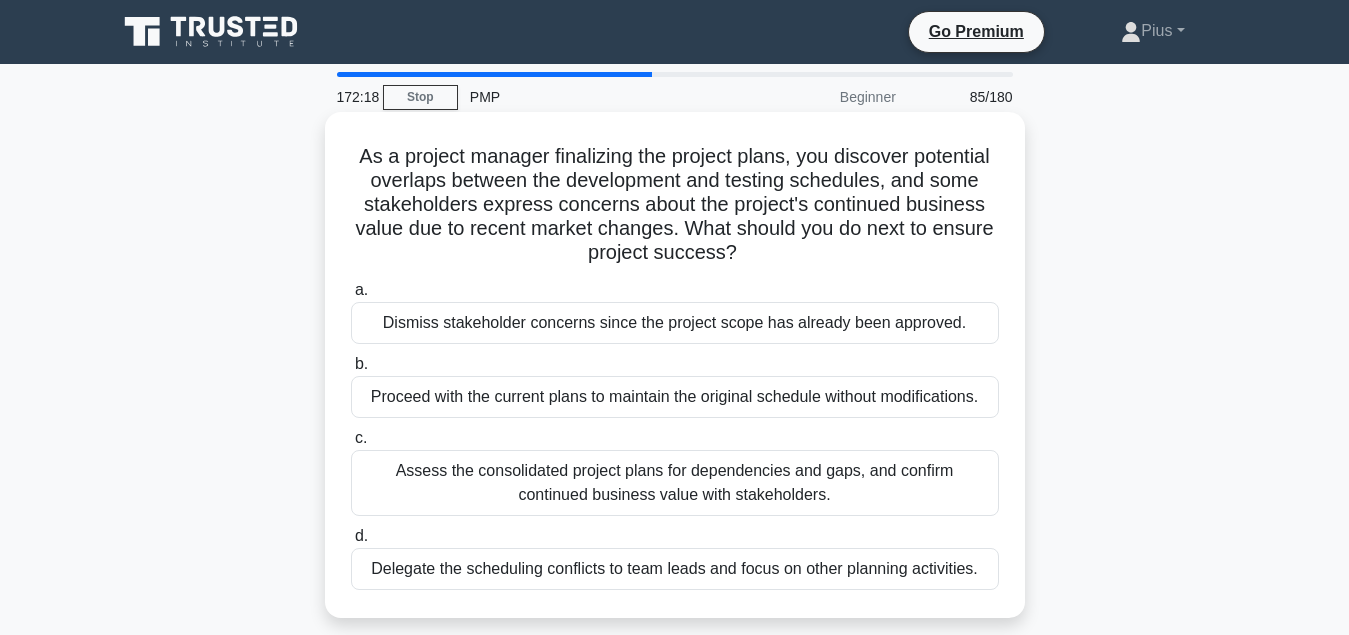 click on "Assess the consolidated project plans for dependencies and gaps, and confirm continued business value with stakeholders." at bounding box center (675, 483) 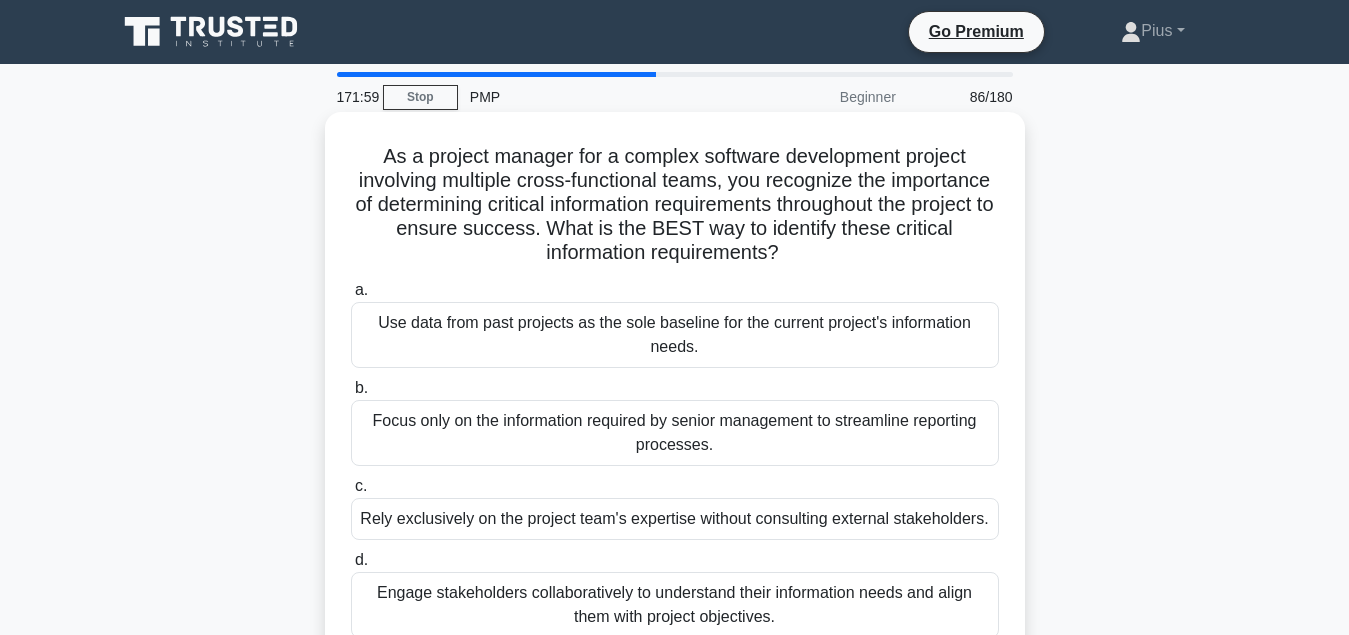 click on "Engage stakeholders collaboratively to understand their information needs and align them with project objectives." at bounding box center [675, 605] 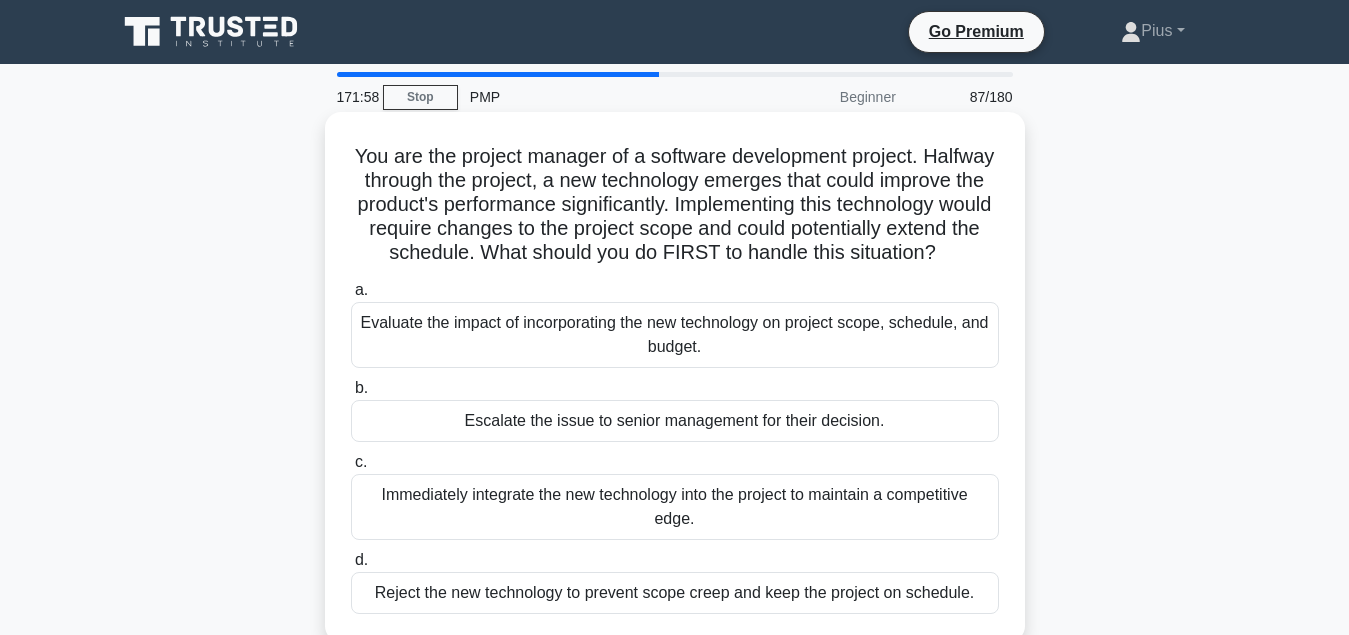 scroll, scrollTop: 102, scrollLeft: 0, axis: vertical 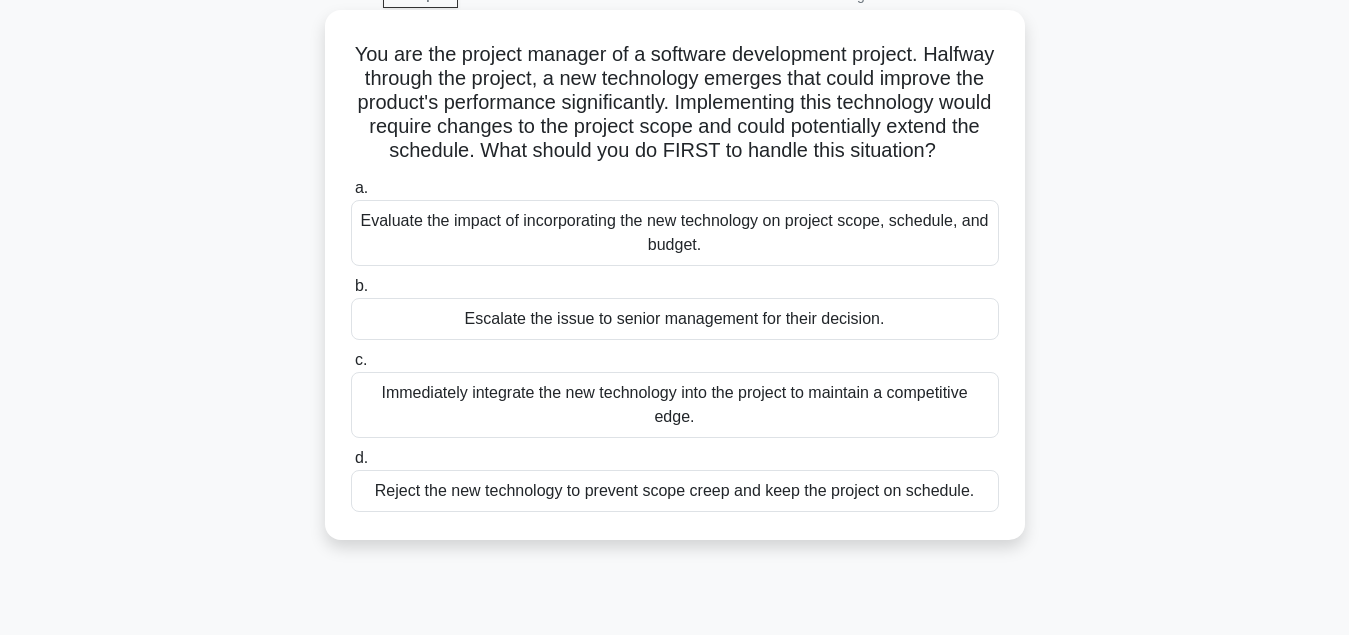 click on "Evaluate the impact of incorporating the new technology on project scope, schedule, and budget." at bounding box center [675, 233] 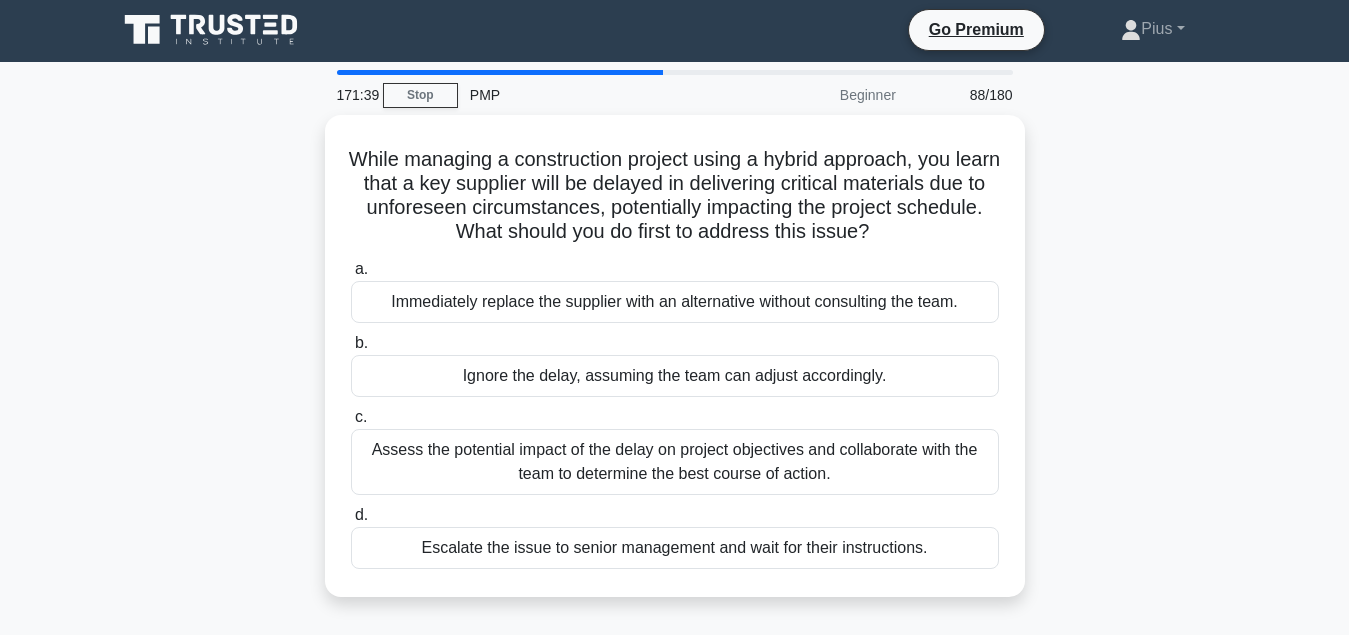 scroll, scrollTop: 0, scrollLeft: 0, axis: both 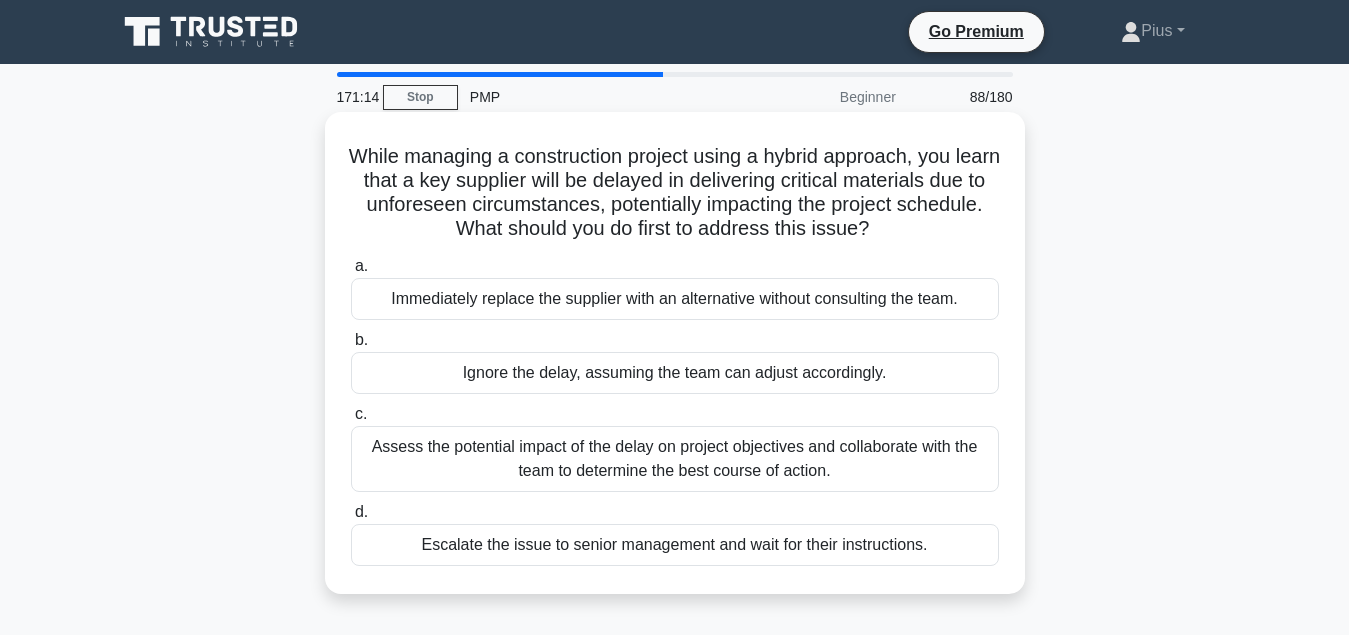 click on "Assess the potential impact of the delay on project objectives and collaborate with the team to determine the best course of action." at bounding box center (675, 459) 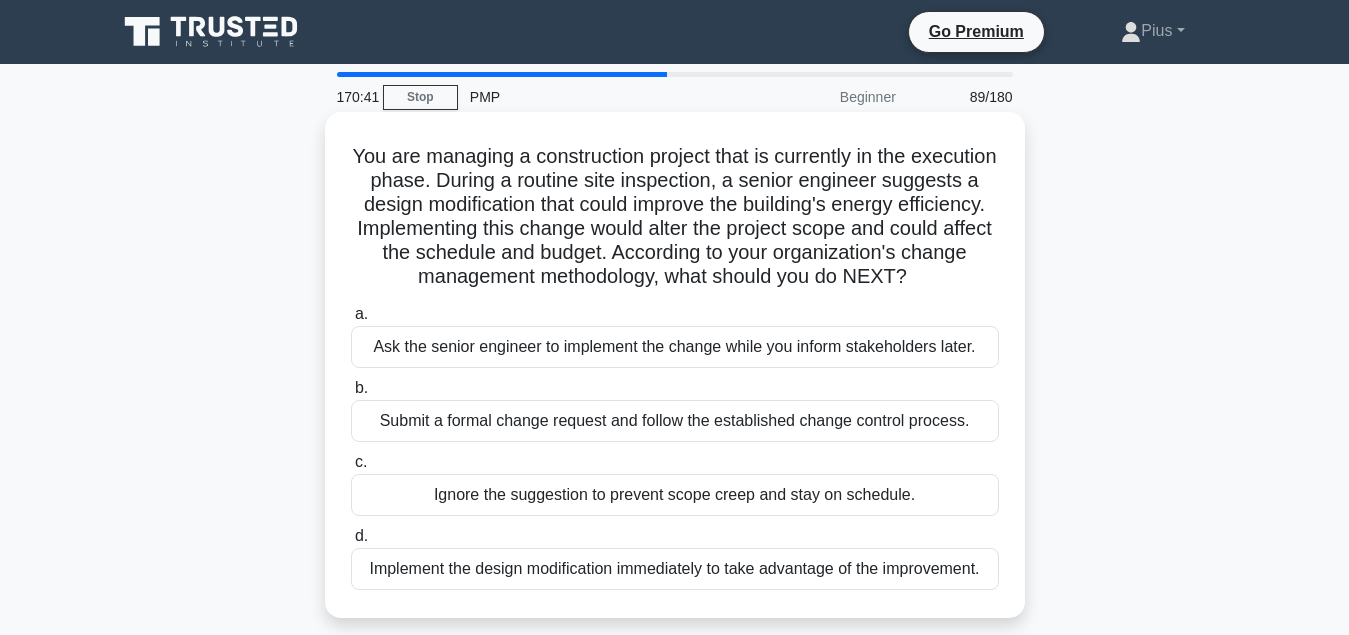click on "Submit a formal change request and follow the established change control process." at bounding box center (675, 421) 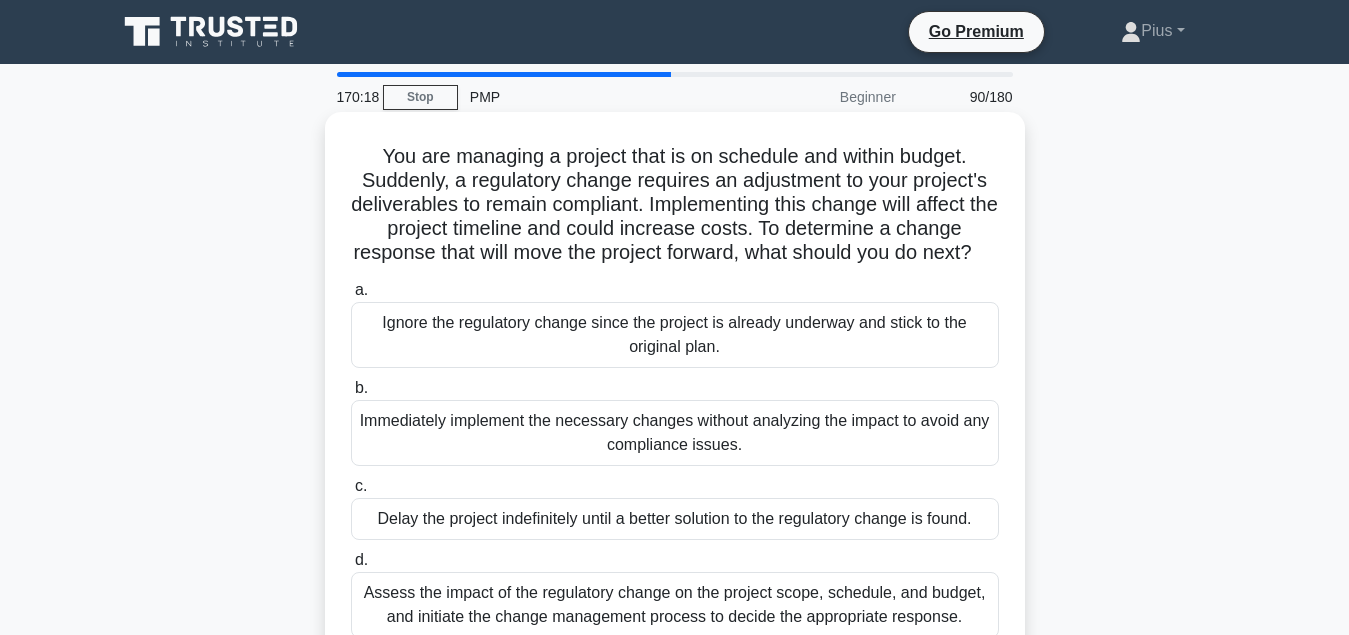 click on "Assess the impact of the regulatory change on the project scope, schedule, and budget, and initiate the change management process to decide the appropriate response." at bounding box center (675, 605) 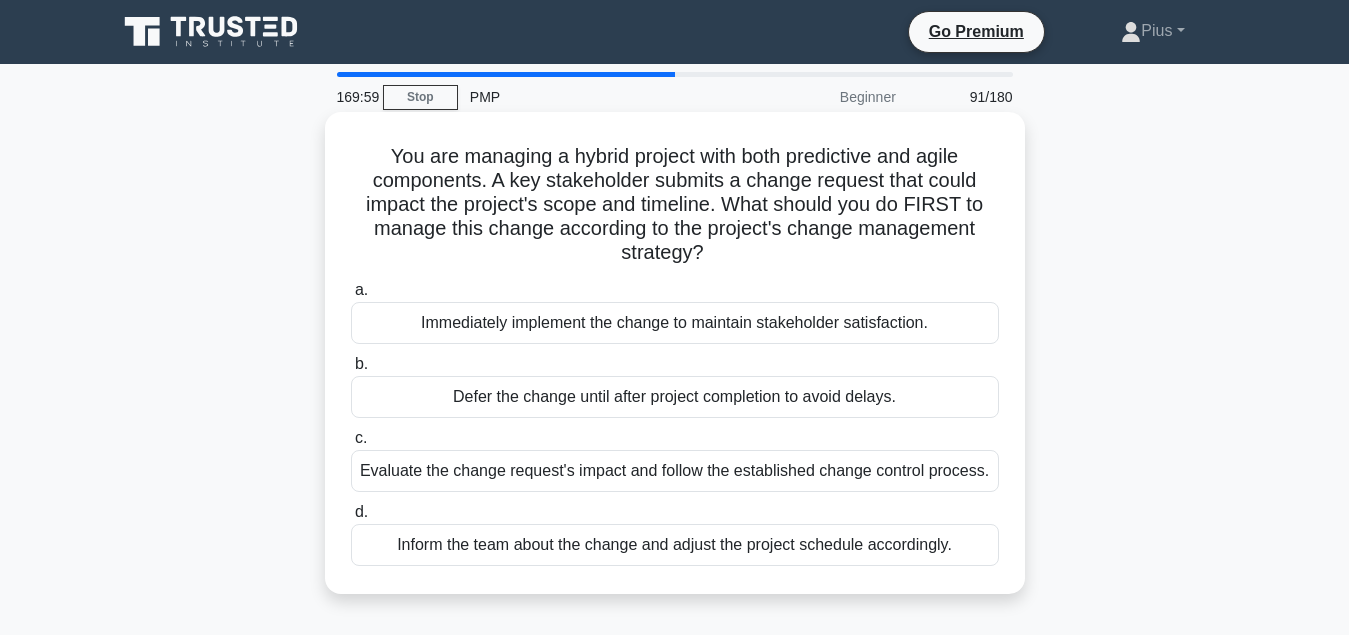 click on "Evaluate the change request's impact and follow the established change control process." at bounding box center (675, 471) 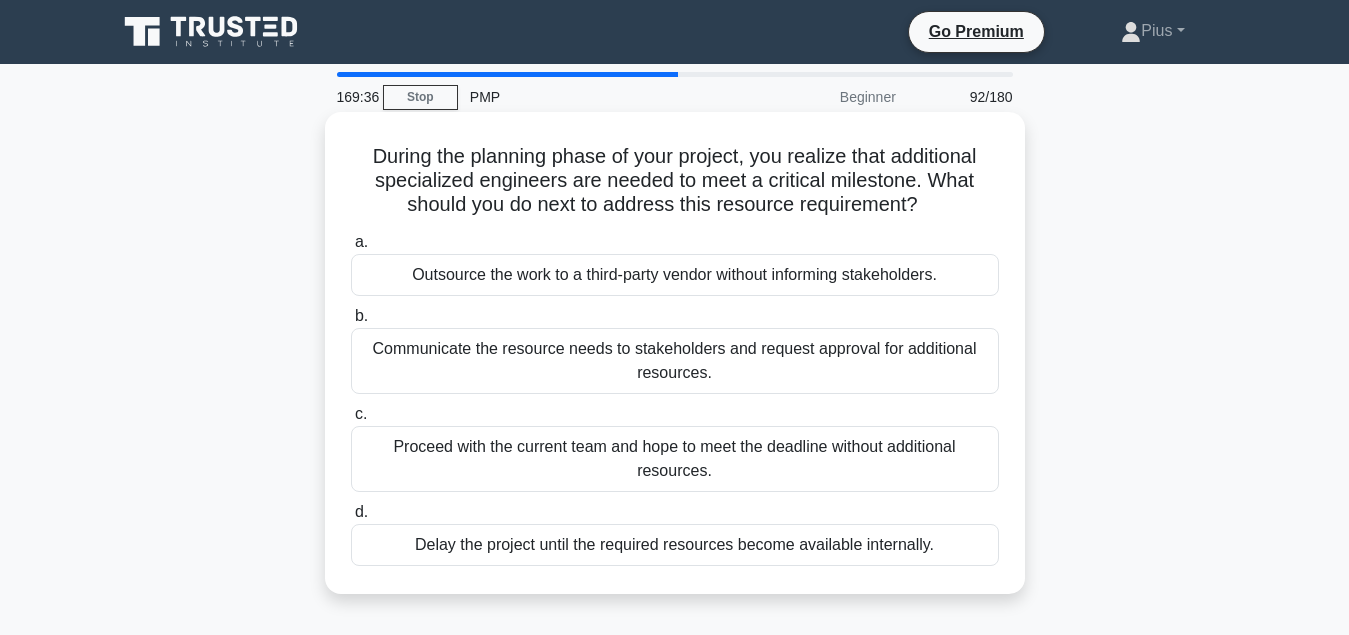 click on "Communicate the resource needs to stakeholders and request approval for additional resources." at bounding box center [675, 361] 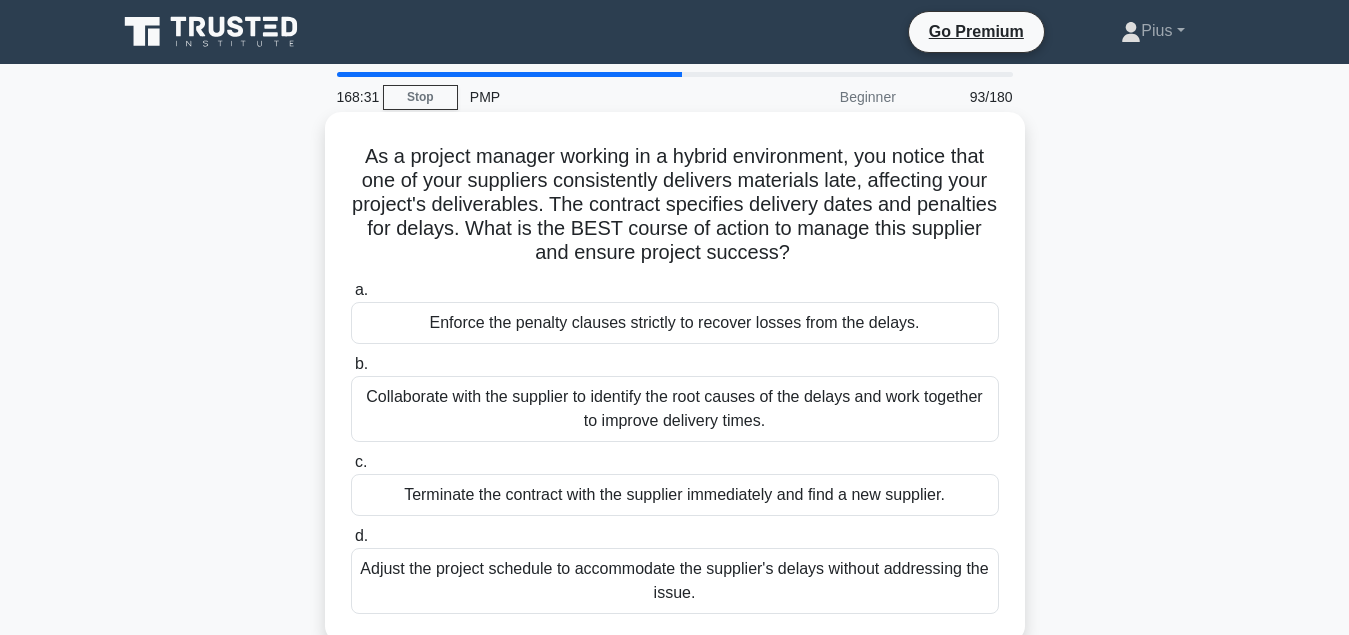 click on "Enforce the penalty clauses strictly to recover losses from the delays." at bounding box center [675, 323] 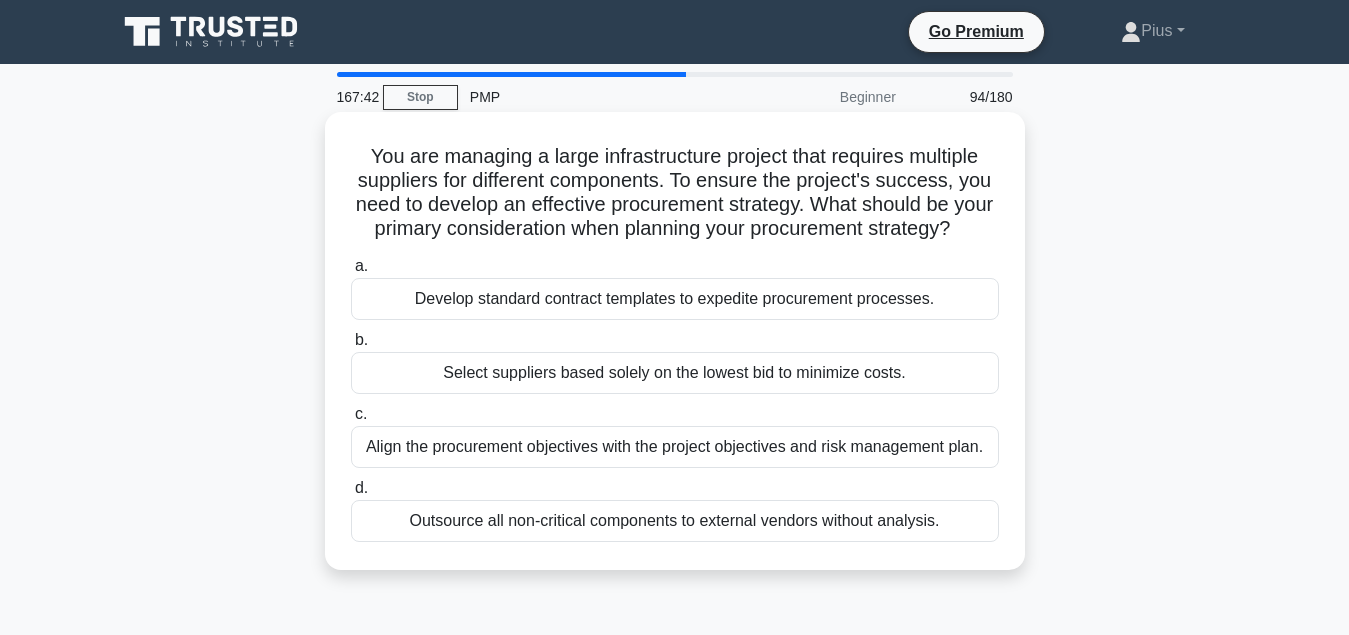 click on "Align the procurement objectives with the project objectives and risk management plan." at bounding box center (675, 447) 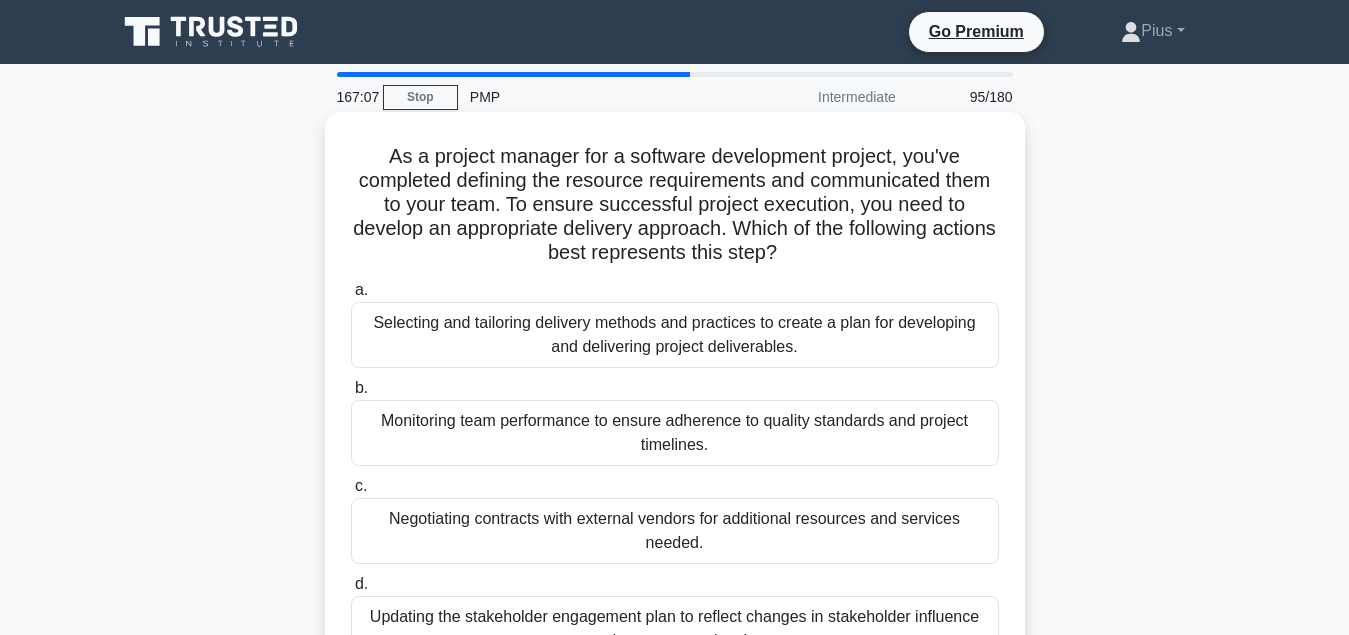 click on "Selecting and tailoring delivery methods and practices to create a plan for developing and delivering project deliverables." at bounding box center (675, 335) 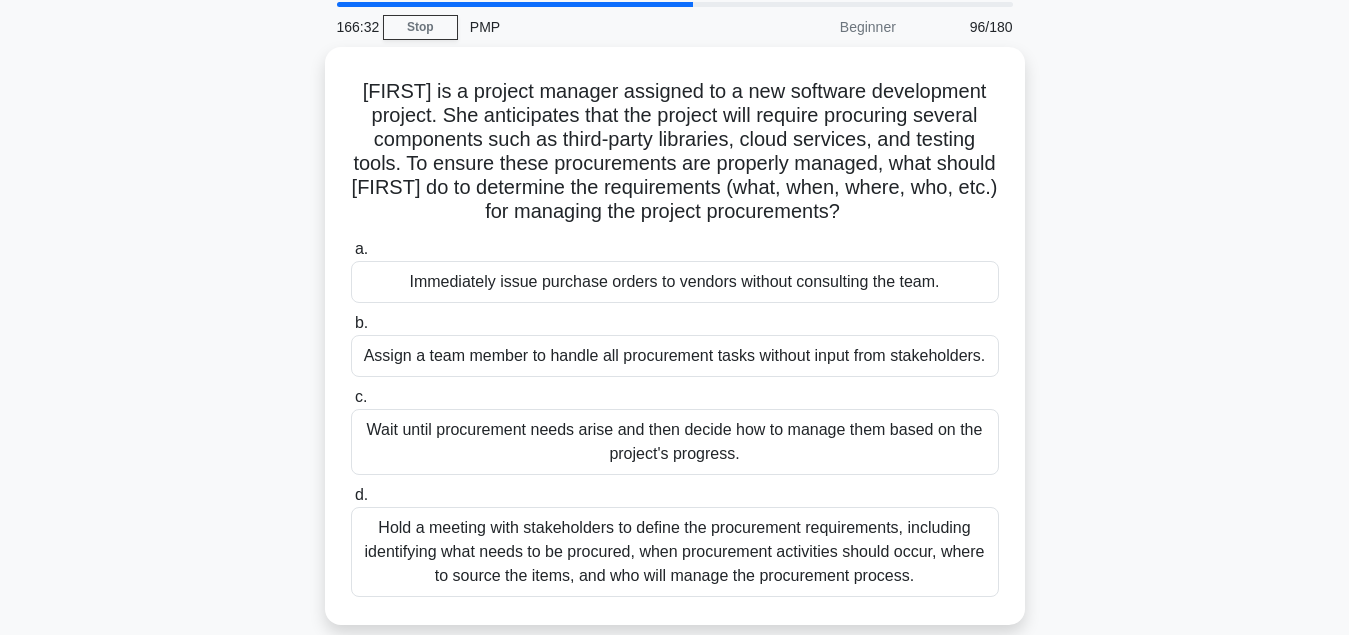 scroll, scrollTop: 102, scrollLeft: 0, axis: vertical 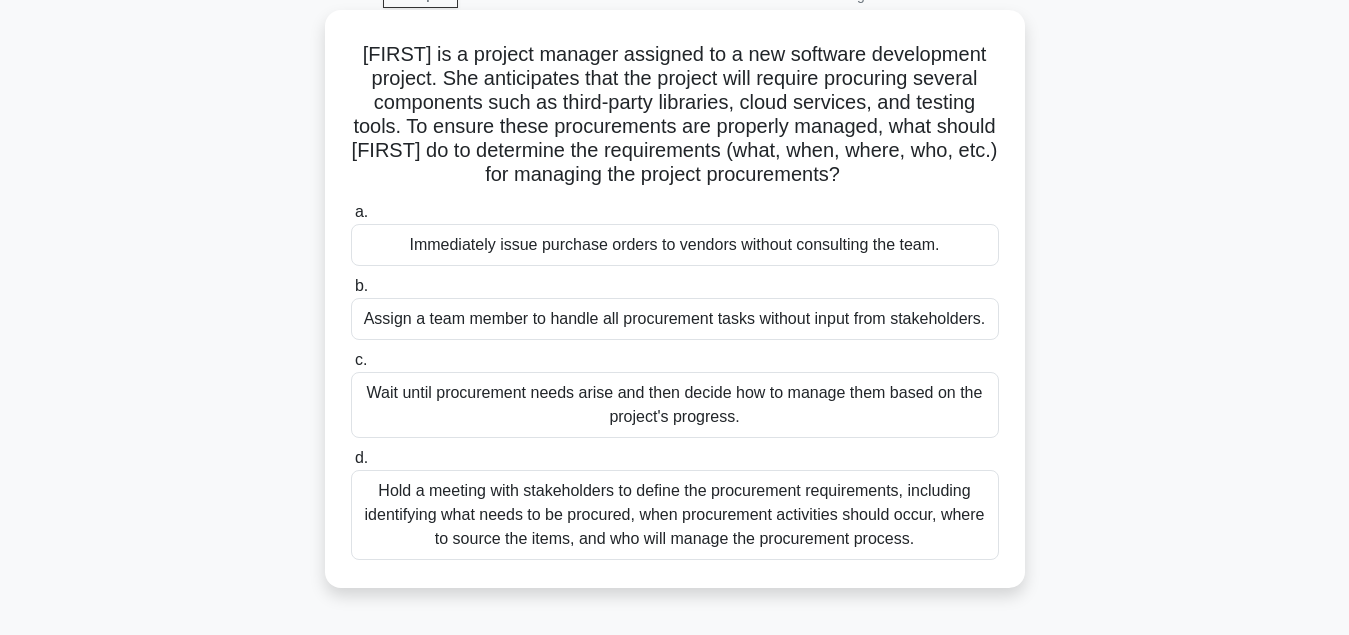 click on "Hold a meeting with stakeholders to define the procurement requirements, including identifying what needs to be procured, when procurement activities should occur, where to source the items, and who will manage the procurement process." at bounding box center [675, 515] 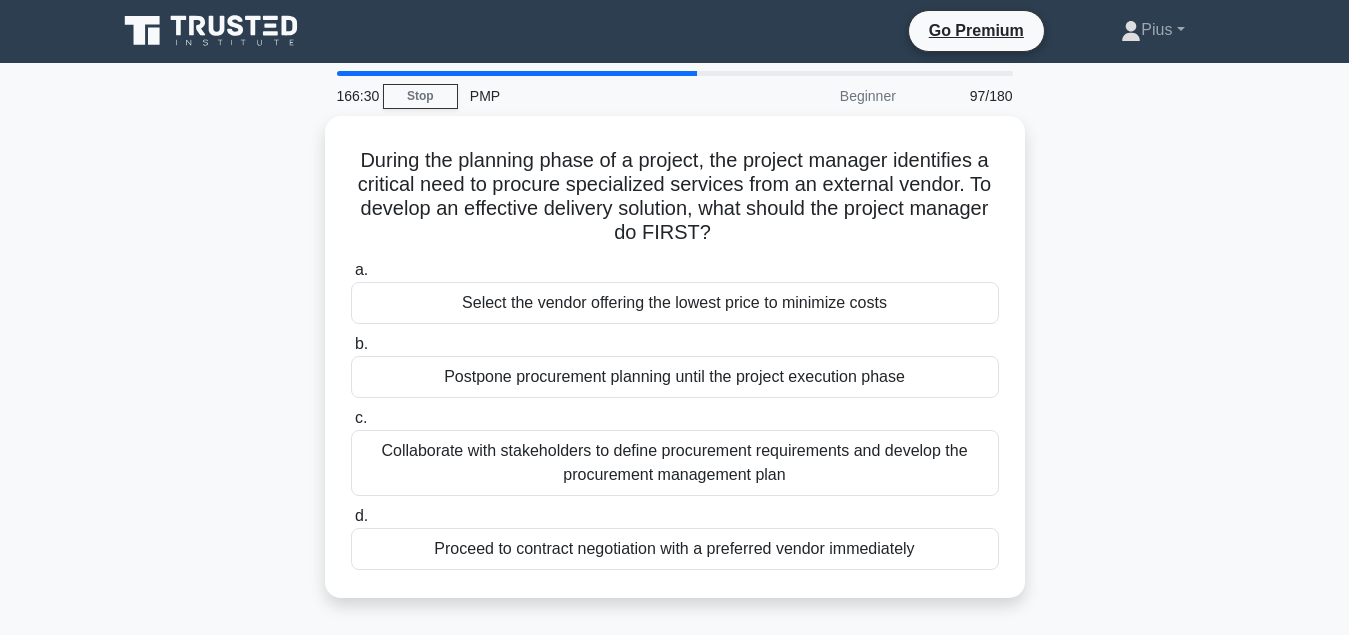 scroll, scrollTop: 0, scrollLeft: 0, axis: both 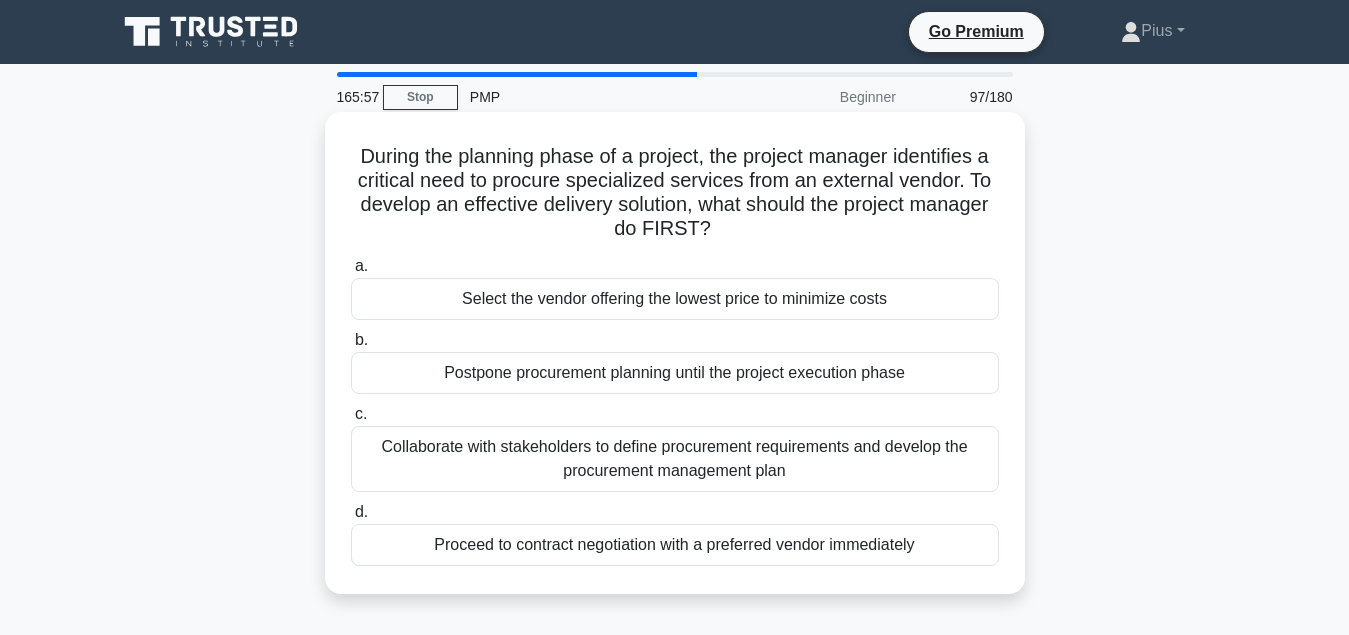 click on "Collaborate with stakeholders to define procurement requirements and develop the procurement management plan" at bounding box center (675, 459) 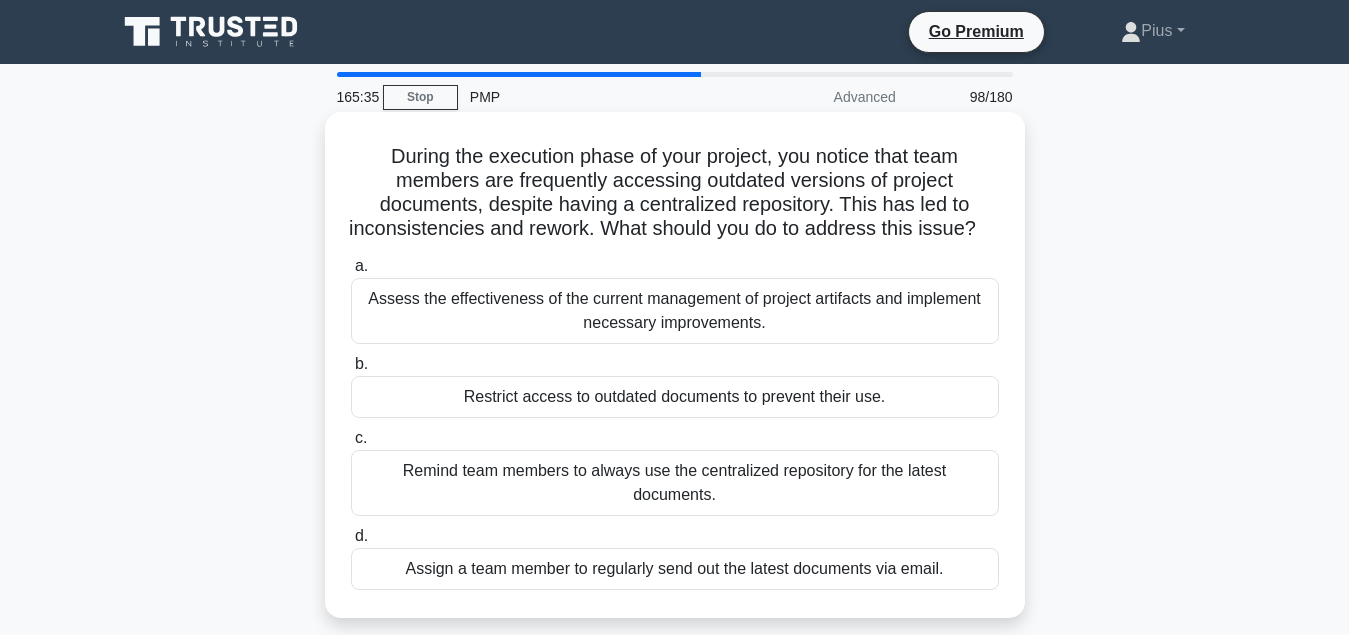 click on "Assess the effectiveness of the current management of project artifacts and implement necessary improvements." at bounding box center (675, 311) 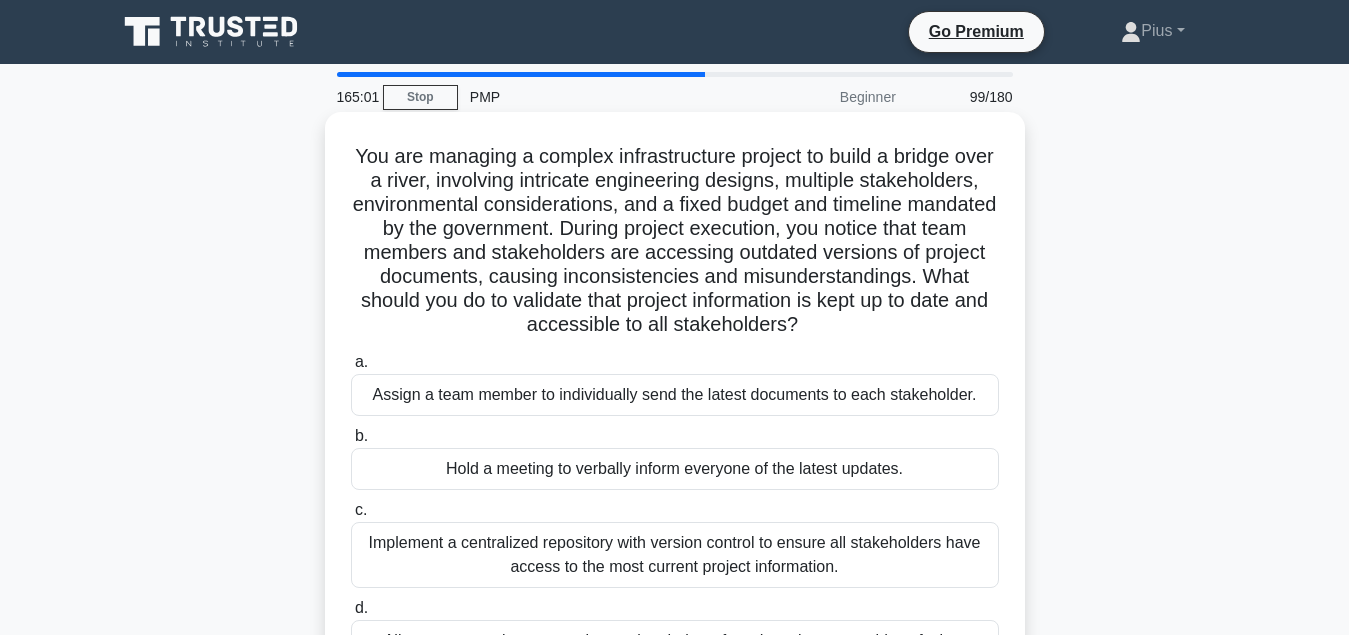 scroll, scrollTop: 102, scrollLeft: 0, axis: vertical 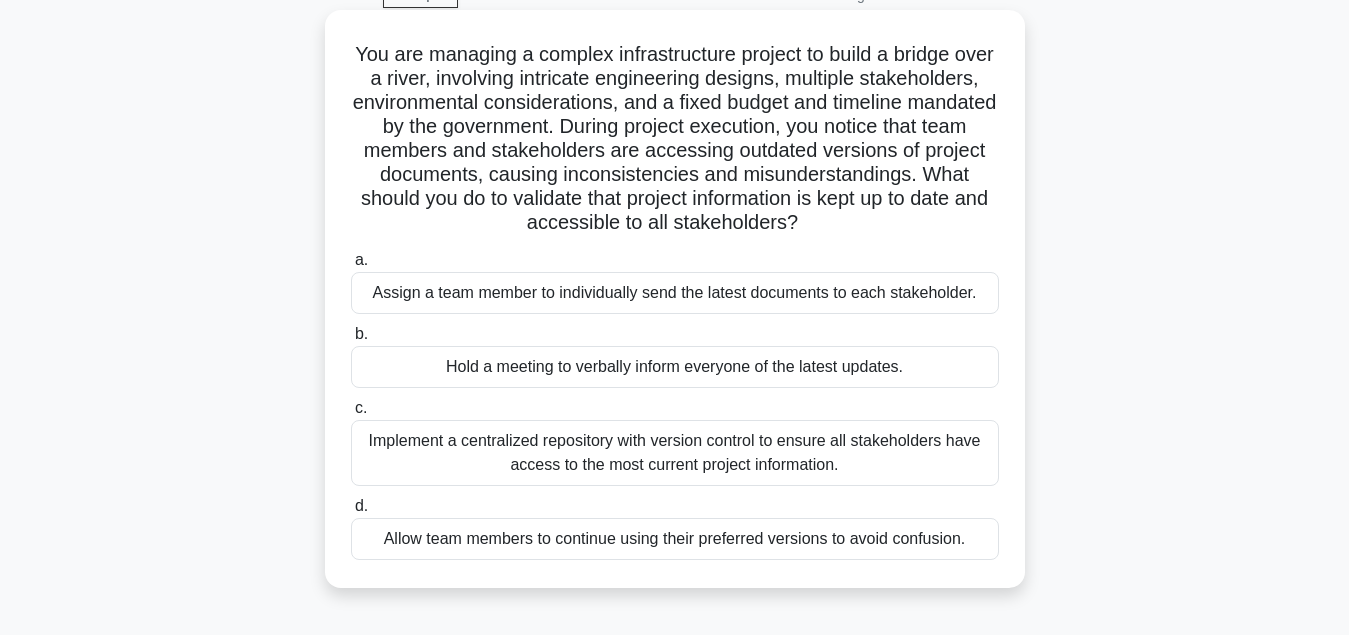 click on "Implement a centralized repository with version control to ensure all stakeholders have access to the most current project information." at bounding box center (675, 453) 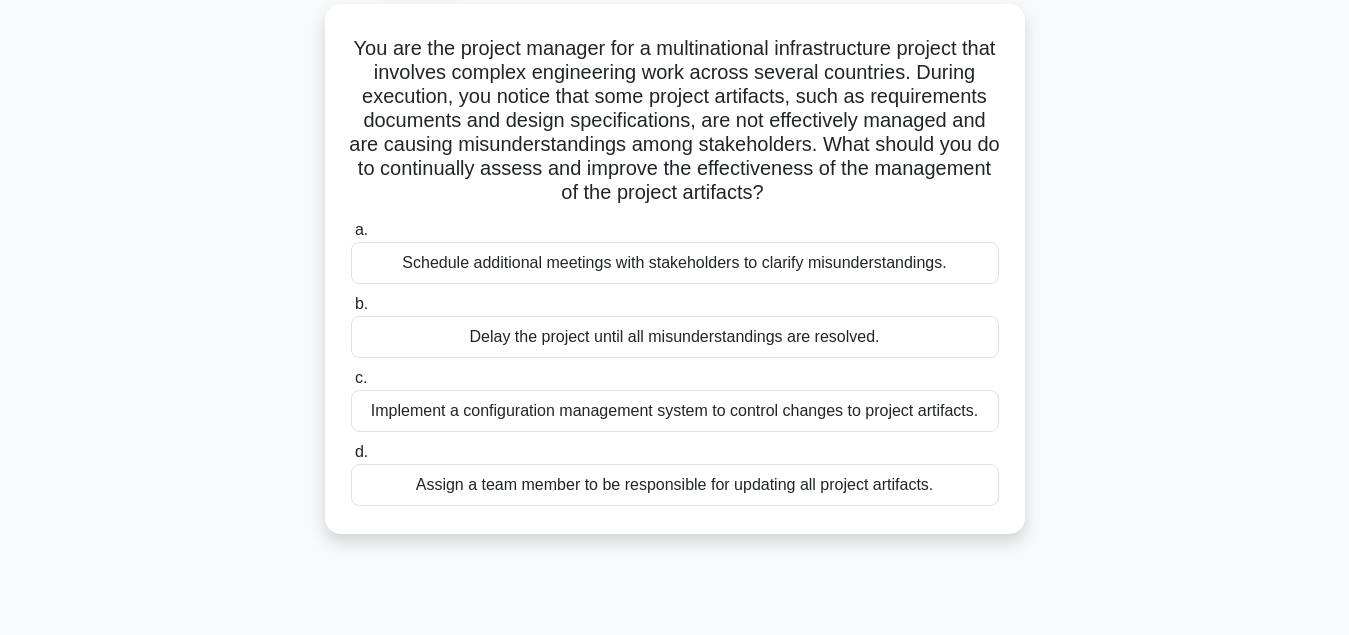 scroll, scrollTop: 204, scrollLeft: 0, axis: vertical 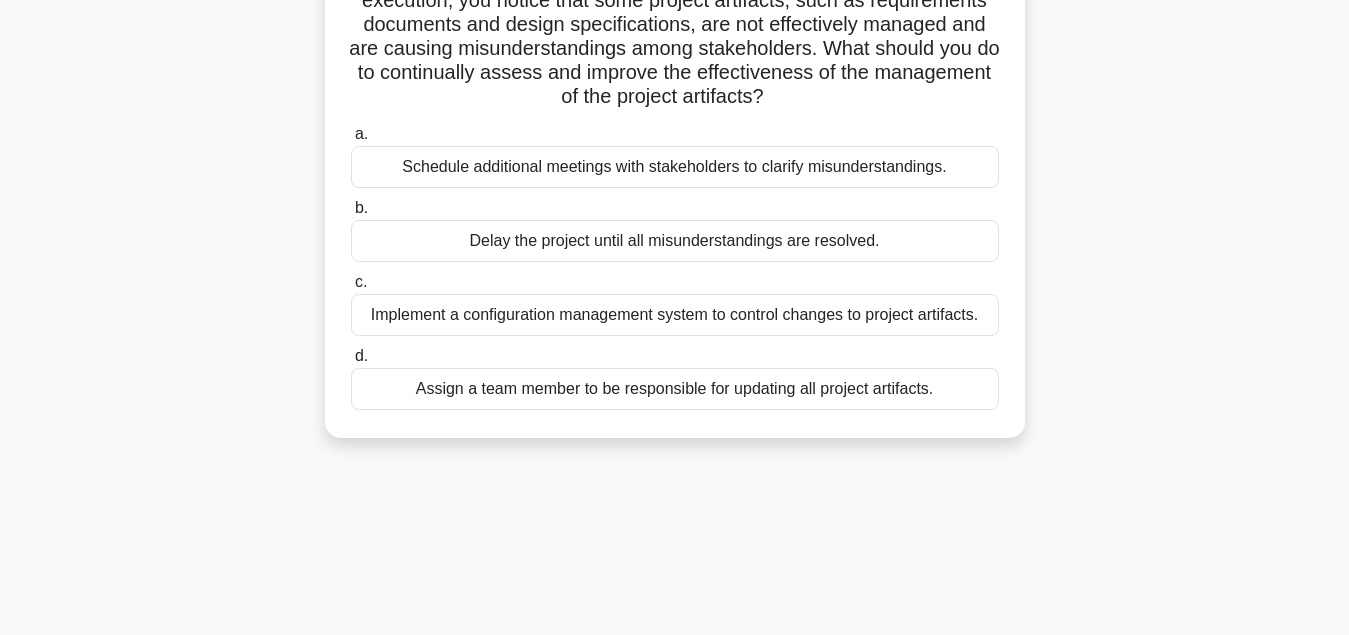 click on "Implement a configuration management system to control changes to project artifacts." at bounding box center [675, 315] 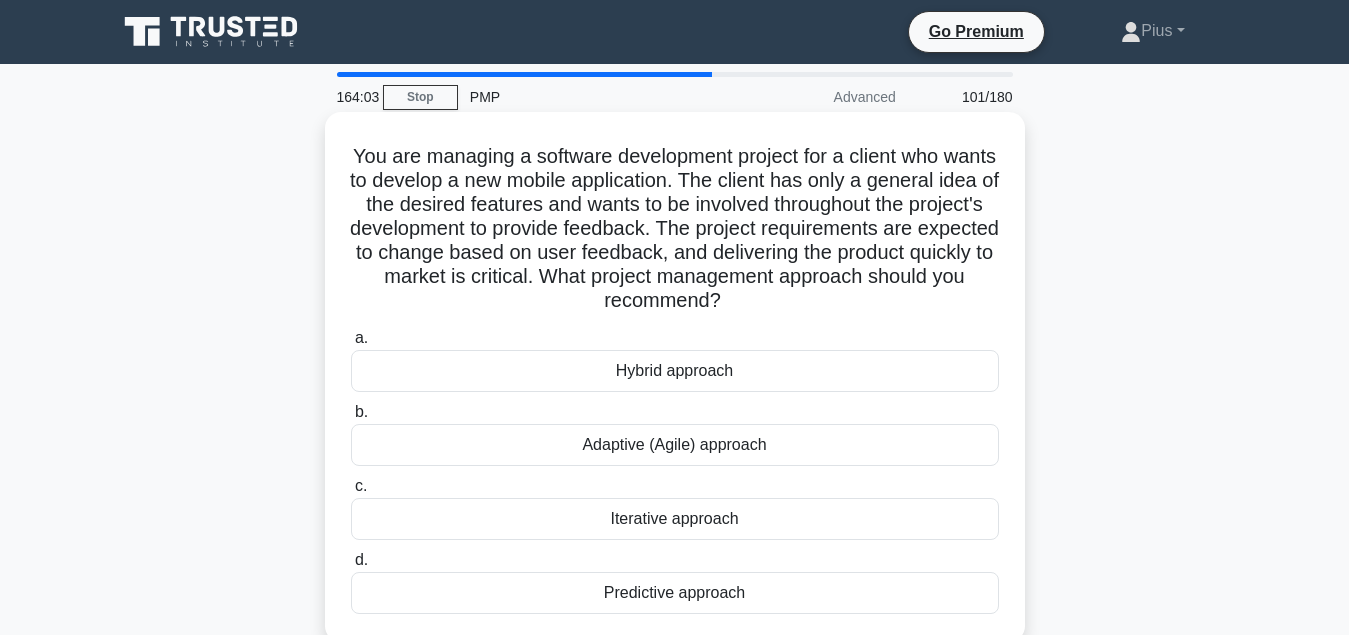scroll, scrollTop: 102, scrollLeft: 0, axis: vertical 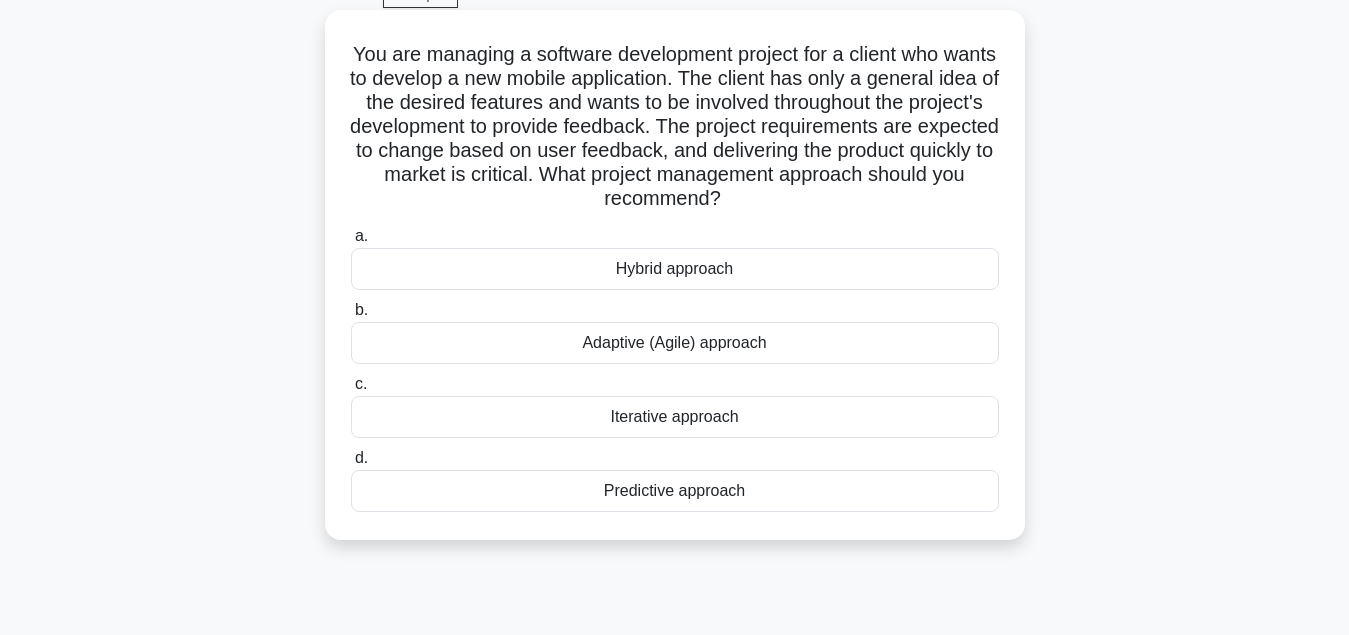 click on "Adaptive (Agile) approach" at bounding box center [675, 343] 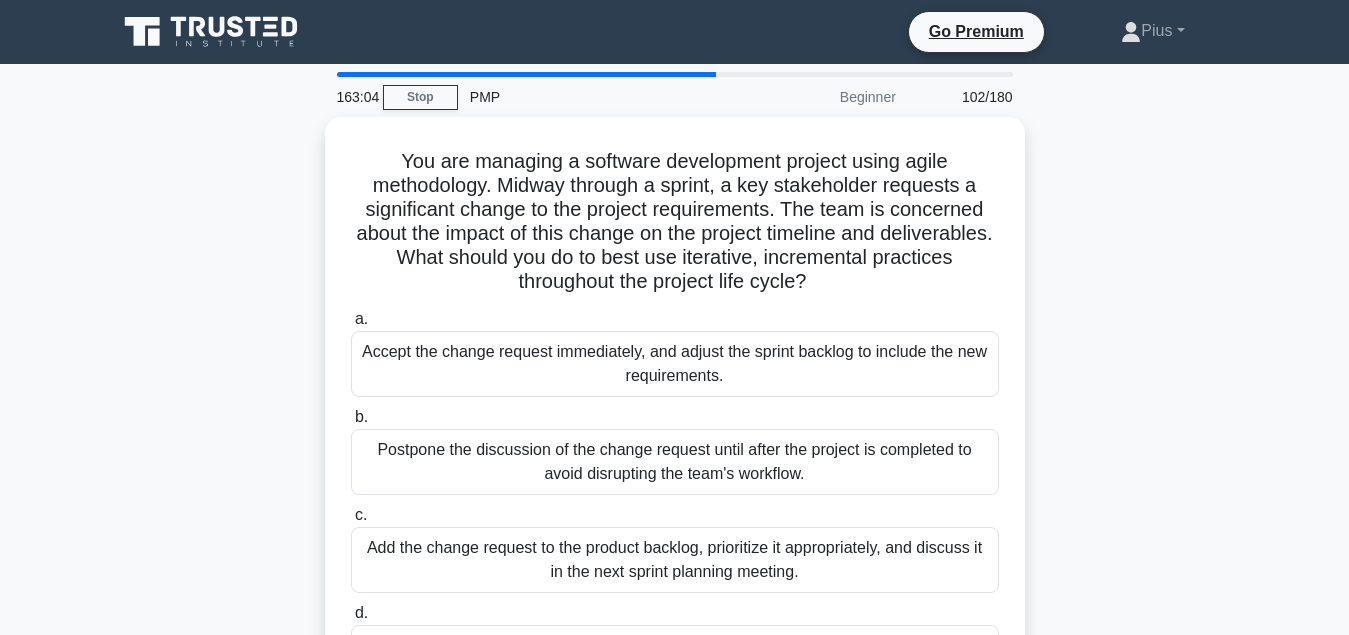 scroll, scrollTop: 102, scrollLeft: 0, axis: vertical 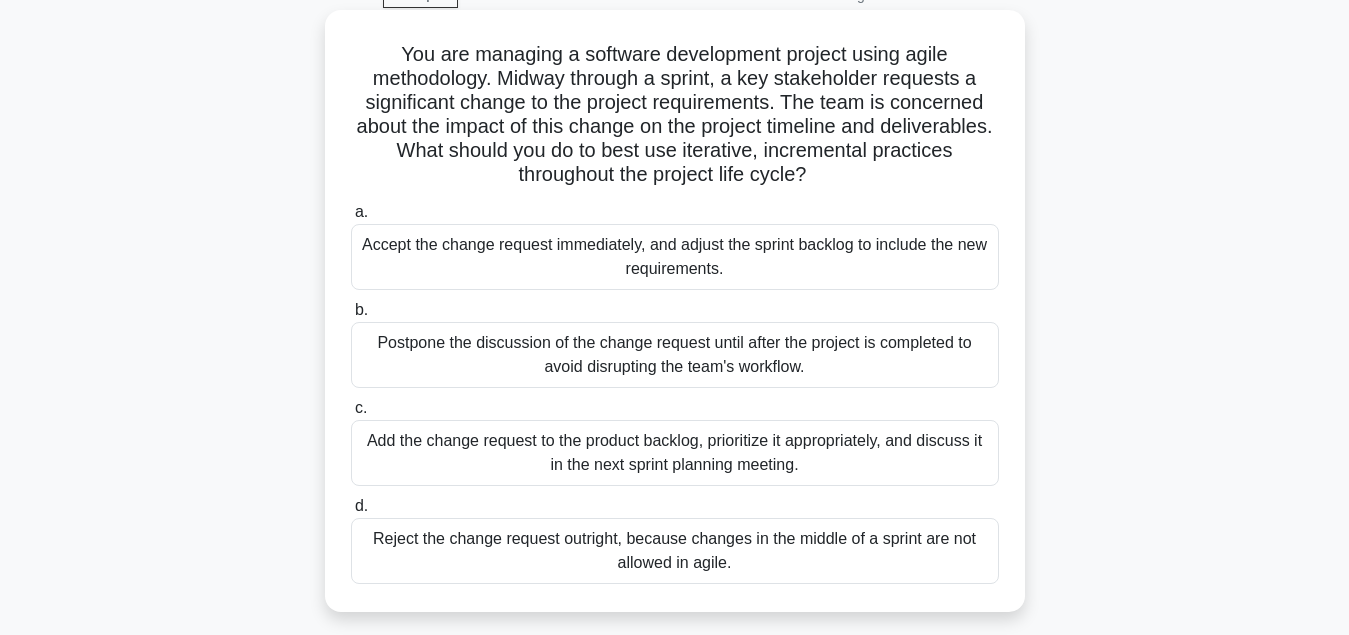 click on "Add the change request to the product backlog, prioritize it appropriately, and discuss it in the next sprint planning meeting." at bounding box center (675, 453) 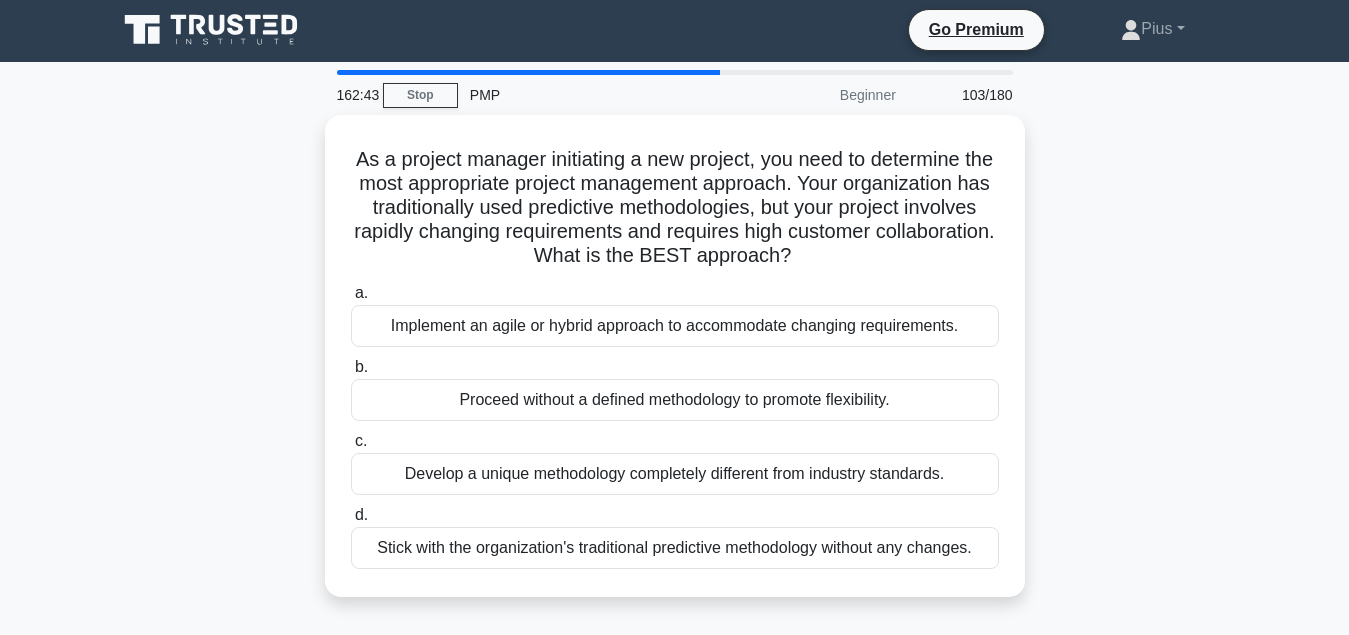 scroll, scrollTop: 0, scrollLeft: 0, axis: both 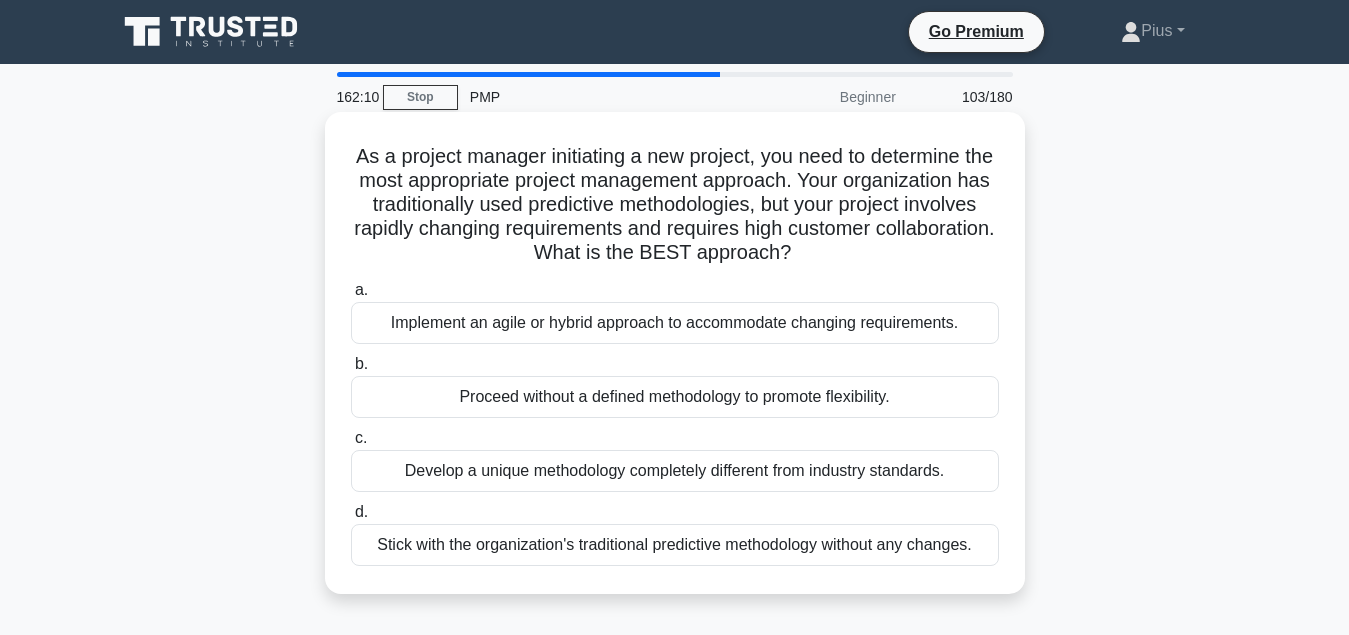 click on "Implement an agile or hybrid approach to accommodate changing requirements." at bounding box center (675, 323) 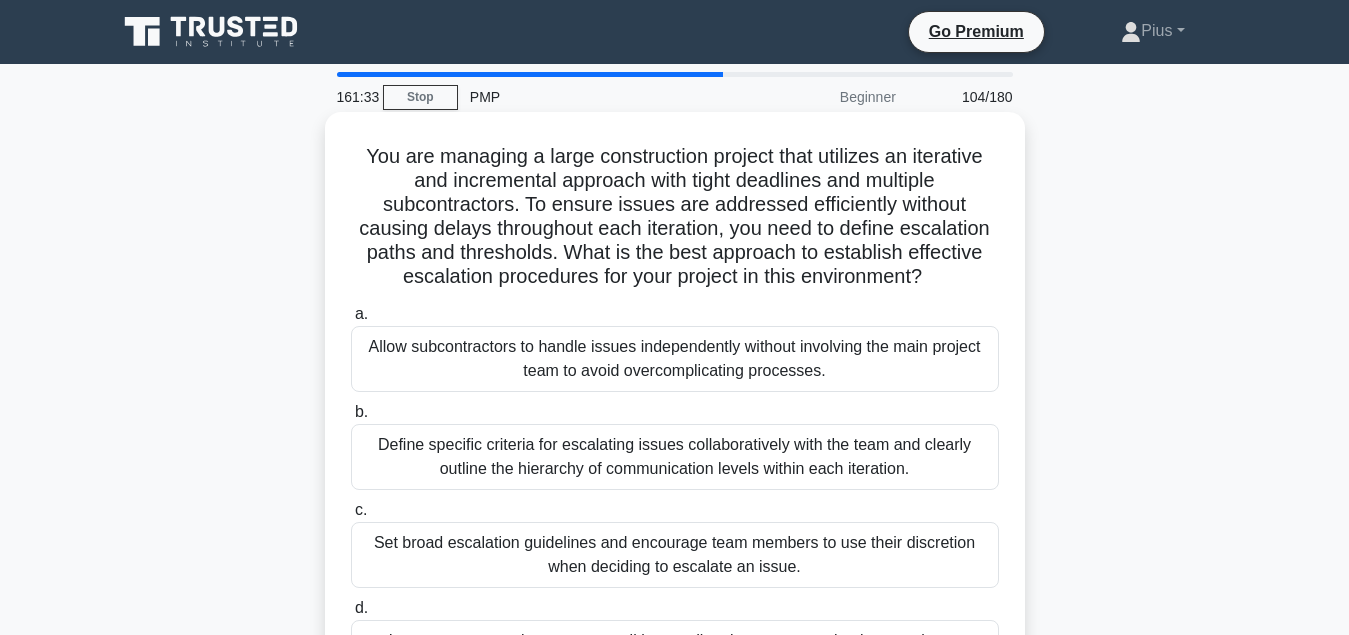 scroll, scrollTop: 102, scrollLeft: 0, axis: vertical 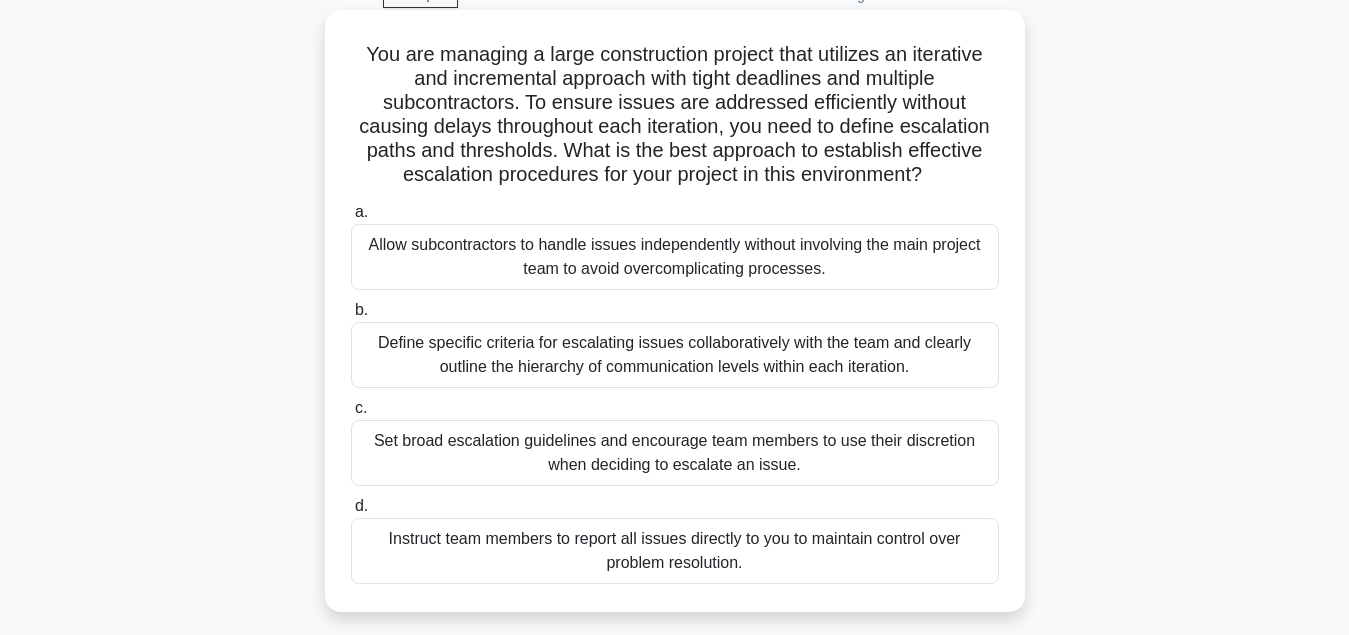 click on "Define specific criteria for escalating issues collaboratively with the team and clearly outline the hierarchy of communication levels within each iteration." at bounding box center [675, 355] 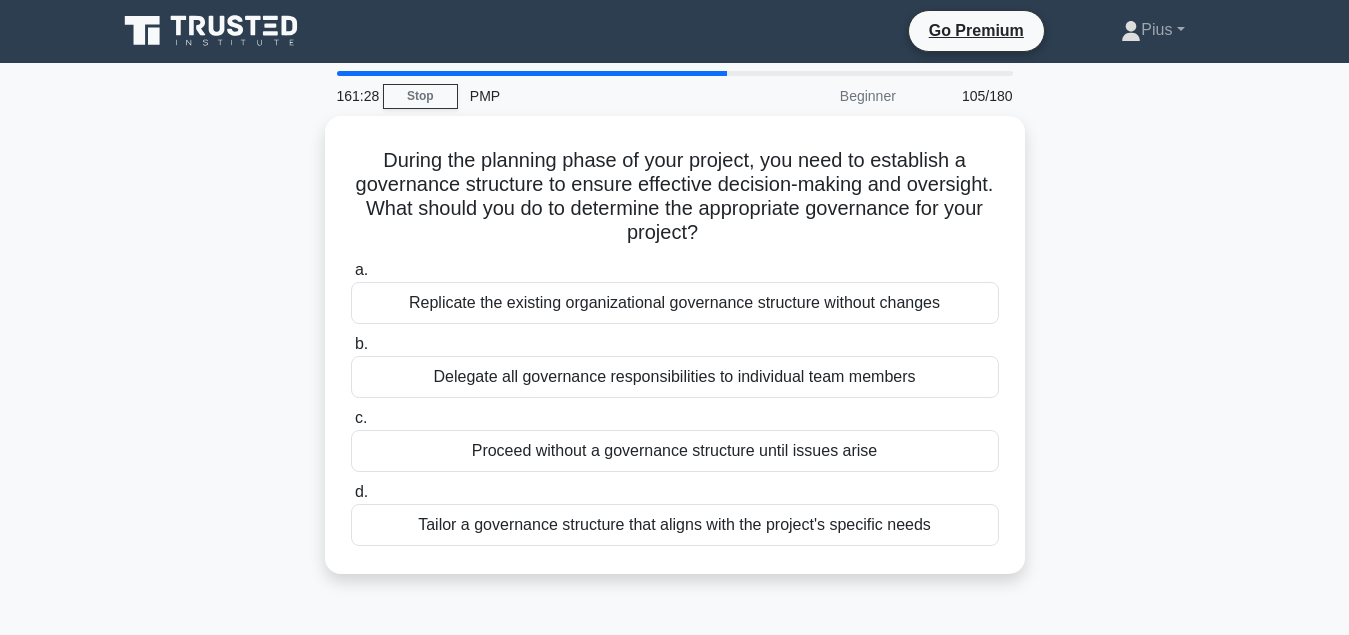 scroll, scrollTop: 0, scrollLeft: 0, axis: both 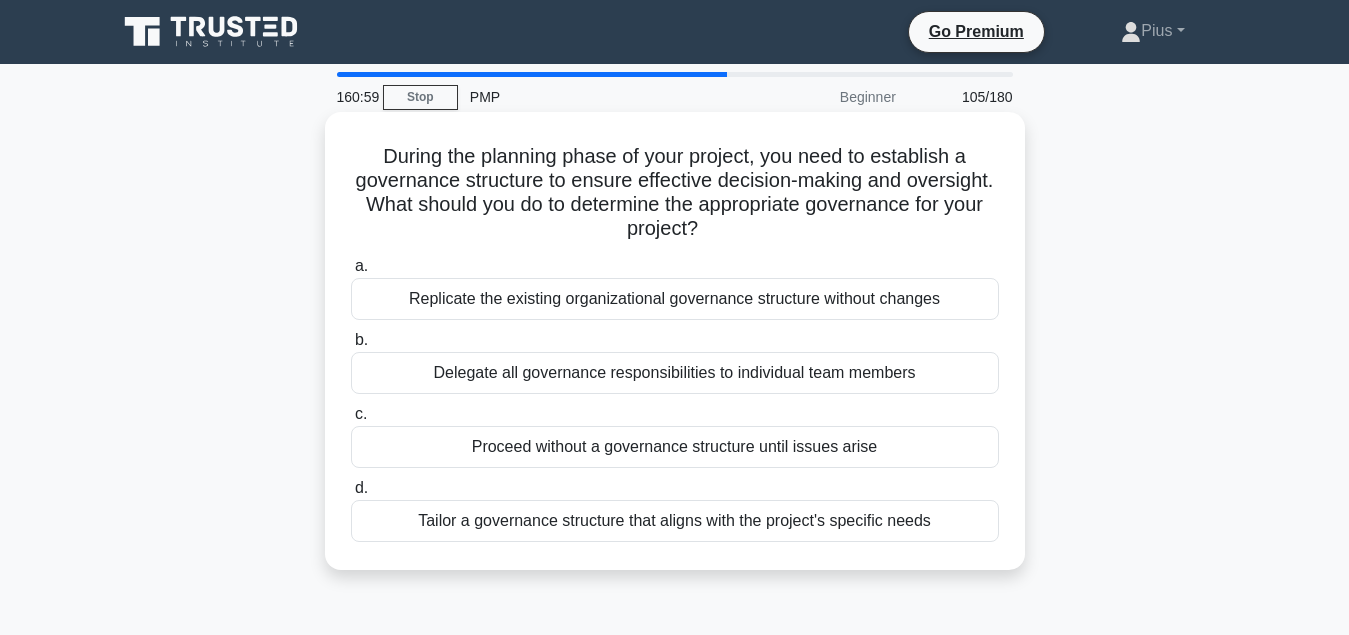click on "Tailor a governance structure that aligns with the project's specific needs" at bounding box center (675, 521) 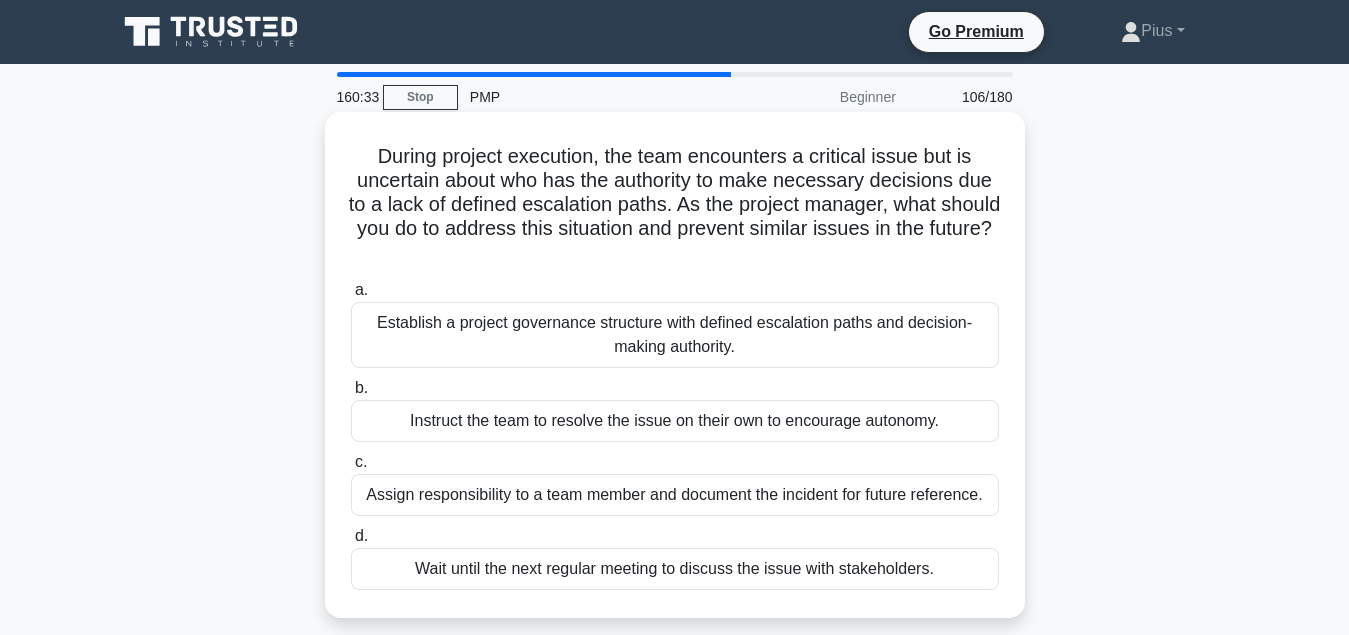click on "Establish a project governance structure with defined escalation paths and decision-making authority." at bounding box center (675, 335) 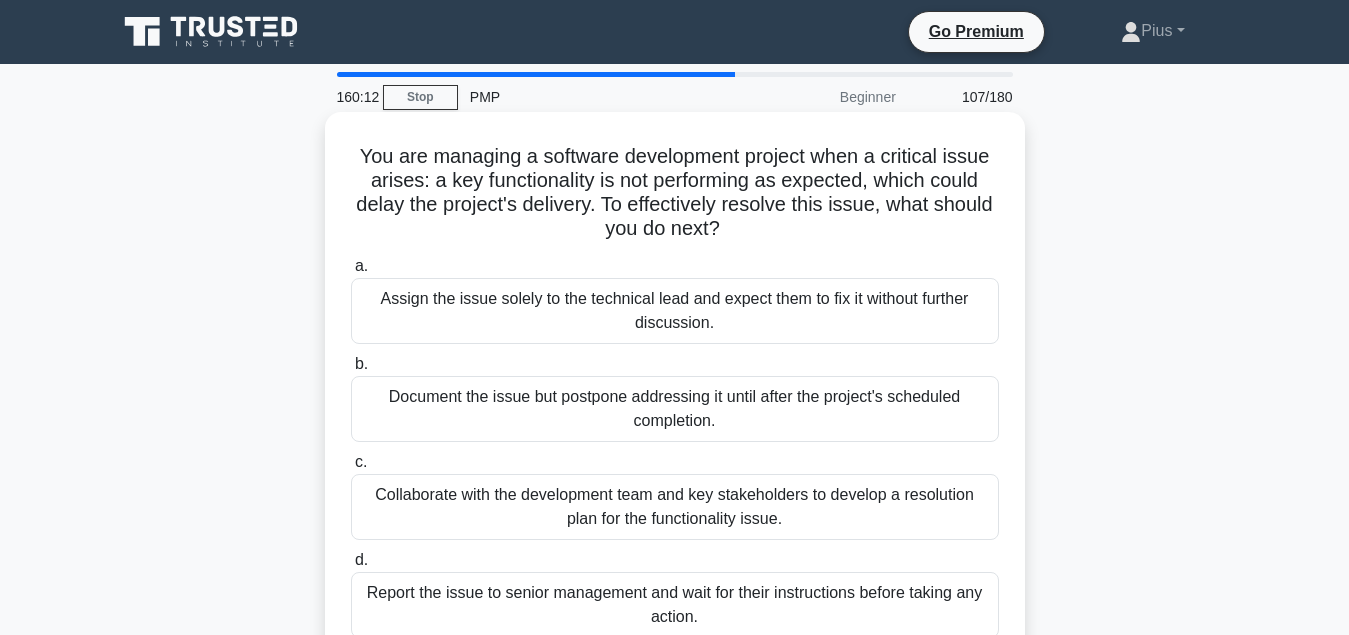 click on "Collaborate with the development team and key stakeholders to develop a resolution plan for the functionality issue." at bounding box center (675, 507) 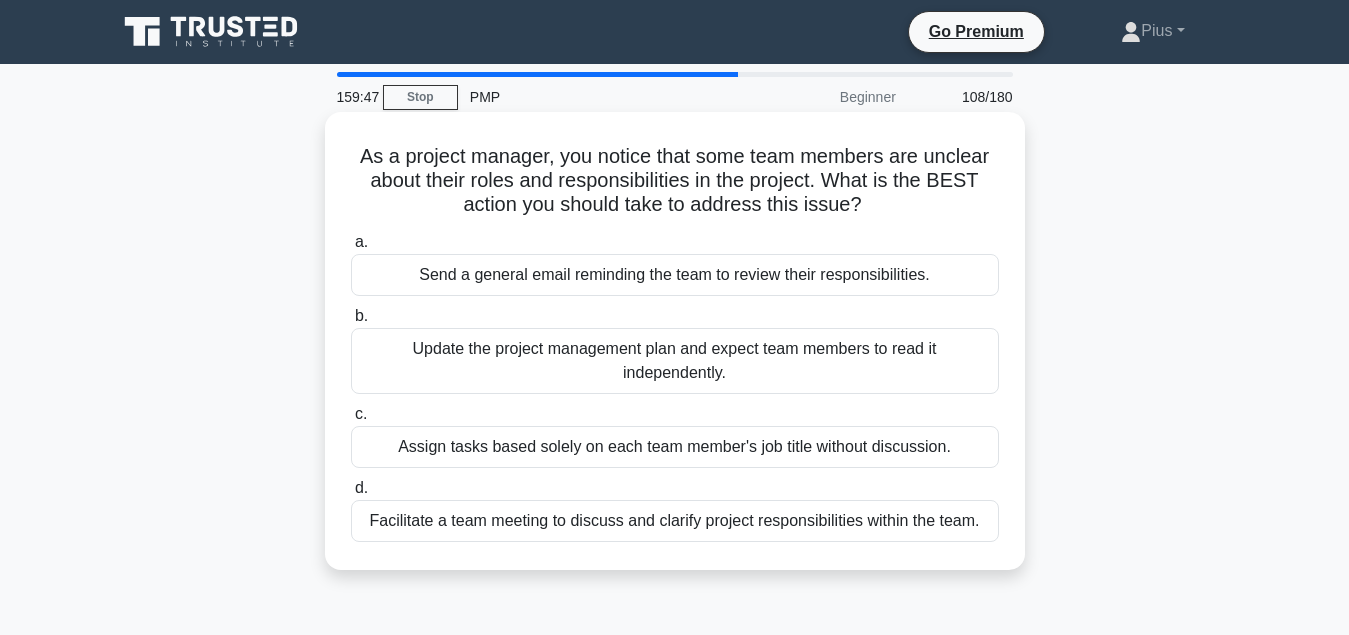 click on "Facilitate a team meeting to discuss and clarify project responsibilities within the team." at bounding box center (675, 521) 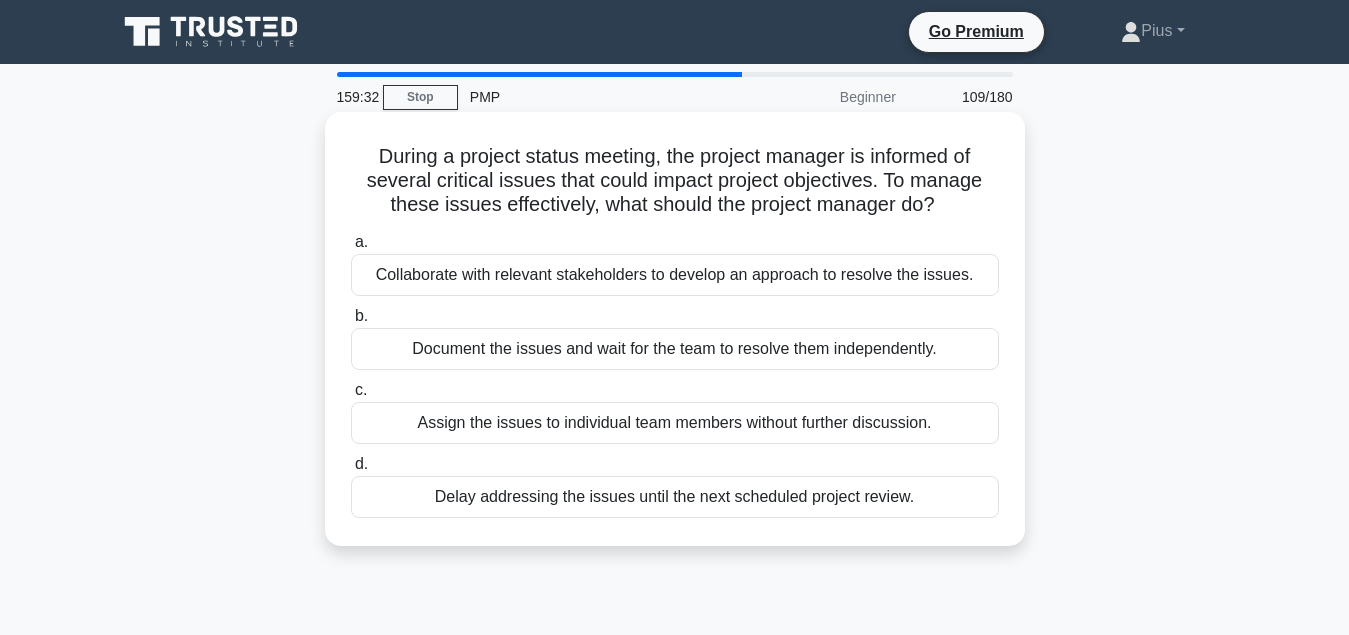 click on "Collaborate with relevant stakeholders to develop an approach to resolve the issues." at bounding box center [675, 275] 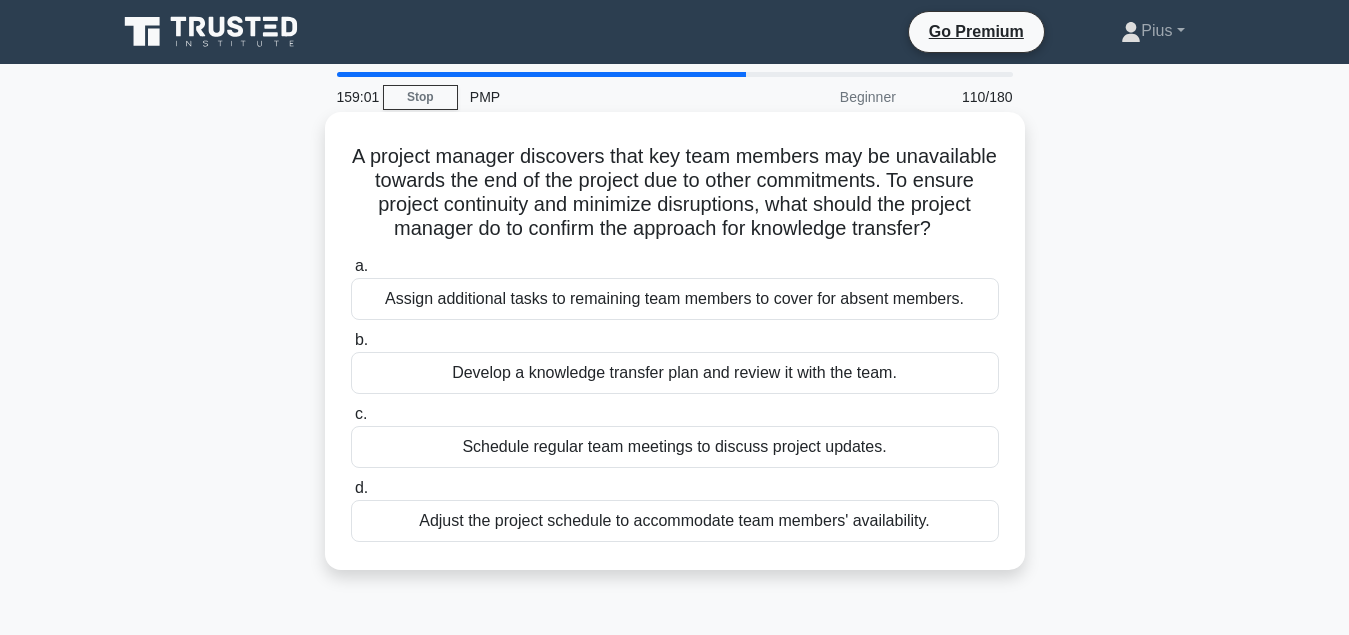 click on "Develop a knowledge transfer plan and review it with the team." at bounding box center [675, 373] 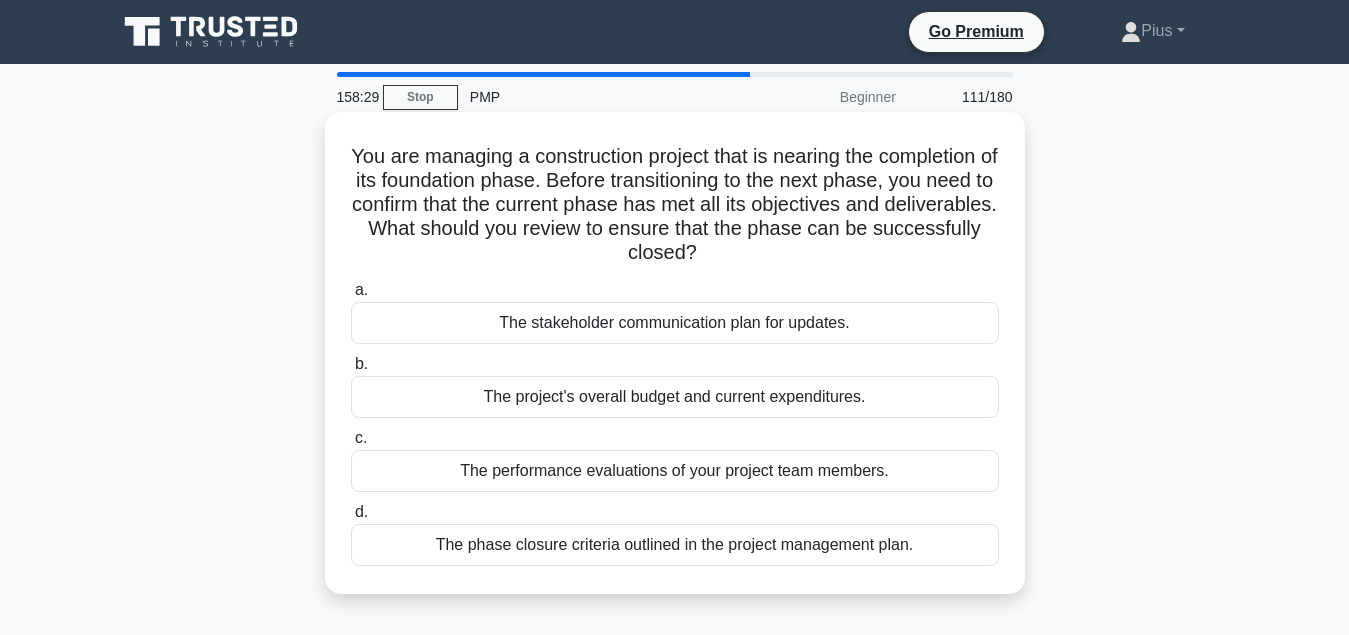 click on "The phase closure criteria outlined in the project management plan." at bounding box center (675, 545) 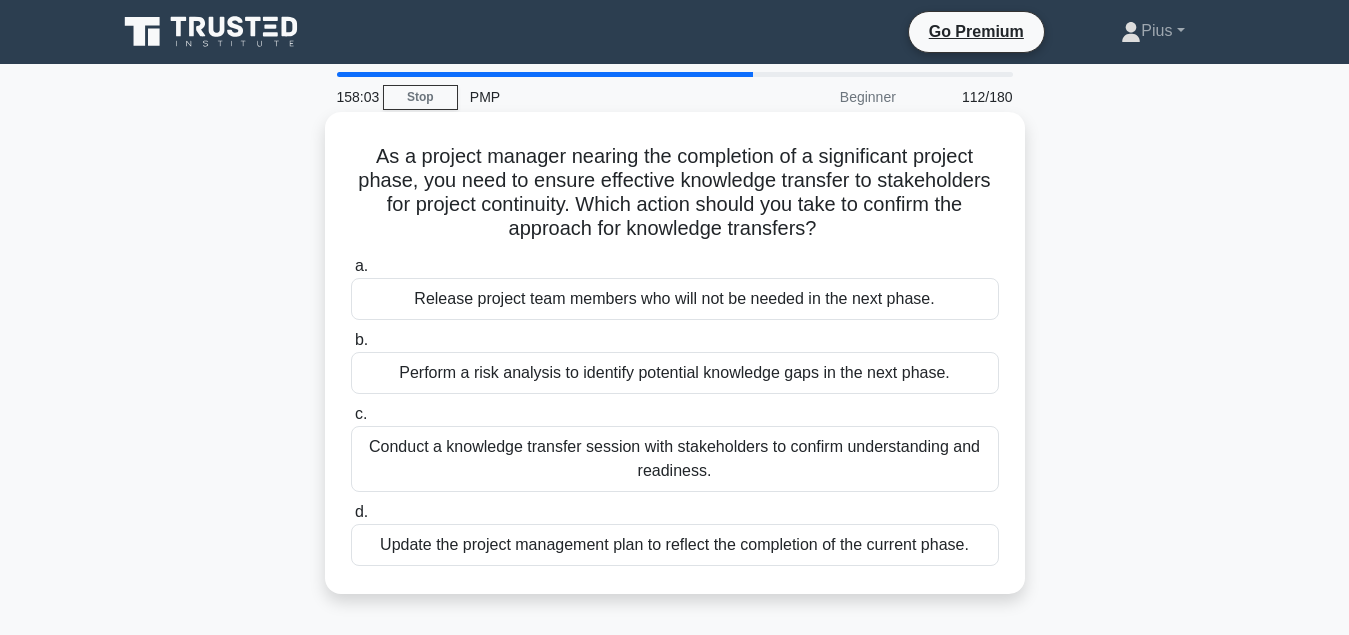 click on "Conduct a knowledge transfer session with stakeholders to confirm understanding and readiness." at bounding box center (675, 459) 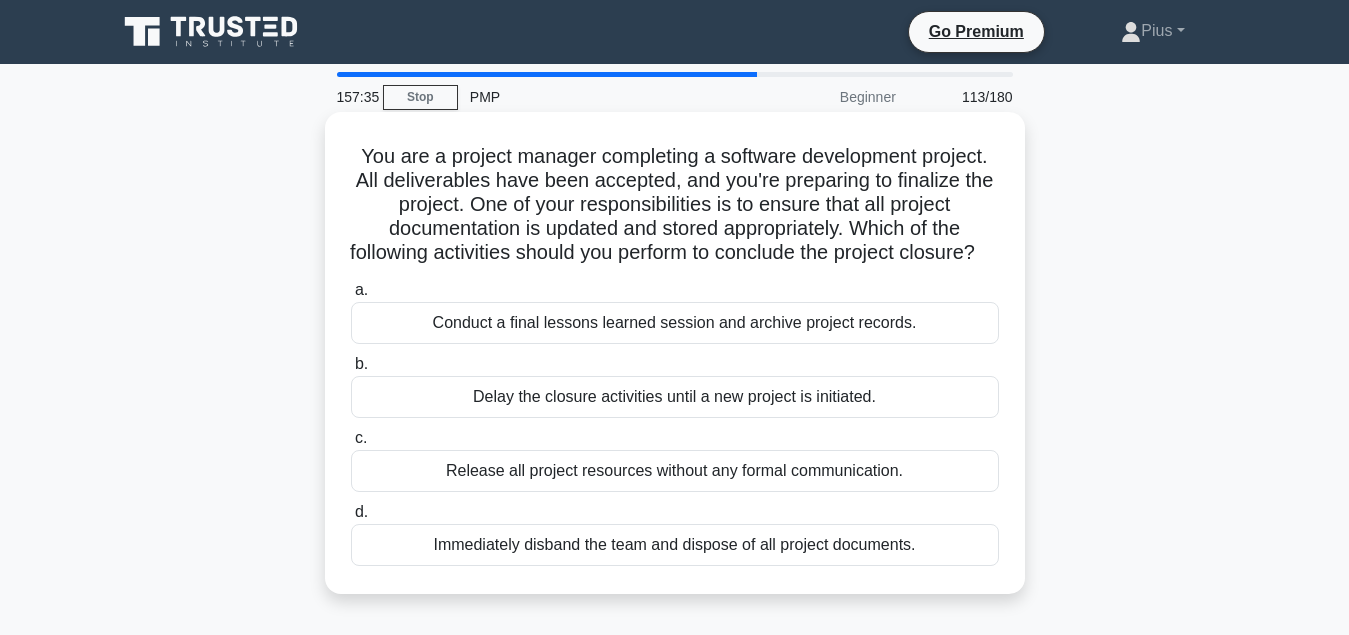 click on "Conduct a final lessons learned session and archive project records." at bounding box center [675, 323] 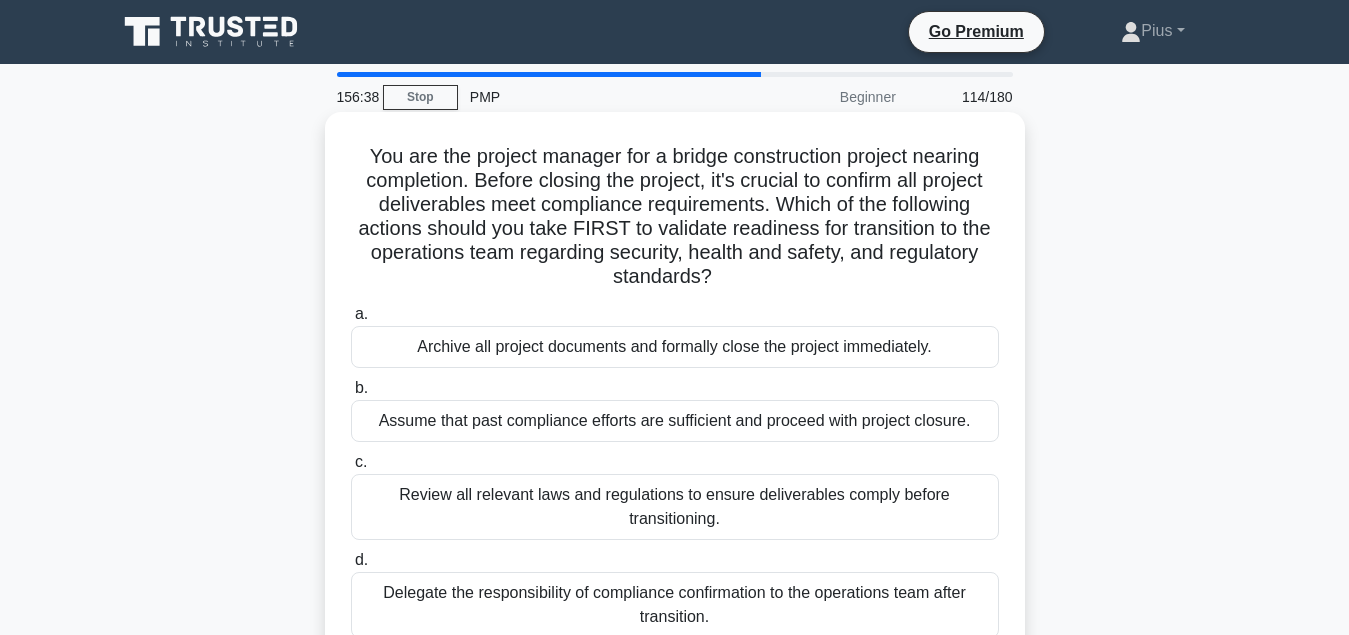 click on "Review all relevant laws and regulations to ensure deliverables comply before transitioning." at bounding box center [675, 507] 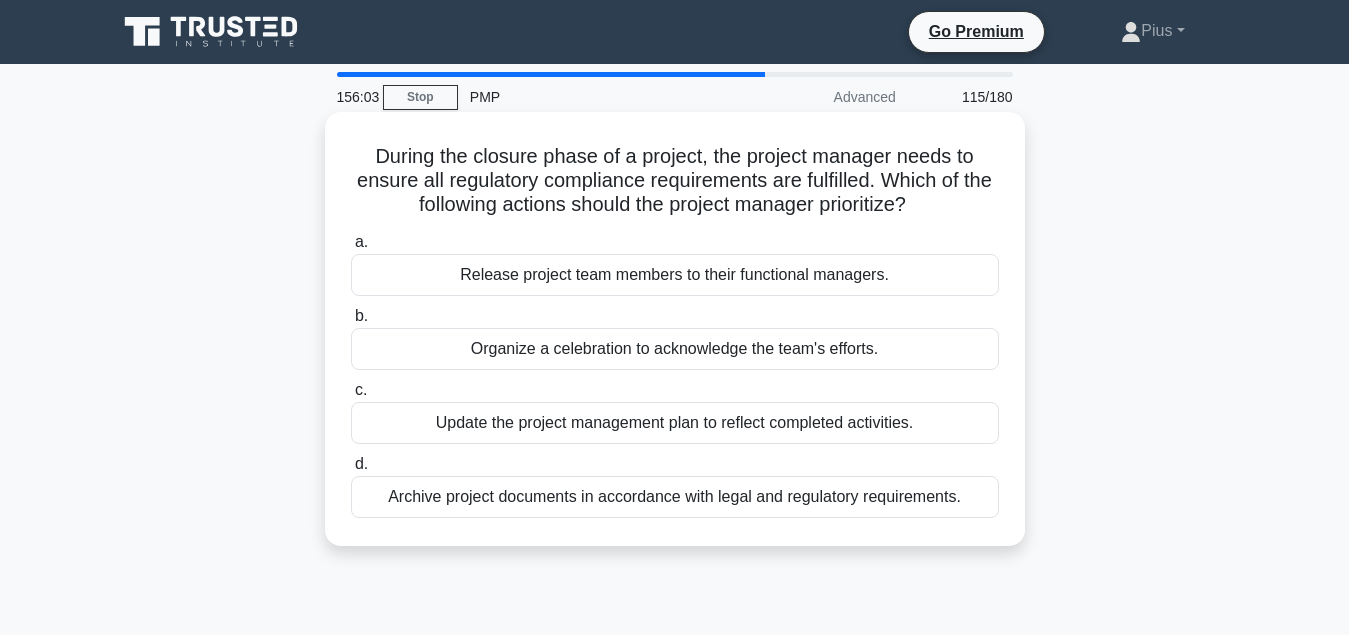 click on "Archive project documents in accordance with legal and regulatory requirements." at bounding box center [675, 497] 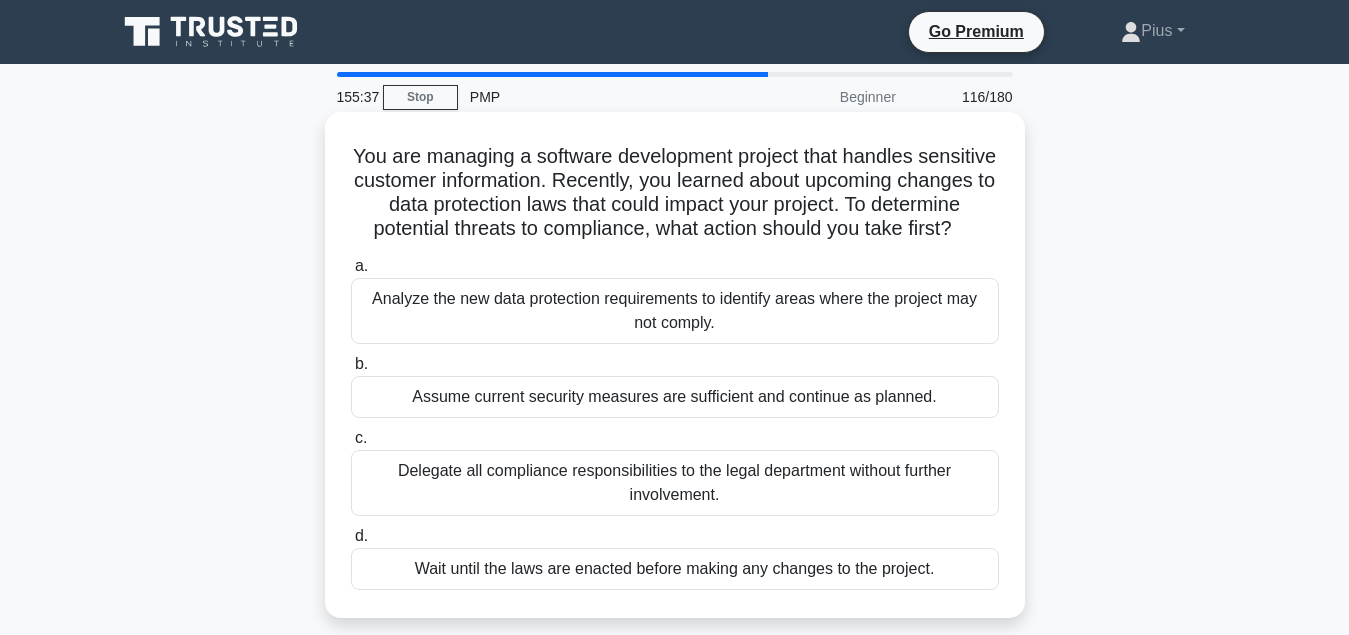click on "Analyze the new data protection requirements to identify areas where the project may not comply." at bounding box center [675, 311] 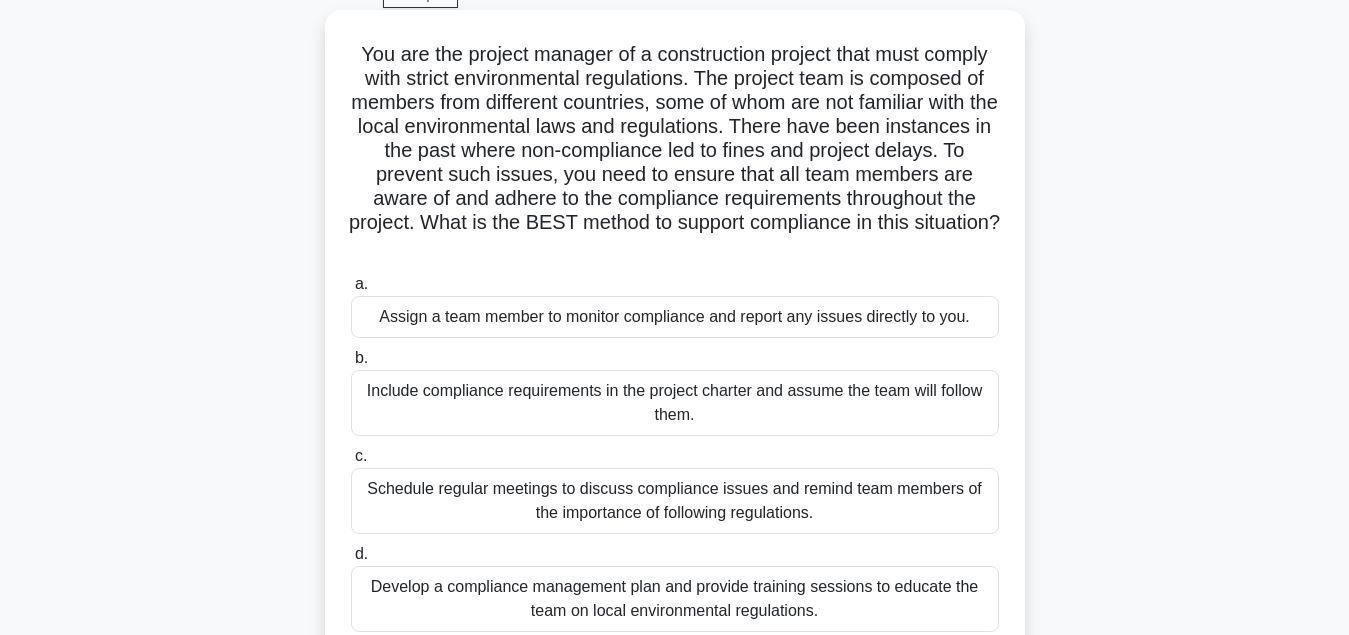 scroll, scrollTop: 204, scrollLeft: 0, axis: vertical 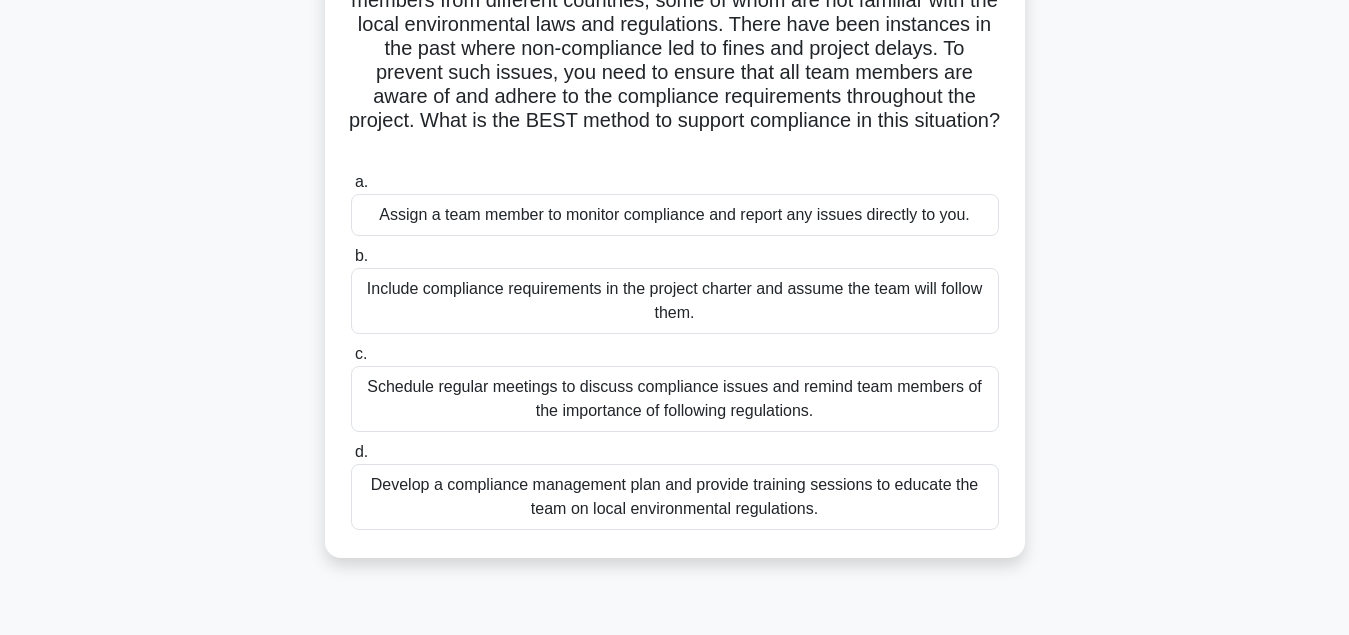 click on "Schedule regular meetings to discuss compliance issues and remind team members of the importance of following regulations." at bounding box center (675, 399) 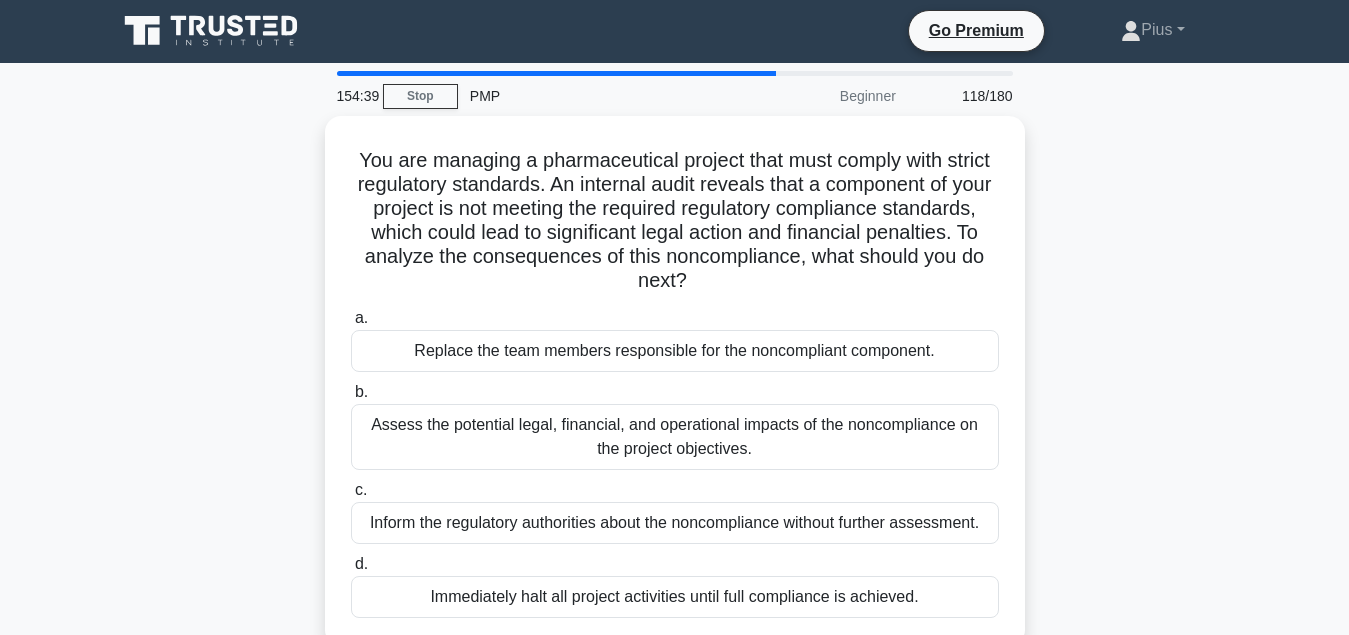 scroll, scrollTop: 0, scrollLeft: 0, axis: both 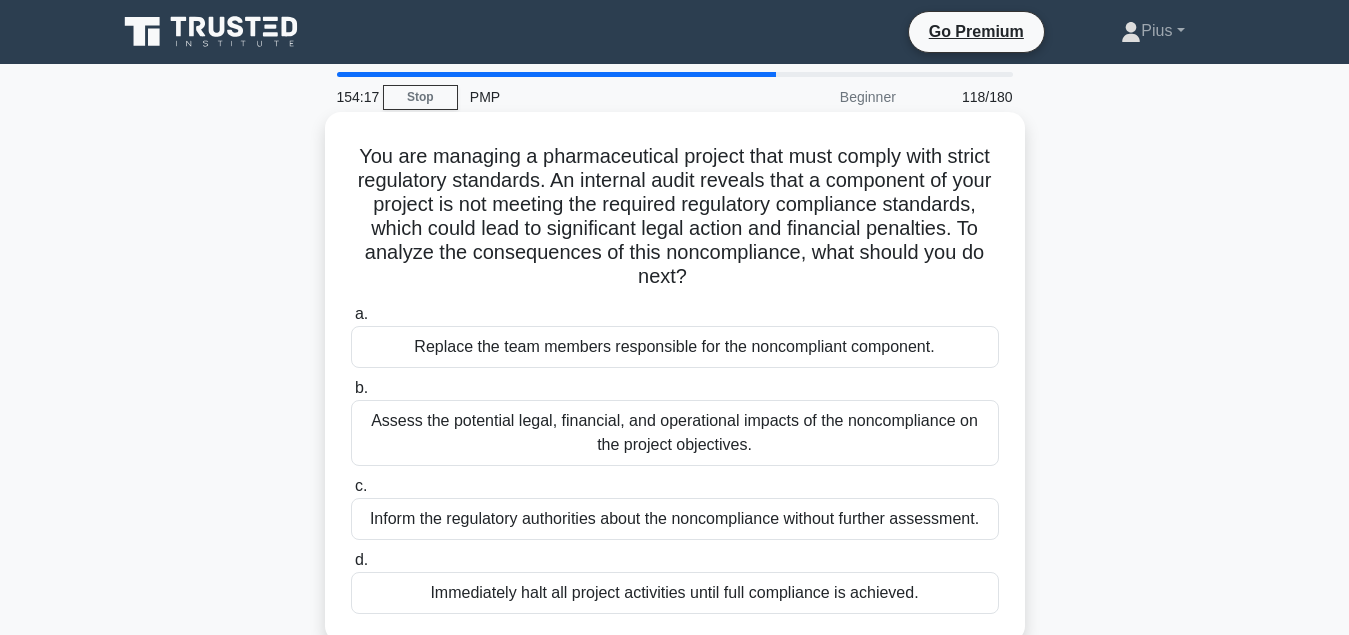 click on "Assess the potential legal, financial, and operational impacts of the noncompliance on the project objectives." at bounding box center [675, 433] 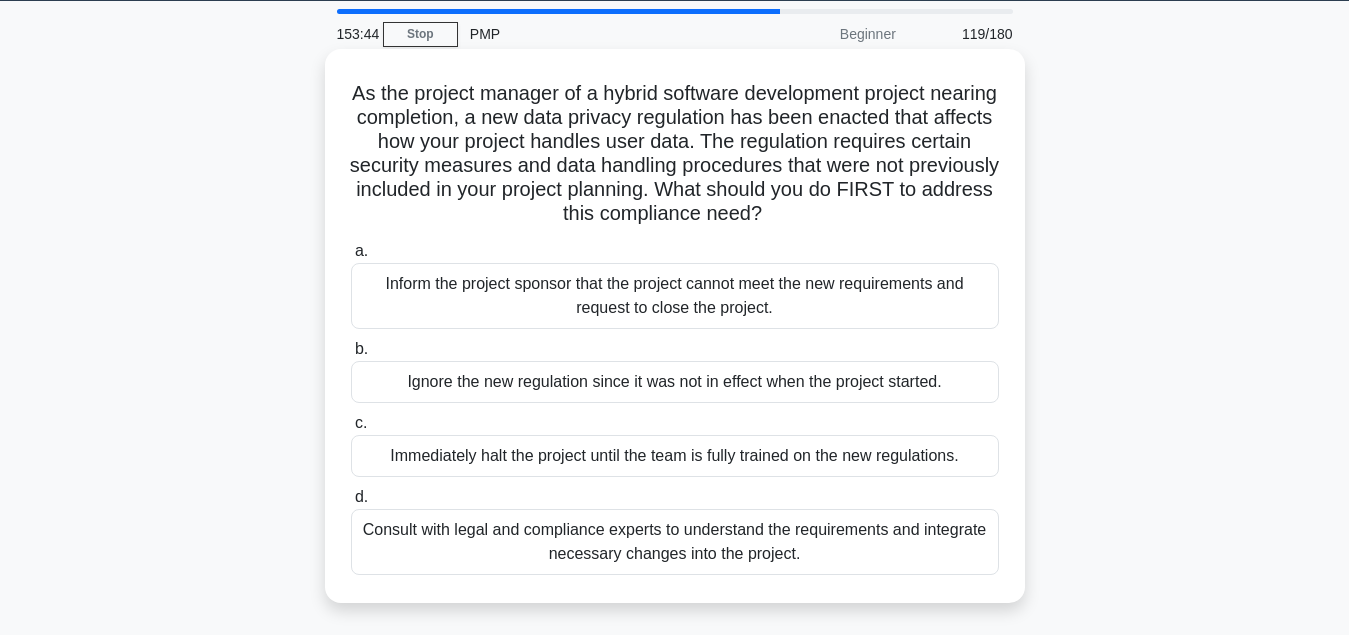 scroll, scrollTop: 102, scrollLeft: 0, axis: vertical 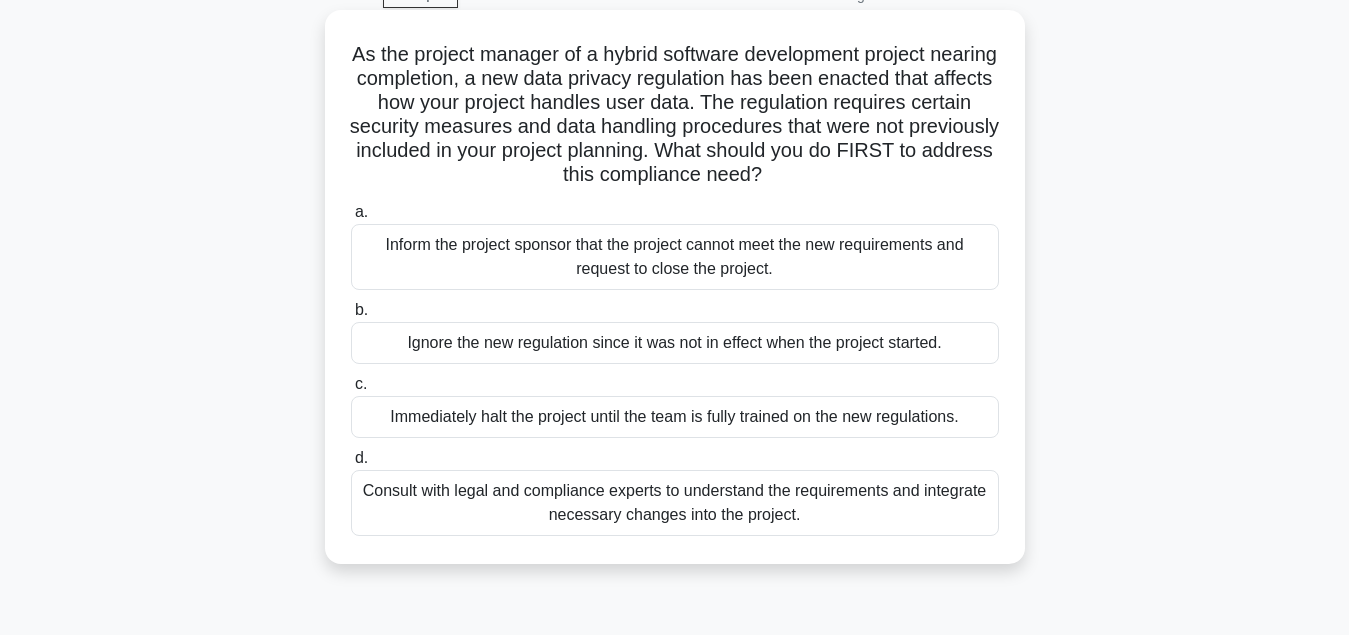 click on "Consult with legal and compliance experts to understand the requirements and integrate necessary changes into the project." at bounding box center [675, 503] 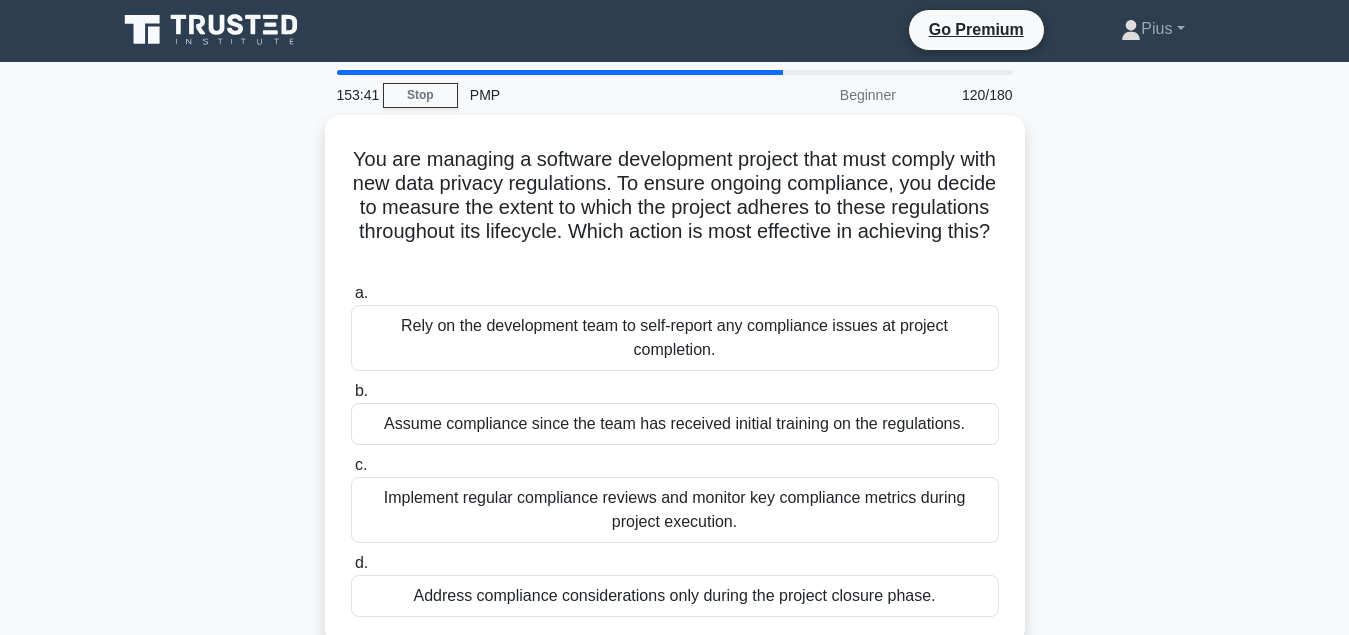 scroll, scrollTop: 0, scrollLeft: 0, axis: both 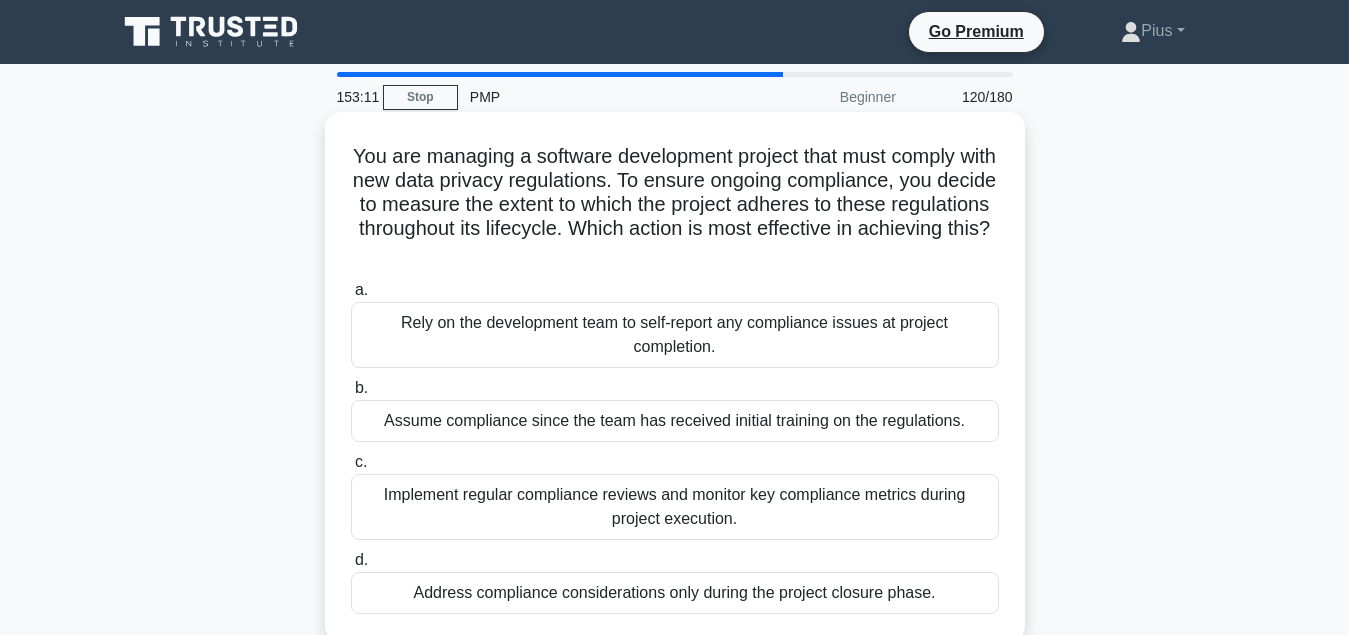 click on "Implement regular compliance reviews and monitor key compliance metrics during project execution." at bounding box center (675, 507) 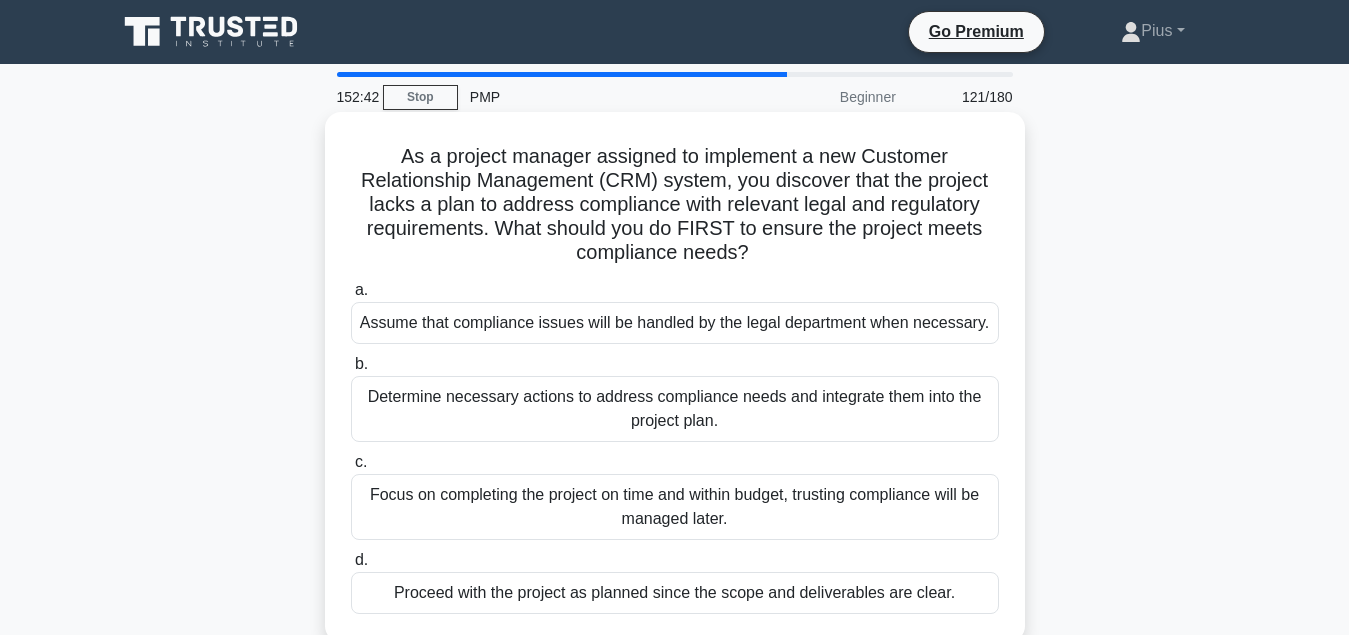 click on "Determine necessary actions to address compliance needs and integrate them into the project plan." at bounding box center [675, 409] 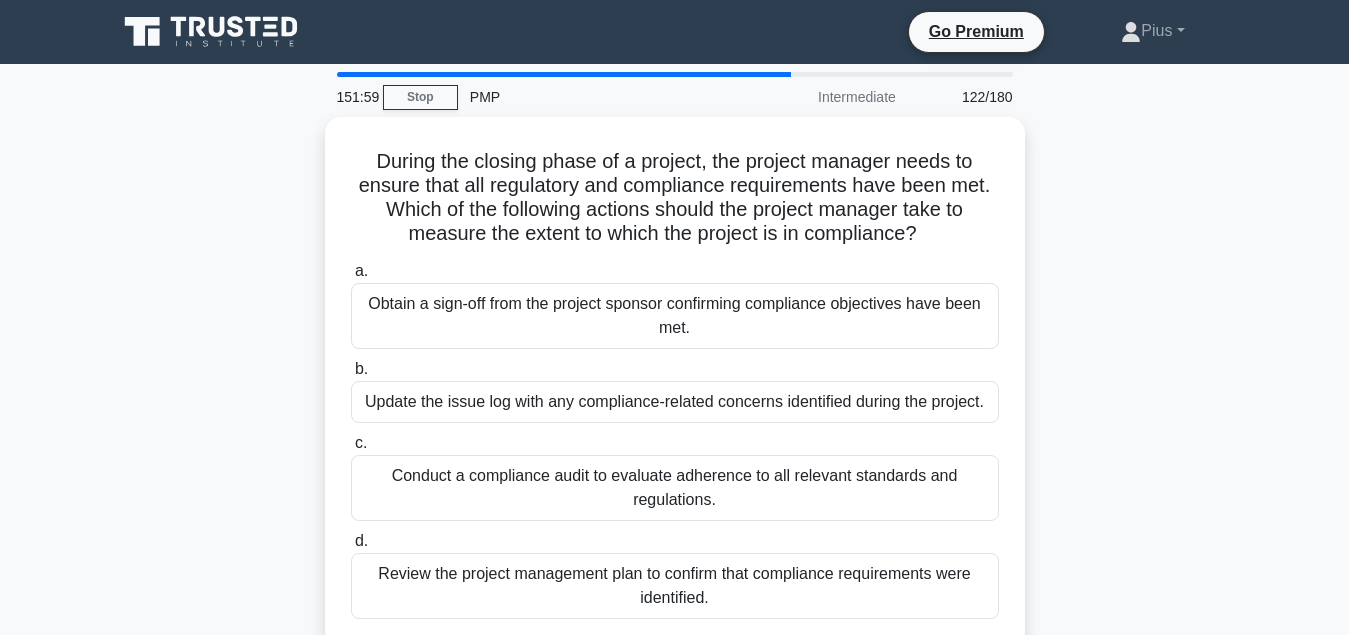 scroll, scrollTop: 102, scrollLeft: 0, axis: vertical 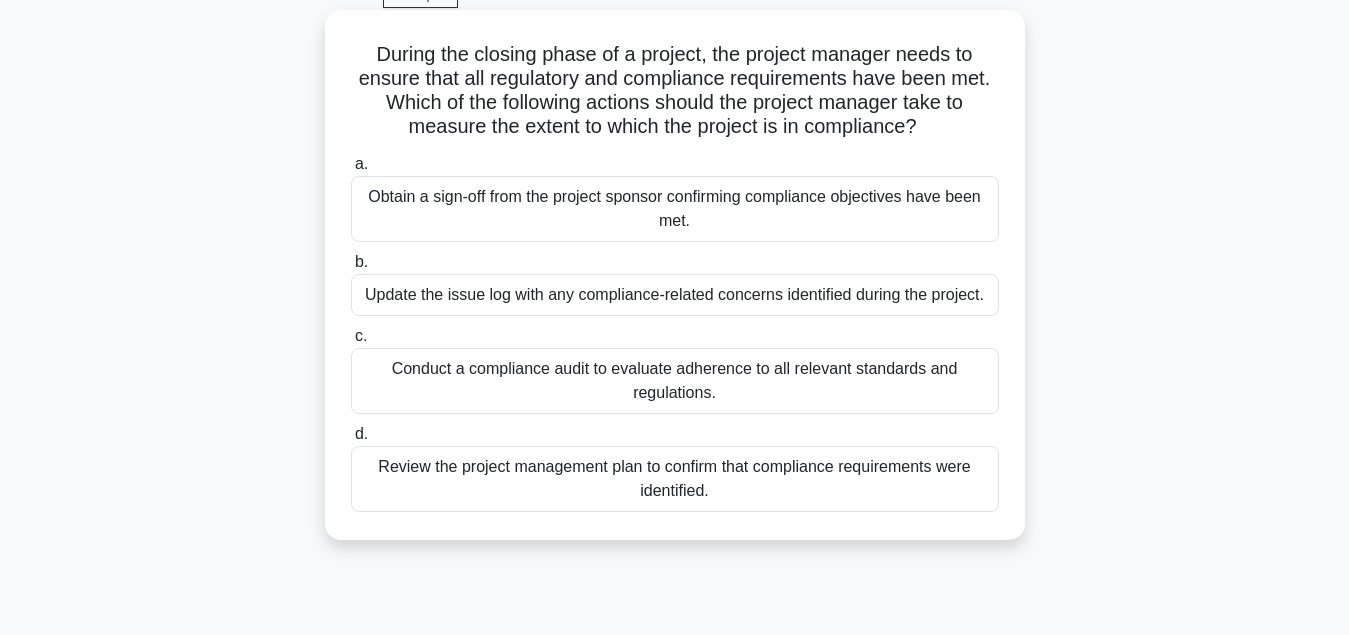 click on "Conduct a compliance audit to evaluate adherence to all relevant standards and regulations." at bounding box center [675, 381] 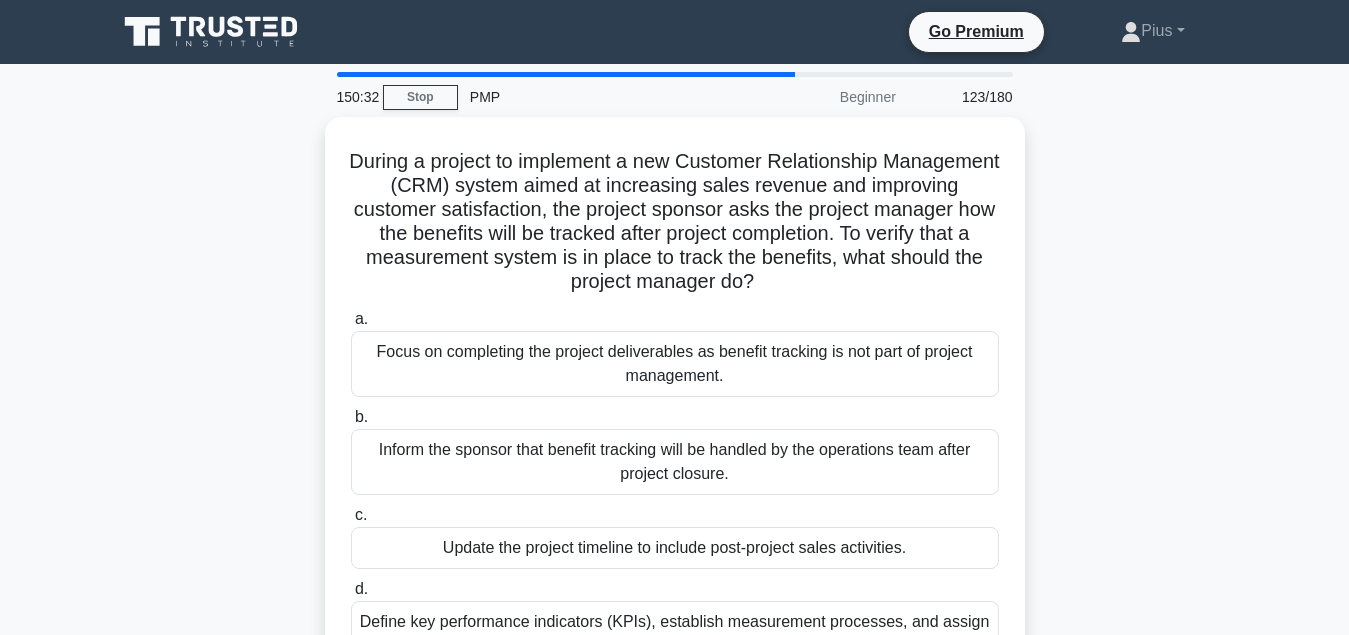 scroll, scrollTop: 102, scrollLeft: 0, axis: vertical 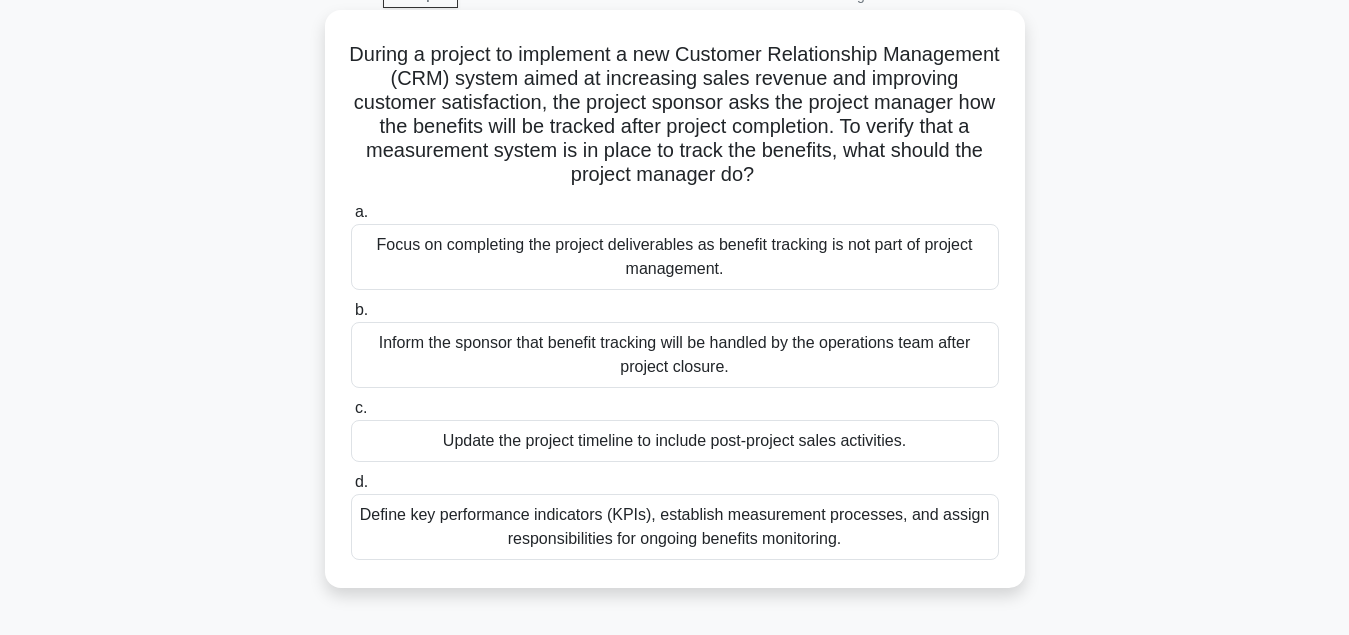 click on "Define key performance indicators (KPIs), establish measurement processes, and assign responsibilities for ongoing benefits monitoring." at bounding box center [675, 527] 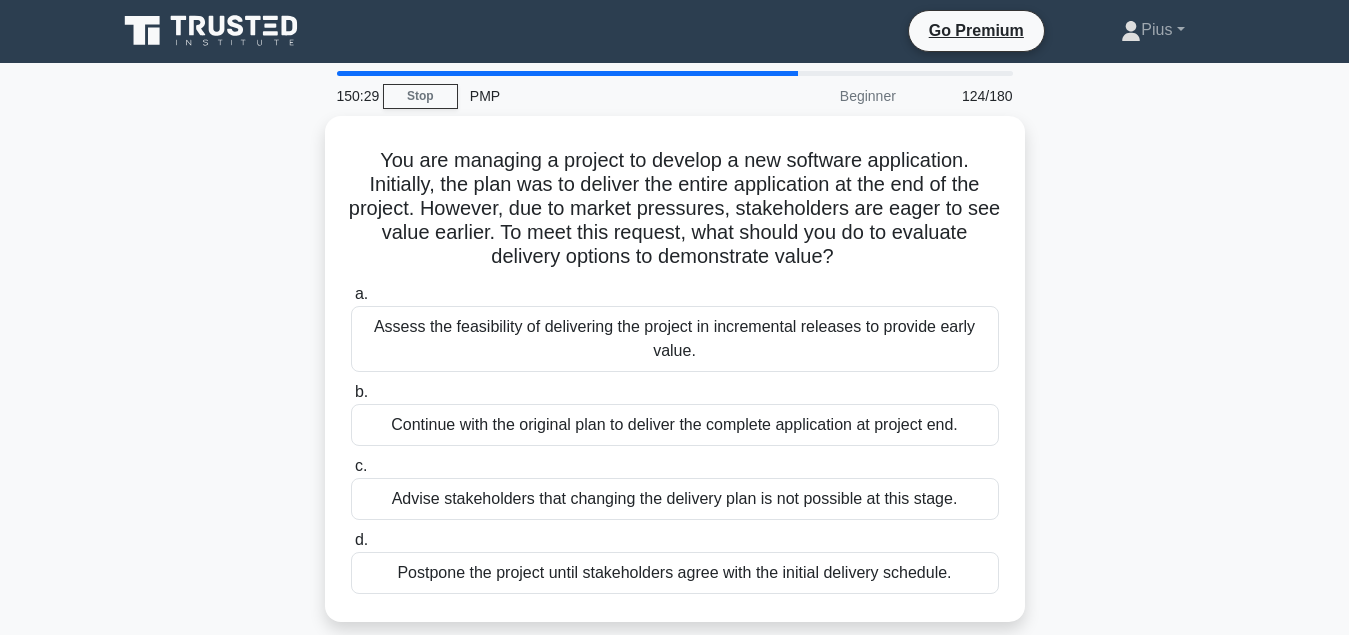 scroll, scrollTop: 0, scrollLeft: 0, axis: both 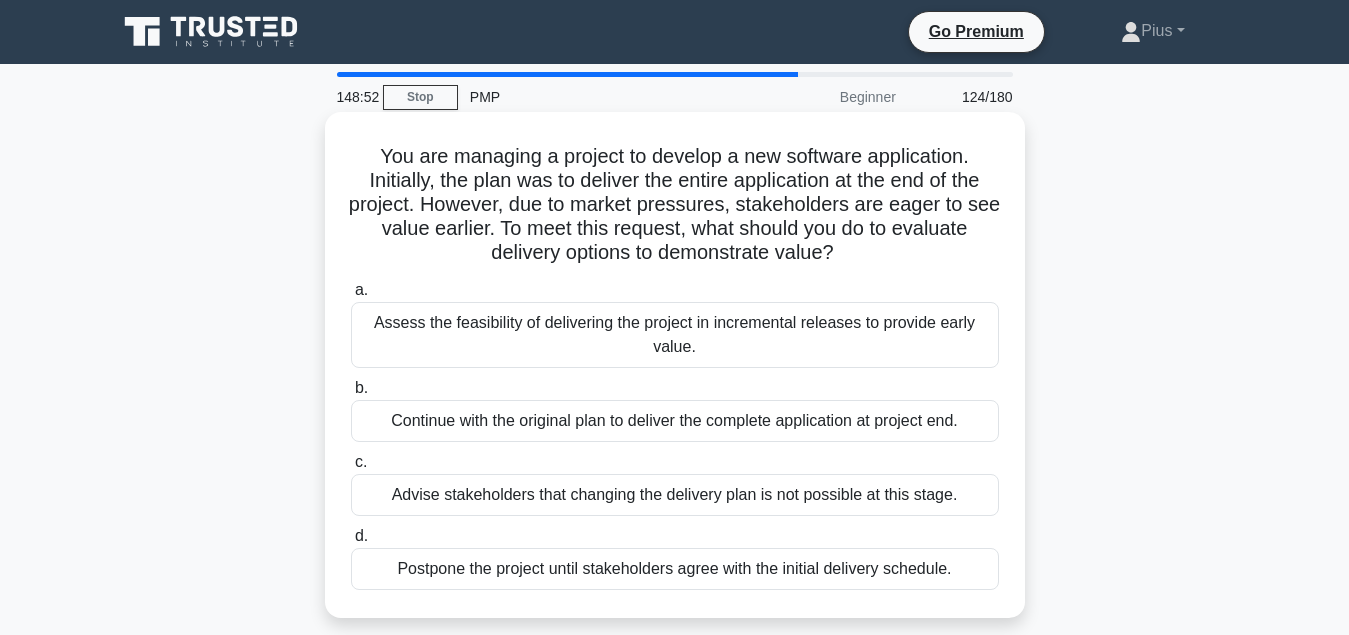 click on "Assess the feasibility of delivering the project in incremental releases to provide early value." at bounding box center (675, 335) 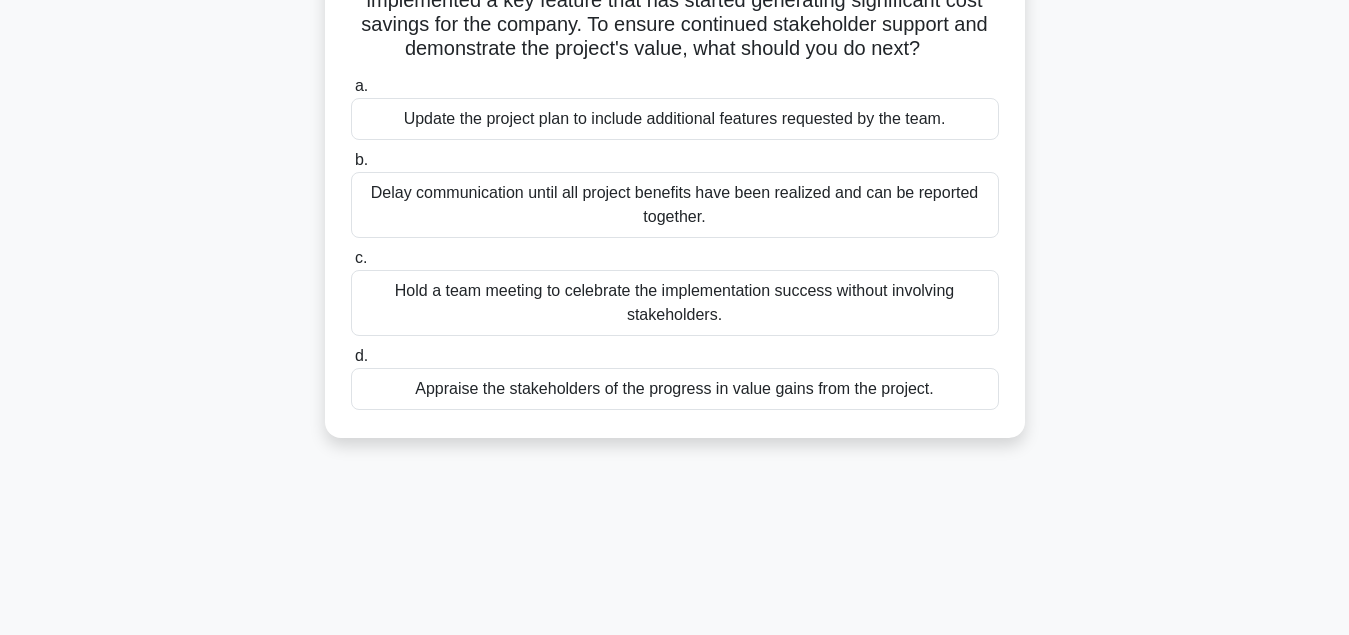scroll, scrollTop: 204, scrollLeft: 0, axis: vertical 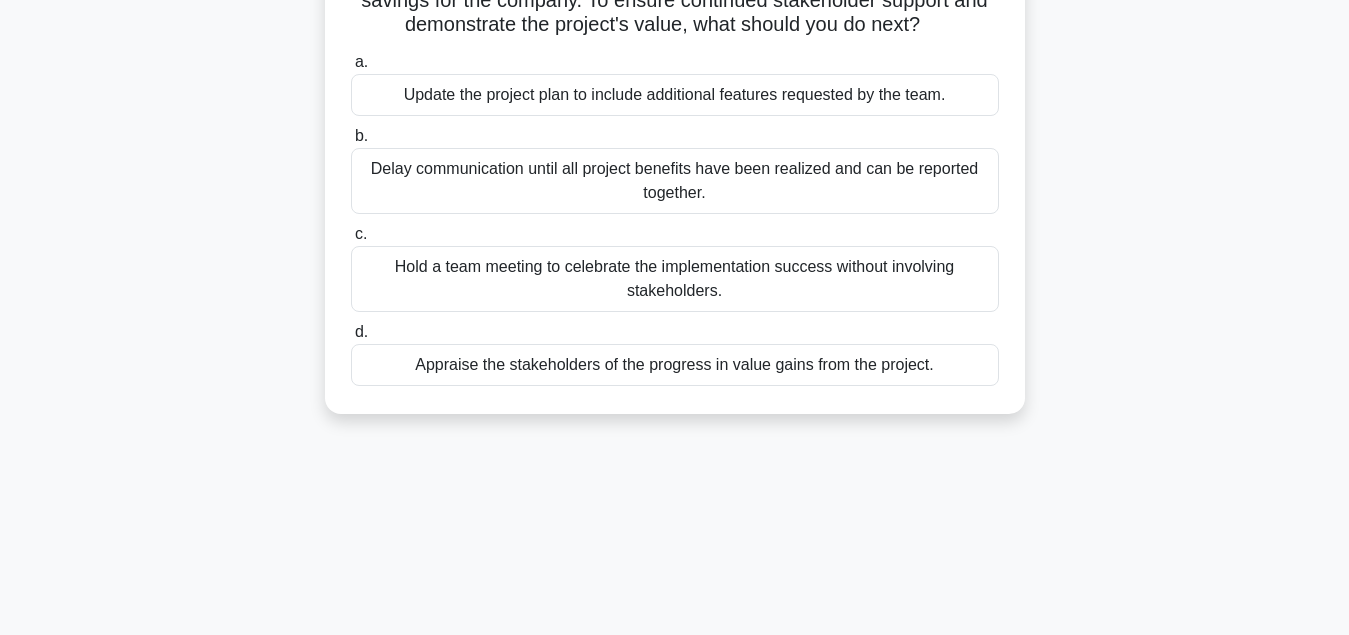 click on "Appraise the stakeholders of the progress in value gains from the project." at bounding box center (675, 365) 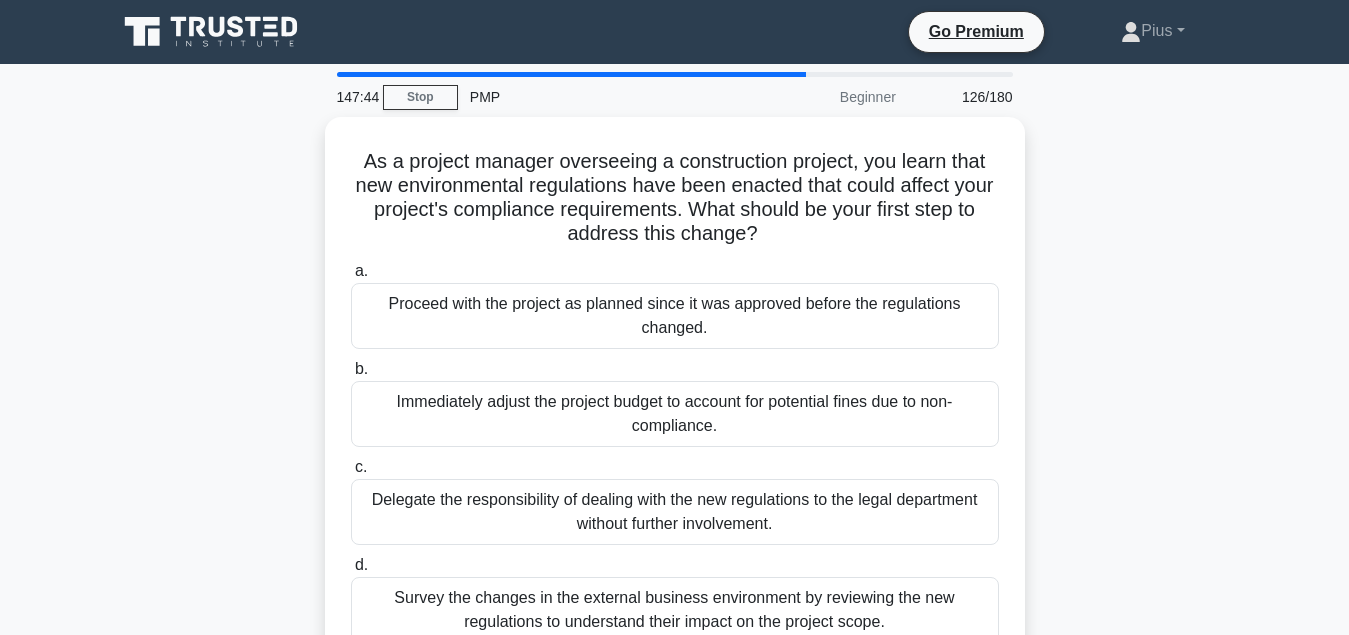 scroll, scrollTop: 102, scrollLeft: 0, axis: vertical 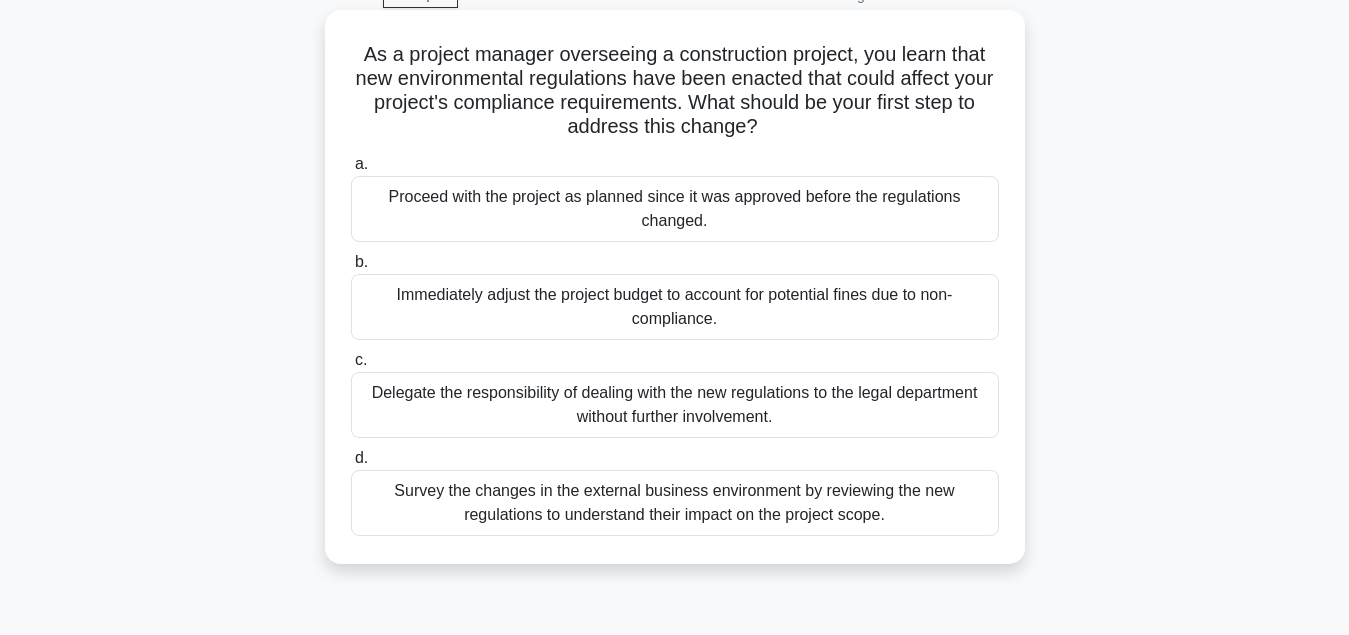 click on "Survey the changes in the external business environment by reviewing the new regulations to understand their impact on the project scope." at bounding box center (675, 503) 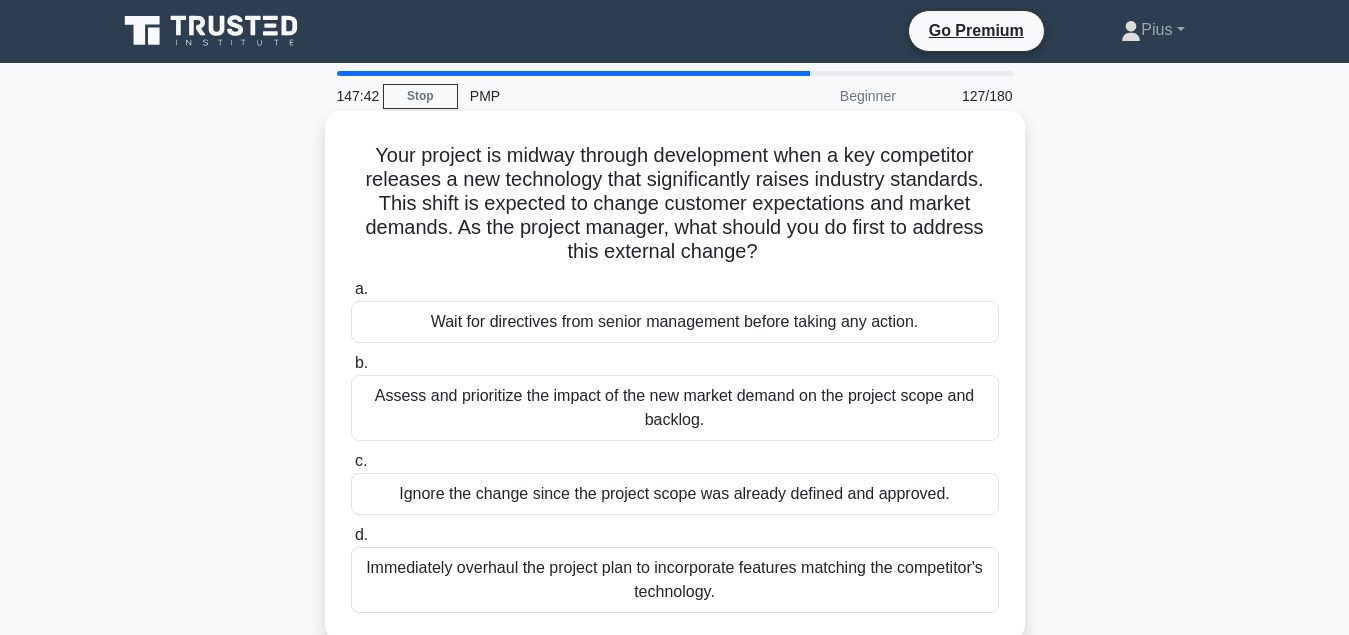 scroll, scrollTop: 0, scrollLeft: 0, axis: both 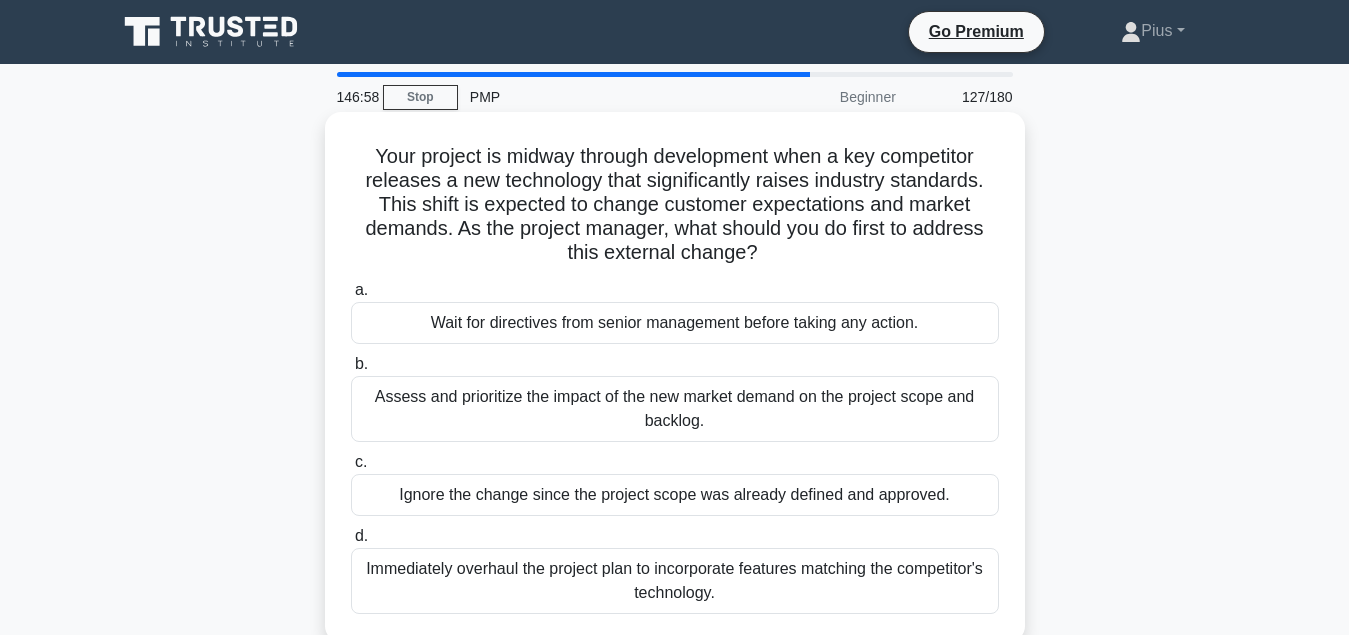 click on "Assess and prioritize the impact of the new market demand on the project scope and backlog." at bounding box center (675, 409) 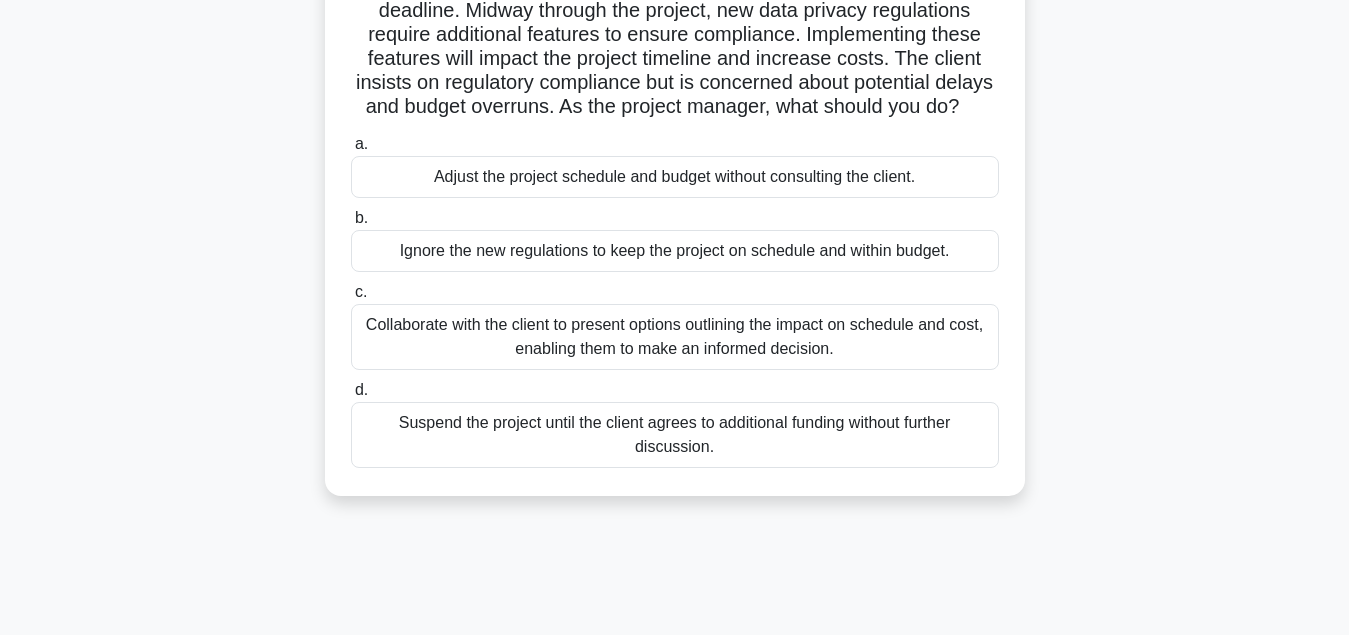 scroll, scrollTop: 204, scrollLeft: 0, axis: vertical 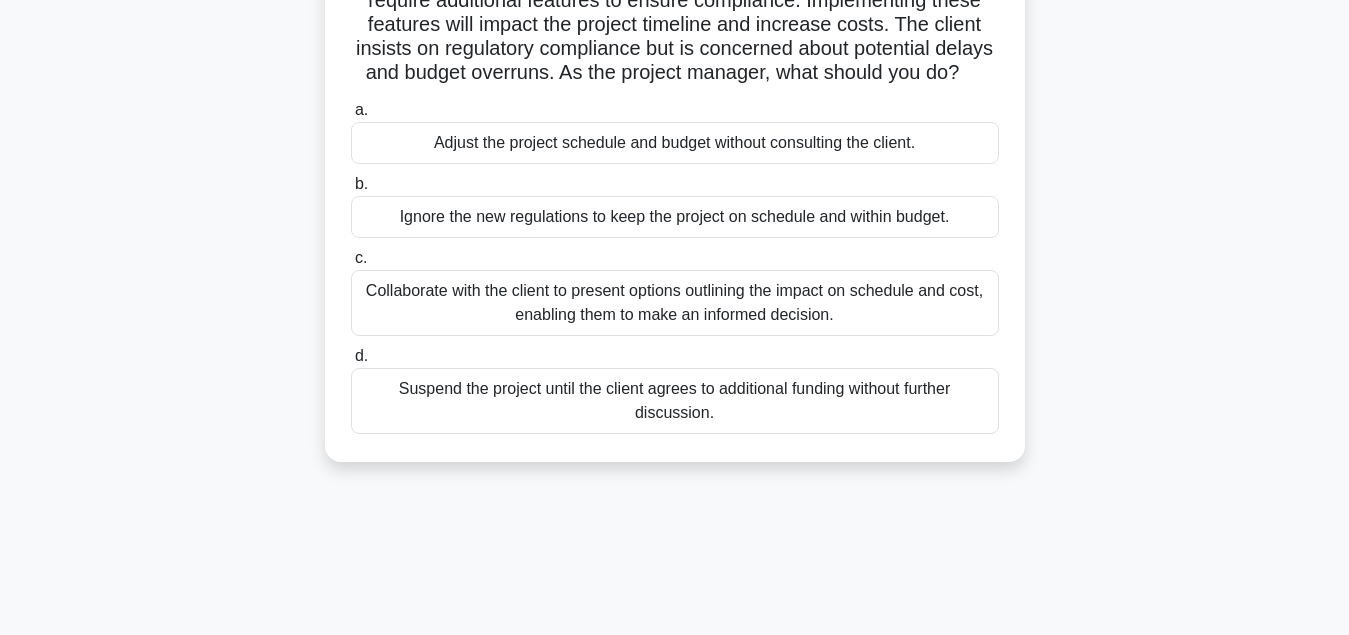 click on "Collaborate with the client to present options outlining the impact on schedule and cost, enabling them to make an informed decision." at bounding box center (675, 303) 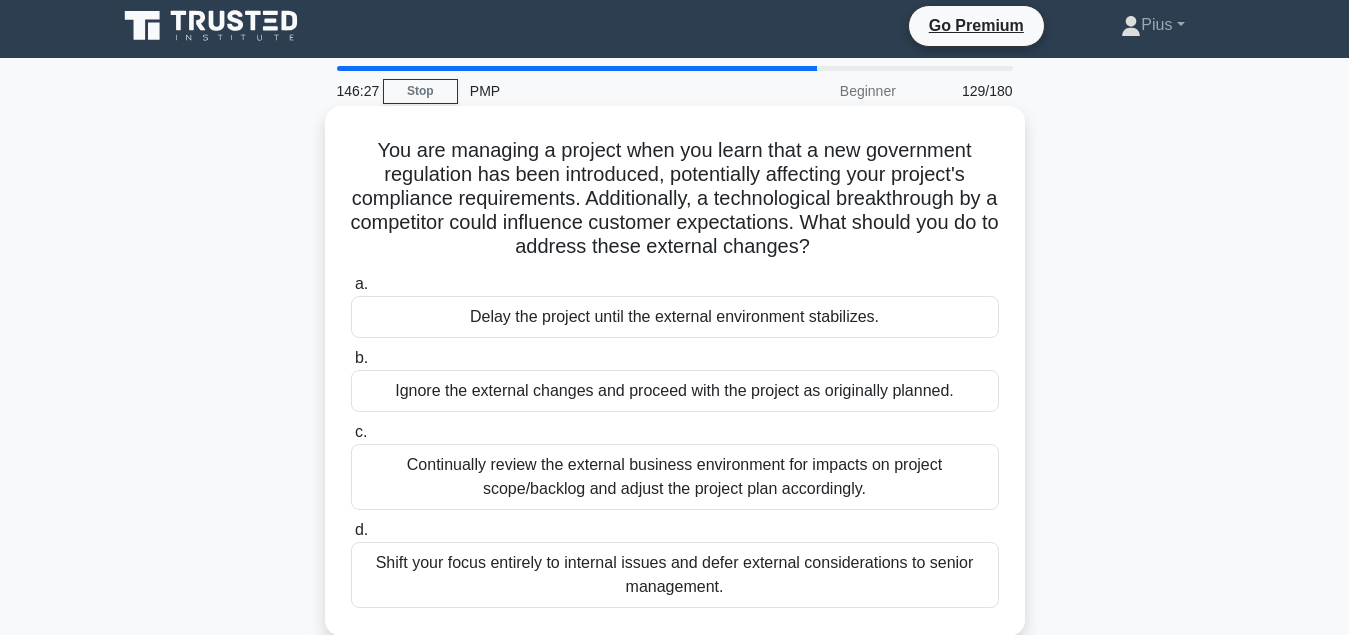 scroll, scrollTop: 0, scrollLeft: 0, axis: both 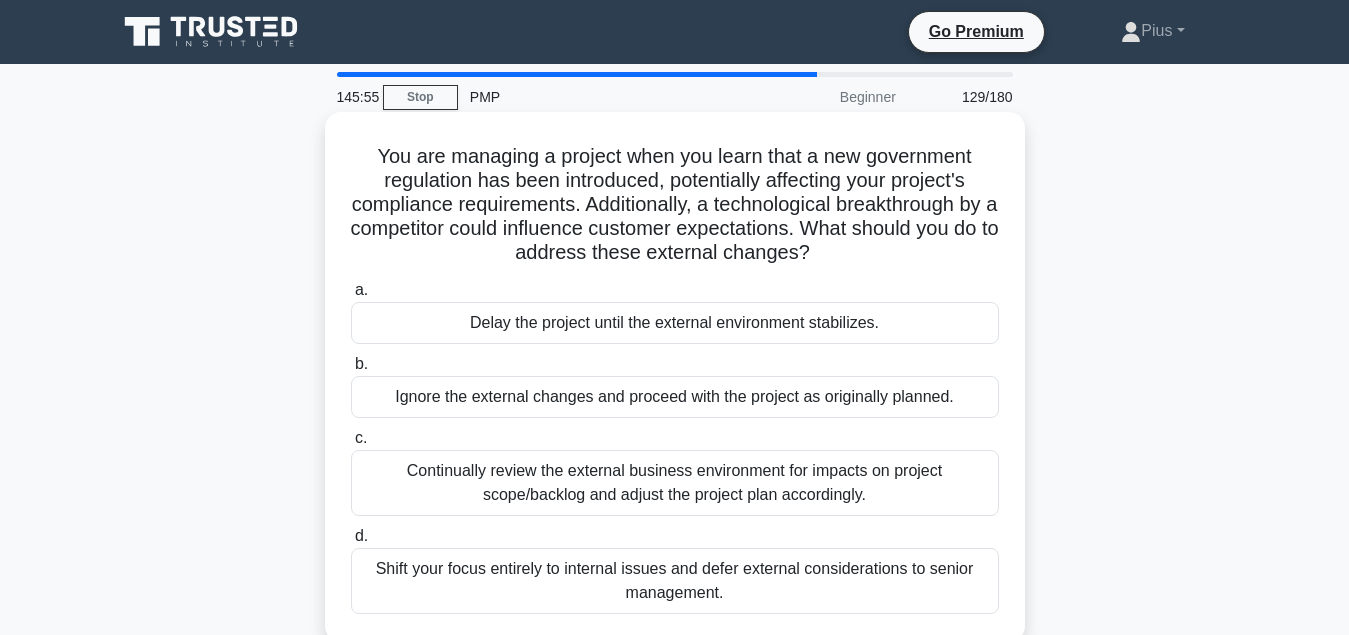 click on "Continually review the external business environment for impacts on project scope/backlog and adjust the project plan accordingly." at bounding box center (675, 483) 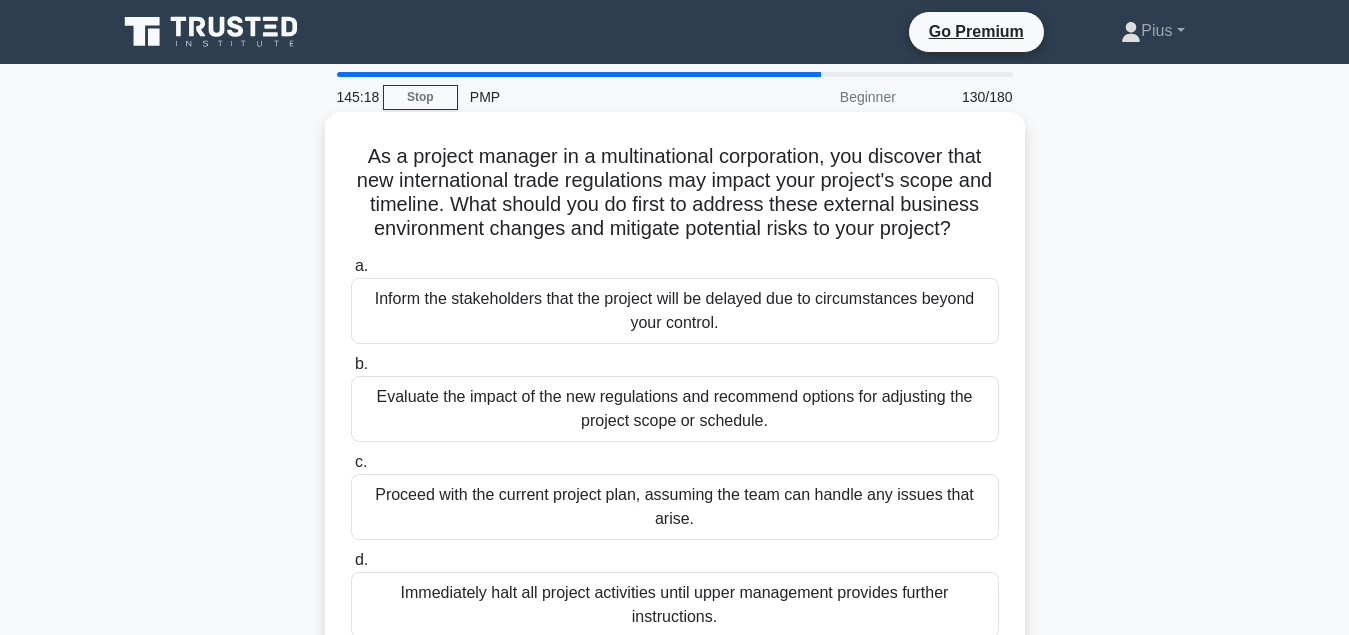 click on "Evaluate the impact of the new regulations and recommend options for adjusting the project scope or schedule." at bounding box center (675, 409) 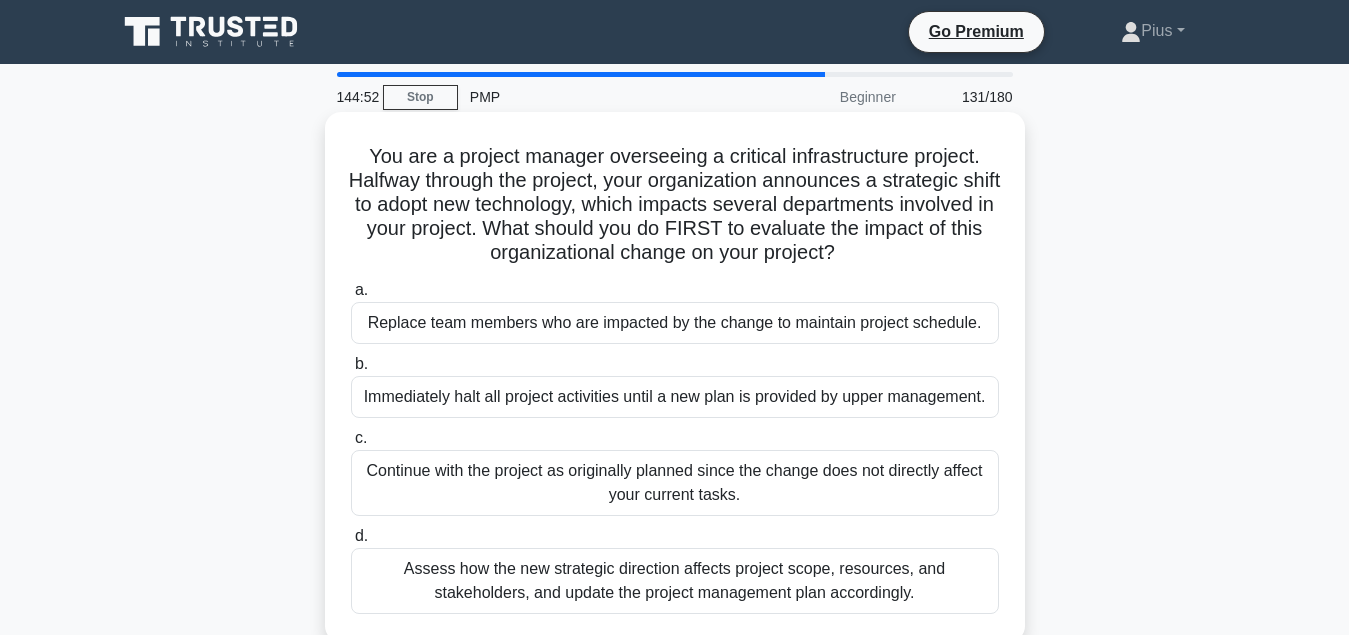 click on "Assess how the new strategic direction affects project scope, resources, and stakeholders, and update the project management plan accordingly." at bounding box center (675, 581) 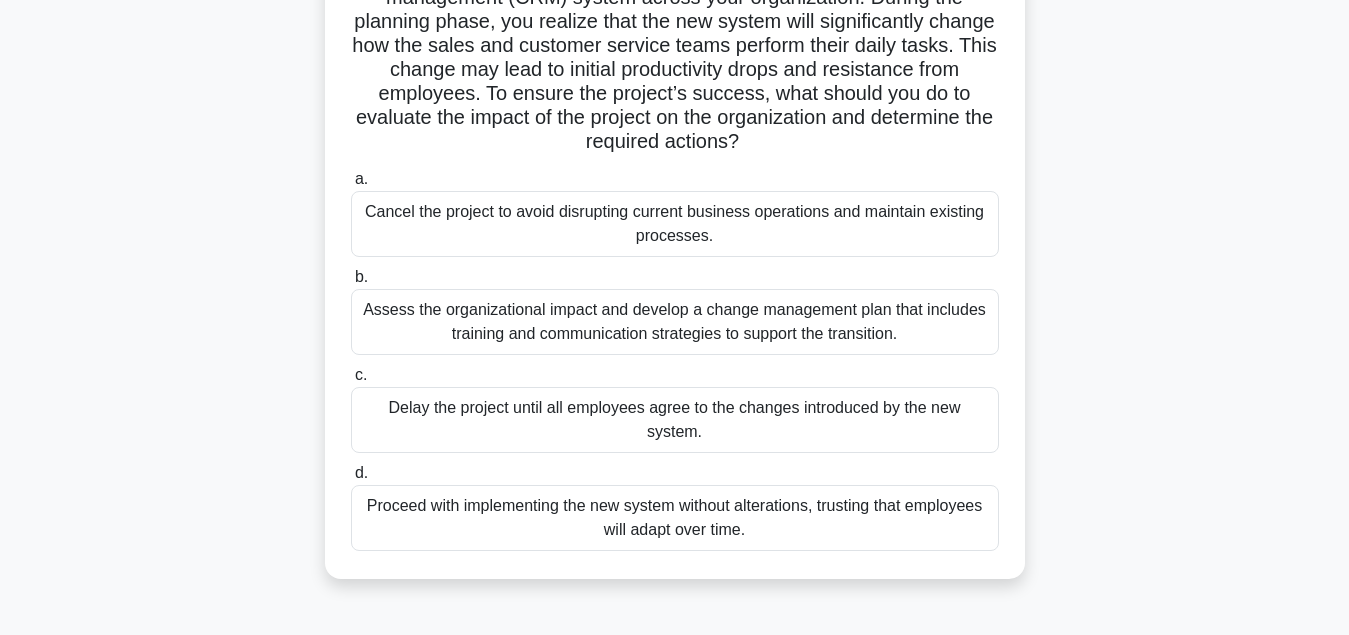 scroll, scrollTop: 204, scrollLeft: 0, axis: vertical 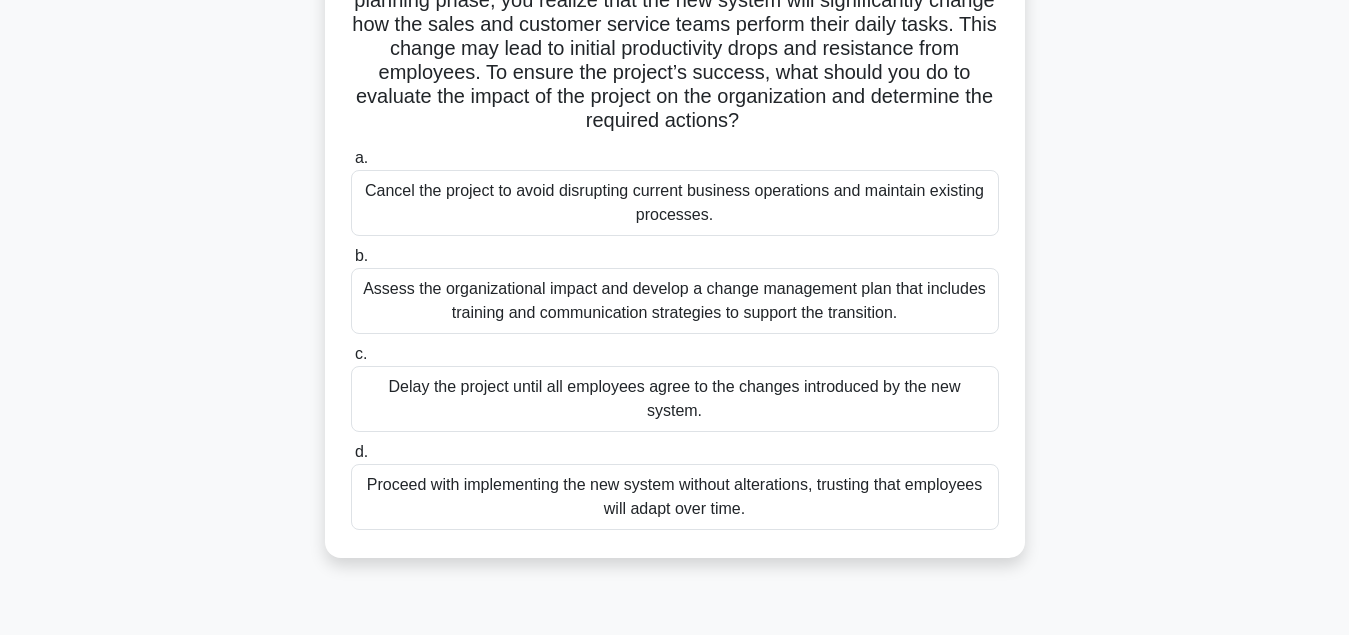 click on "Assess the organizational impact and develop a change management plan that includes training and communication strategies to support the transition." at bounding box center [675, 301] 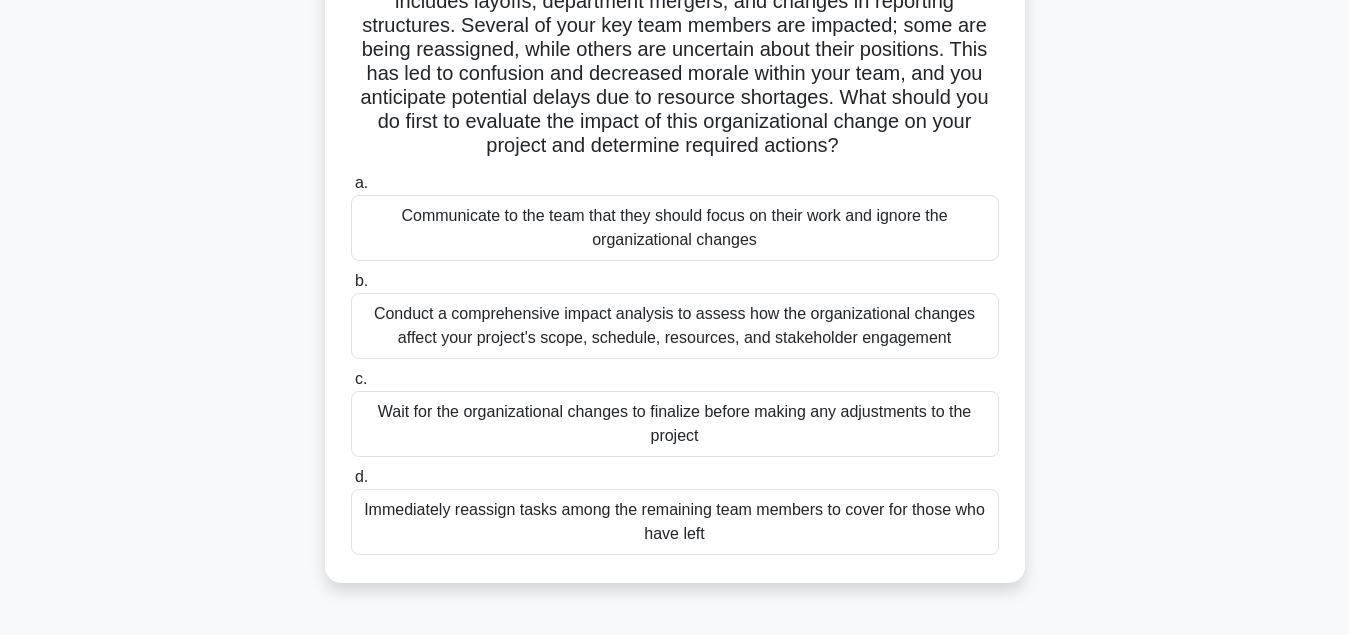 scroll, scrollTop: 204, scrollLeft: 0, axis: vertical 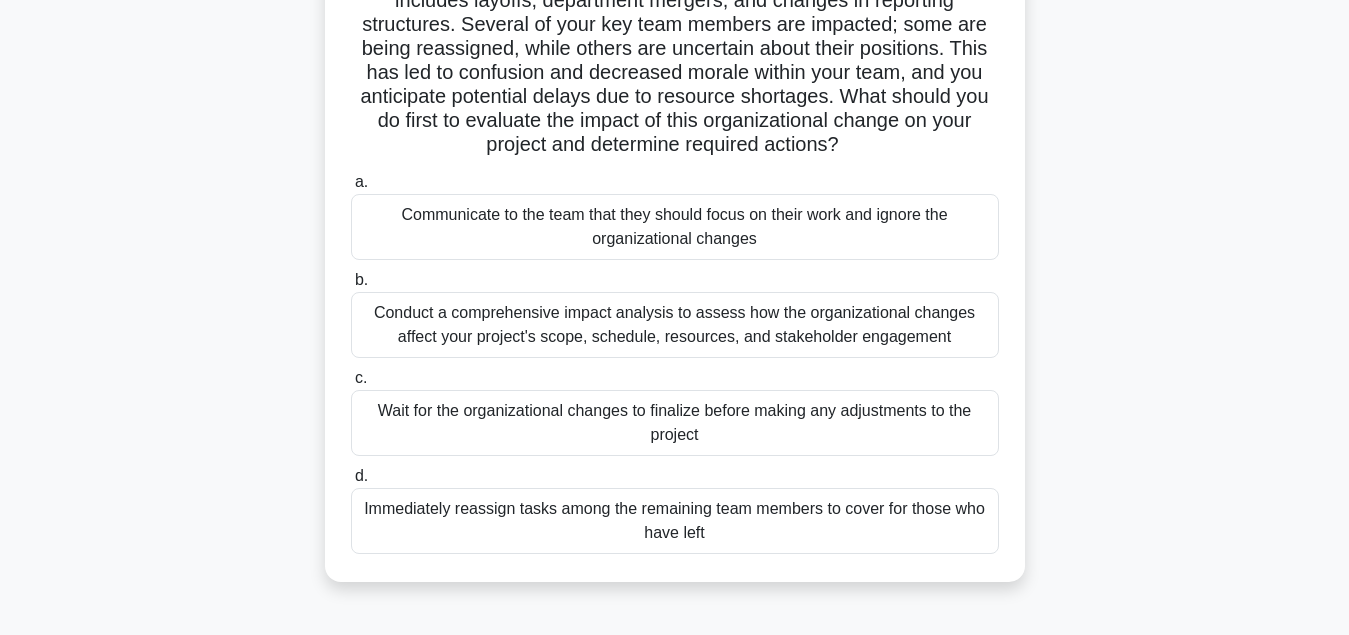 click on "Conduct a comprehensive impact analysis to assess how the organizational changes affect your project's scope, schedule, resources, and stakeholder engagement" at bounding box center [675, 325] 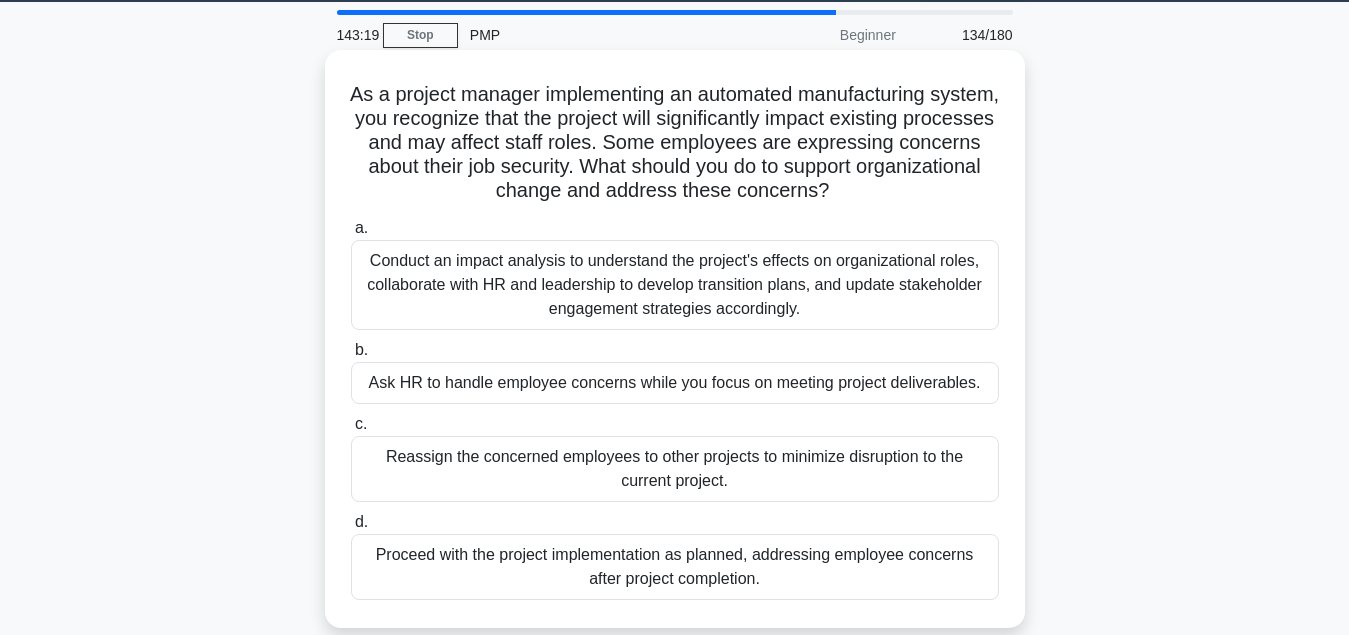 scroll, scrollTop: 102, scrollLeft: 0, axis: vertical 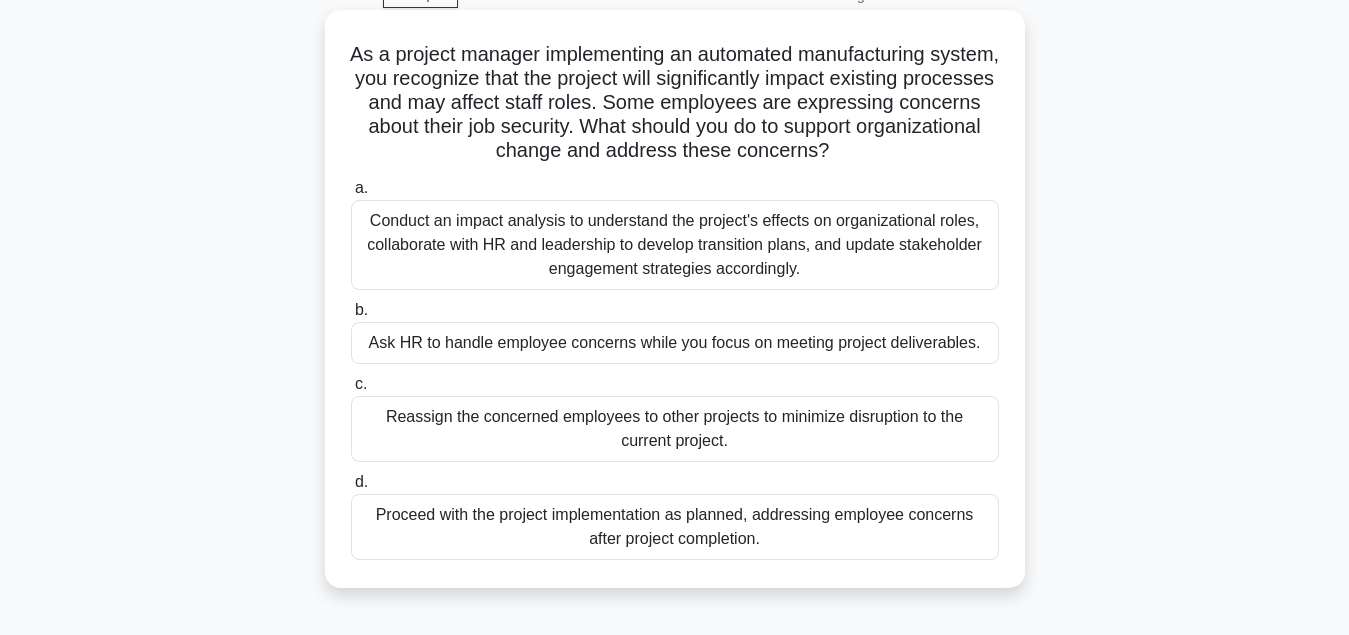 click on "Conduct an impact analysis to understand the project's effects on organizational roles, collaborate with HR and leadership to develop transition plans, and update stakeholder engagement strategies accordingly." at bounding box center (675, 245) 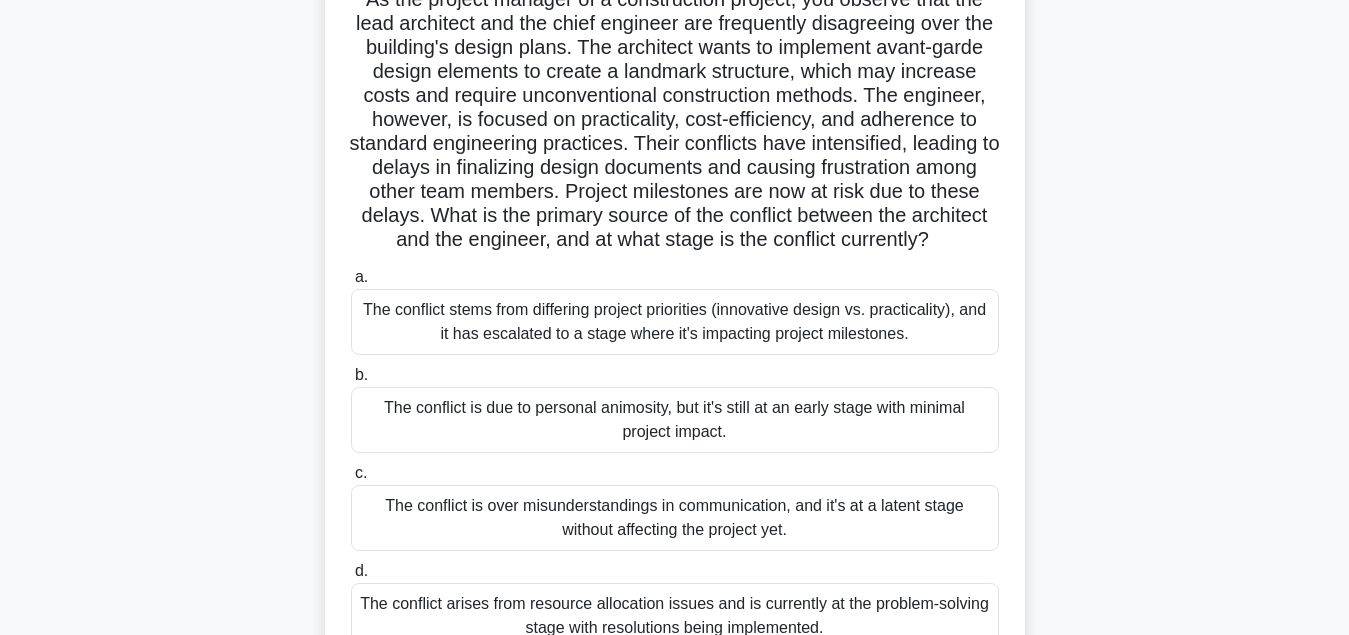 scroll, scrollTop: 204, scrollLeft: 0, axis: vertical 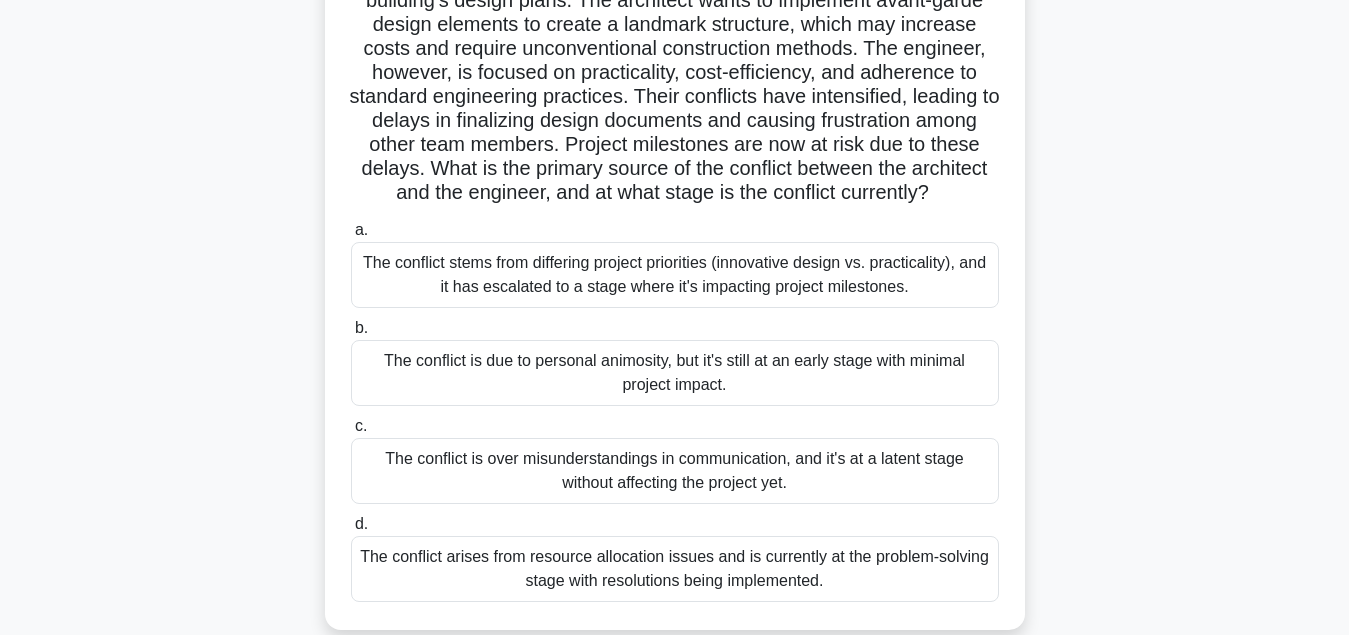 click on "The conflict stems from differing project priorities (innovative design vs. practicality), and it has escalated to a stage where it's impacting project milestones." at bounding box center [675, 275] 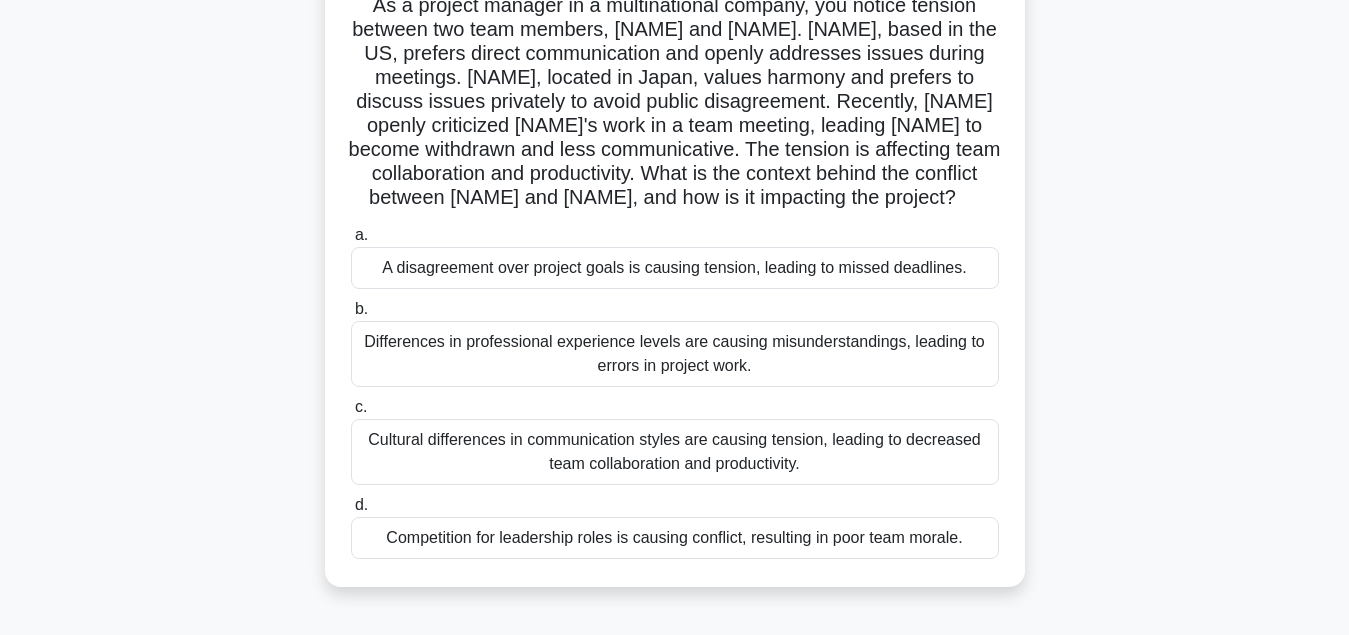 scroll, scrollTop: 204, scrollLeft: 0, axis: vertical 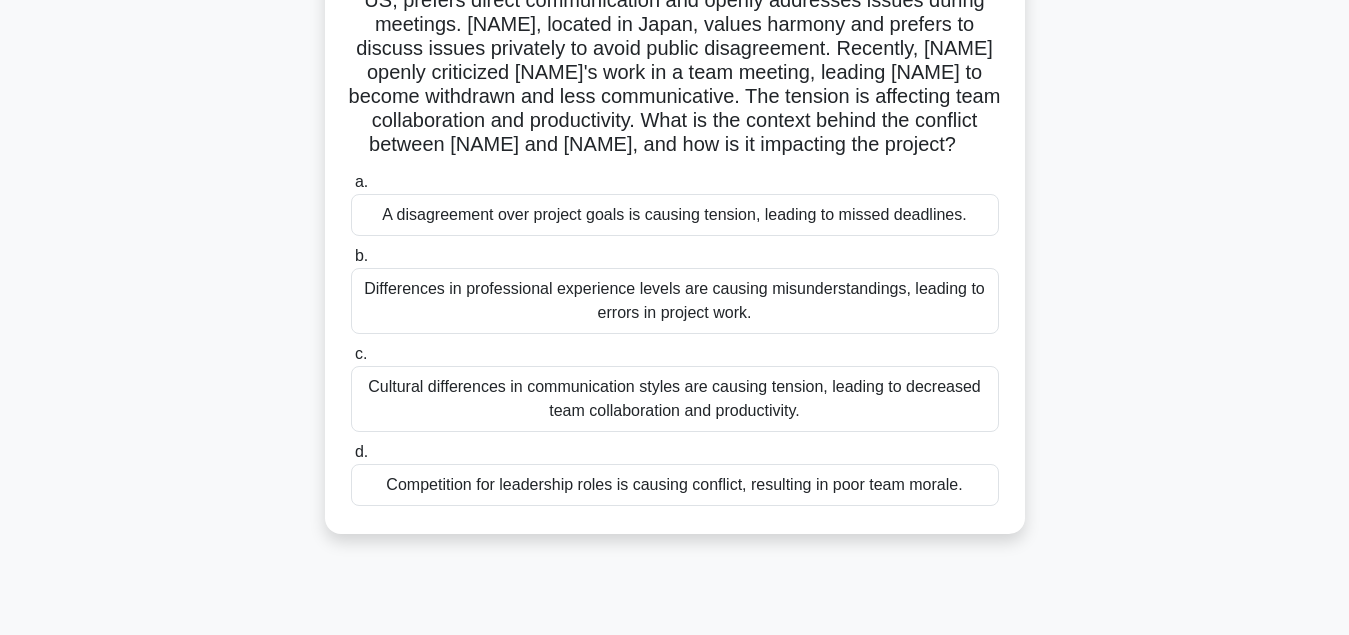 click on "Cultural differences in communication styles are causing tension, leading to decreased team collaboration and productivity." at bounding box center (675, 399) 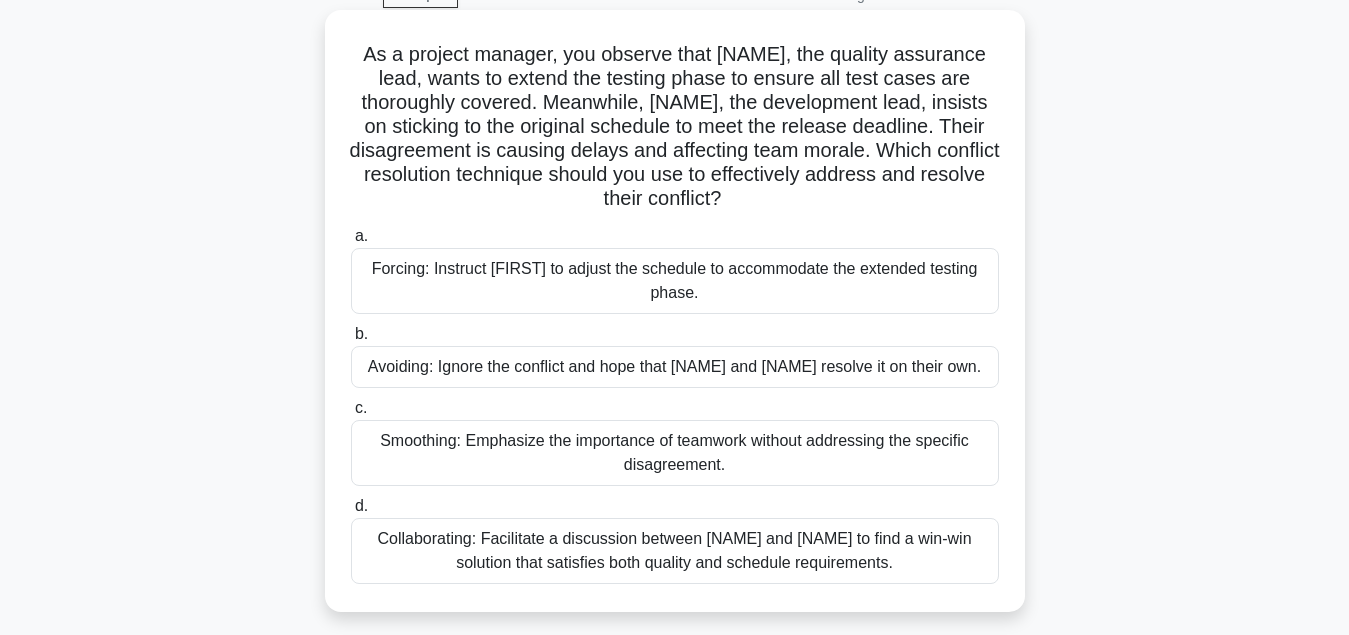 scroll, scrollTop: 204, scrollLeft: 0, axis: vertical 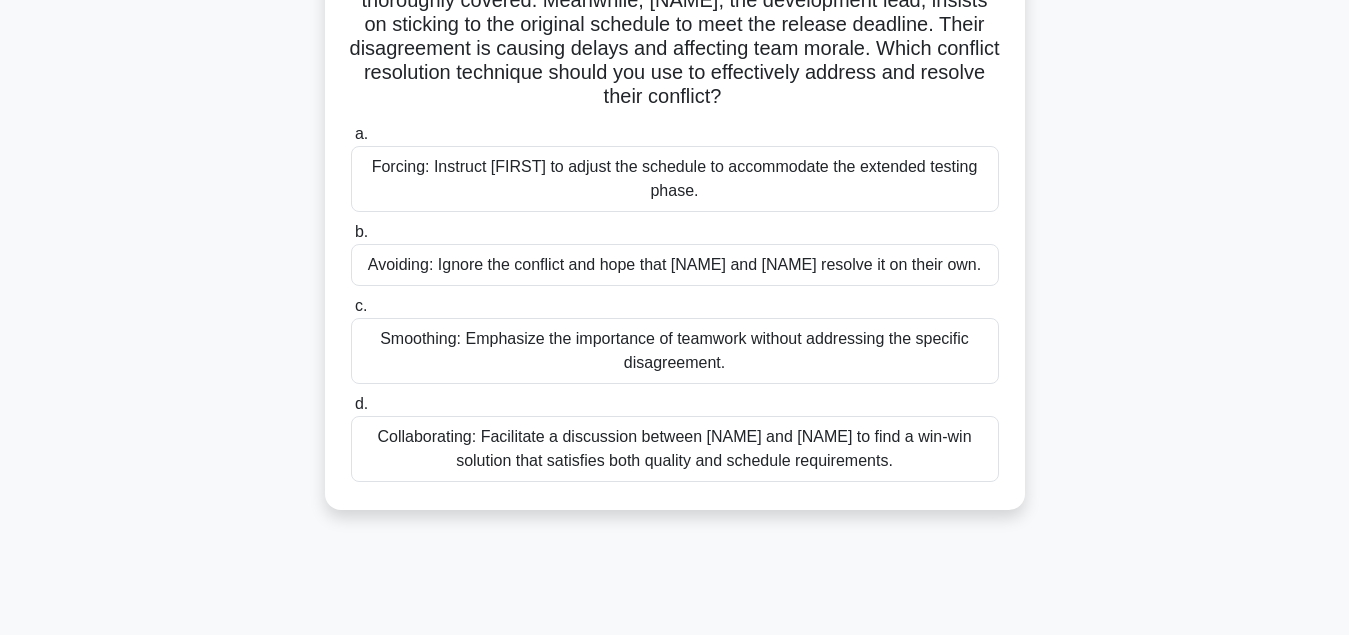click on "Collaborating: Facilitate a discussion between Karen and Tom to find a win-win solution that satisfies both quality and schedule requirements." at bounding box center (675, 449) 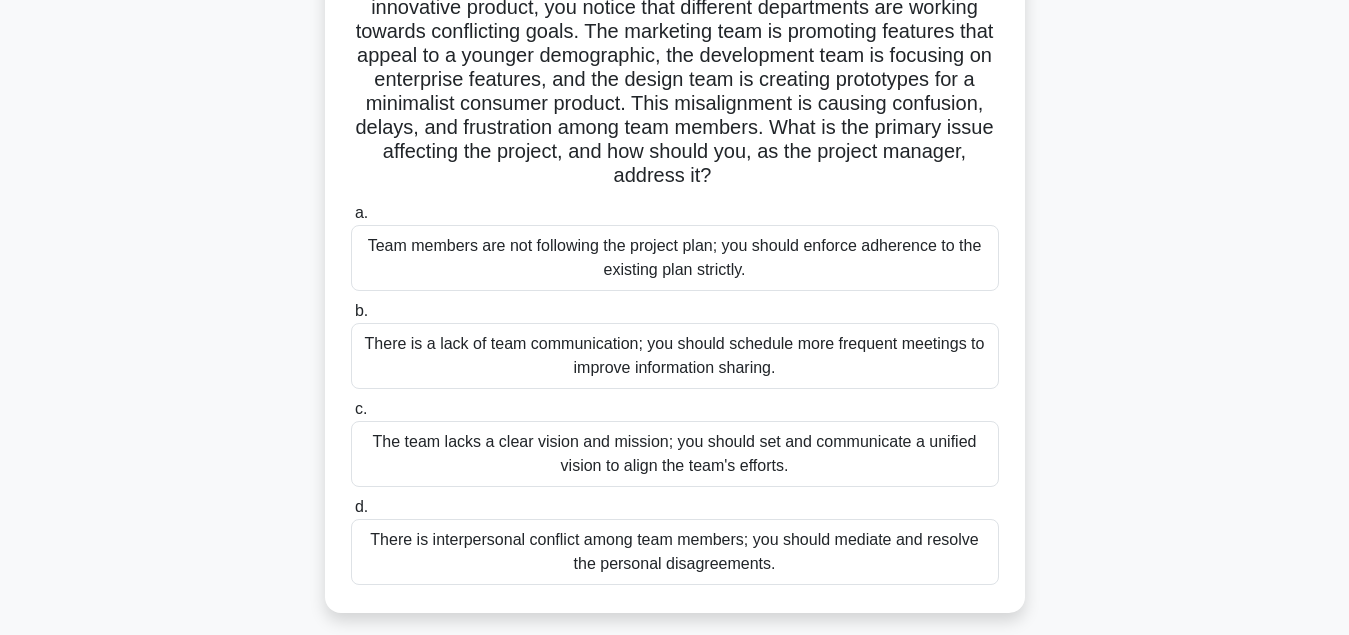 scroll, scrollTop: 204, scrollLeft: 0, axis: vertical 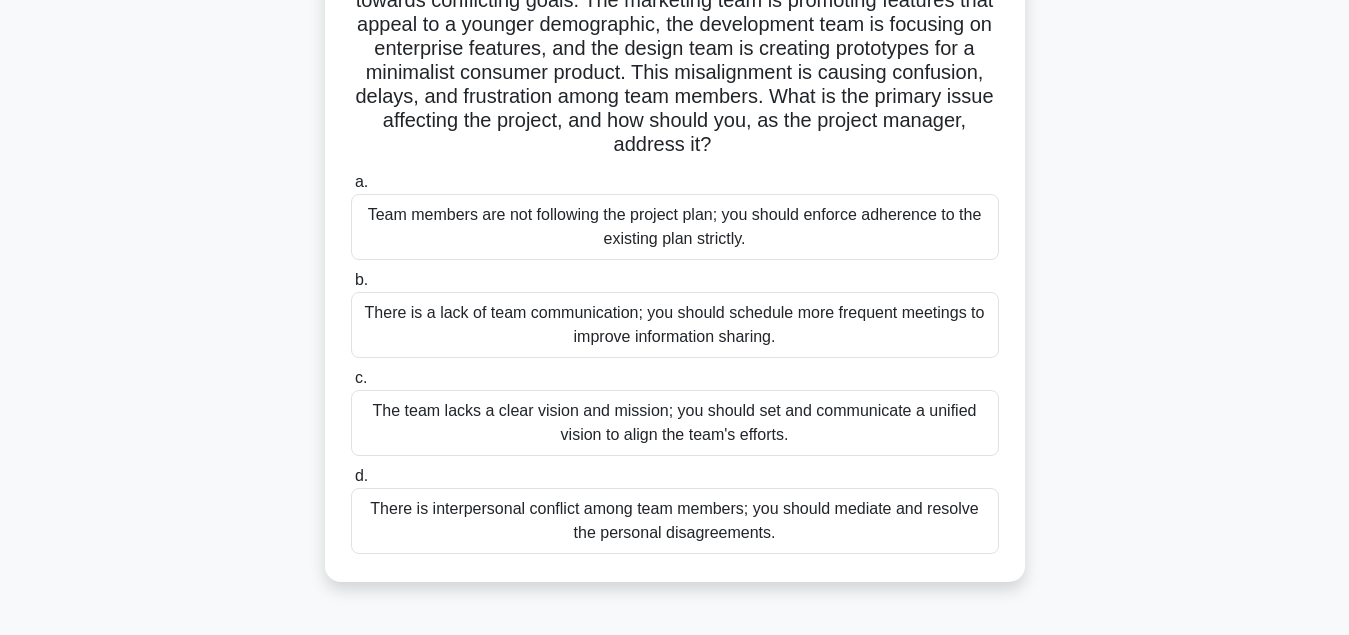click on "The team lacks a clear vision and mission; you should set and communicate a unified vision to align the team's efforts." at bounding box center (675, 423) 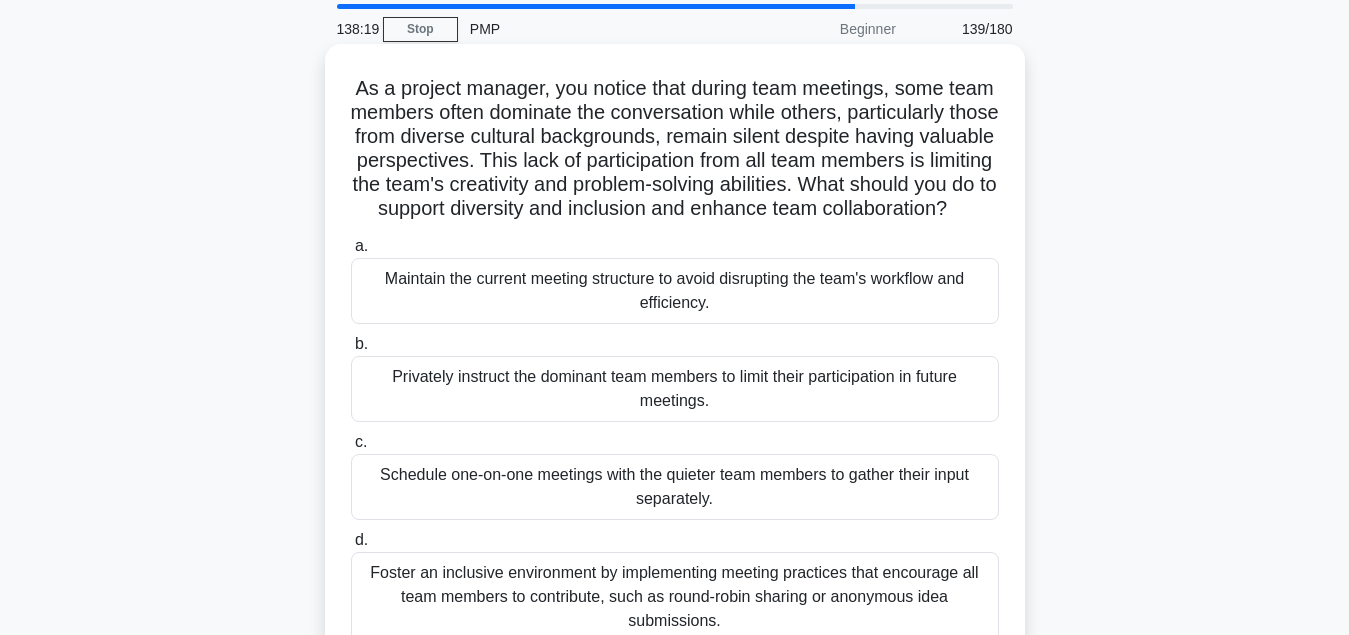 scroll, scrollTop: 102, scrollLeft: 0, axis: vertical 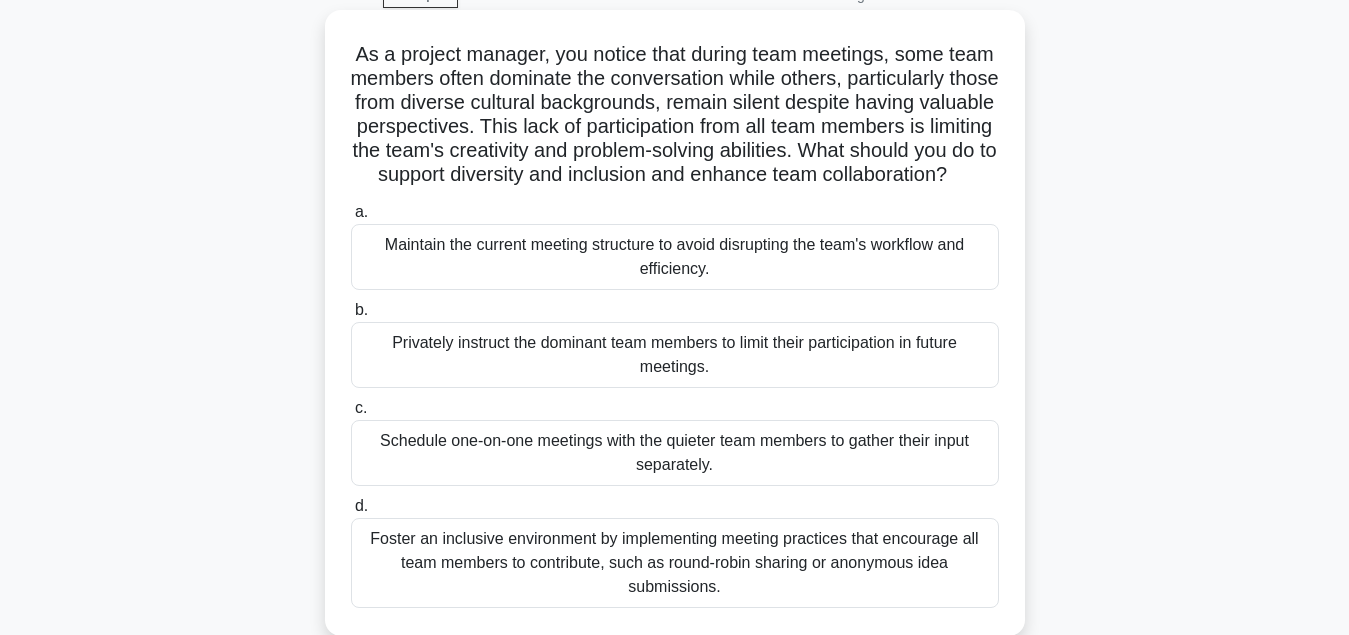 click on "Foster an inclusive environment by implementing meeting practices that encourage all team members to contribute, such as round-robin sharing or anonymous idea submissions." at bounding box center [675, 563] 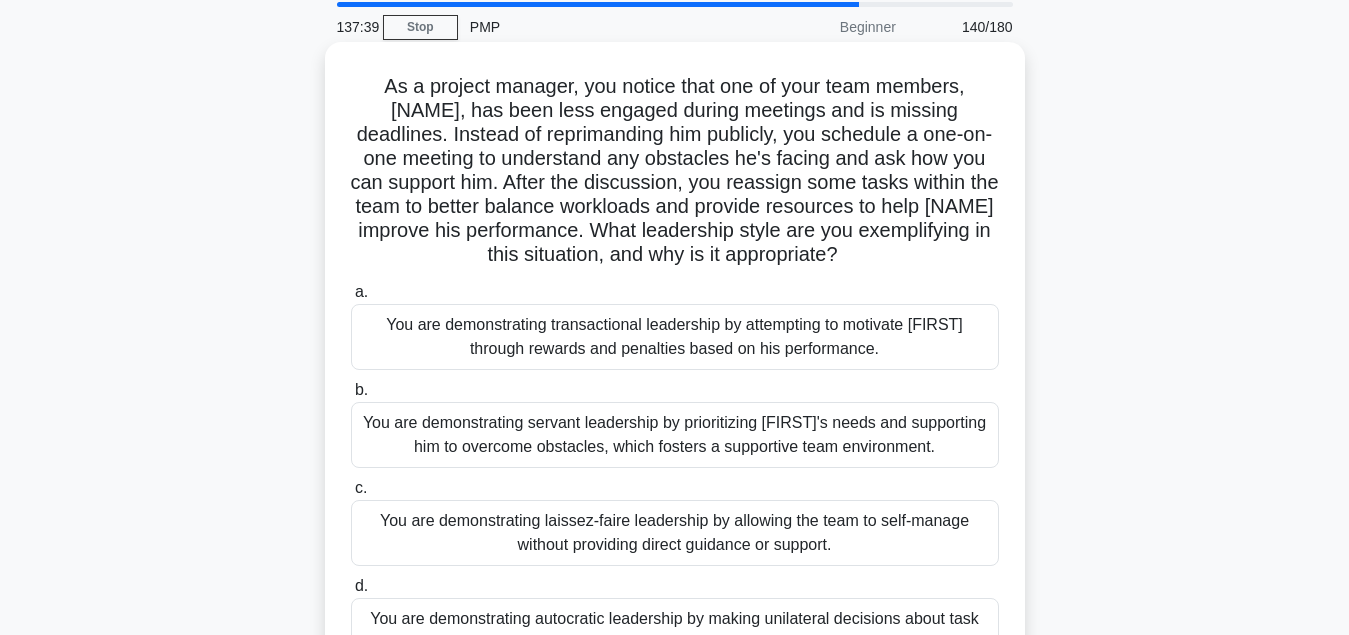 scroll, scrollTop: 102, scrollLeft: 0, axis: vertical 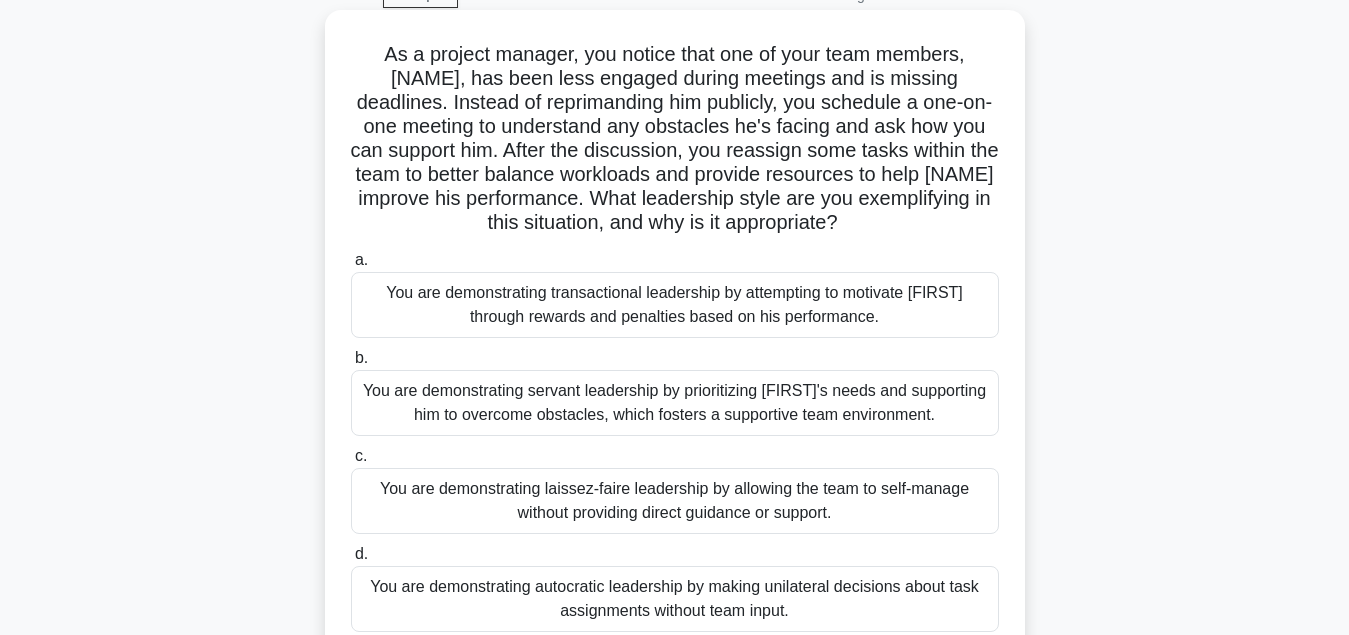 click on "You are demonstrating servant leadership by prioritizing James's needs and supporting him to overcome obstacles, which fosters a supportive team environment." at bounding box center (675, 403) 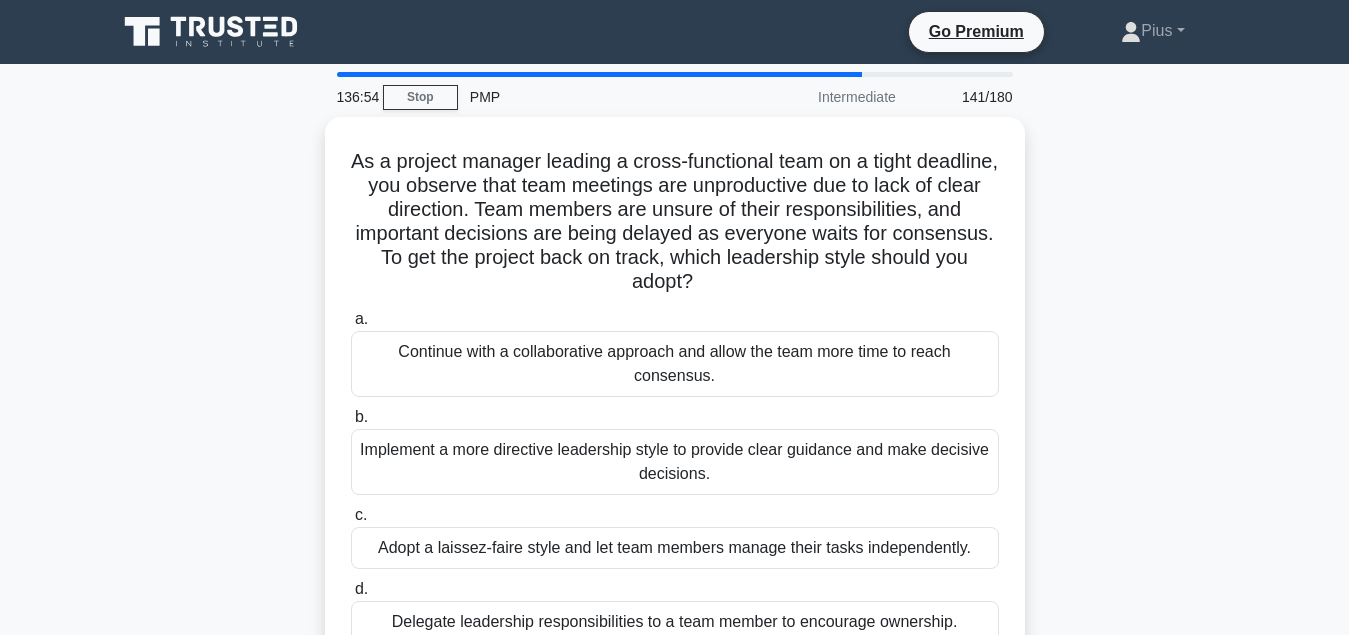 scroll, scrollTop: 102, scrollLeft: 0, axis: vertical 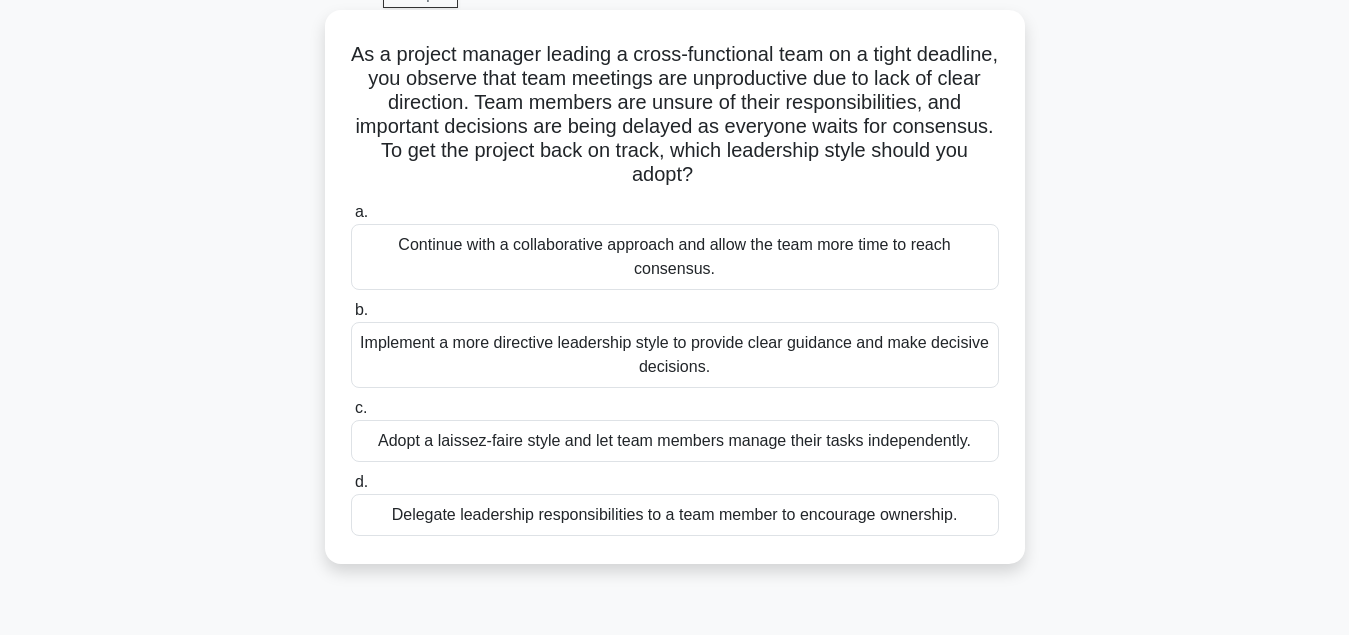 click on "Implement a more directive leadership style to provide clear guidance and make decisive decisions." at bounding box center [675, 355] 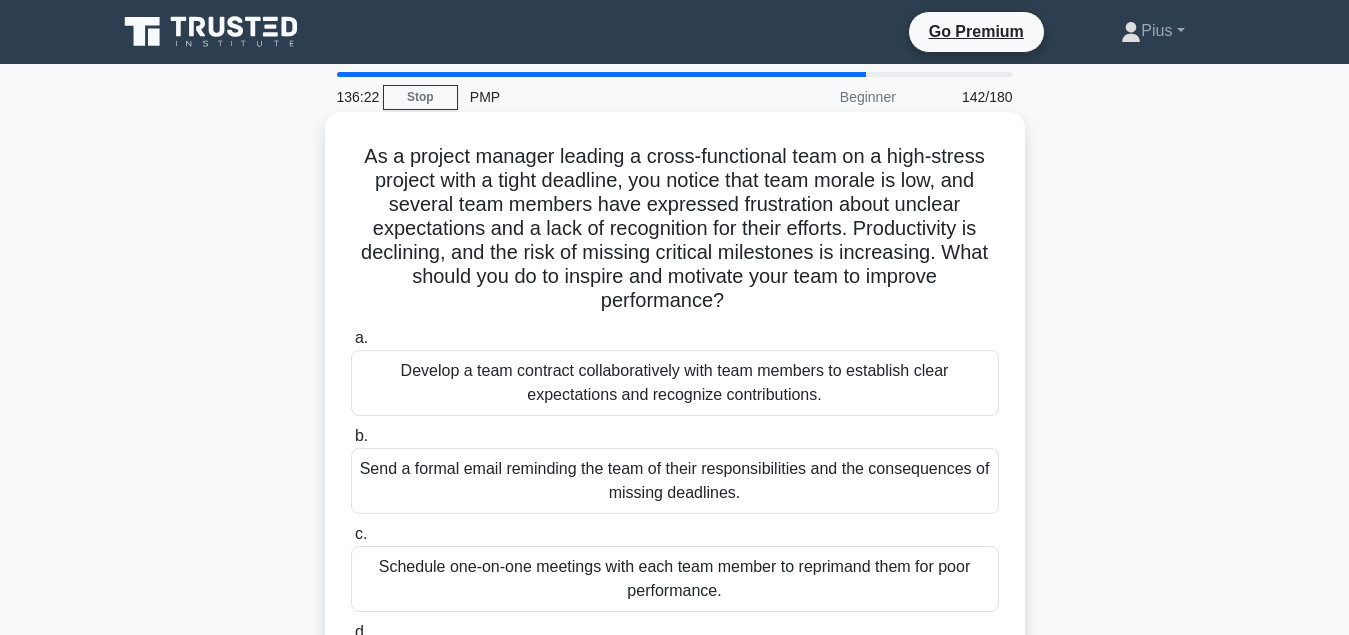 scroll, scrollTop: 102, scrollLeft: 0, axis: vertical 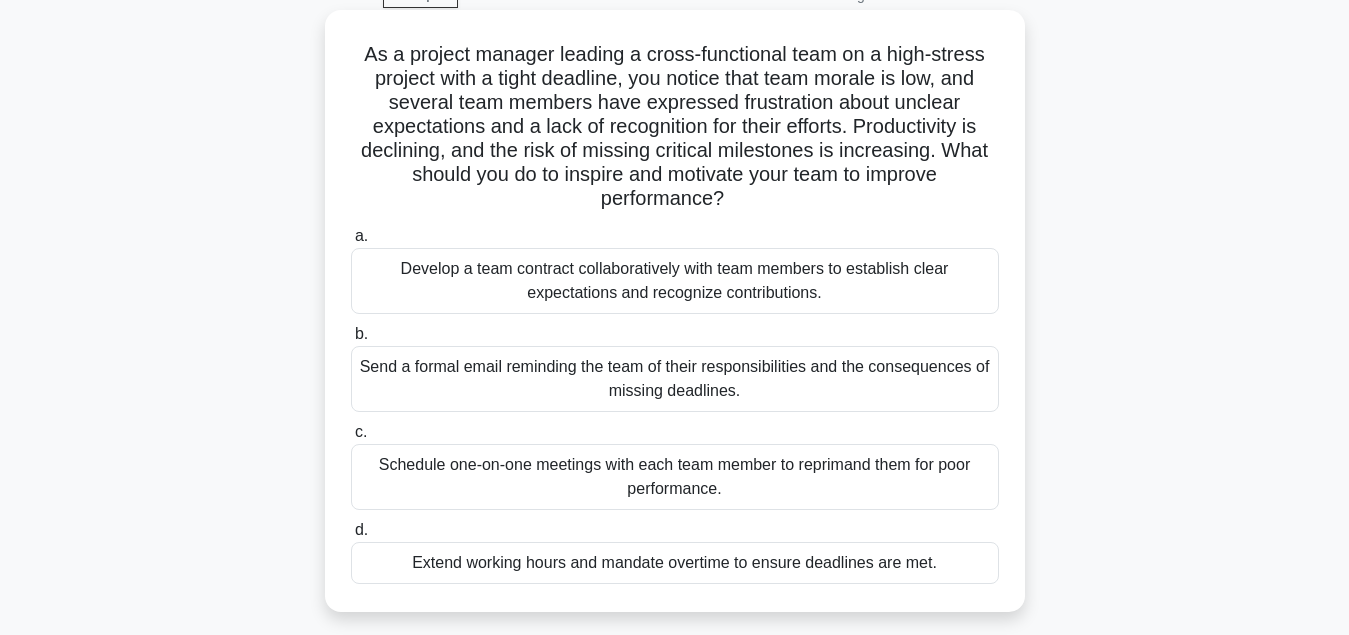 click on "Develop a team contract collaboratively with team members to establish clear expectations and recognize contributions." at bounding box center (675, 281) 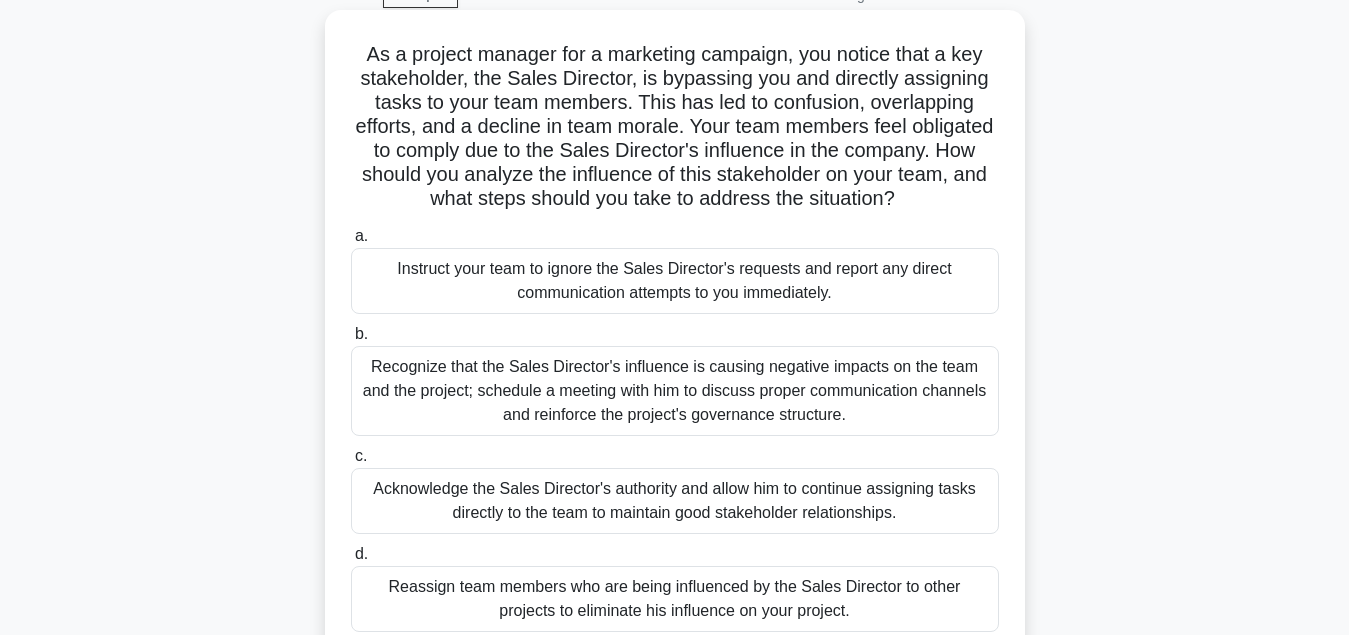 scroll, scrollTop: 204, scrollLeft: 0, axis: vertical 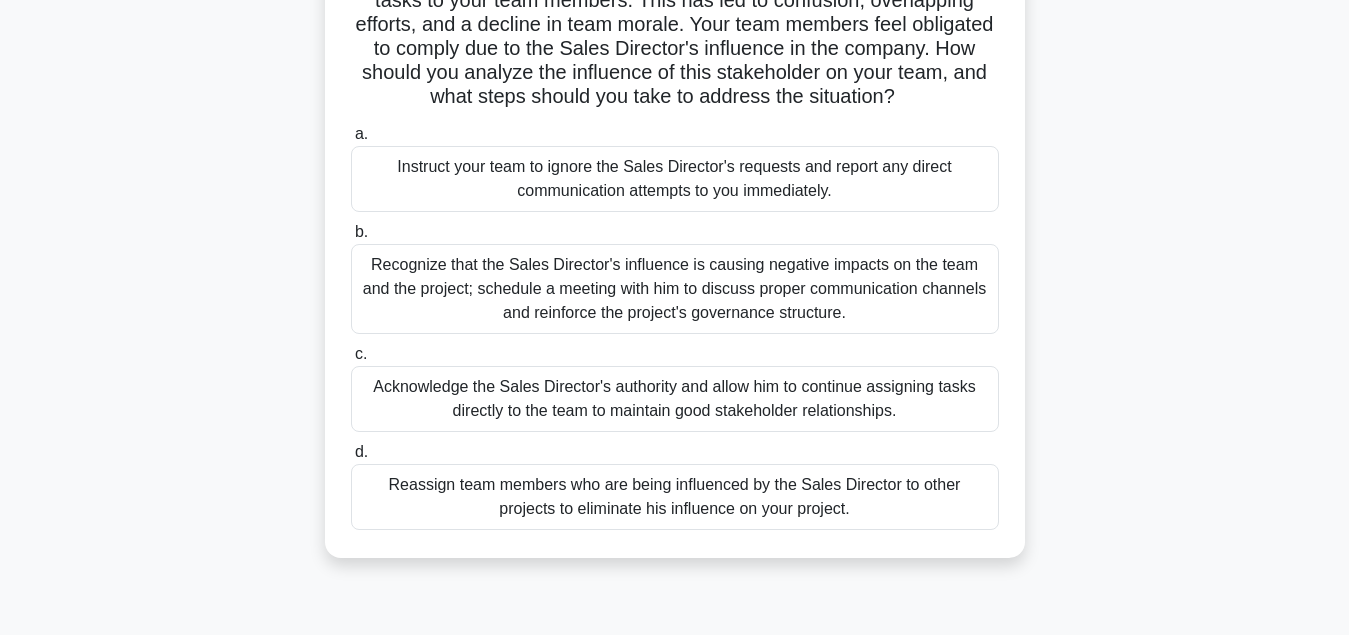 click on "Recognize that the Sales Director's influence is causing negative impacts on the team and the project; schedule a meeting with him to discuss proper communication channels and reinforce the project's governance structure." at bounding box center [675, 289] 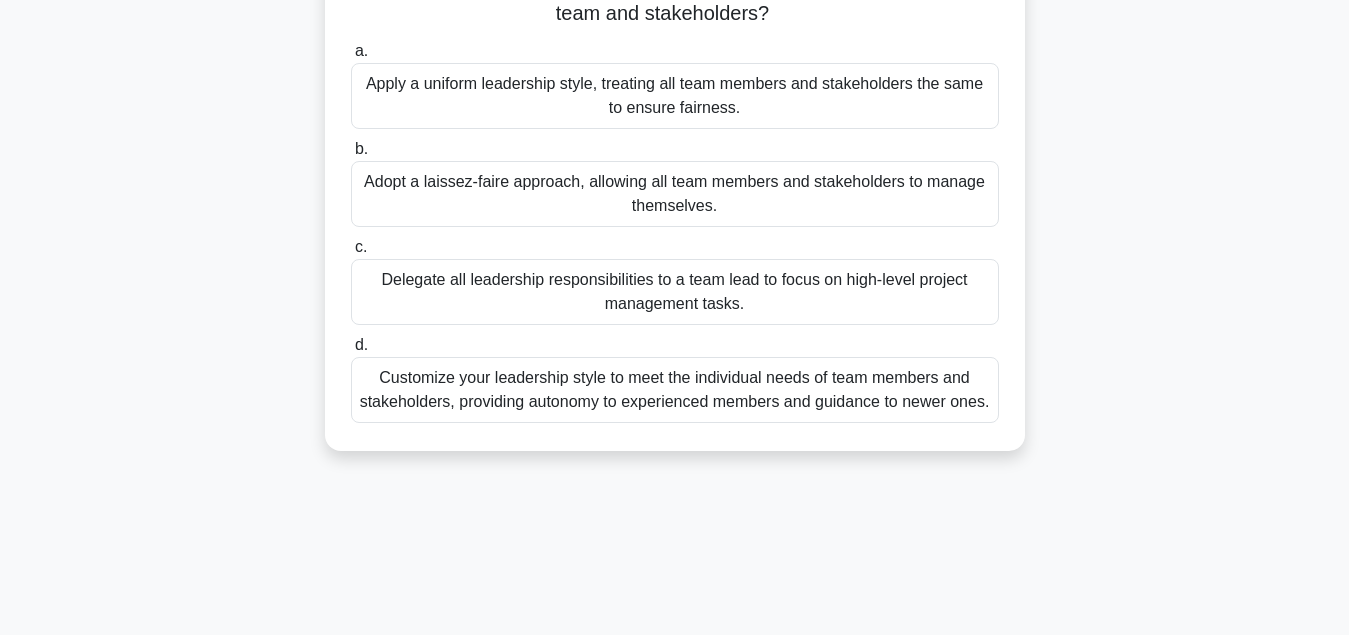 scroll, scrollTop: 408, scrollLeft: 0, axis: vertical 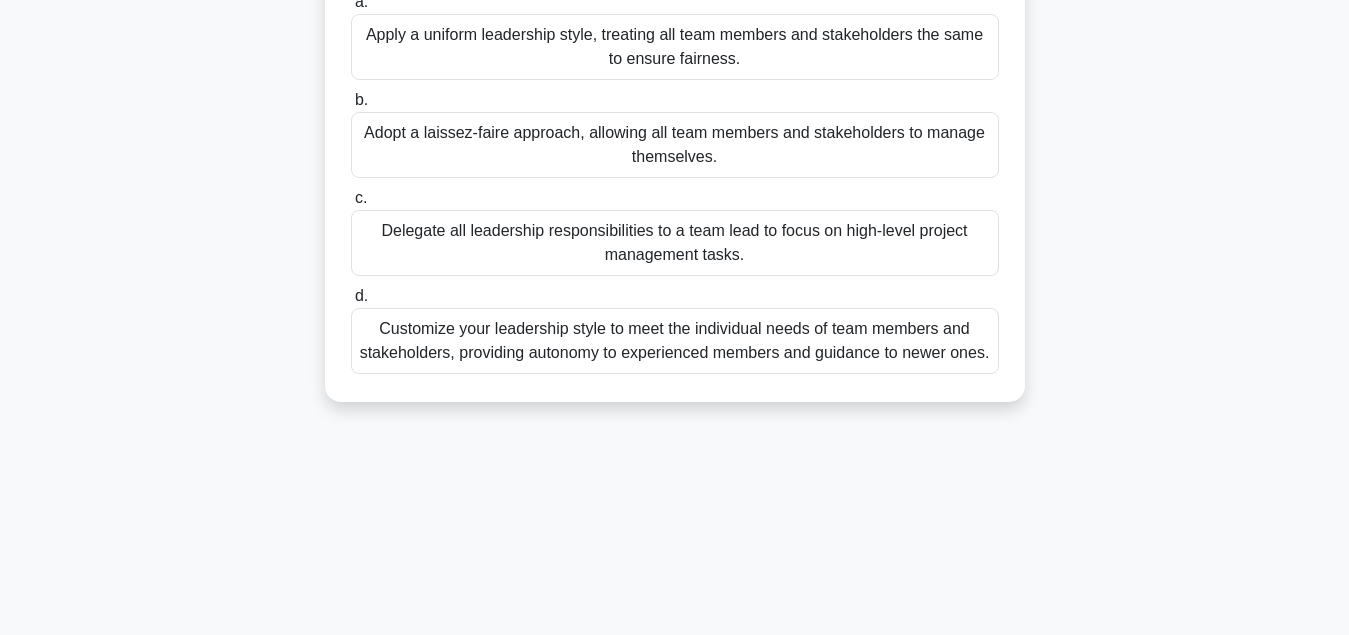 click on "Customize your leadership style to meet the individual needs of team members and stakeholders, providing autonomy to experienced members and guidance to newer ones." at bounding box center [675, 341] 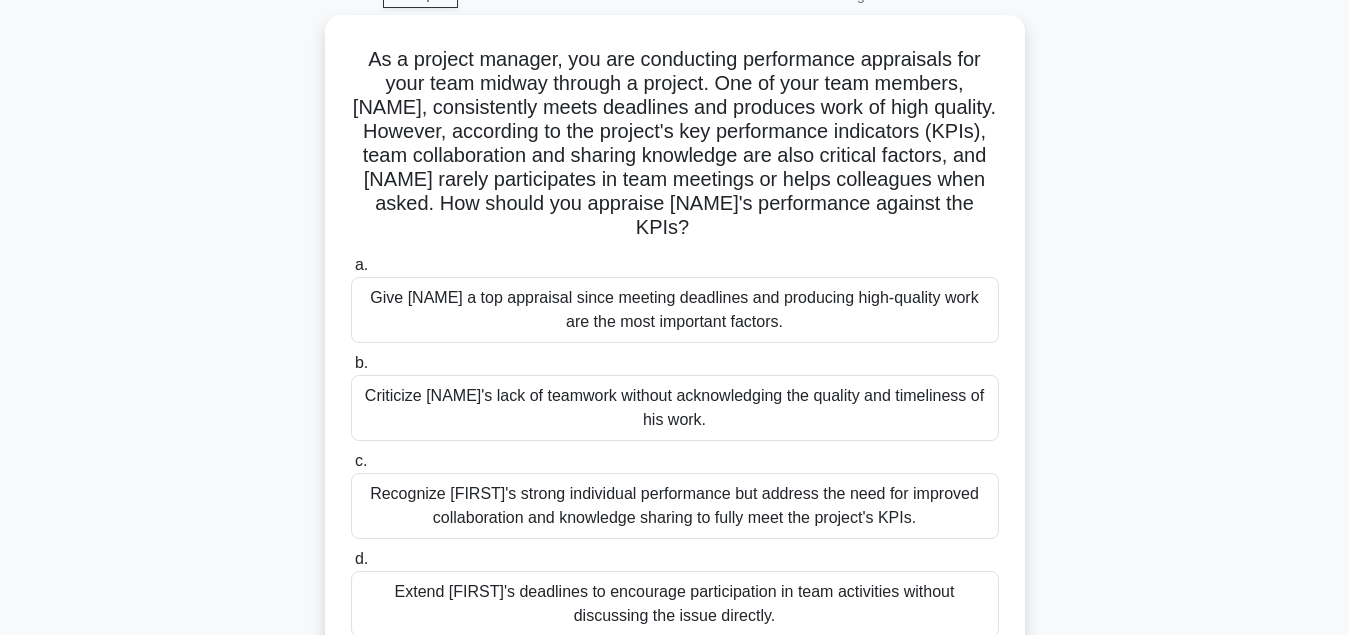 scroll, scrollTop: 204, scrollLeft: 0, axis: vertical 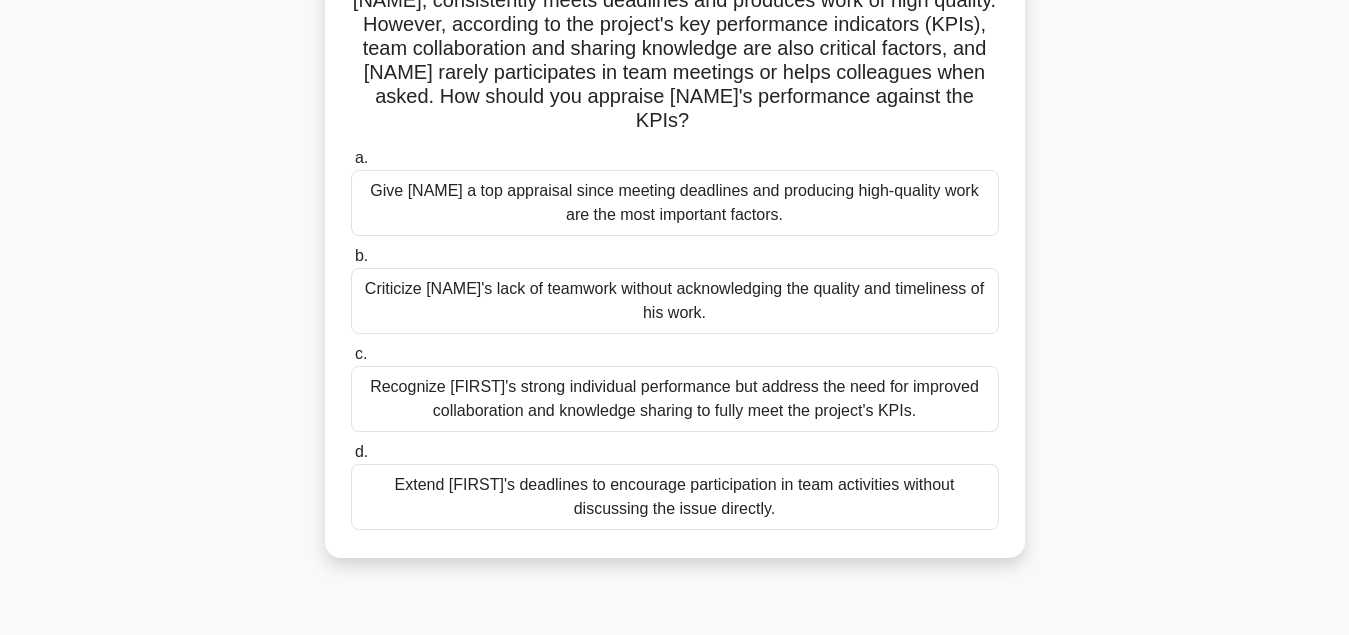 click on "Recognize Alex's strong individual performance but address the need for improved collaboration and knowledge sharing to fully meet the project's KPIs." at bounding box center [675, 399] 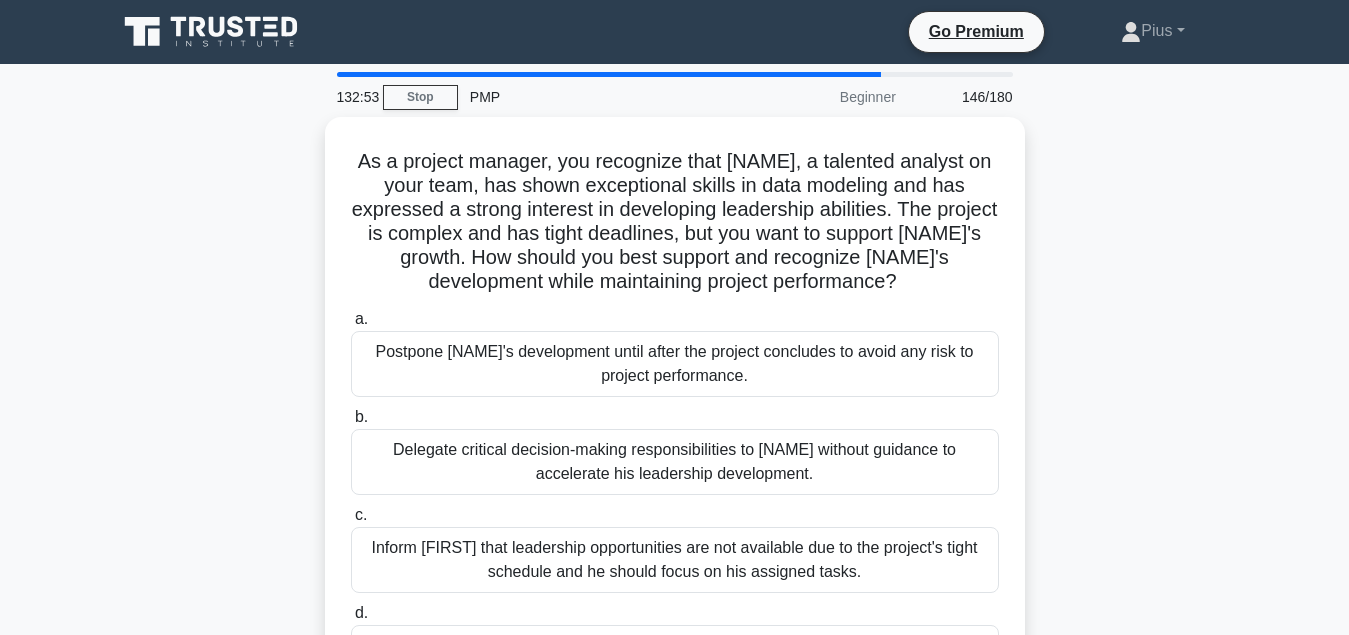 scroll, scrollTop: 102, scrollLeft: 0, axis: vertical 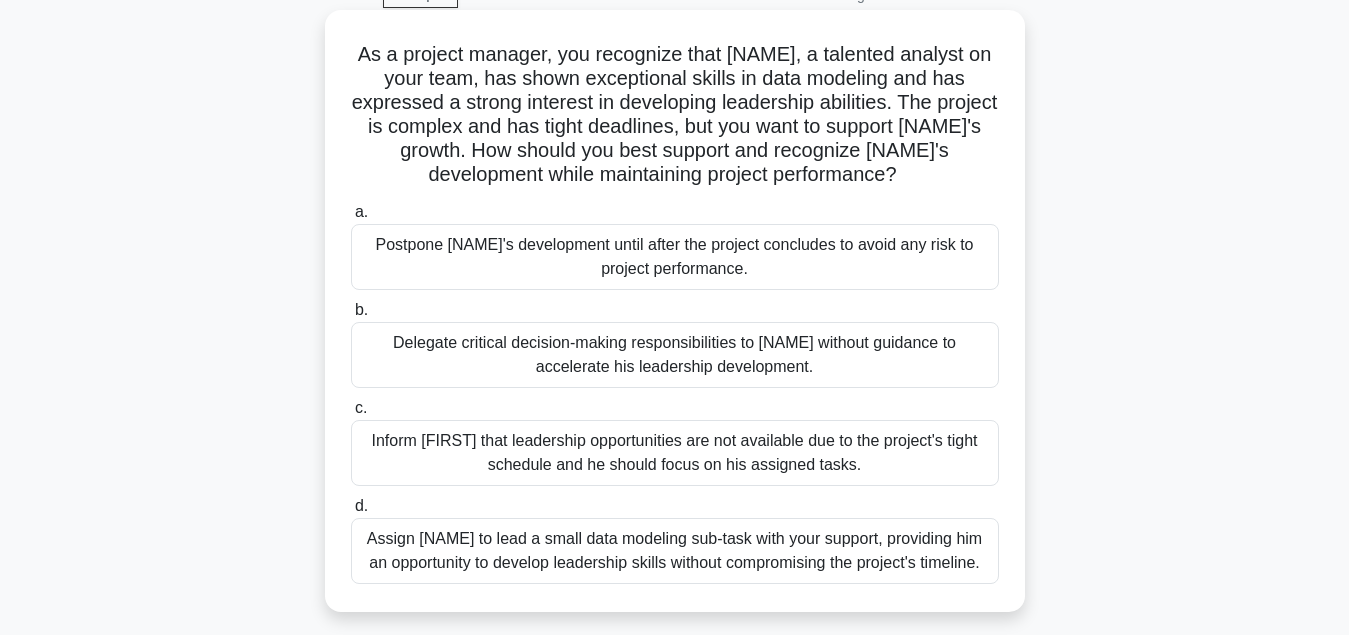 click on "Assign Daniel to lead a small data modeling sub-task with your support, providing him an opportunity to develop leadership skills without compromising the project's timeline." at bounding box center [675, 551] 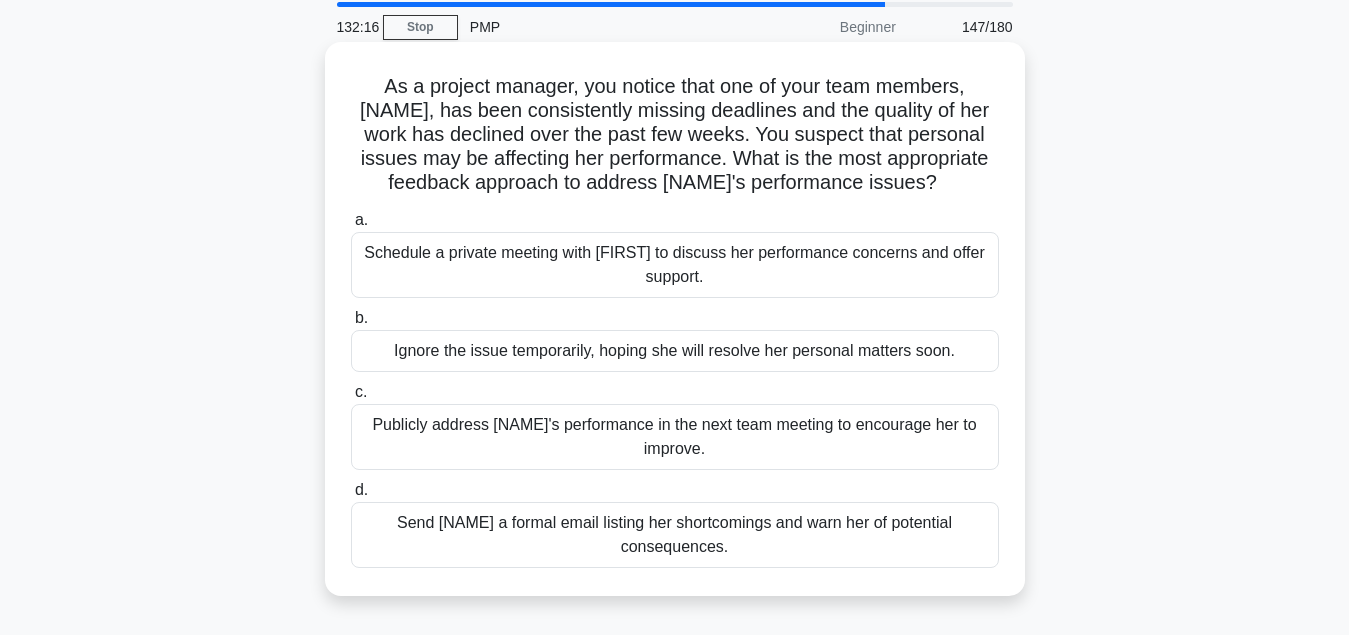 scroll, scrollTop: 102, scrollLeft: 0, axis: vertical 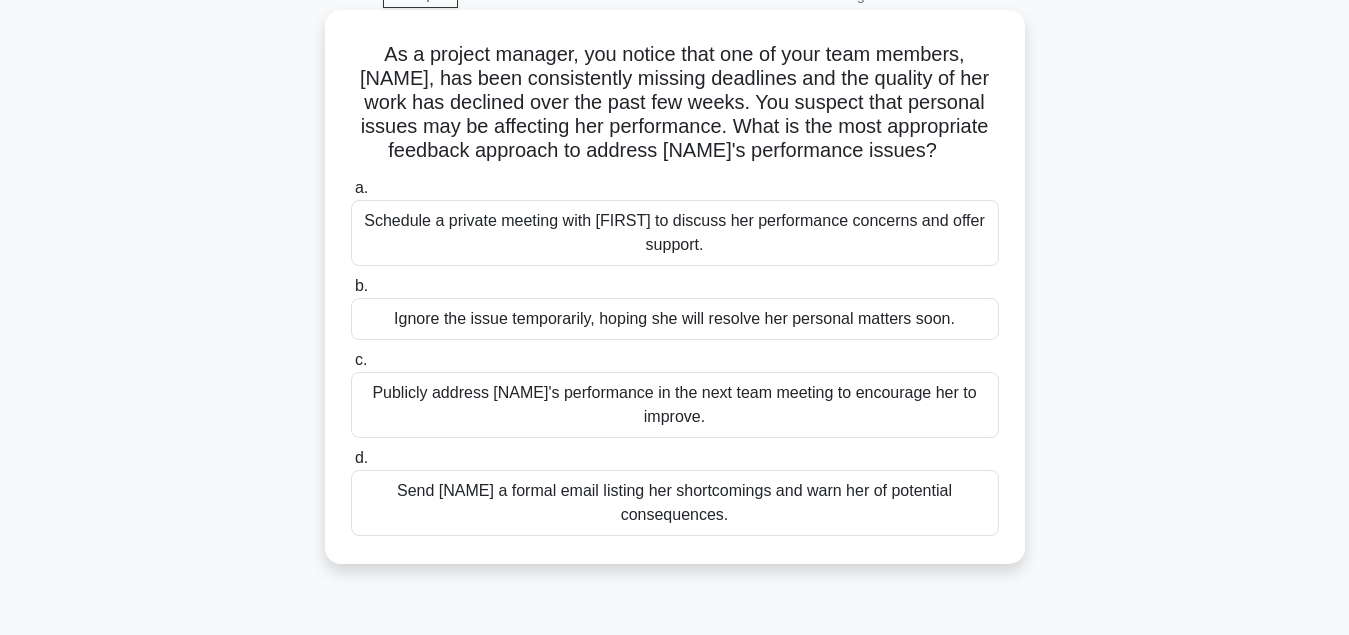 click on "Schedule a private meeting with Emily to discuss her performance concerns and offer support." at bounding box center (675, 233) 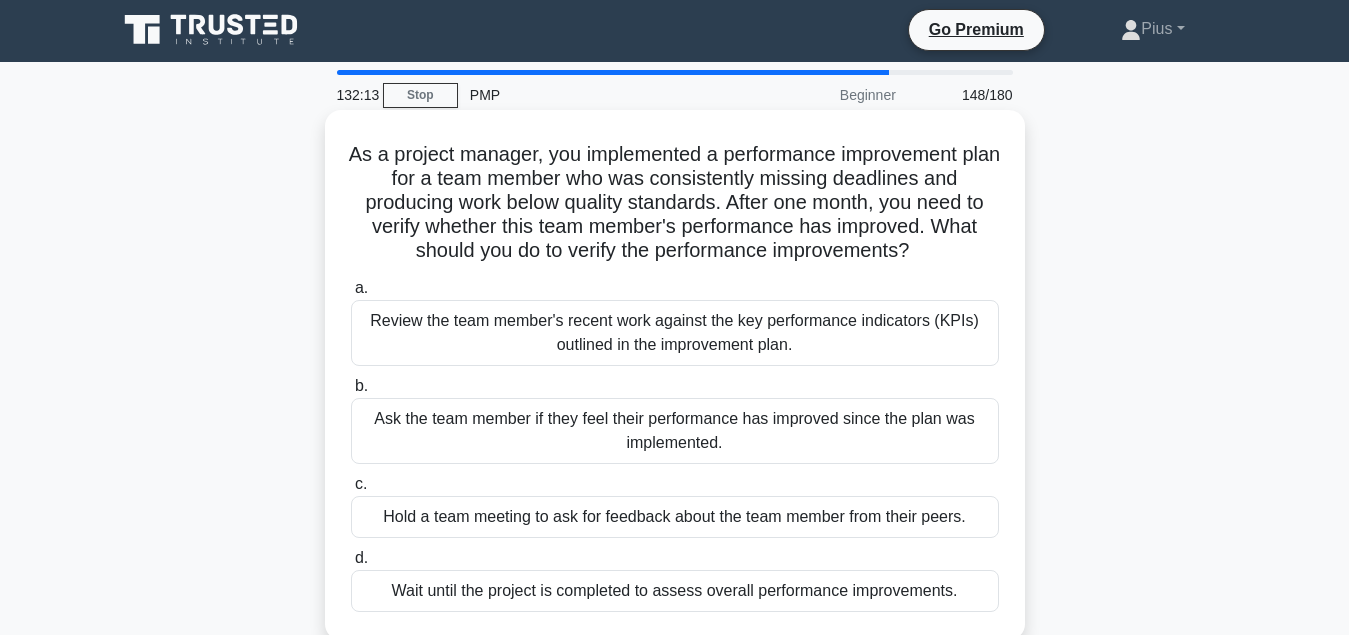 scroll, scrollTop: 0, scrollLeft: 0, axis: both 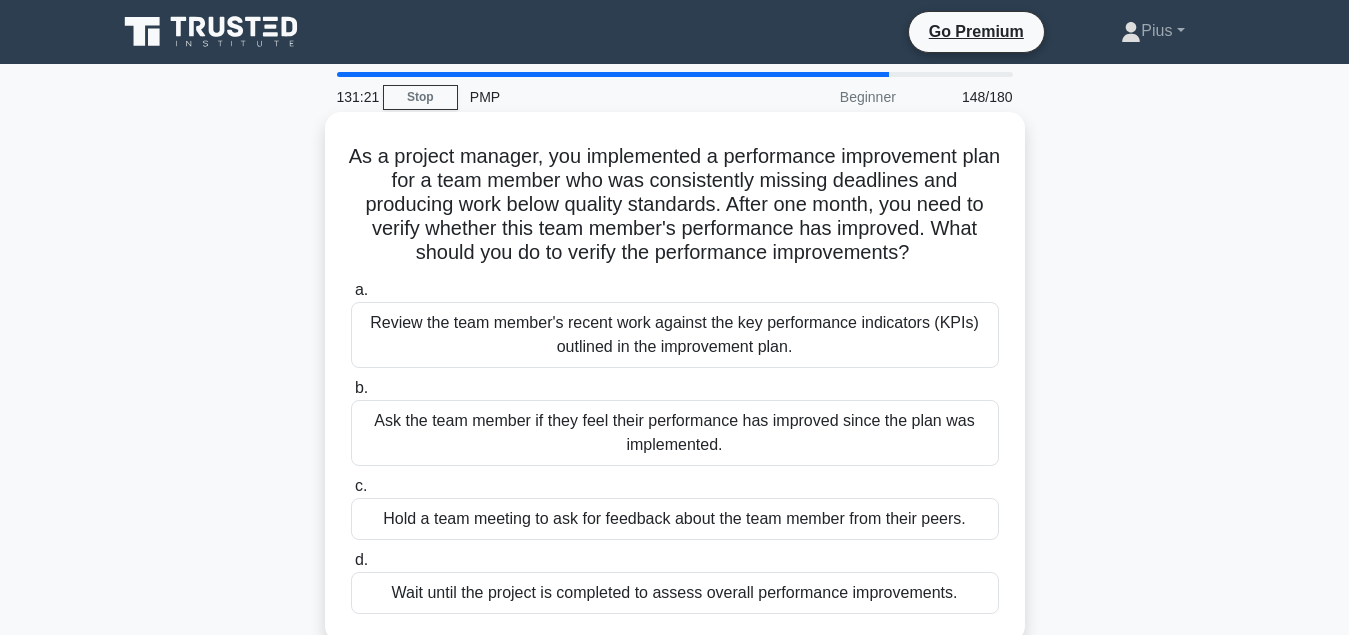 click on "Review the team member's recent work against the key performance indicators (KPIs) outlined in the improvement plan." at bounding box center (675, 335) 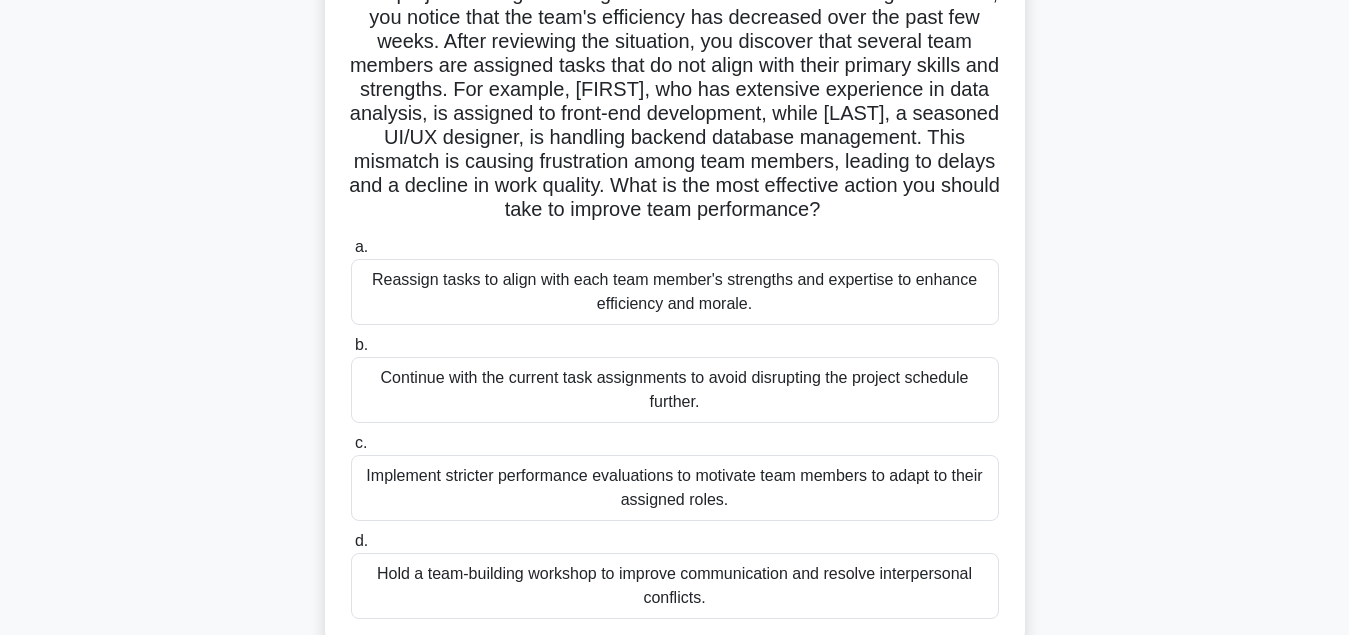 scroll, scrollTop: 204, scrollLeft: 0, axis: vertical 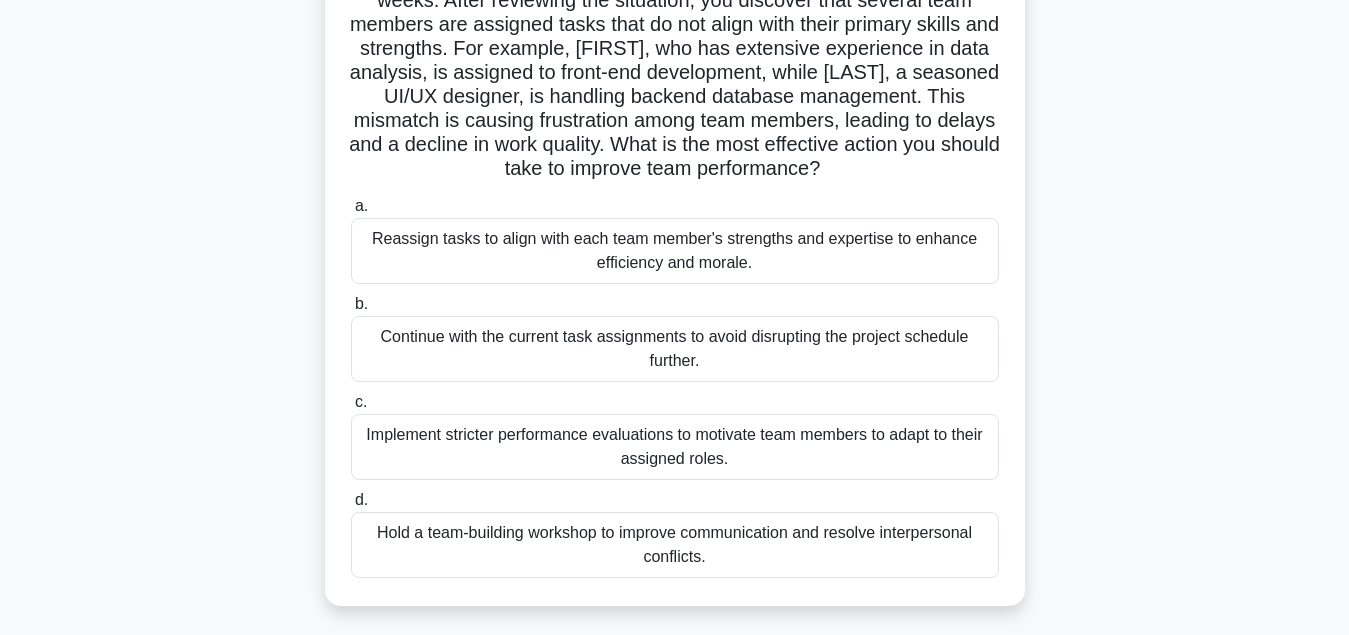 click on "Reassign tasks to align with each team member's strengths and expertise to enhance efficiency and morale." at bounding box center (675, 251) 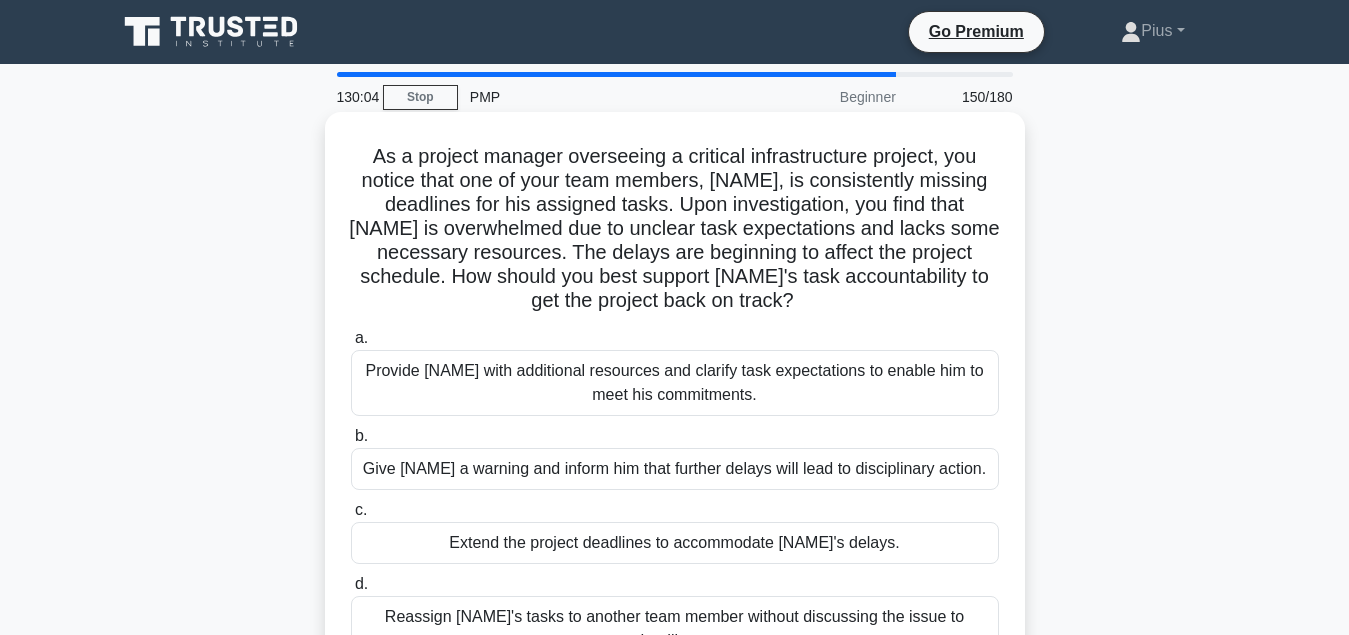 scroll, scrollTop: 102, scrollLeft: 0, axis: vertical 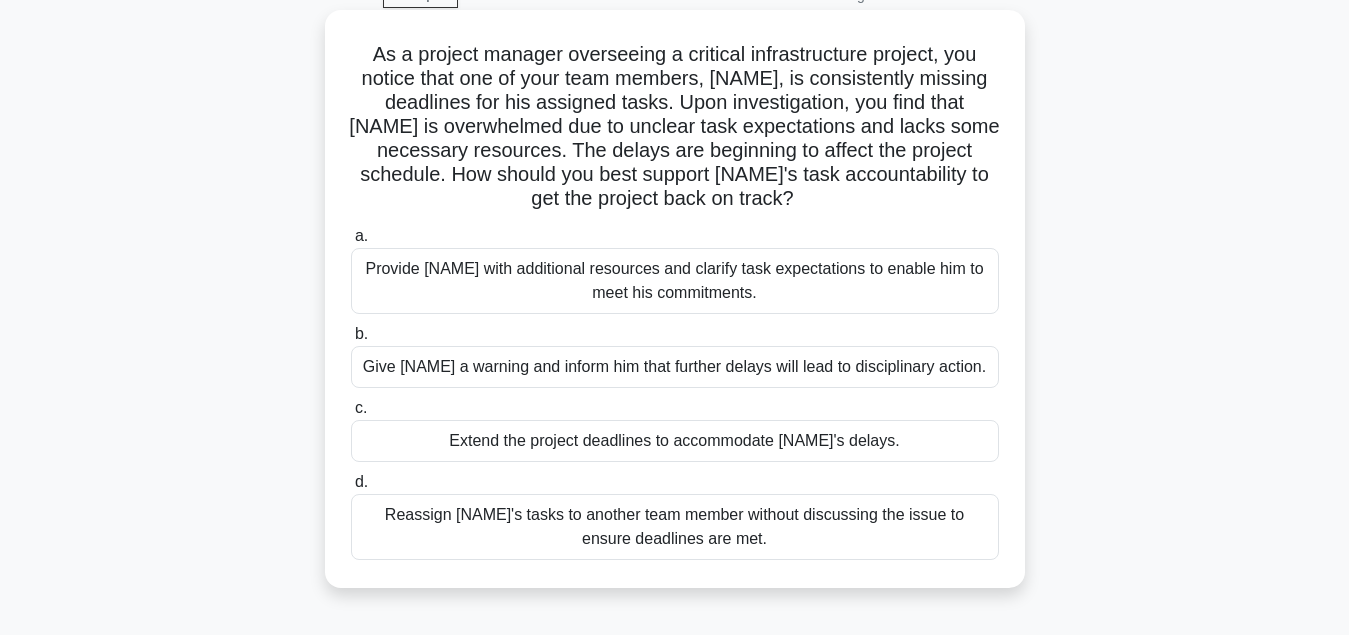 click on "Provide David with additional resources and clarify task expectations to enable him to meet his commitments." at bounding box center [675, 281] 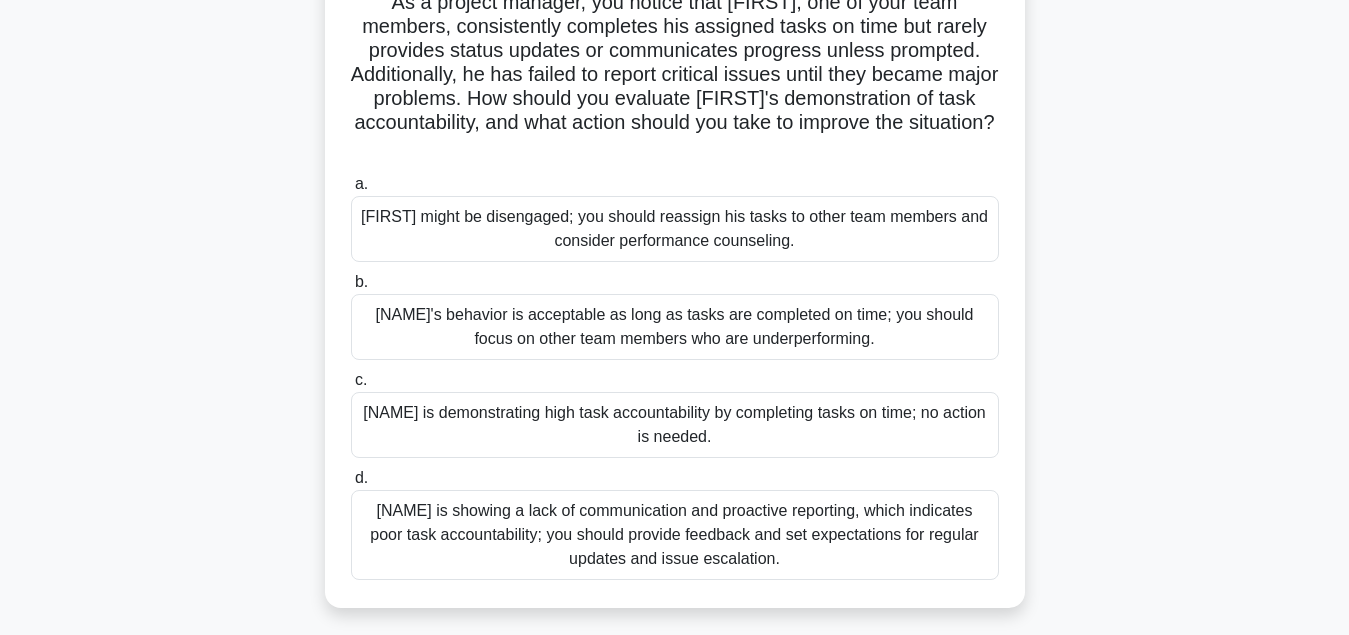 scroll, scrollTop: 204, scrollLeft: 0, axis: vertical 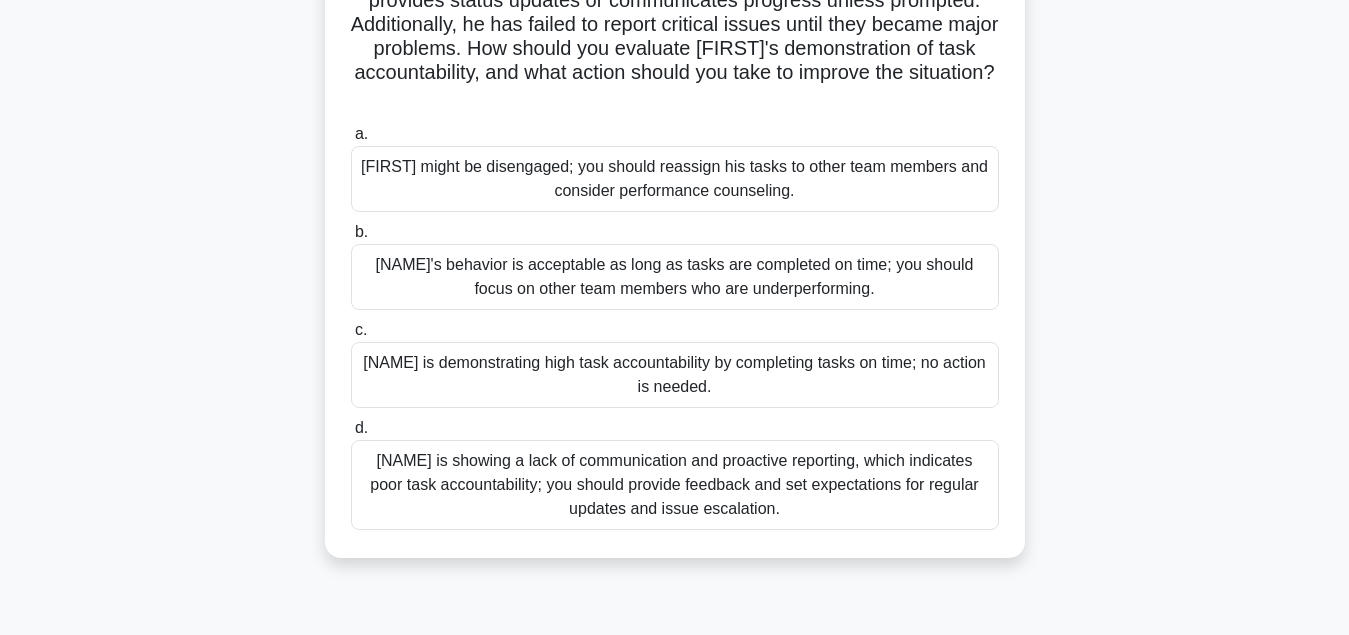 click on "Thomas is showing a lack of communication and proactive reporting, which indicates poor task accountability; you should provide feedback and set expectations for regular updates and issue escalation." at bounding box center (675, 485) 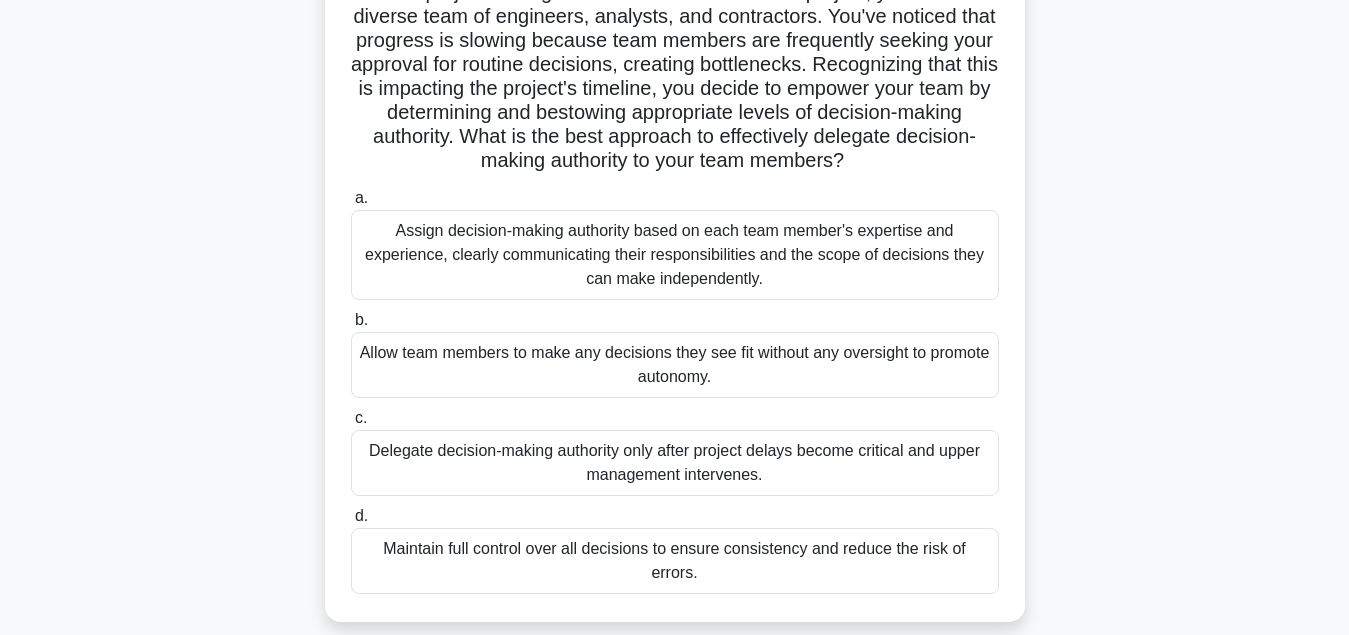 scroll, scrollTop: 204, scrollLeft: 0, axis: vertical 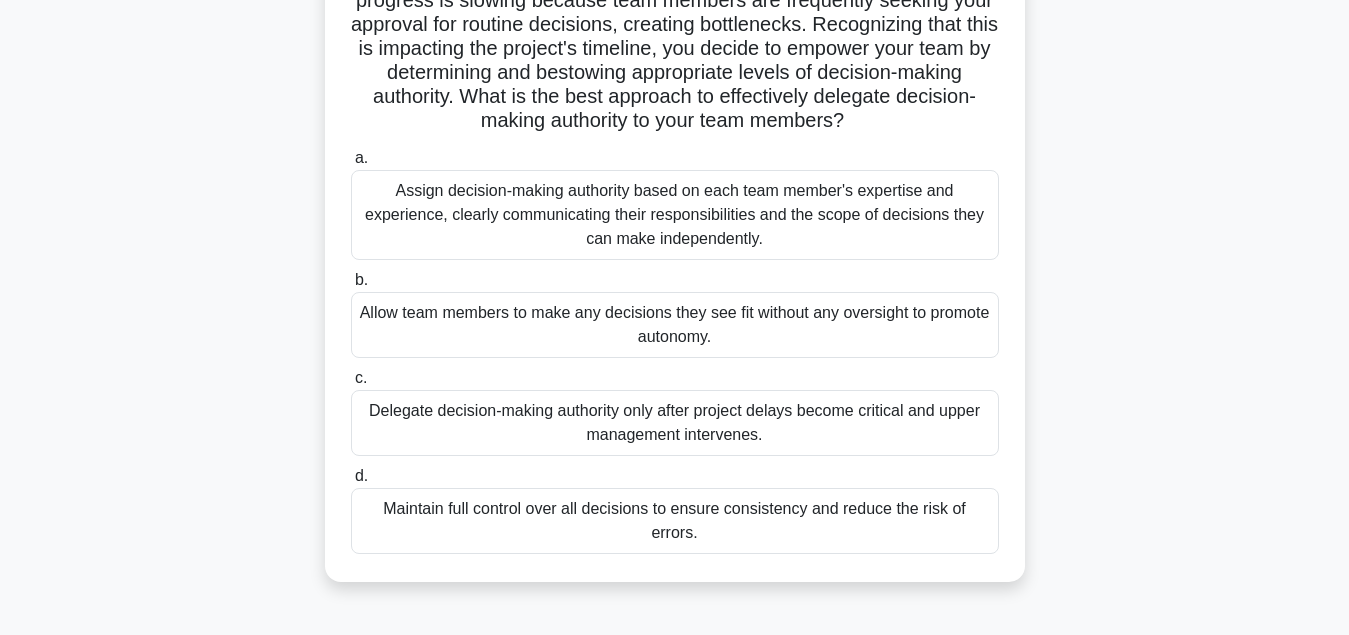 click on "Assign decision-making authority based on each team member's expertise and experience, clearly communicating their responsibilities and the scope of decisions they can make independently." at bounding box center [675, 215] 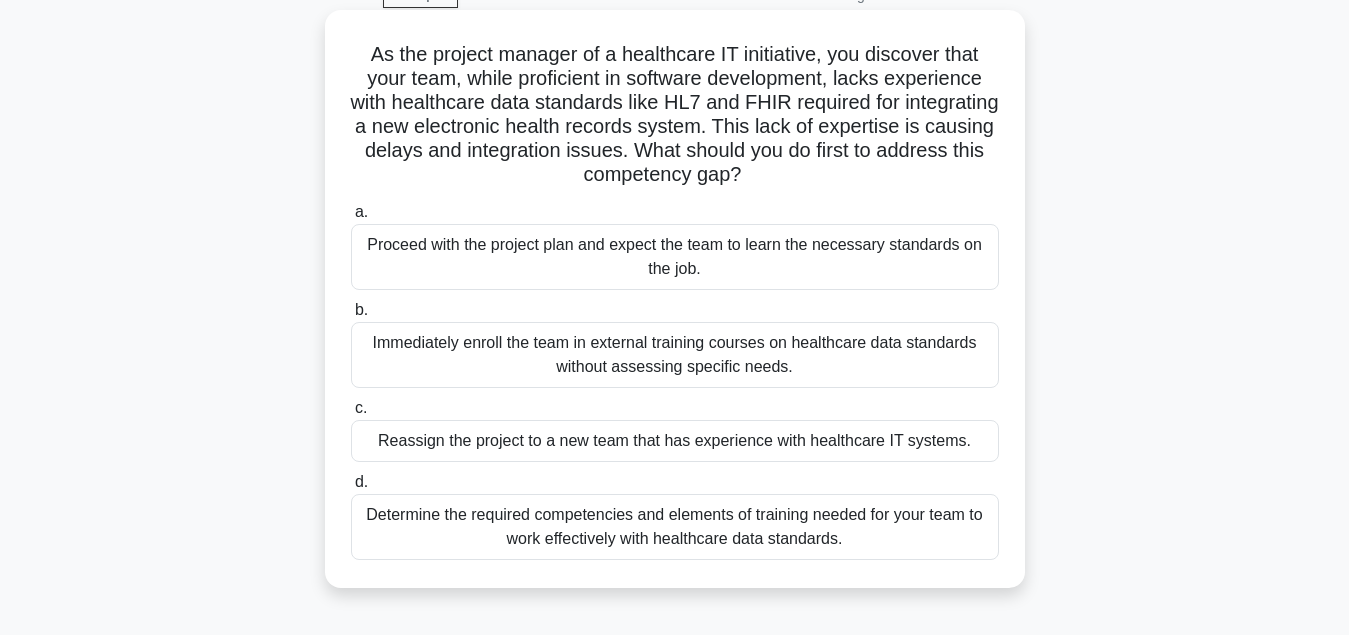 scroll, scrollTop: 204, scrollLeft: 0, axis: vertical 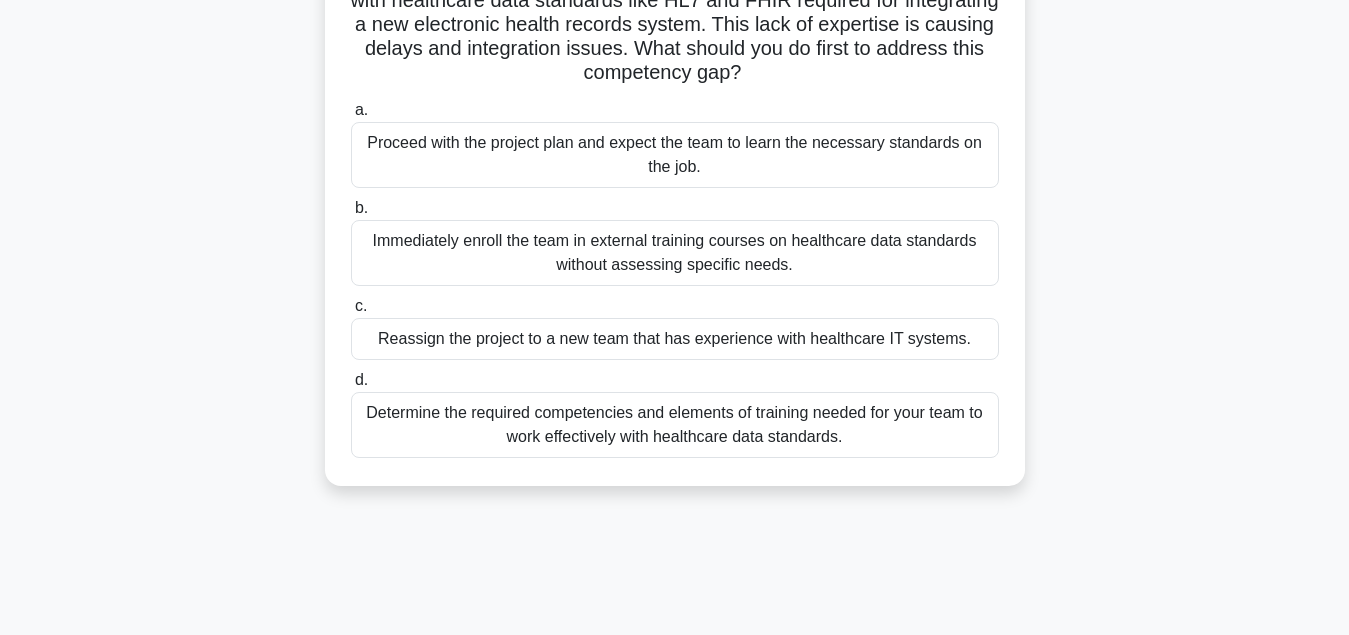 click on "Determine the required competencies and elements of training needed for your team to work effectively with healthcare data standards." at bounding box center [675, 425] 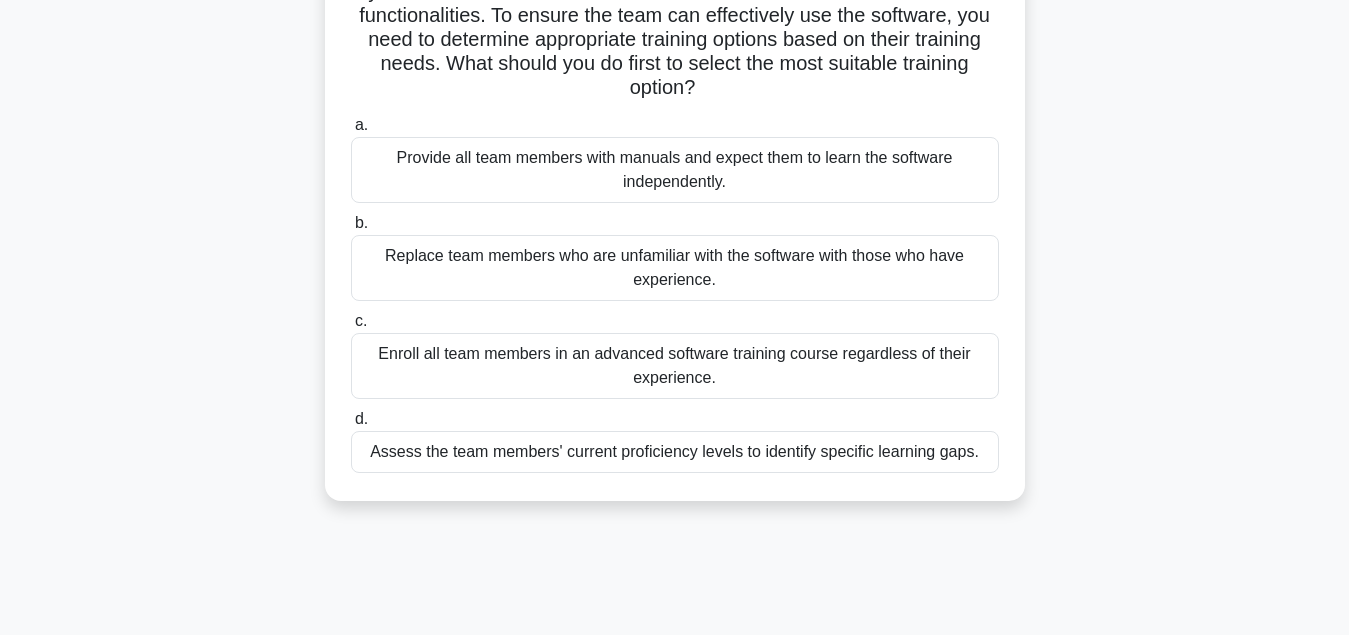 scroll, scrollTop: 204, scrollLeft: 0, axis: vertical 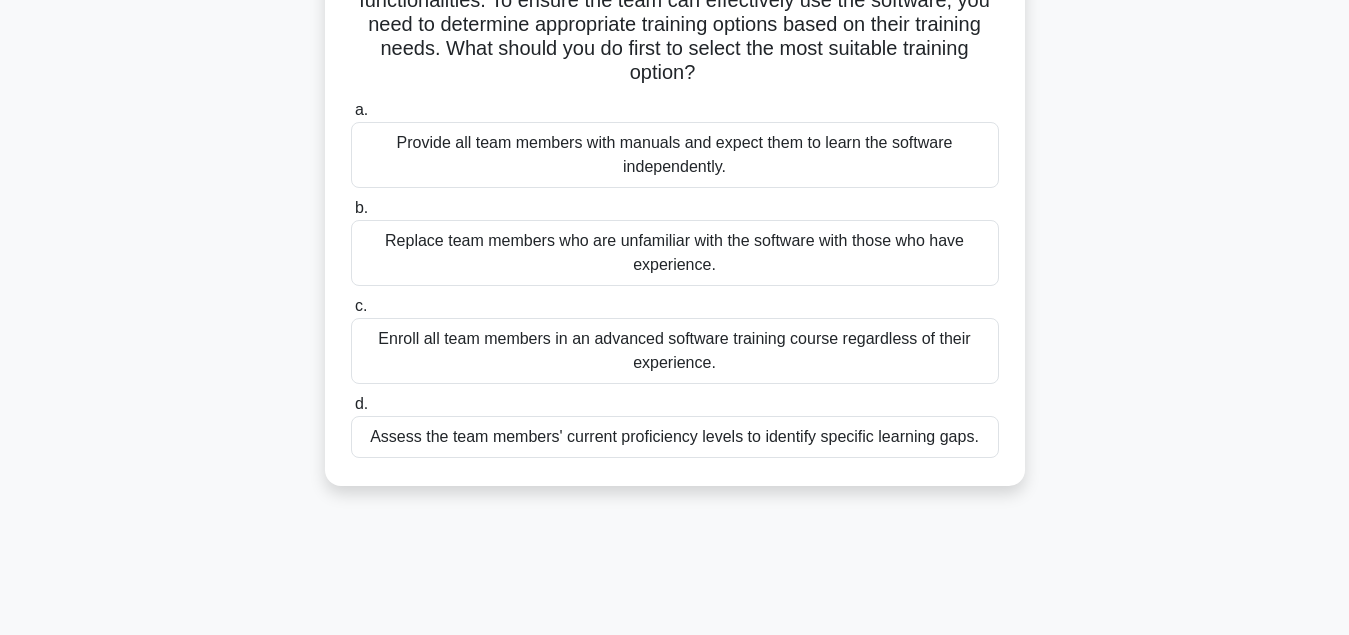 click on "Assess the team members' current proficiency levels to identify specific learning gaps." at bounding box center (675, 437) 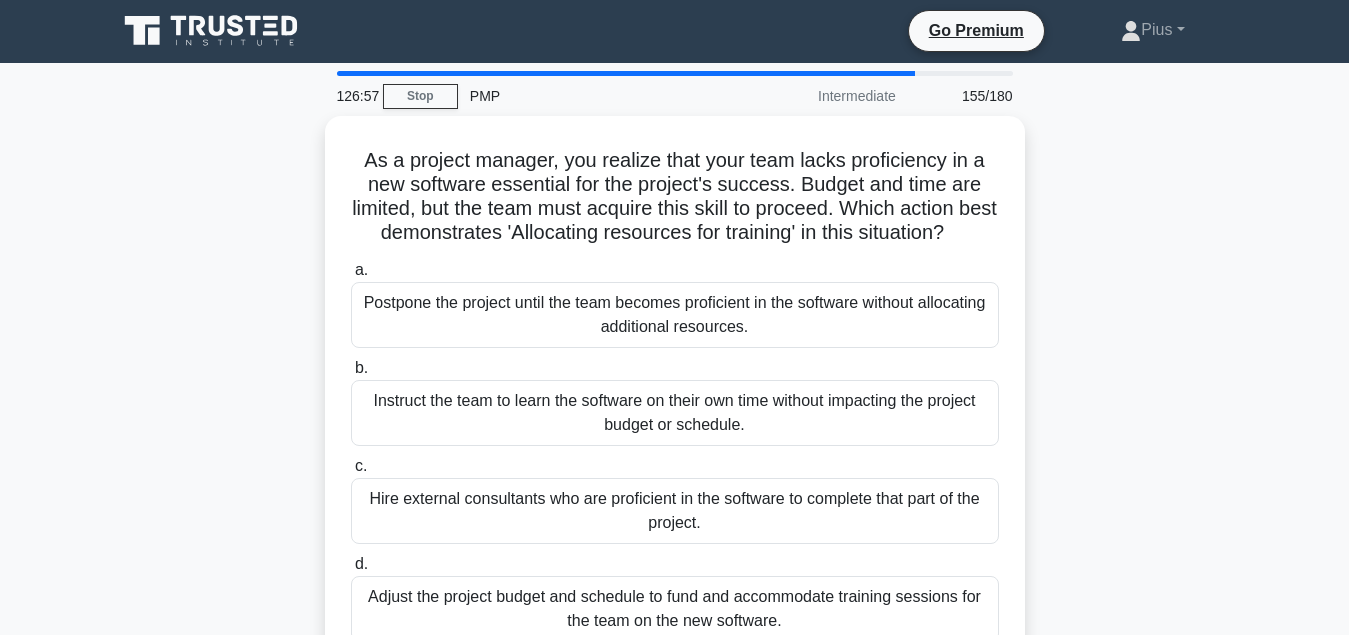 scroll, scrollTop: 0, scrollLeft: 0, axis: both 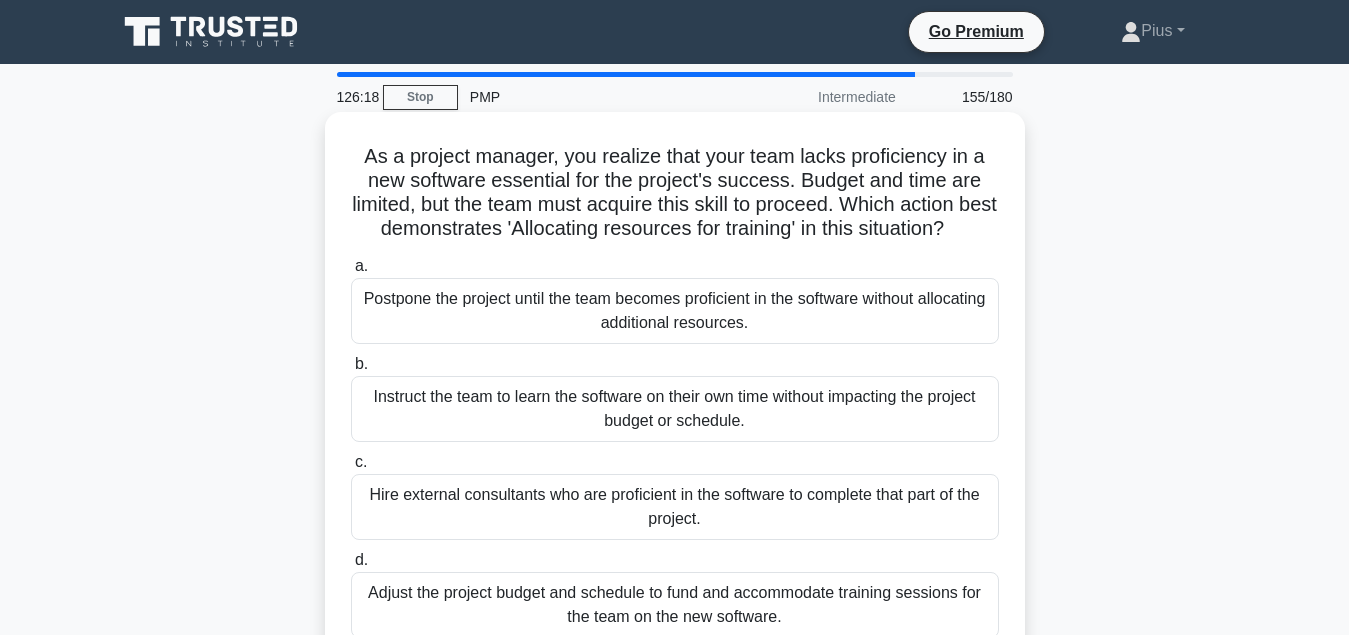 click on "Adjust the project budget and schedule to fund and accommodate training sessions for the team on the new software." at bounding box center [675, 605] 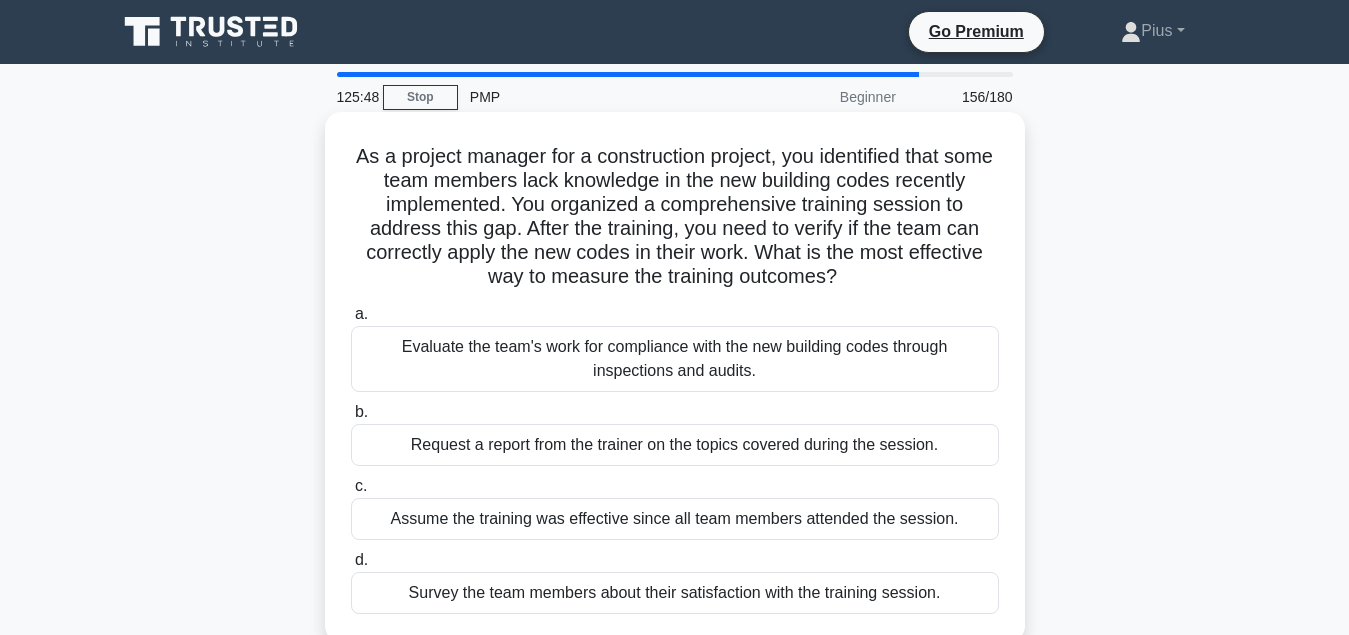 click on "Evaluate the team's work for compliance with the new building codes through inspections and audits." at bounding box center (675, 359) 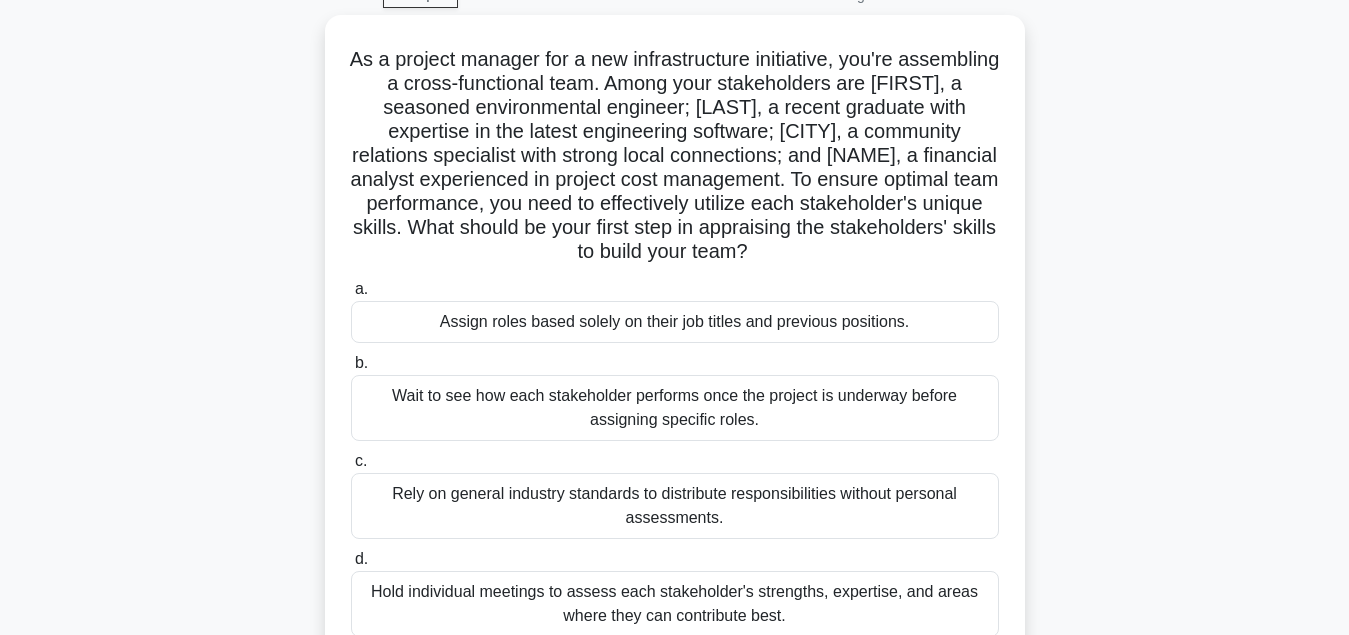 scroll, scrollTop: 204, scrollLeft: 0, axis: vertical 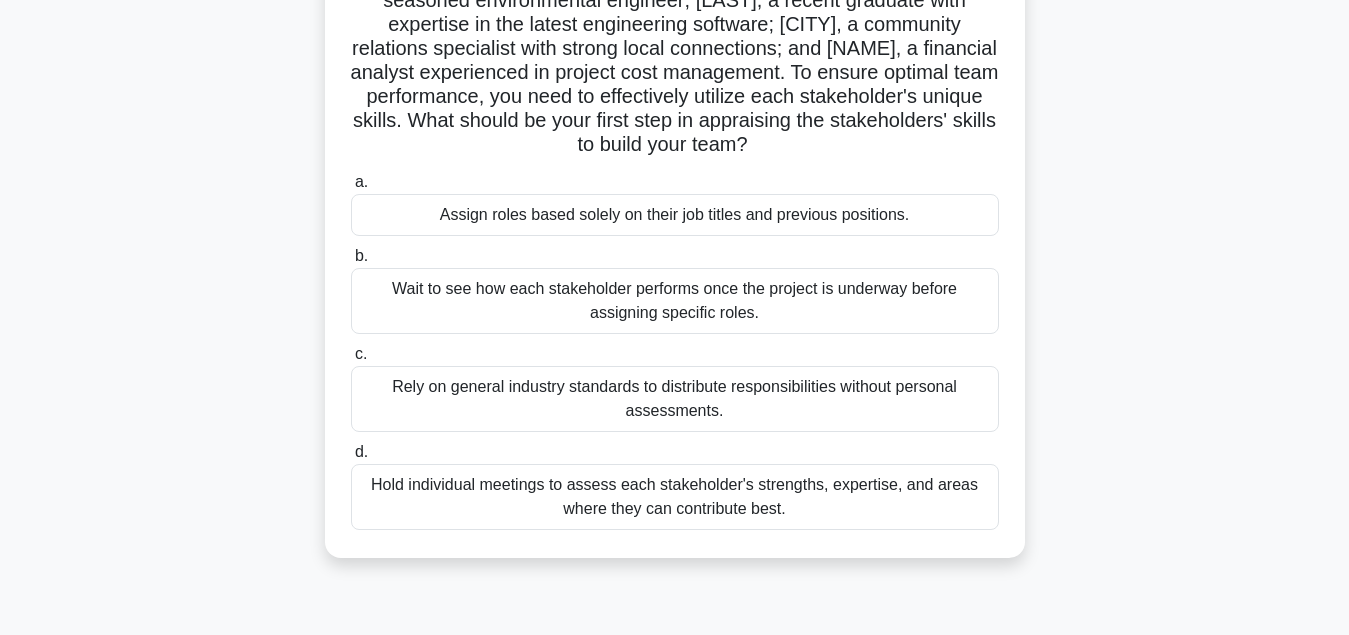 click on "Hold individual meetings to assess each stakeholder's strengths, expertise, and areas where they can contribute best." at bounding box center (675, 497) 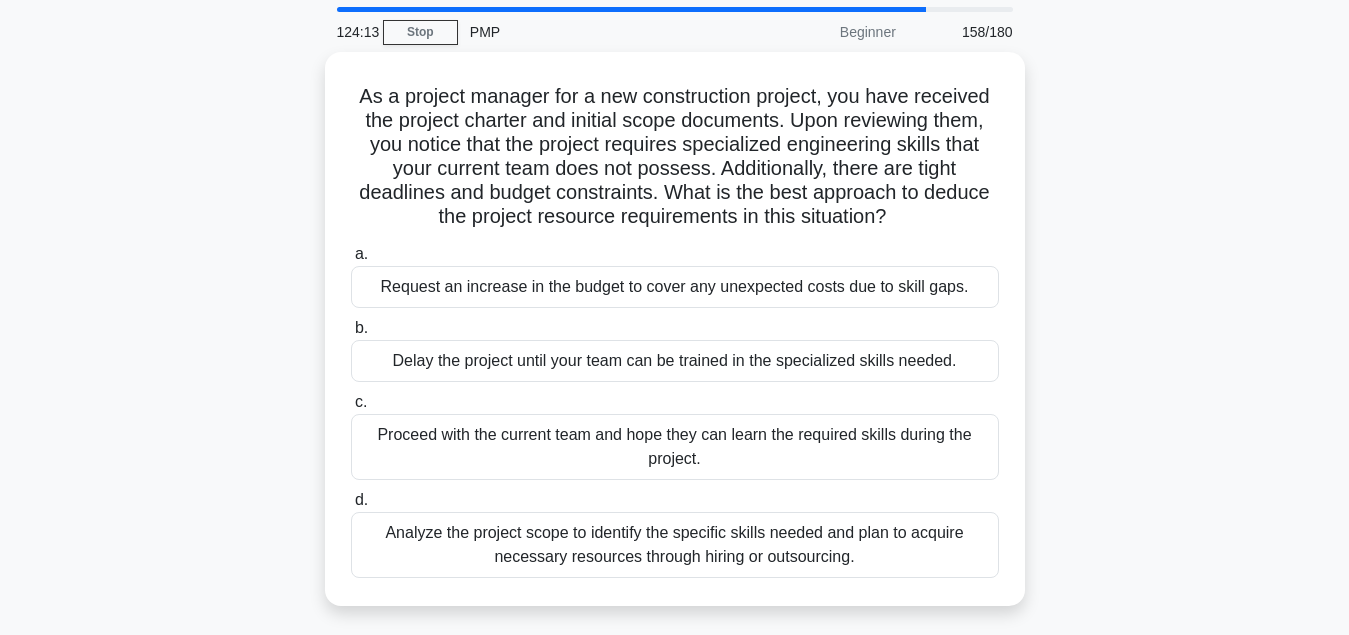 scroll, scrollTop: 102, scrollLeft: 0, axis: vertical 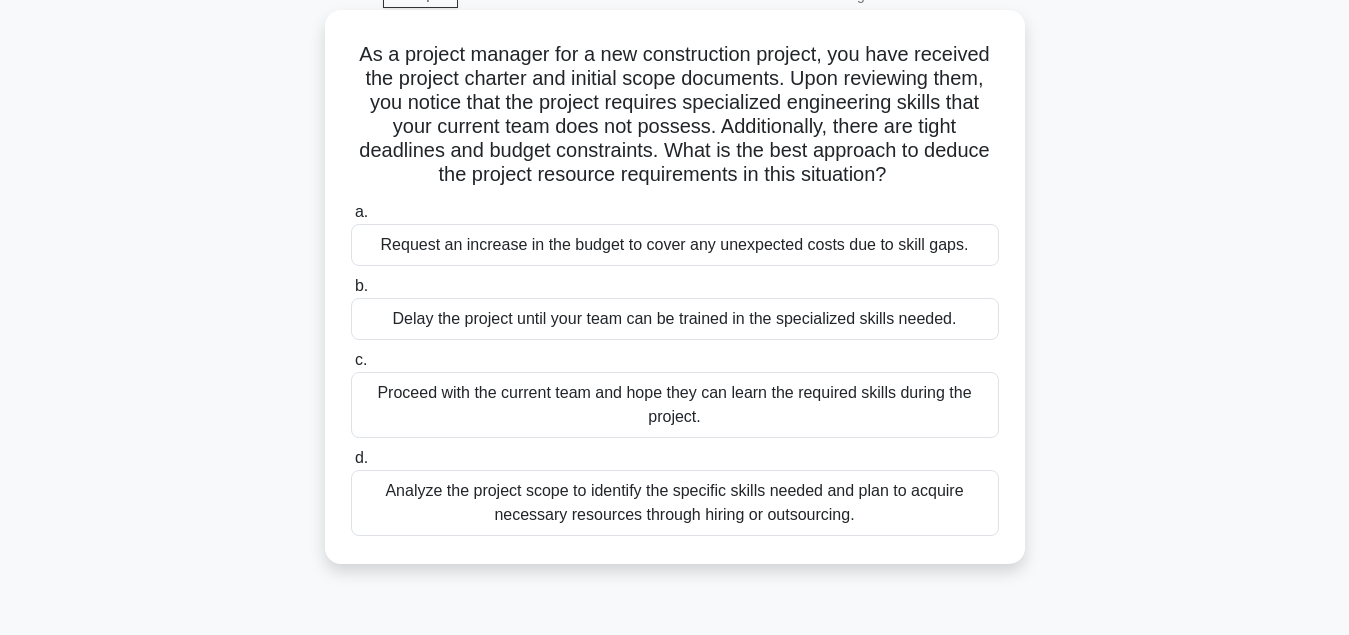 click on "Analyze the project scope to identify the specific skills needed and plan to acquire necessary resources through hiring or outsourcing." at bounding box center (675, 503) 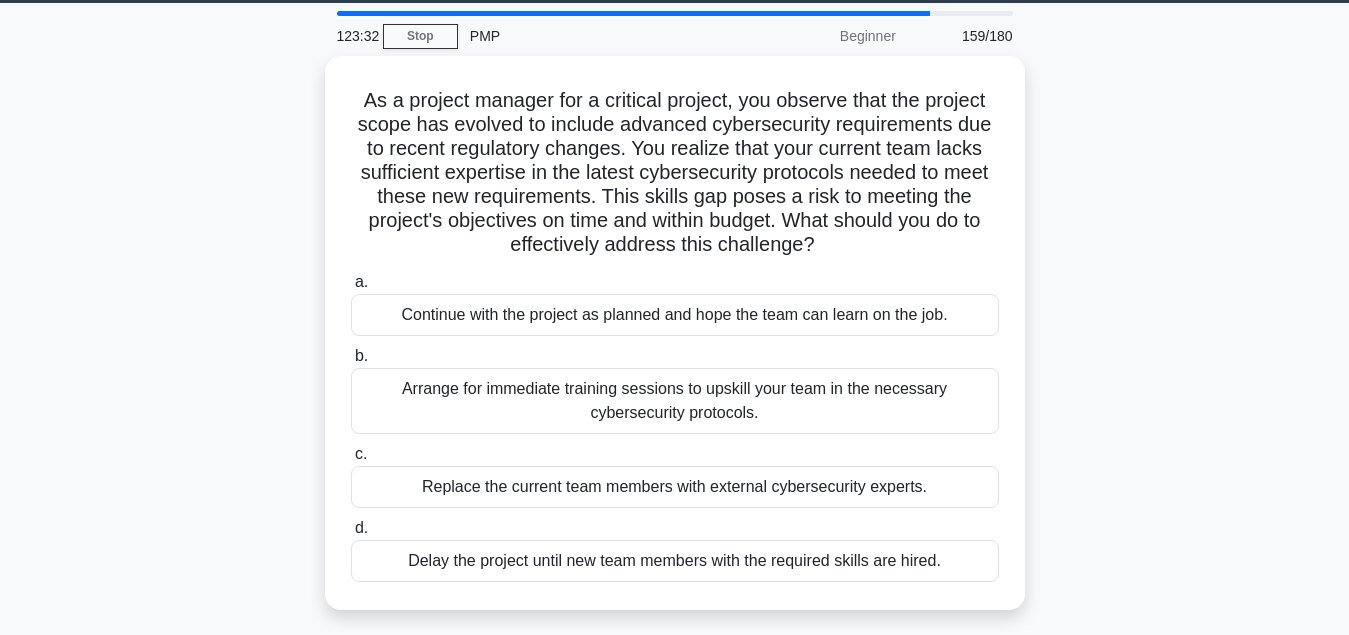 scroll, scrollTop: 102, scrollLeft: 0, axis: vertical 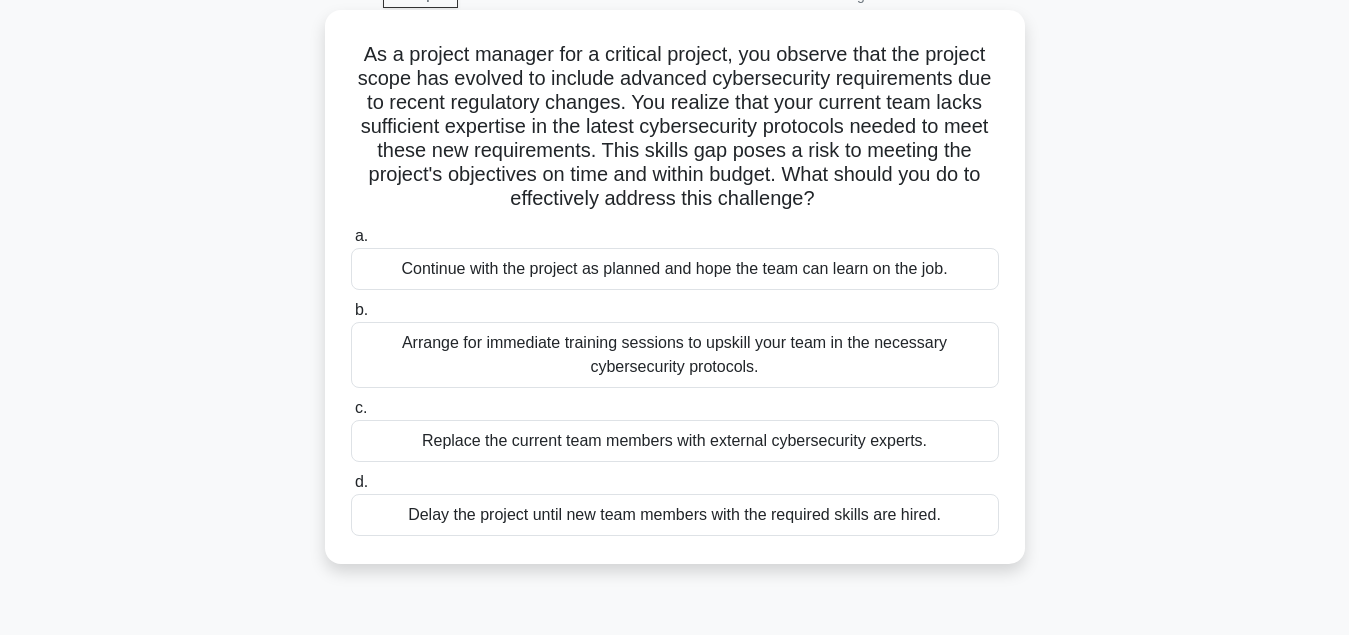 click on "Arrange for immediate training sessions to upskill your team in the necessary cybersecurity protocols." at bounding box center [675, 355] 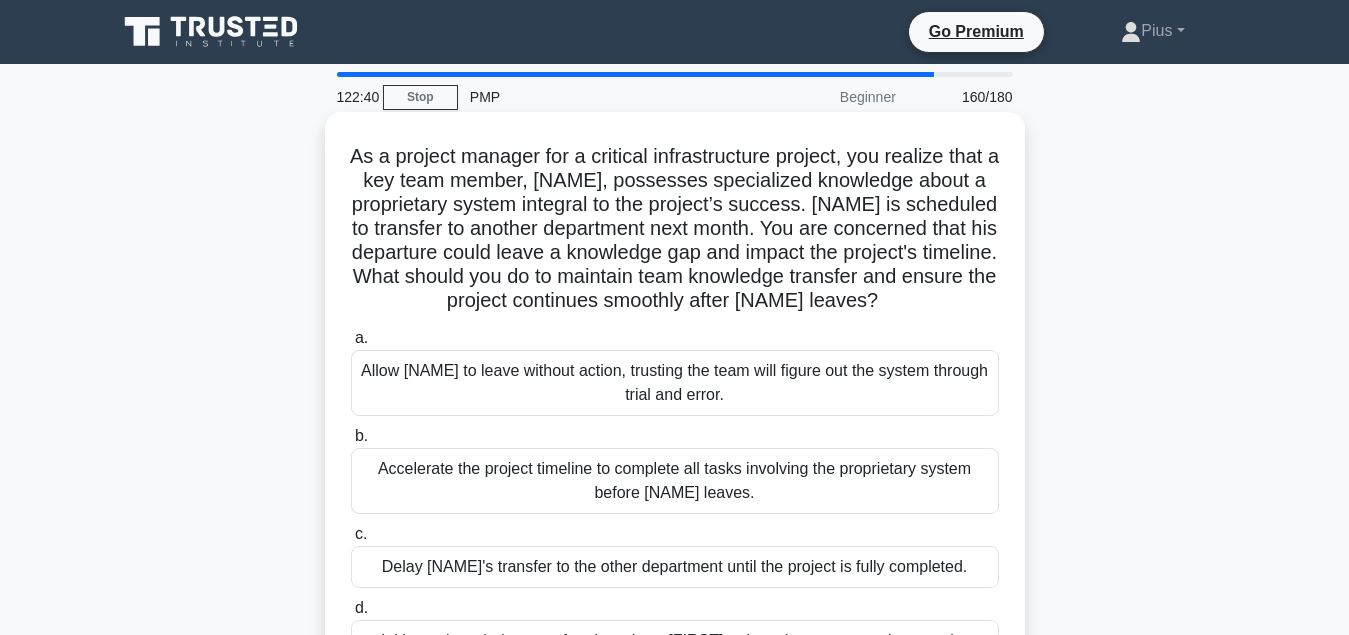 scroll, scrollTop: 102, scrollLeft: 0, axis: vertical 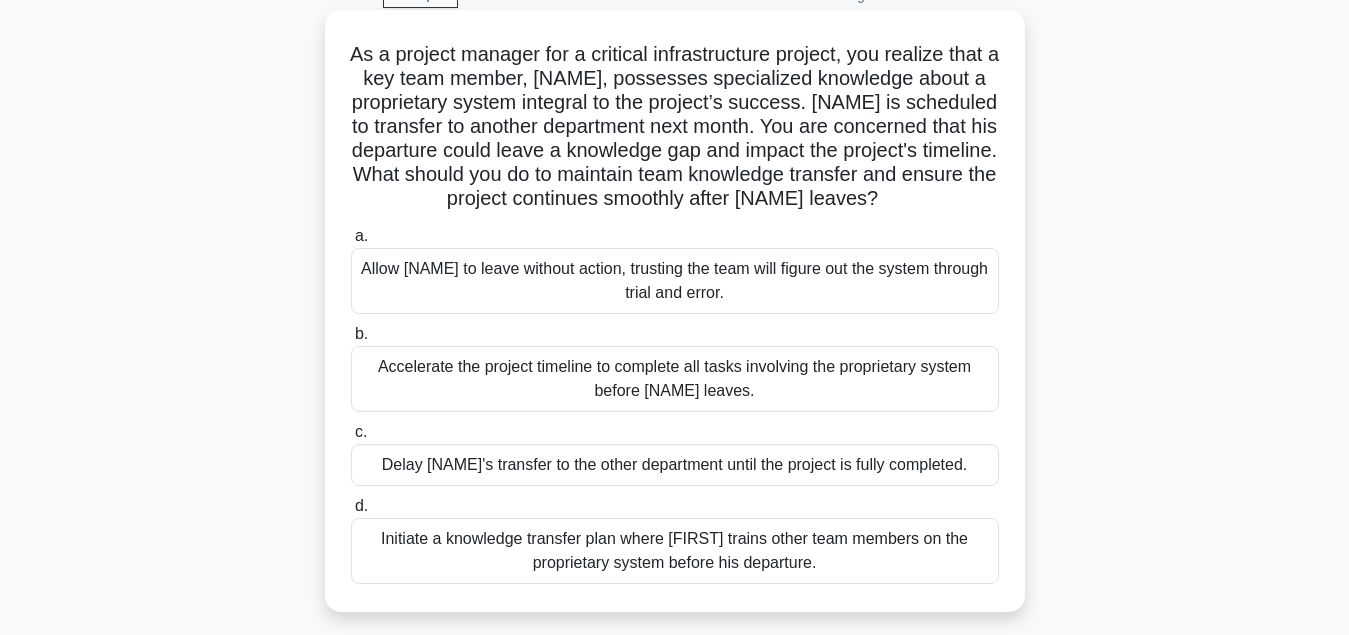 click on "Initiate a knowledge transfer plan where Carlos trains other team members on the proprietary system before his departure." at bounding box center [675, 551] 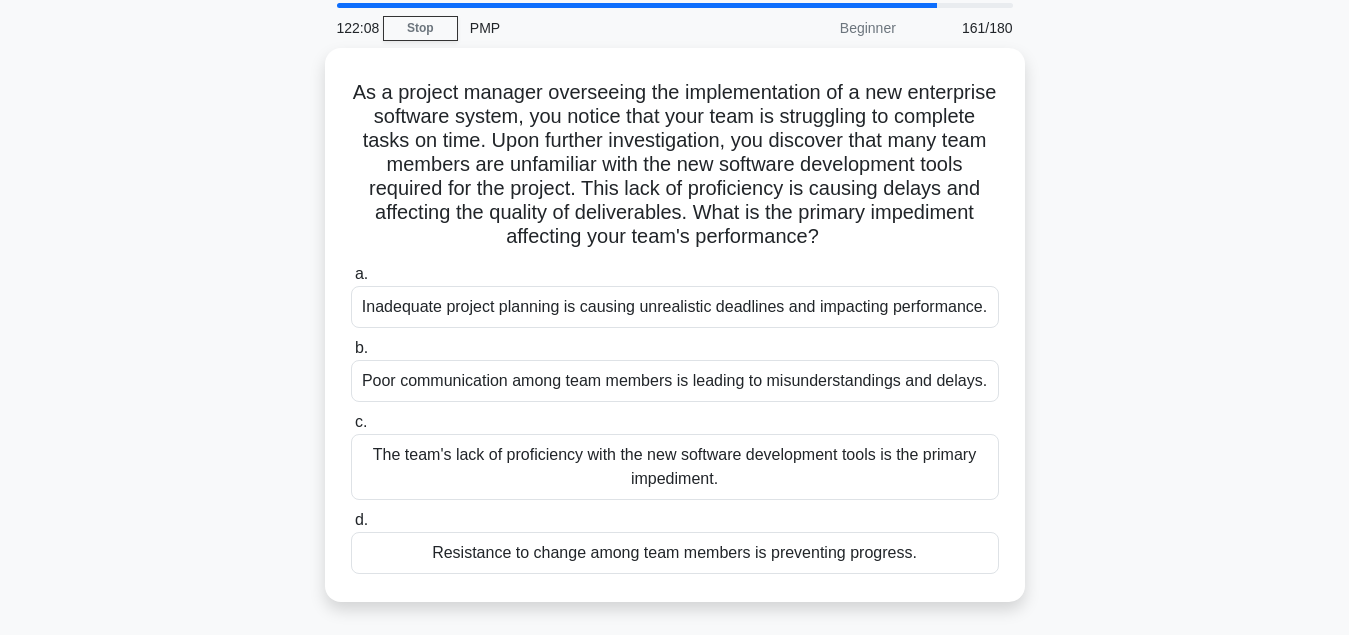 scroll, scrollTop: 102, scrollLeft: 0, axis: vertical 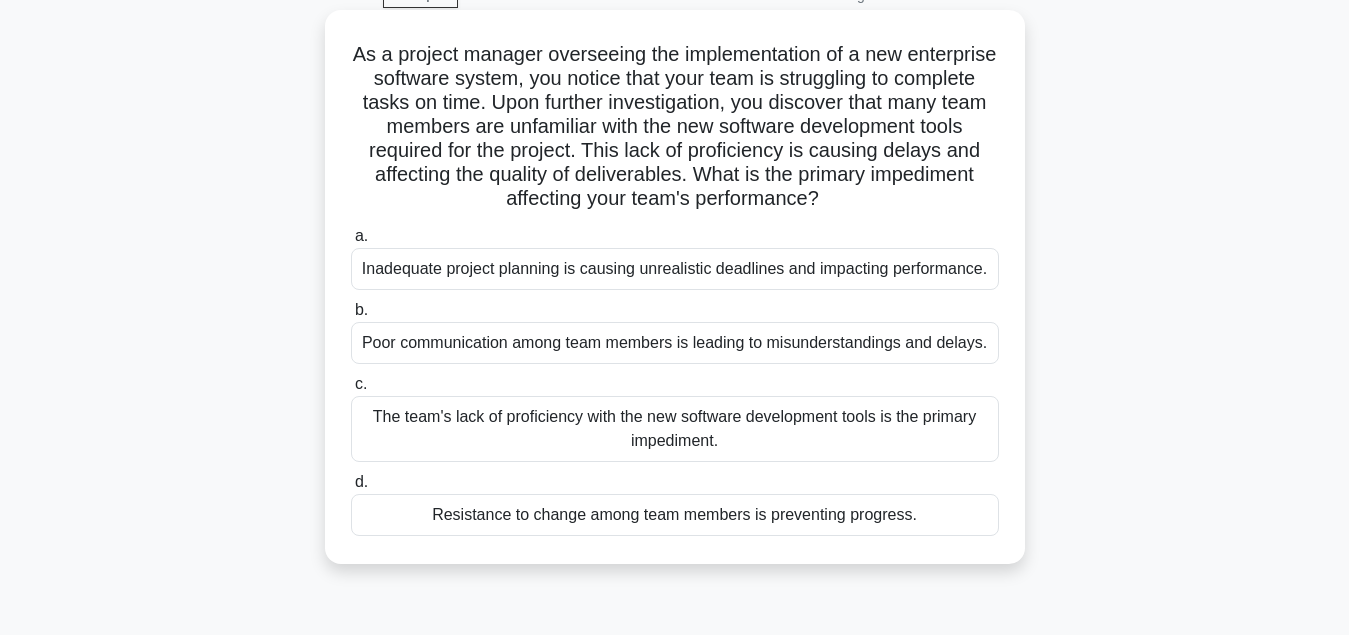 click on "The team's lack of proficiency with the new software development tools is the primary impediment." at bounding box center (675, 429) 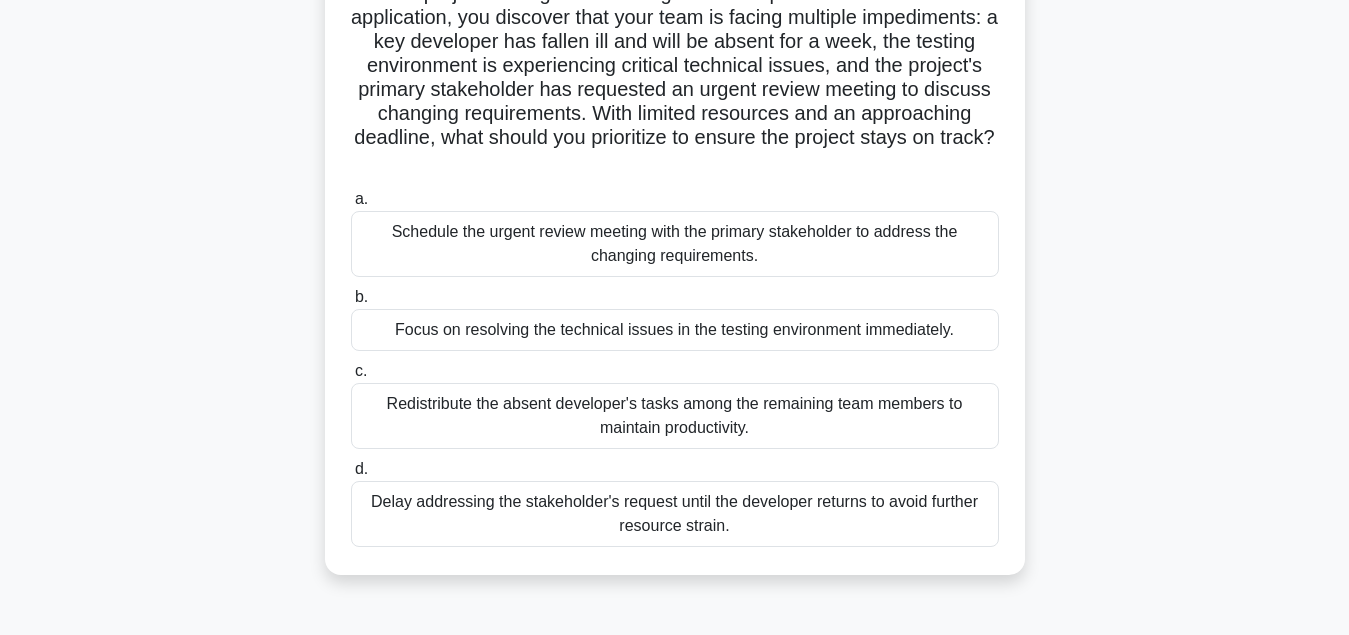 scroll, scrollTop: 204, scrollLeft: 0, axis: vertical 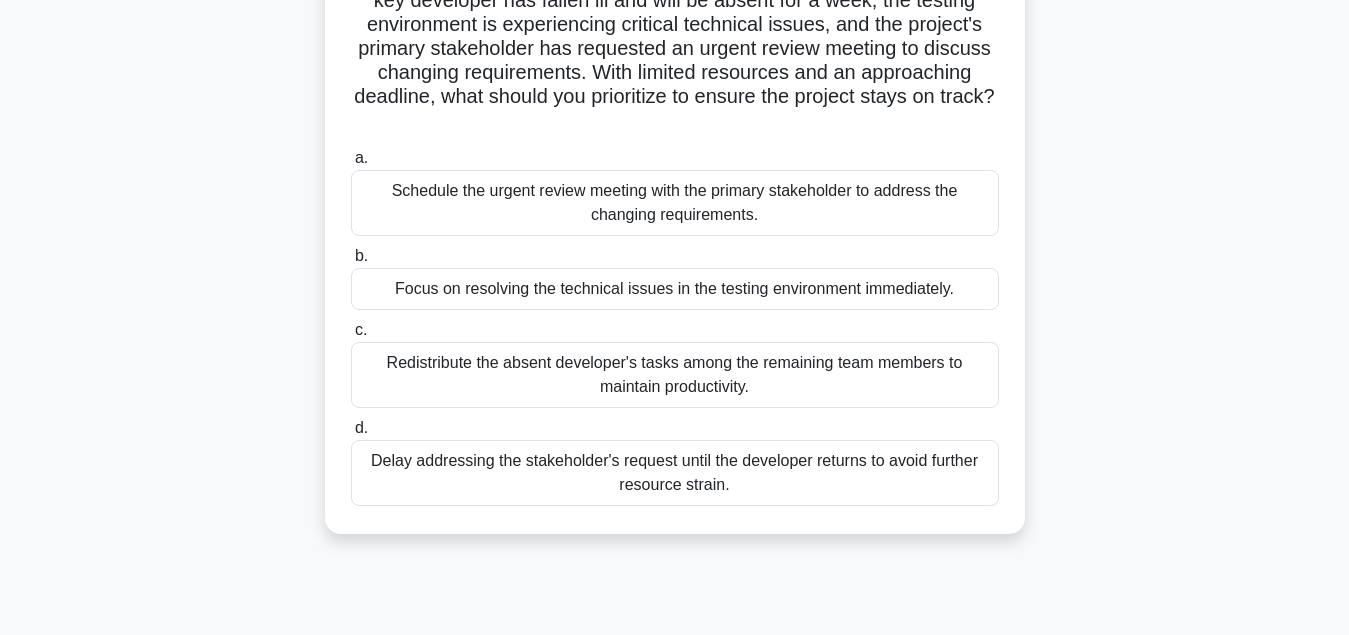 click on "Schedule the urgent review meeting with the primary stakeholder to address the changing requirements." at bounding box center [675, 203] 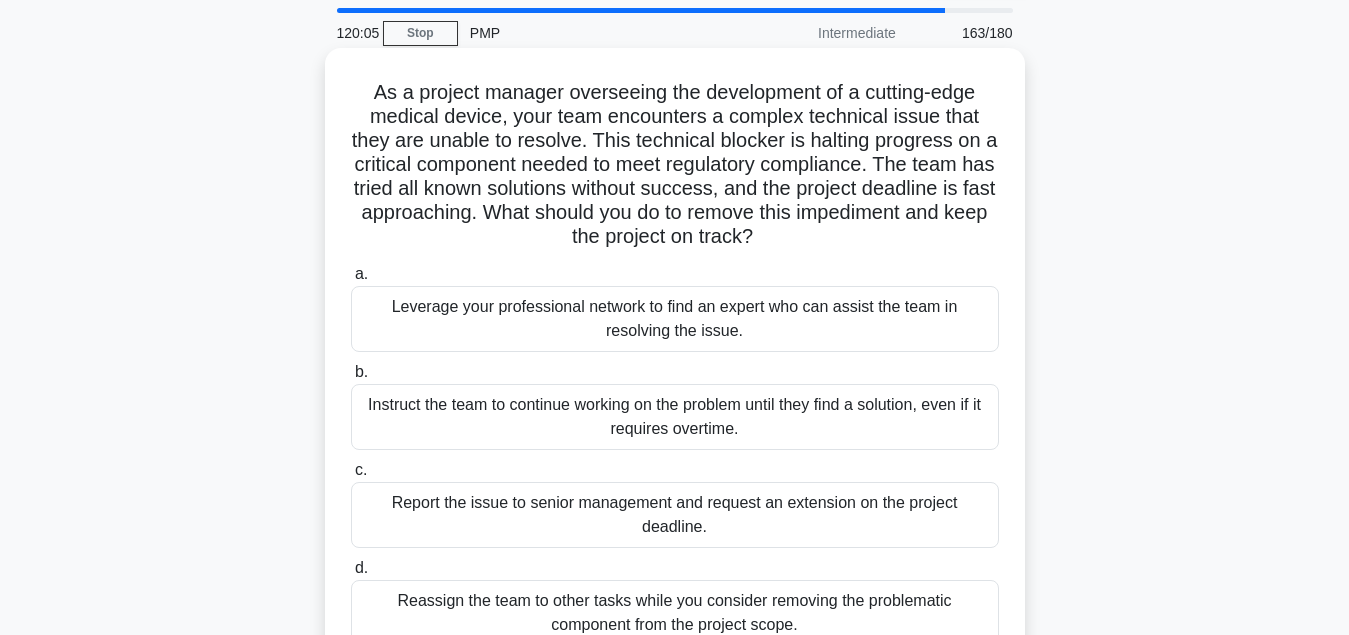scroll, scrollTop: 102, scrollLeft: 0, axis: vertical 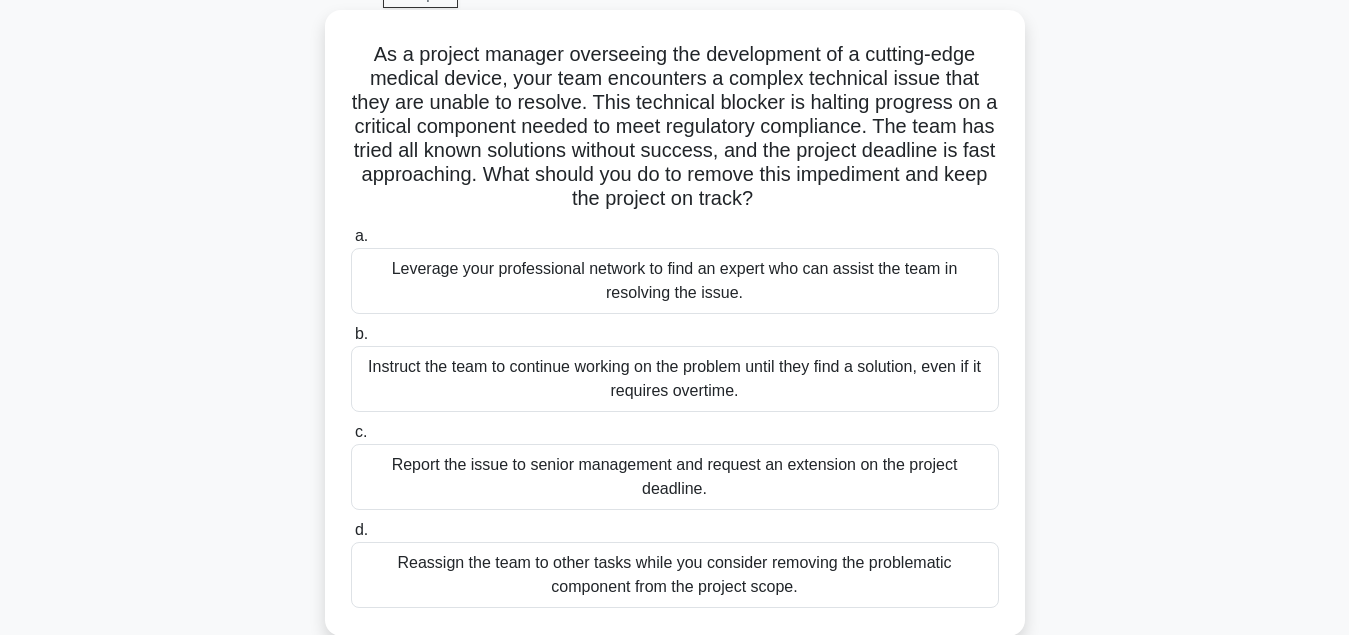 click on "Leverage your professional network to find an expert who can assist the team in resolving the issue." at bounding box center [675, 281] 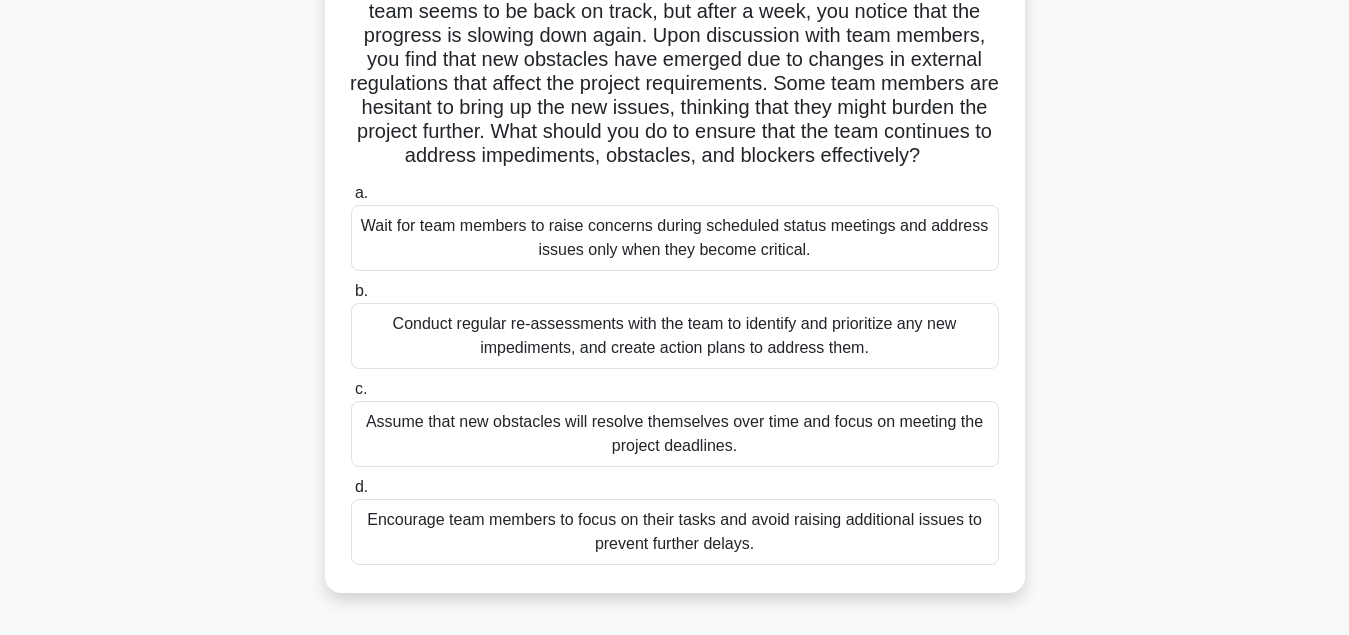 scroll, scrollTop: 204, scrollLeft: 0, axis: vertical 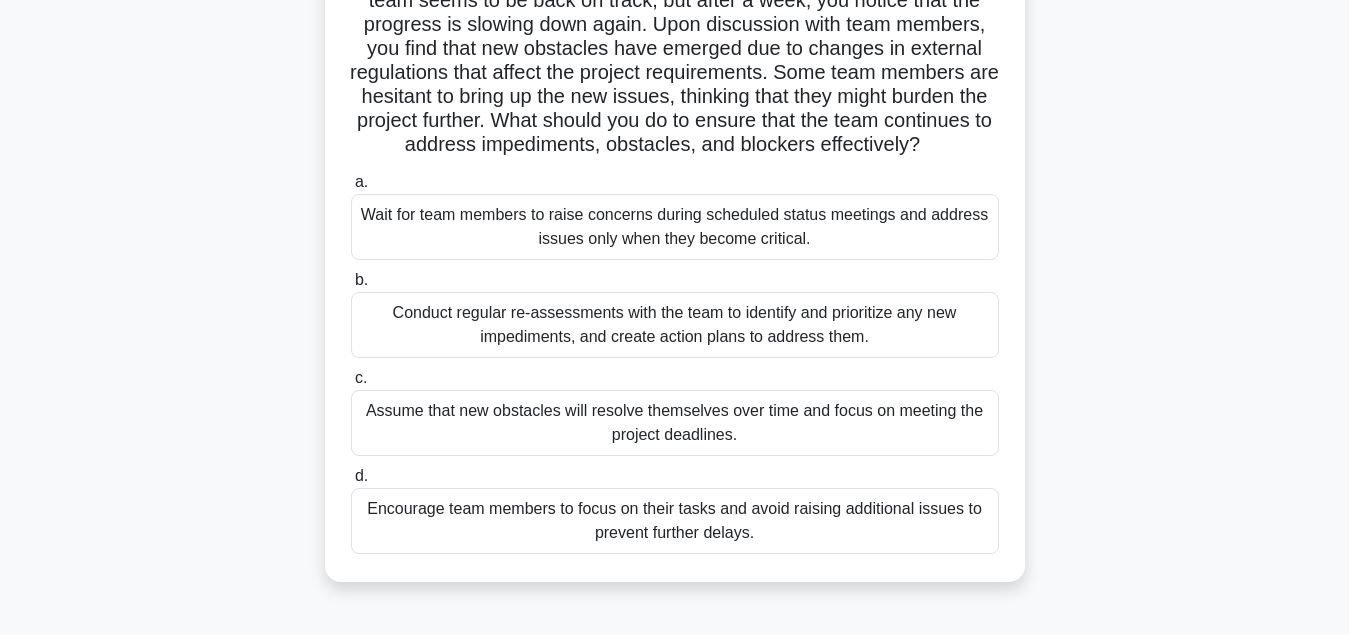 click on "Conduct regular re-assessments with the team to identify and prioritize any new impediments, and create action plans to address them." at bounding box center [675, 325] 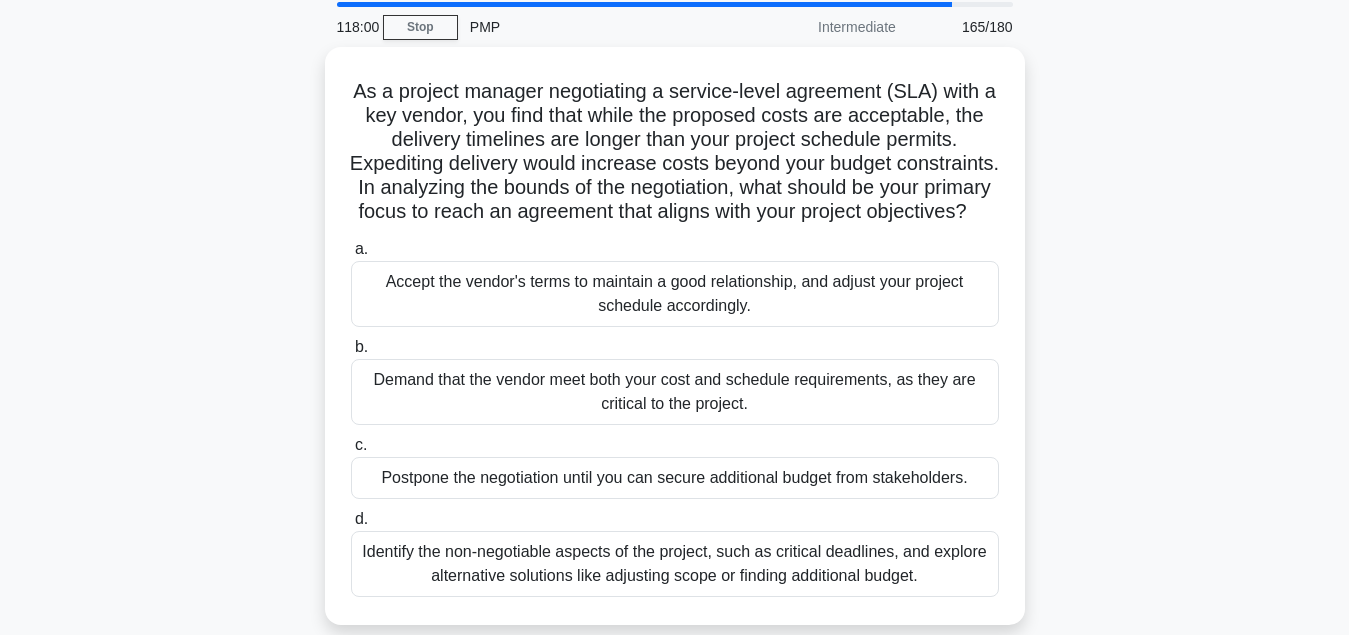 scroll, scrollTop: 102, scrollLeft: 0, axis: vertical 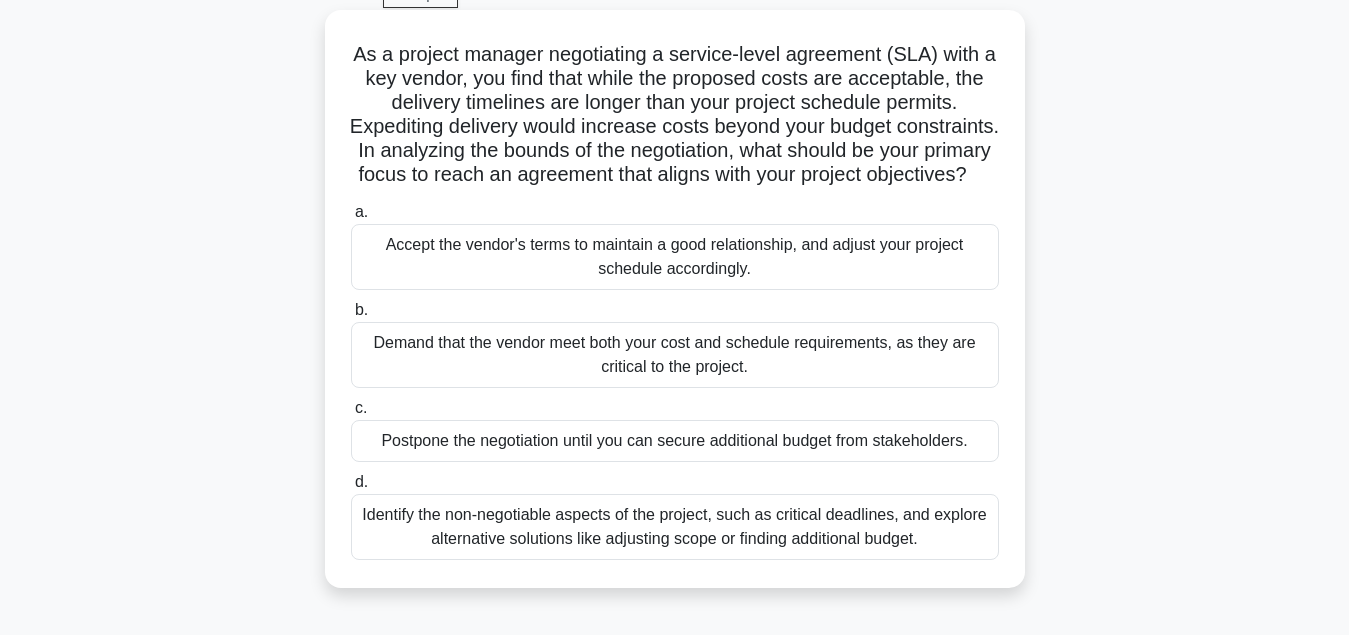 click on "Identify the non-negotiable aspects of the project, such as critical deadlines, and explore alternative solutions like adjusting scope or finding additional budget." at bounding box center [675, 527] 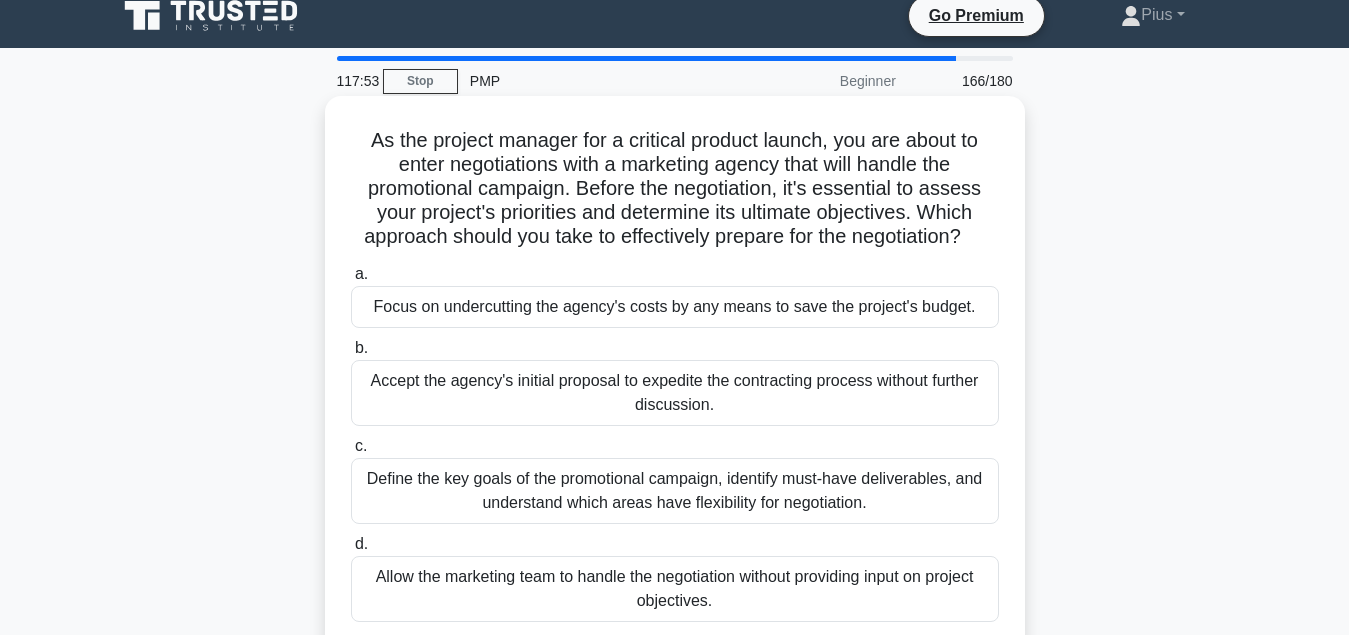 scroll, scrollTop: 0, scrollLeft: 0, axis: both 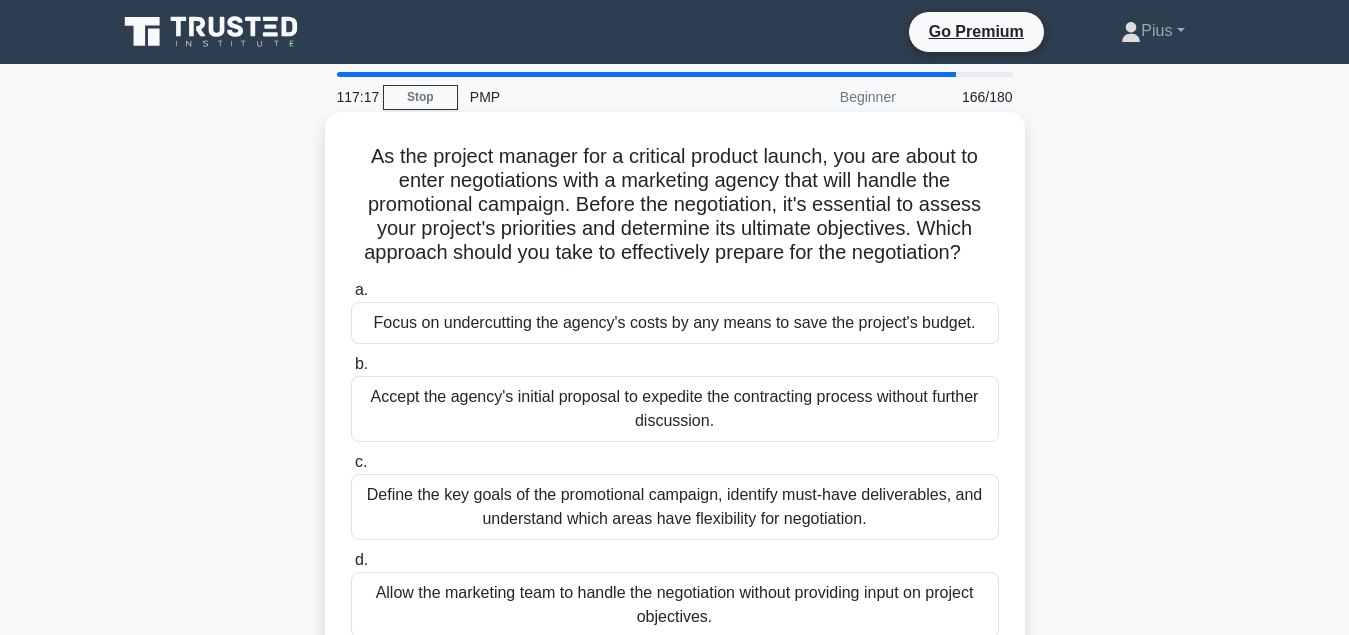 click on "Define the key goals of the promotional campaign, identify must-have deliverables, and understand which areas have flexibility for negotiation." at bounding box center (675, 507) 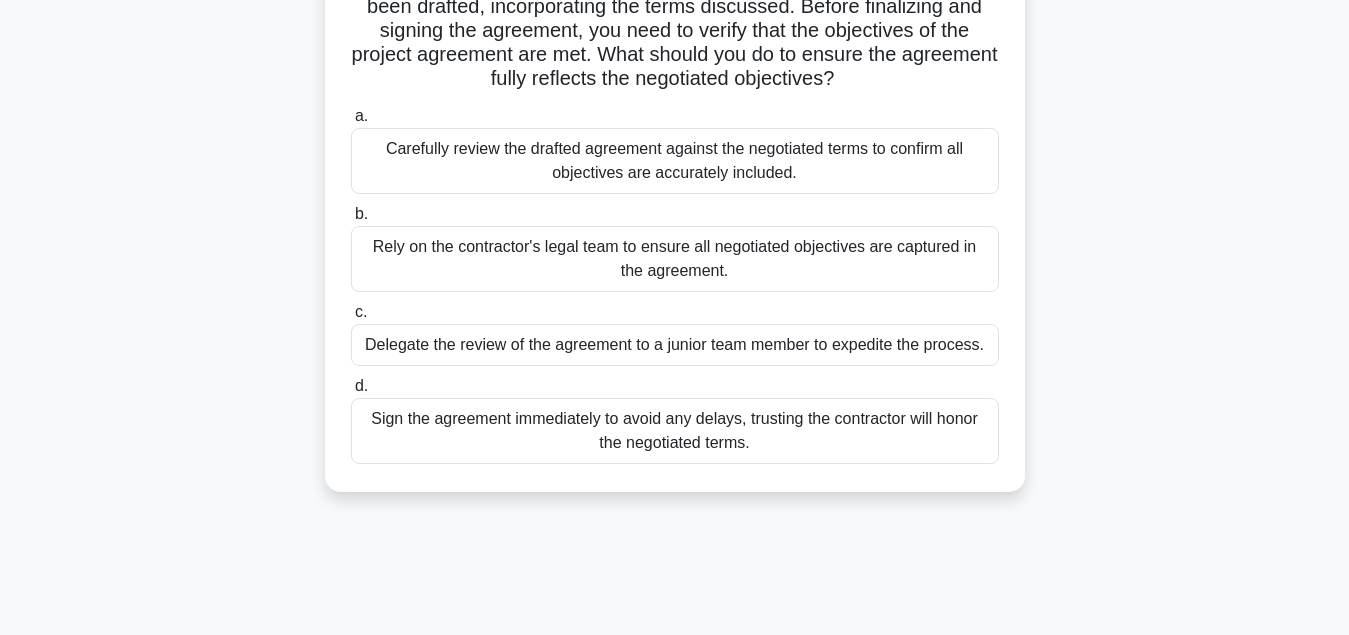scroll, scrollTop: 0, scrollLeft: 0, axis: both 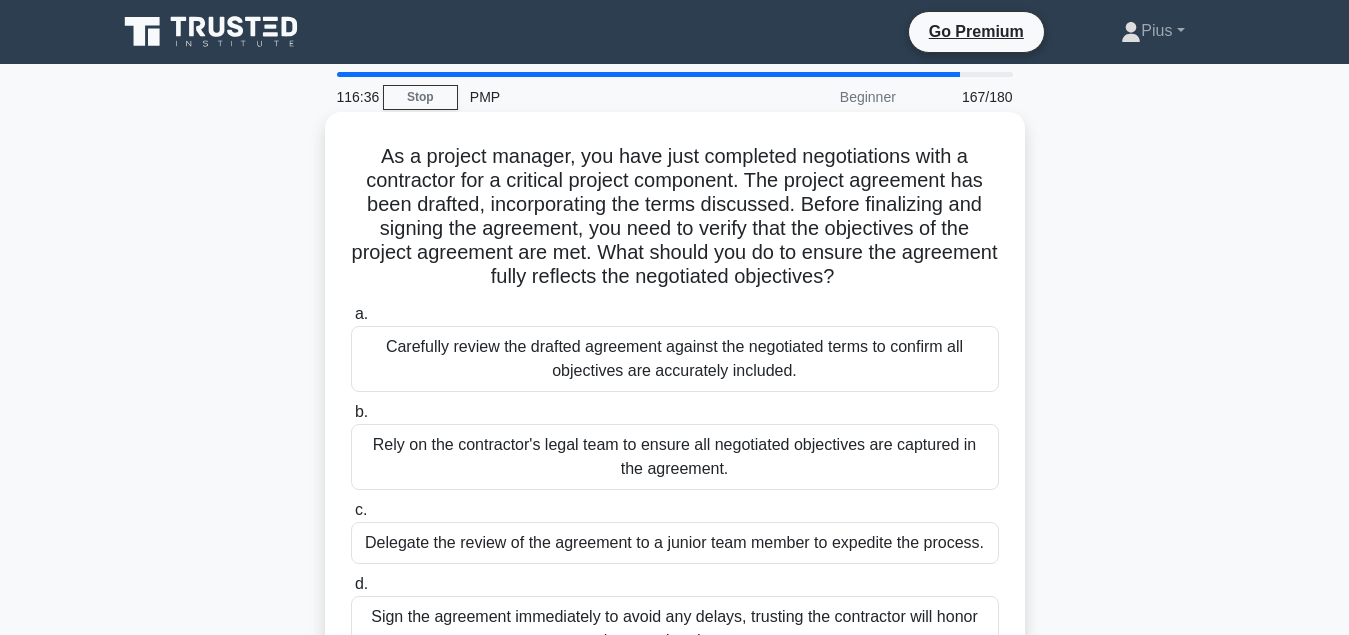 click on "Carefully review the drafted agreement against the negotiated terms to confirm all objectives are accurately included." at bounding box center [675, 359] 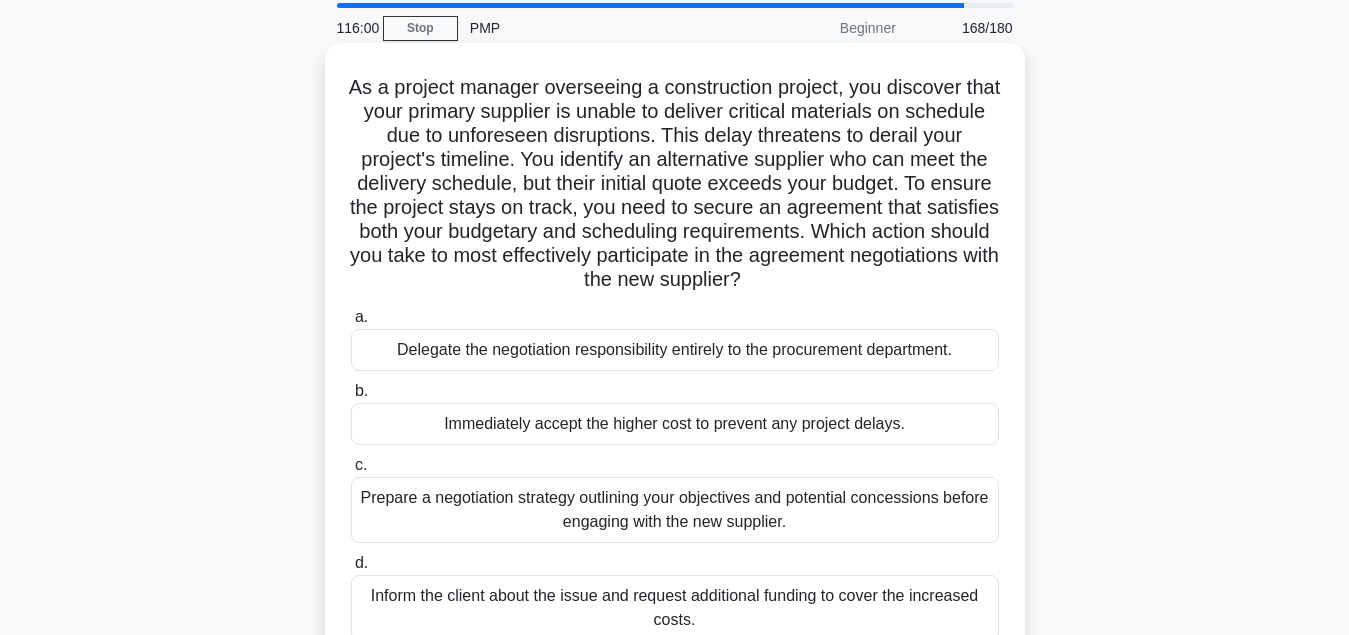 scroll, scrollTop: 102, scrollLeft: 0, axis: vertical 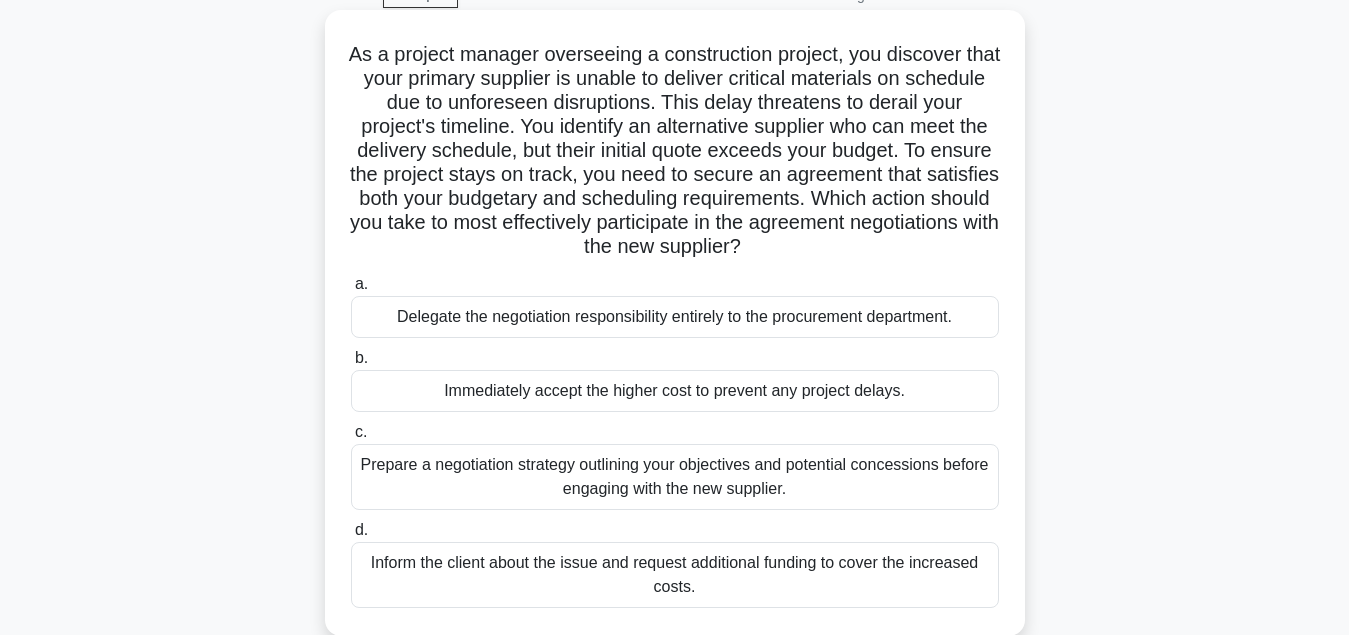 click on "Prepare a negotiation strategy outlining your objectives and potential concessions before engaging with the new supplier." at bounding box center [675, 477] 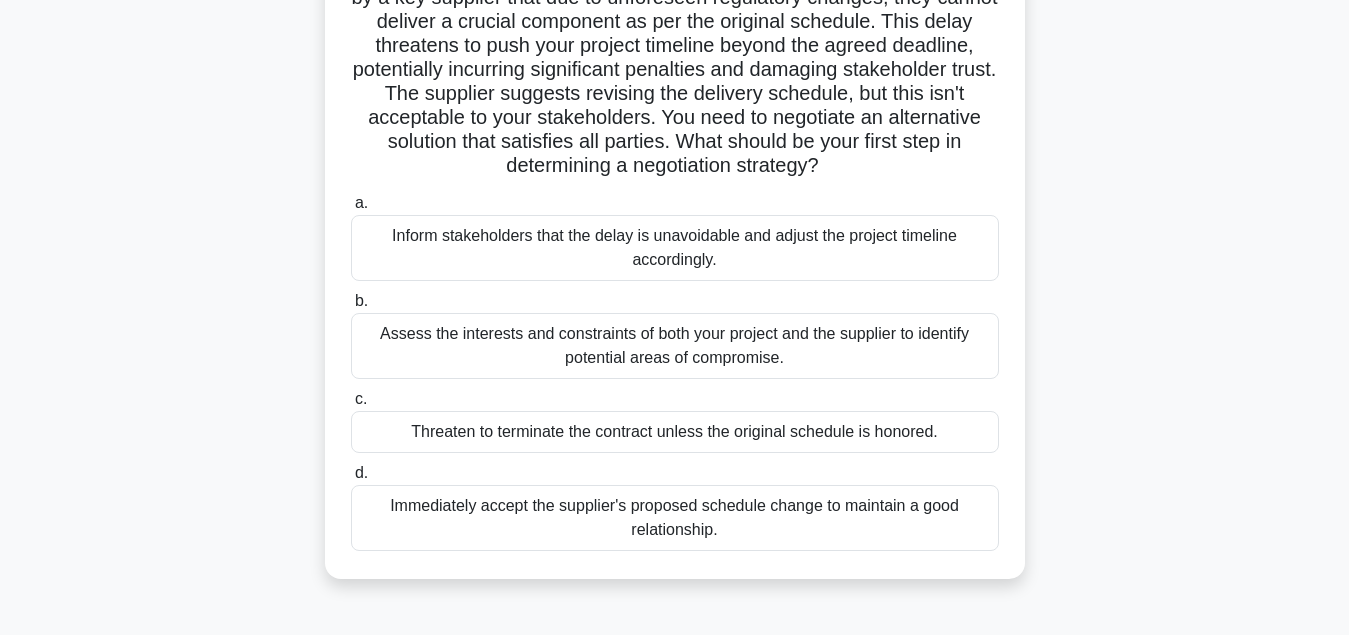 scroll, scrollTop: 204, scrollLeft: 0, axis: vertical 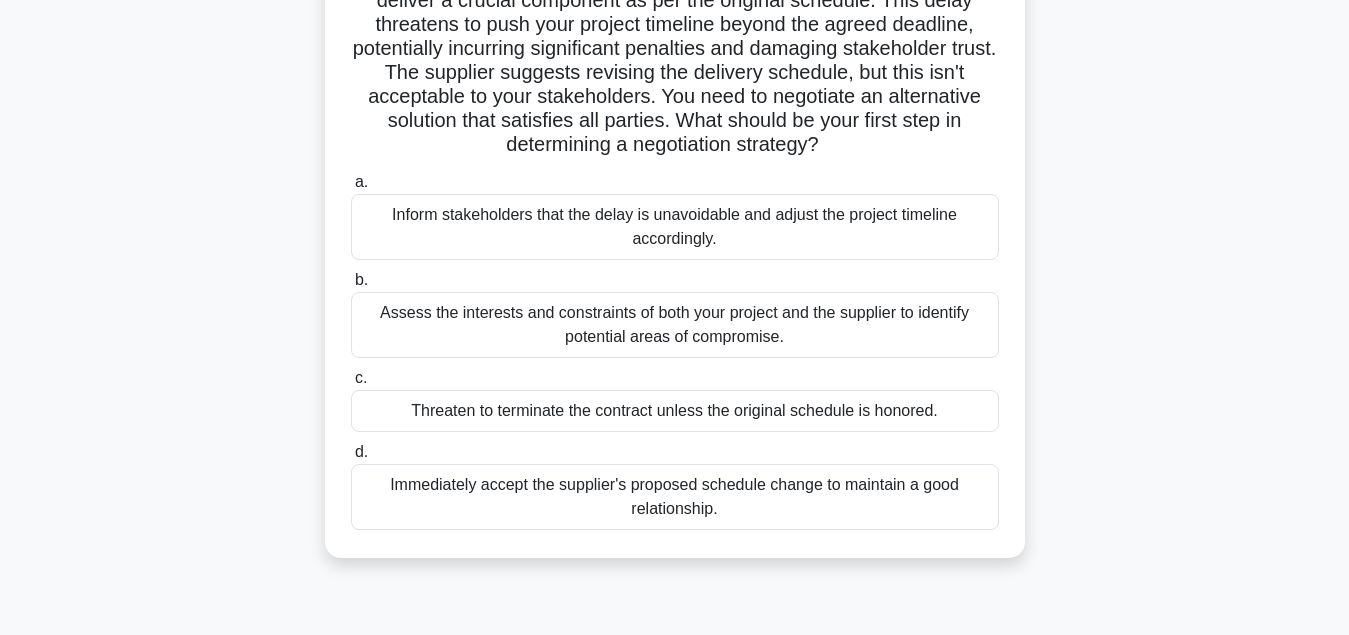 click on "Assess the interests and constraints of both your project and the supplier to identify potential areas of compromise." at bounding box center [675, 325] 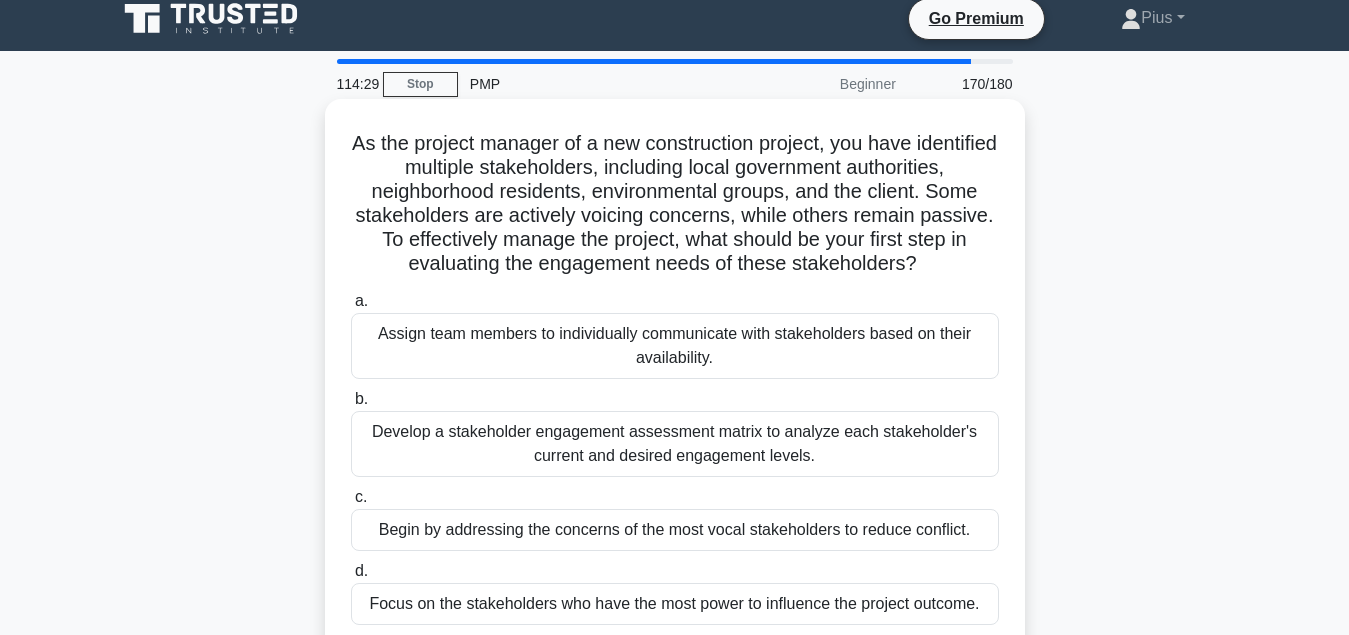 scroll, scrollTop: 102, scrollLeft: 0, axis: vertical 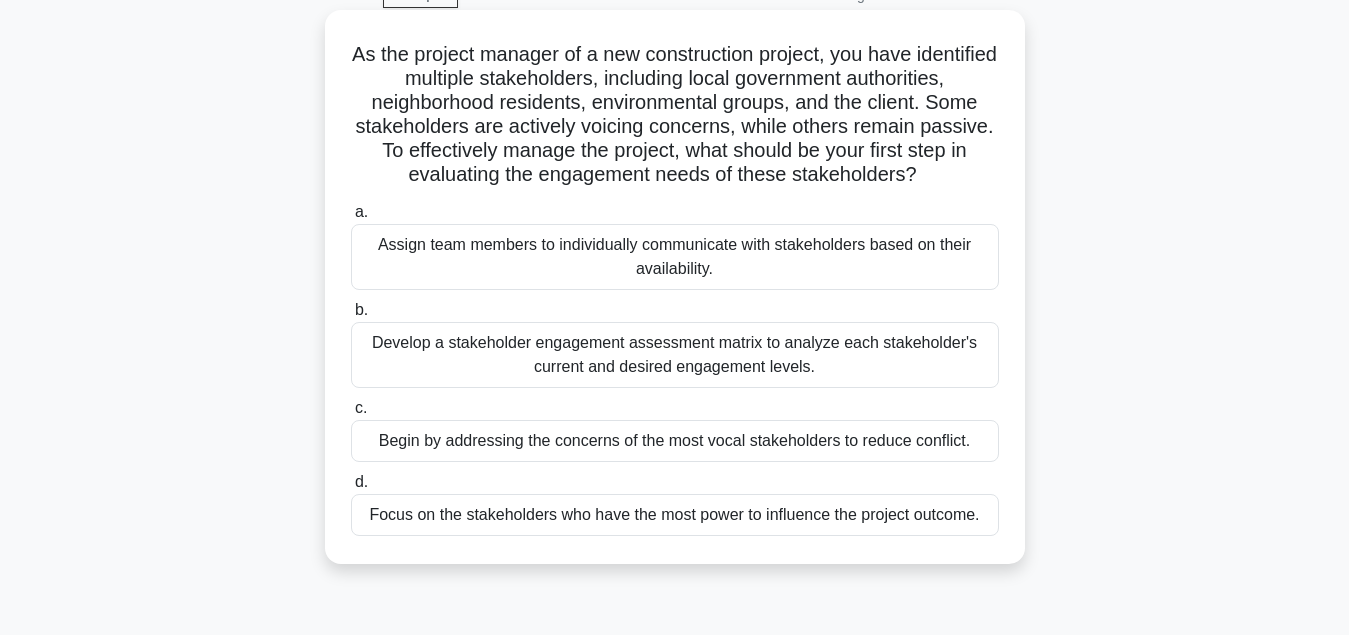 click on "Develop a stakeholder engagement assessment matrix to analyze each stakeholder's current and desired engagement levels." at bounding box center [675, 355] 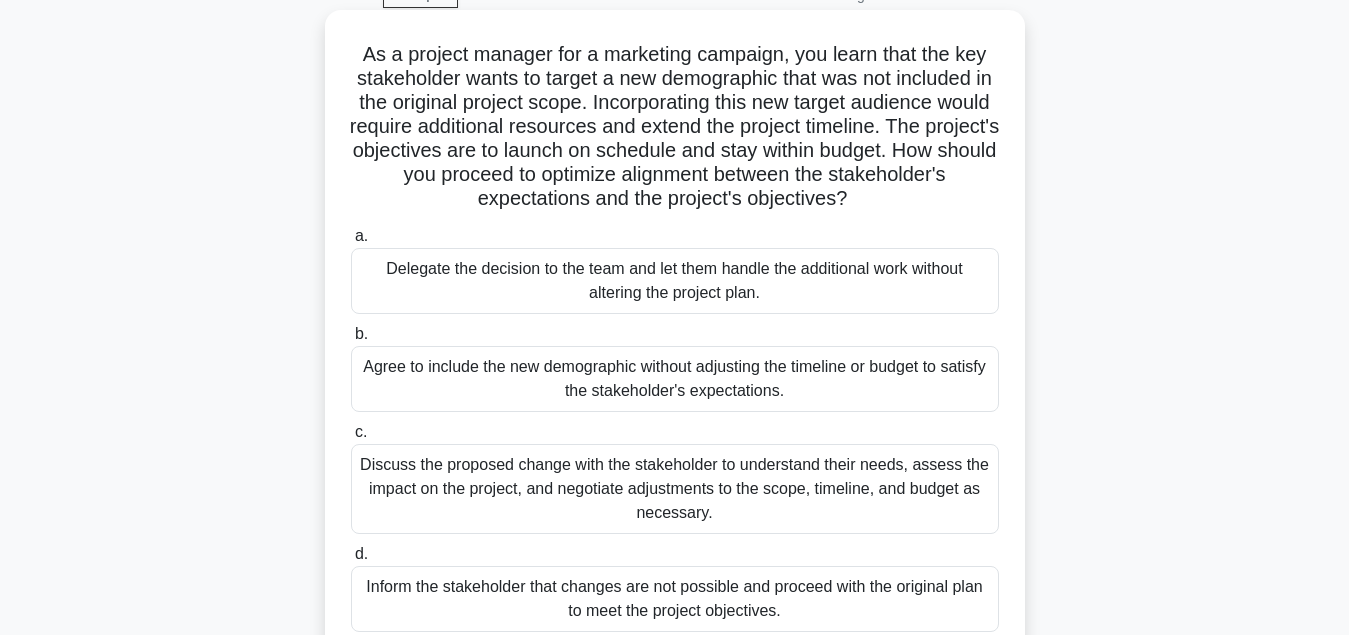 scroll, scrollTop: 204, scrollLeft: 0, axis: vertical 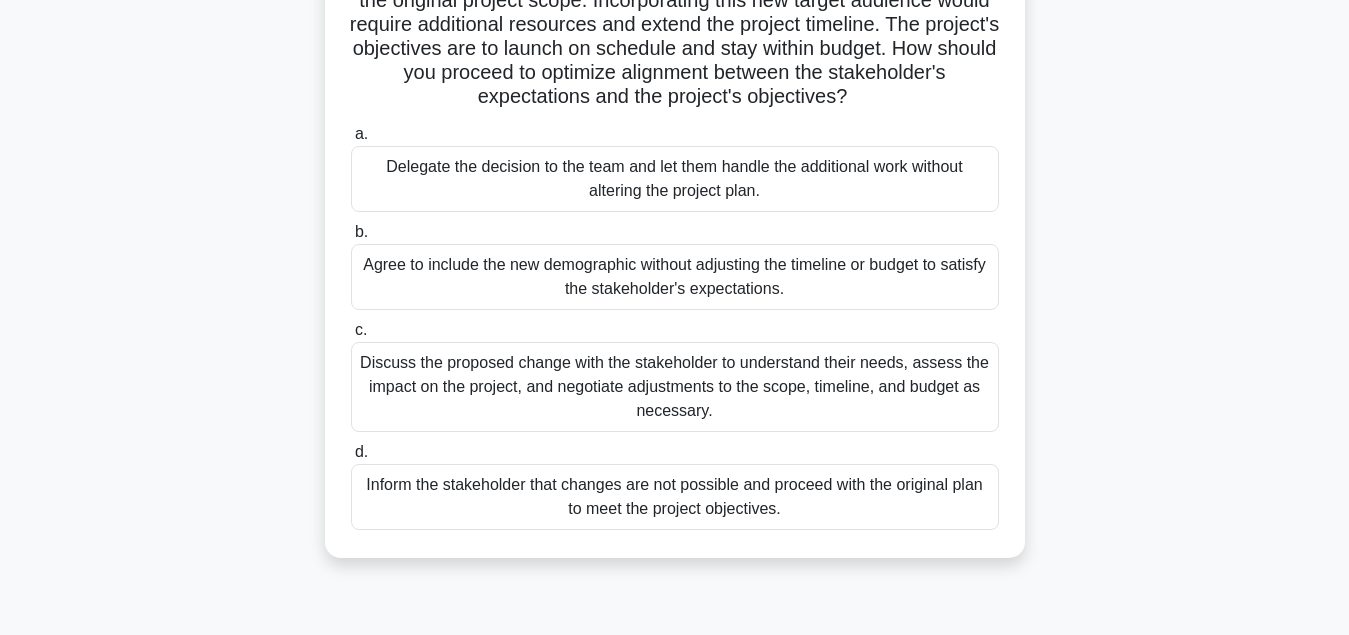 click on "Discuss the proposed change with the stakeholder to understand their needs, assess the impact on the project, and negotiate adjustments to the scope, timeline, and budget as necessary." at bounding box center (675, 387) 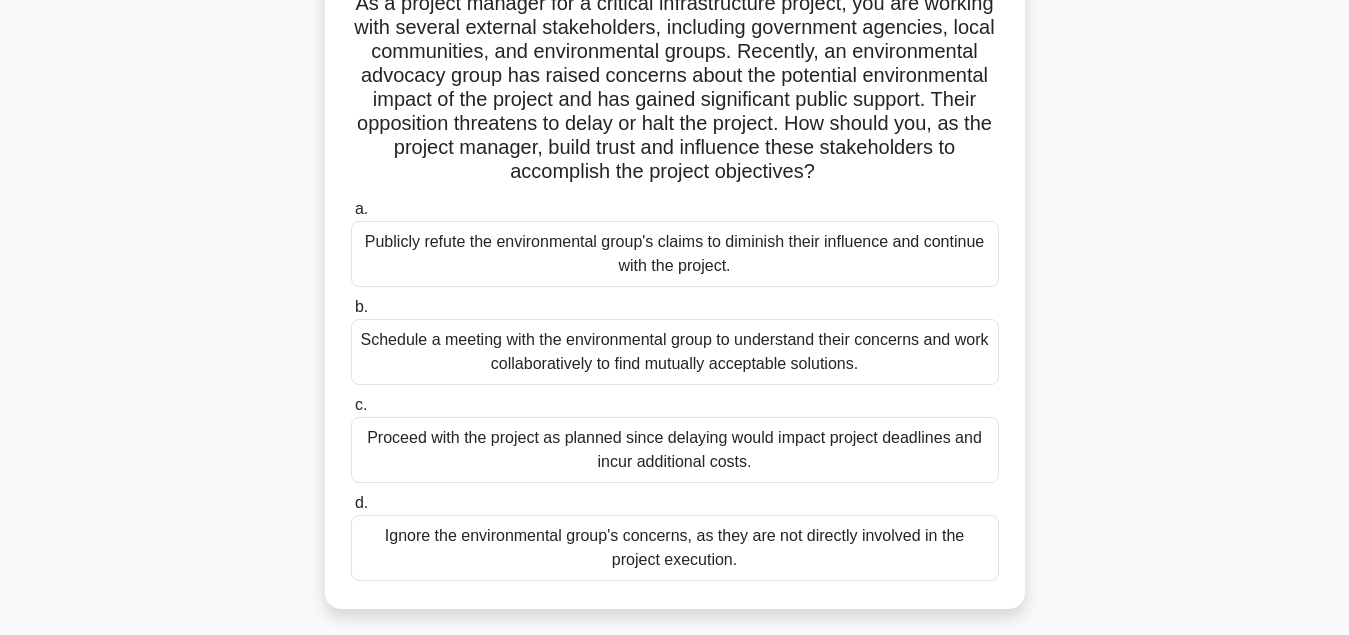 scroll, scrollTop: 184, scrollLeft: 0, axis: vertical 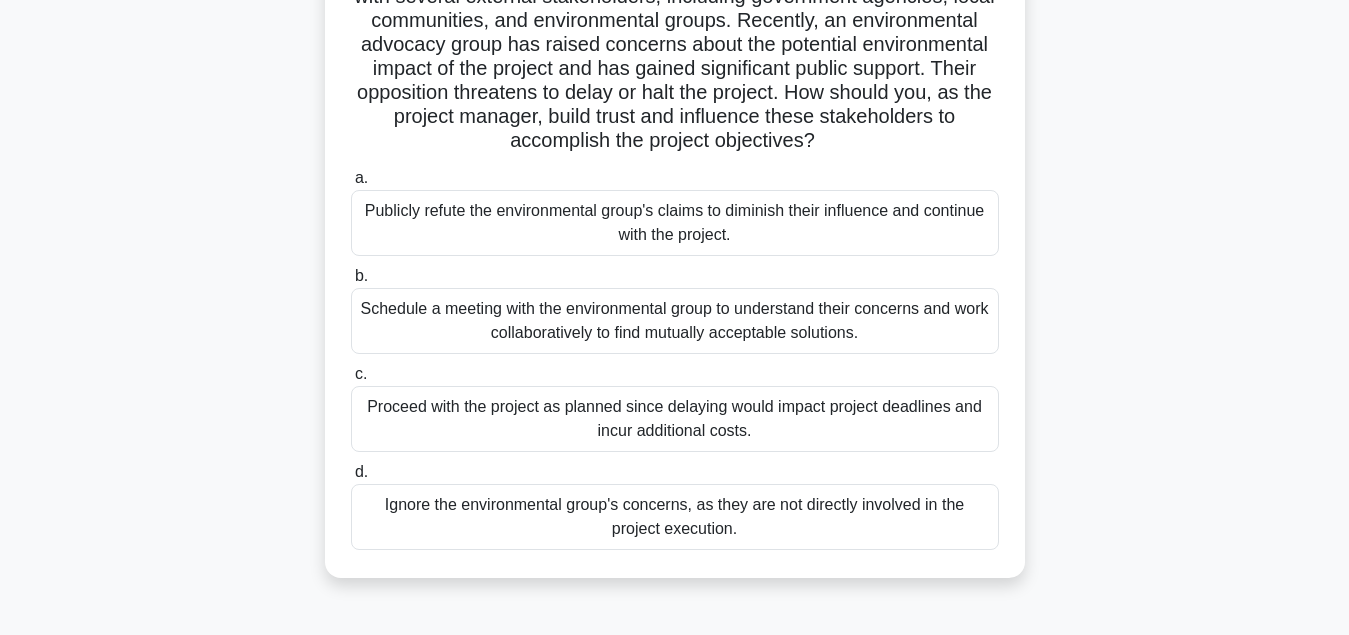 click on "Schedule a meeting with the environmental group to understand their concerns and work collaboratively to find mutually acceptable solutions." at bounding box center (675, 321) 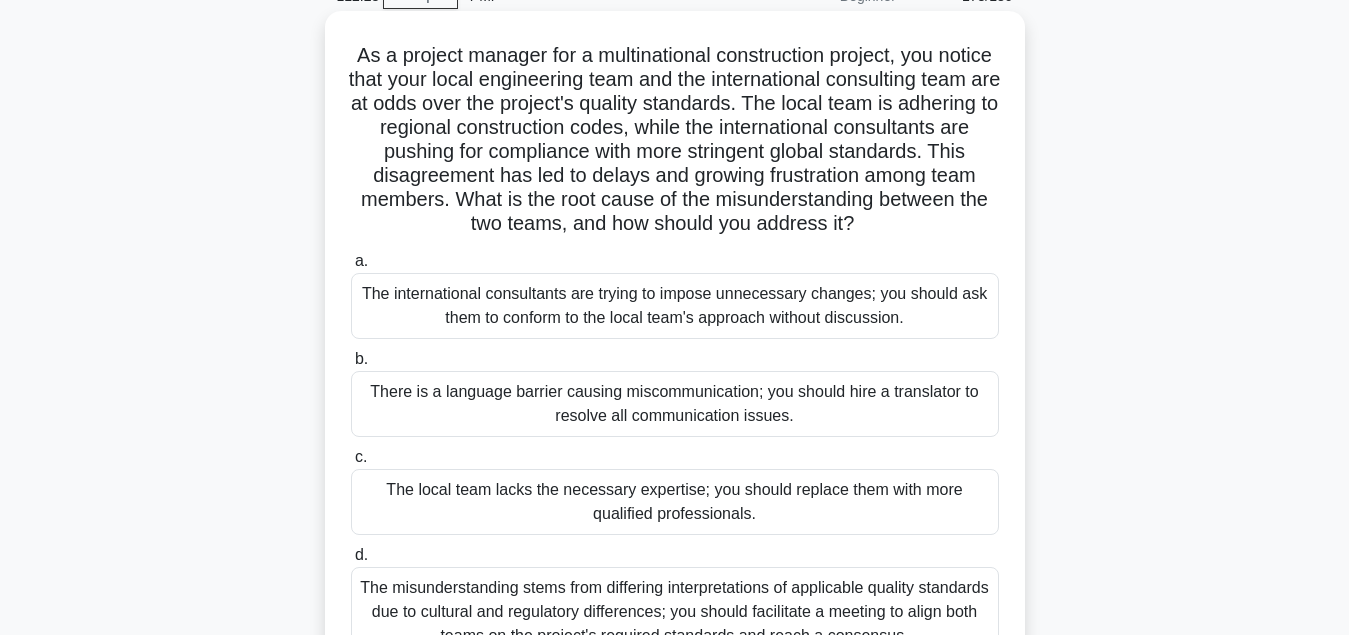scroll, scrollTop: 204, scrollLeft: 0, axis: vertical 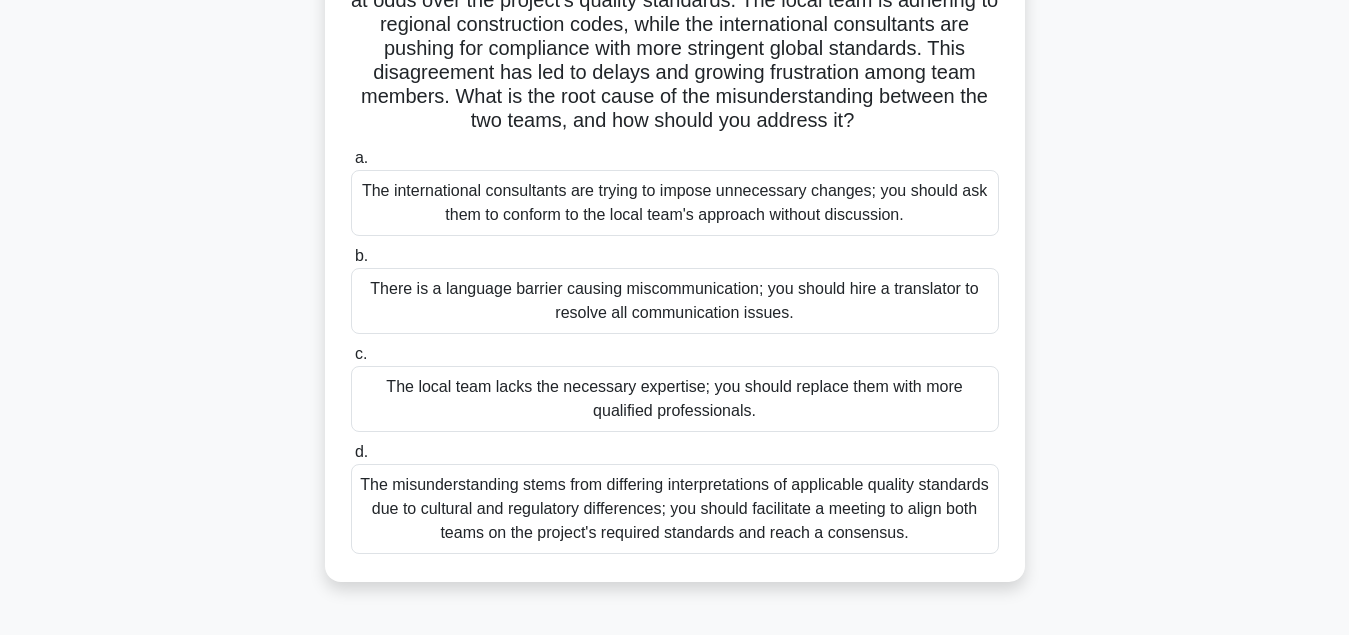 click on "The misunderstanding stems from differing interpretations of applicable quality standards due to cultural and regulatory differences; you should facilitate a meeting to align both teams on the project's required standards and reach a consensus." at bounding box center [675, 509] 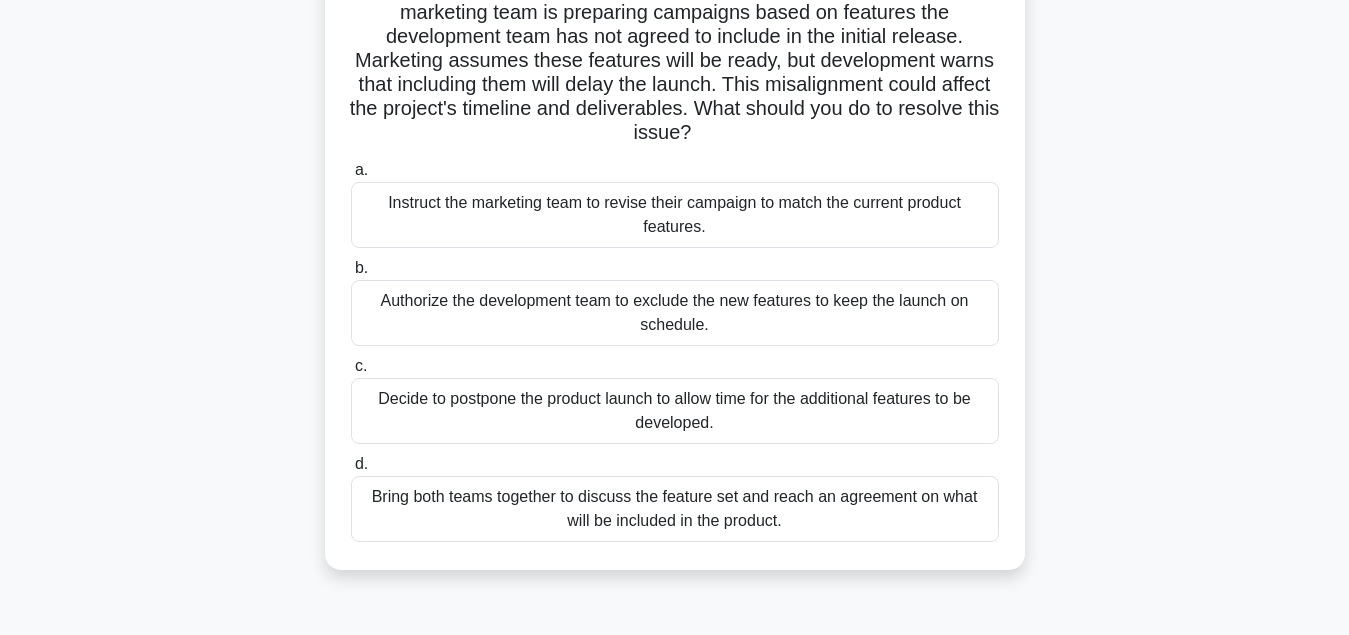 scroll, scrollTop: 204, scrollLeft: 0, axis: vertical 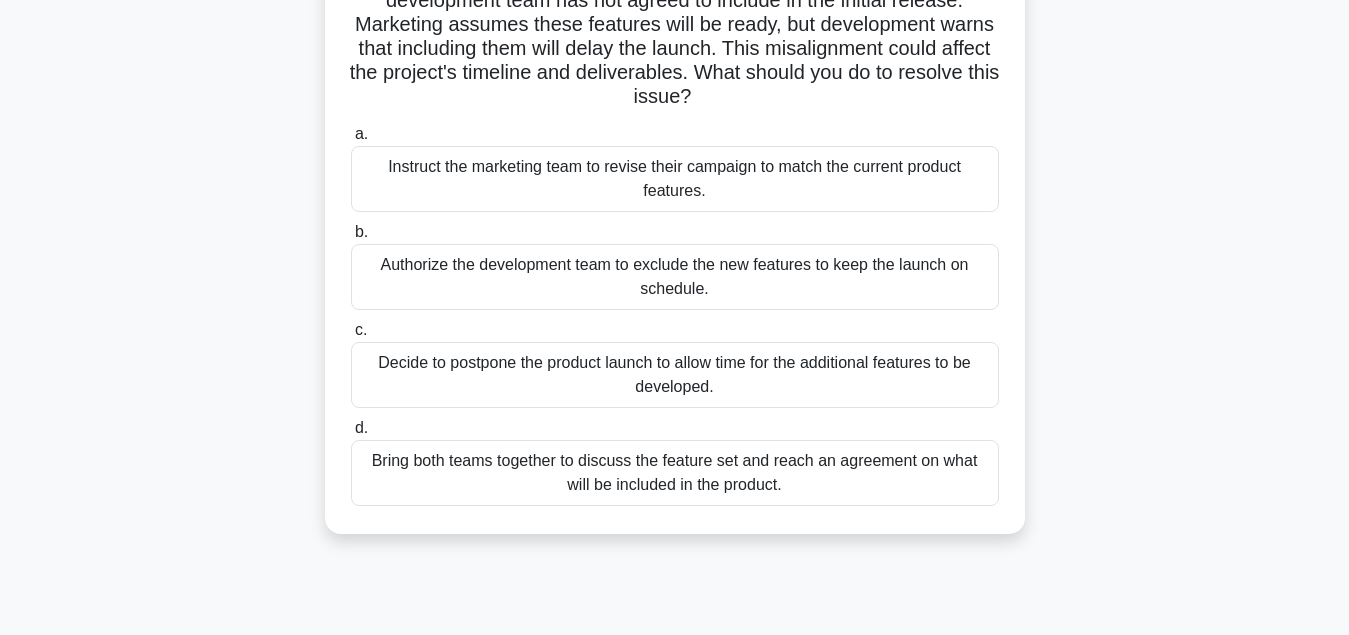 click on "Bring both teams together to discuss the feature set and reach an agreement on what will be included in the product." at bounding box center [675, 473] 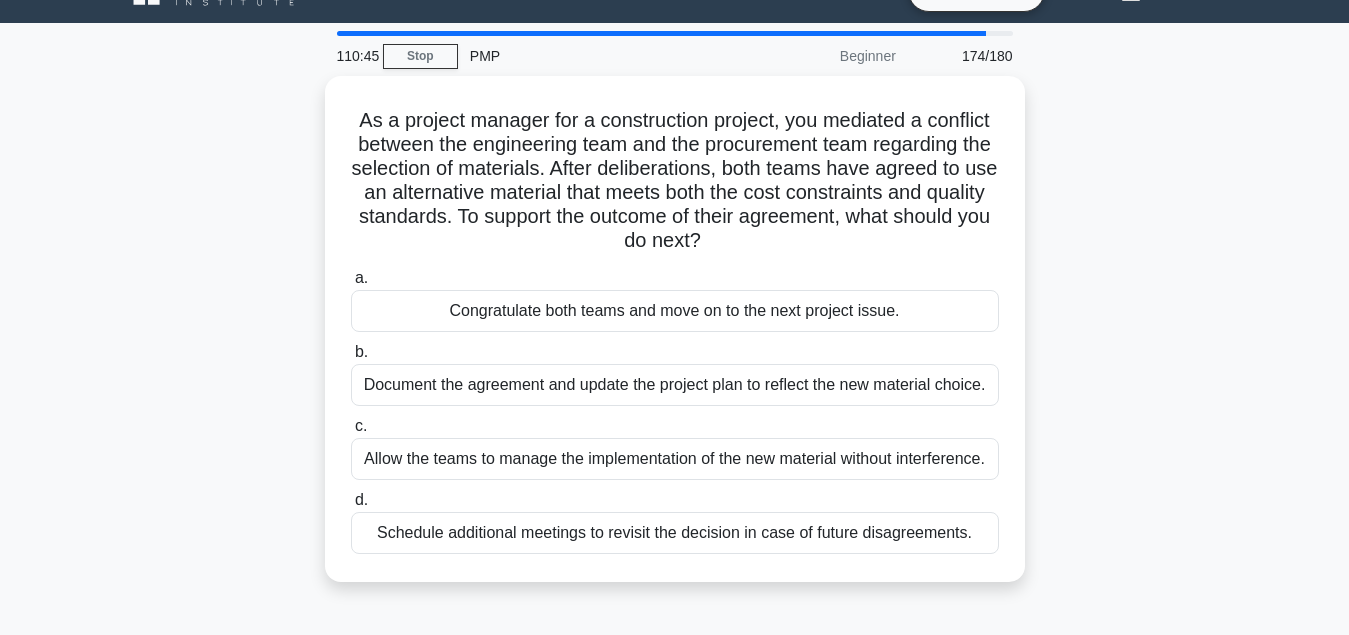 scroll, scrollTop: 0, scrollLeft: 0, axis: both 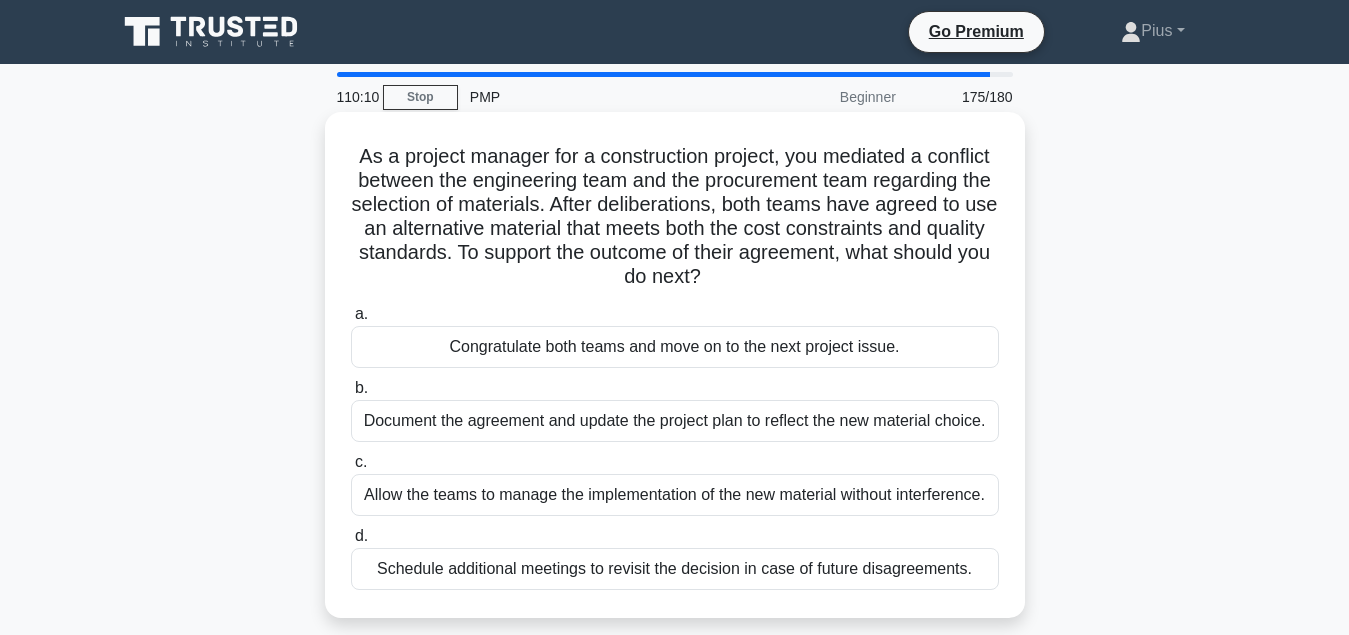 click on "Document the agreement and update the project plan to reflect the new material choice." at bounding box center (675, 421) 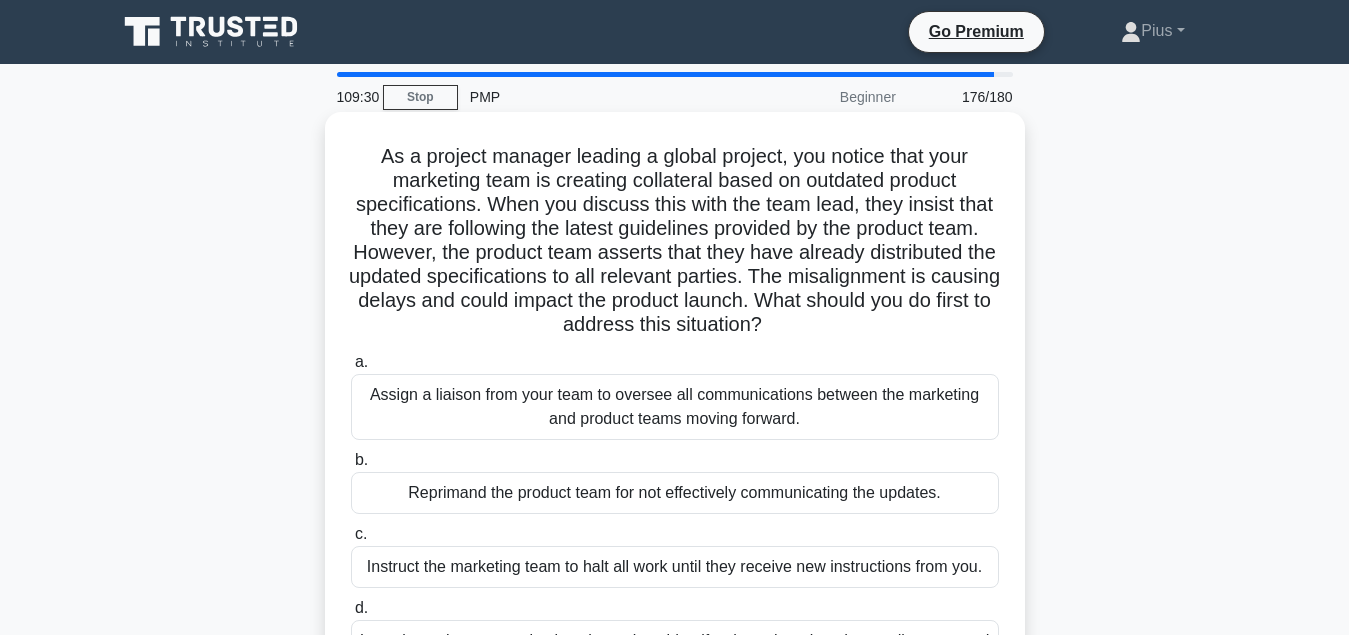 scroll, scrollTop: 102, scrollLeft: 0, axis: vertical 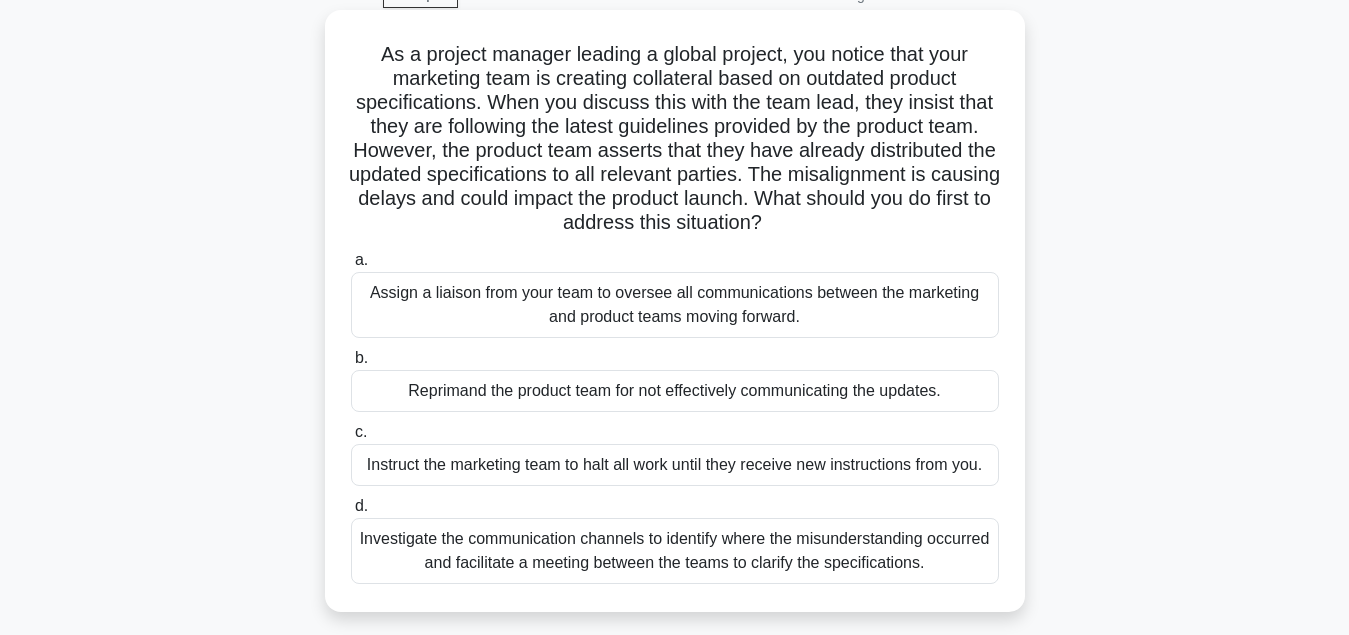 click on "Investigate the communication channels to identify where the misunderstanding occurred and facilitate a meeting between the teams to clarify the specifications." at bounding box center [675, 551] 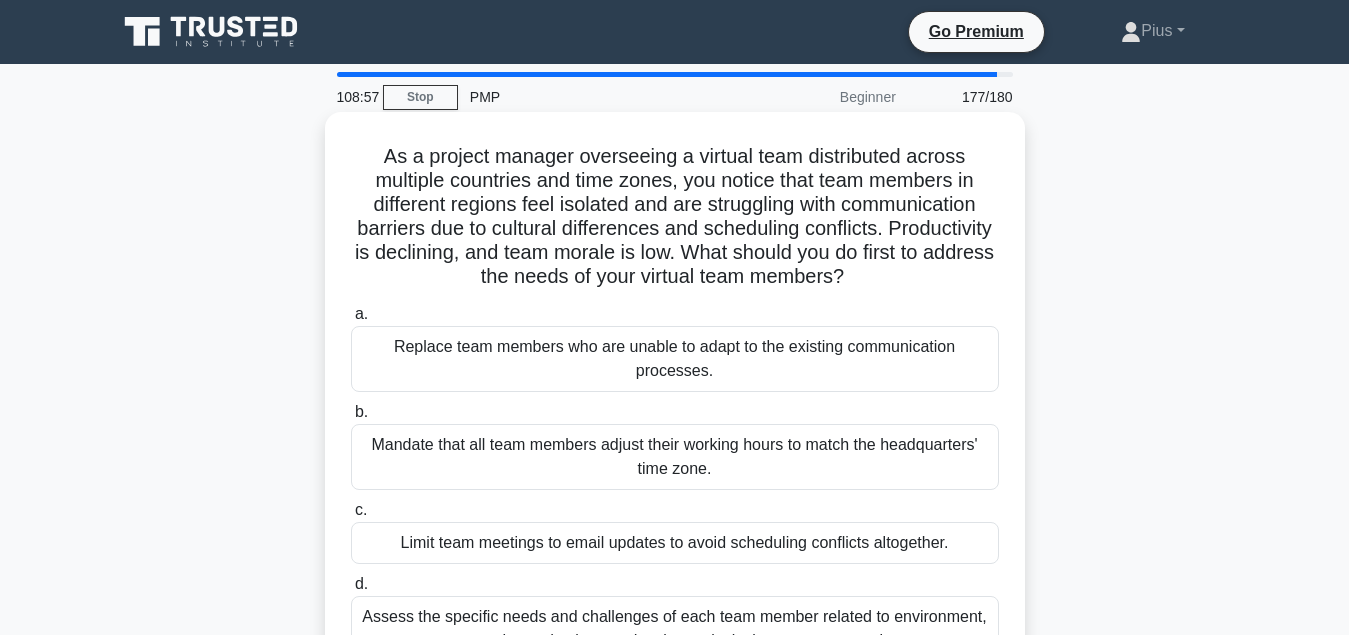 scroll, scrollTop: 102, scrollLeft: 0, axis: vertical 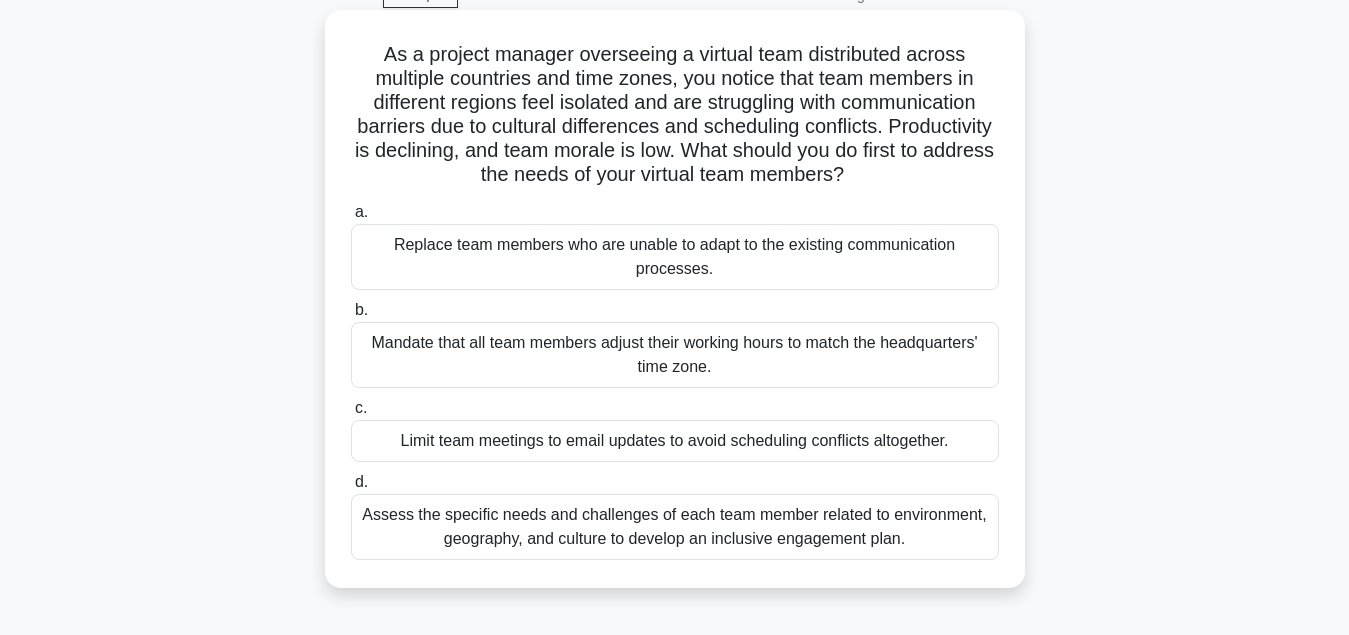 click on "Assess the specific needs and challenges of each team member related to environment, geography, and culture to develop an inclusive engagement plan." at bounding box center (675, 527) 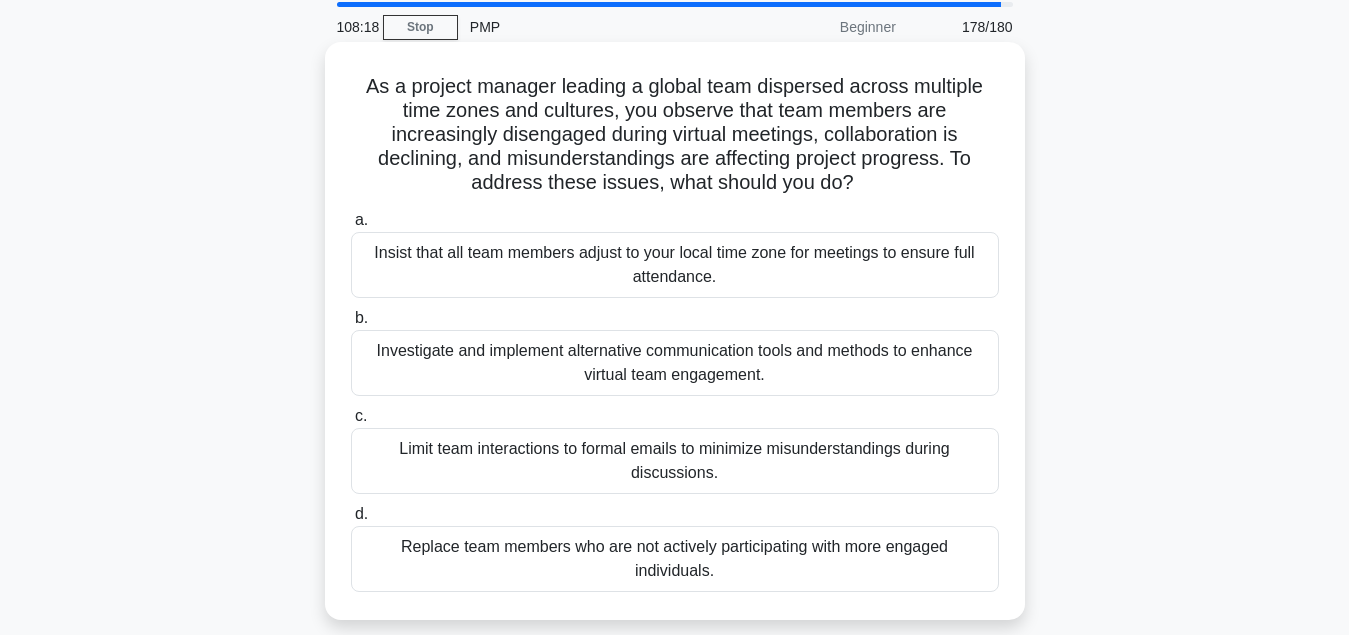 scroll, scrollTop: 102, scrollLeft: 0, axis: vertical 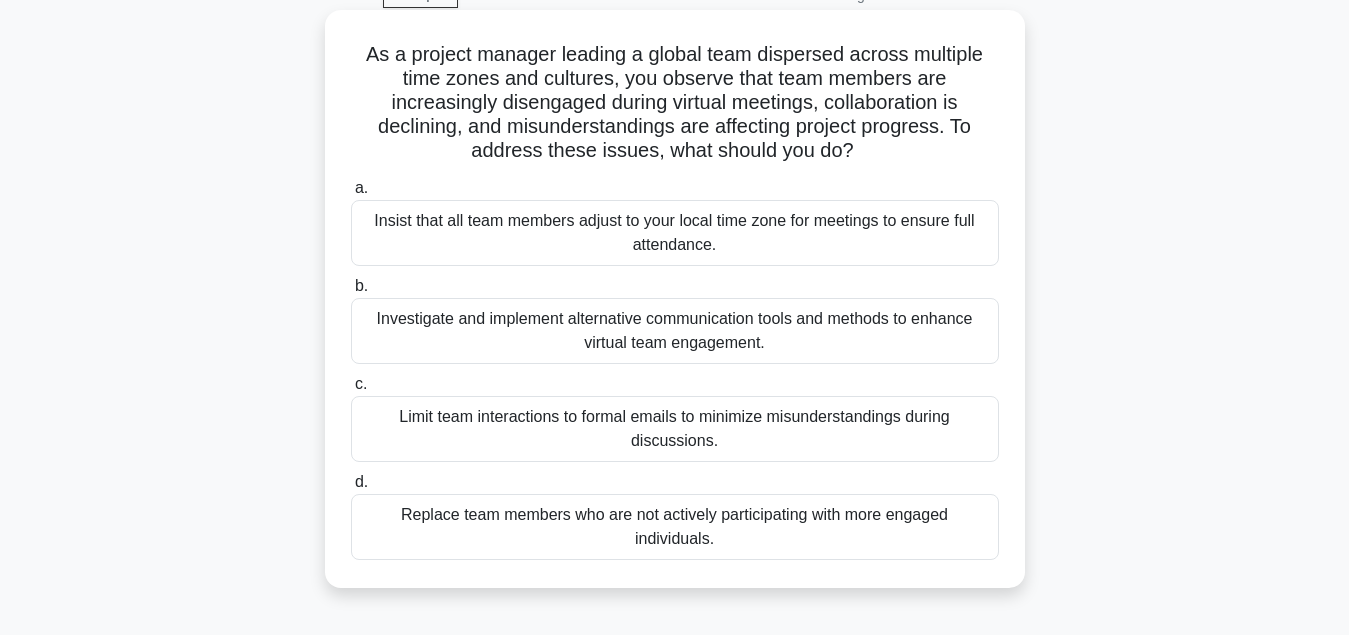 click on "Investigate and implement alternative communication tools and methods to enhance virtual team engagement." at bounding box center (675, 331) 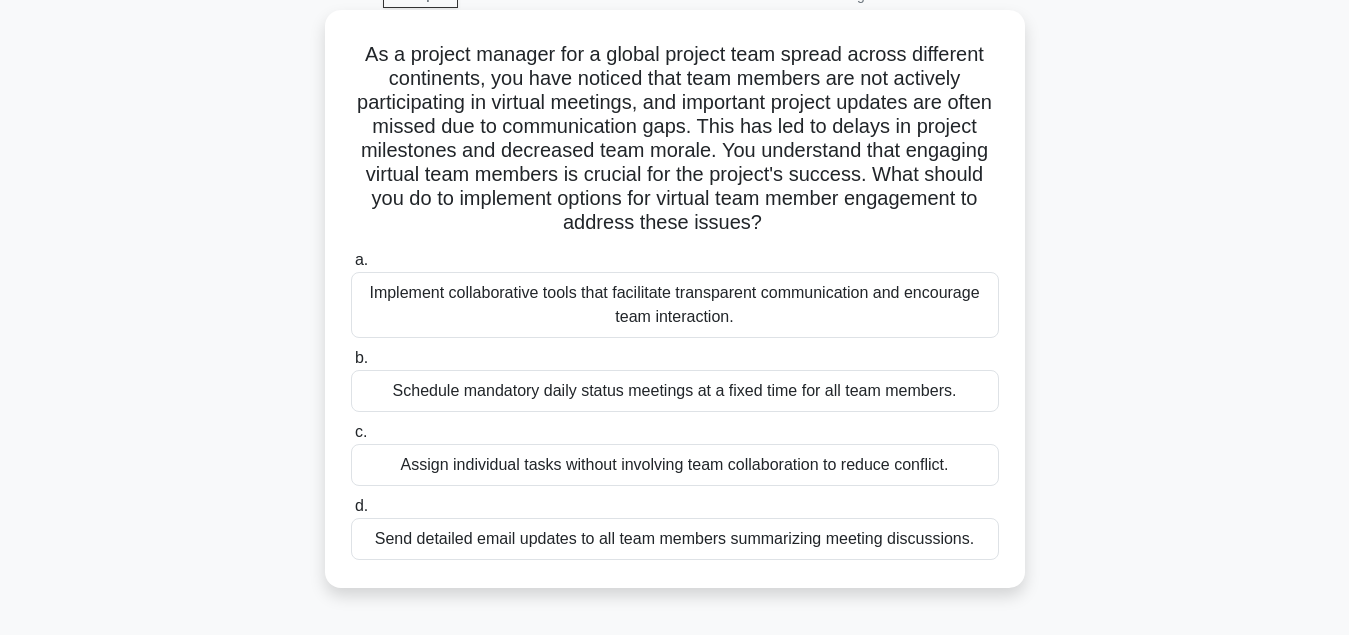scroll, scrollTop: 0, scrollLeft: 0, axis: both 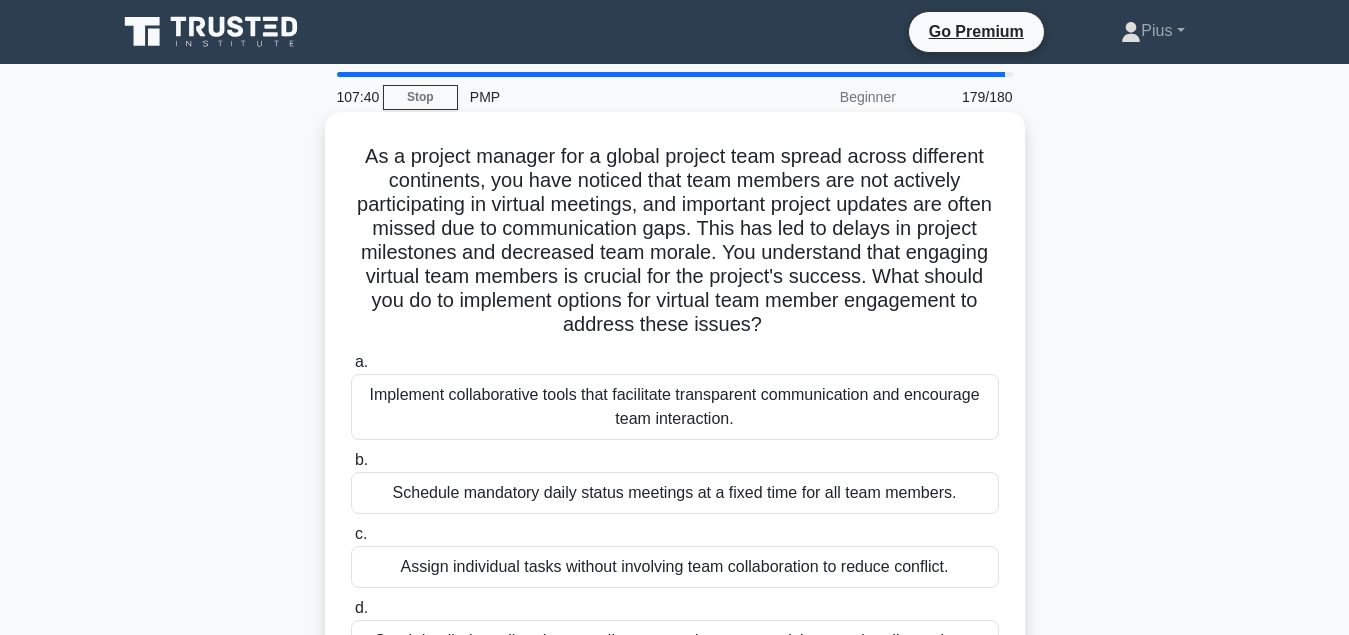 click on "Implement collaborative tools that facilitate transparent communication and encourage team interaction." at bounding box center [675, 407] 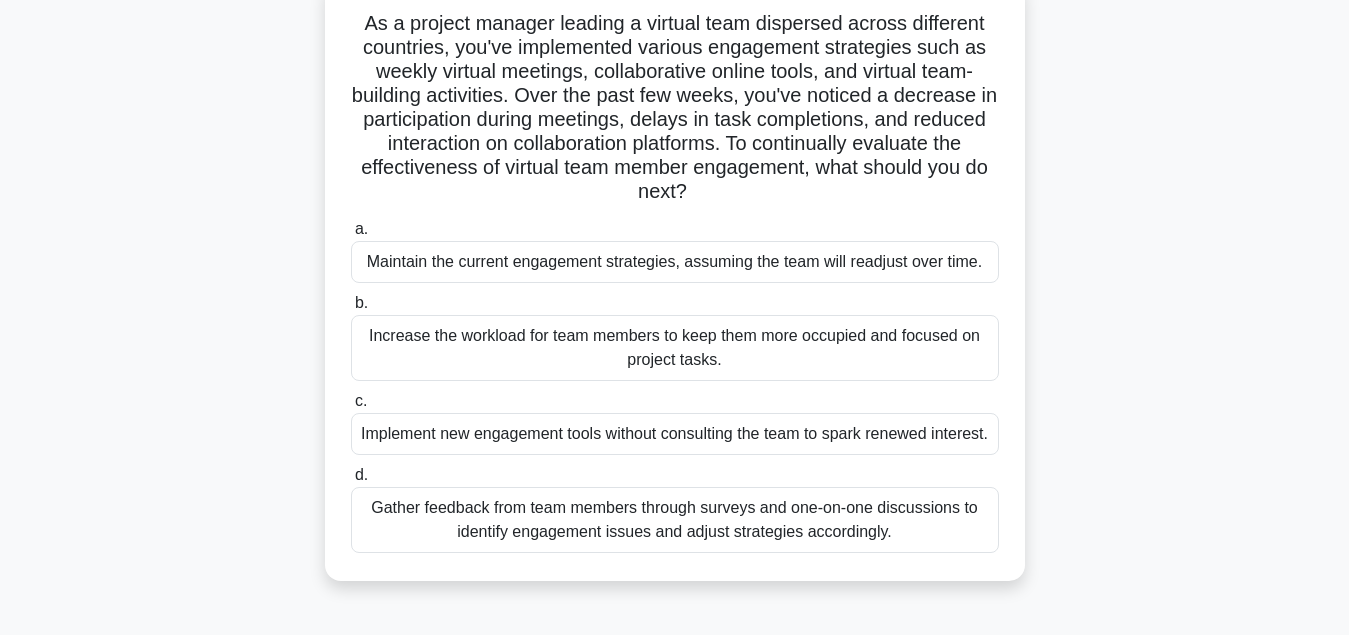 scroll, scrollTop: 204, scrollLeft: 0, axis: vertical 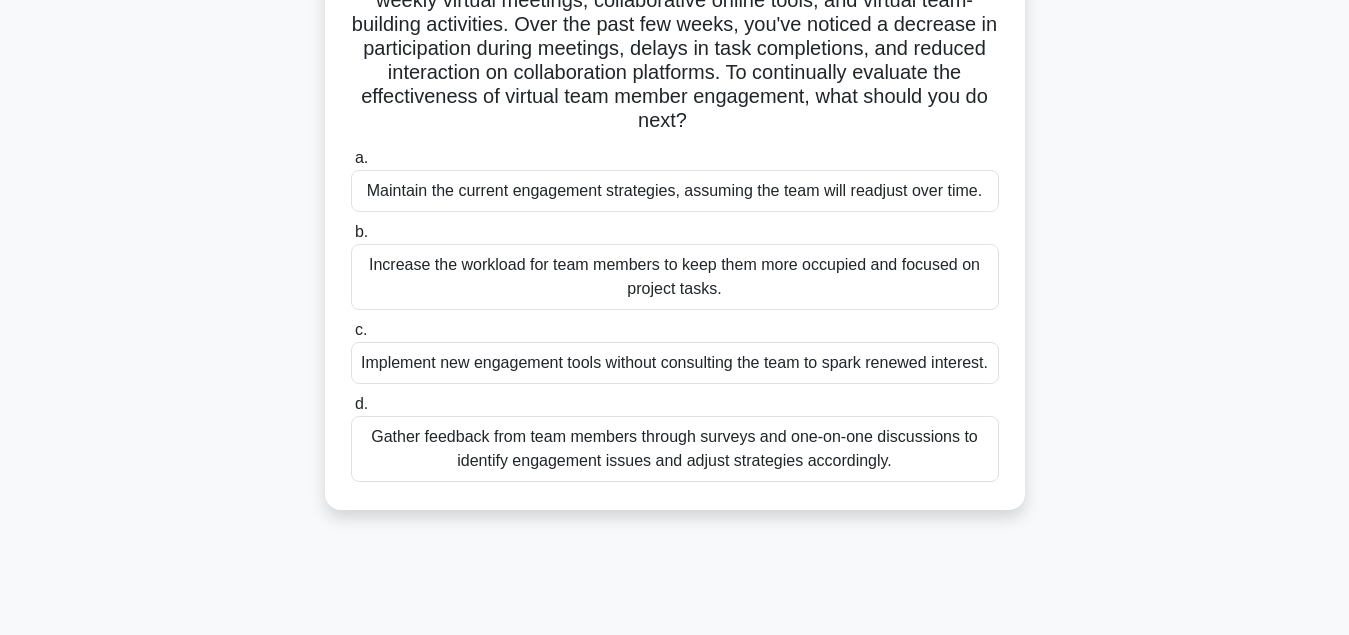 click on "Gather feedback from team members through surveys and one-on-one discussions to identify engagement issues and adjust strategies accordingly." at bounding box center (675, 449) 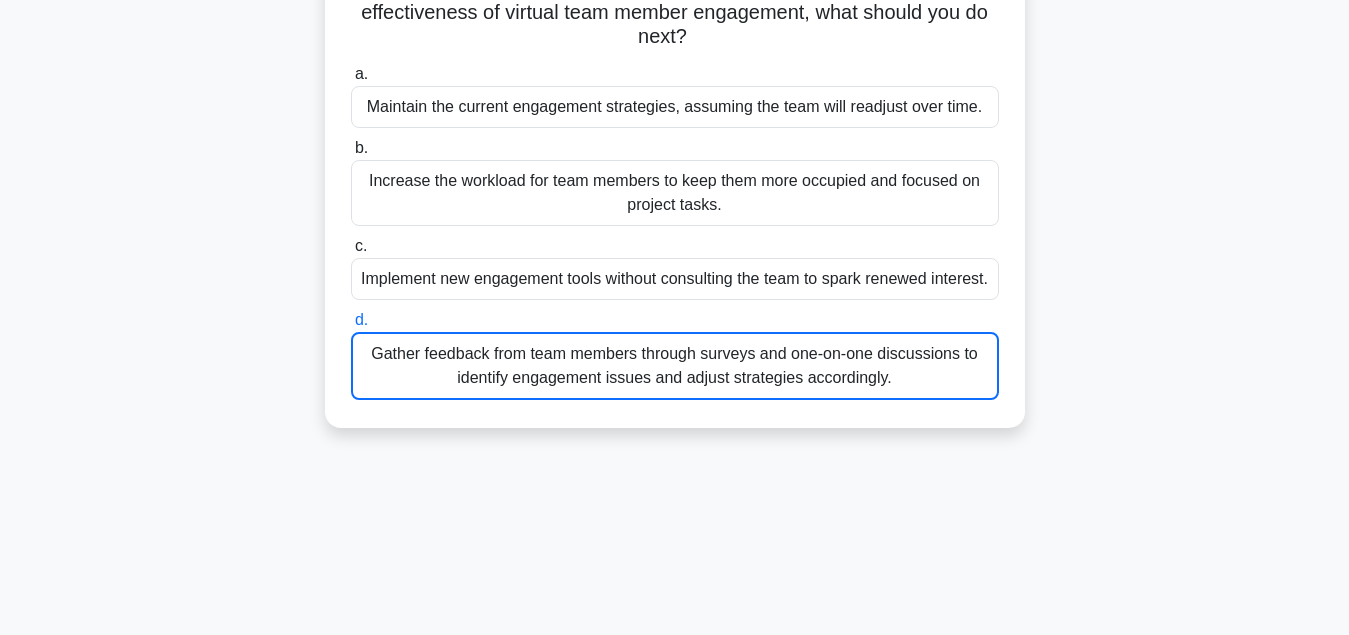 scroll, scrollTop: 306, scrollLeft: 0, axis: vertical 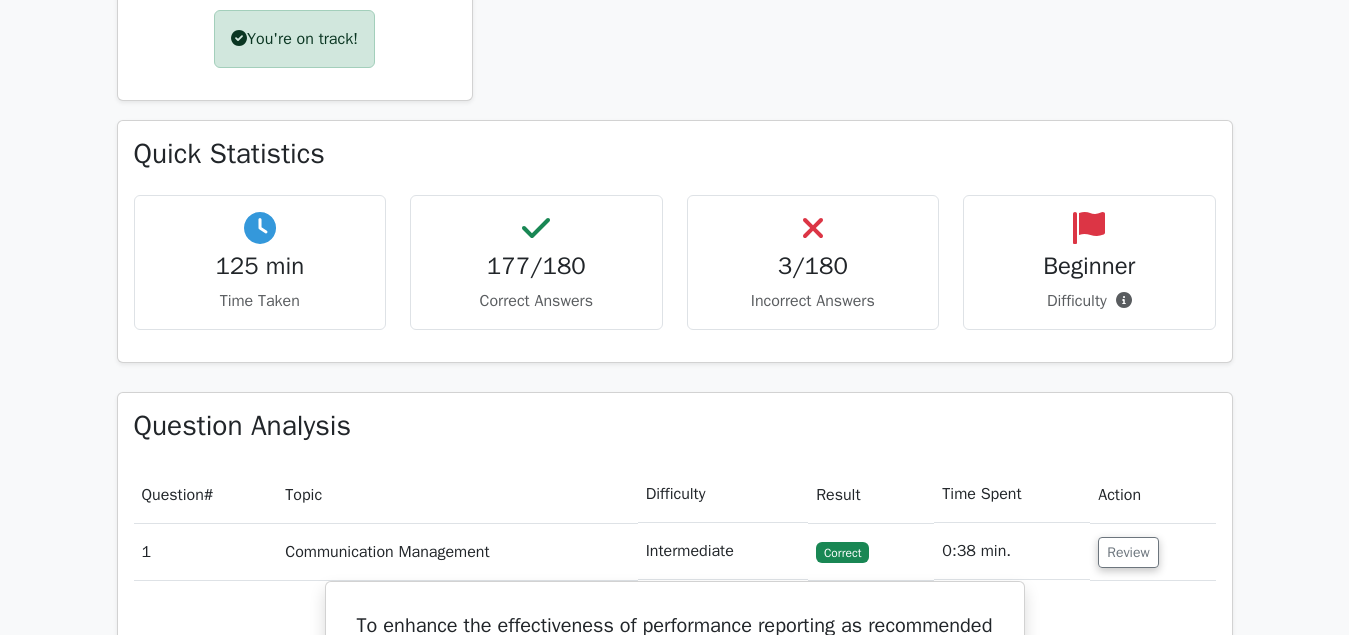 click on "3/180
Incorrect Answers" at bounding box center (813, 262) 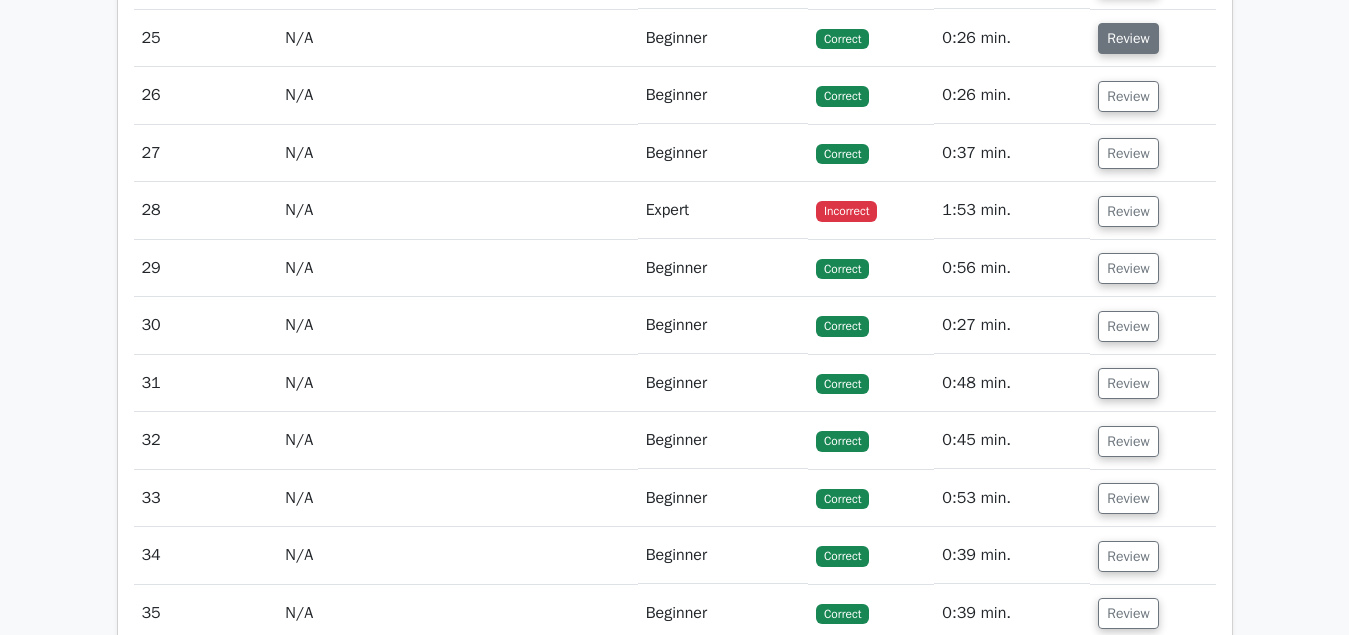 scroll, scrollTop: 3774, scrollLeft: 0, axis: vertical 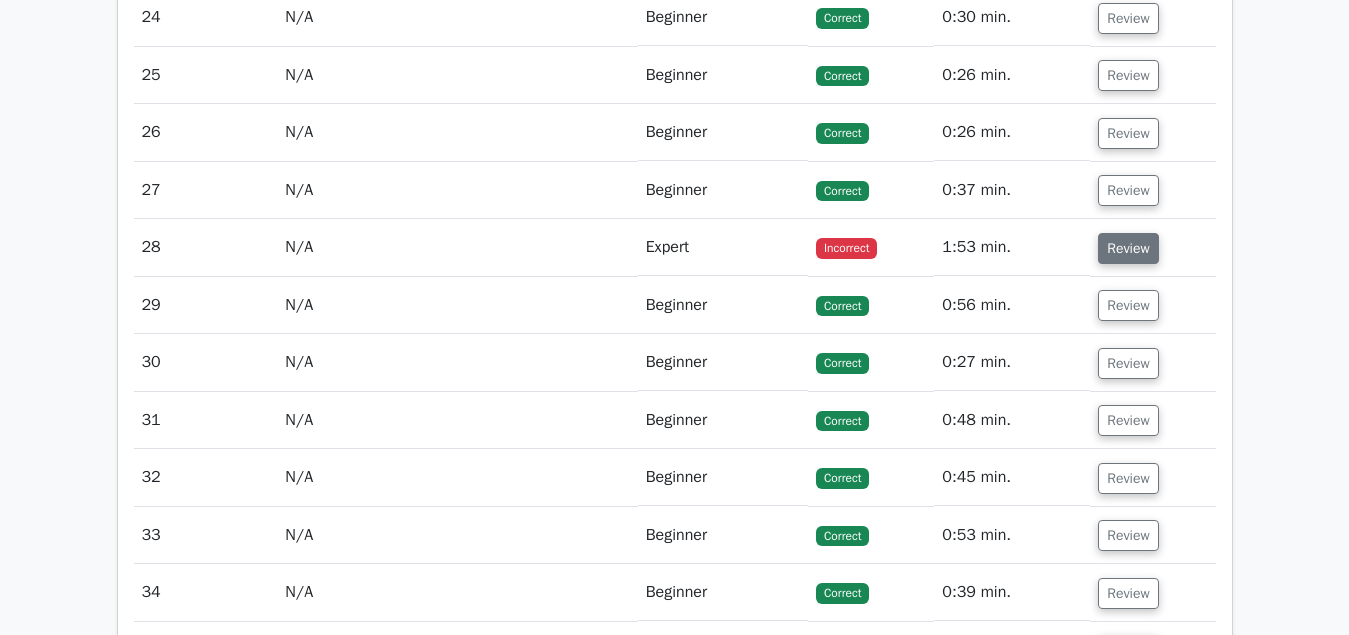 click on "Review" at bounding box center [1128, 248] 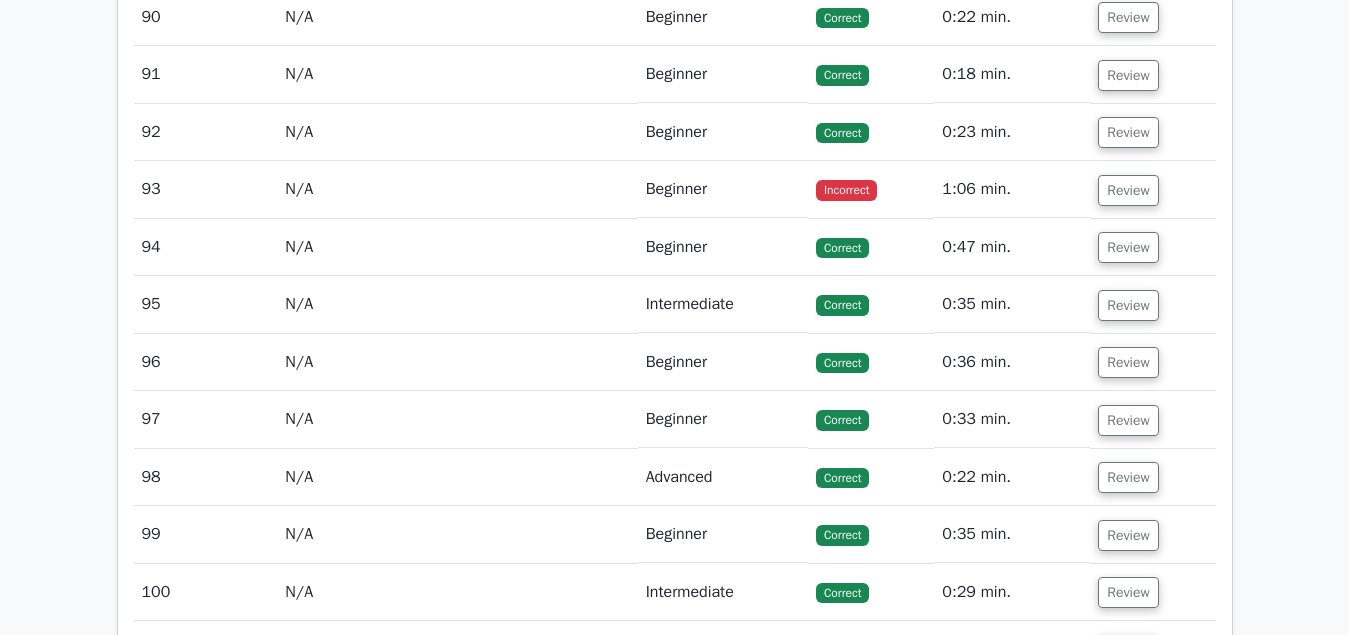 scroll, scrollTop: 8568, scrollLeft: 0, axis: vertical 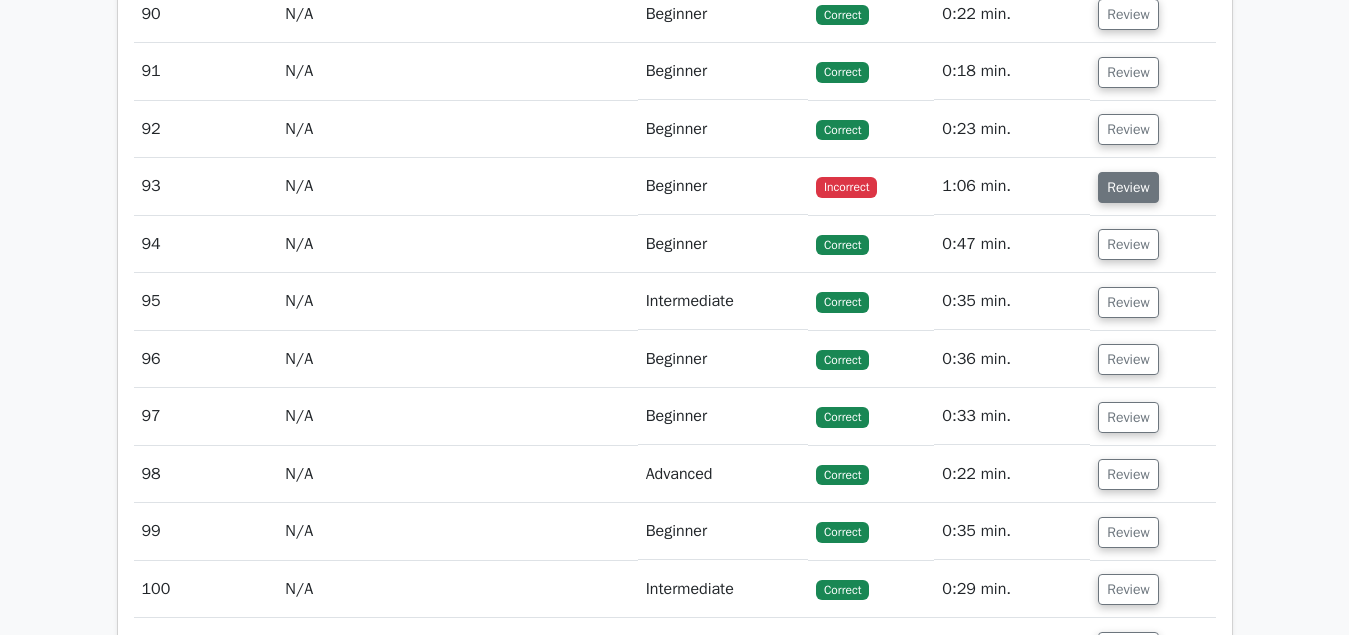 click on "Review" at bounding box center [1128, 187] 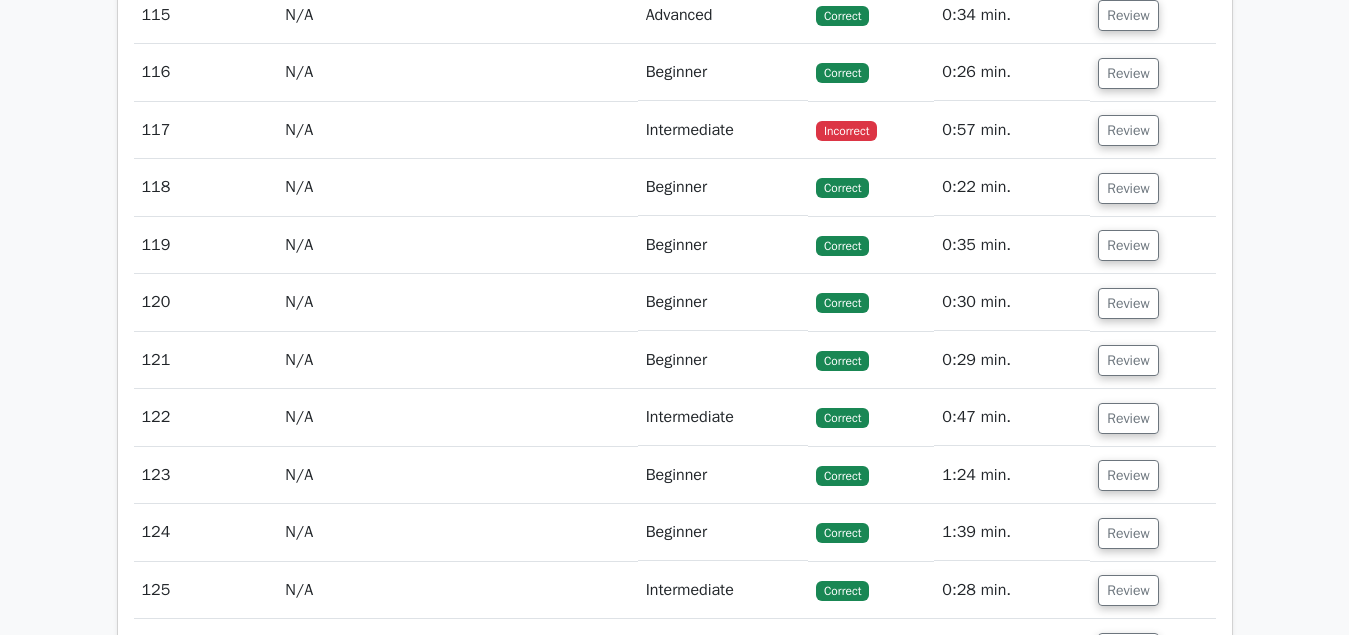 scroll, scrollTop: 10812, scrollLeft: 0, axis: vertical 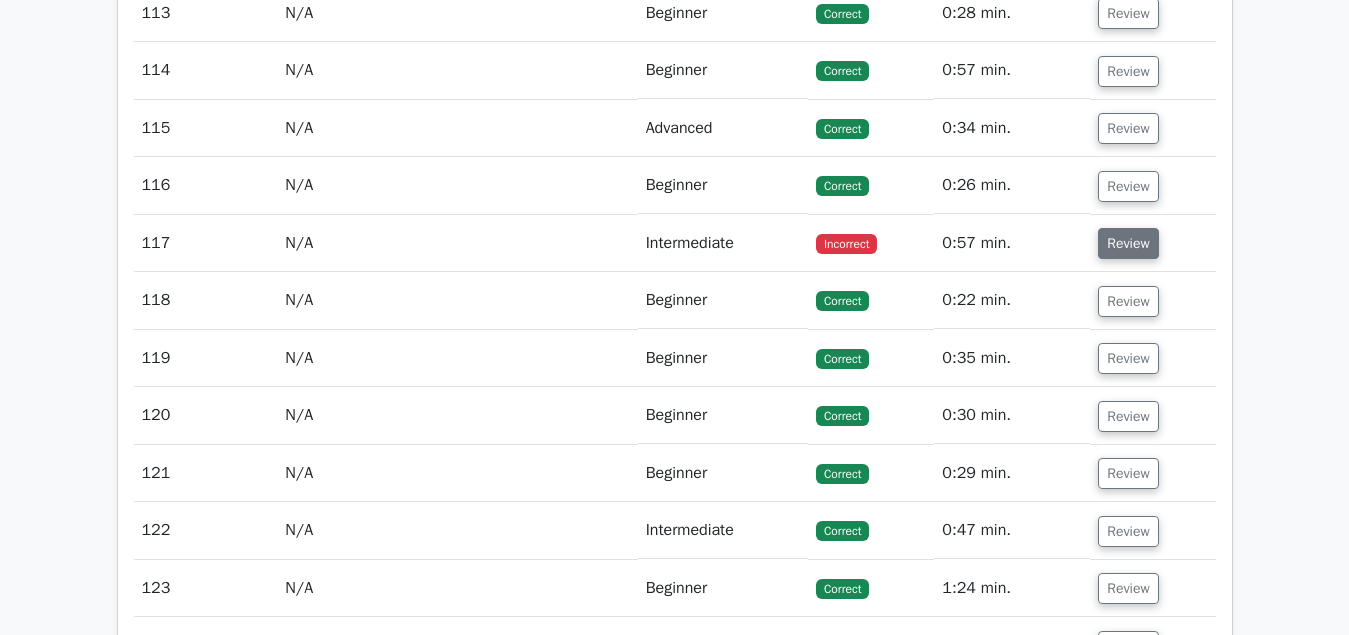 click on "Review" at bounding box center [1128, 243] 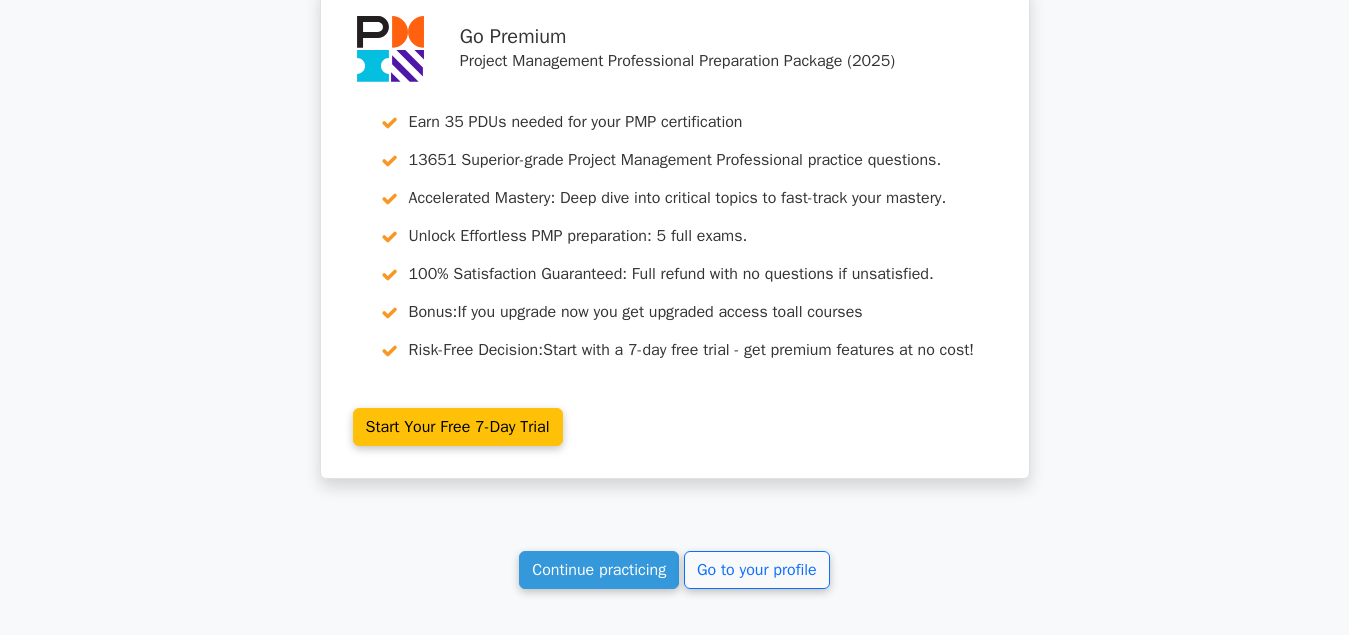 scroll, scrollTop: 15402, scrollLeft: 0, axis: vertical 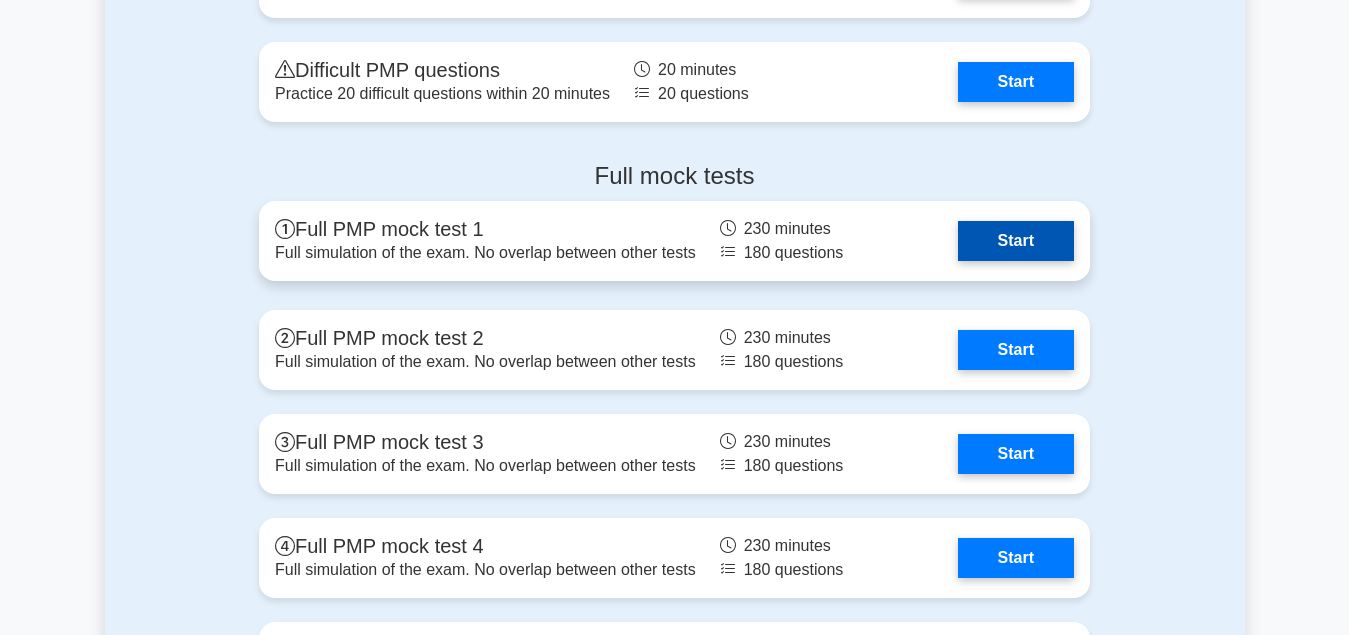 click on "Start" at bounding box center (1016, 241) 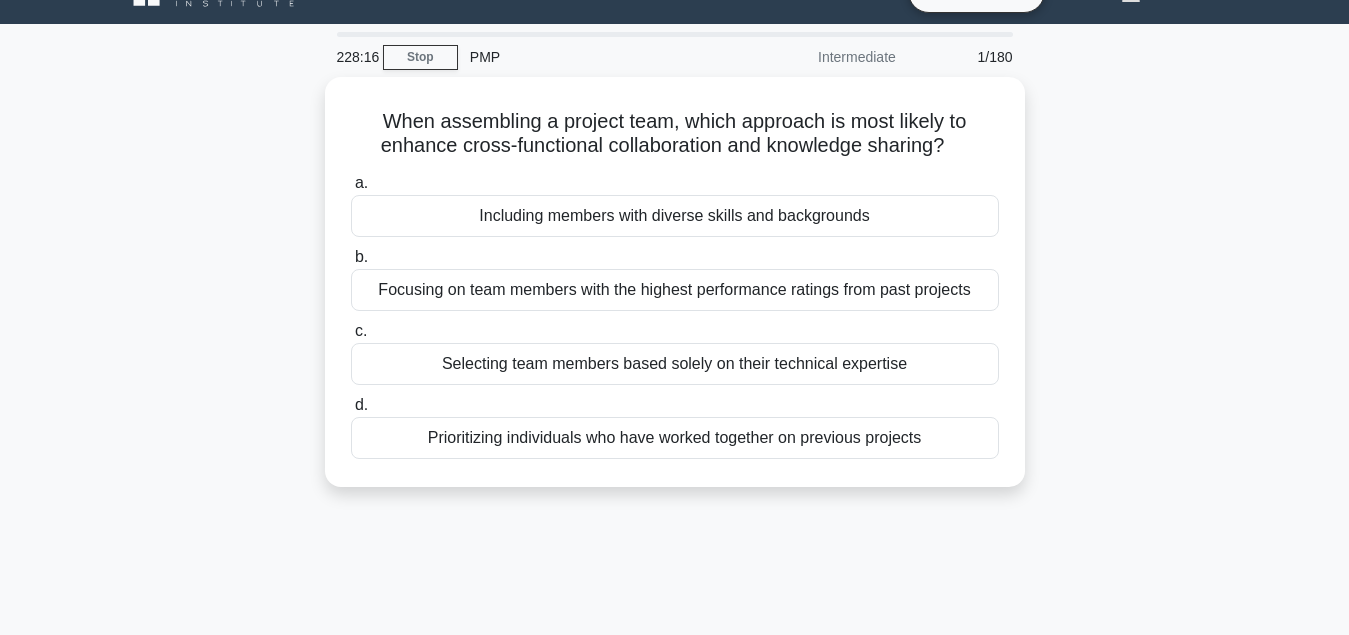 scroll, scrollTop: 0, scrollLeft: 0, axis: both 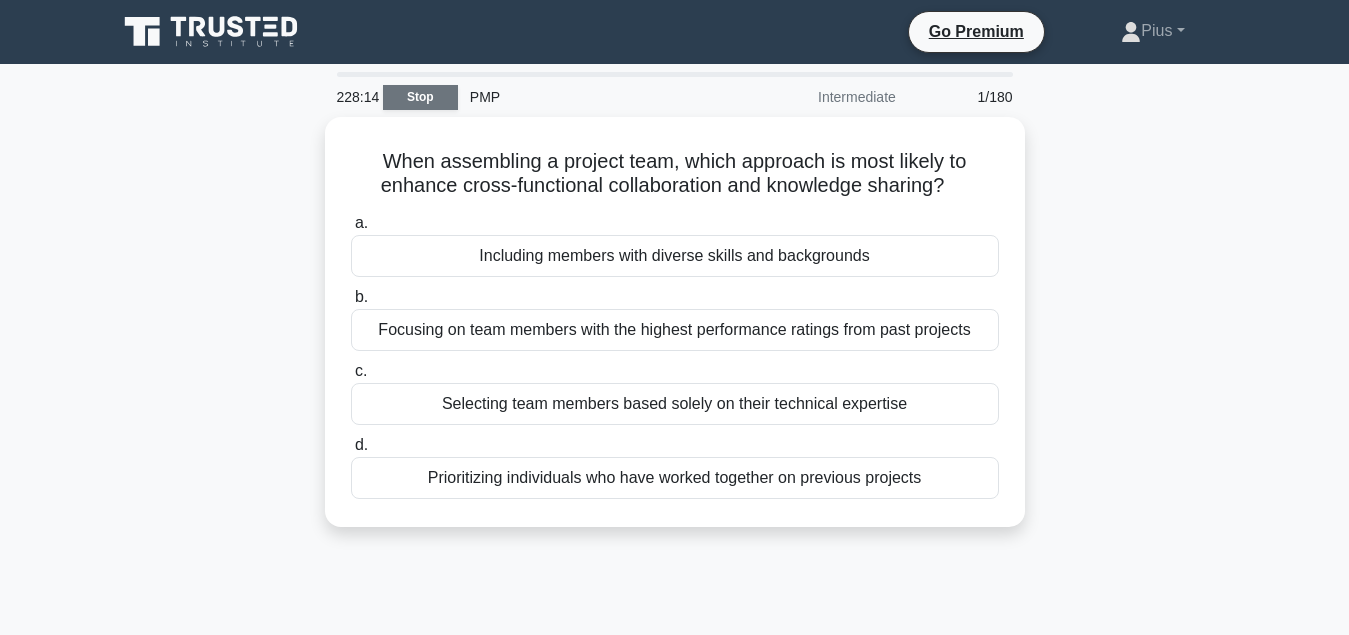 click on "Stop" at bounding box center [420, 97] 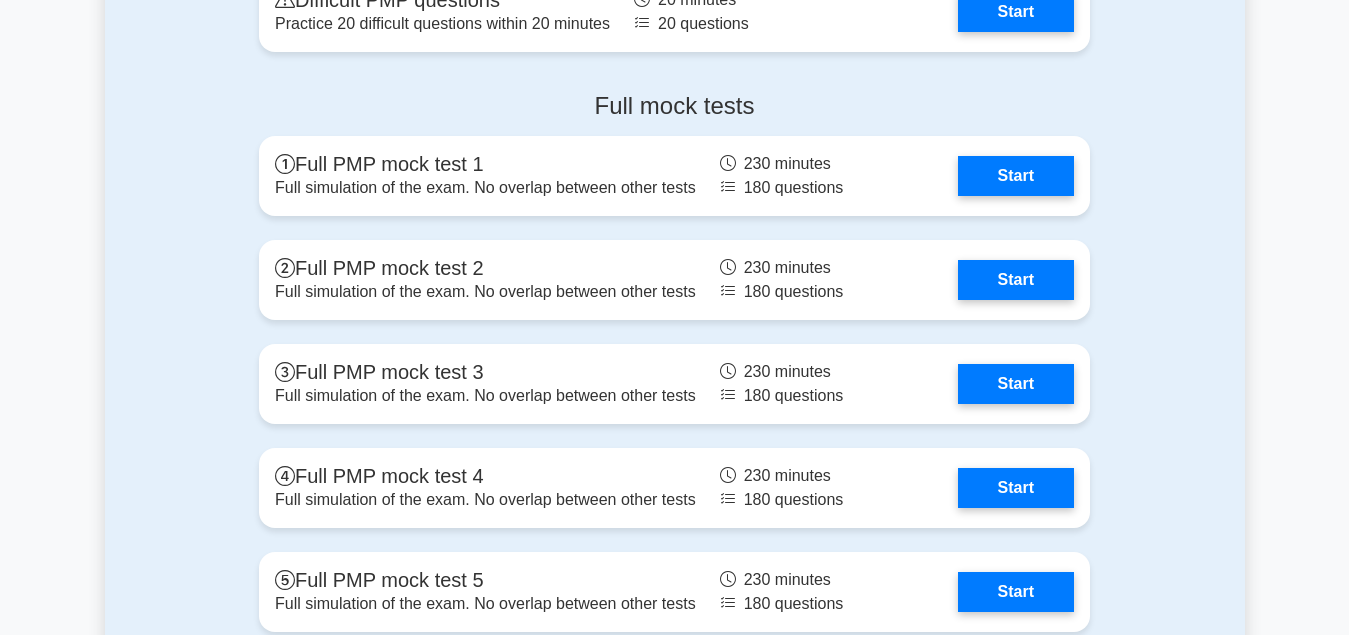 scroll, scrollTop: 7548, scrollLeft: 0, axis: vertical 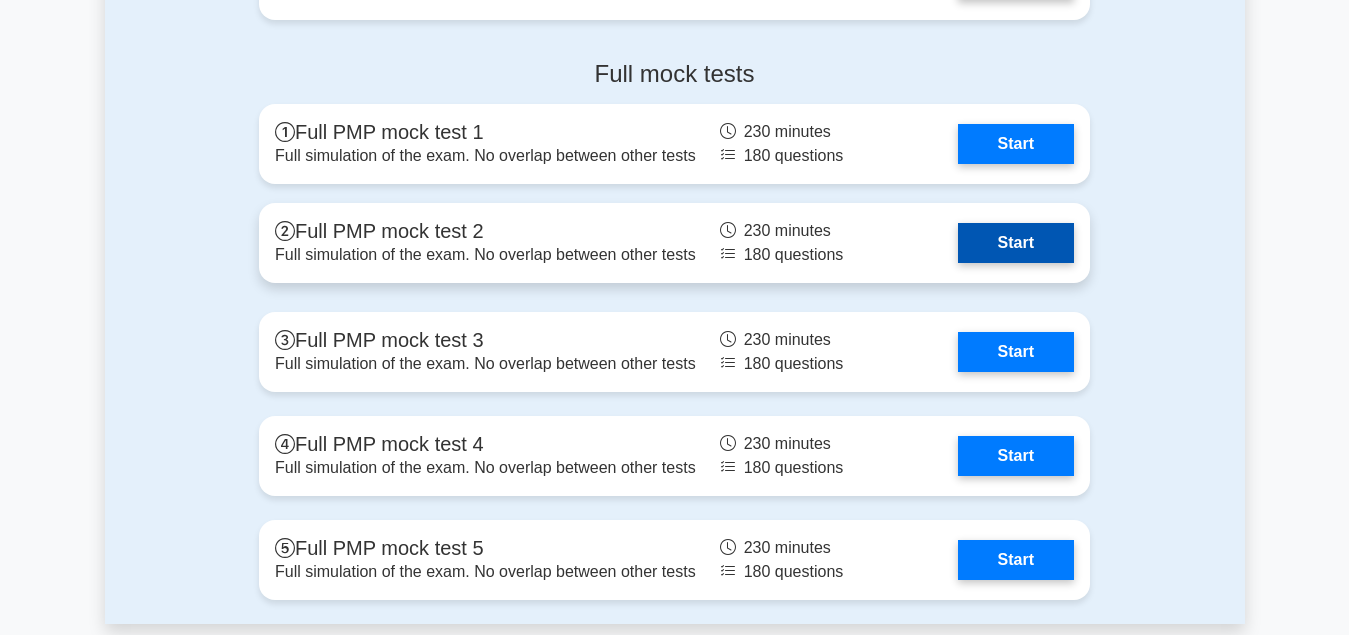 click on "Start" at bounding box center (1016, 243) 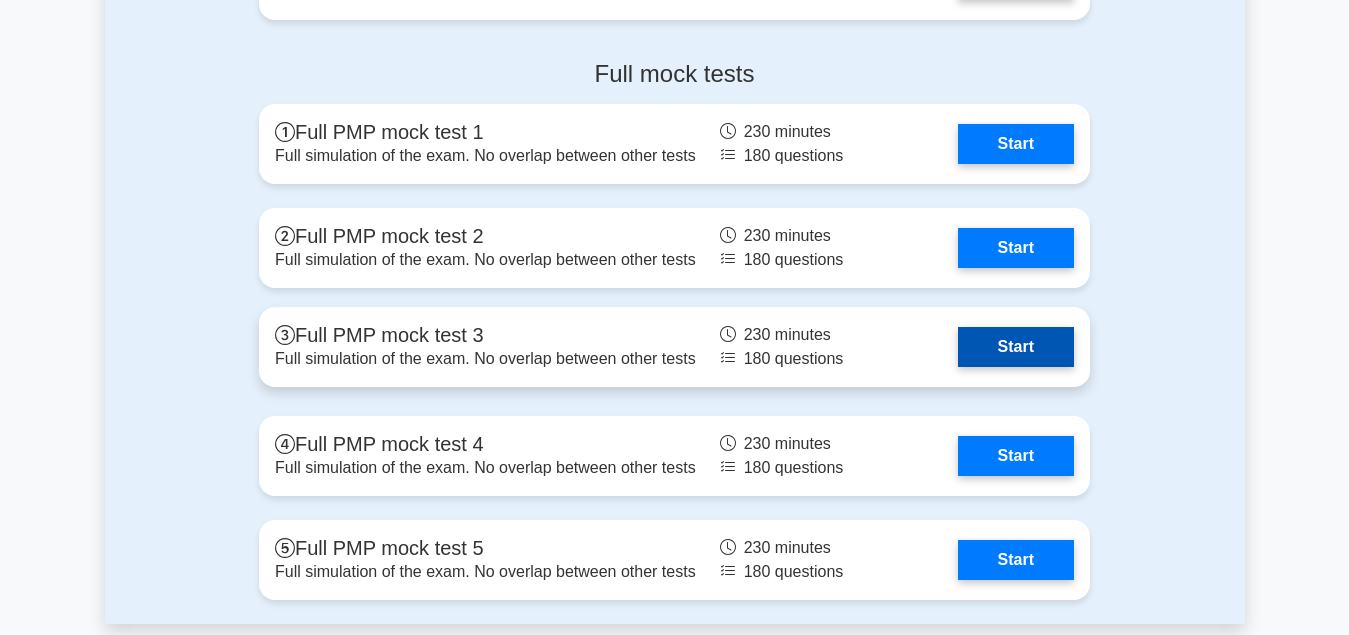 click on "Start" at bounding box center (1016, 347) 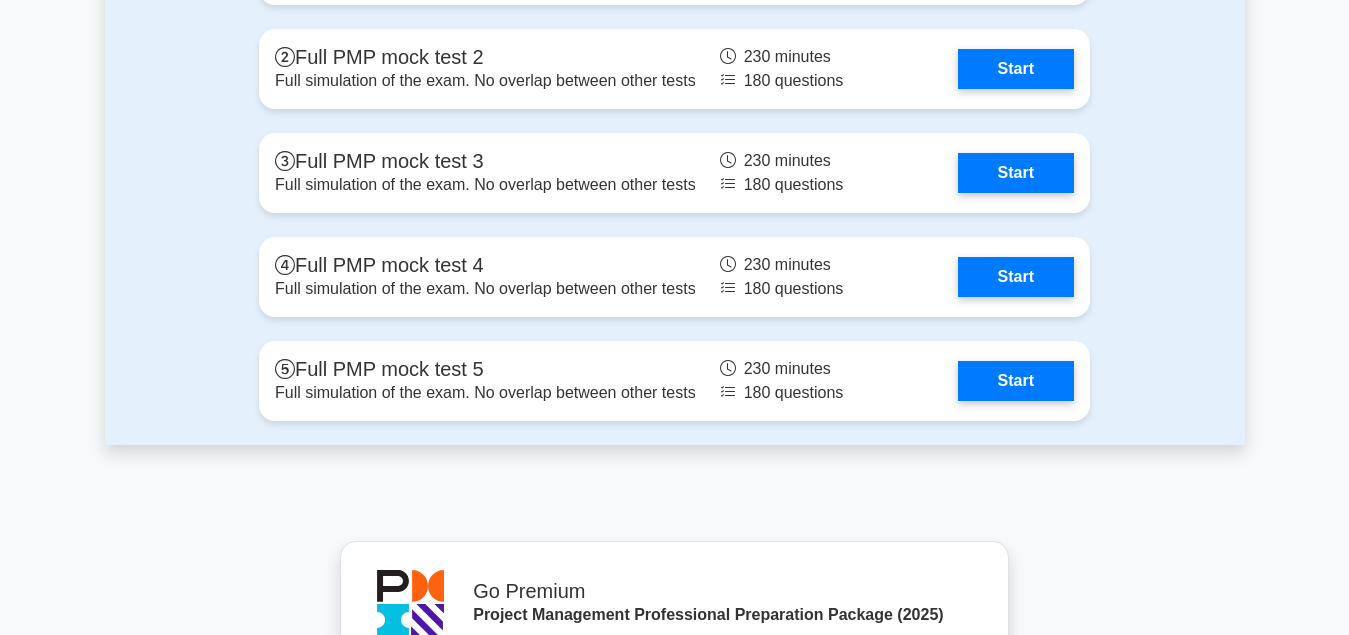 scroll, scrollTop: 7752, scrollLeft: 0, axis: vertical 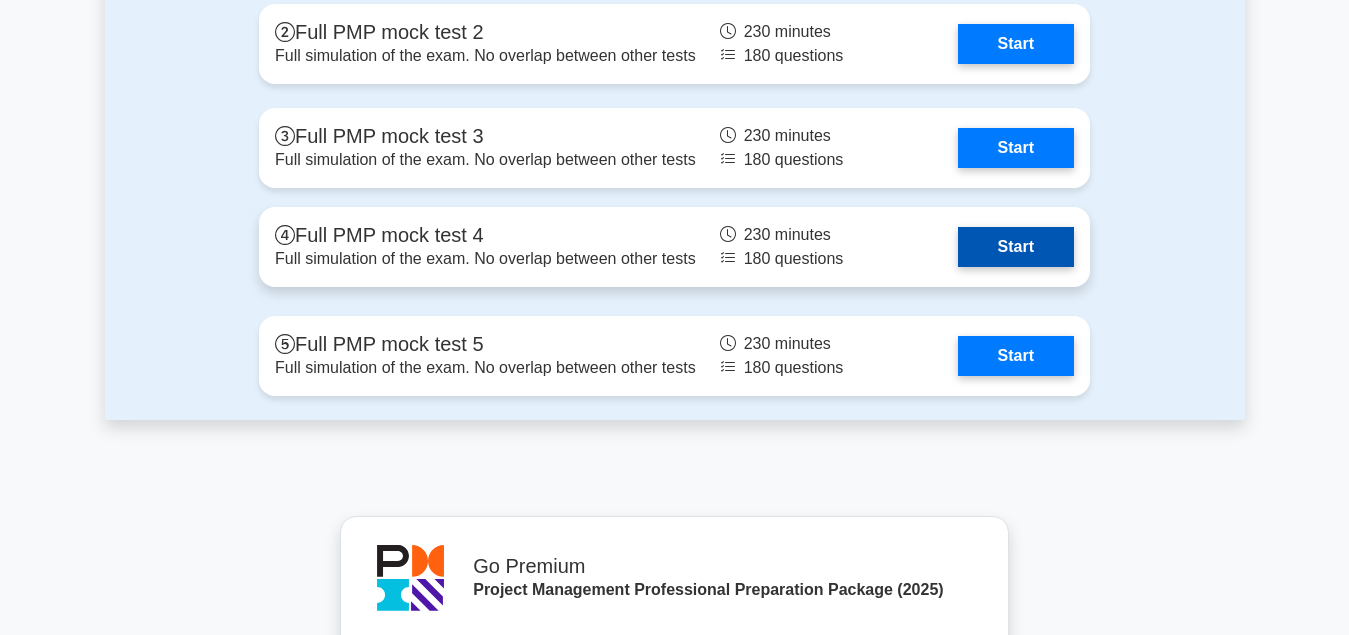 click on "Start" at bounding box center [1016, 247] 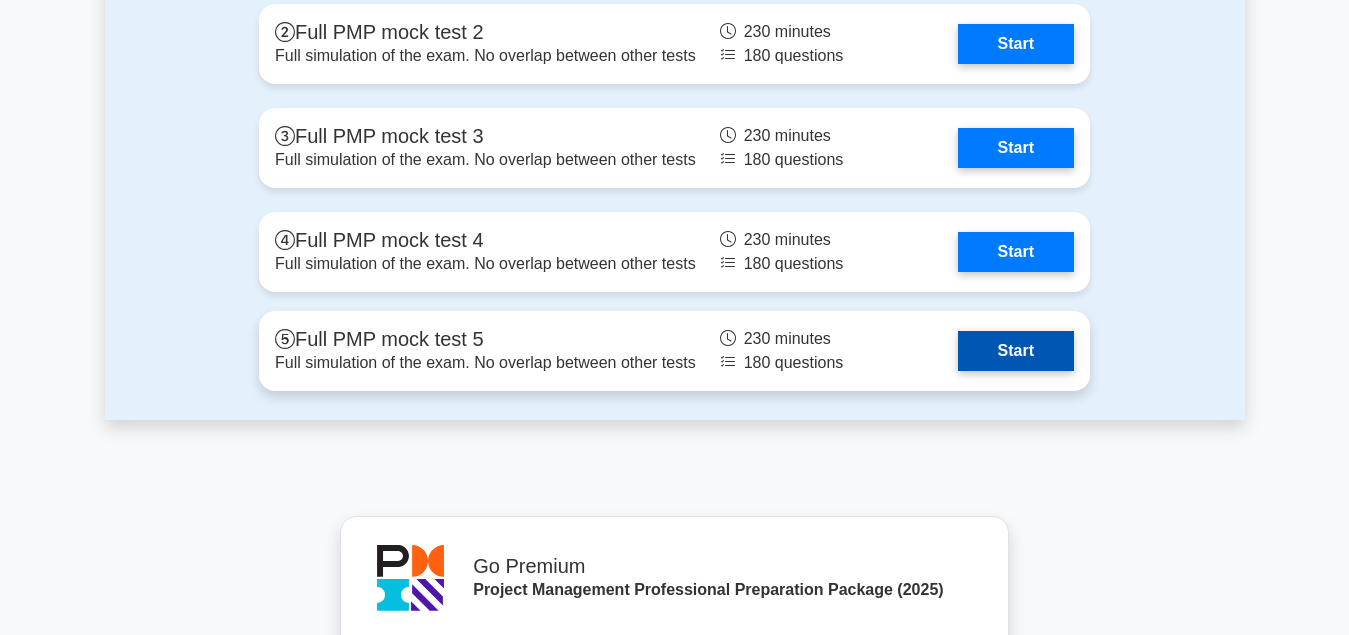 click on "Start" at bounding box center [1016, 351] 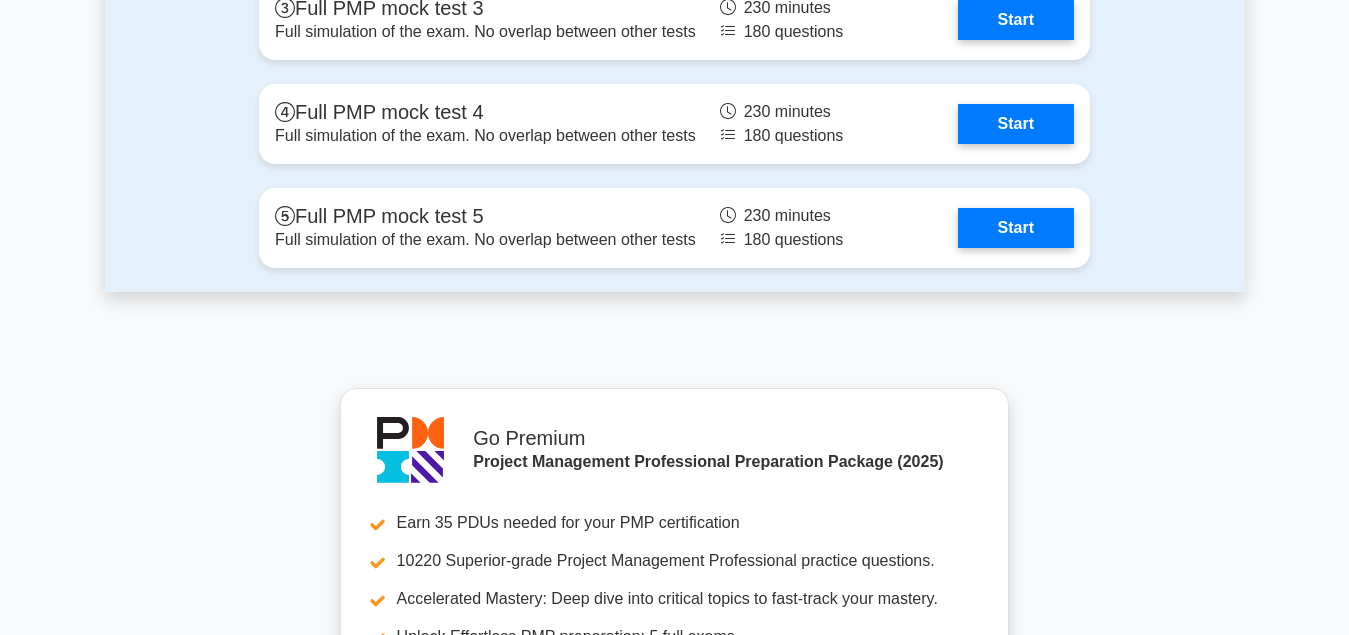 scroll, scrollTop: 7956, scrollLeft: 0, axis: vertical 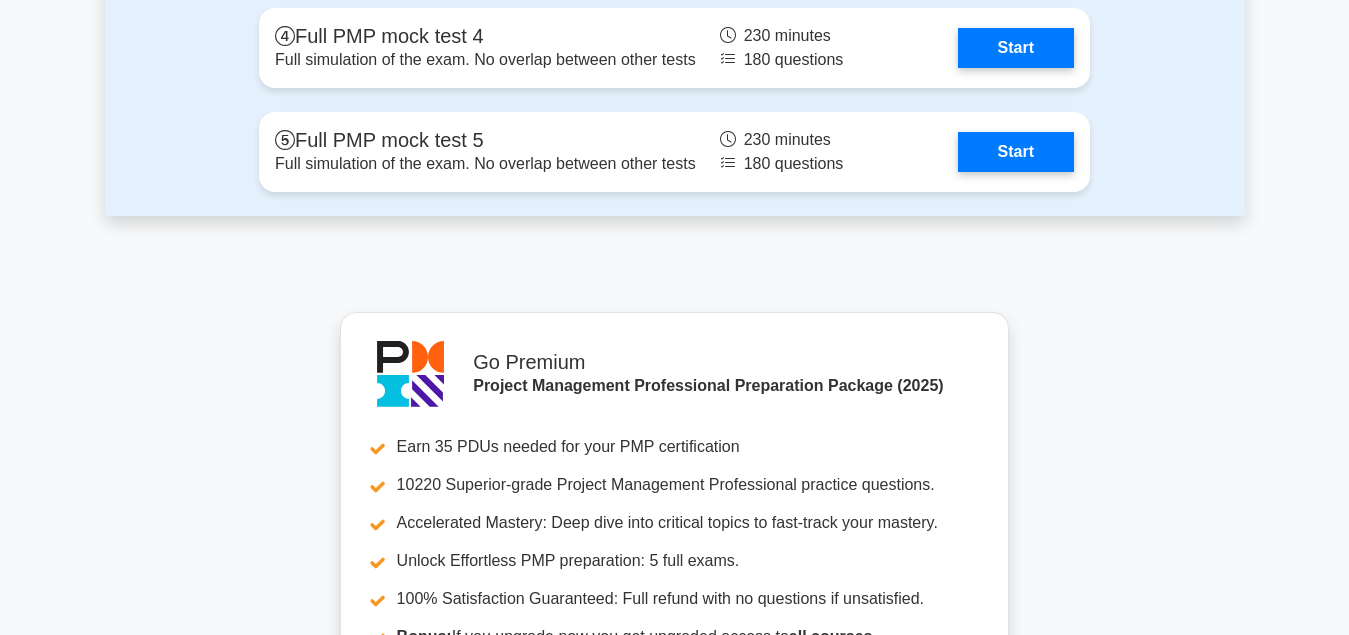 click on "Start Your Free 7-Day Trial" at bounding box center (513, 754) 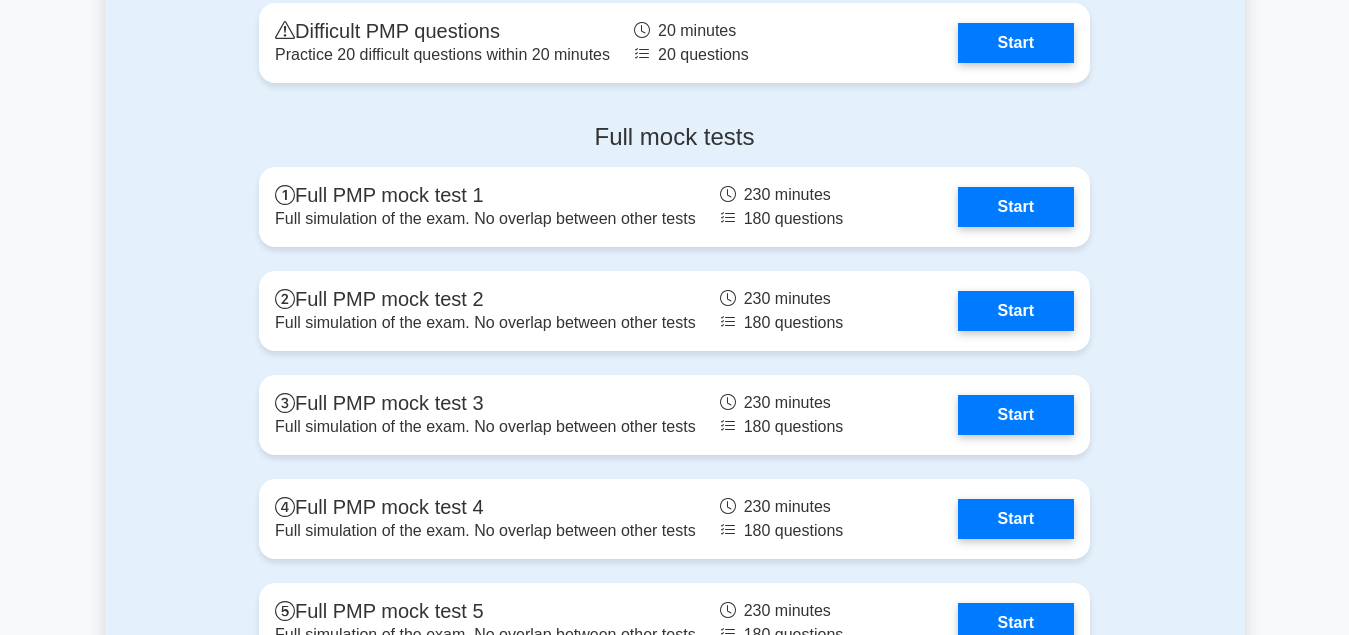 scroll, scrollTop: 7446, scrollLeft: 0, axis: vertical 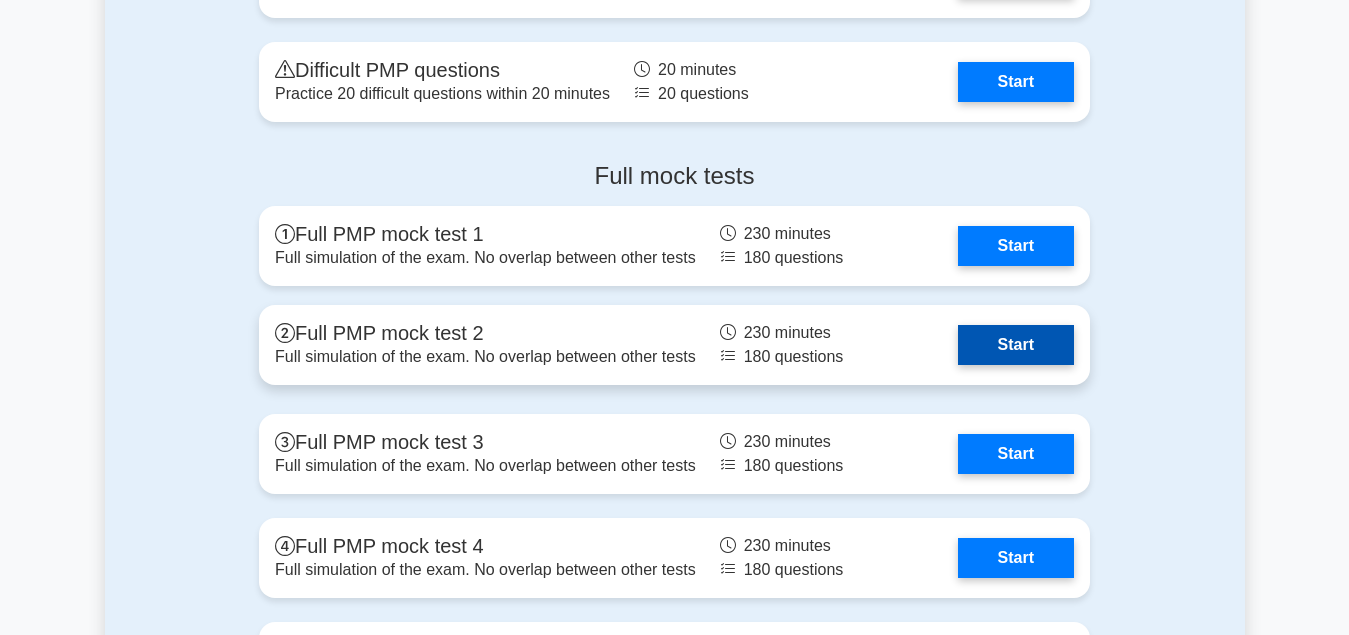 click on "Start" at bounding box center (1016, 345) 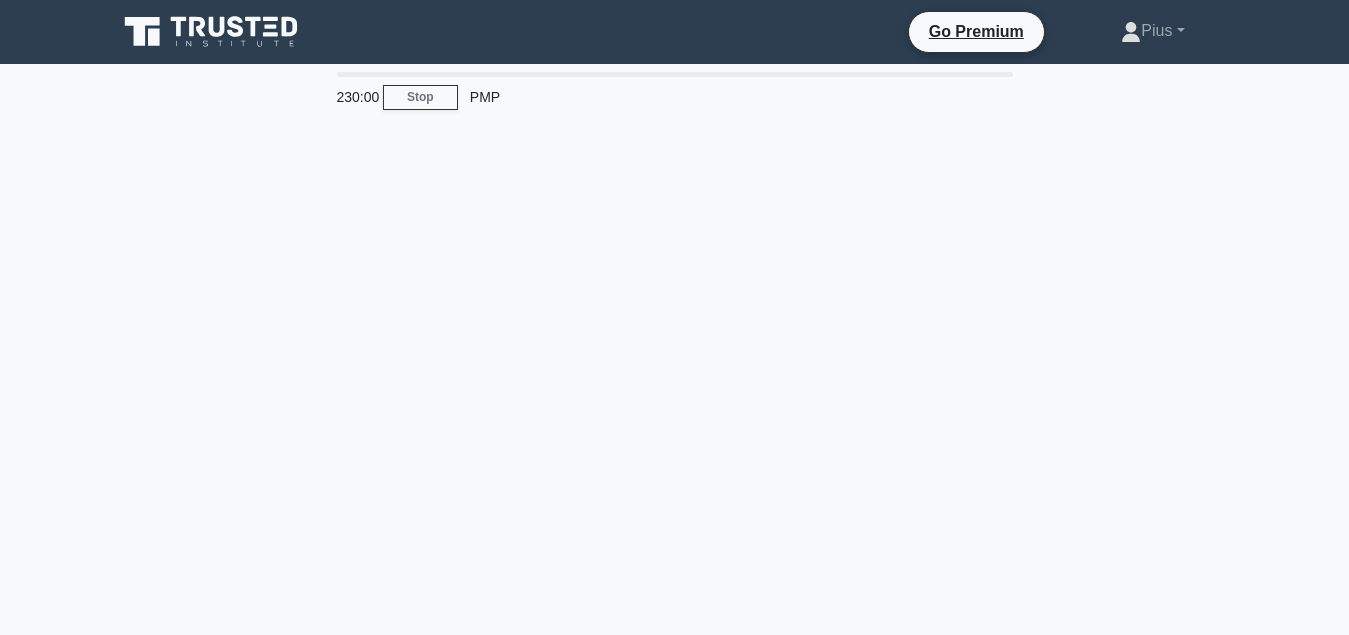 scroll, scrollTop: 0, scrollLeft: 0, axis: both 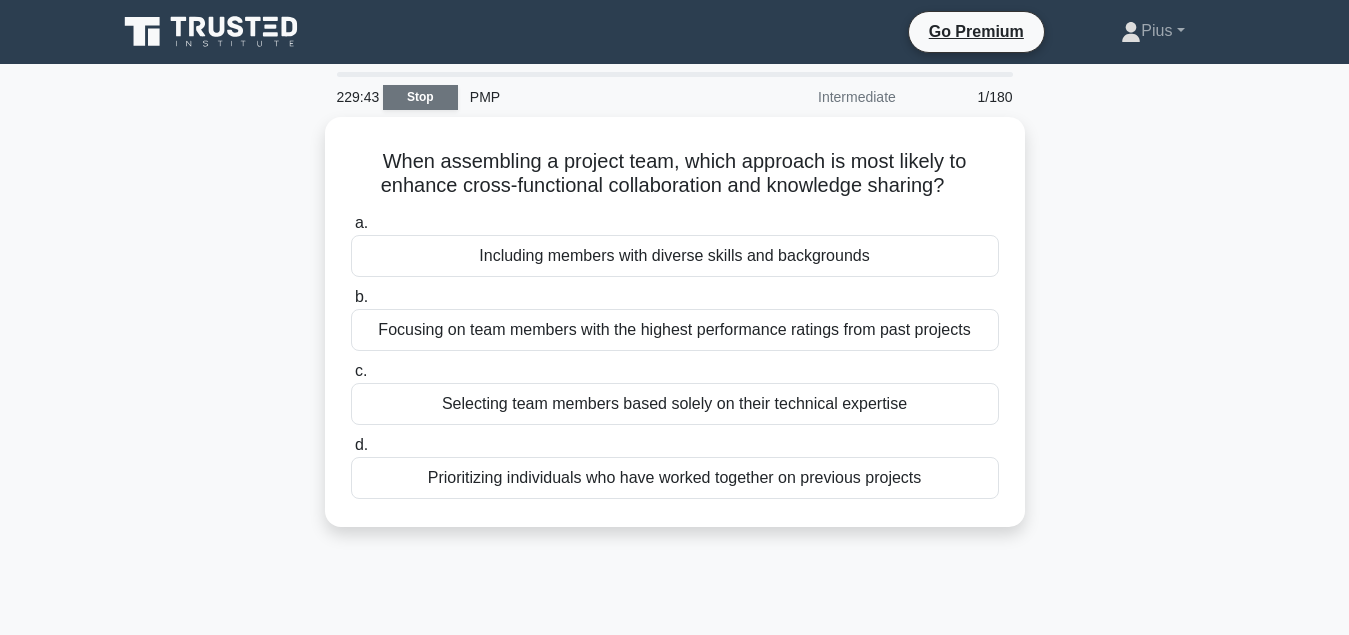 click on "Stop" at bounding box center [420, 97] 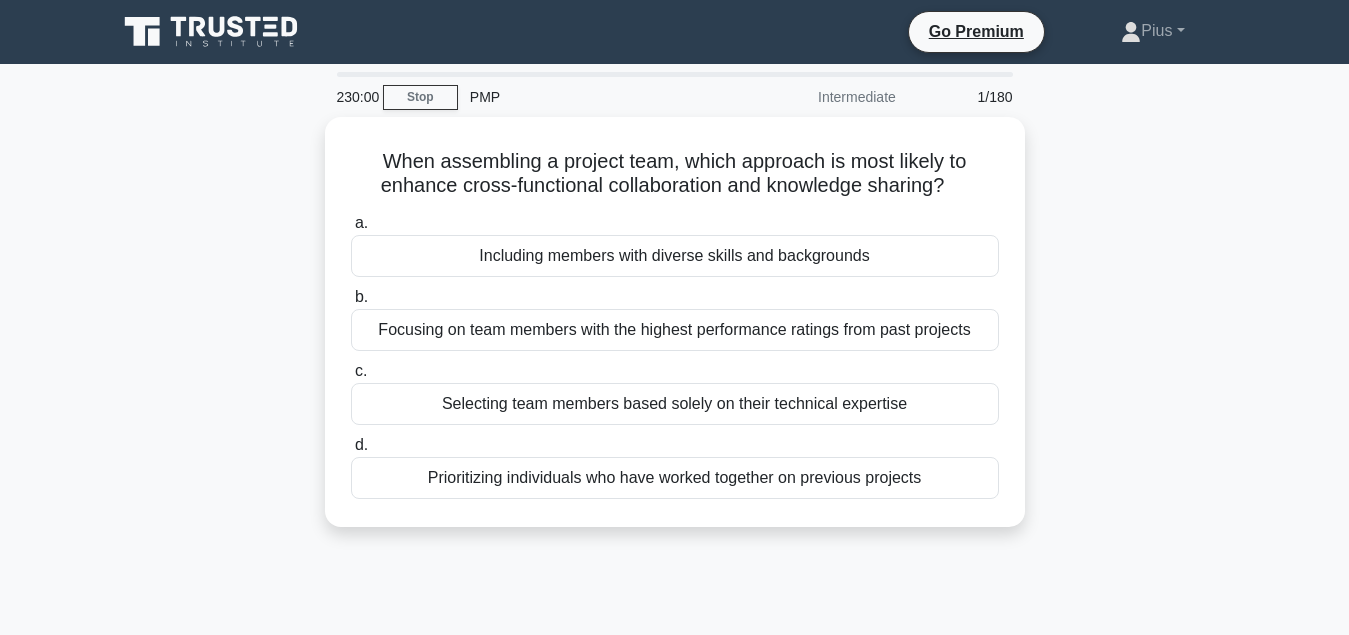scroll, scrollTop: 0, scrollLeft: 0, axis: both 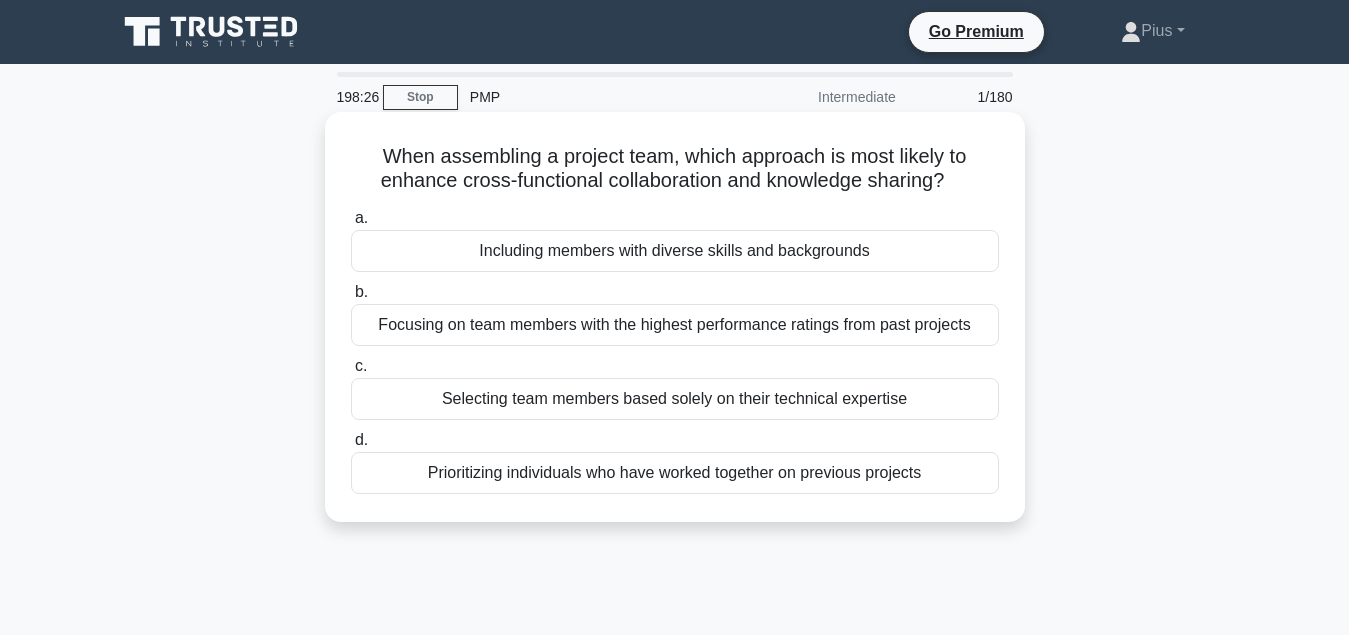 click on "Focusing on team members with the highest performance ratings from past projects" at bounding box center (675, 325) 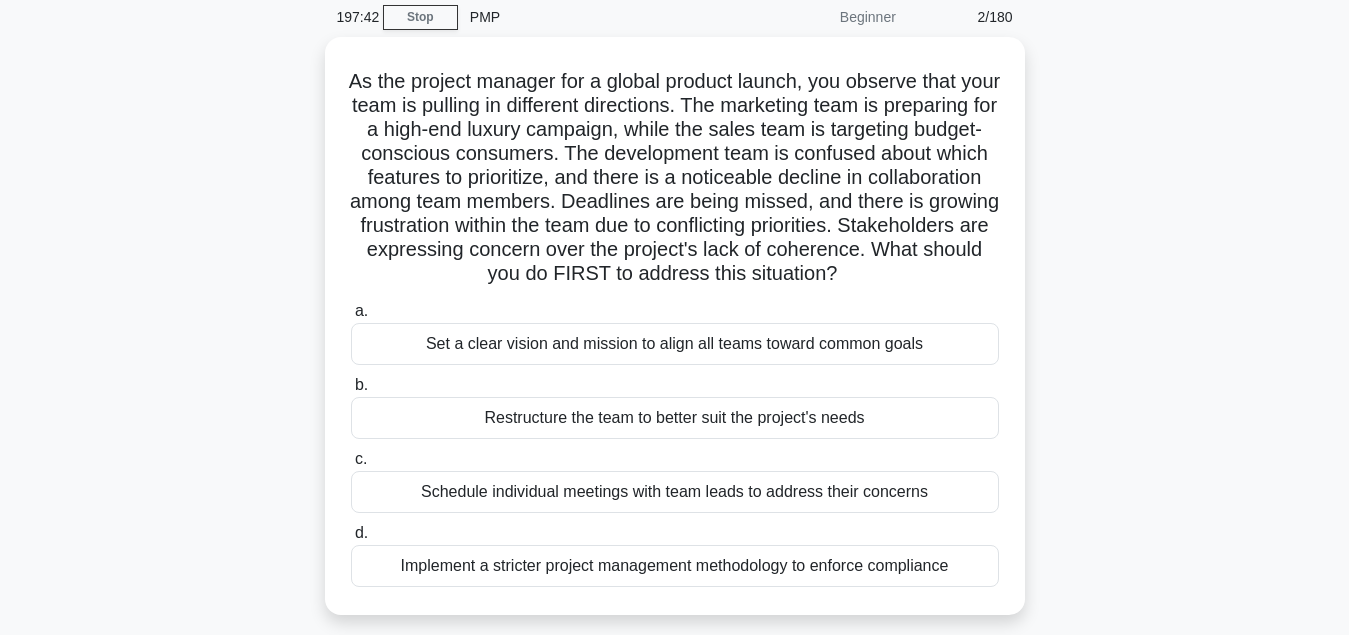 scroll, scrollTop: 102, scrollLeft: 0, axis: vertical 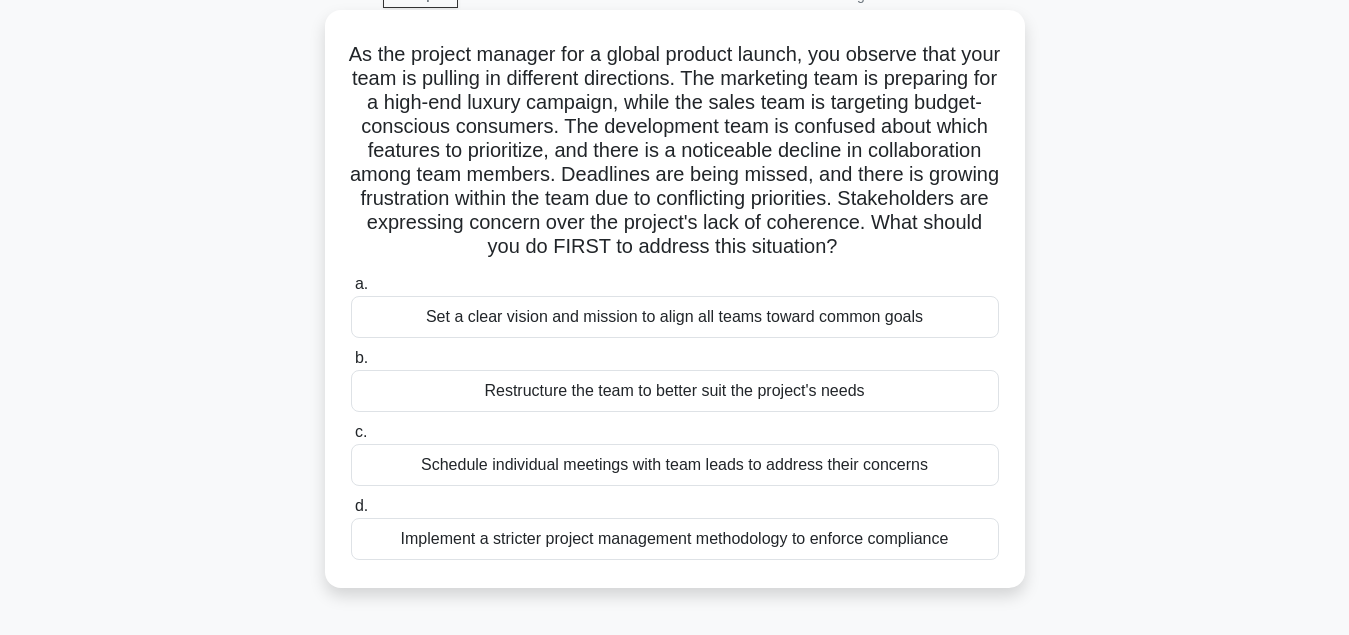 click on "Set a clear vision and mission to align all teams toward common goals" at bounding box center (675, 317) 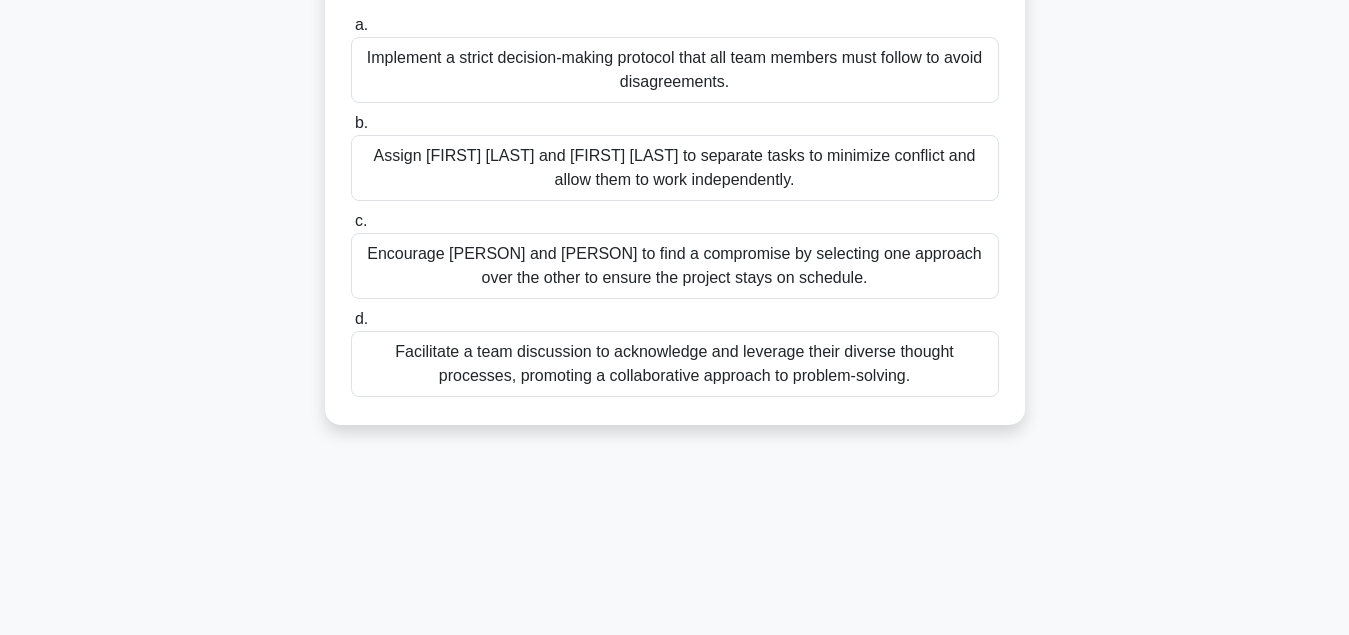 scroll, scrollTop: 408, scrollLeft: 0, axis: vertical 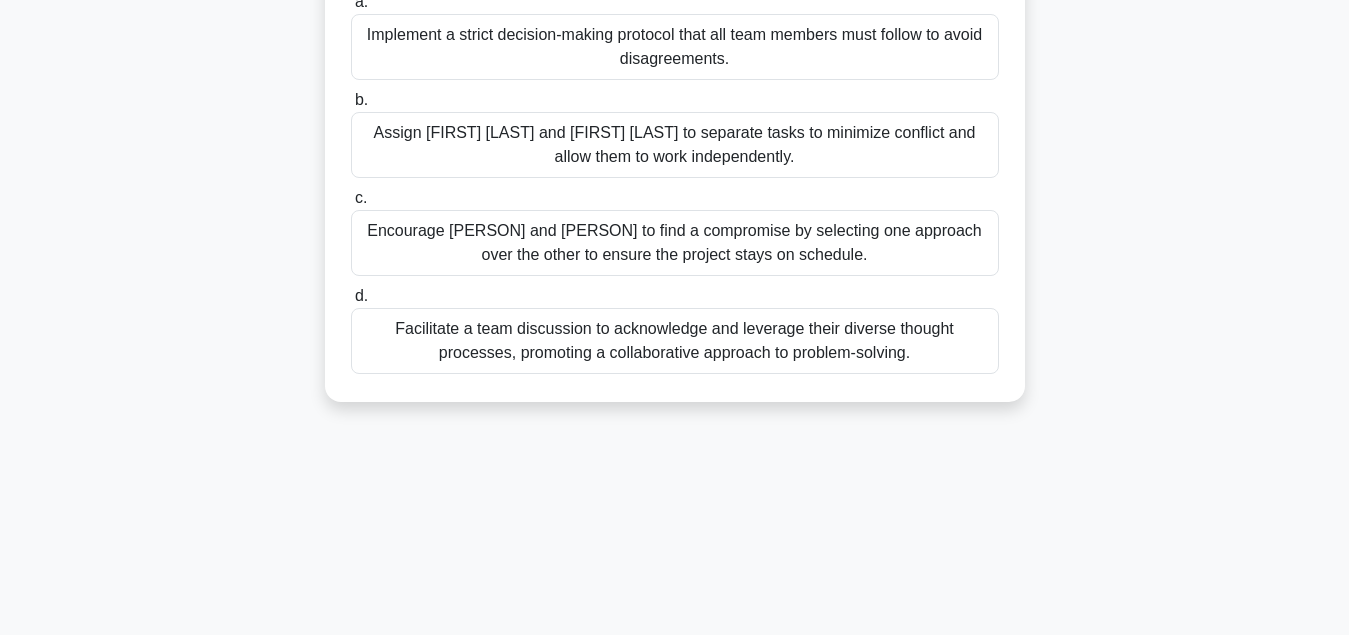click on "Facilitate a team discussion to acknowledge and leverage their diverse thought processes, promoting a collaborative approach to problem-solving." at bounding box center (675, 341) 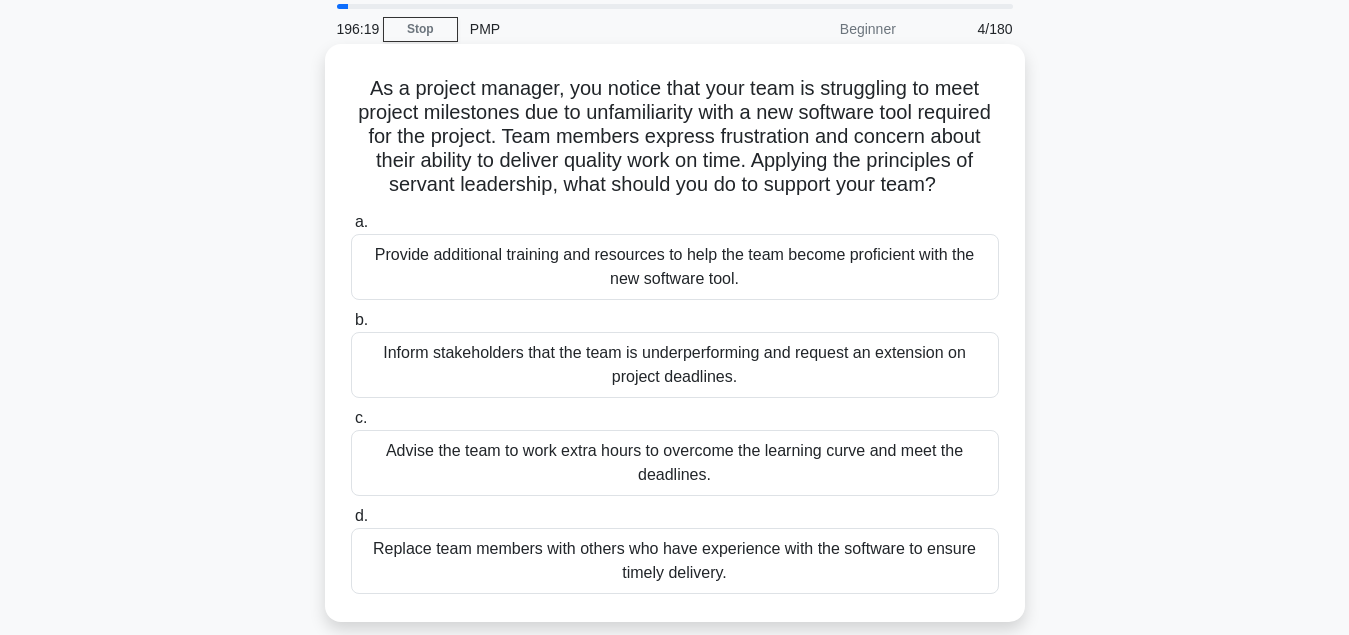 scroll, scrollTop: 102, scrollLeft: 0, axis: vertical 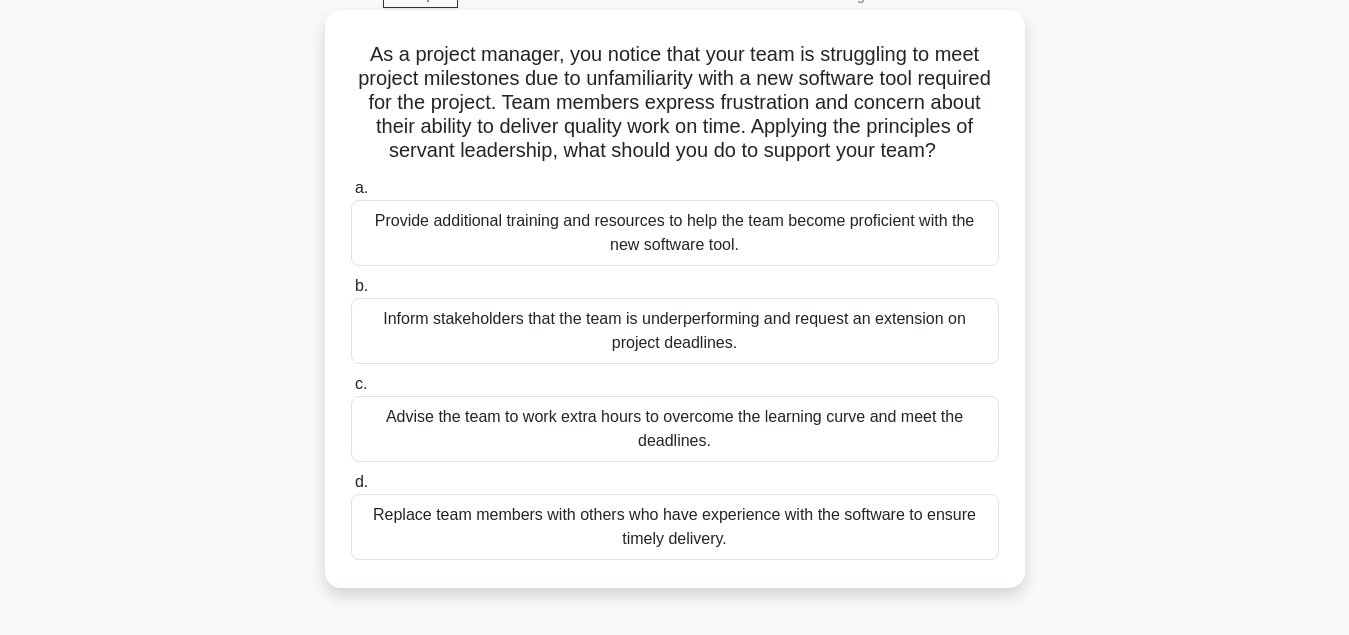 click on "Provide additional training and resources to help the team become proficient with the new software tool." at bounding box center (675, 233) 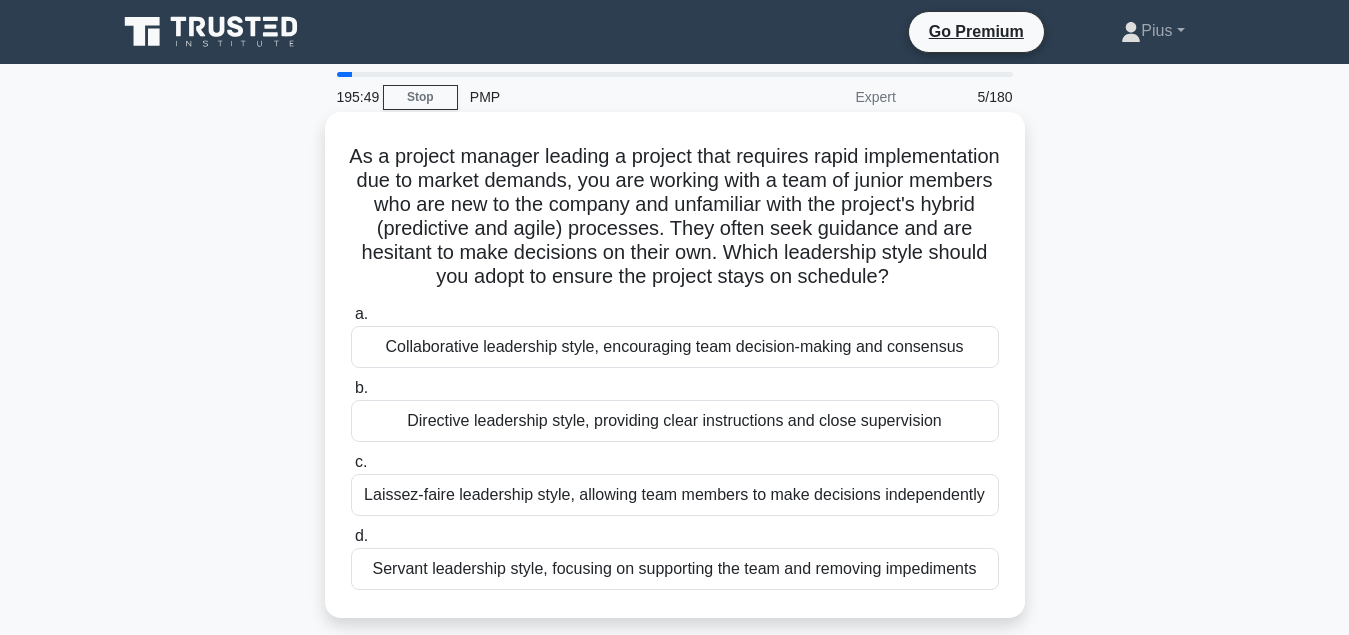scroll, scrollTop: 102, scrollLeft: 0, axis: vertical 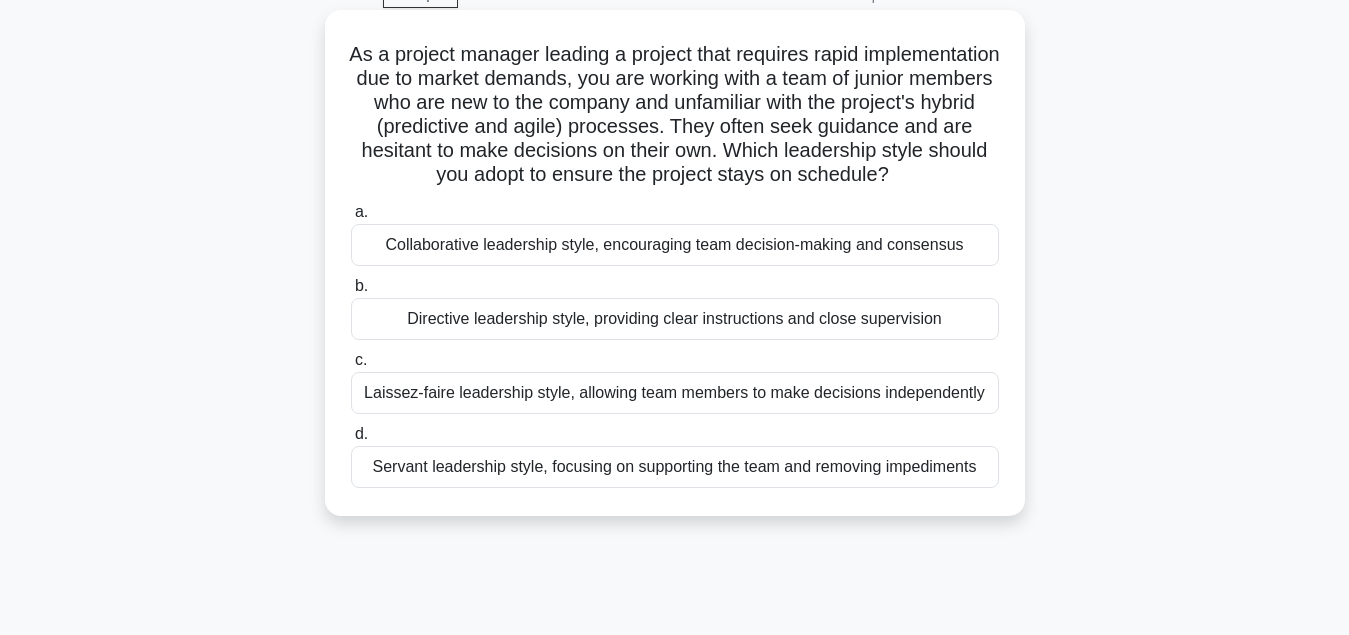 click on "Collaborative leadership style, encouraging team decision-making and consensus" at bounding box center (675, 245) 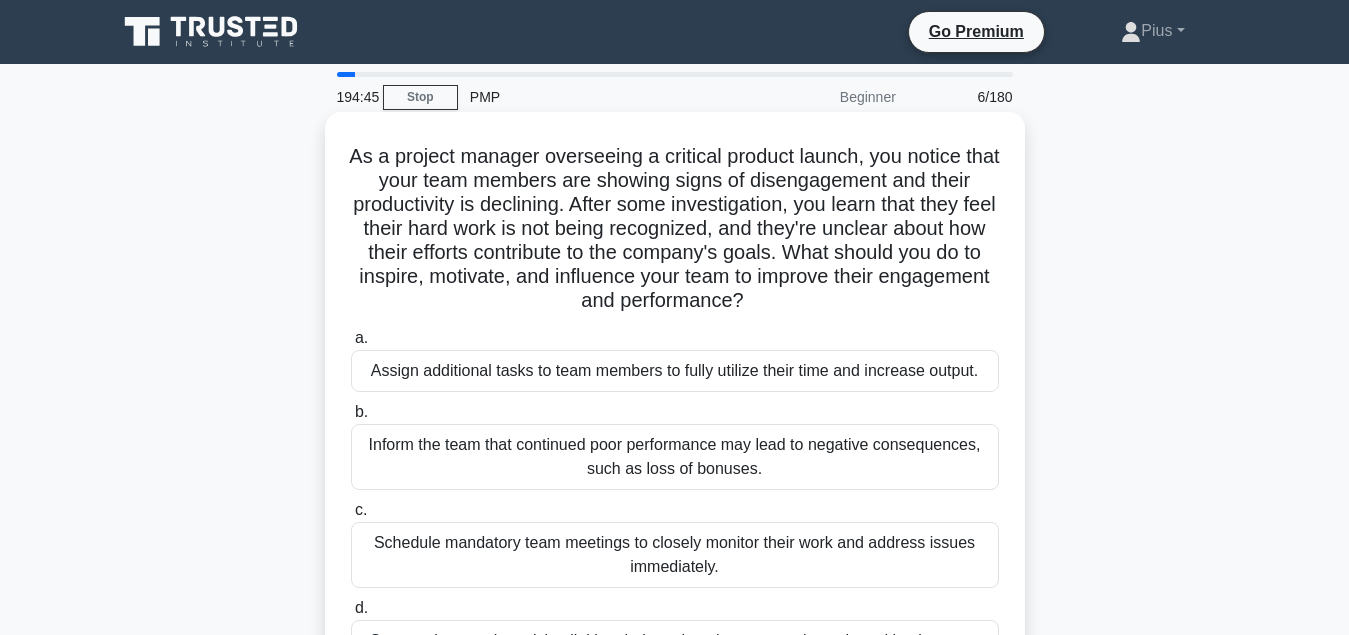 scroll, scrollTop: 102, scrollLeft: 0, axis: vertical 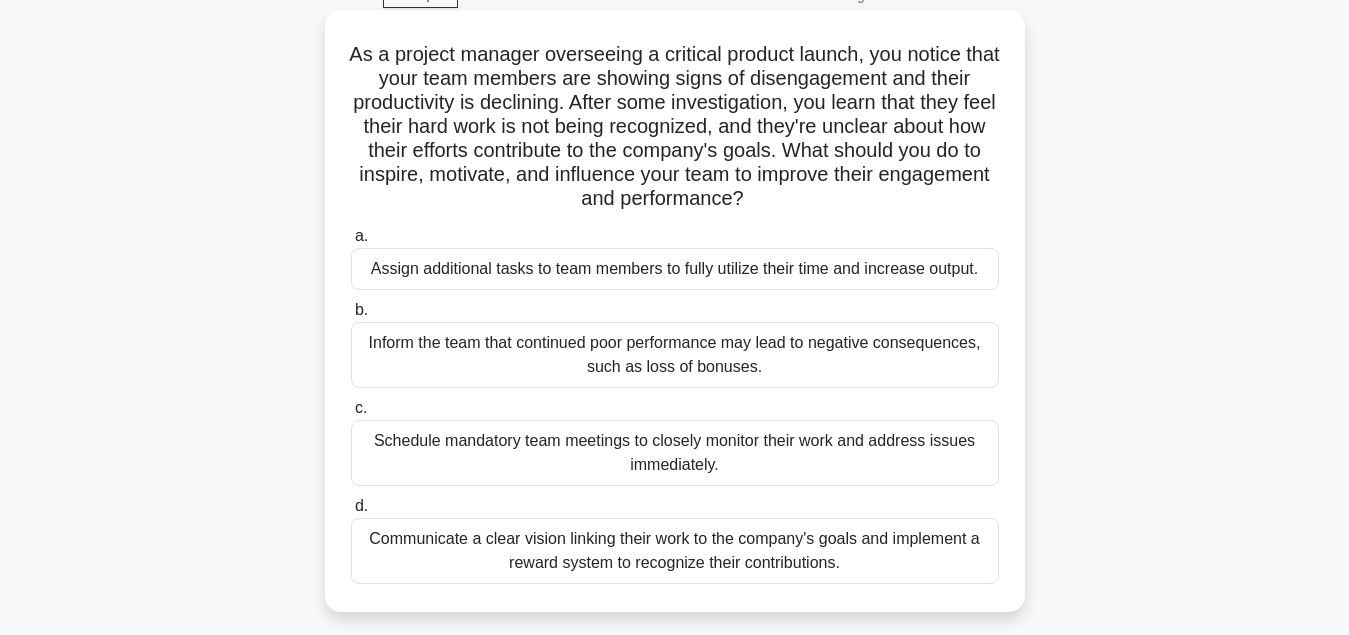 click on "Communicate a clear vision linking their work to the company's goals and implement a reward system to recognize their contributions." at bounding box center (675, 551) 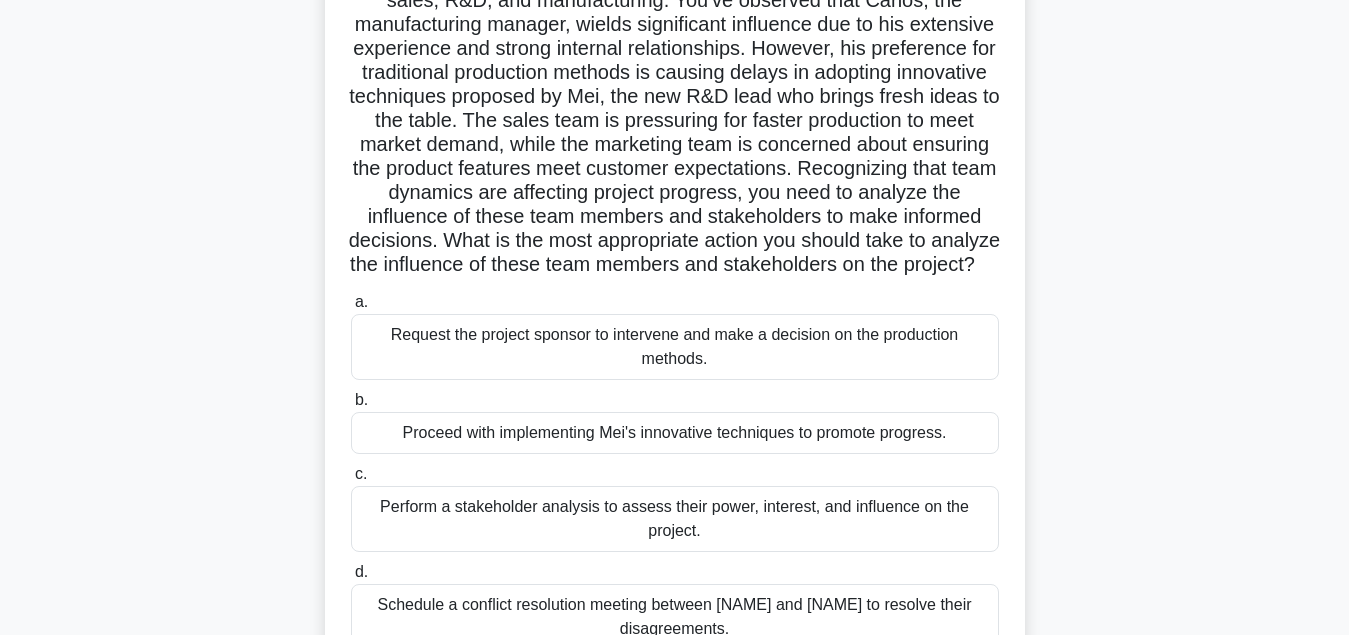 scroll, scrollTop: 306, scrollLeft: 0, axis: vertical 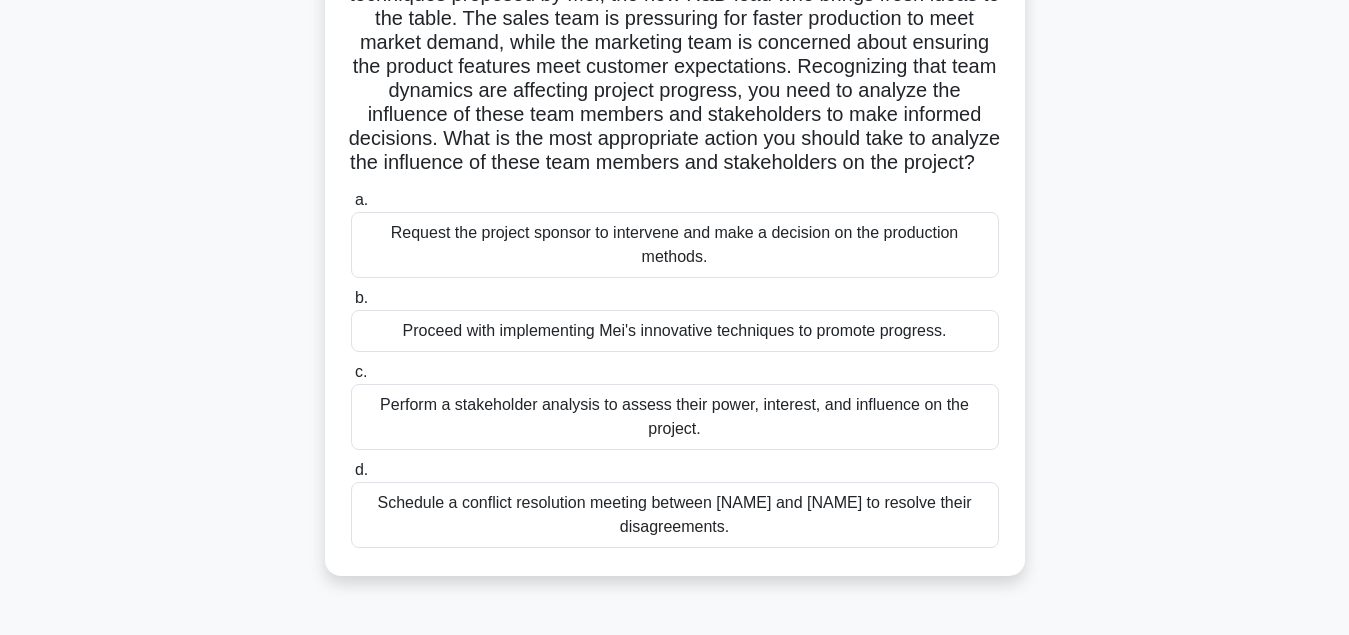 click on "Perform a stakeholder analysis to assess their power, interest, and influence on the project." at bounding box center (675, 417) 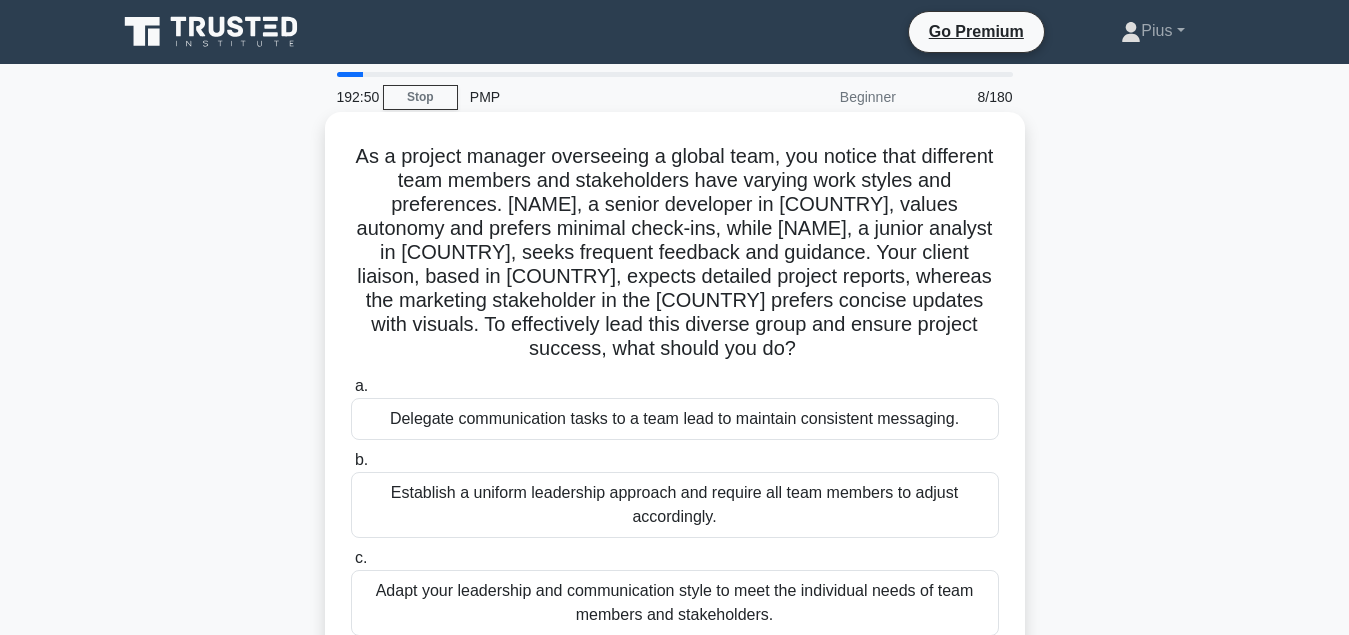 scroll, scrollTop: 102, scrollLeft: 0, axis: vertical 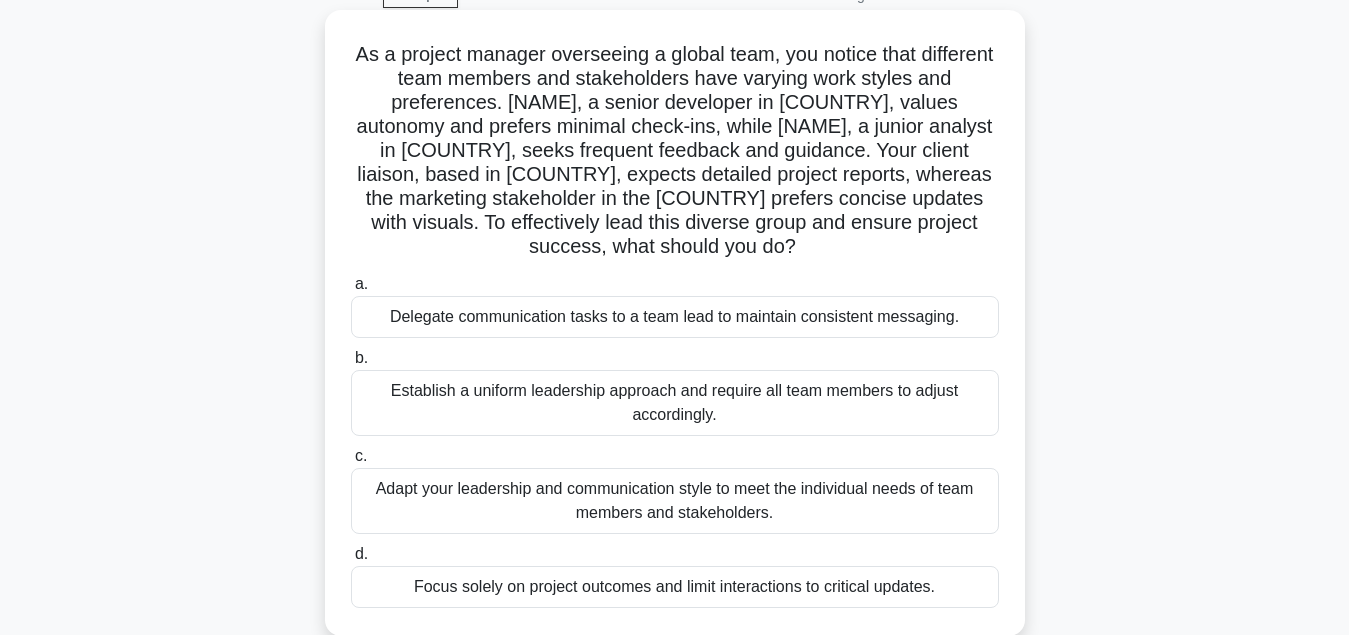click on "Adapt your leadership and communication style to meet the individual needs of team members and stakeholders." at bounding box center (675, 501) 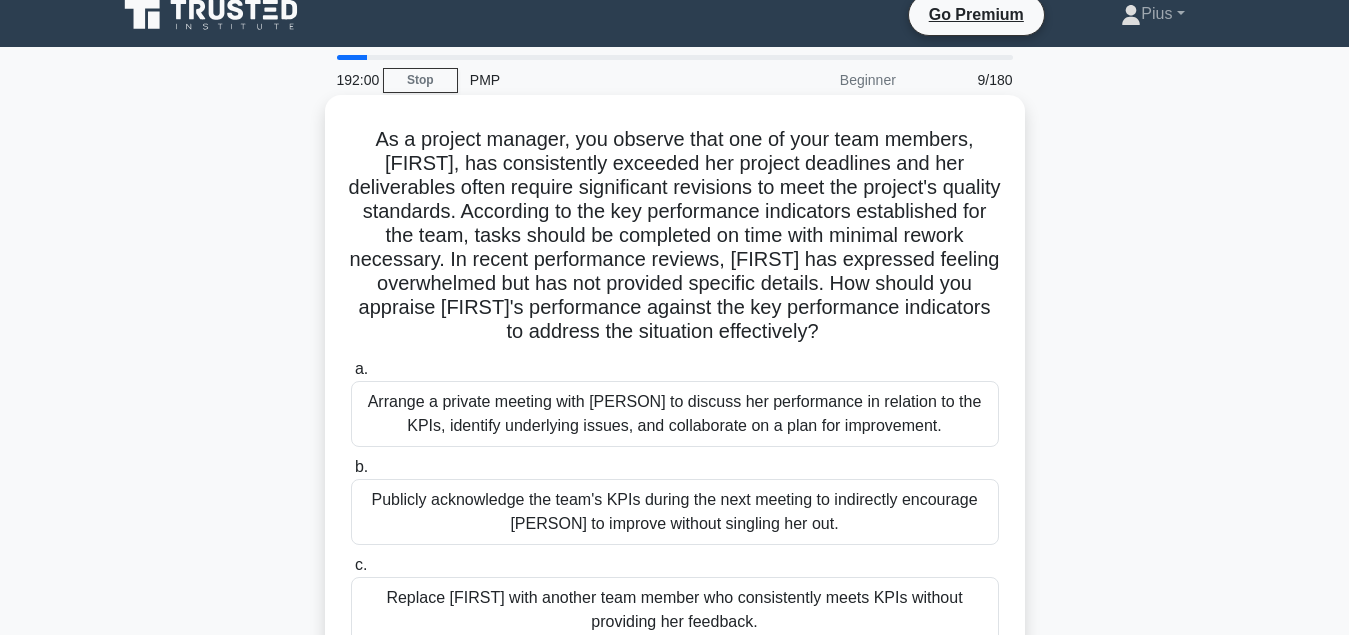 scroll, scrollTop: 0, scrollLeft: 0, axis: both 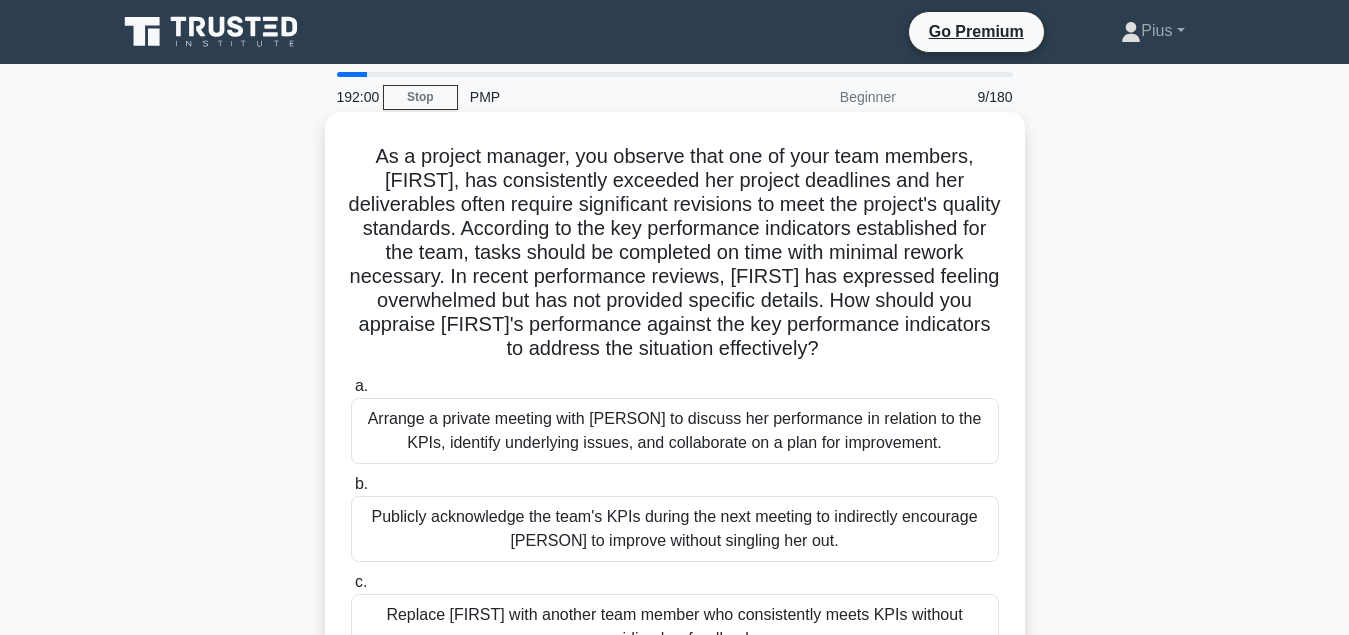 click on "Arrange a private meeting with Emma to discuss her performance in relation to the KPIs, identify underlying issues, and collaborate on a plan for improvement." at bounding box center (675, 431) 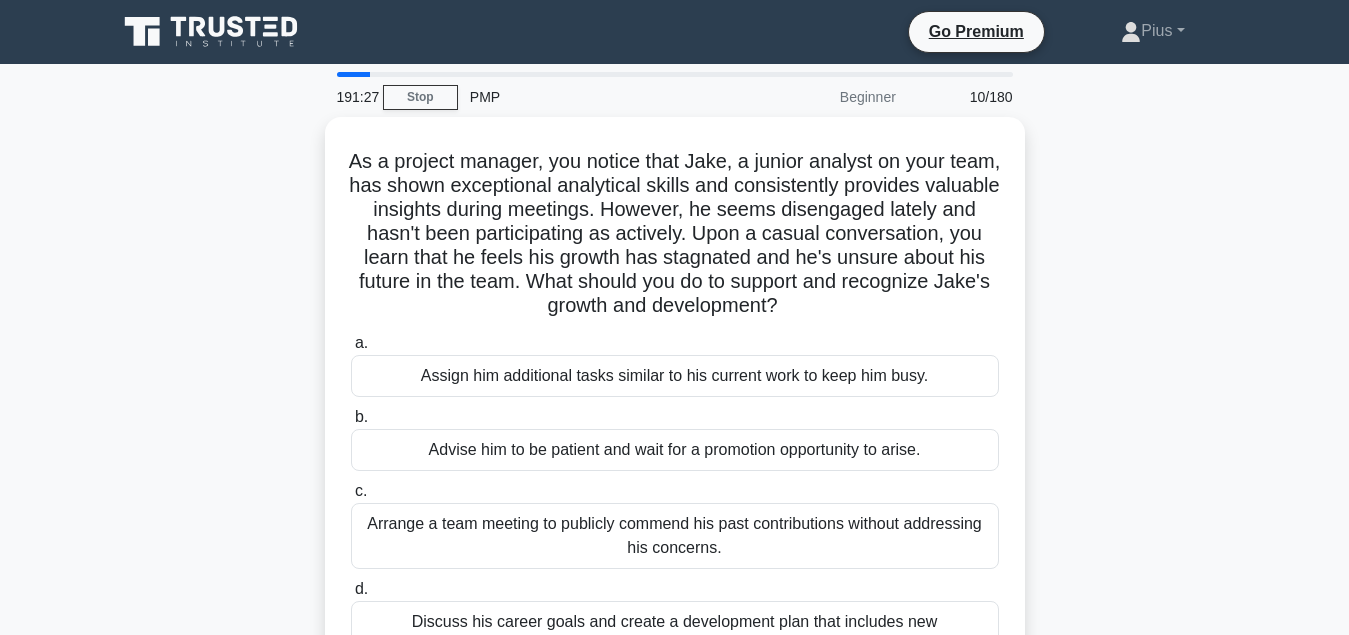 scroll, scrollTop: 102, scrollLeft: 0, axis: vertical 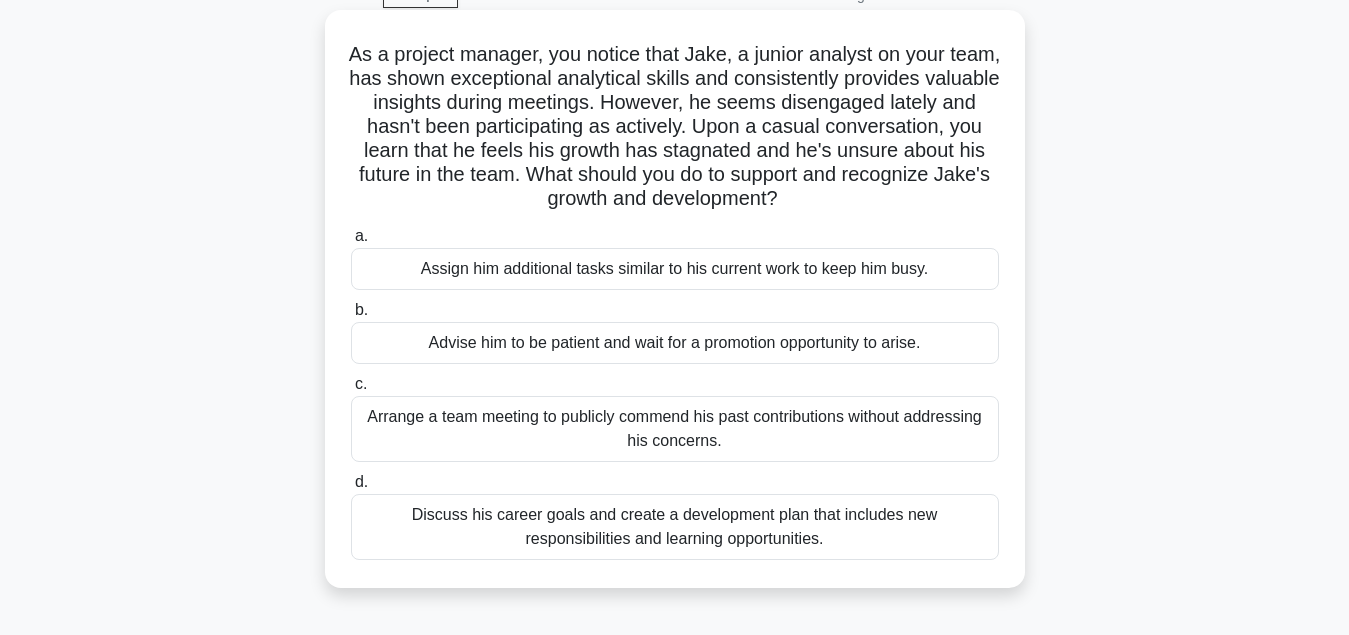 click on "Discuss his career goals and create a development plan that includes new responsibilities and learning opportunities." at bounding box center [675, 527] 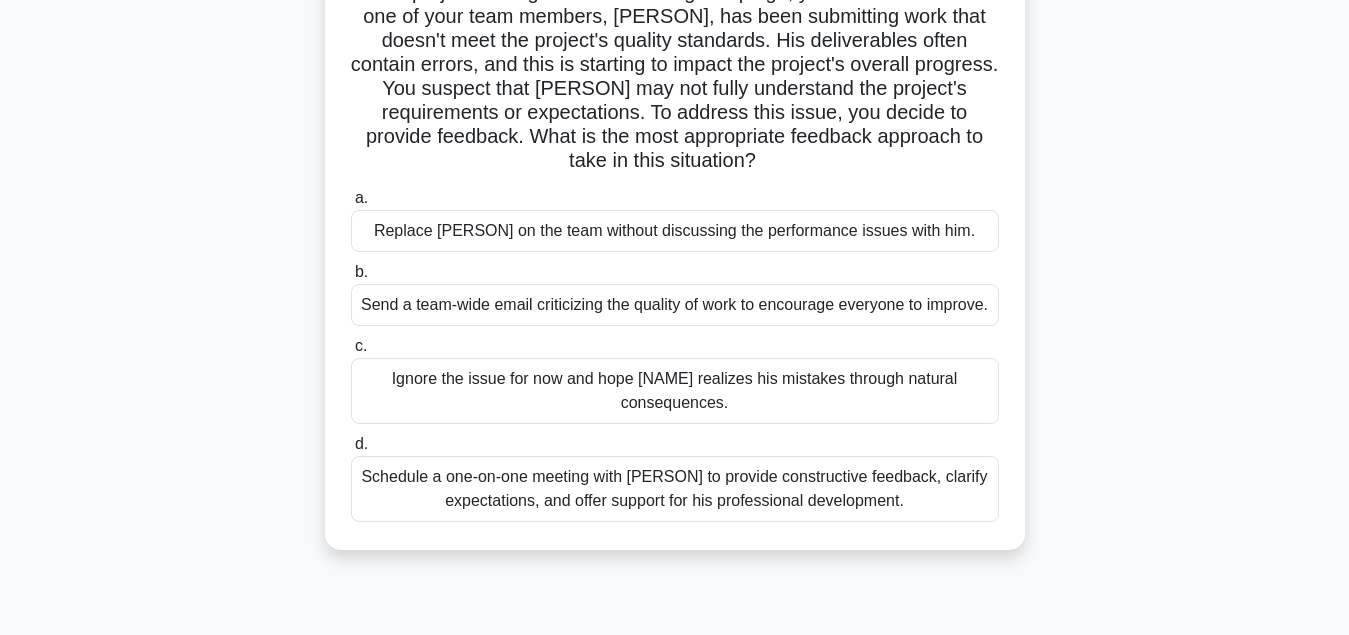 scroll, scrollTop: 204, scrollLeft: 0, axis: vertical 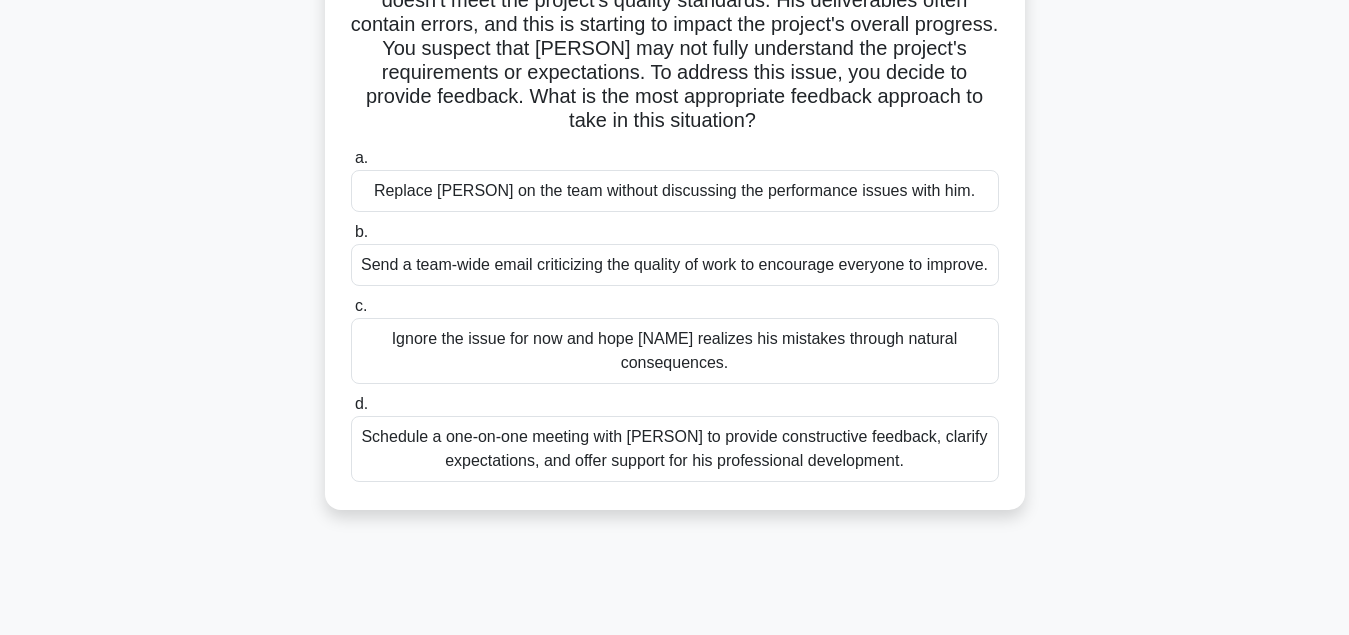 click on "Schedule a one-on-one meeting with Kevin to provide constructive feedback, clarify expectations, and offer support for his professional development." at bounding box center (675, 449) 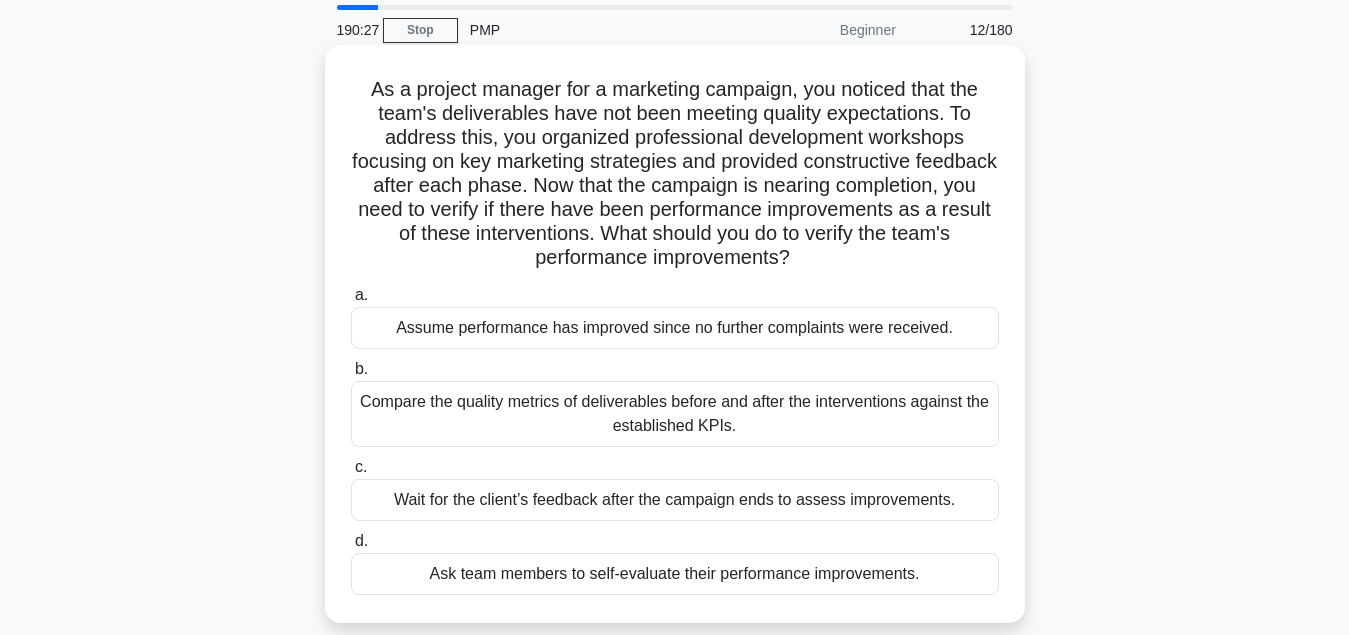 scroll, scrollTop: 102, scrollLeft: 0, axis: vertical 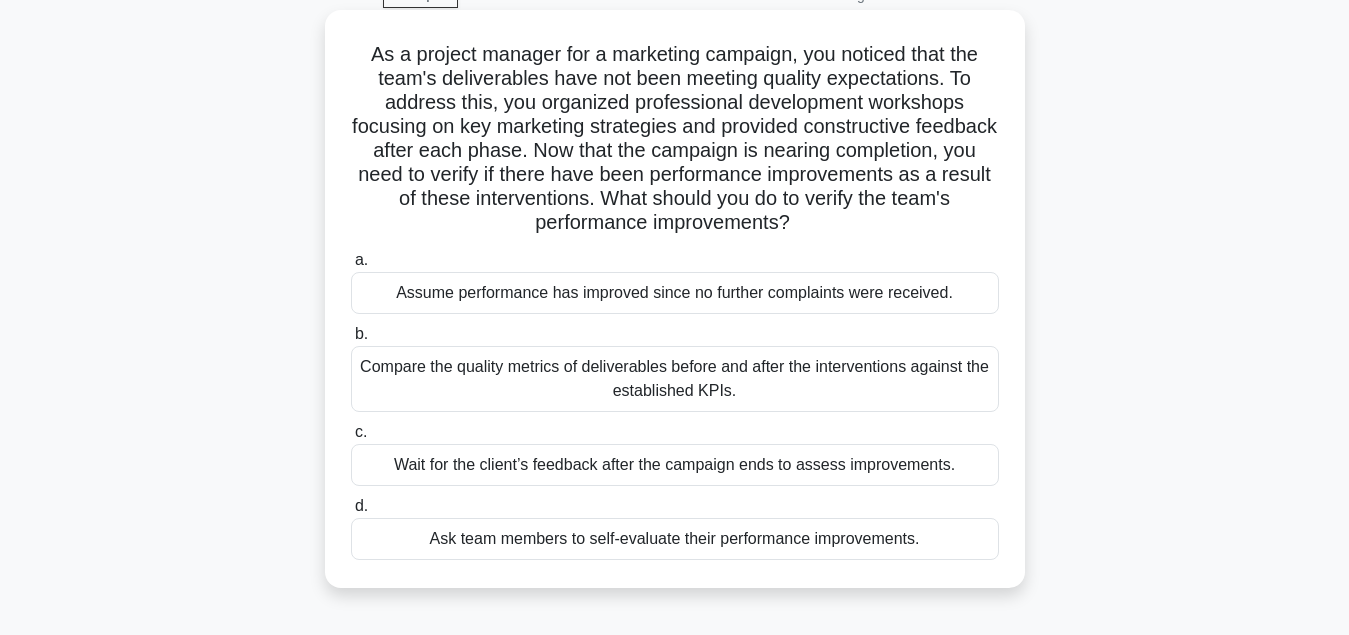click on "Compare the quality metrics of deliverables before and after the interventions against the established KPIs." at bounding box center (675, 379) 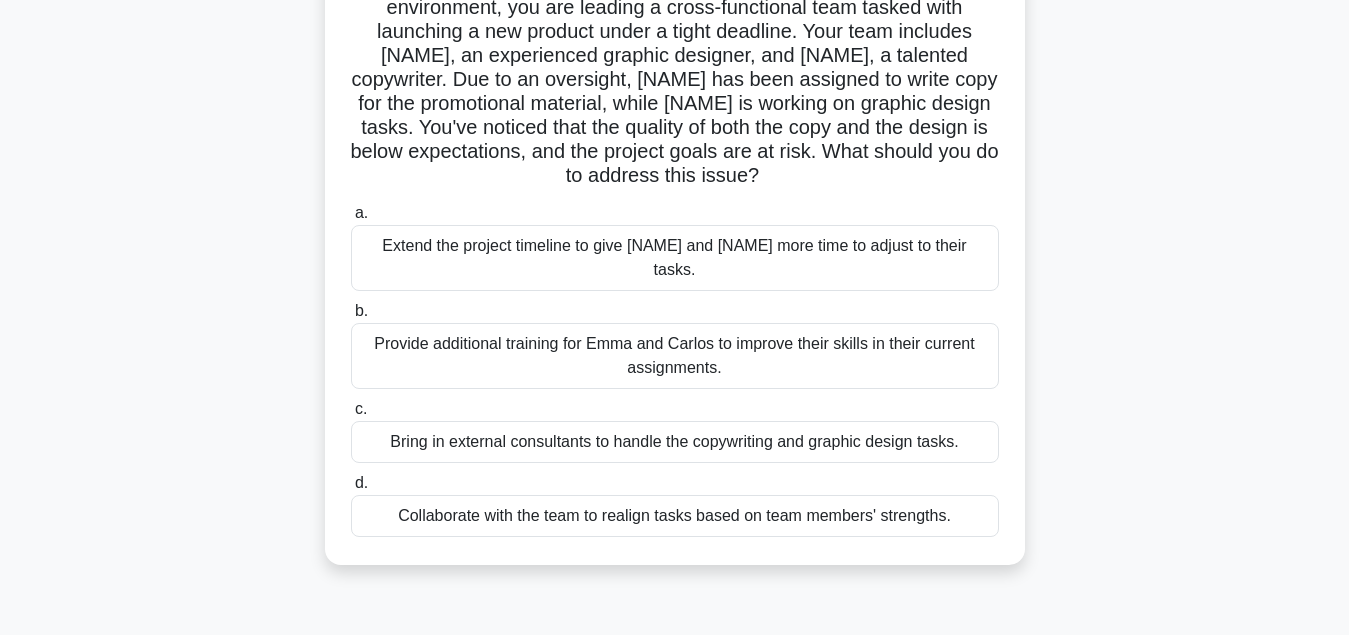 scroll, scrollTop: 204, scrollLeft: 0, axis: vertical 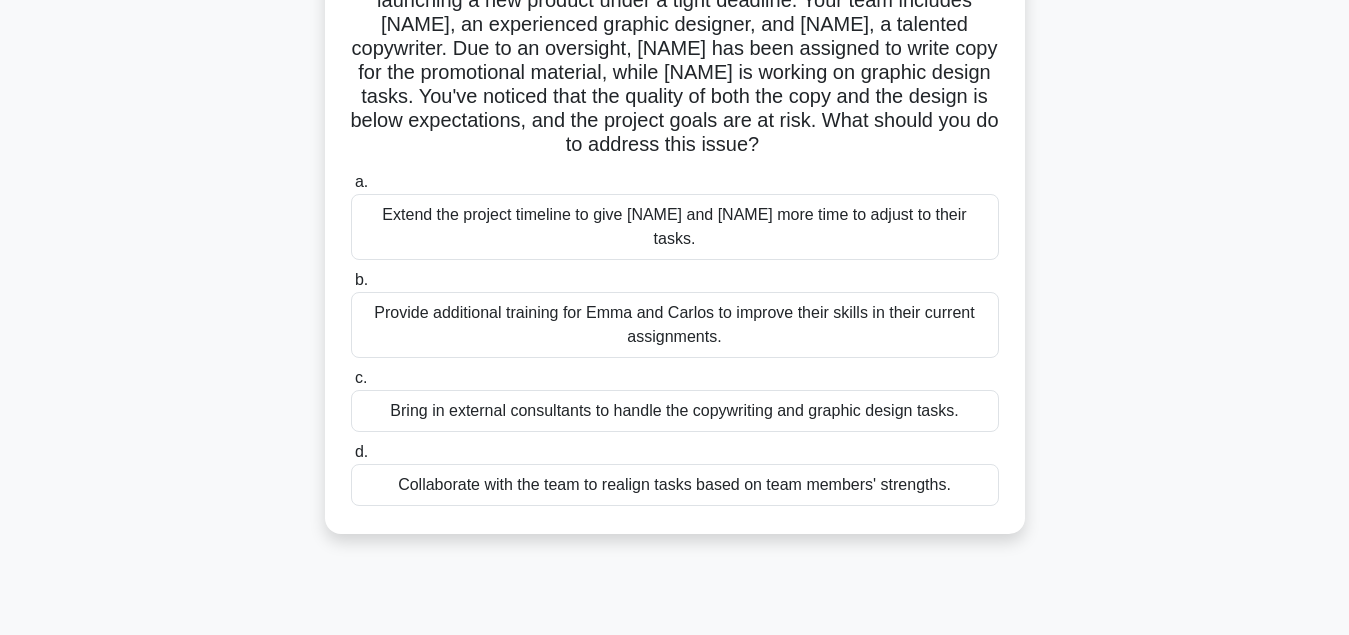 click on "Collaborate with the team to realign tasks based on team members' strengths." at bounding box center [675, 485] 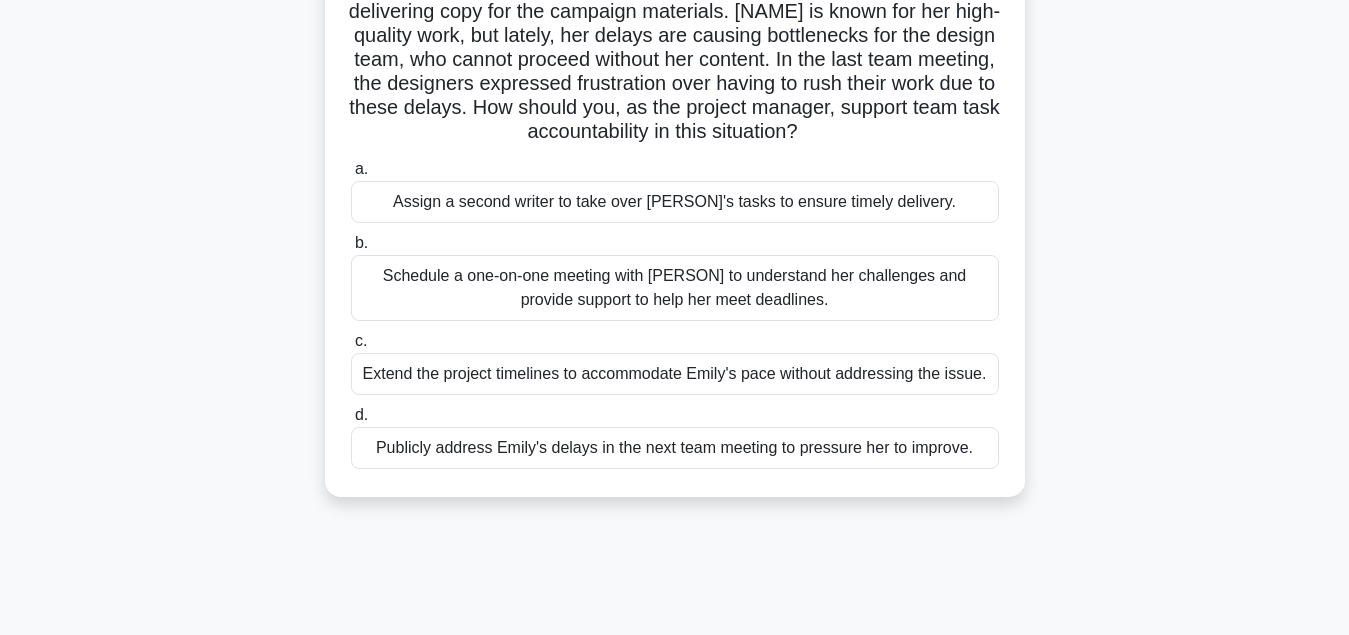 scroll, scrollTop: 204, scrollLeft: 0, axis: vertical 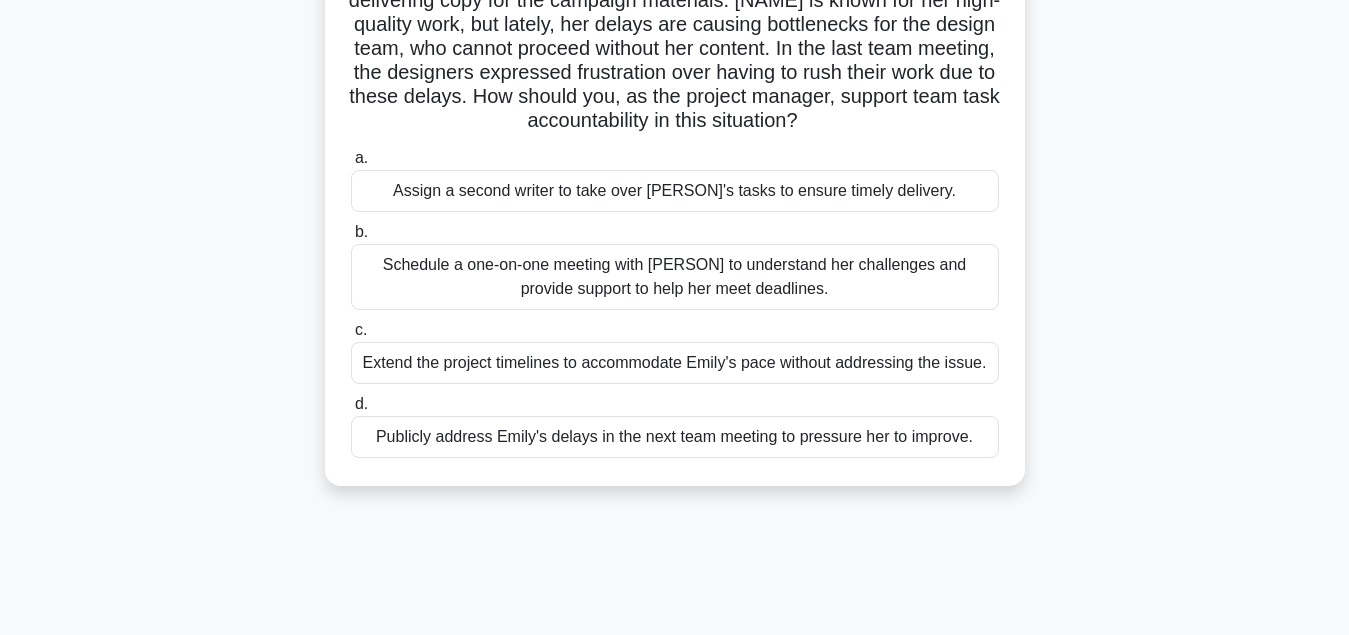 click on "Schedule a one-on-one meeting with Emily to understand her challenges and provide support to help her meet deadlines." at bounding box center [675, 277] 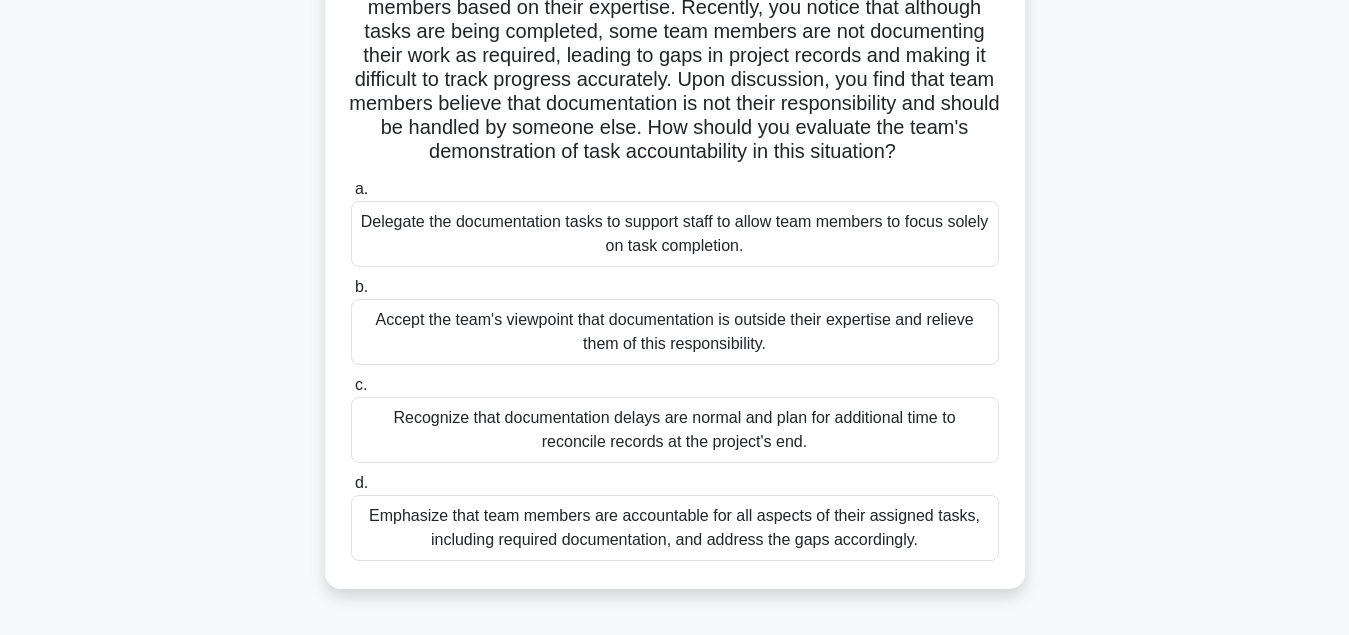scroll, scrollTop: 204, scrollLeft: 0, axis: vertical 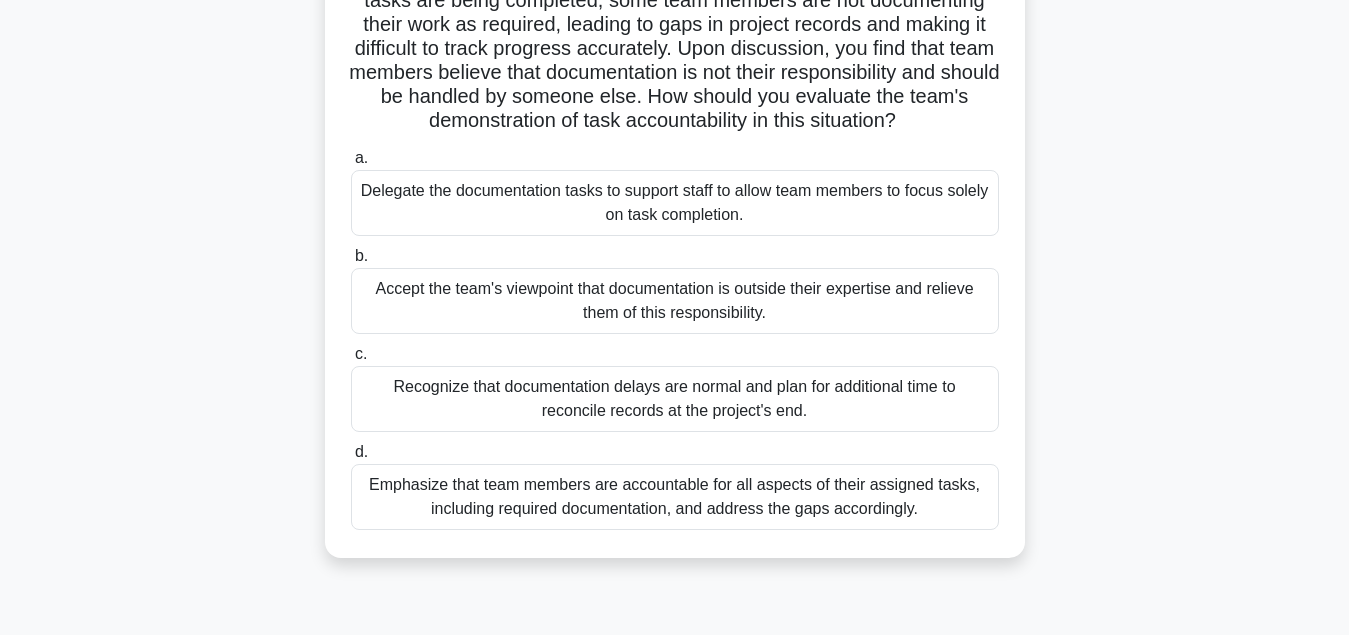 click on "Emphasize that team members are accountable for all aspects of their assigned tasks, including required documentation, and address the gaps accordingly." at bounding box center [675, 497] 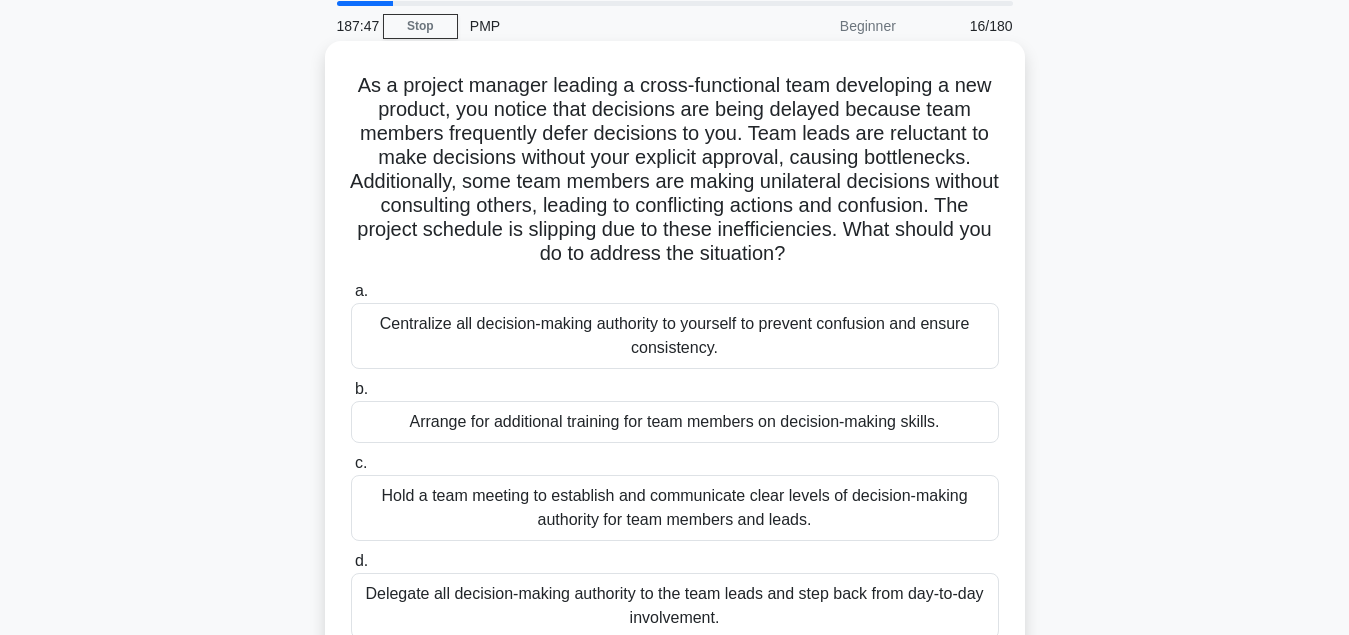 scroll, scrollTop: 102, scrollLeft: 0, axis: vertical 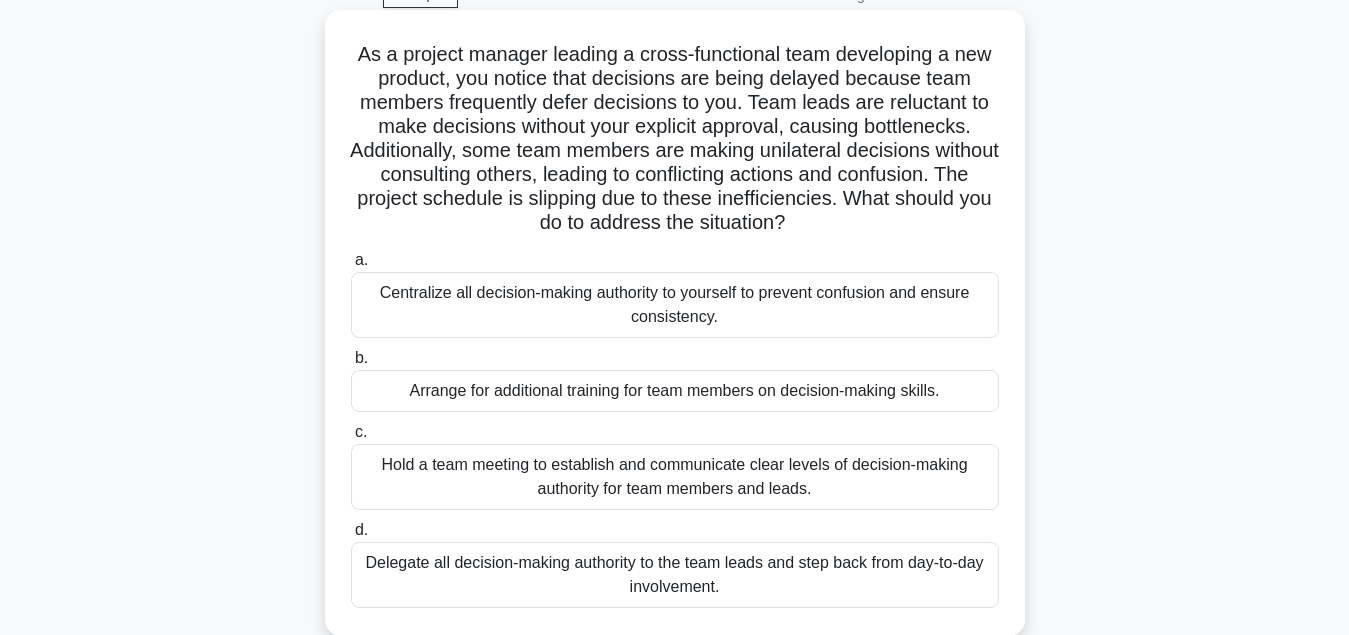 click on "Hold a team meeting to establish and communicate clear levels of decision-making authority for team members and leads." at bounding box center [675, 477] 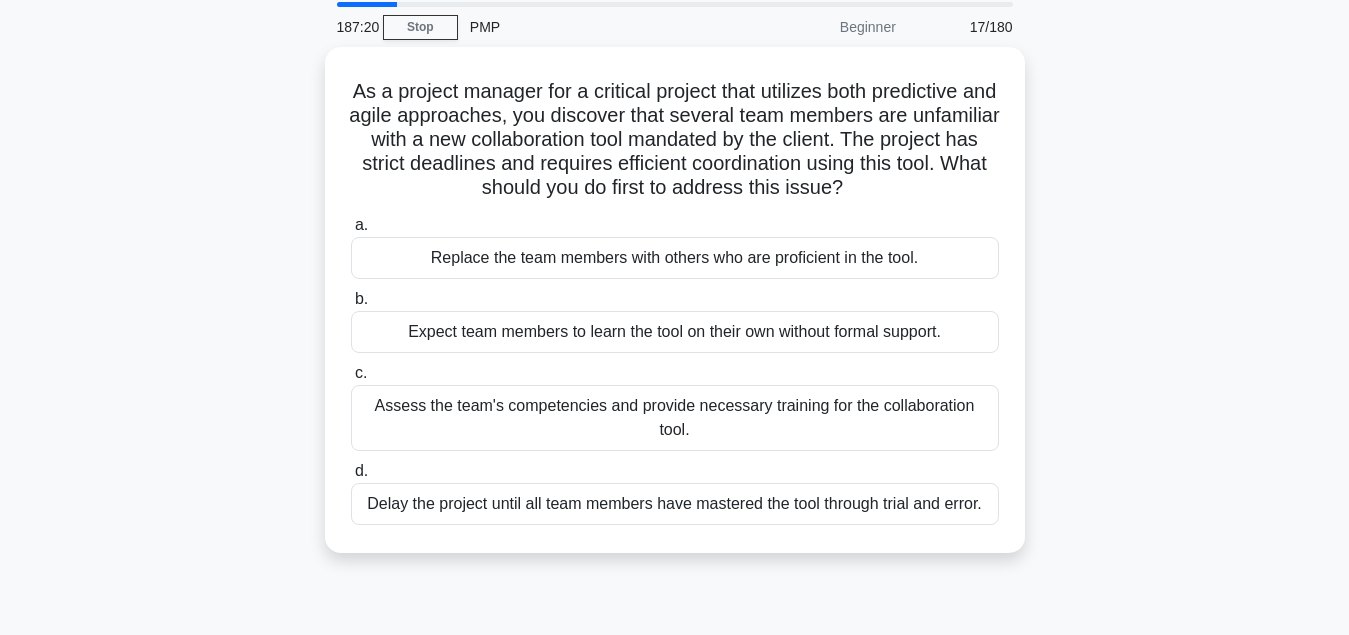 scroll, scrollTop: 102, scrollLeft: 0, axis: vertical 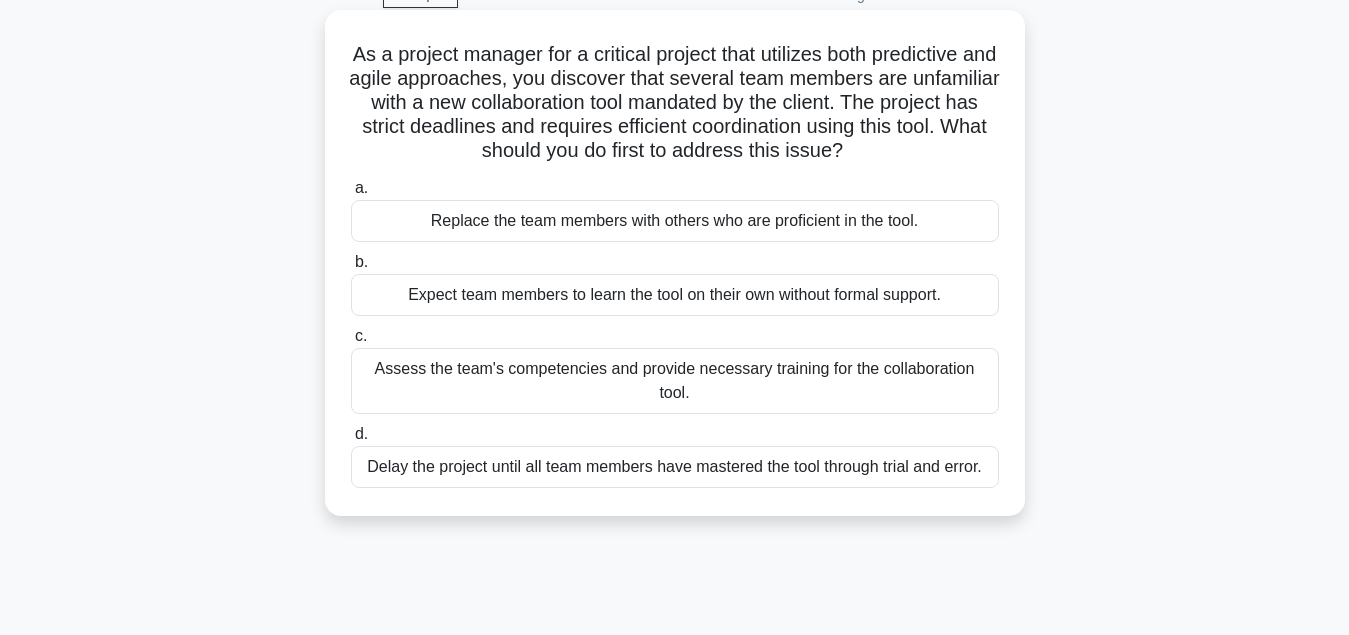 click on "Assess the team's competencies and provide necessary training for the collaboration tool." at bounding box center [675, 381] 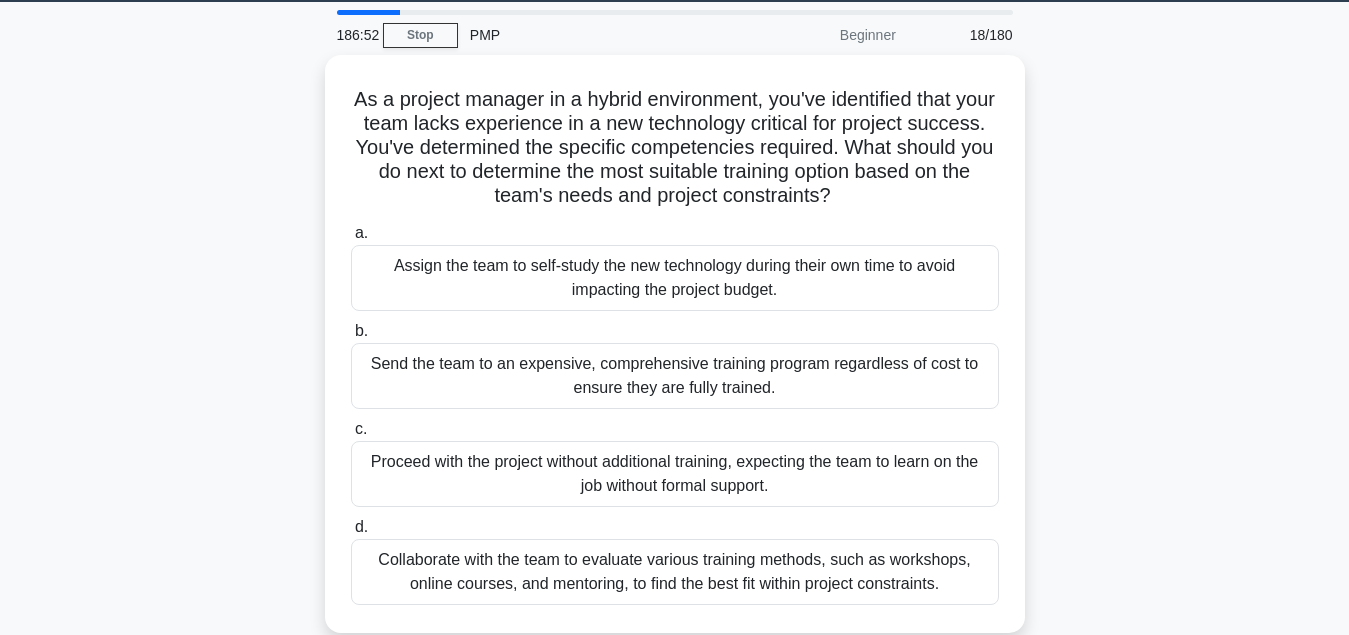 scroll, scrollTop: 102, scrollLeft: 0, axis: vertical 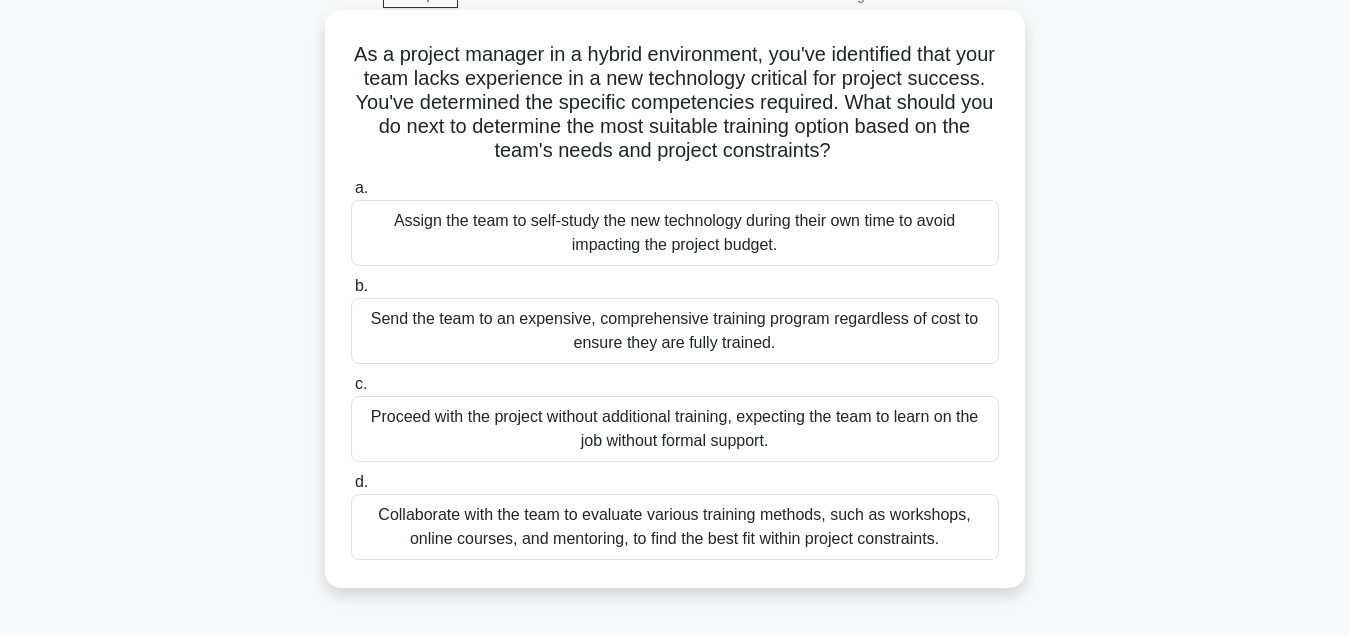 click on "Collaborate with the team to evaluate various training methods, such as workshops, online courses, and mentoring, to find the best fit within project constraints." at bounding box center [675, 527] 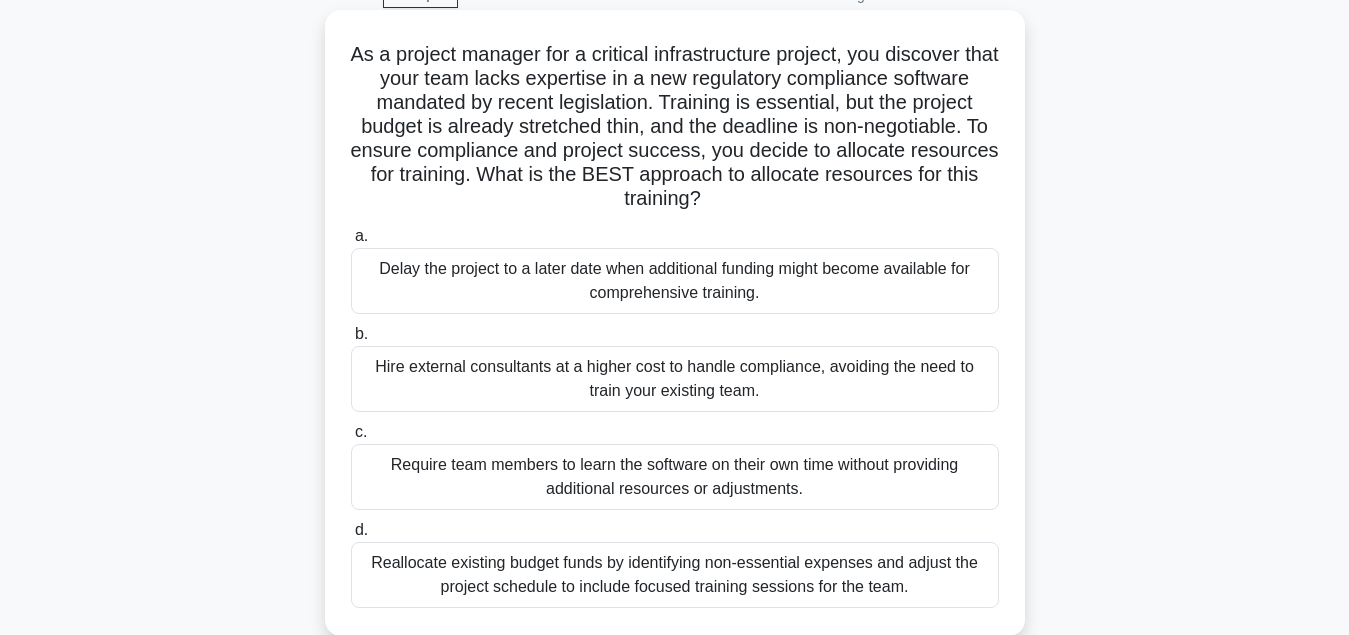scroll, scrollTop: 204, scrollLeft: 0, axis: vertical 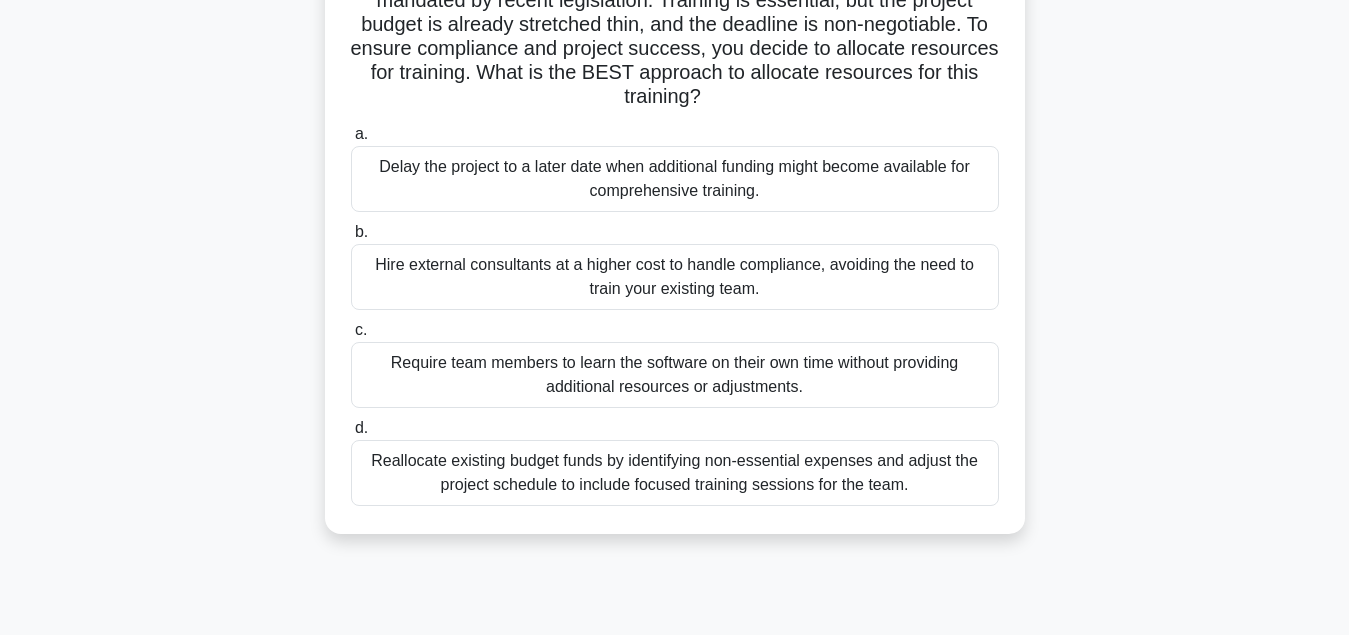 click on "Reallocate existing budget funds by identifying non-essential expenses and adjust the project schedule to include focused training sessions for the team." at bounding box center (675, 473) 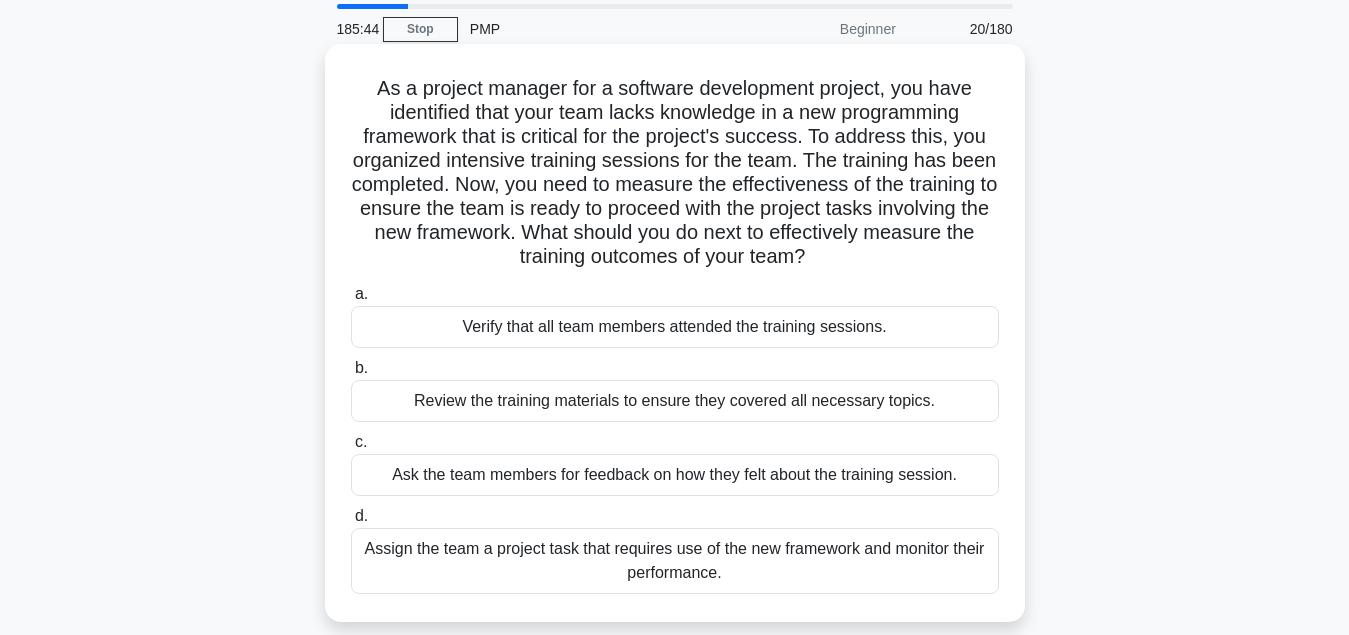 scroll, scrollTop: 105, scrollLeft: 0, axis: vertical 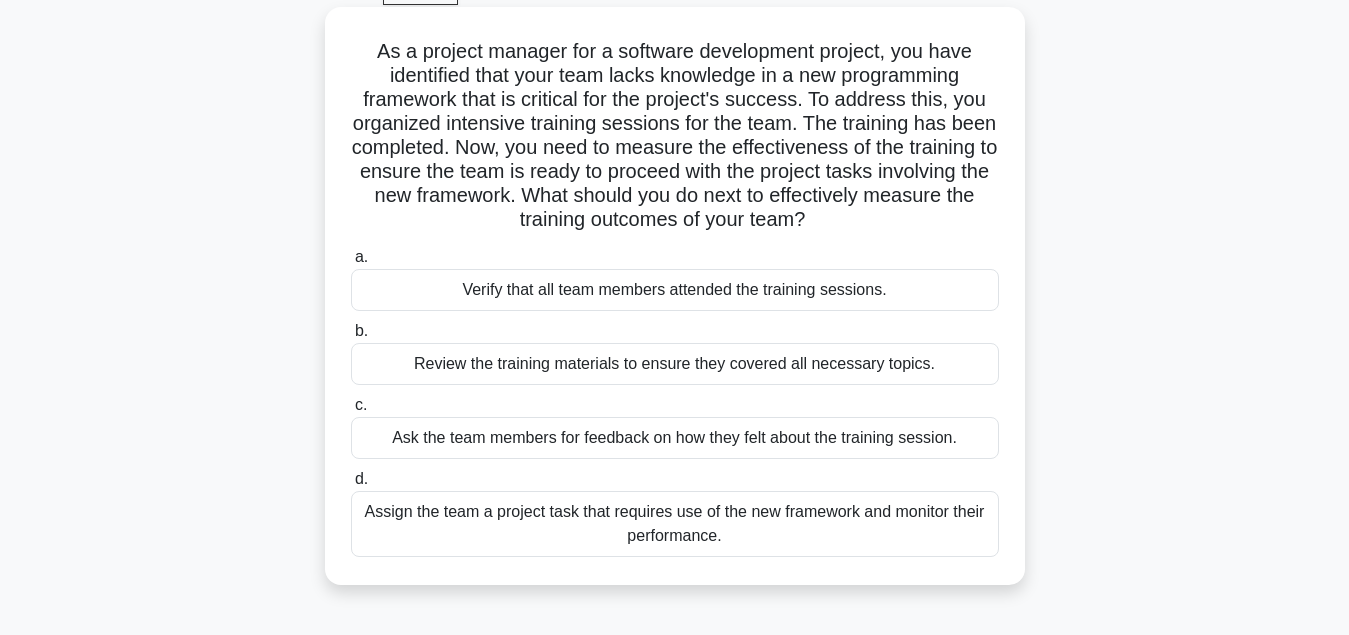 click on "Assign the team a project task that requires use of the new framework and monitor their performance." at bounding box center (675, 524) 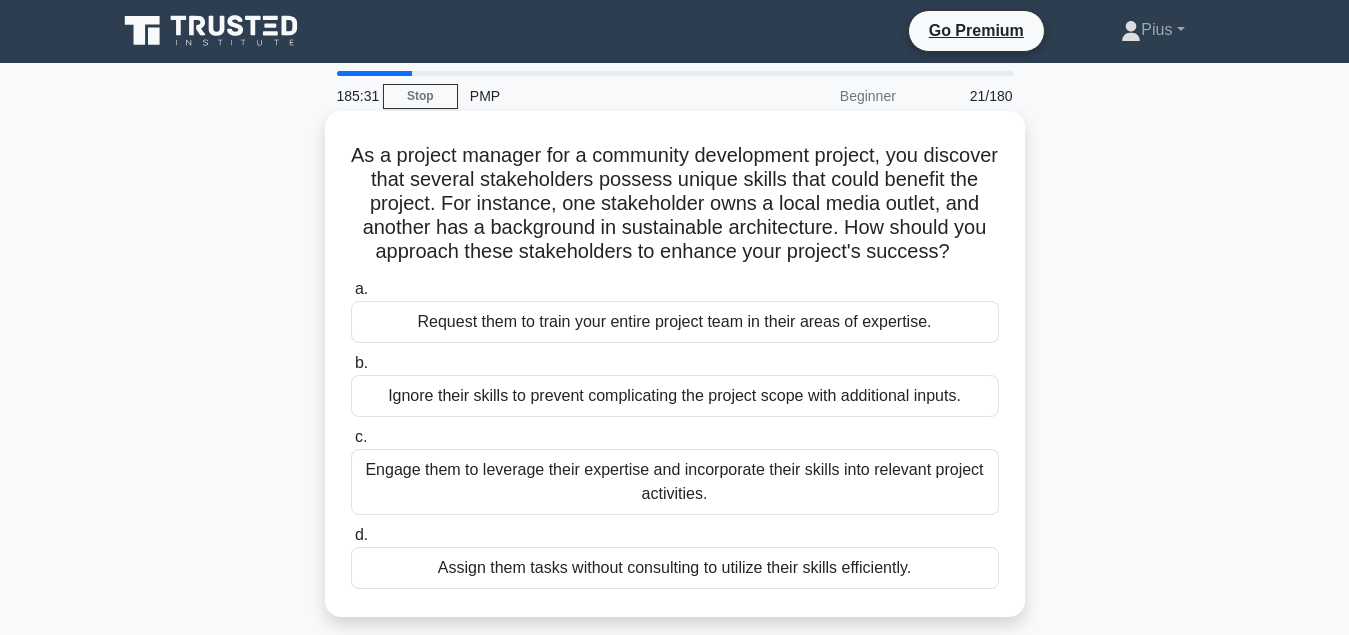 scroll, scrollTop: 0, scrollLeft: 0, axis: both 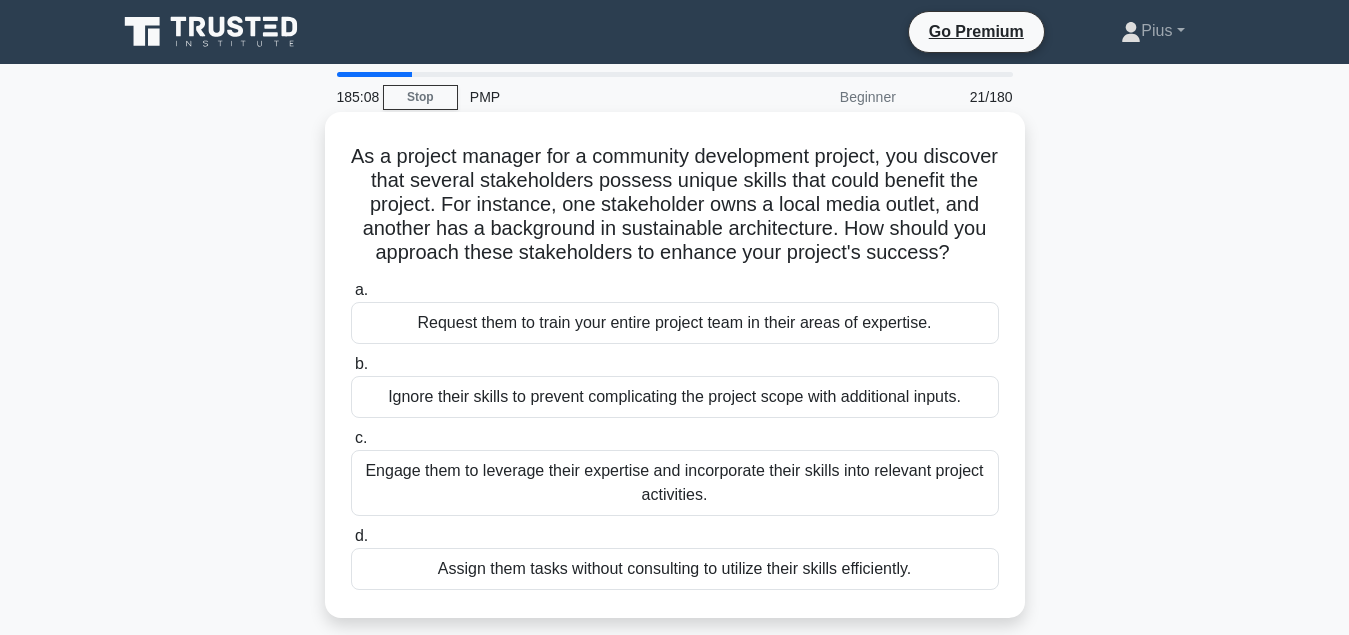 click on "Engage them to leverage their expertise and incorporate their skills into relevant project activities." at bounding box center (675, 483) 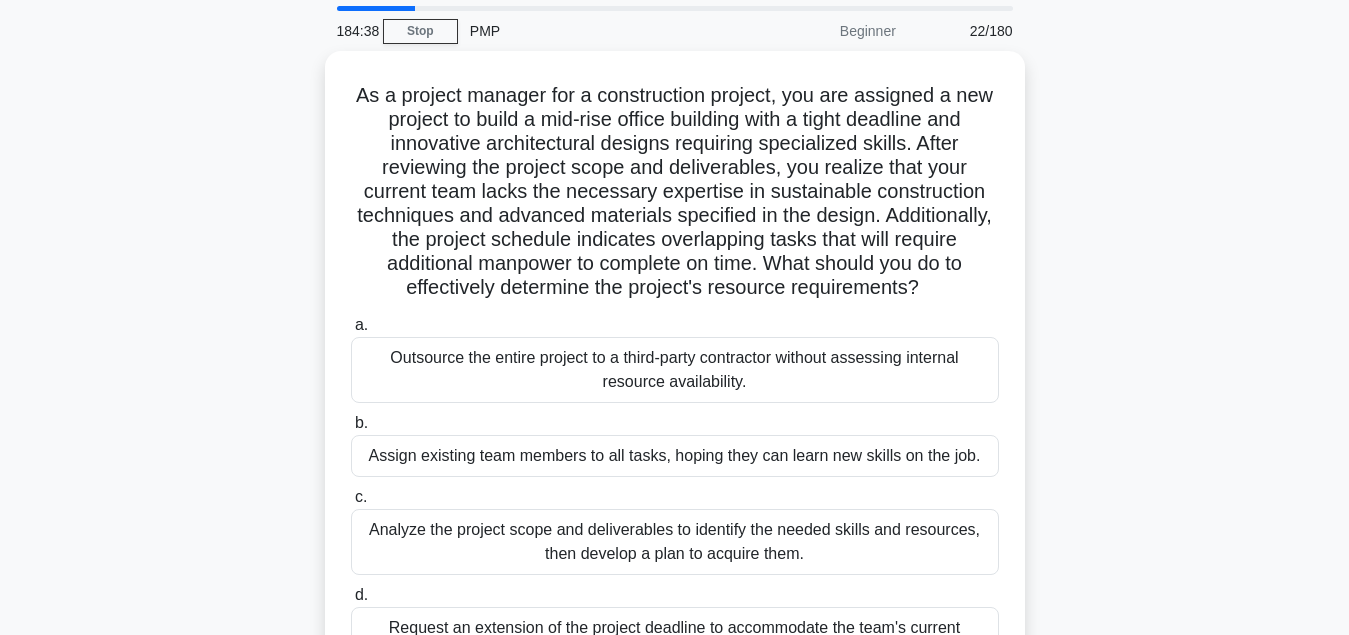 scroll, scrollTop: 102, scrollLeft: 0, axis: vertical 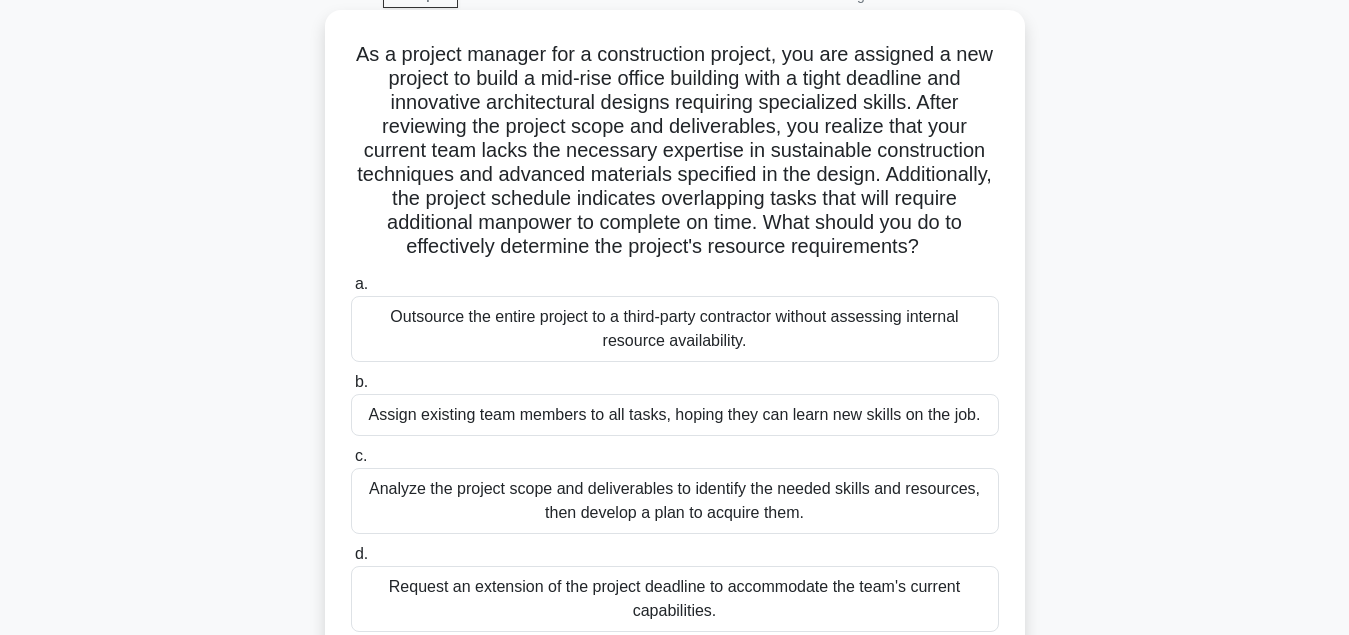 click on "Analyze the project scope and deliverables to identify the needed skills and resources, then develop a plan to acquire them." at bounding box center [675, 501] 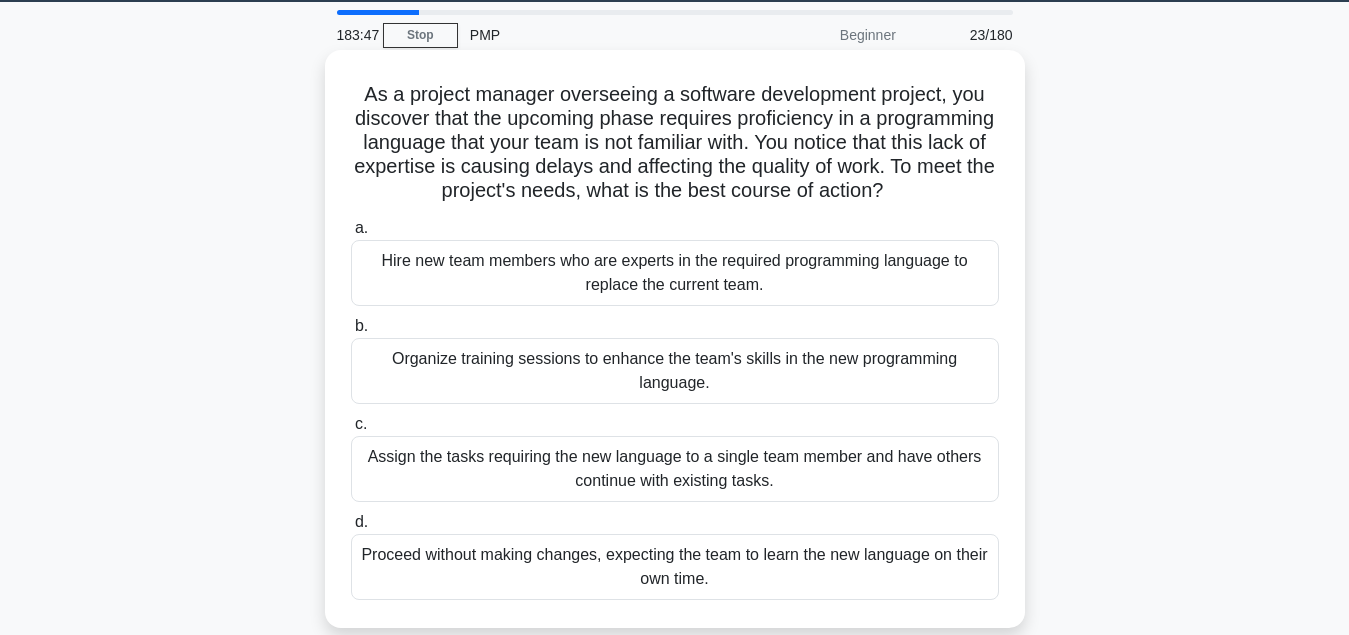 scroll, scrollTop: 102, scrollLeft: 0, axis: vertical 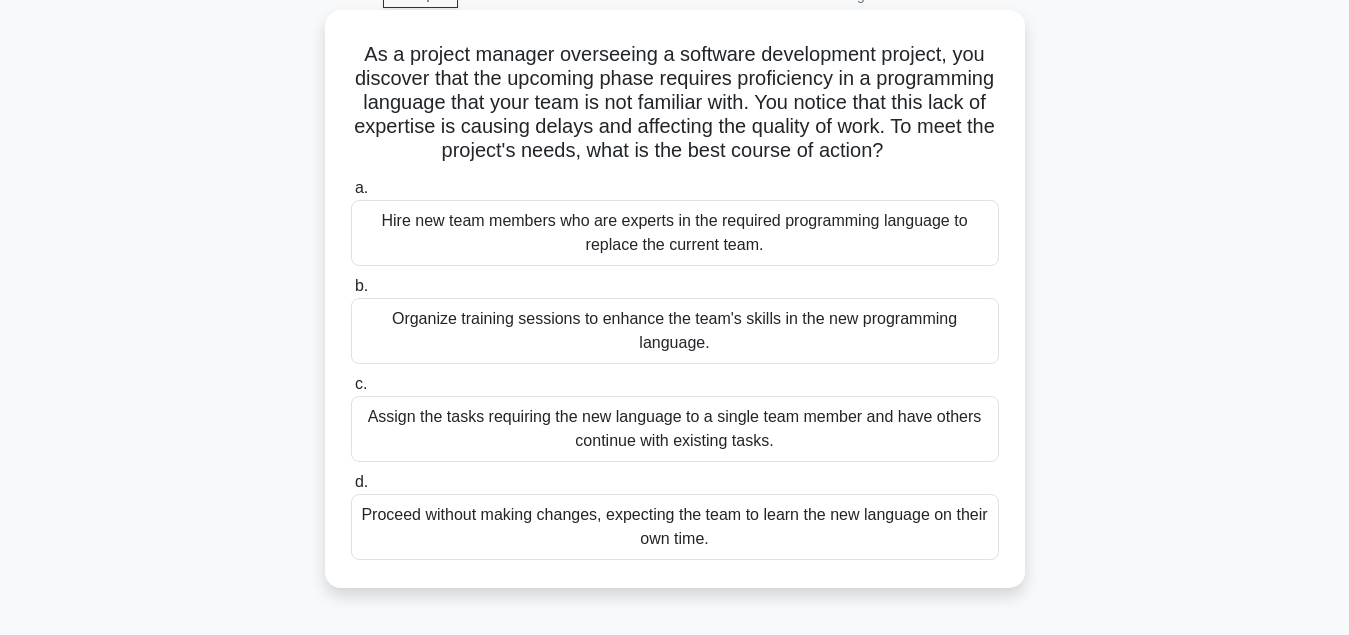 click on "Organize training sessions to enhance the team's skills in the new programming language." at bounding box center [675, 331] 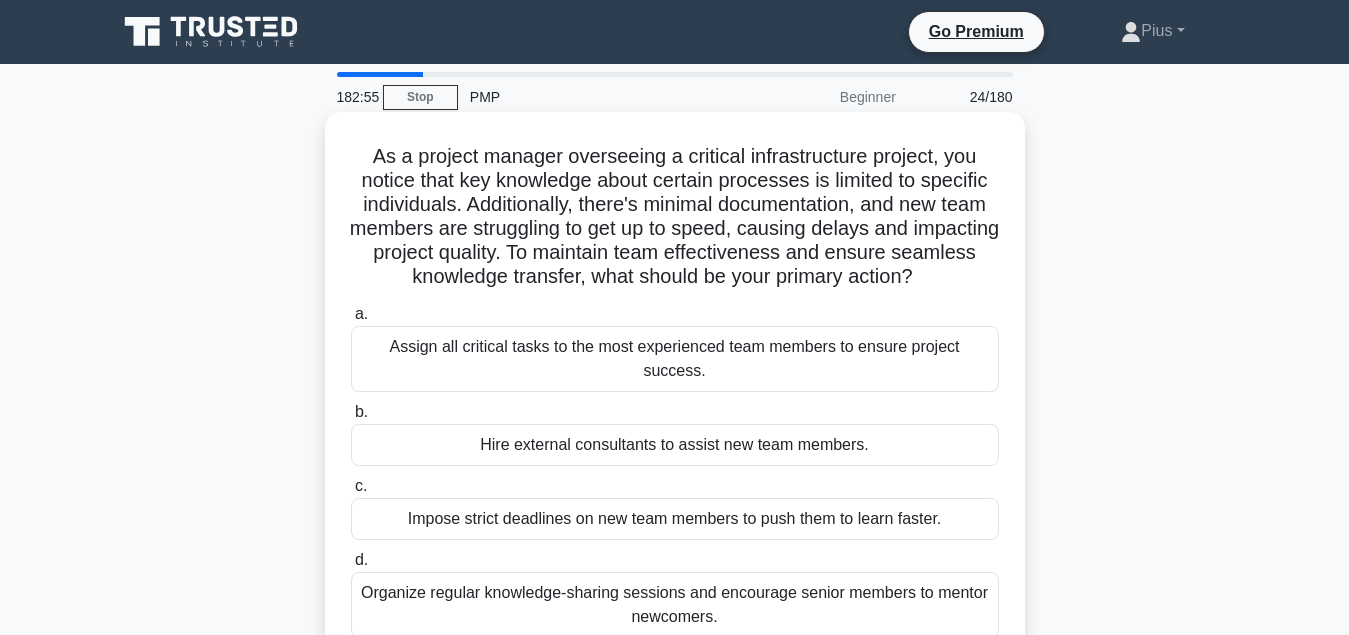 scroll, scrollTop: 102, scrollLeft: 0, axis: vertical 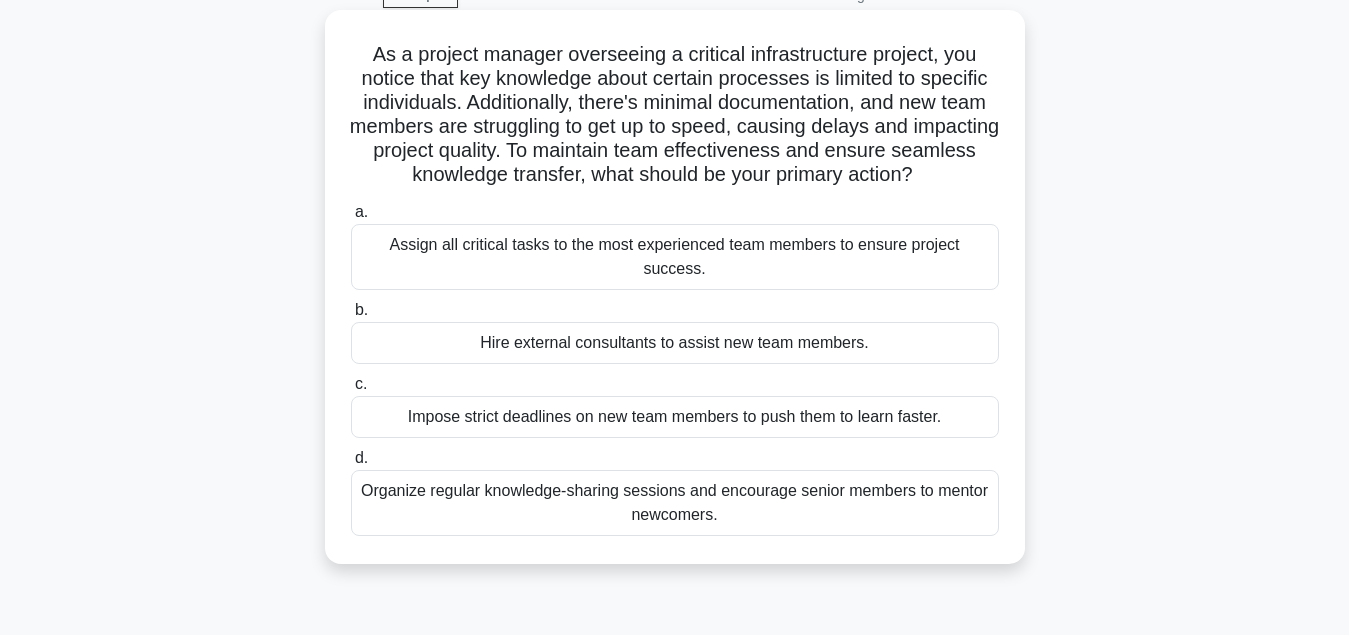 click on "Organize regular knowledge-sharing sessions and encourage senior members to mentor newcomers." at bounding box center [675, 503] 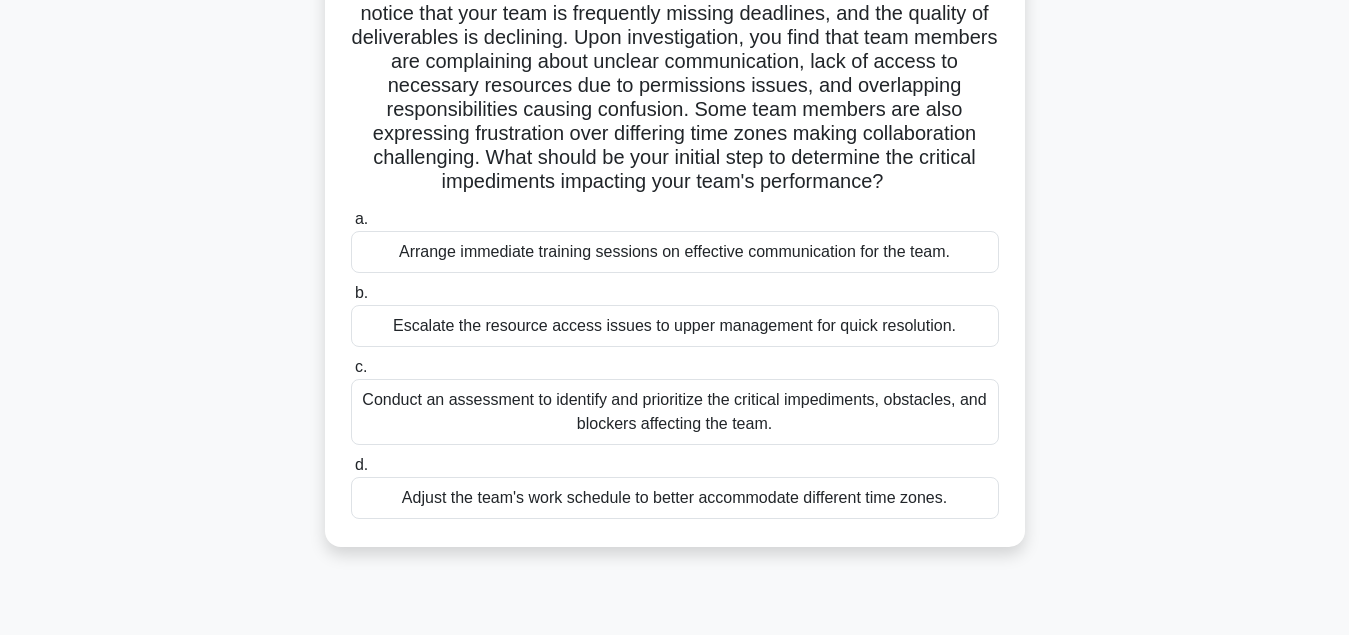 scroll, scrollTop: 204, scrollLeft: 0, axis: vertical 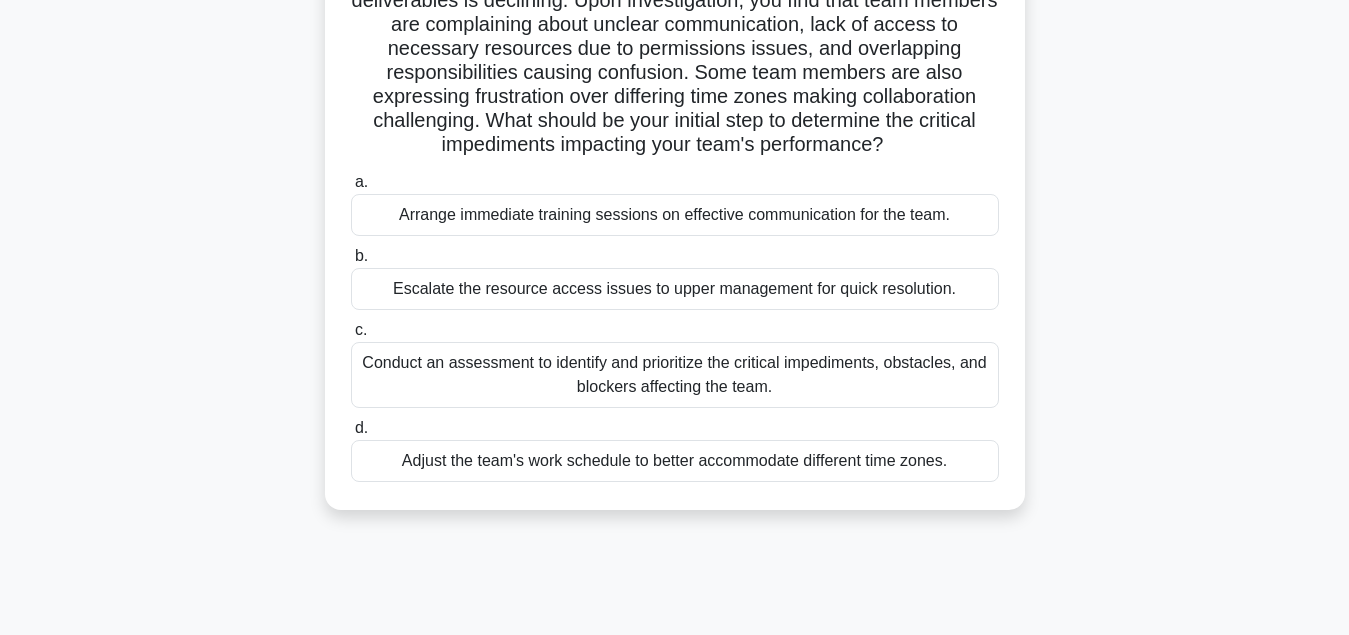 click on "Conduct an assessment to identify and prioritize the critical impediments, obstacles, and blockers affecting the team." at bounding box center (675, 375) 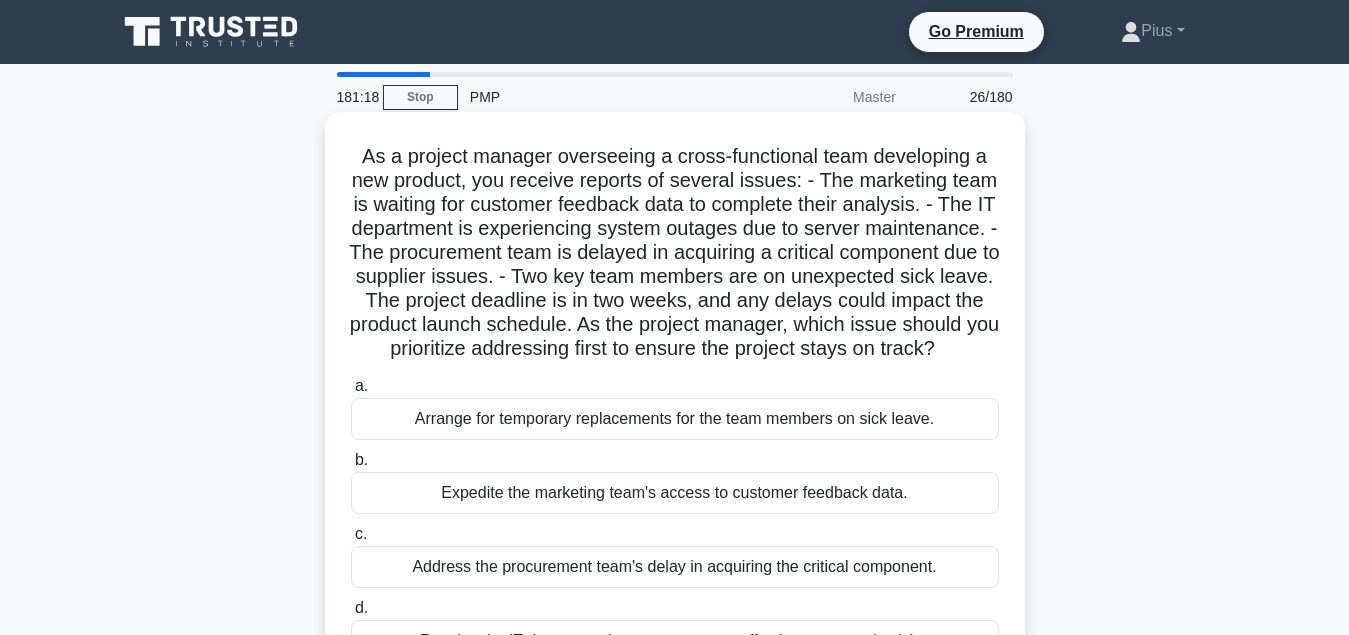 scroll, scrollTop: 102, scrollLeft: 0, axis: vertical 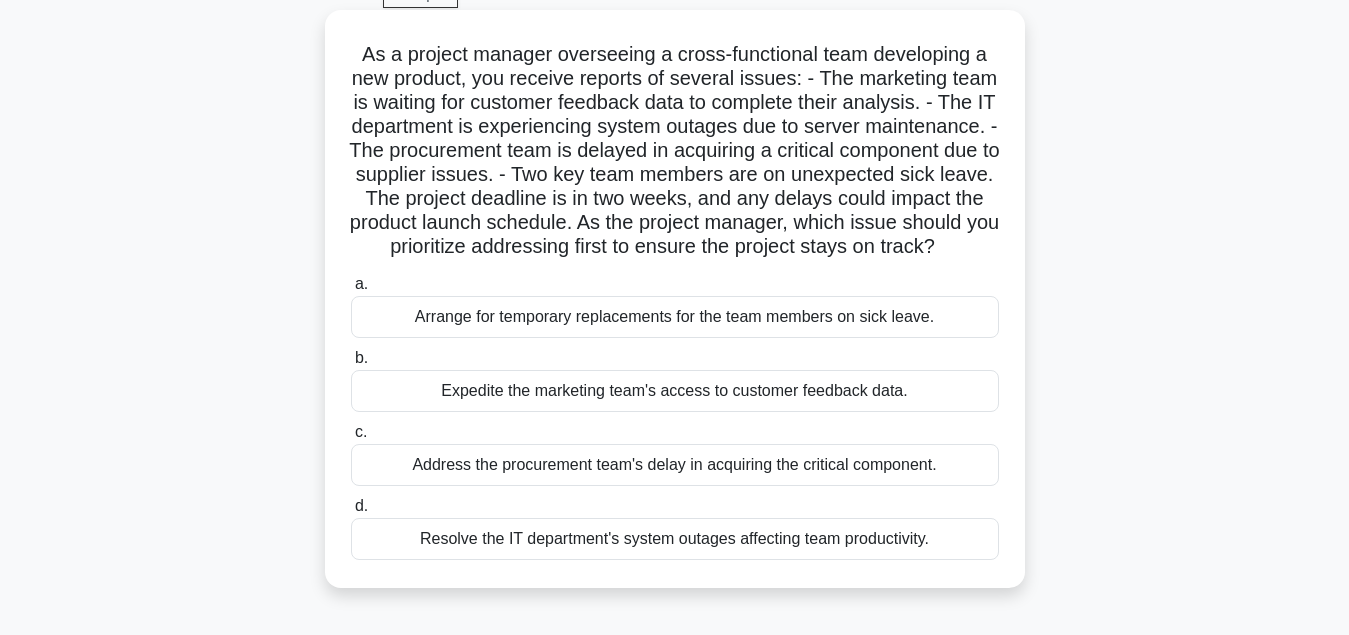 click on "Address the procurement team's delay in acquiring the critical component." at bounding box center [675, 465] 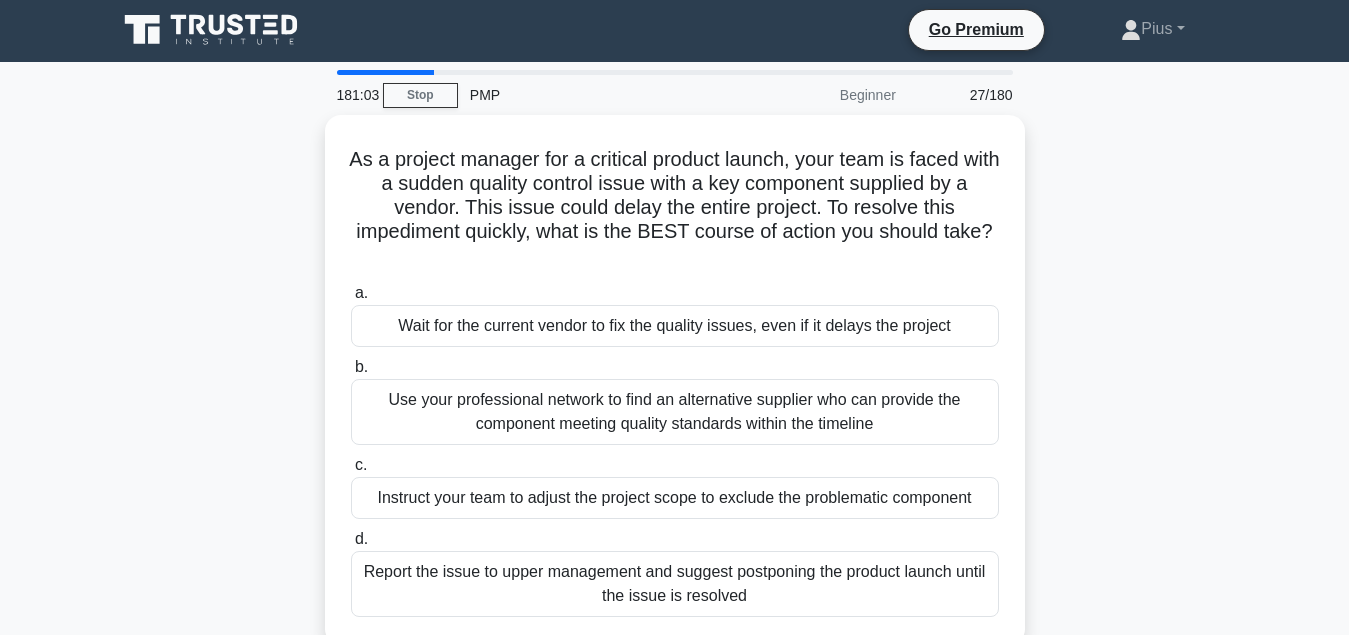 scroll, scrollTop: 0, scrollLeft: 0, axis: both 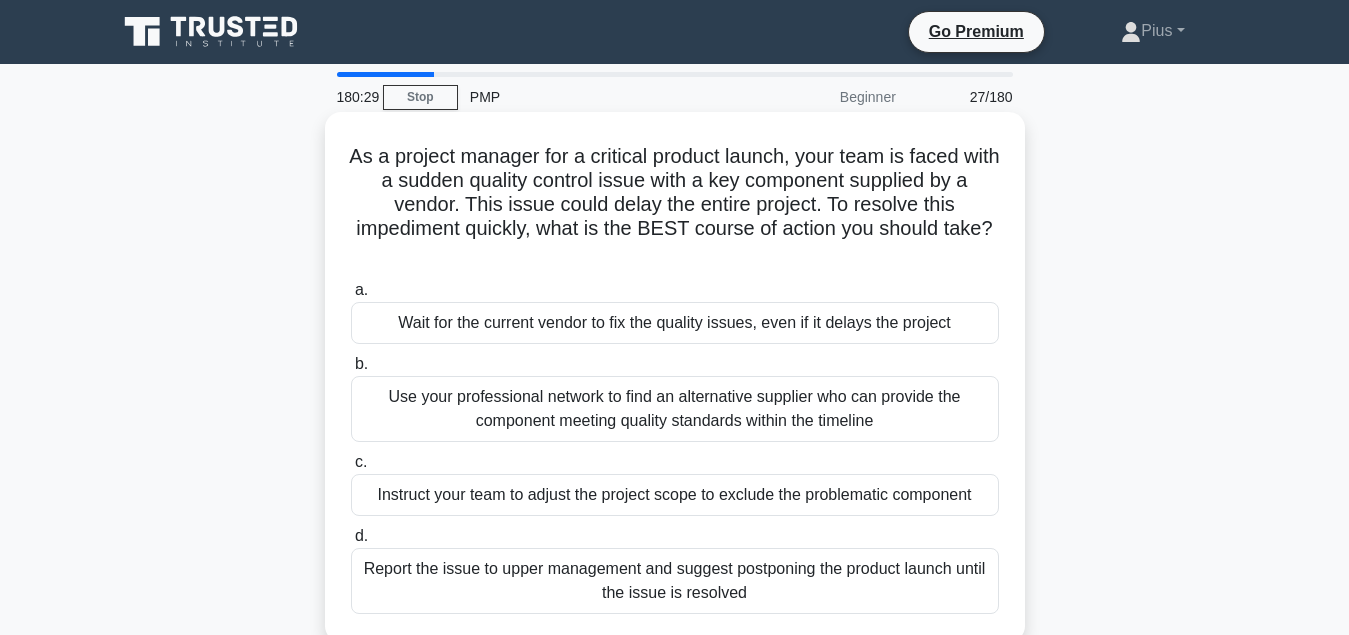click on "Use your professional network to find an alternative supplier who can provide the component meeting quality standards within the timeline" at bounding box center (675, 409) 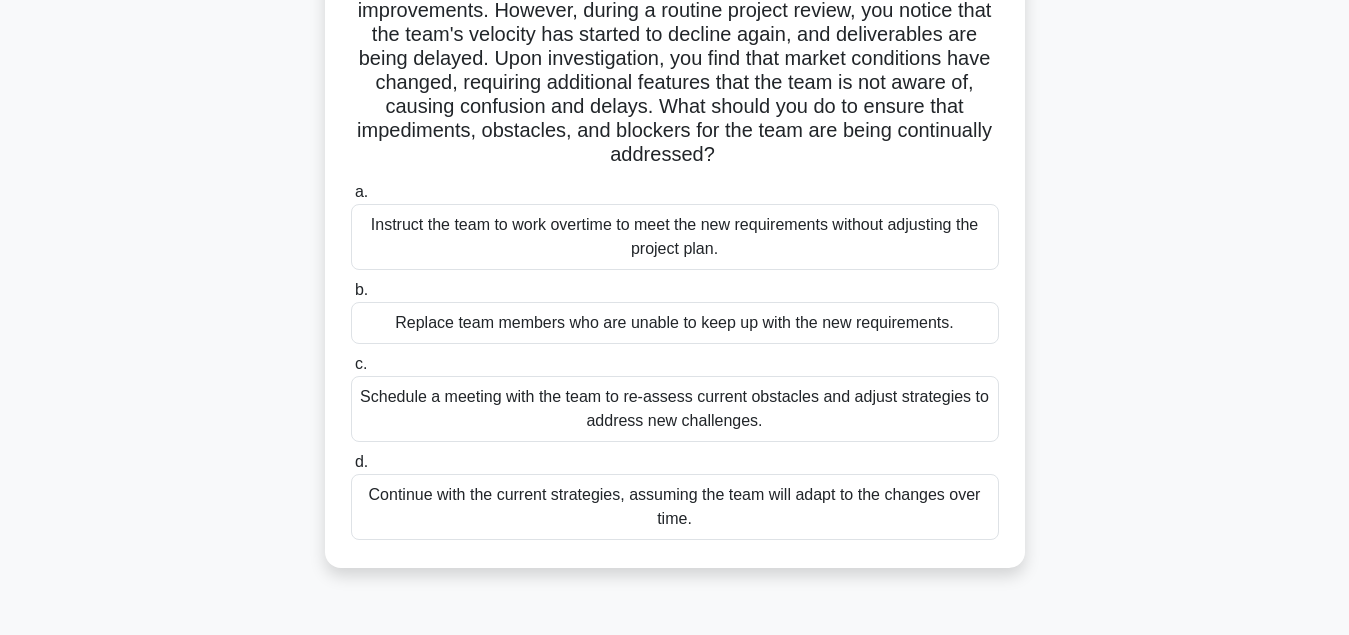 scroll, scrollTop: 306, scrollLeft: 0, axis: vertical 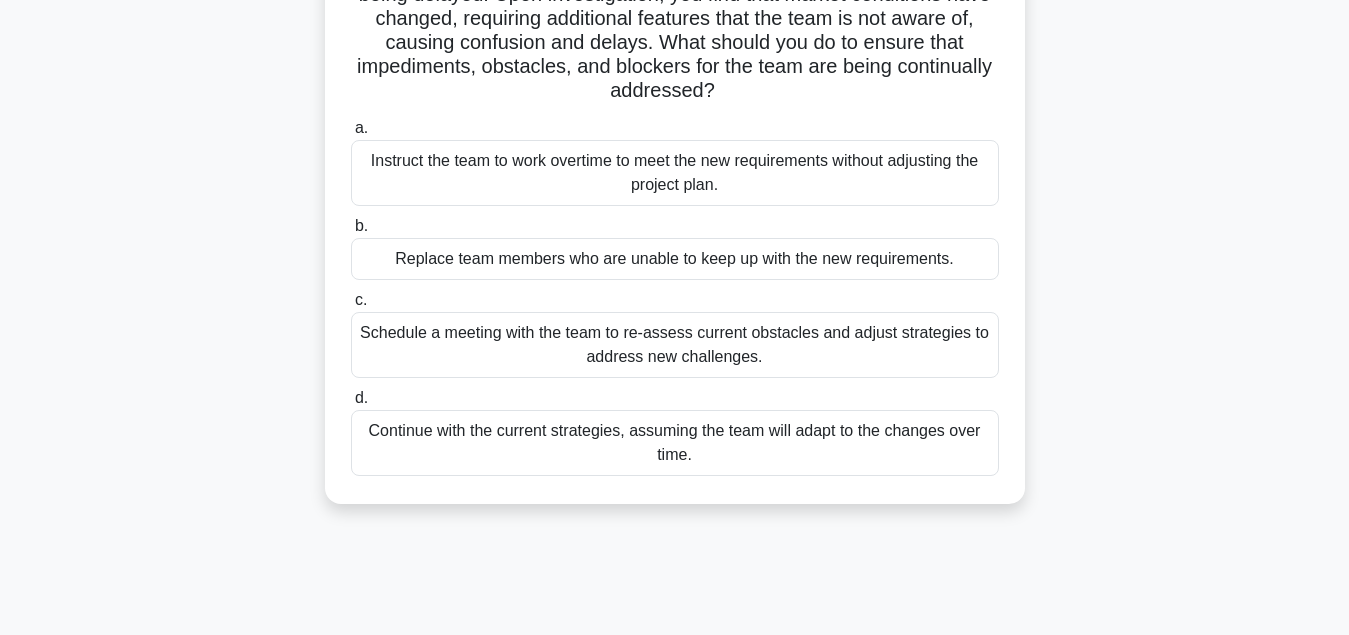 click on "Schedule a meeting with the team to re-assess current obstacles and adjust strategies to address new challenges." at bounding box center [675, 345] 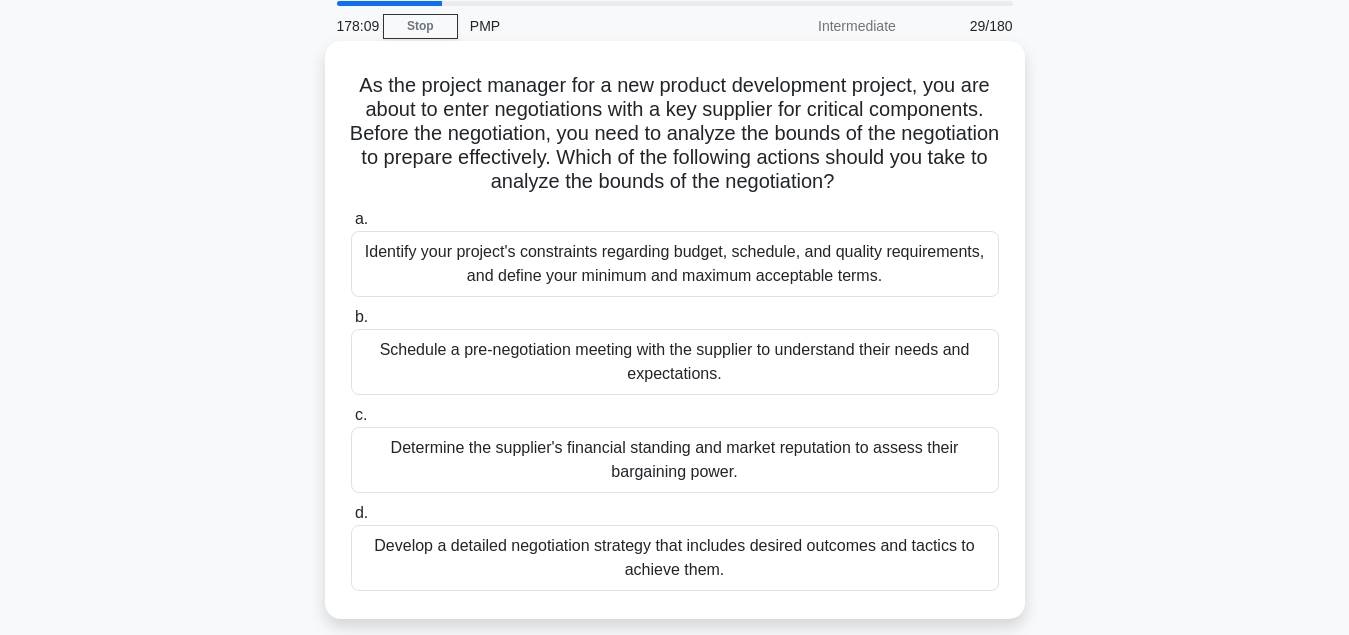 scroll, scrollTop: 102, scrollLeft: 0, axis: vertical 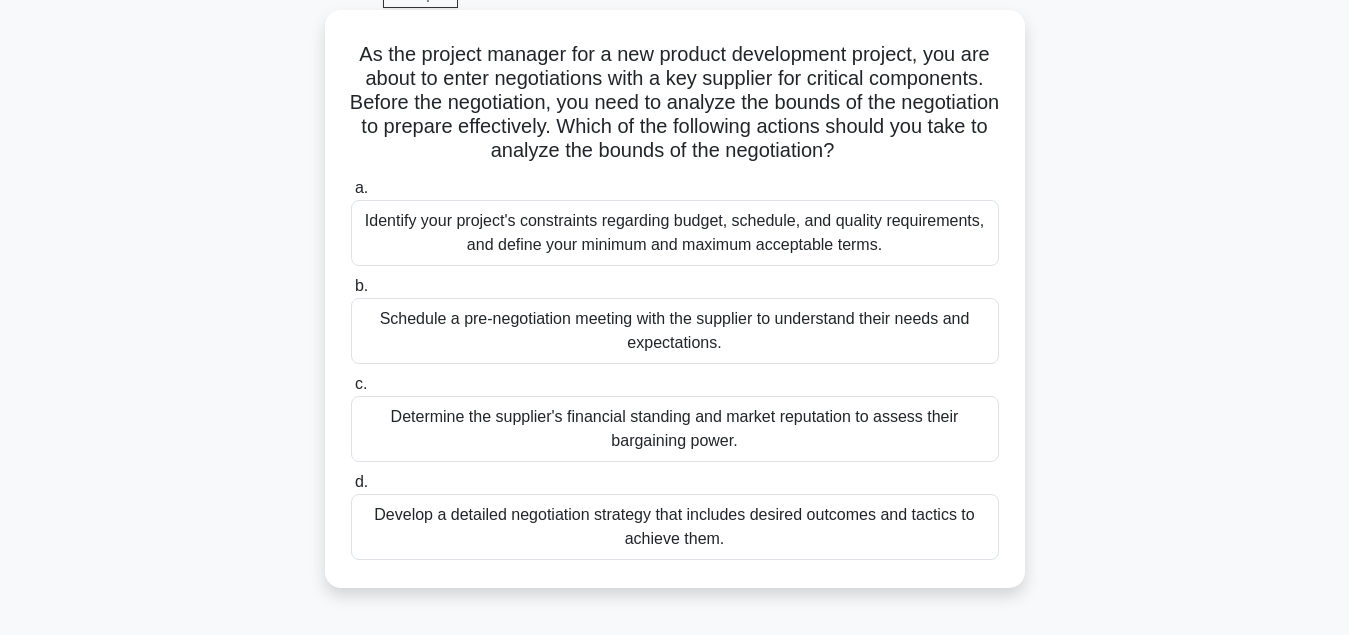 click on "Develop a detailed negotiation strategy that includes desired outcomes and tactics to achieve them." at bounding box center (675, 527) 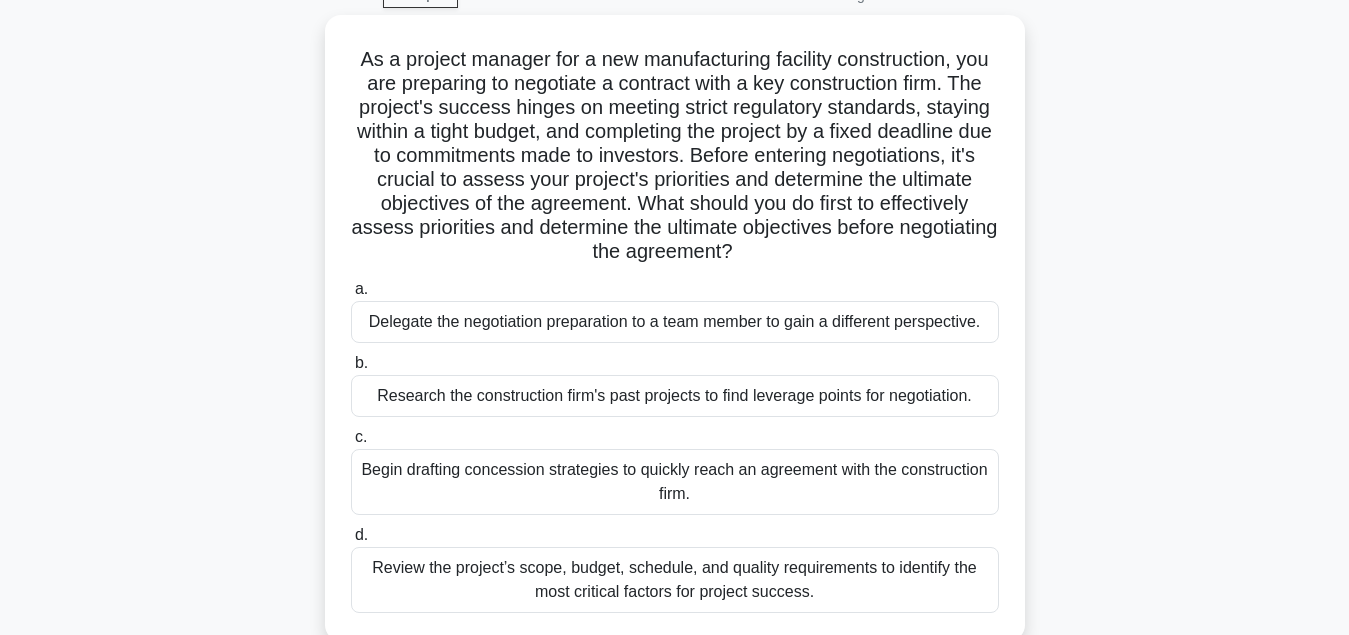 scroll, scrollTop: 204, scrollLeft: 0, axis: vertical 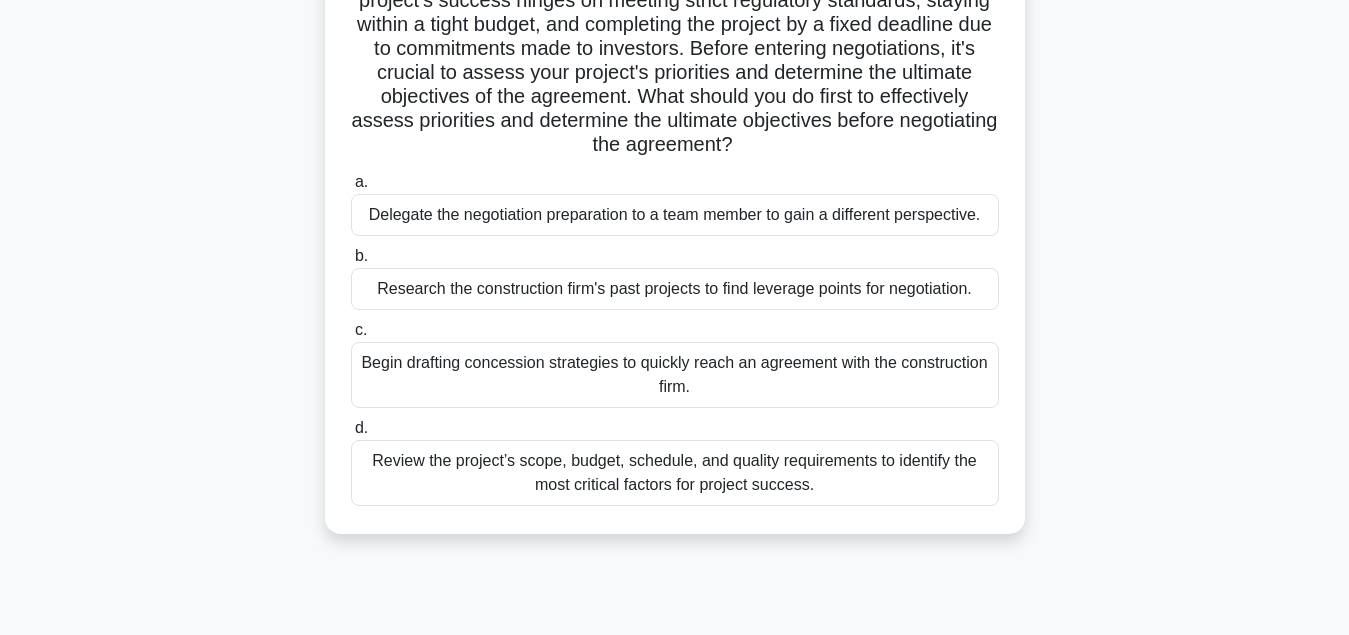 click on "Review the project’s scope, budget, schedule, and quality requirements to identify the most critical factors for project success." at bounding box center (675, 473) 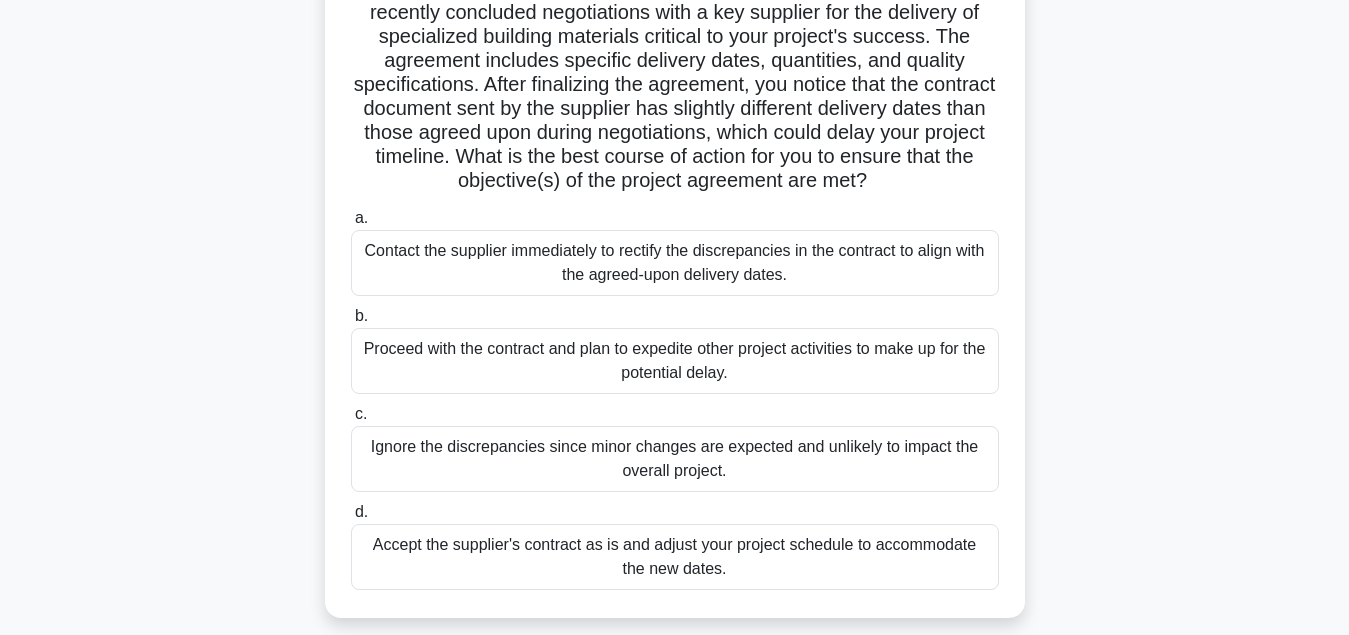 scroll, scrollTop: 204, scrollLeft: 0, axis: vertical 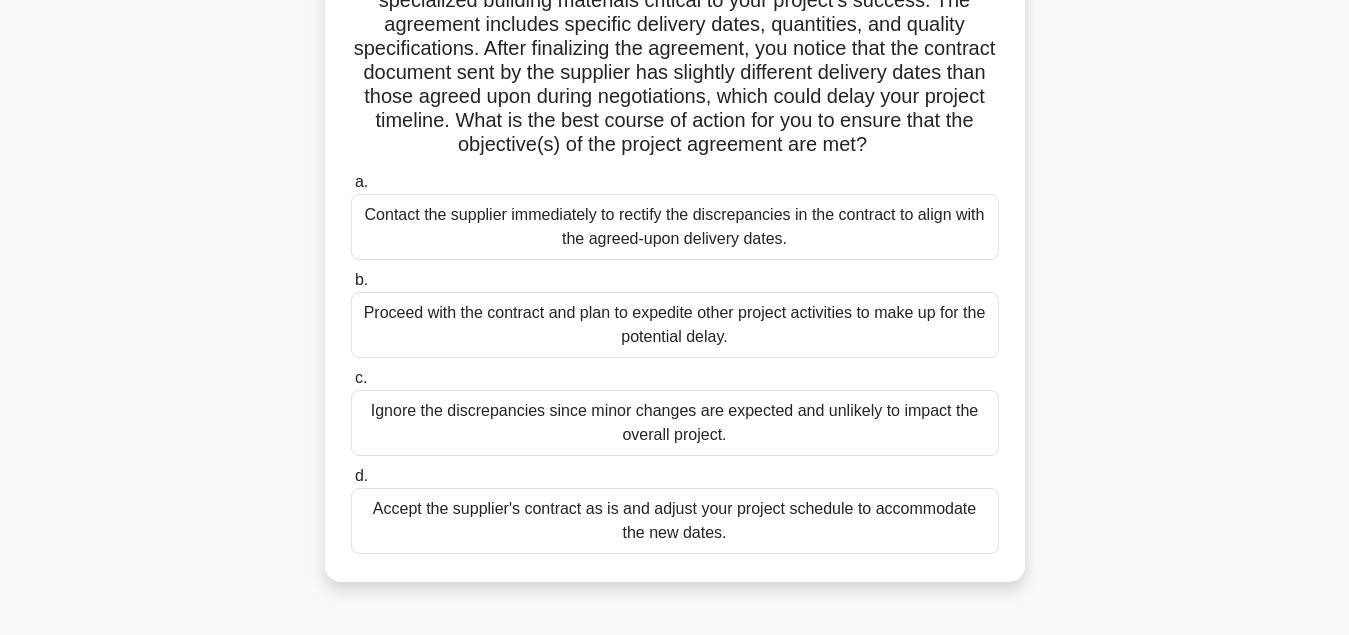 click on "Contact the supplier immediately to rectify the discrepancies in the contract to align with the agreed-upon delivery dates." at bounding box center [675, 227] 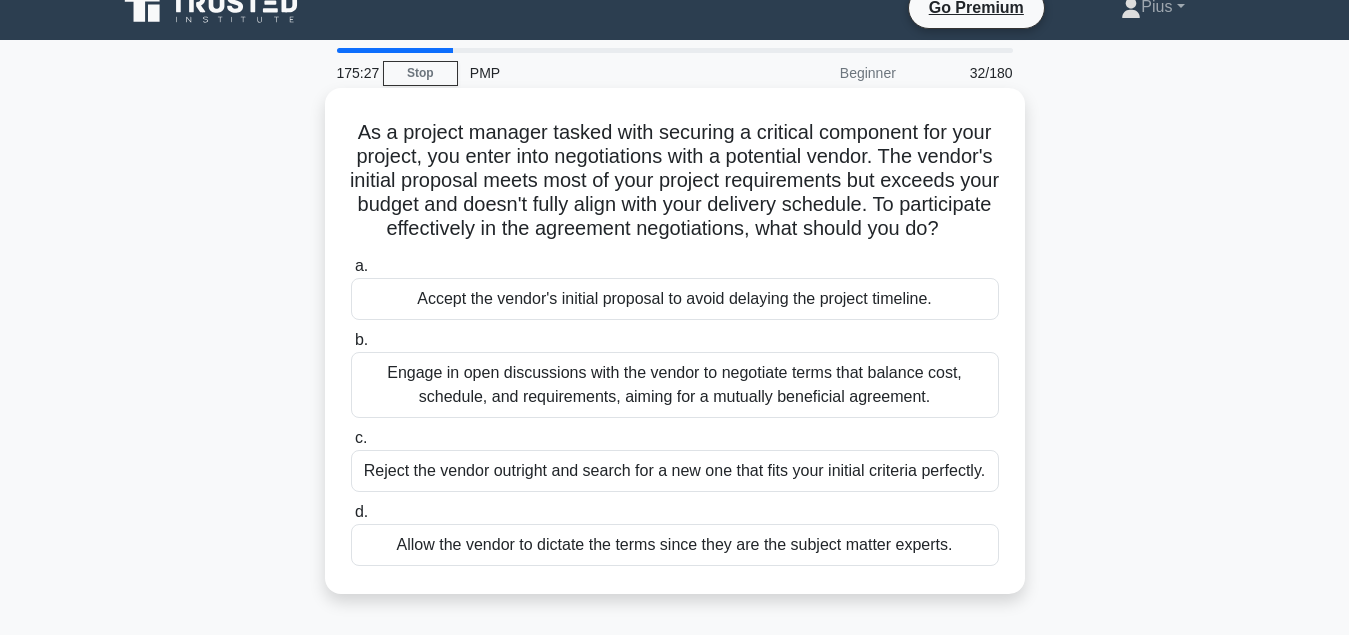 scroll, scrollTop: 0, scrollLeft: 0, axis: both 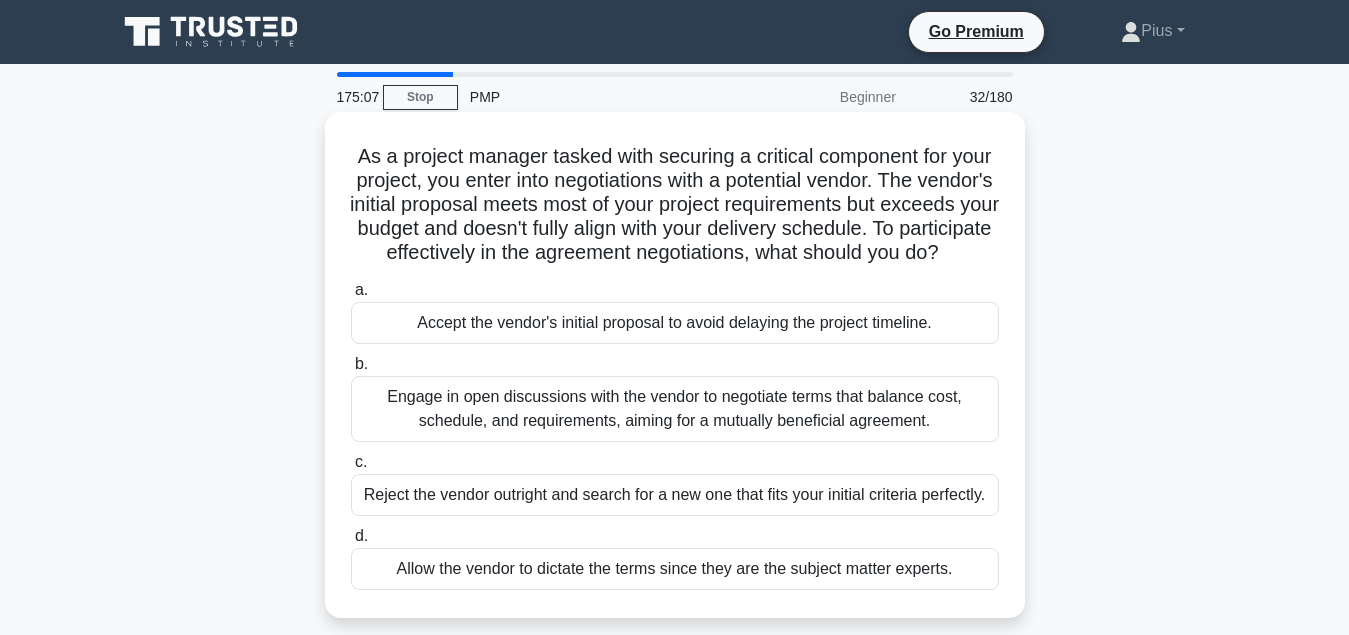click on "Engage in open discussions with the vendor to negotiate terms that balance cost, schedule, and requirements, aiming for a mutually beneficial agreement." at bounding box center (675, 409) 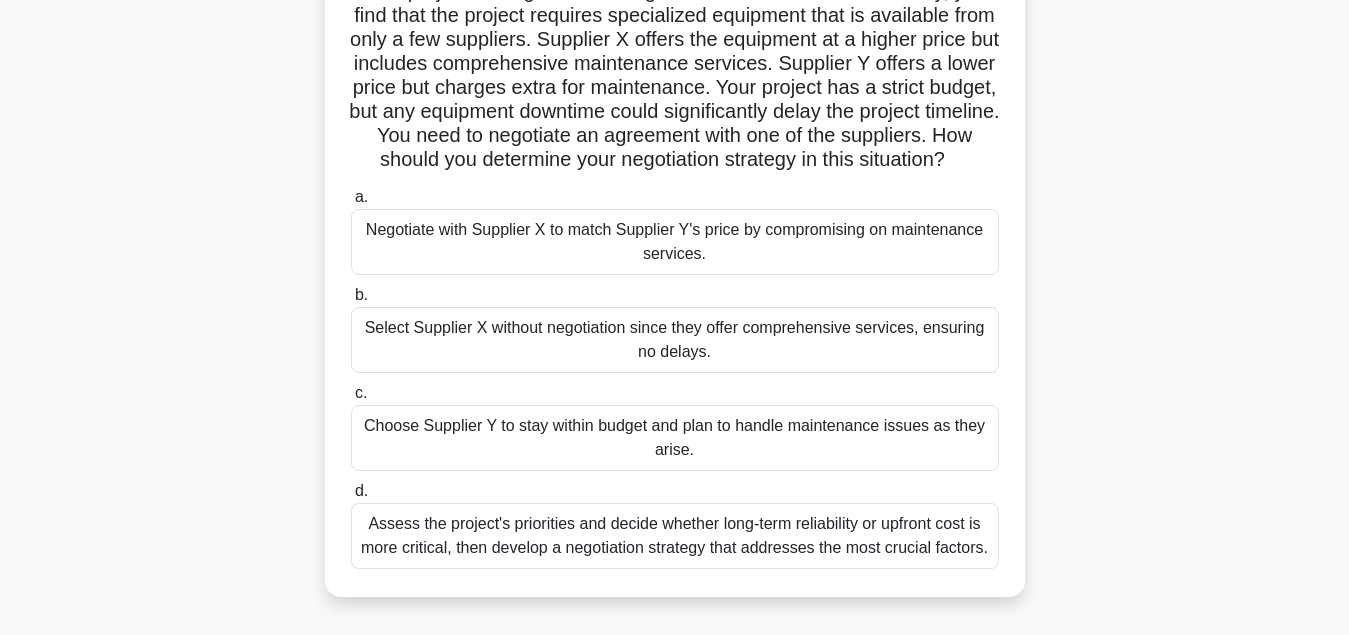 scroll, scrollTop: 204, scrollLeft: 0, axis: vertical 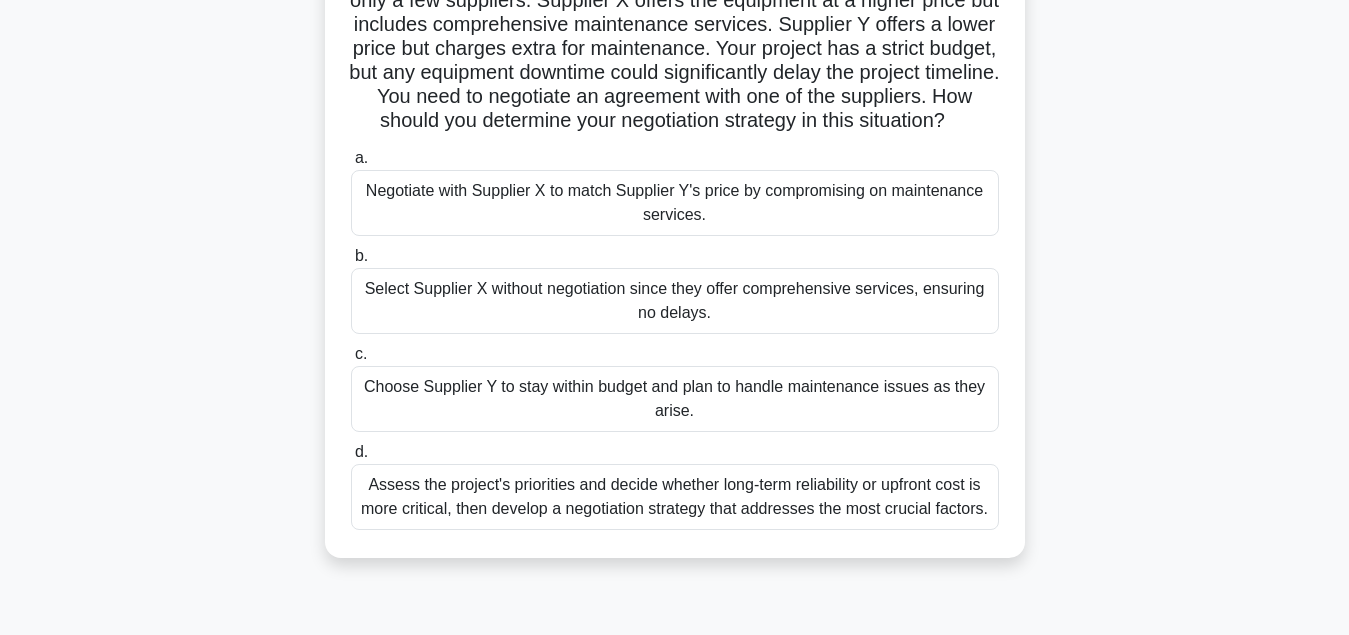 click on "Assess the project's priorities and decide whether long-term reliability or upfront cost is more critical, then develop a negotiation strategy that addresses the most crucial factors." at bounding box center (675, 497) 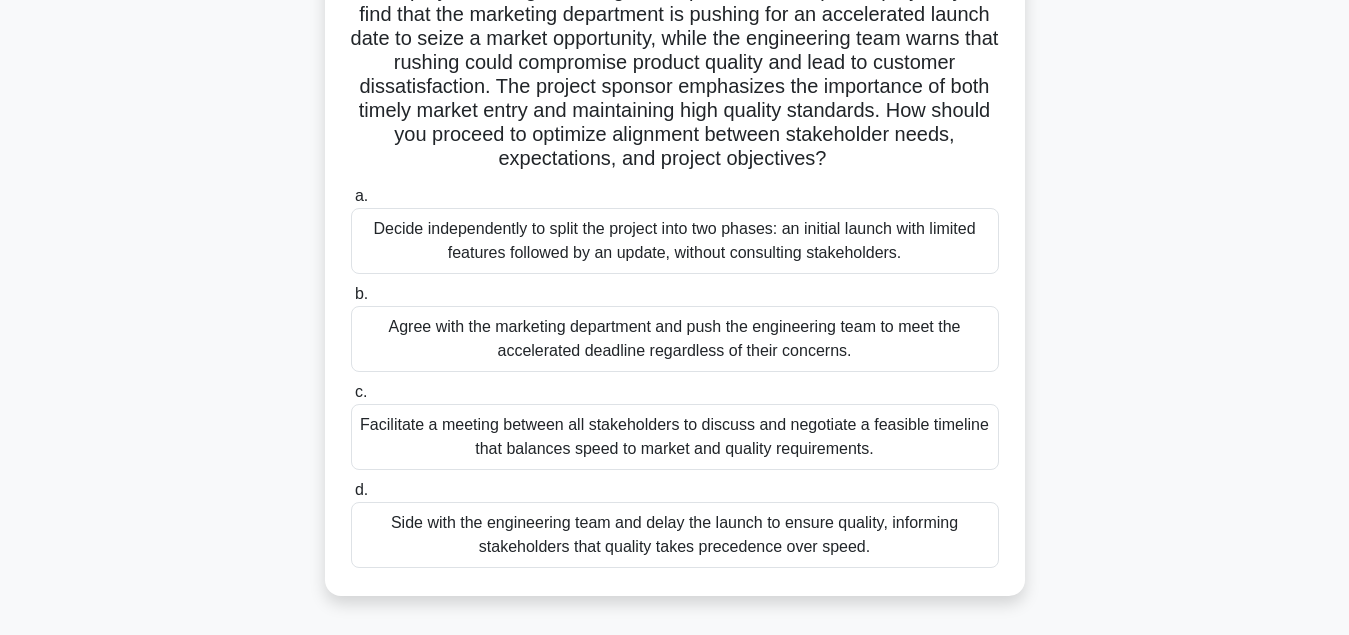 scroll, scrollTop: 204, scrollLeft: 0, axis: vertical 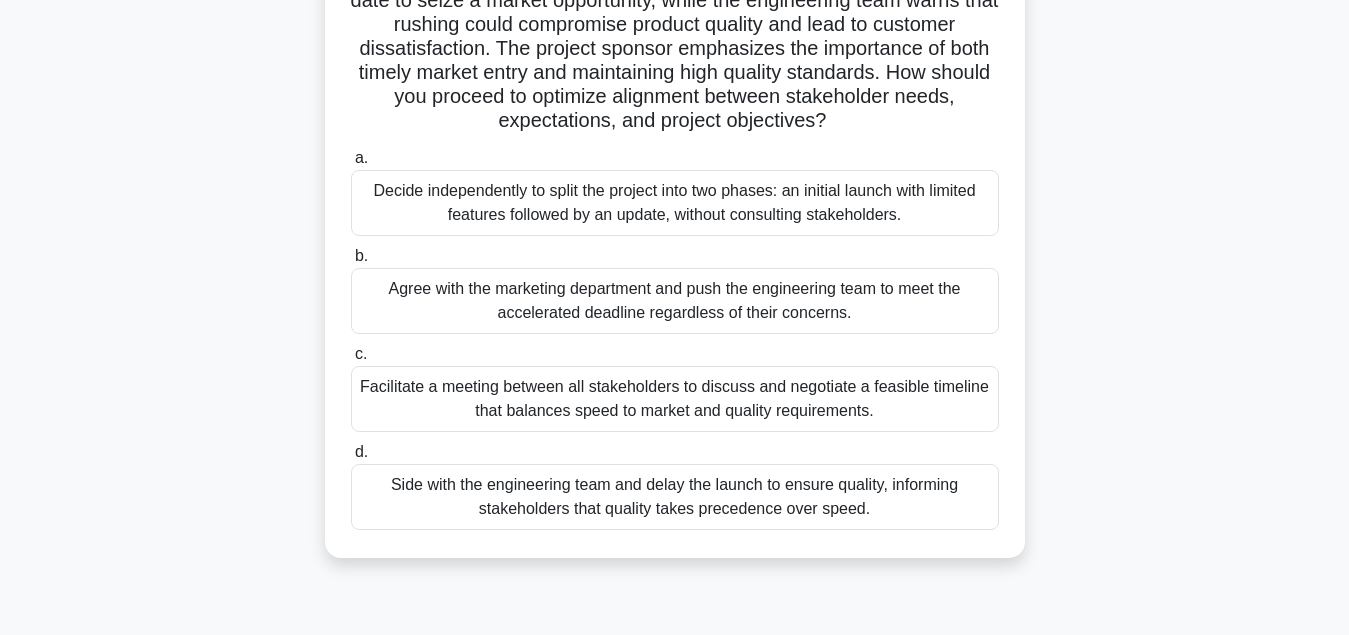 click on "Facilitate a meeting between all stakeholders to discuss and negotiate a feasible timeline that balances speed to market and quality requirements." at bounding box center (675, 399) 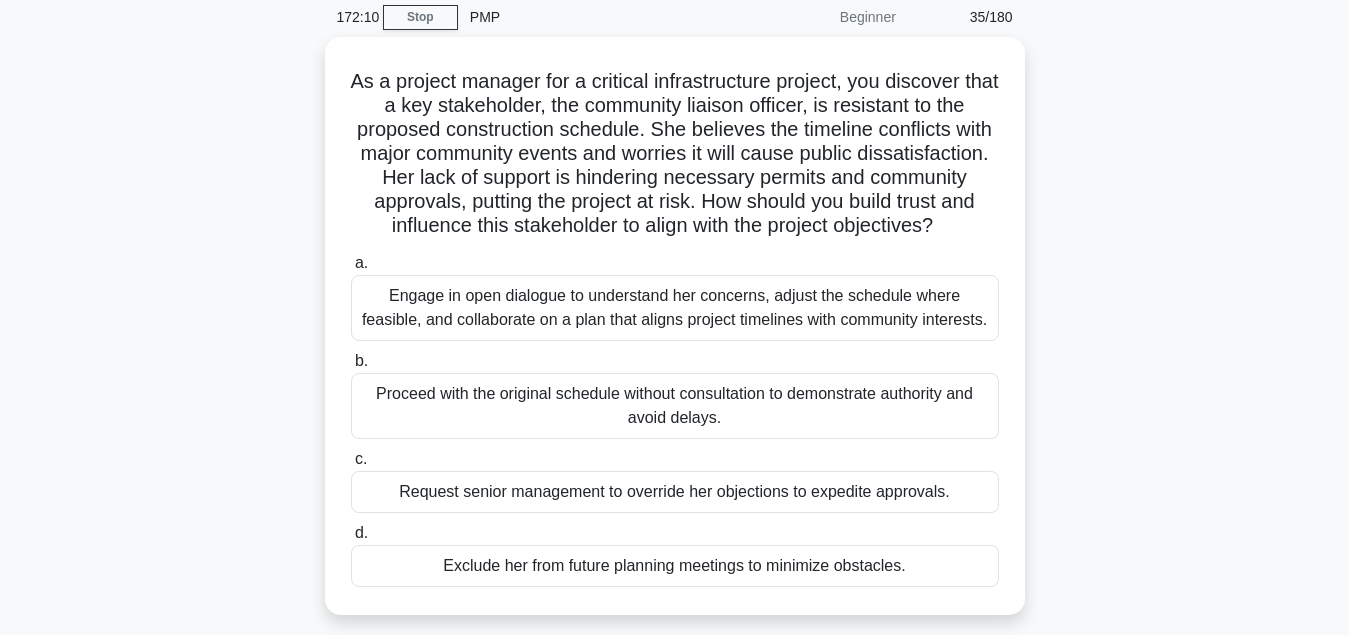 scroll, scrollTop: 0, scrollLeft: 0, axis: both 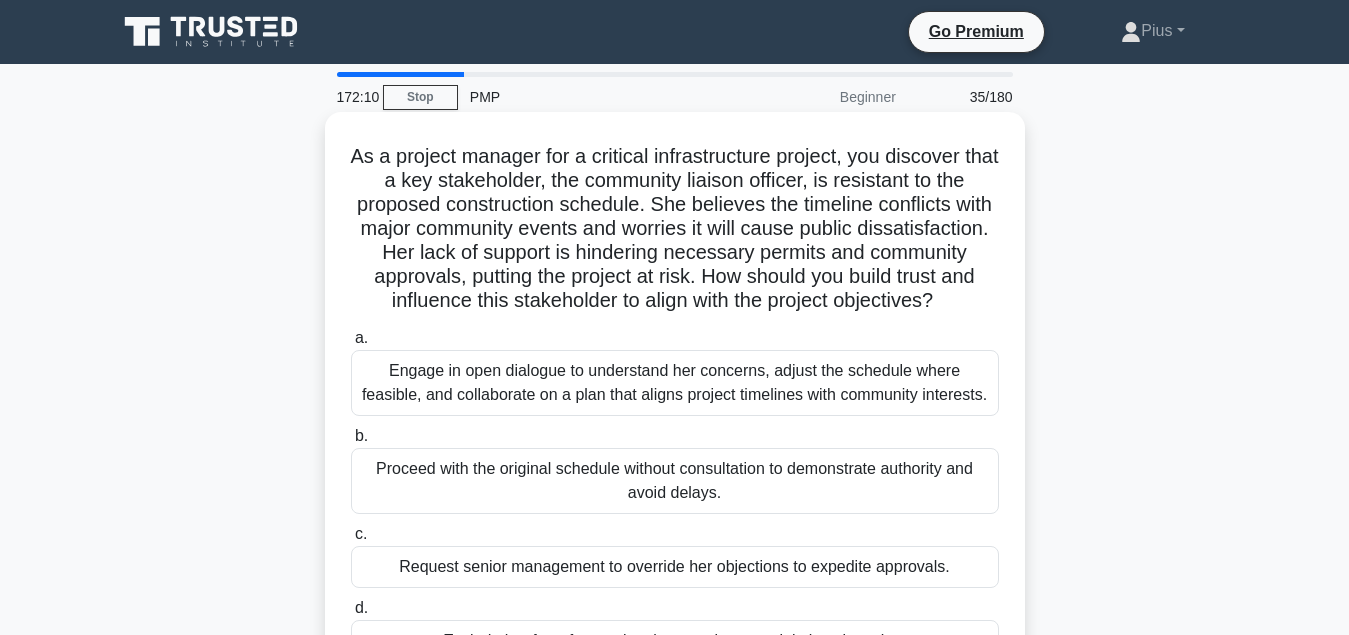 click on "Engage in open dialogue to understand her concerns, adjust the schedule where feasible, and collaborate on a plan that aligns project timelines with community interests." at bounding box center (675, 383) 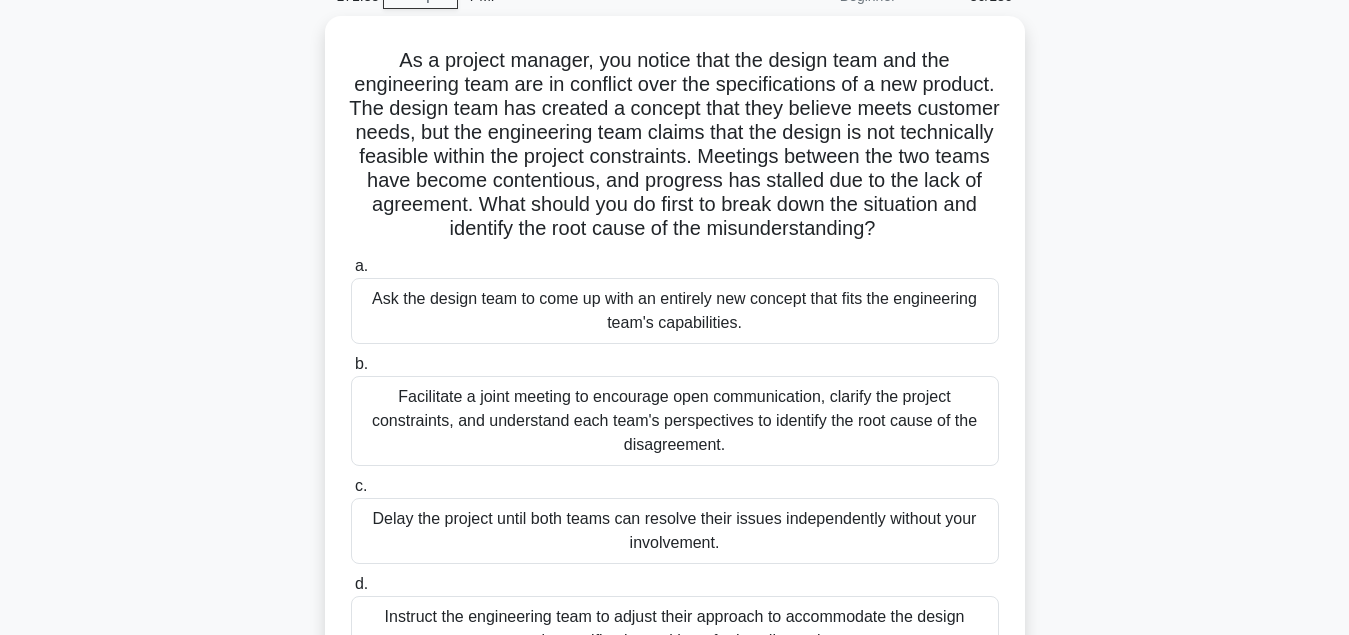 scroll, scrollTop: 102, scrollLeft: 0, axis: vertical 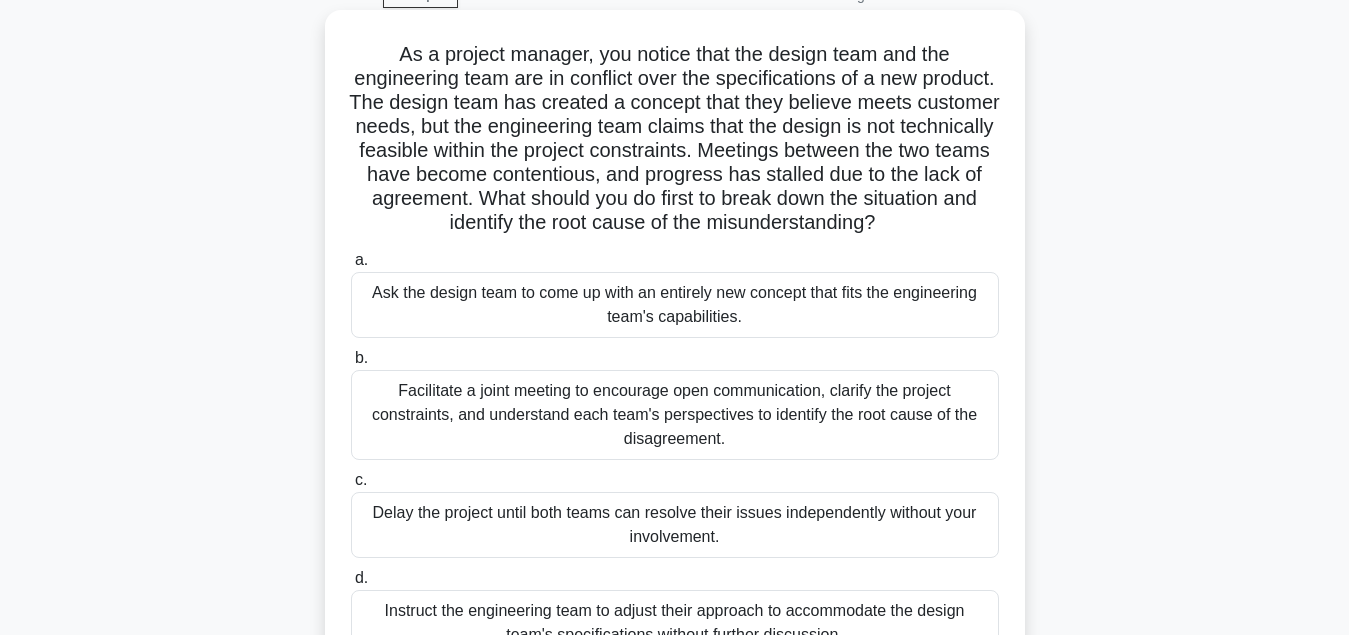 click on "Facilitate a joint meeting to encourage open communication, clarify the project constraints, and understand each team's perspectives to identify the root cause of the disagreement." at bounding box center [675, 415] 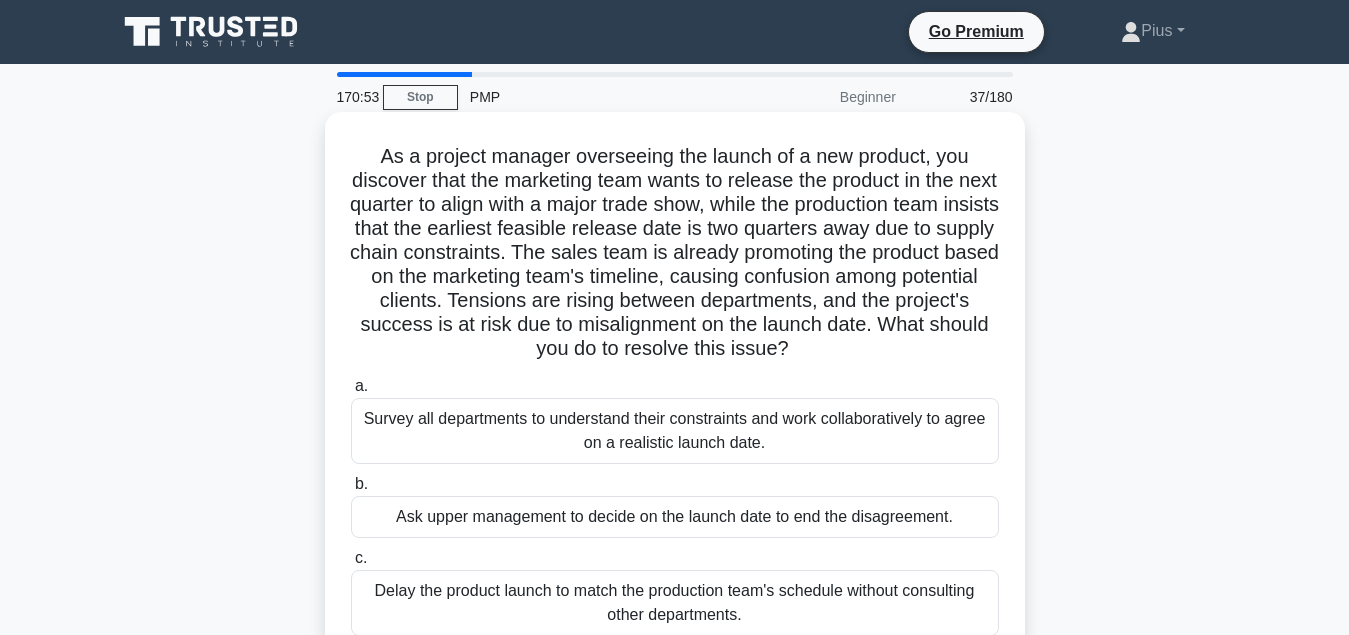 scroll, scrollTop: 102, scrollLeft: 0, axis: vertical 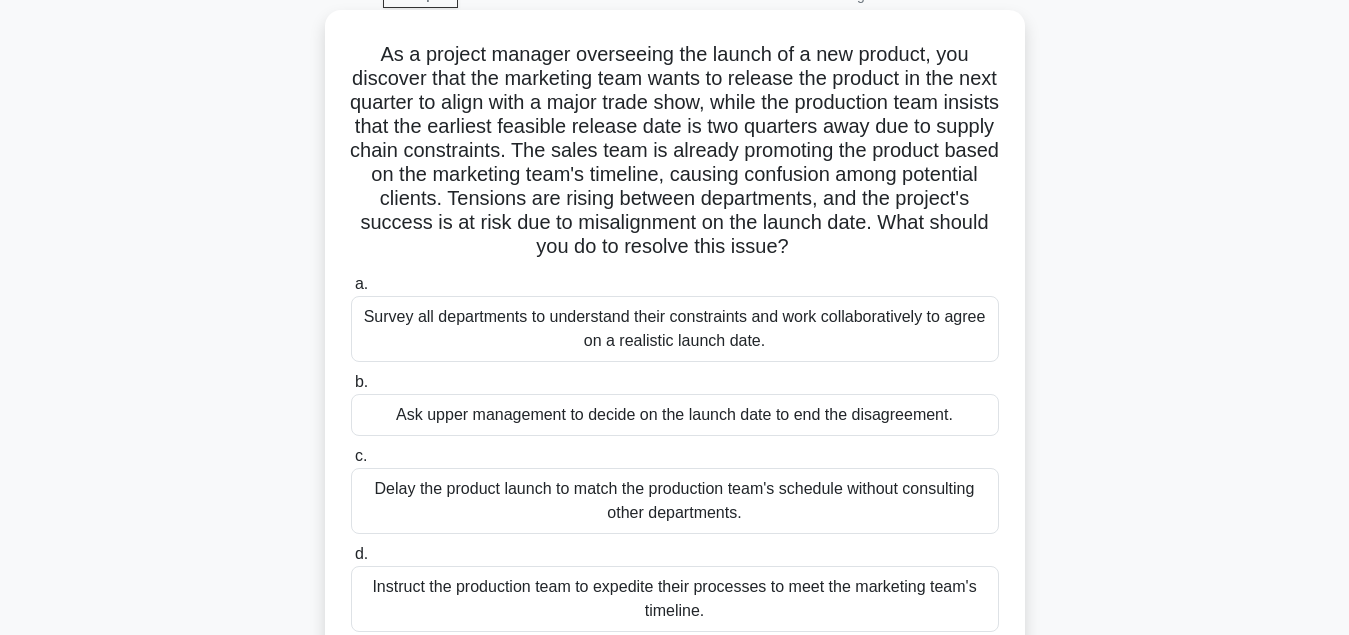 click on "Survey all departments to understand their constraints and work collaboratively to agree on a realistic launch date." at bounding box center [675, 329] 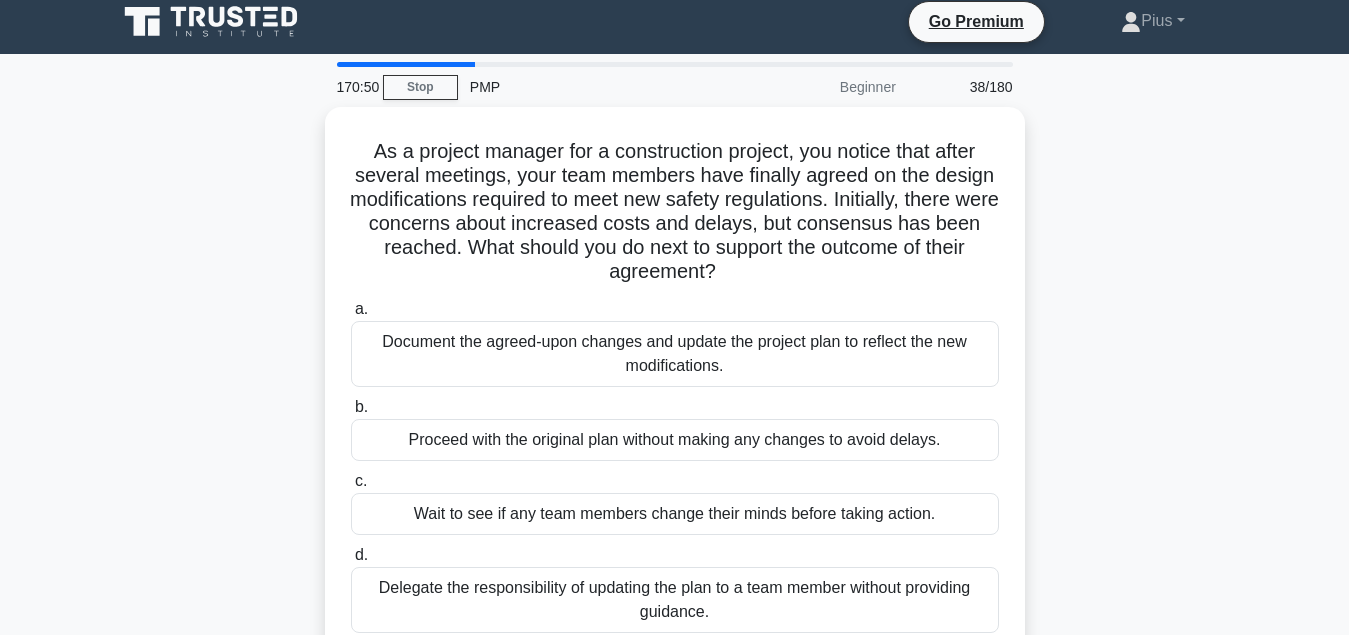 scroll, scrollTop: 0, scrollLeft: 0, axis: both 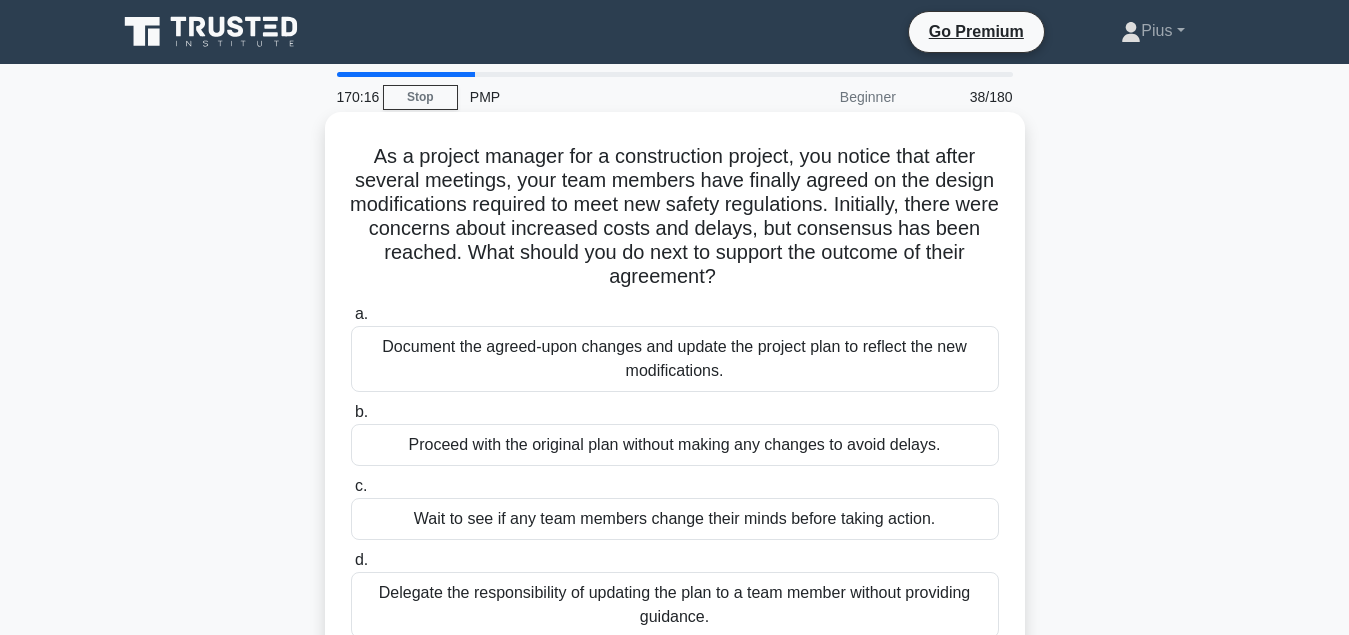 click on "Document the agreed-upon changes and update the project plan to reflect the new modifications." at bounding box center [675, 359] 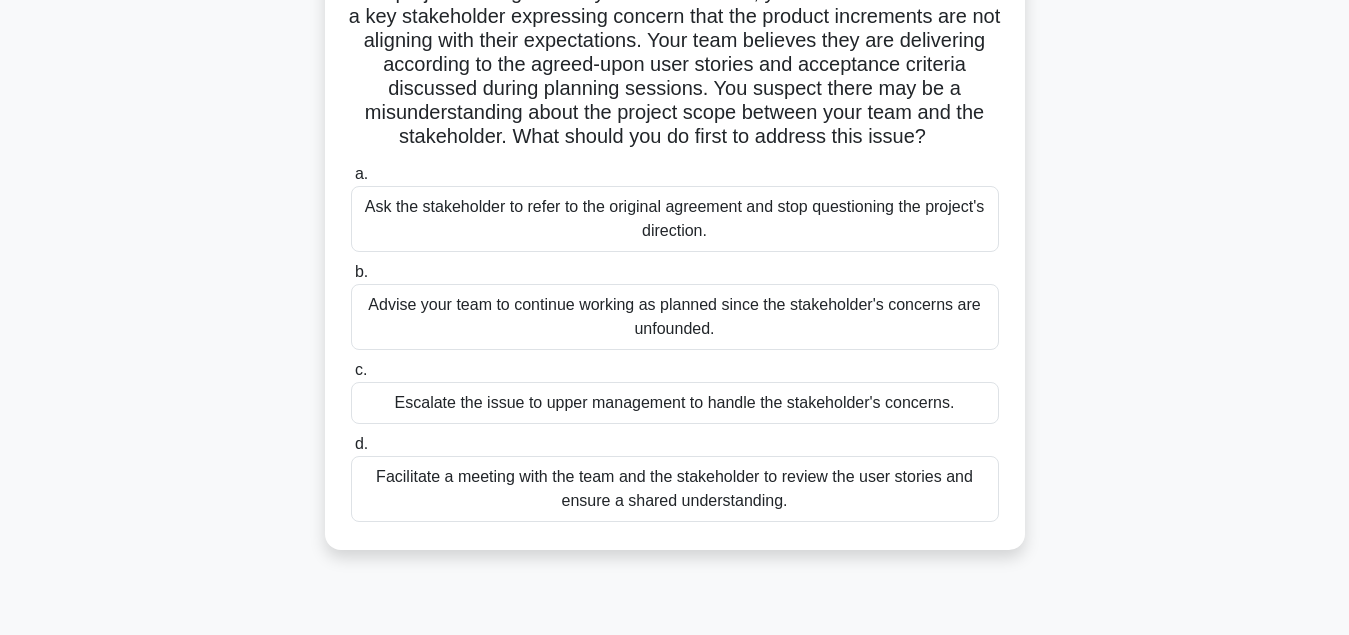 scroll, scrollTop: 204, scrollLeft: 0, axis: vertical 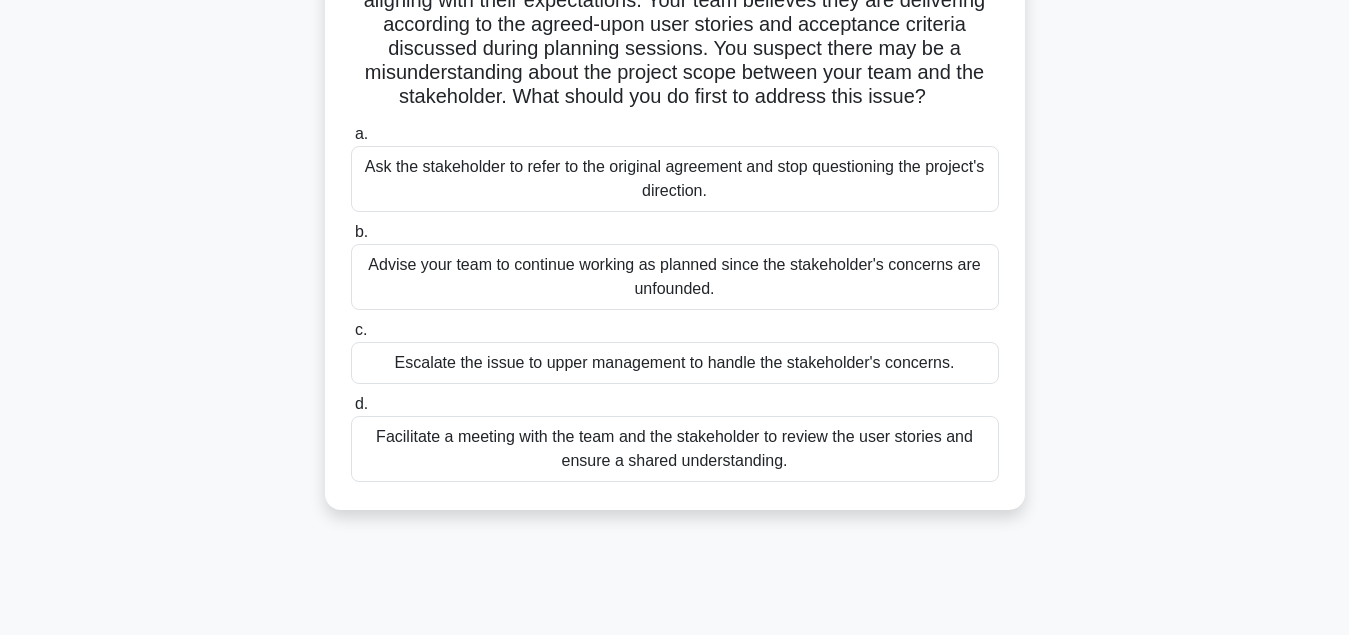 click on "Facilitate a meeting with the team and the stakeholder to review the user stories and ensure a shared understanding." at bounding box center (675, 449) 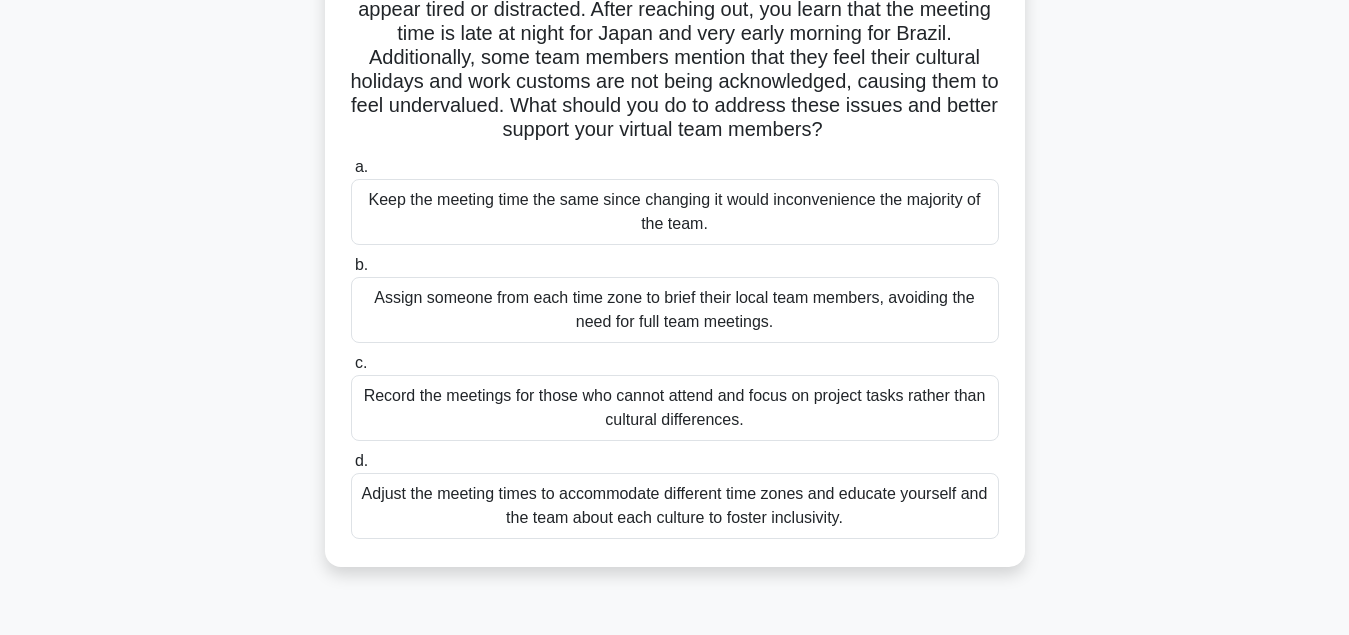 scroll, scrollTop: 306, scrollLeft: 0, axis: vertical 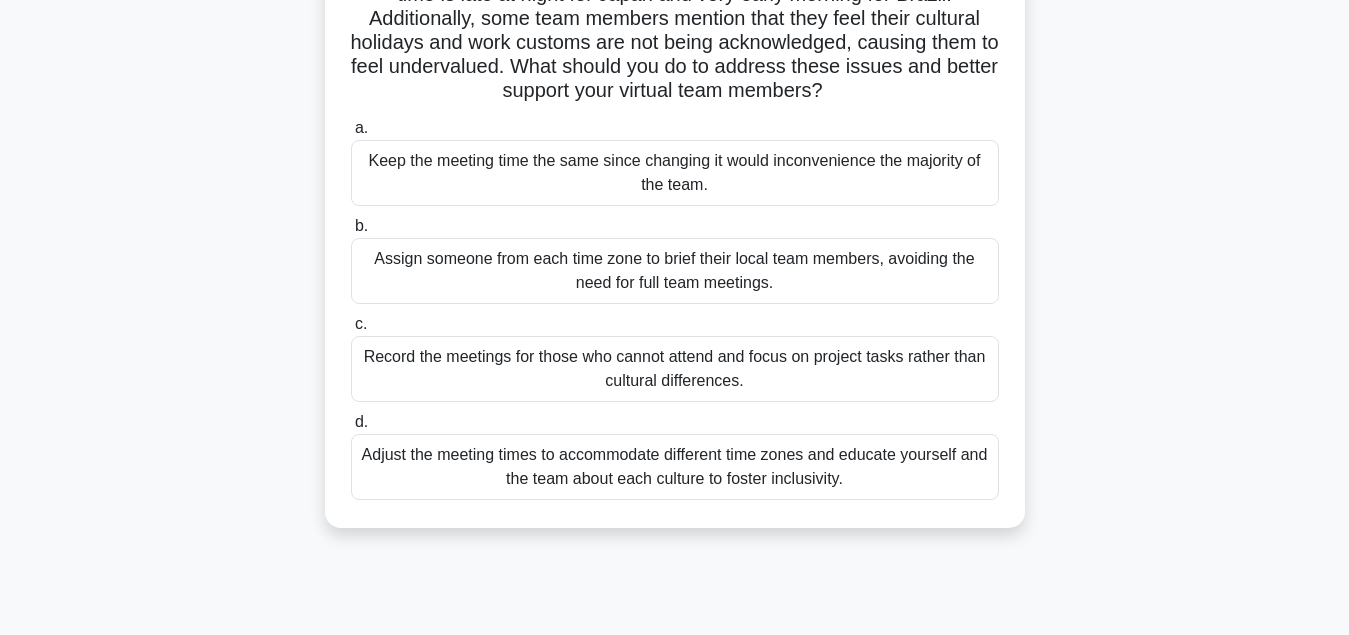 click on "Adjust the meeting times to accommodate different time zones and educate yourself and the team about each culture to foster inclusivity." at bounding box center (675, 467) 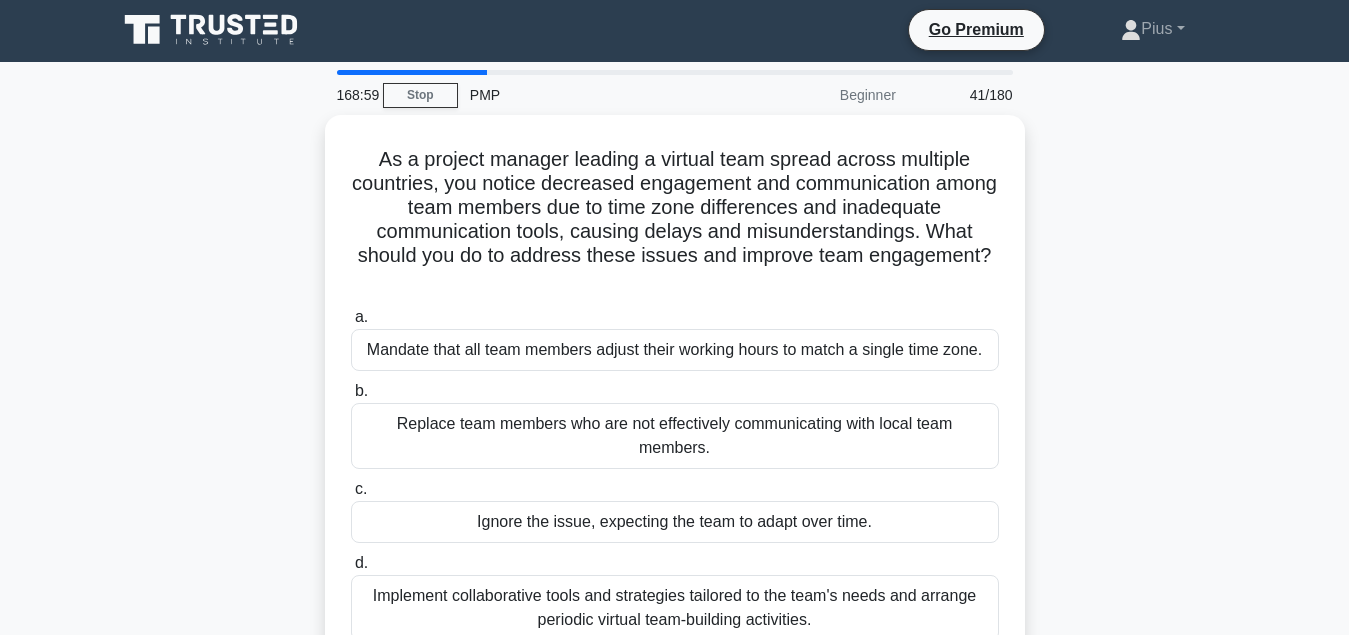 scroll, scrollTop: 0, scrollLeft: 0, axis: both 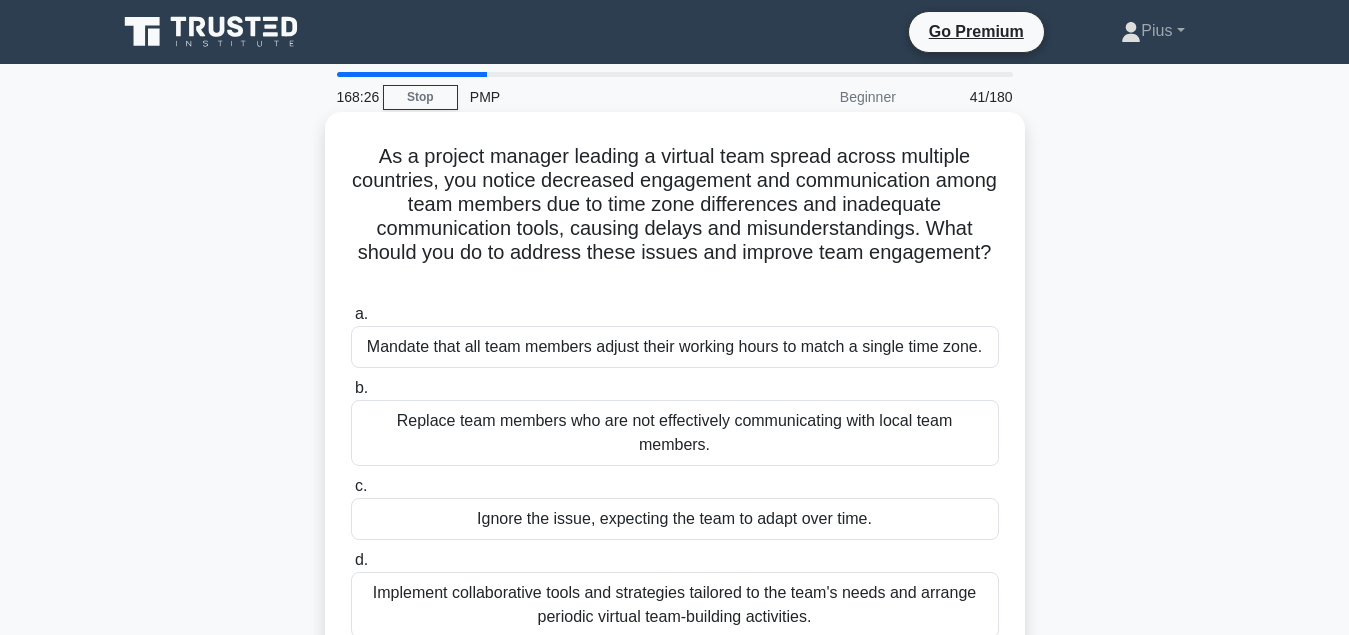 click on "Implement collaborative tools and strategies tailored to the team's needs and arrange periodic virtual team-building activities." at bounding box center [675, 605] 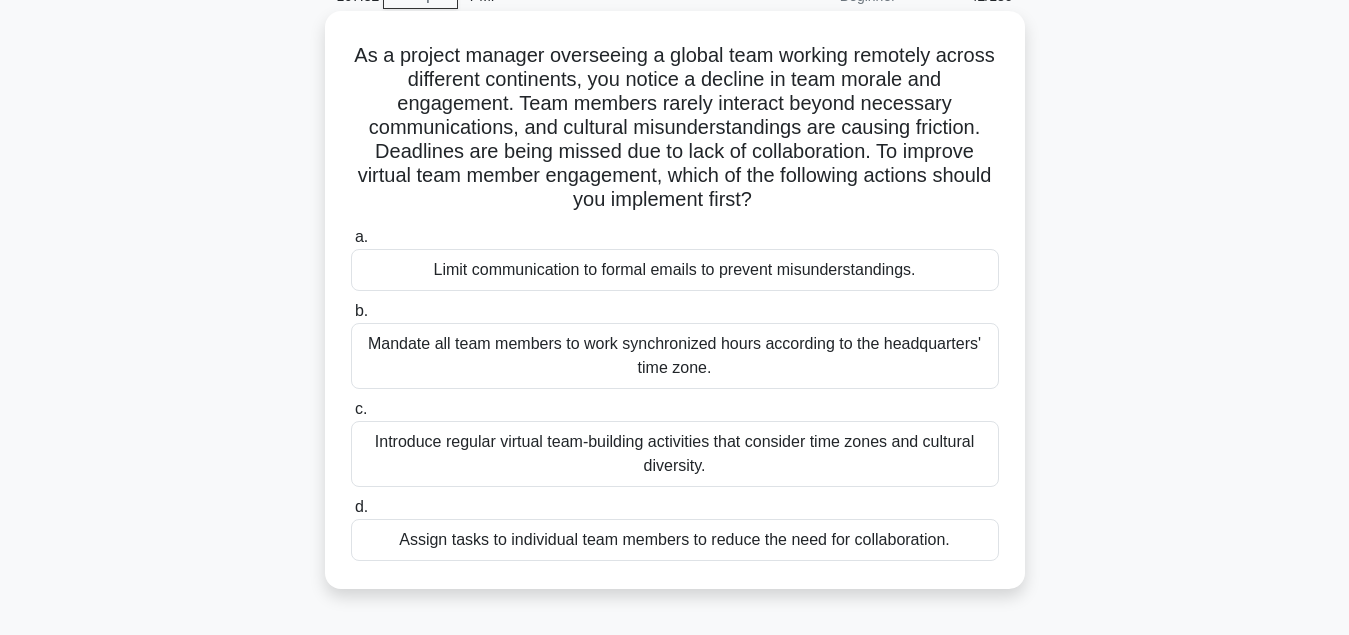 scroll, scrollTop: 102, scrollLeft: 0, axis: vertical 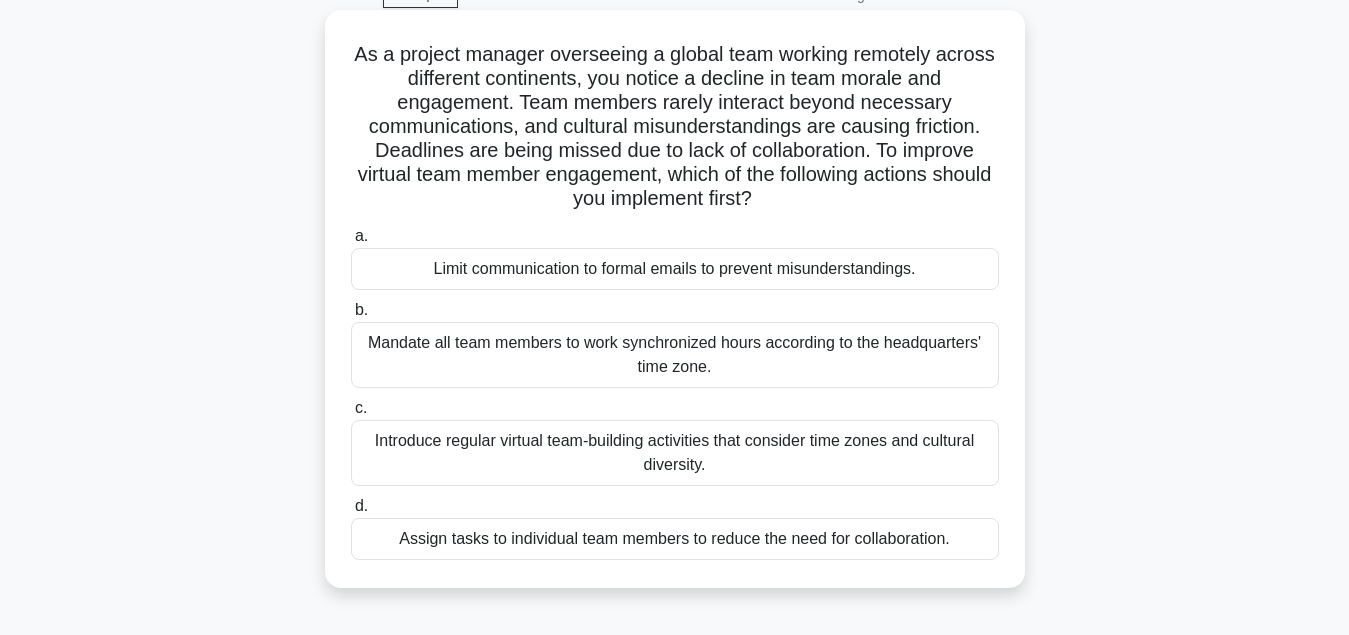 click on "Introduce regular virtual team-building activities that consider time zones and cultural diversity." at bounding box center [675, 453] 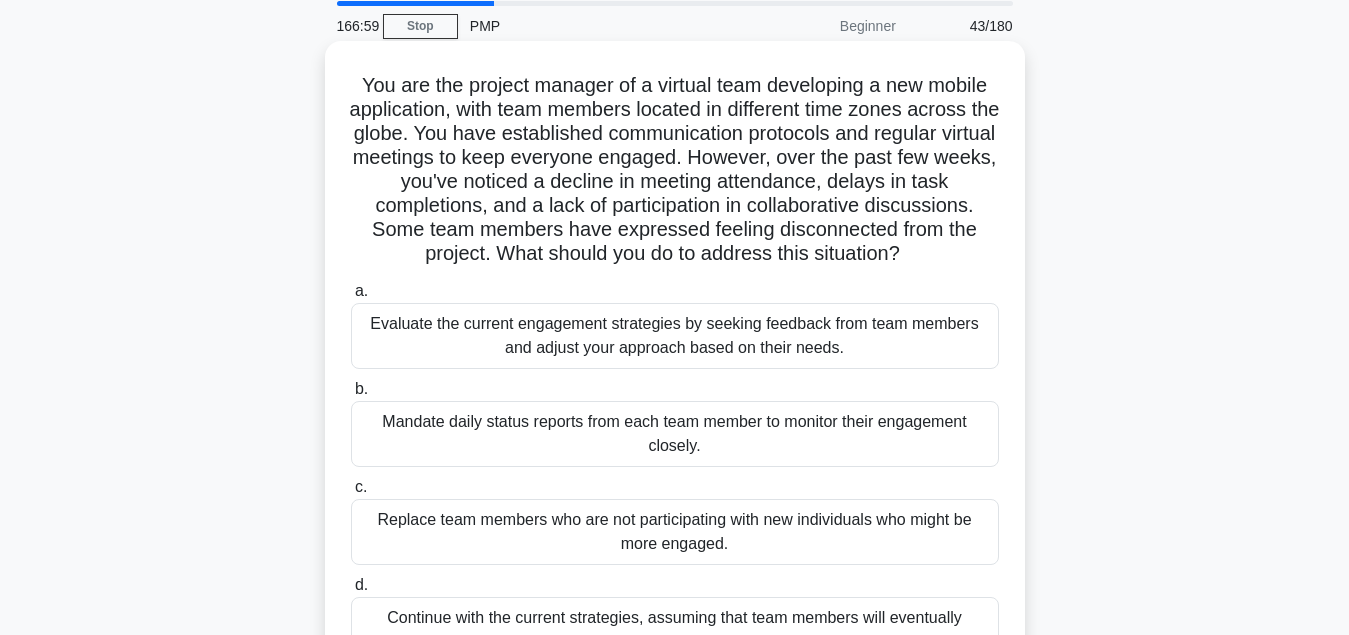 scroll, scrollTop: 102, scrollLeft: 0, axis: vertical 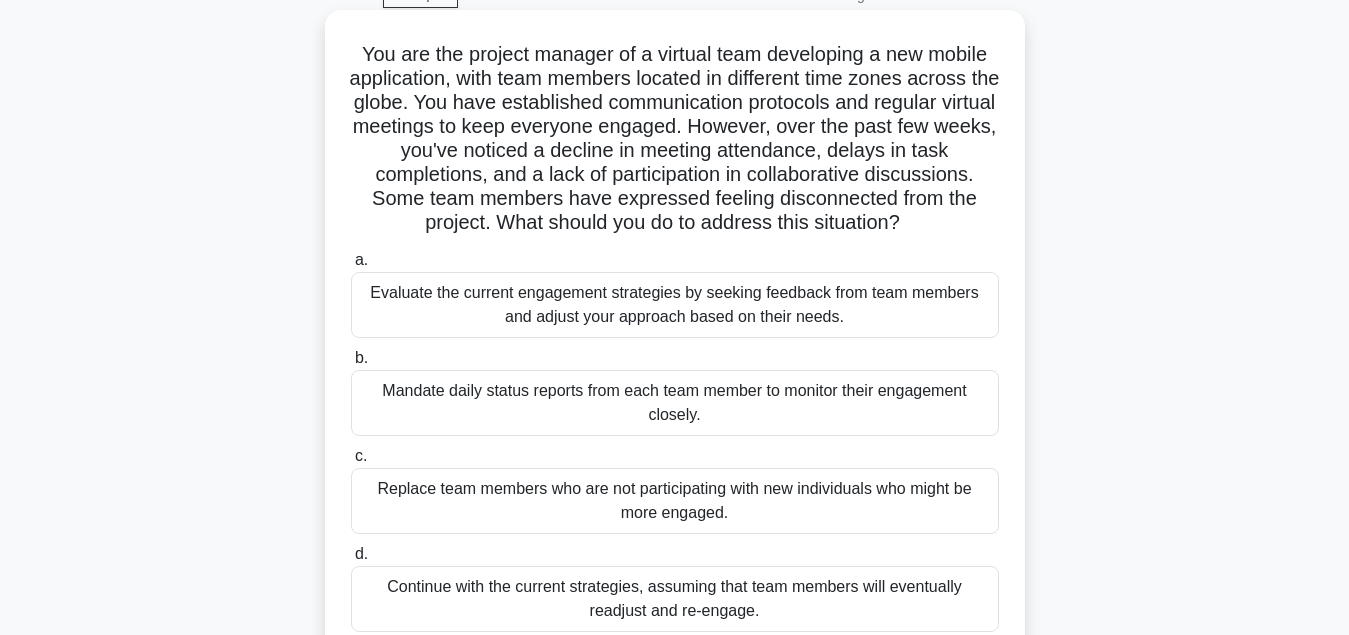 click on "Evaluate the current engagement strategies by seeking feedback from team members and adjust your approach based on their needs." at bounding box center (675, 305) 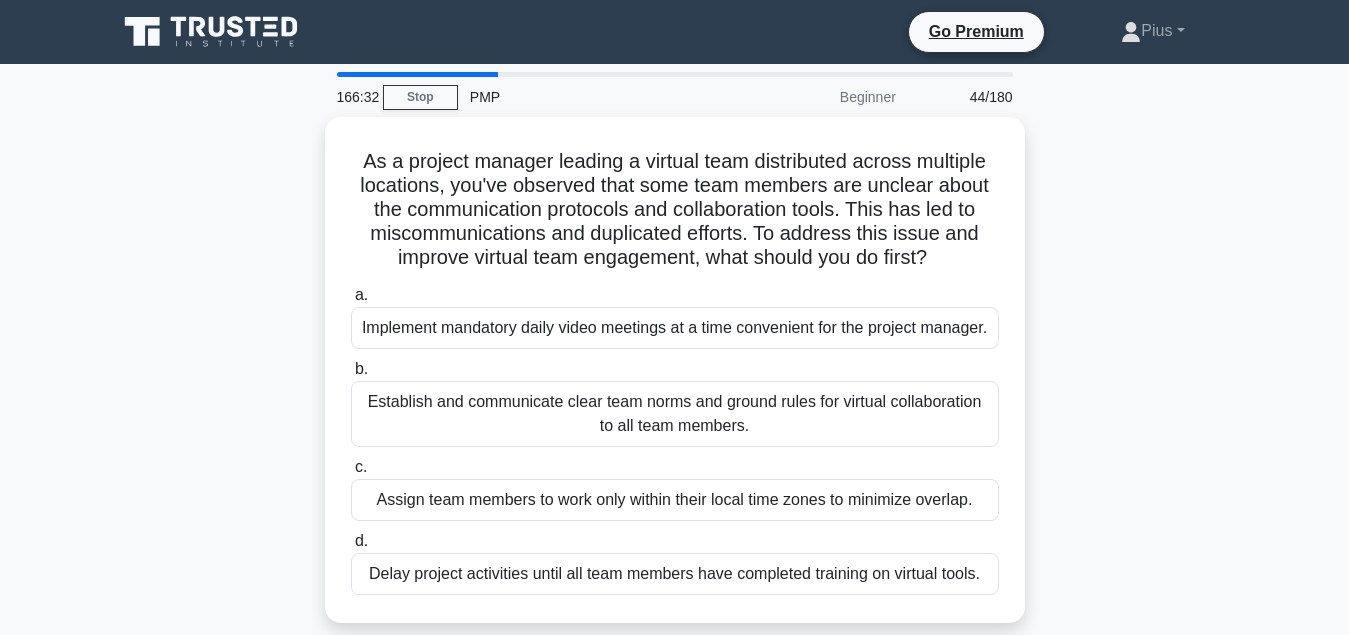 scroll, scrollTop: 102, scrollLeft: 0, axis: vertical 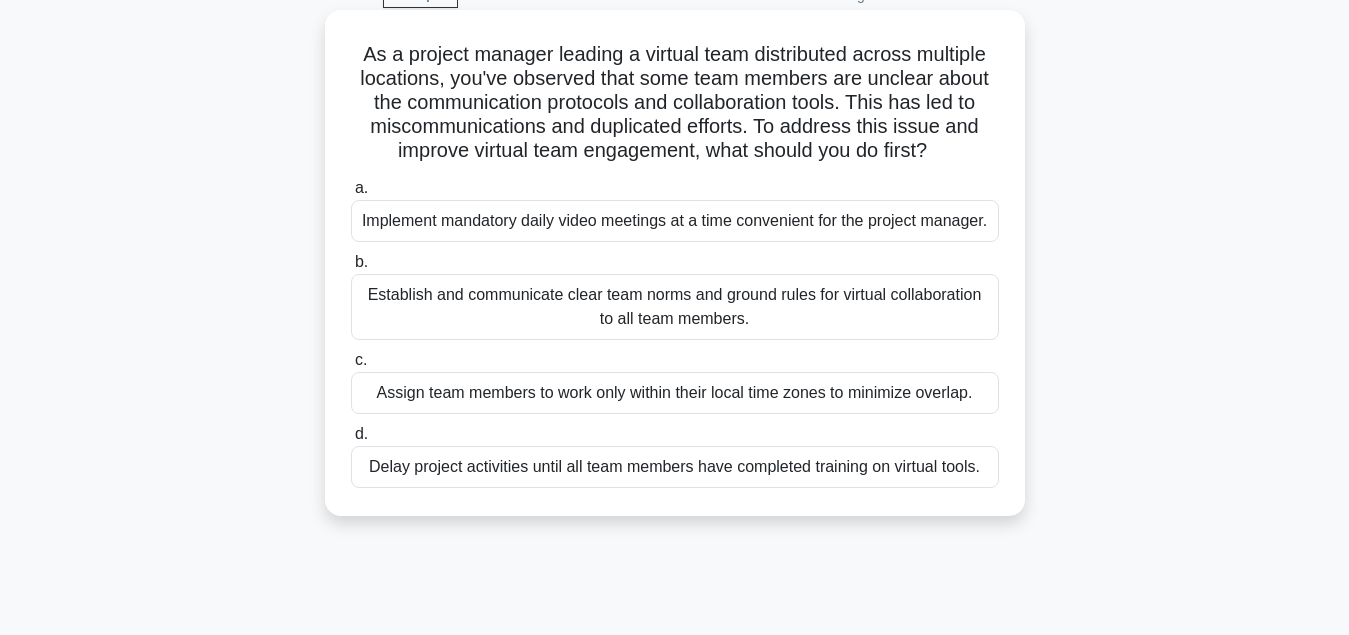 click on "Establish and communicate clear team norms and ground rules for virtual collaboration to all team members." at bounding box center (675, 307) 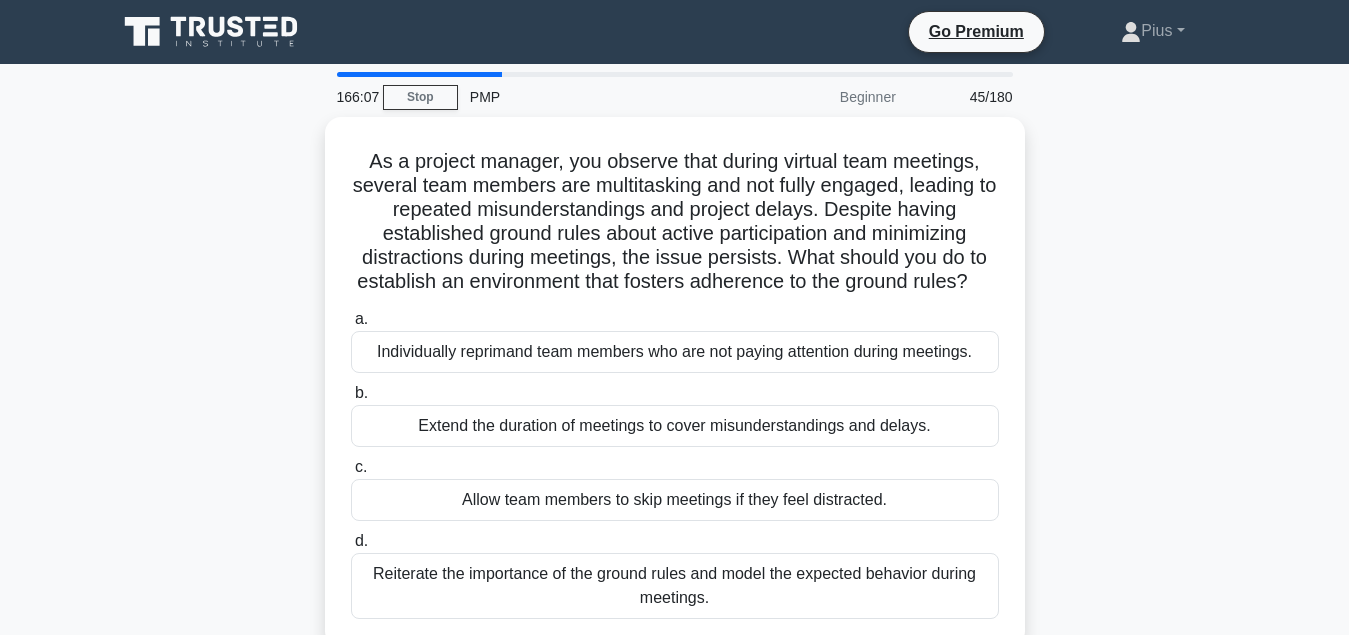 scroll, scrollTop: 102, scrollLeft: 0, axis: vertical 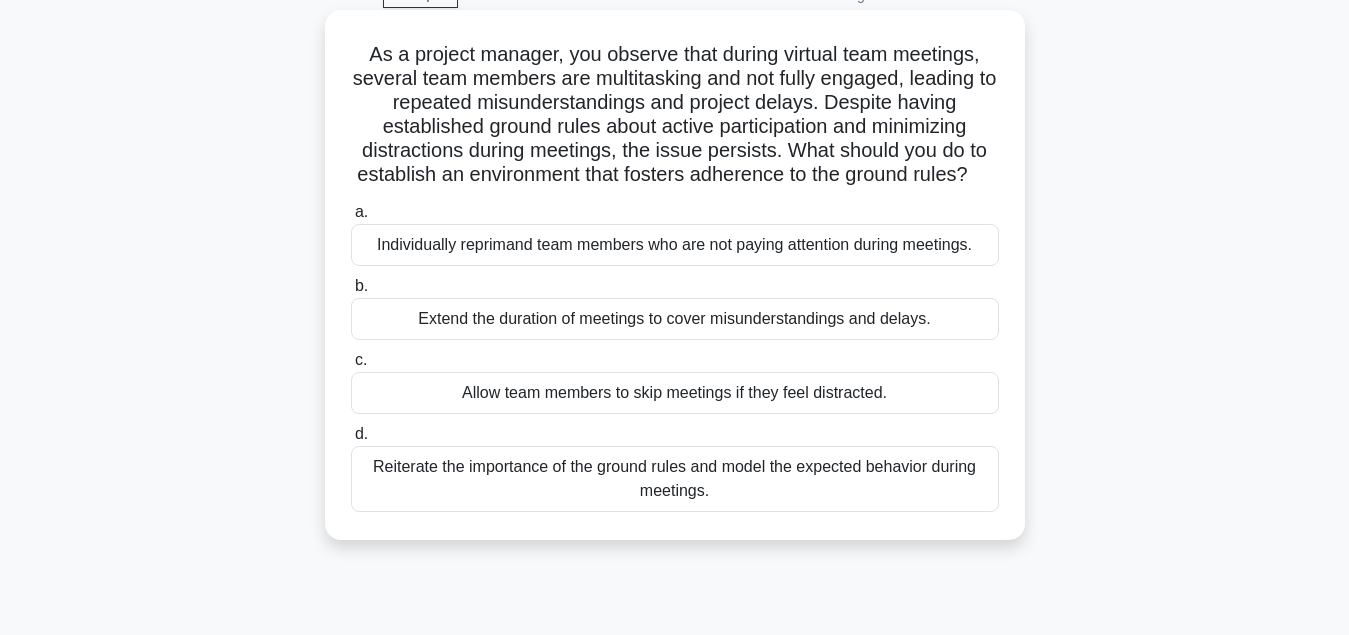 click on "Reiterate the importance of the ground rules and model the expected behavior during meetings." at bounding box center (675, 479) 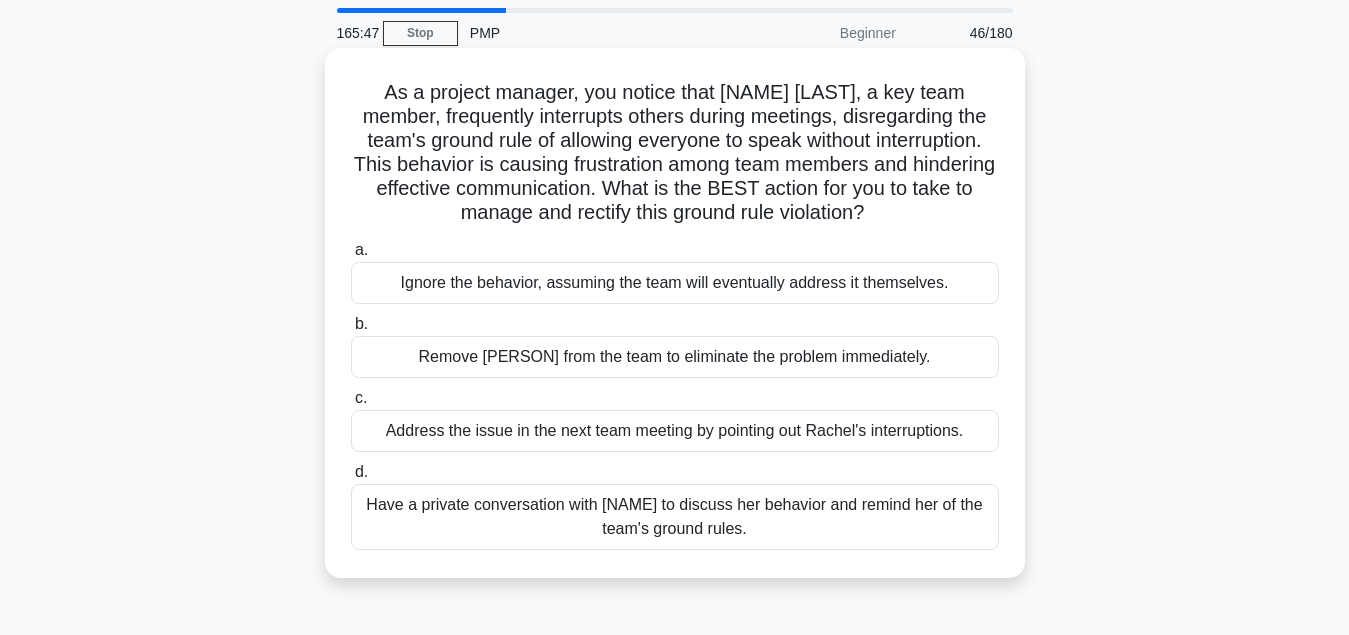 scroll, scrollTop: 102, scrollLeft: 0, axis: vertical 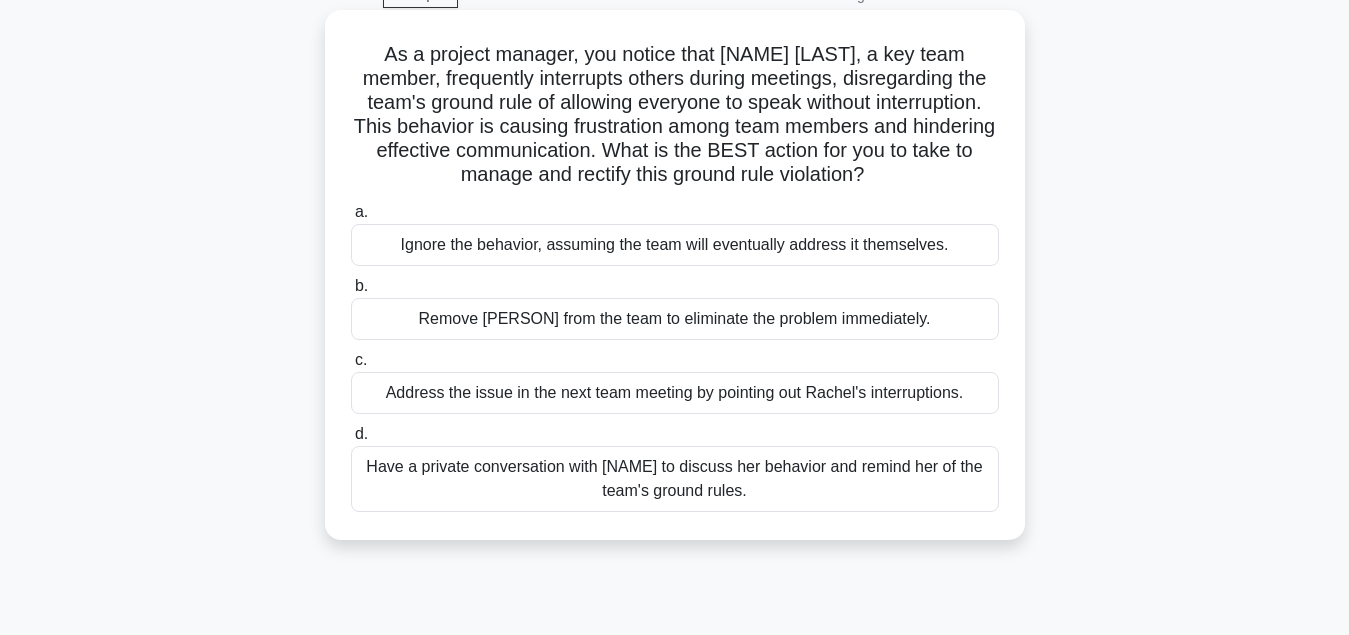 click on "Have a private conversation with Rachel to discuss her behavior and remind her of the team's ground rules." at bounding box center (675, 479) 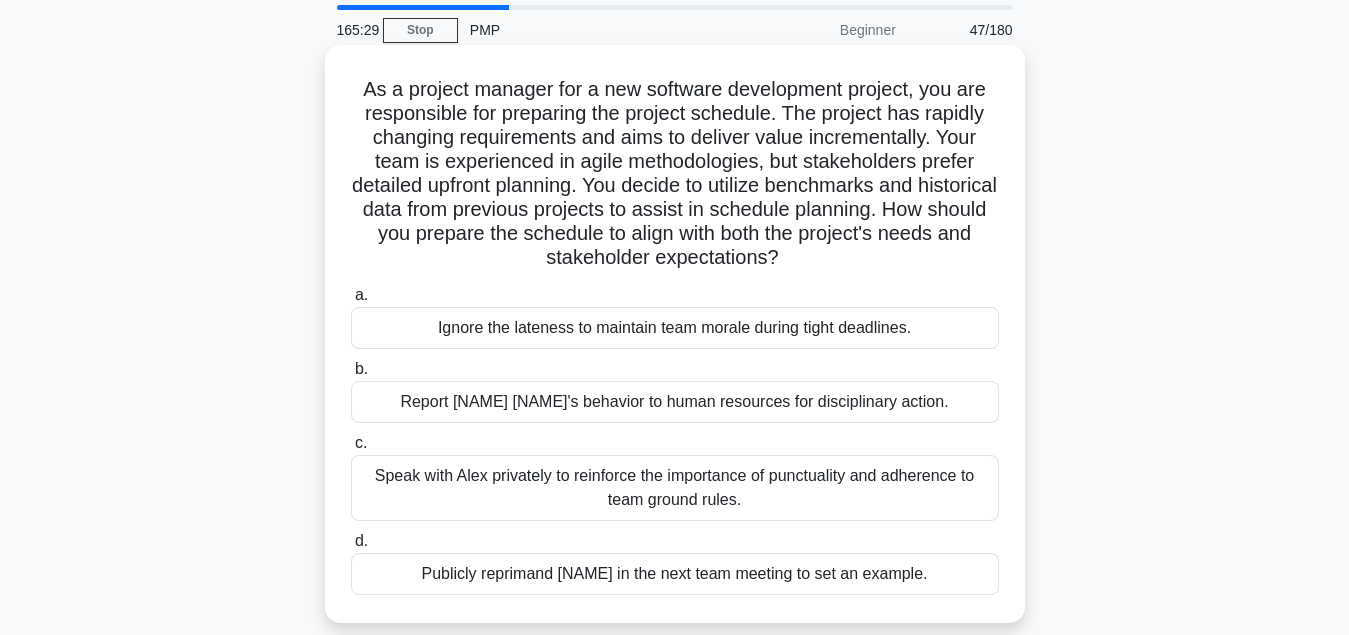 scroll, scrollTop: 102, scrollLeft: 0, axis: vertical 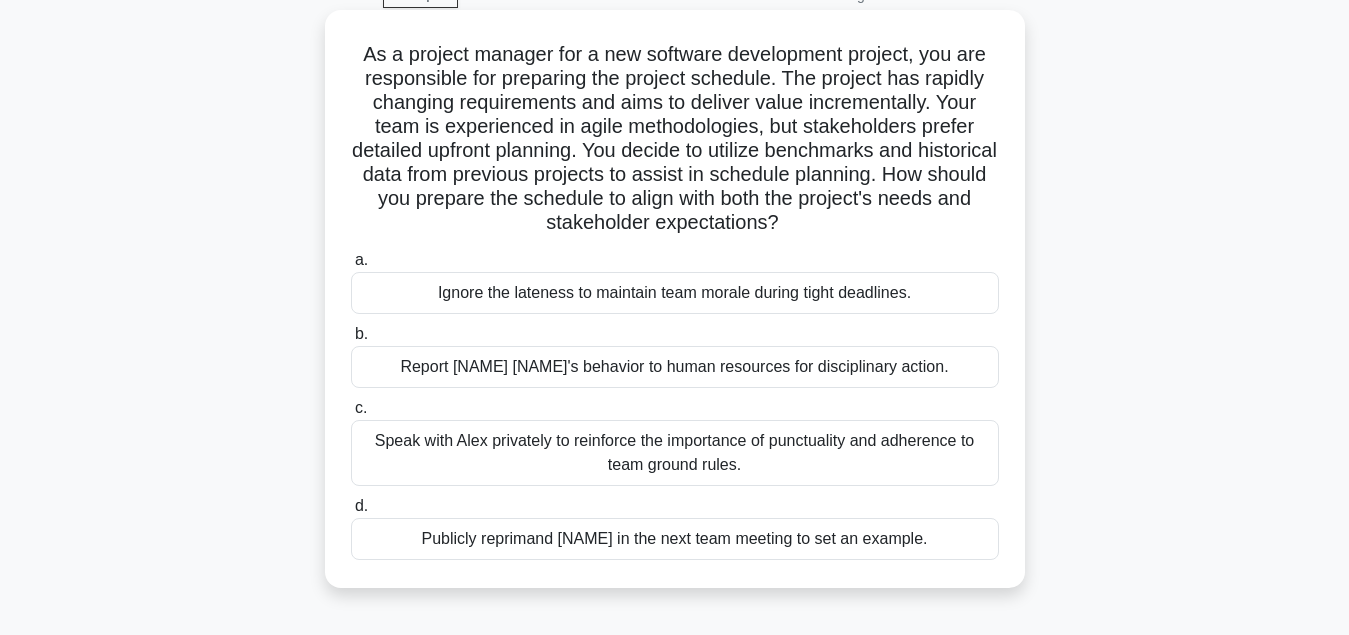 click on "Speak with Alex privately to reinforce the importance of punctuality and adherence to team ground rules." at bounding box center (675, 453) 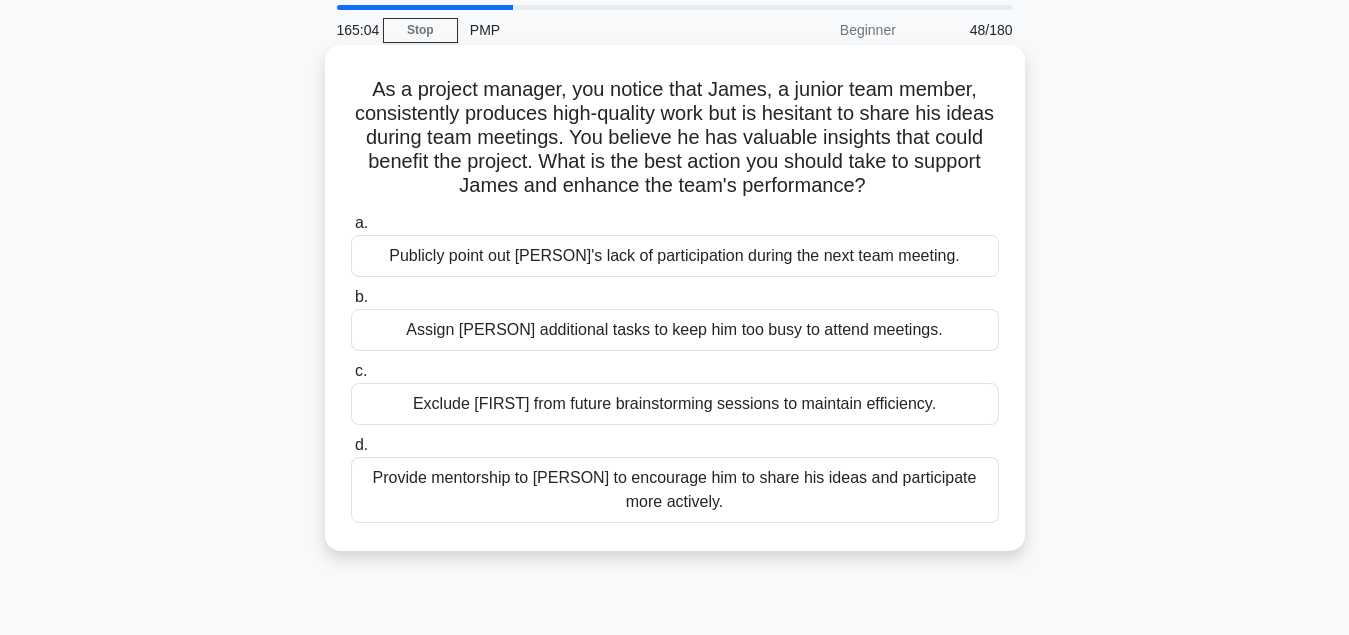 scroll, scrollTop: 102, scrollLeft: 0, axis: vertical 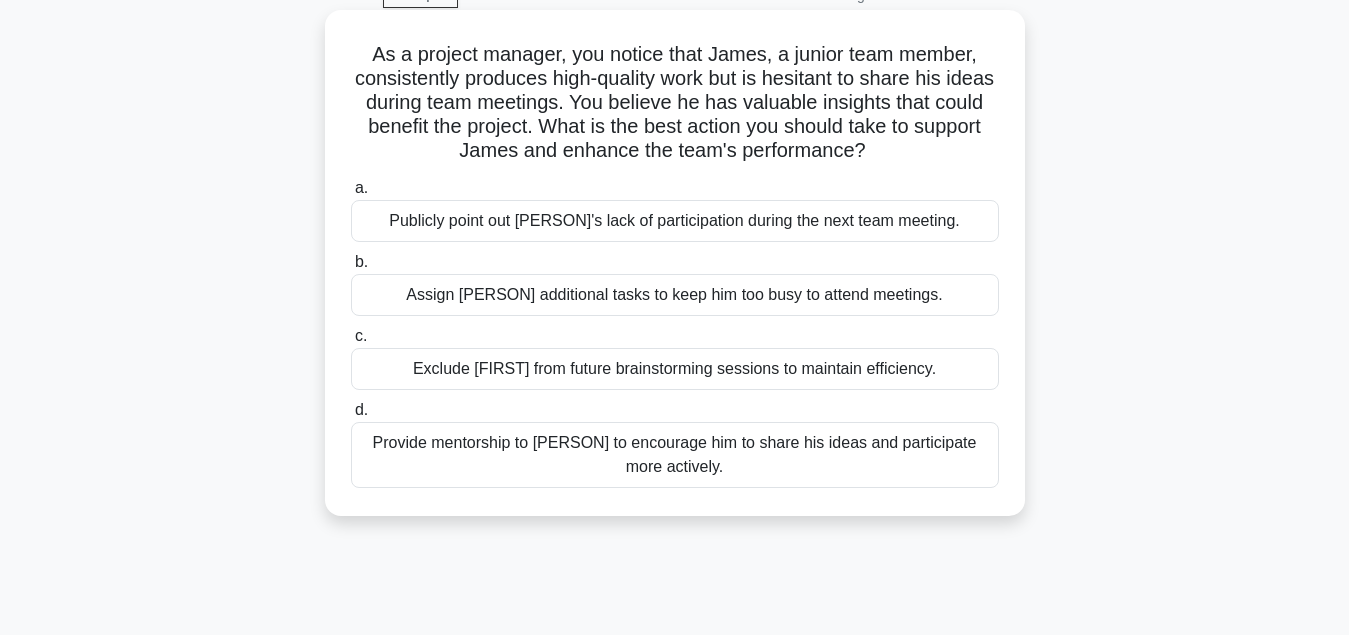 click on "Provide mentorship to James to encourage him to share his ideas and participate more actively." at bounding box center [675, 455] 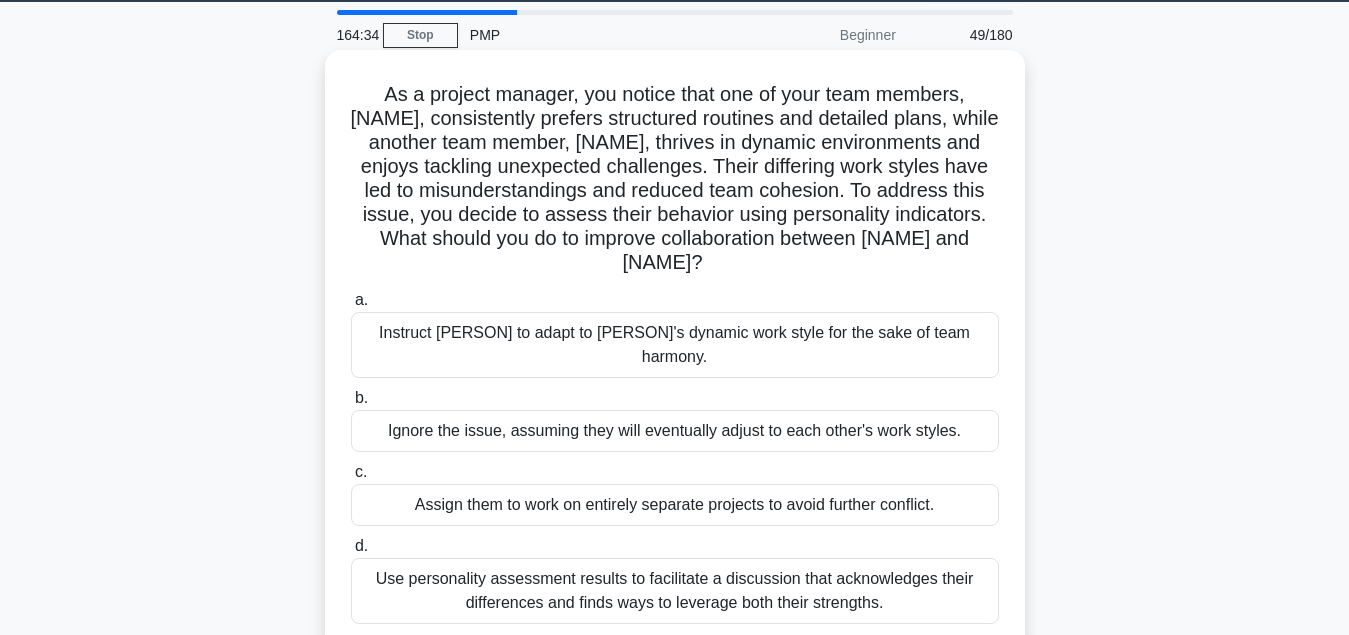 scroll, scrollTop: 102, scrollLeft: 0, axis: vertical 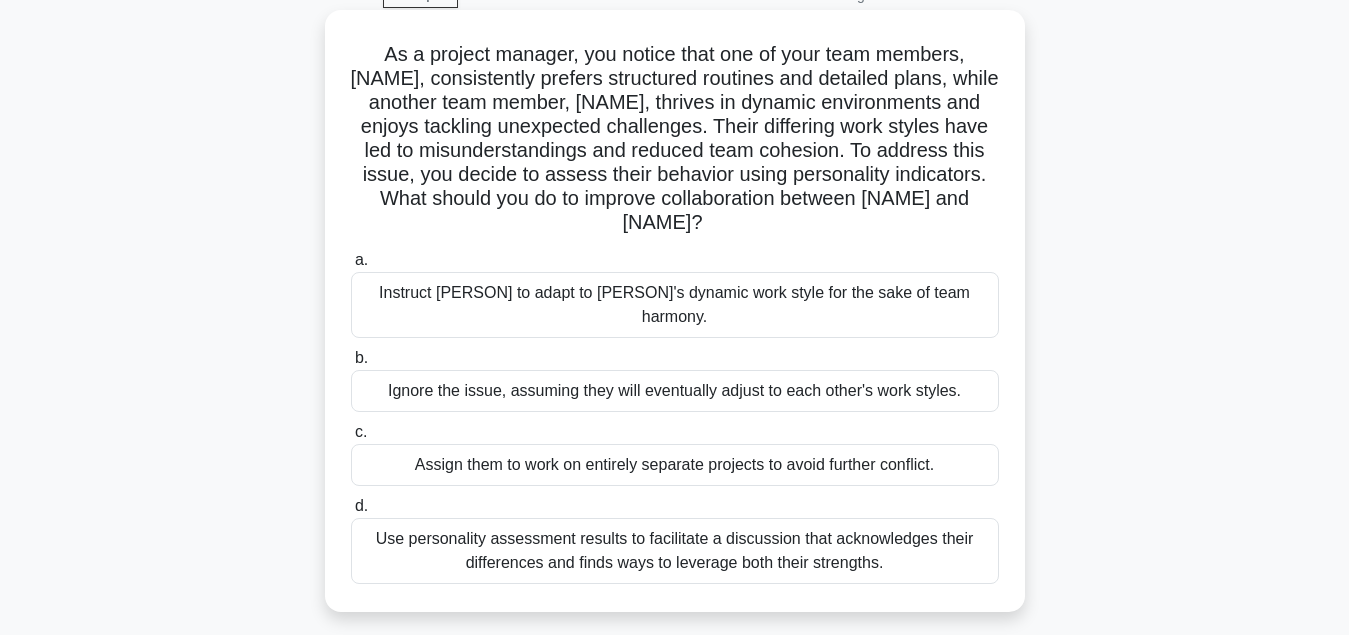 click on "Use personality assessment results to facilitate a discussion that acknowledges their differences and finds ways to leverage both their strengths." at bounding box center [675, 551] 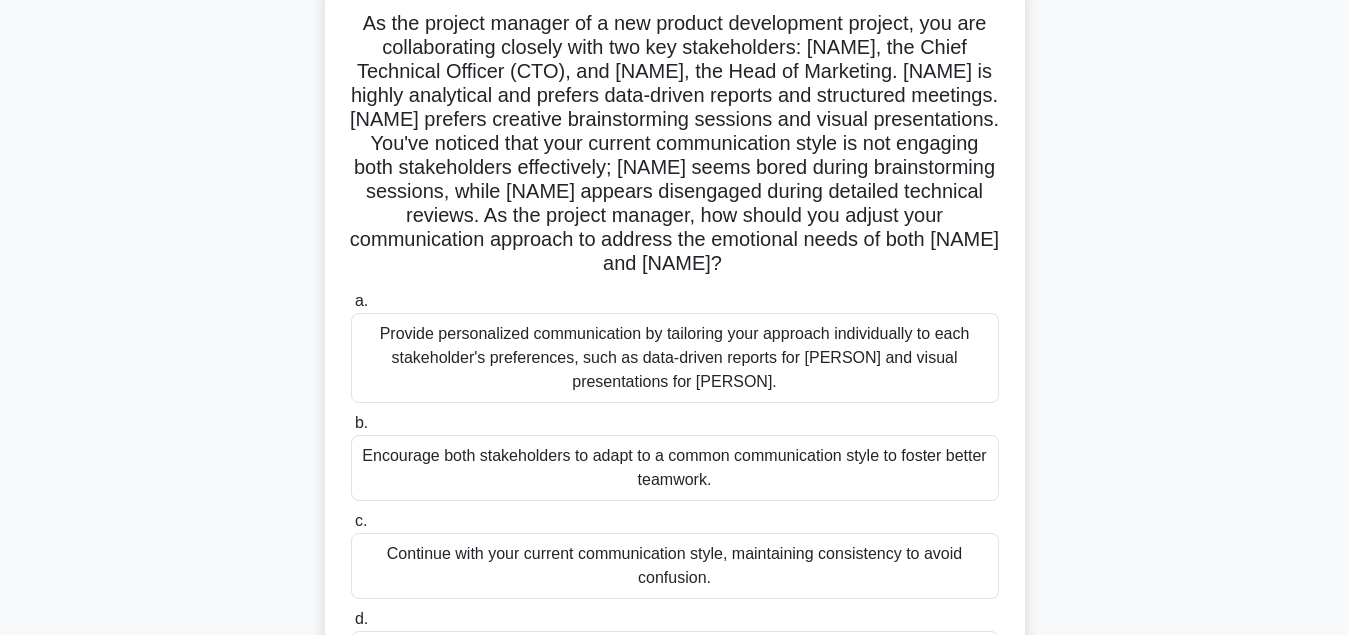 scroll, scrollTop: 102, scrollLeft: 0, axis: vertical 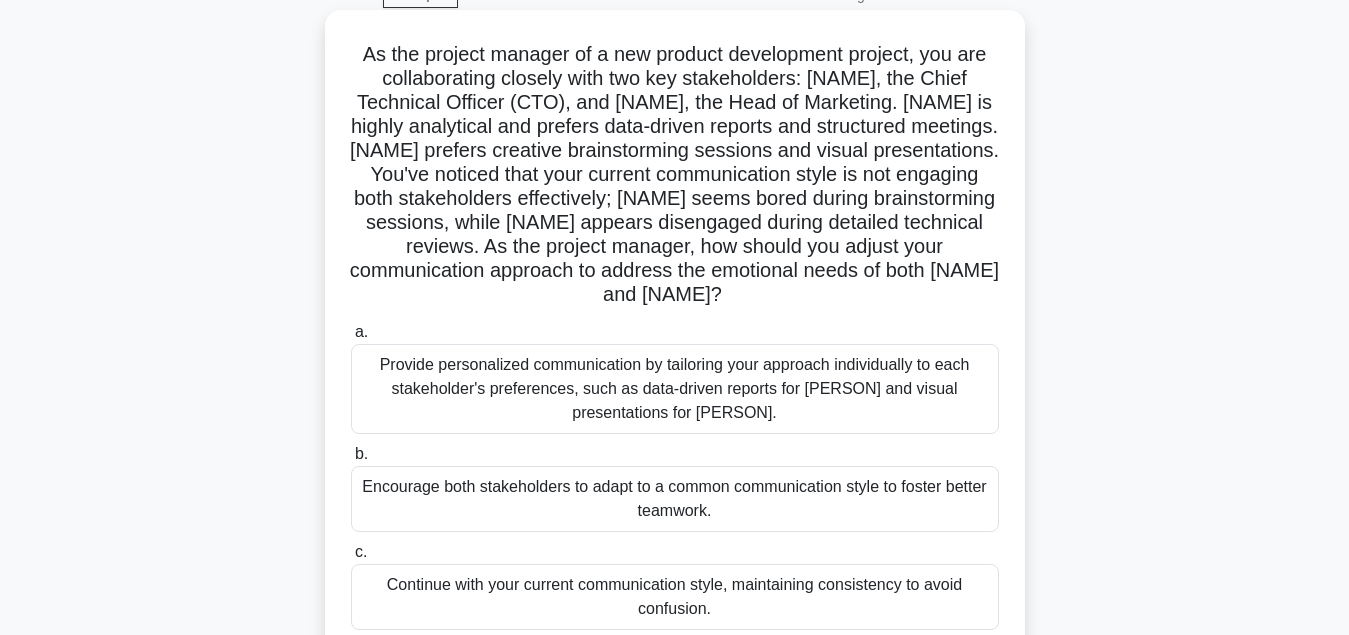 click on "Provide personalized communication by tailoring your approach individually to each stakeholder's preferences, such as data-driven reports for Andrew and visual presentations for Susan." at bounding box center (675, 389) 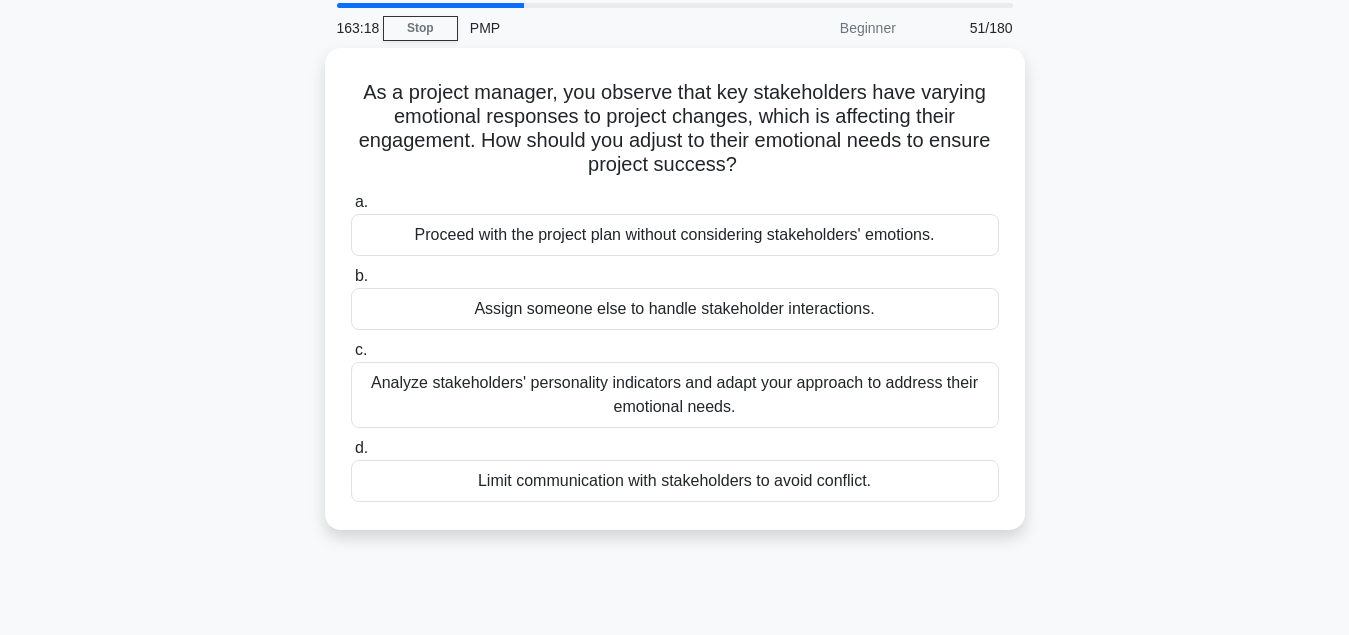 scroll, scrollTop: 102, scrollLeft: 0, axis: vertical 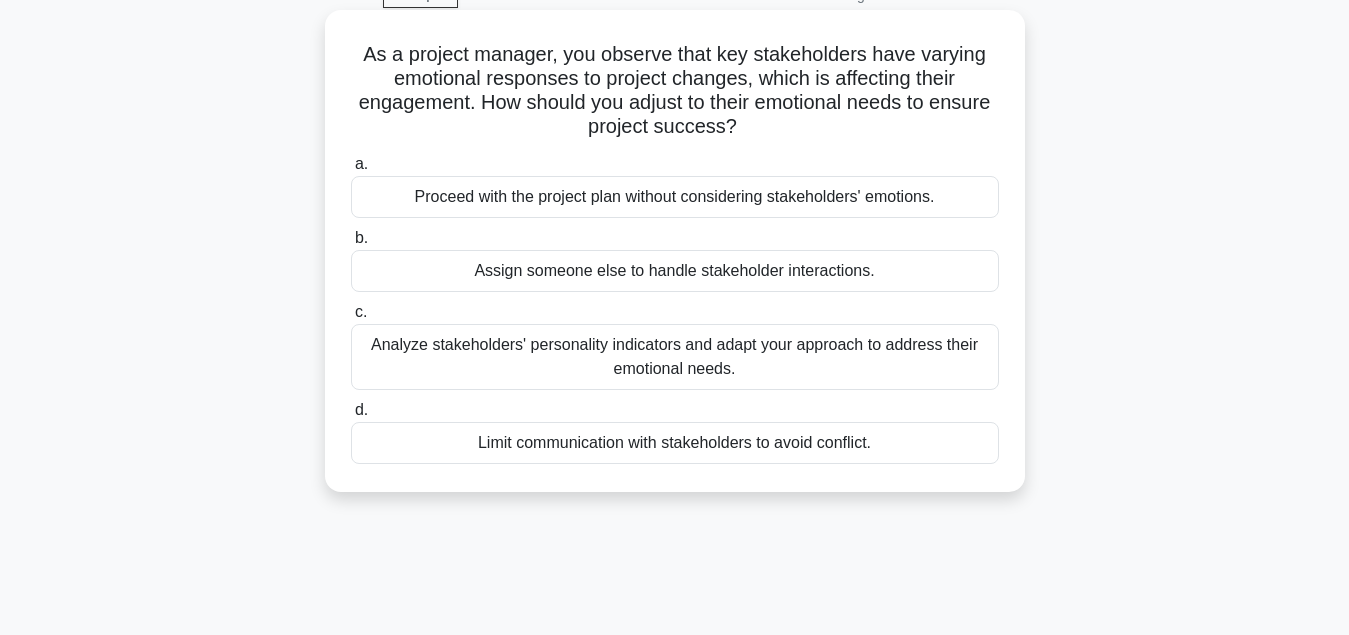 click on "Analyze stakeholders' personality indicators and adapt your approach to address their emotional needs." at bounding box center [675, 357] 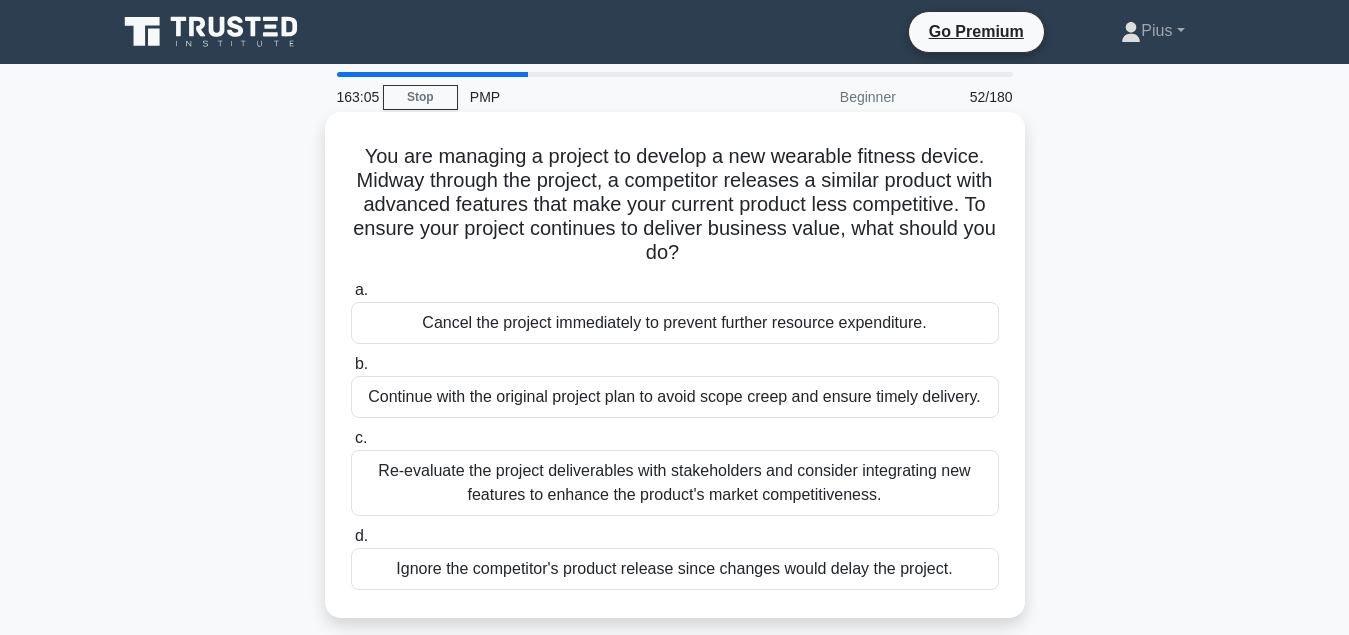 scroll, scrollTop: 102, scrollLeft: 0, axis: vertical 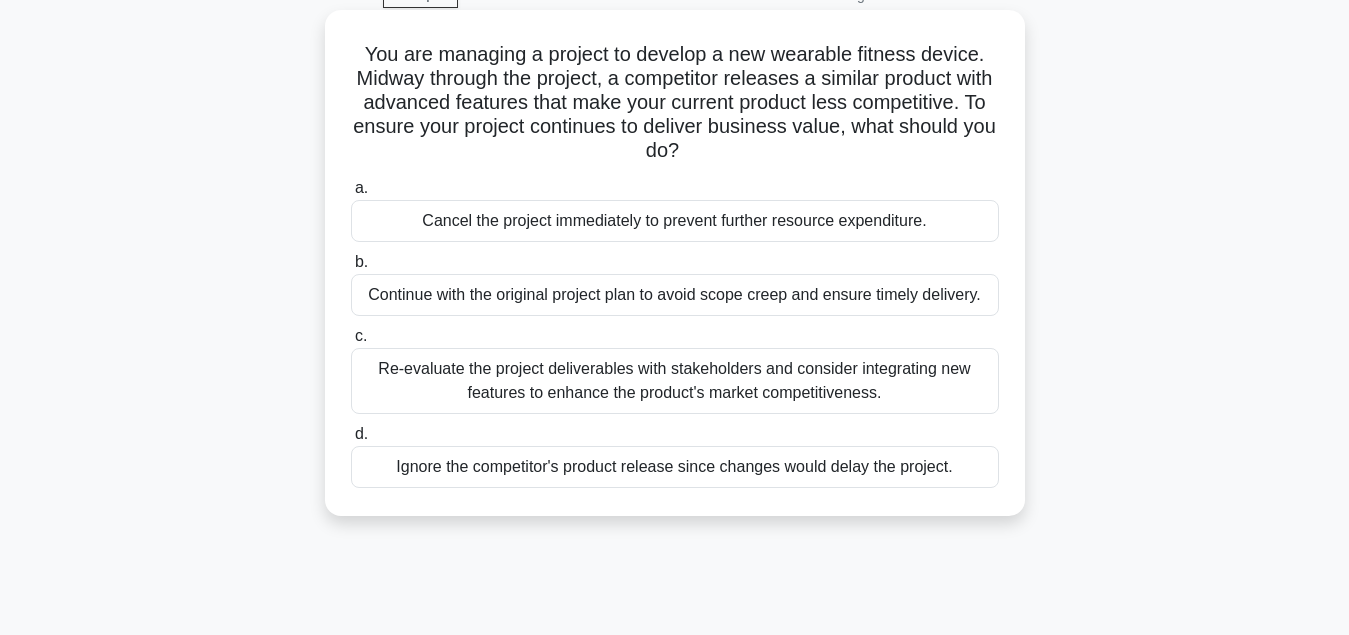 click on "Re-evaluate the project deliverables with stakeholders and consider integrating new features to enhance the product's market competitiveness." at bounding box center [675, 381] 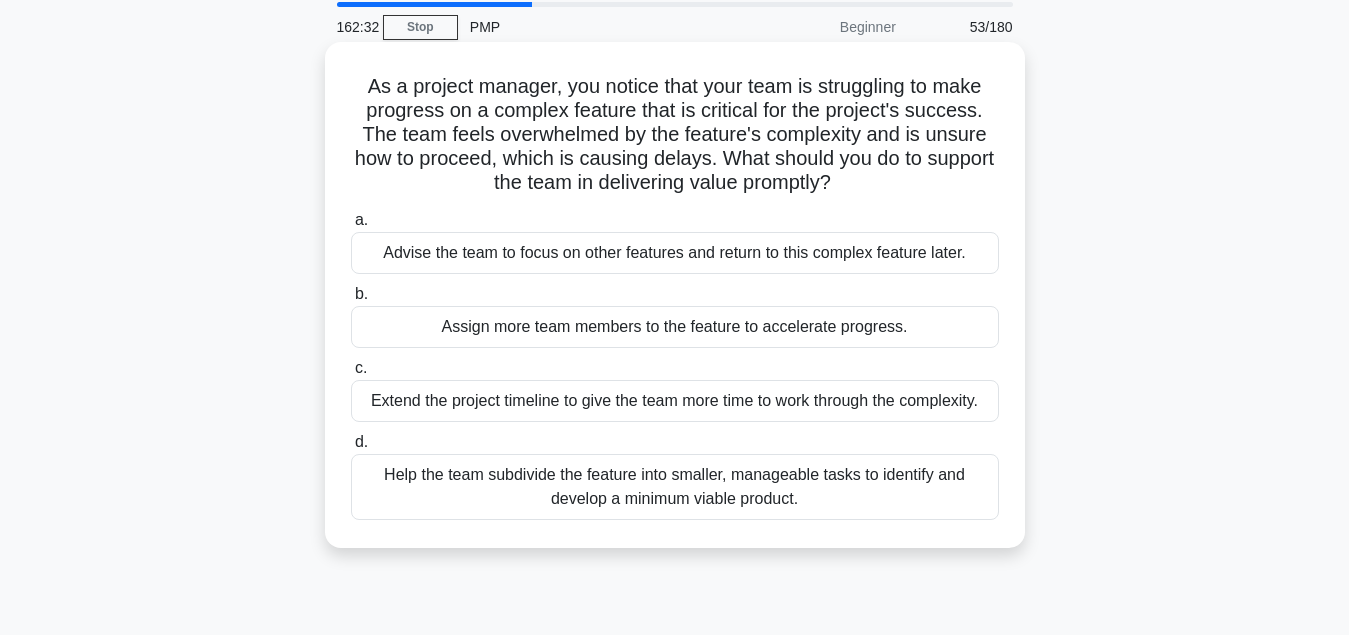 scroll, scrollTop: 102, scrollLeft: 0, axis: vertical 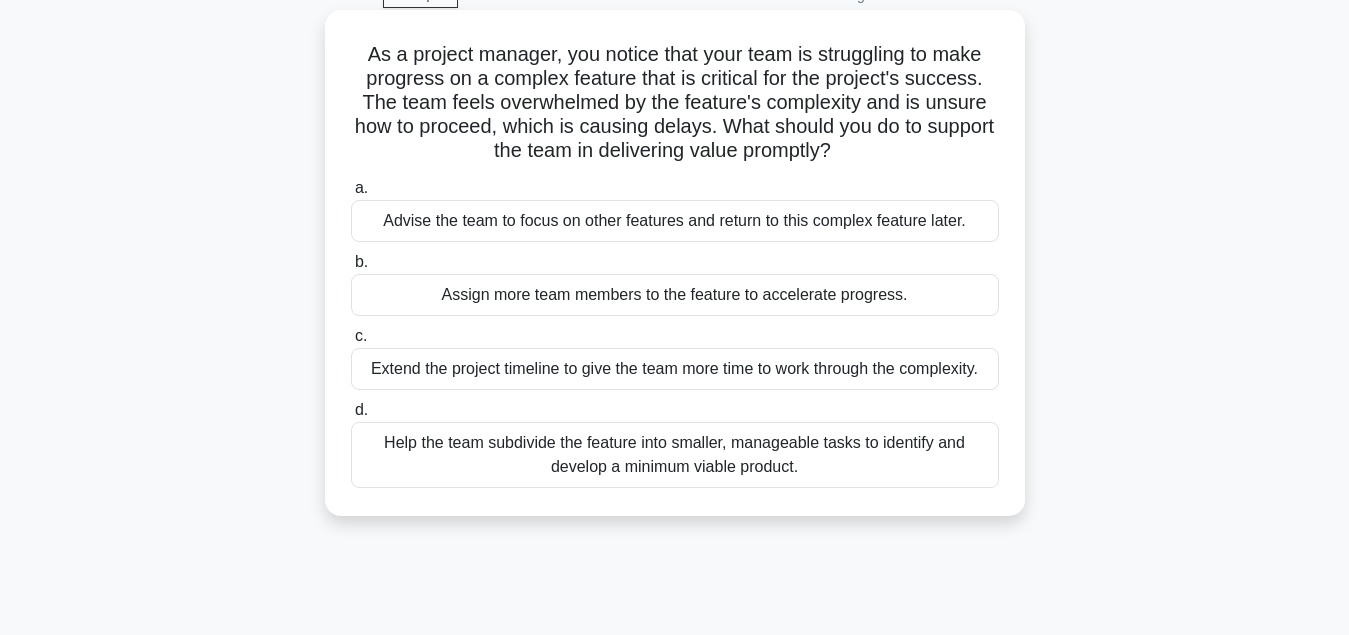 click on "Help the team subdivide the feature into smaller, manageable tasks to identify and develop a minimum viable product." at bounding box center [675, 455] 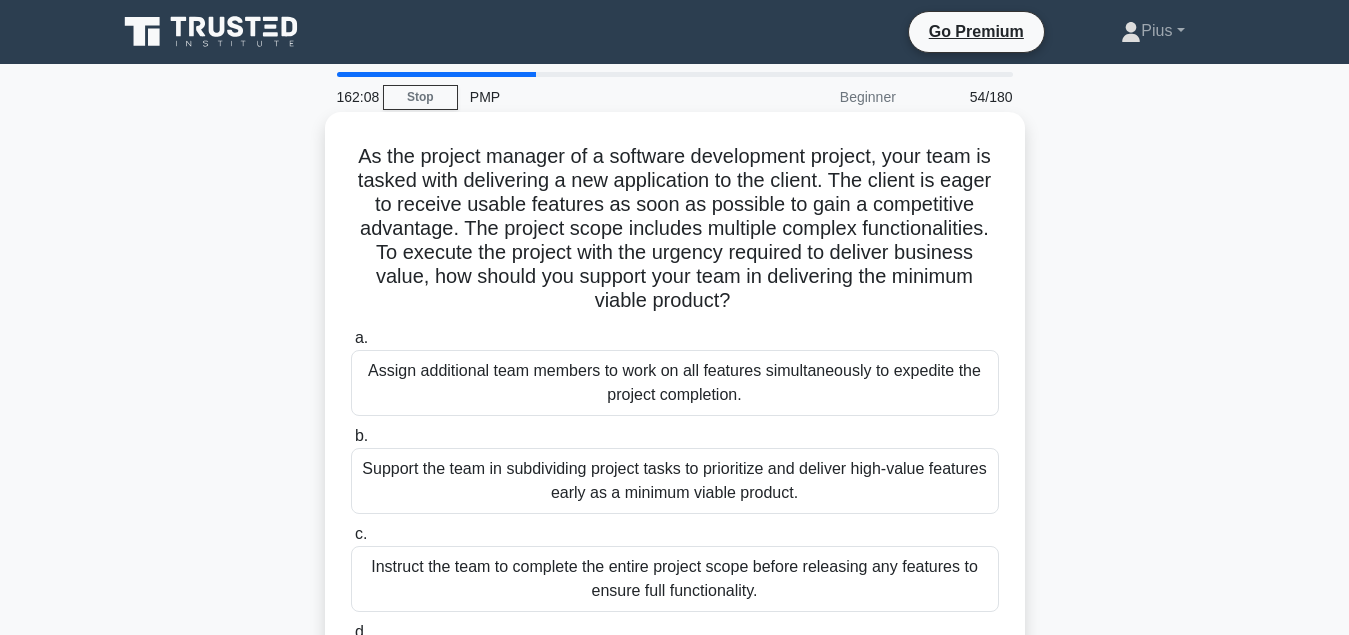 scroll, scrollTop: 102, scrollLeft: 0, axis: vertical 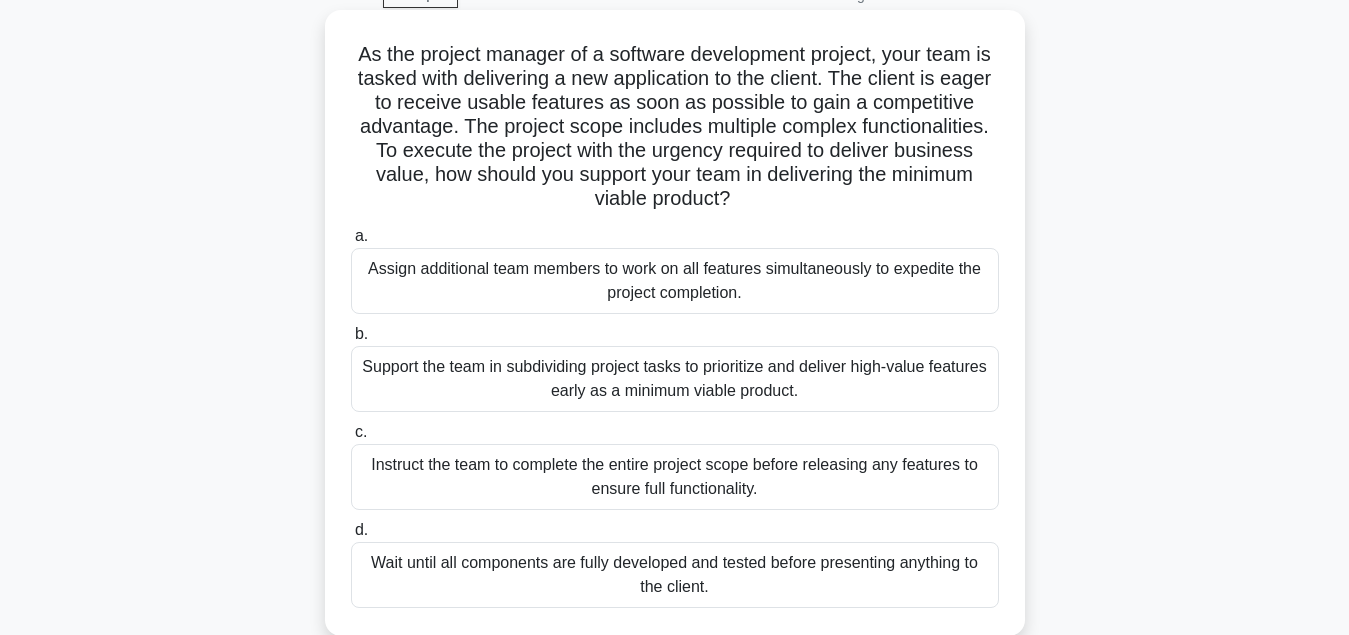 click on "Support the team in subdividing project tasks to prioritize and deliver high-value features early as a minimum viable product." at bounding box center (675, 379) 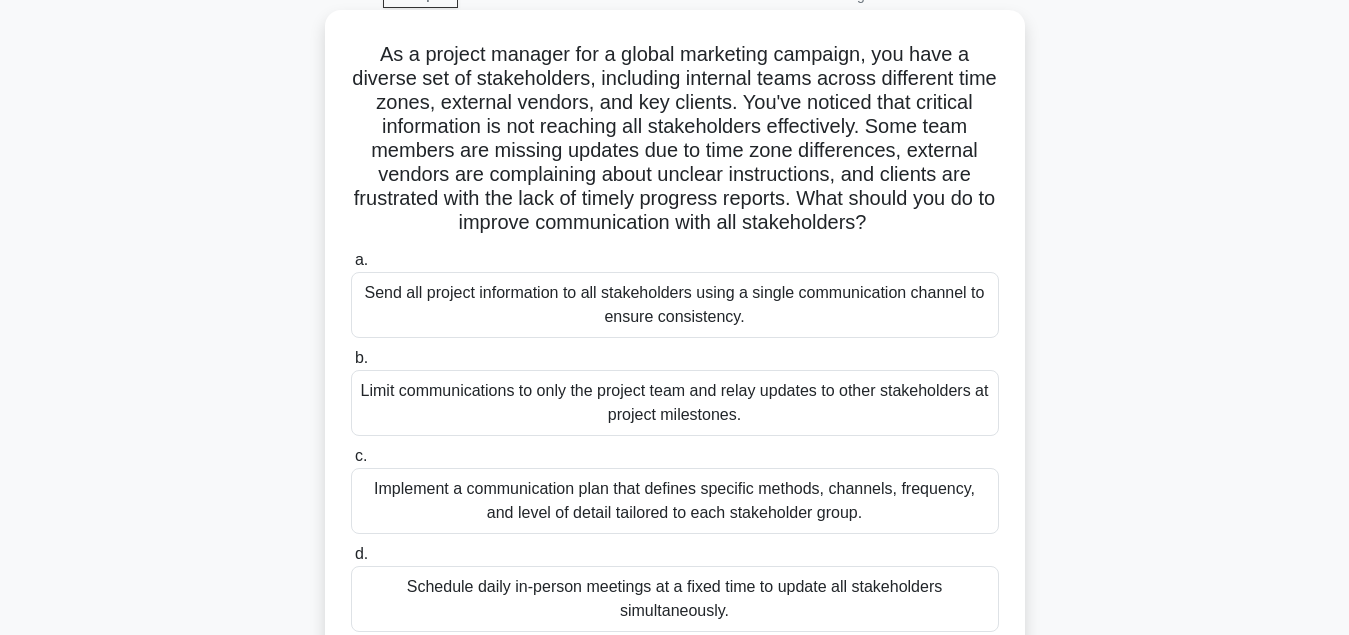 scroll, scrollTop: 204, scrollLeft: 0, axis: vertical 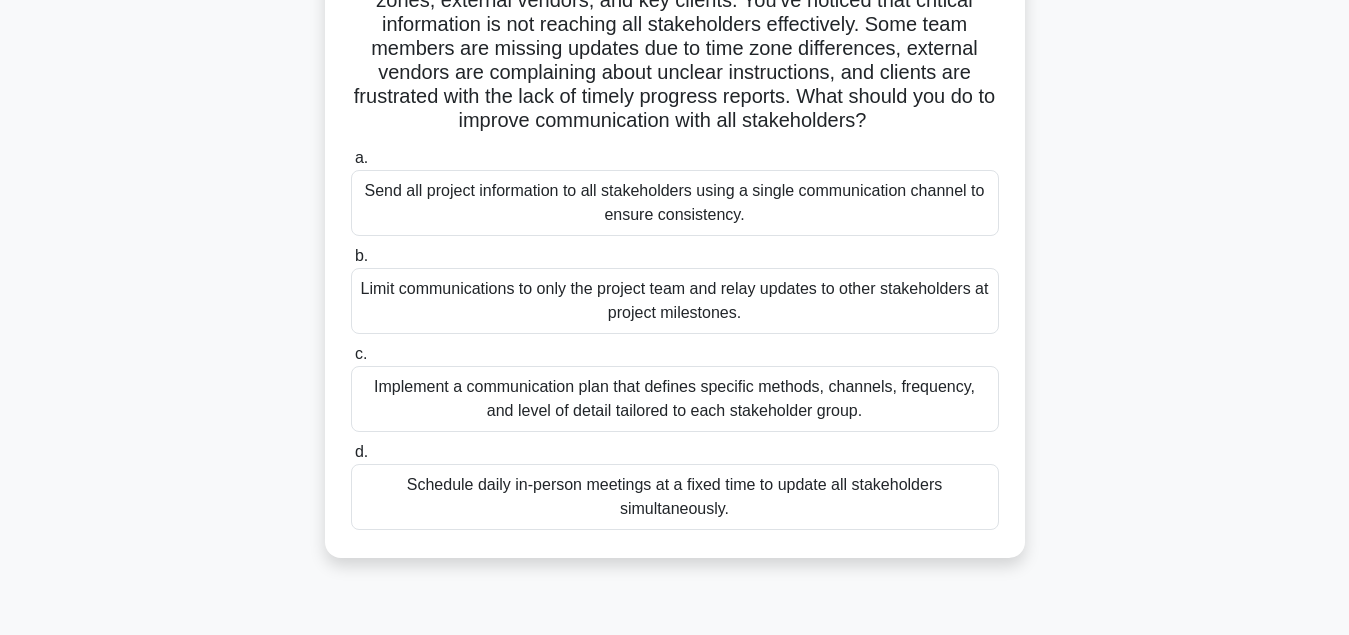 click on "Implement a communication plan that defines specific methods, channels, frequency, and level of detail tailored to each stakeholder group." at bounding box center [675, 399] 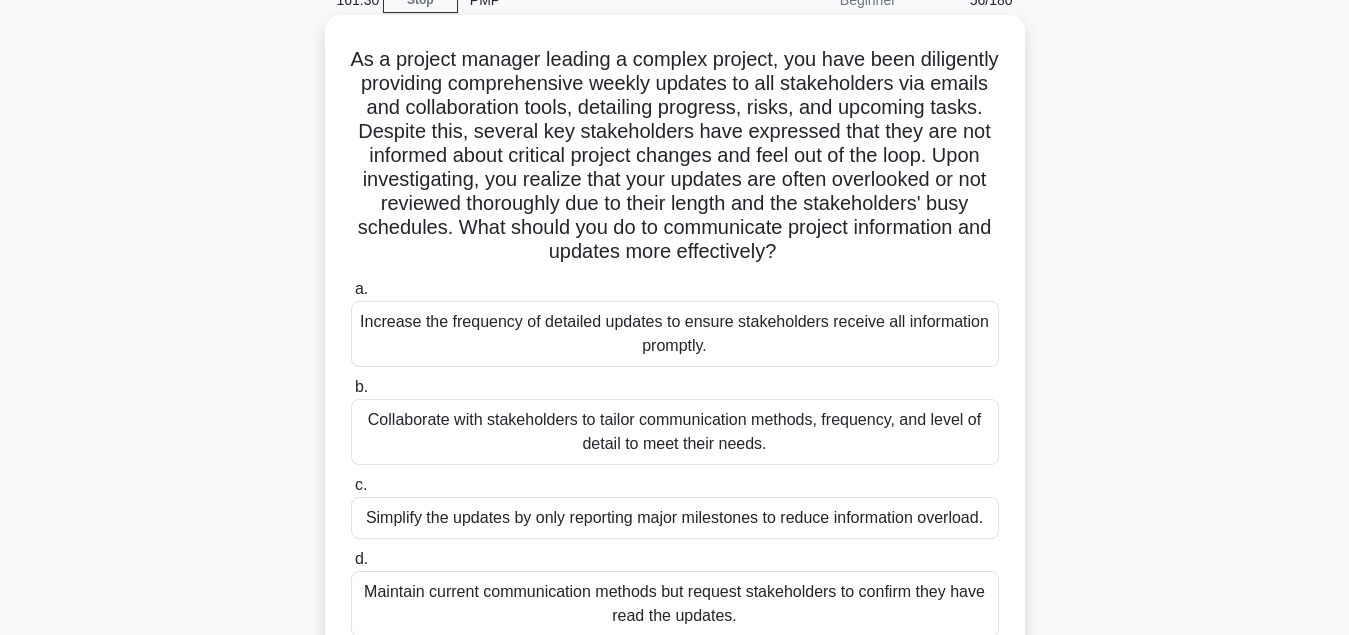 scroll, scrollTop: 129, scrollLeft: 0, axis: vertical 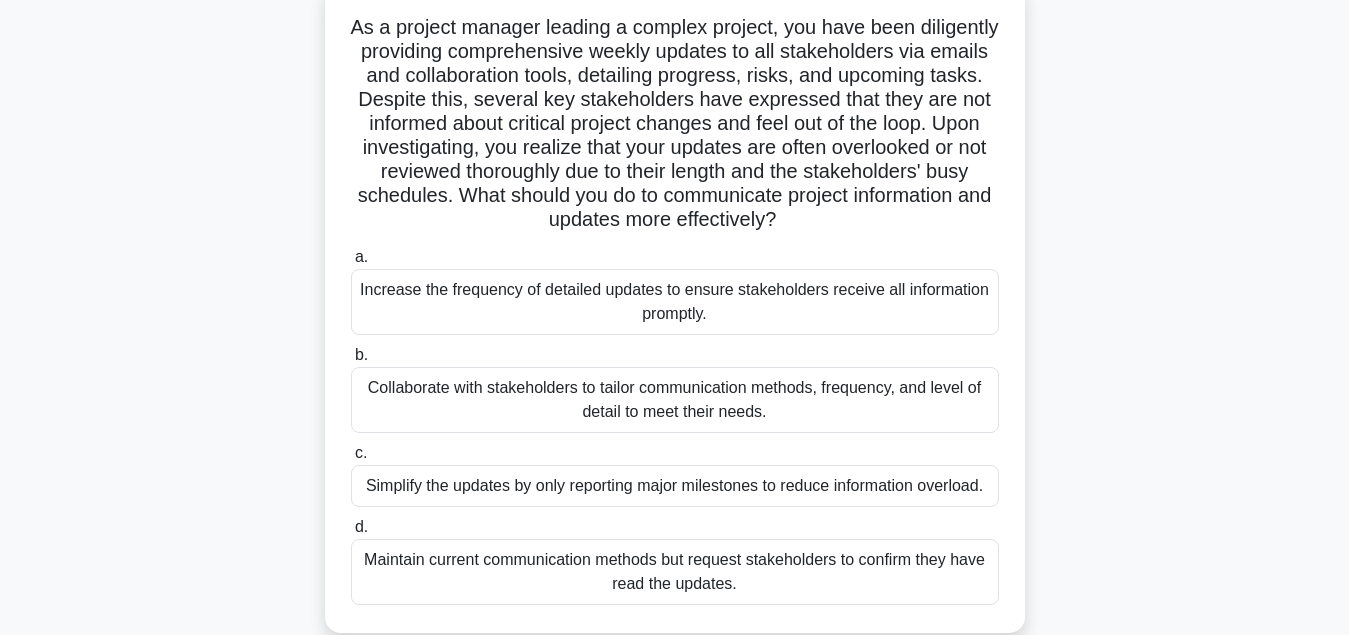 click on "Collaborate with stakeholders to tailor communication methods, frequency, and level of detail to meet their needs." at bounding box center [675, 400] 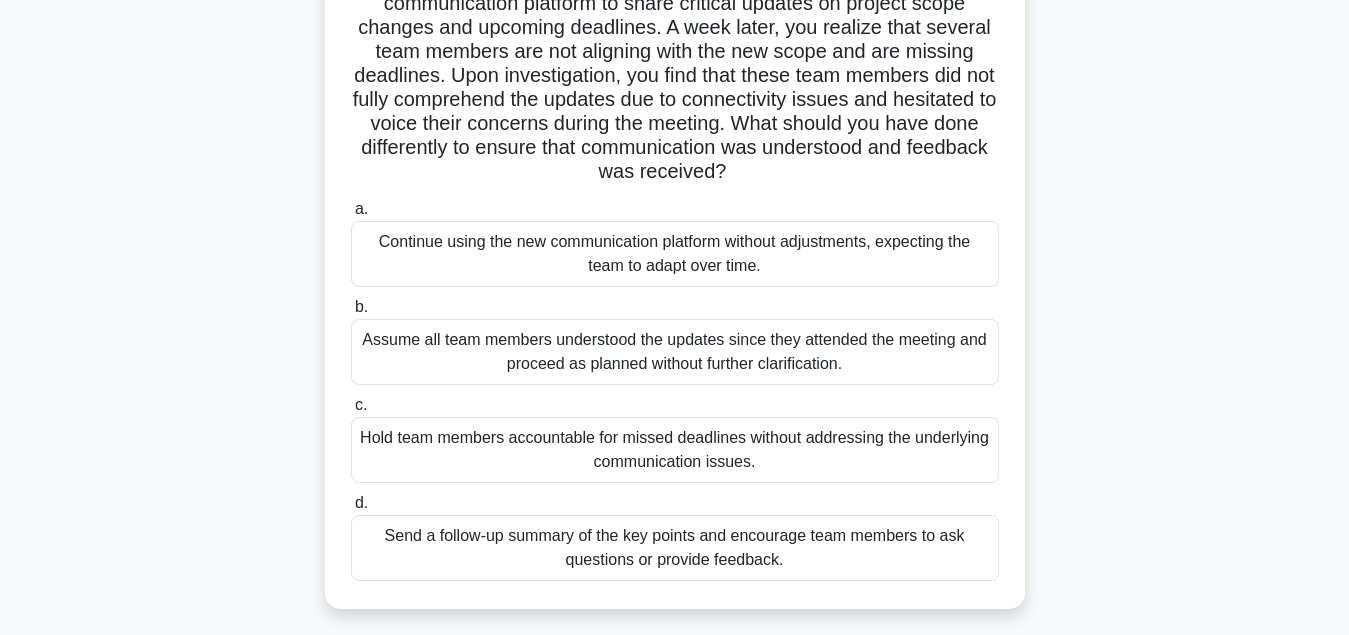 scroll, scrollTop: 204, scrollLeft: 0, axis: vertical 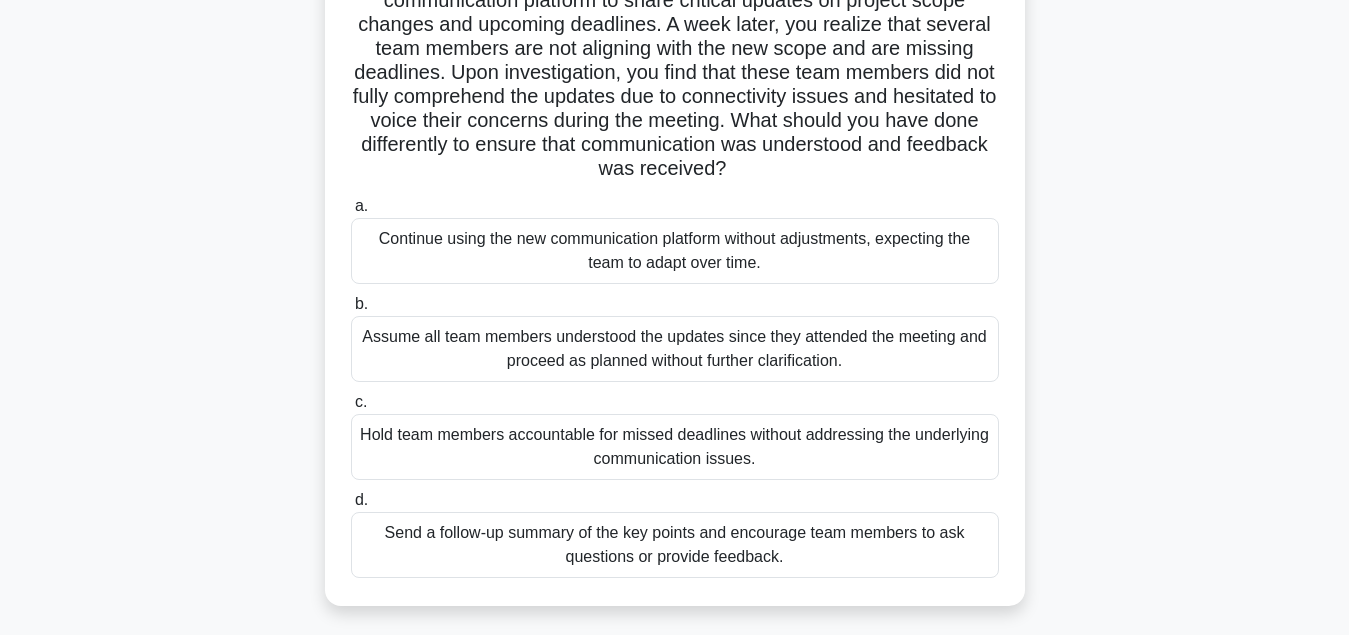 click on "Send a follow-up summary of the key points and encourage team members to ask questions or provide feedback." at bounding box center [675, 545] 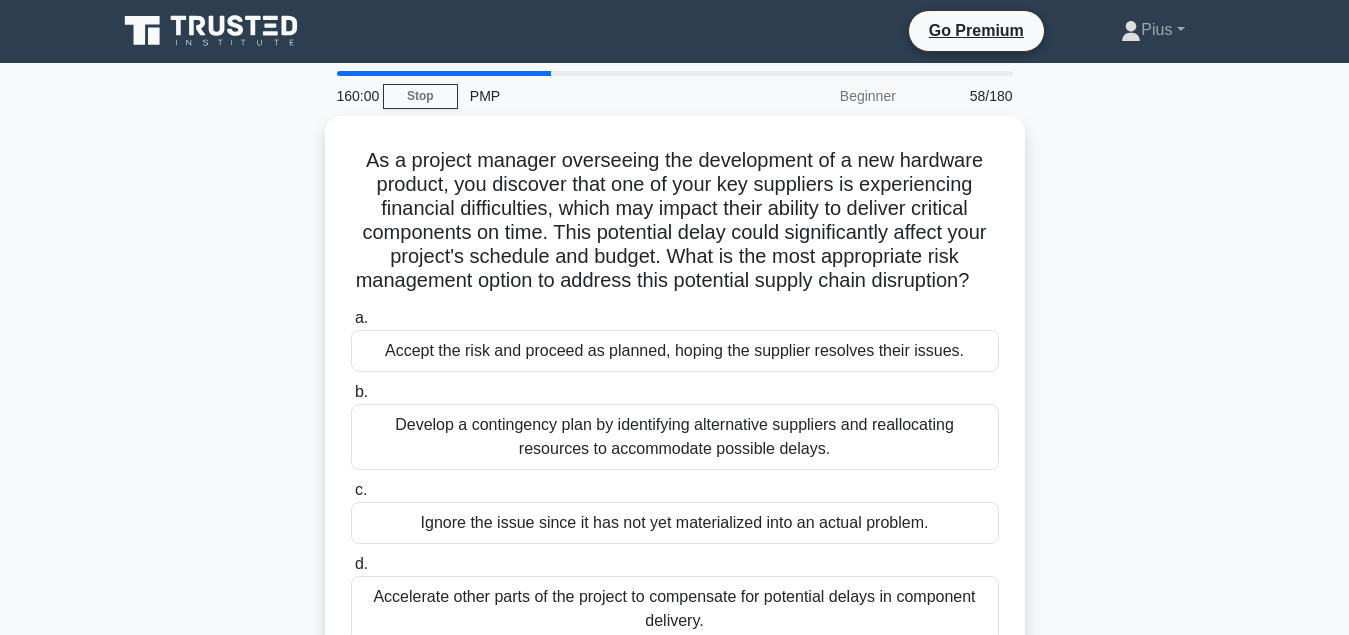 scroll, scrollTop: 0, scrollLeft: 0, axis: both 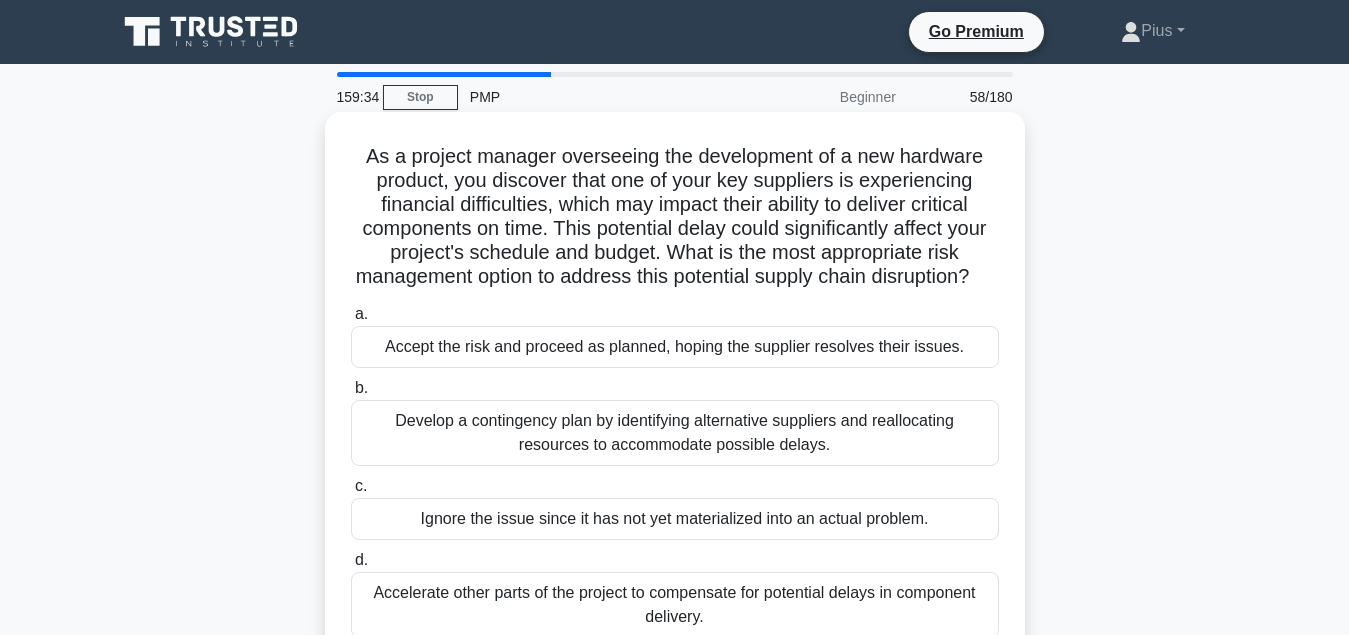 click on "Develop a contingency plan by identifying alternative suppliers and reallocating resources to accommodate possible delays." at bounding box center [675, 433] 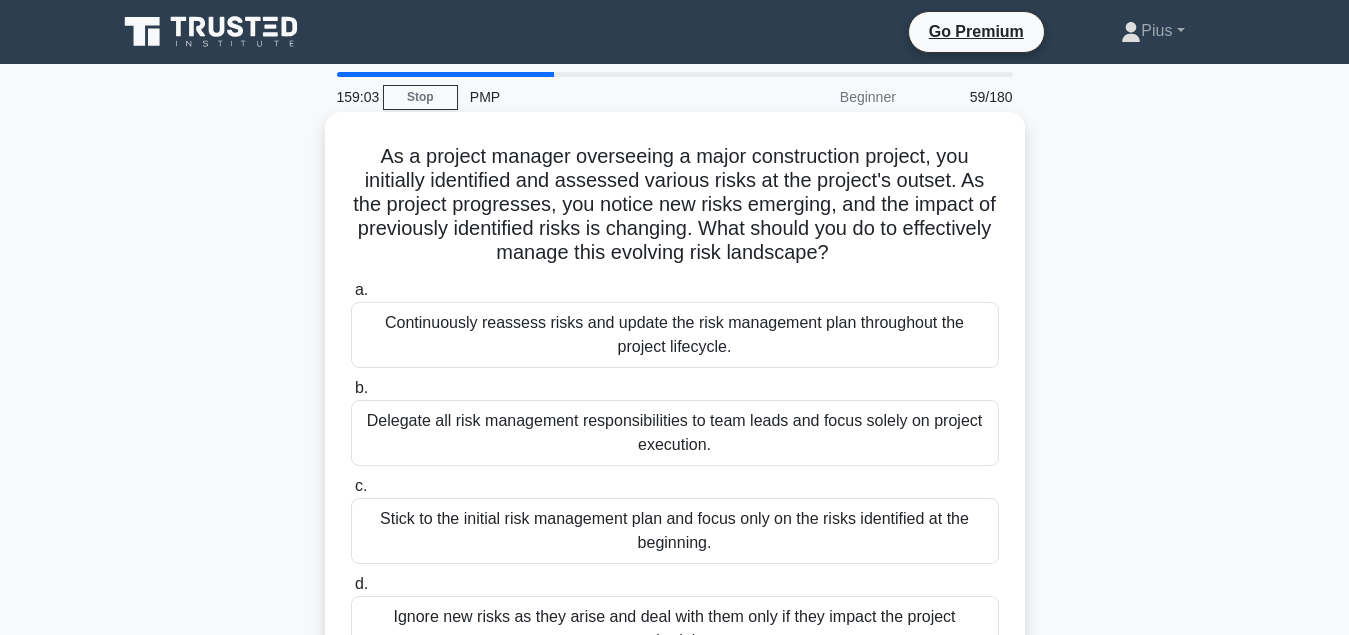 click on "Continuously reassess risks and update the risk management plan throughout the project lifecycle." at bounding box center (675, 335) 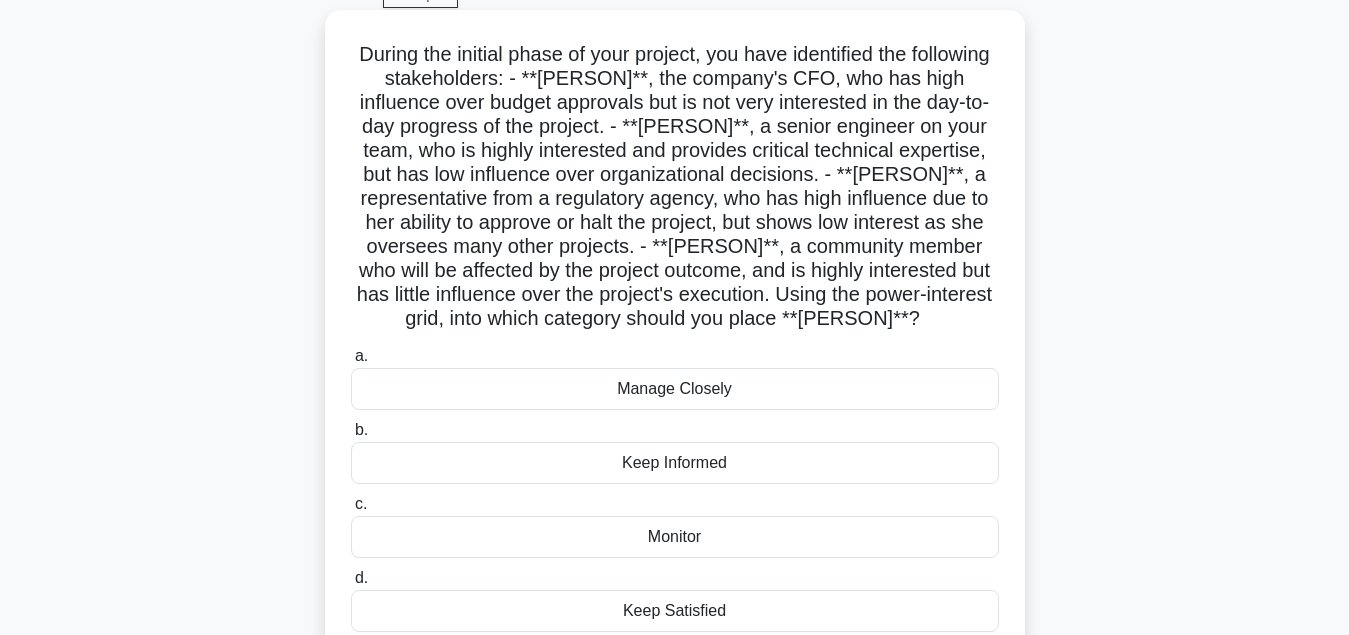 scroll, scrollTop: 204, scrollLeft: 0, axis: vertical 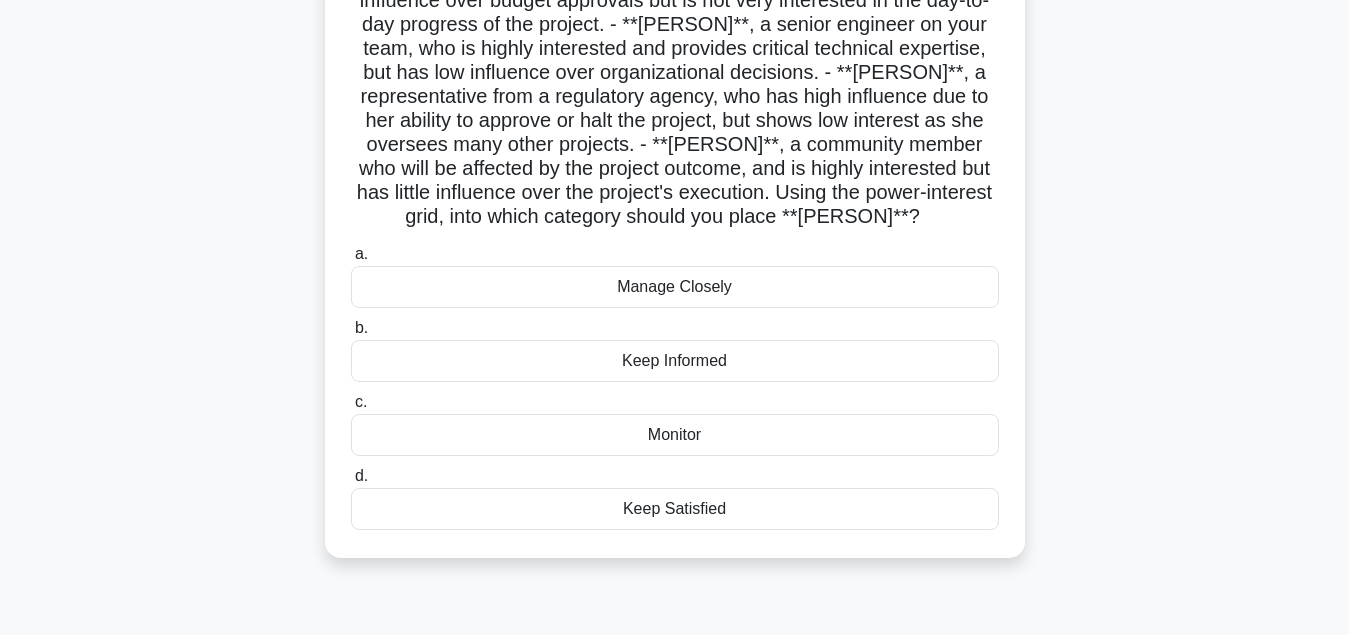 click on "Keep Satisfied" at bounding box center [675, 509] 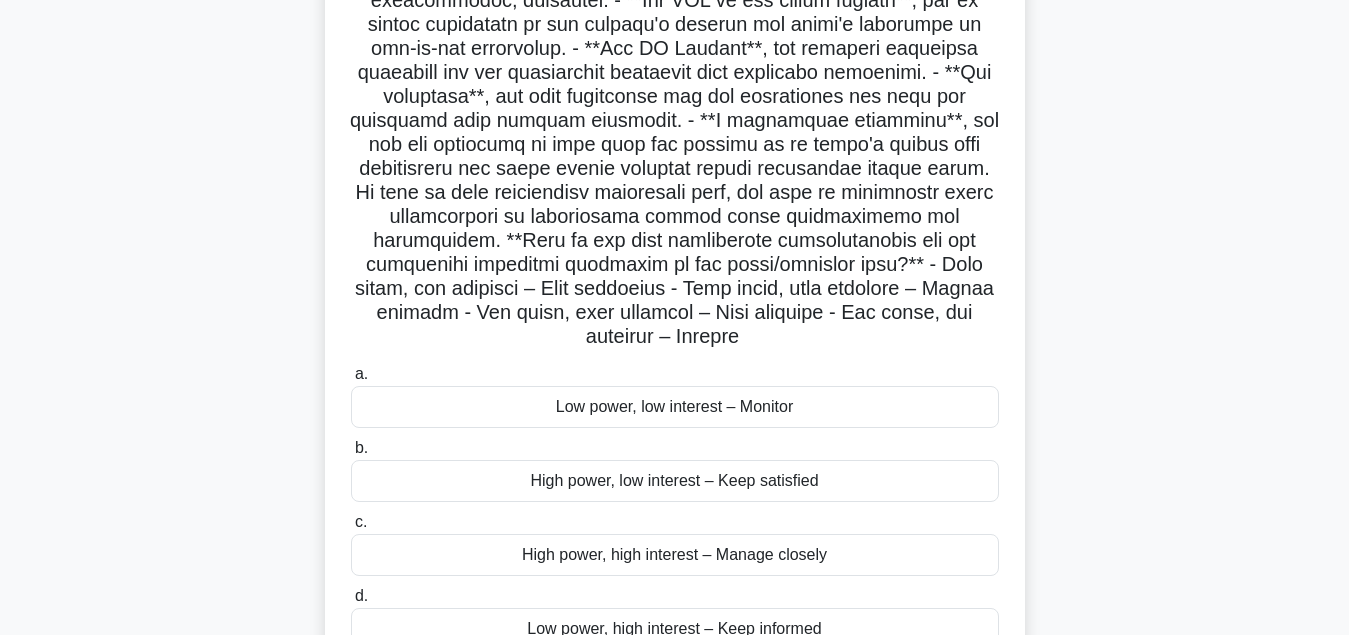 scroll, scrollTop: 306, scrollLeft: 0, axis: vertical 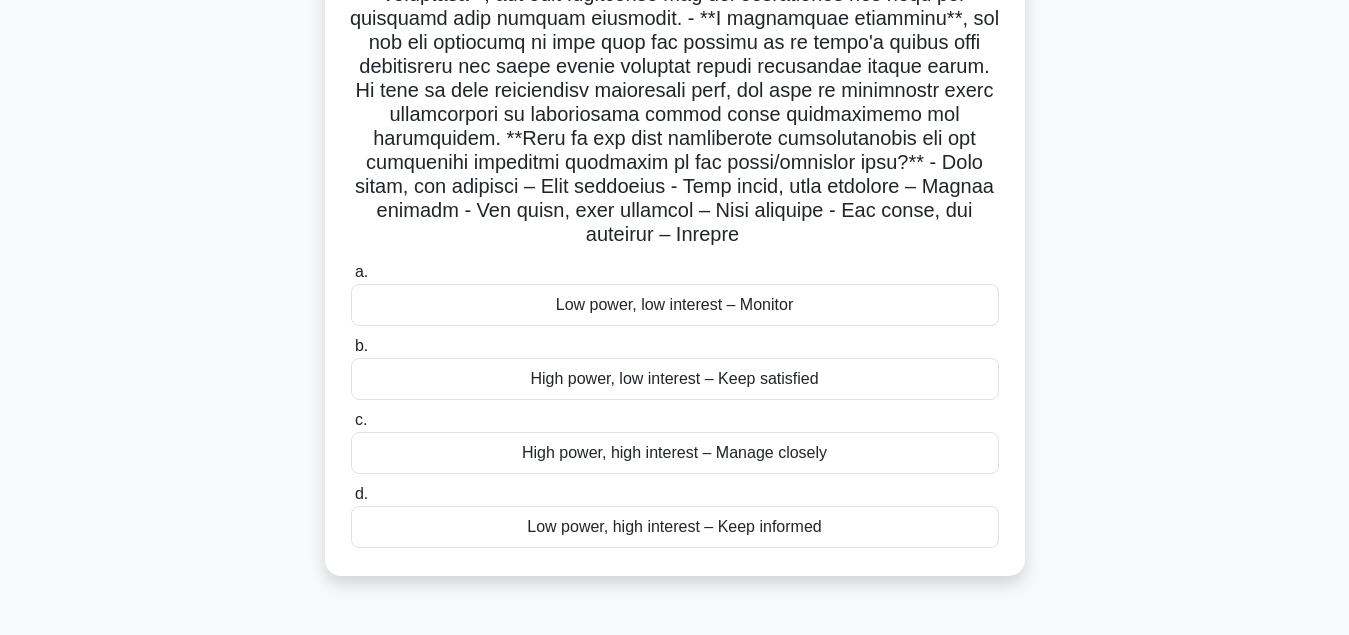 click on "High power, low interest – Keep satisfied" at bounding box center (675, 379) 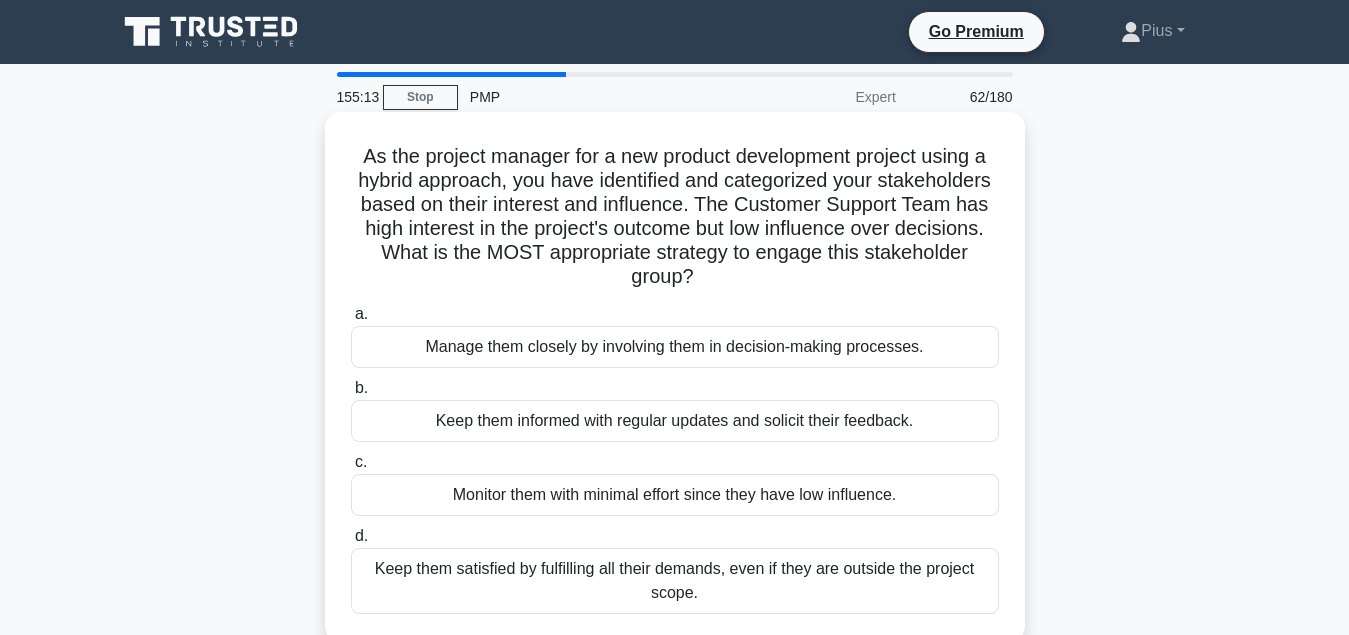 scroll, scrollTop: 102, scrollLeft: 0, axis: vertical 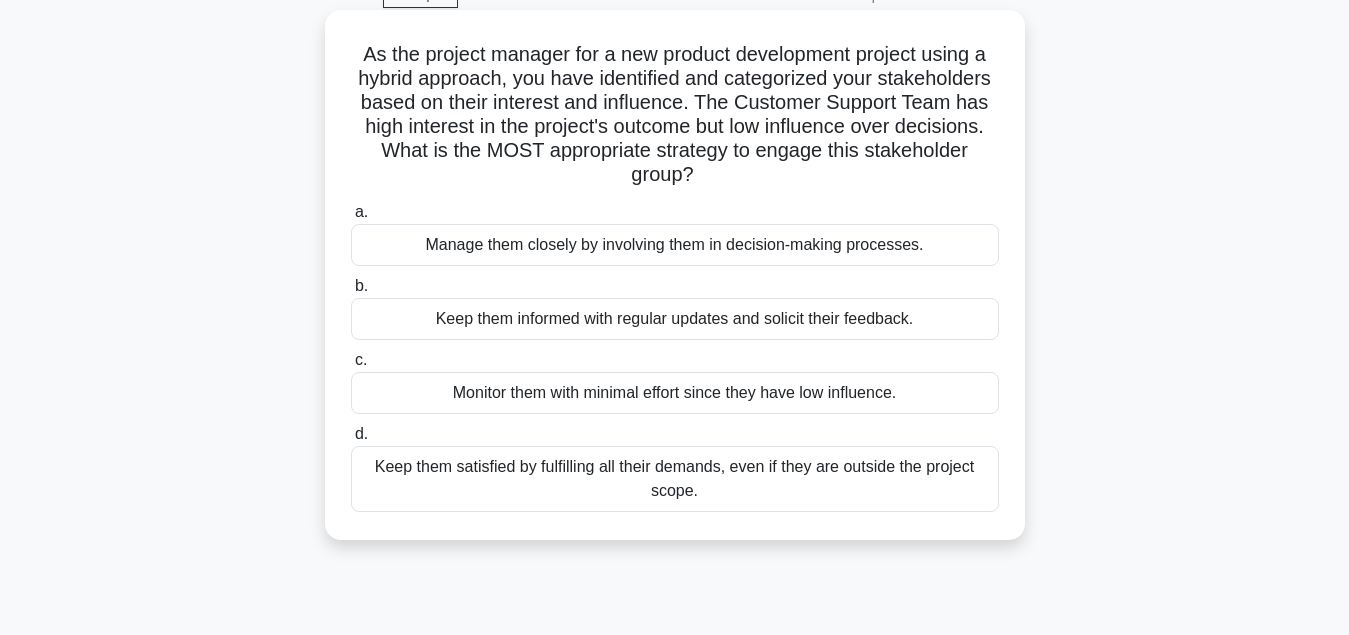 click on "Keep them informed with regular updates and solicit their feedback." at bounding box center [675, 319] 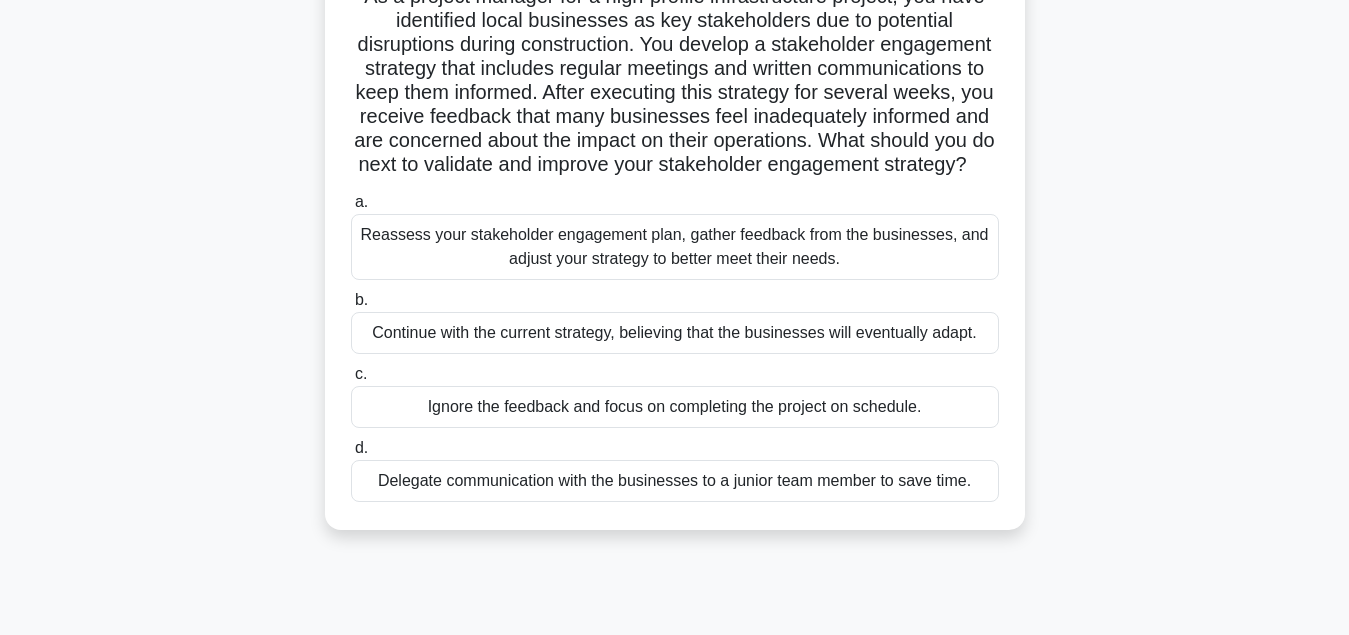 scroll, scrollTop: 204, scrollLeft: 0, axis: vertical 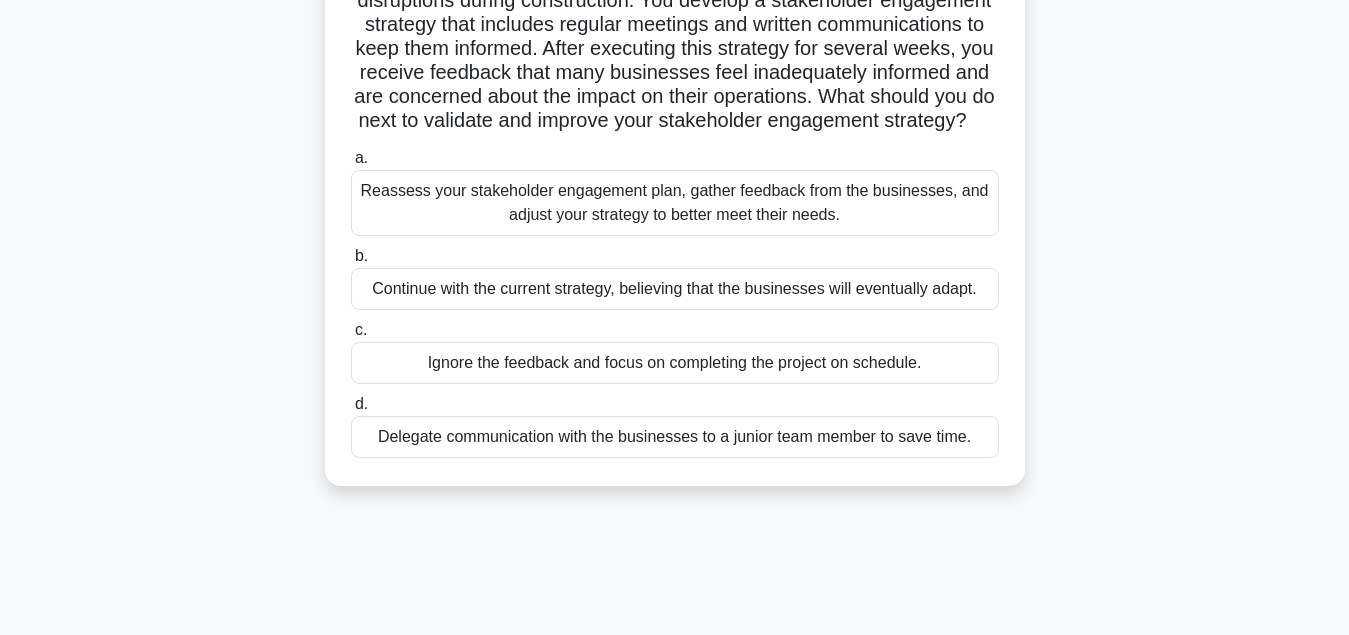 click on "Reassess your stakeholder engagement plan, gather feedback from the businesses, and adjust your strategy to better meet their needs." at bounding box center [675, 203] 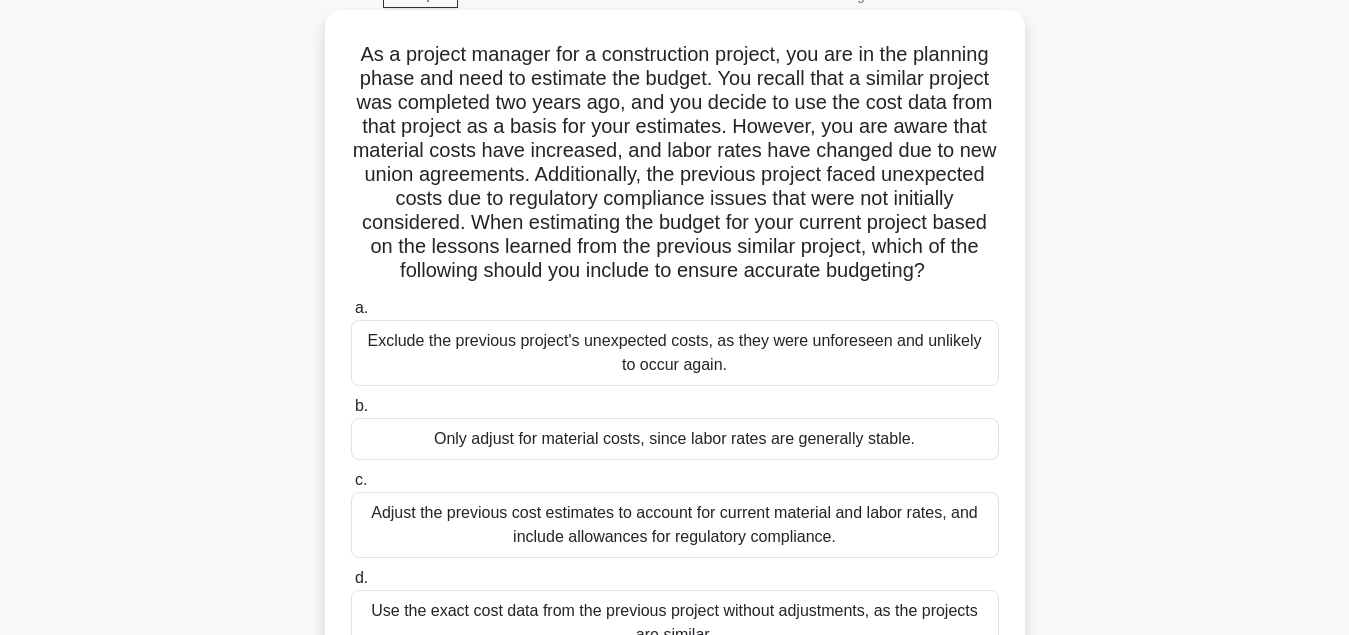 scroll, scrollTop: 204, scrollLeft: 0, axis: vertical 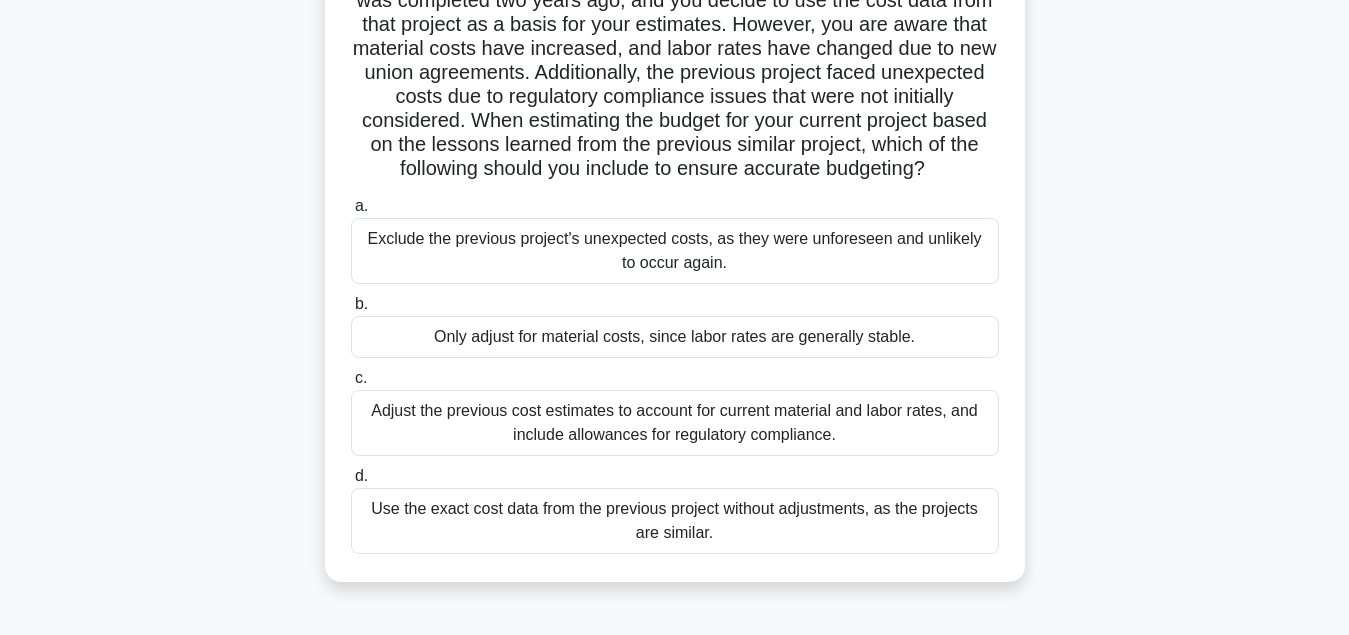 click on "Adjust the previous cost estimates to account for current material and labor rates, and include allowances for regulatory compliance." at bounding box center [675, 423] 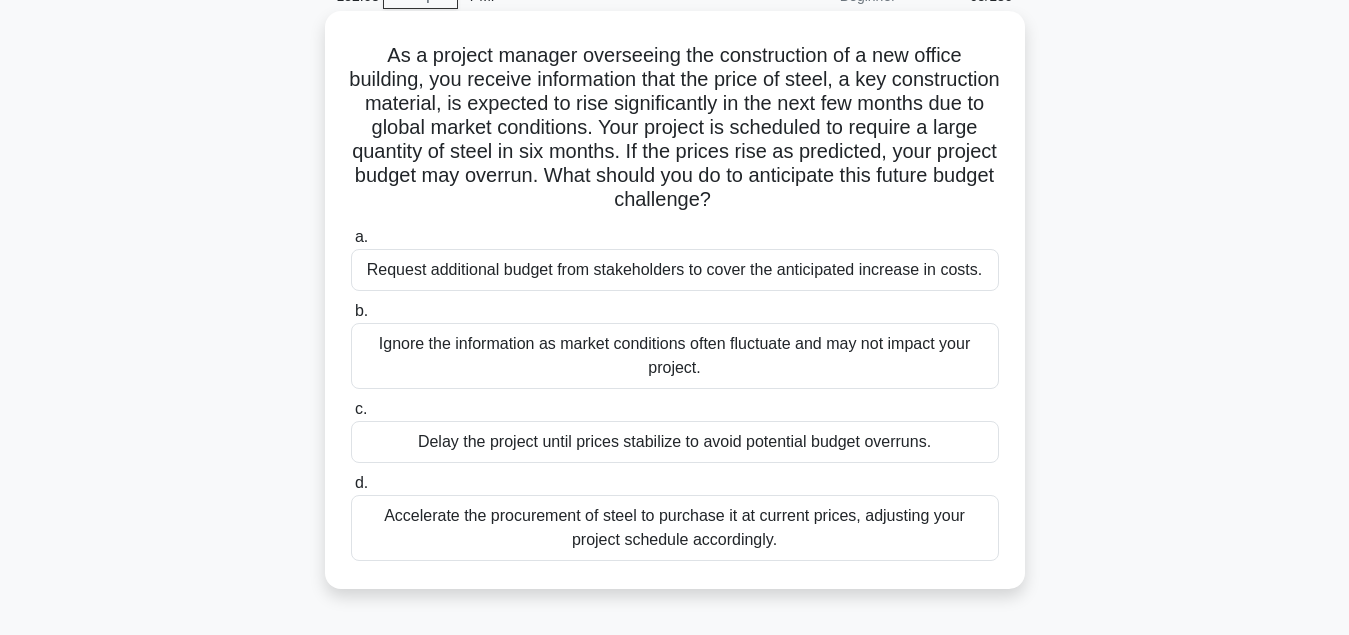 scroll, scrollTop: 102, scrollLeft: 0, axis: vertical 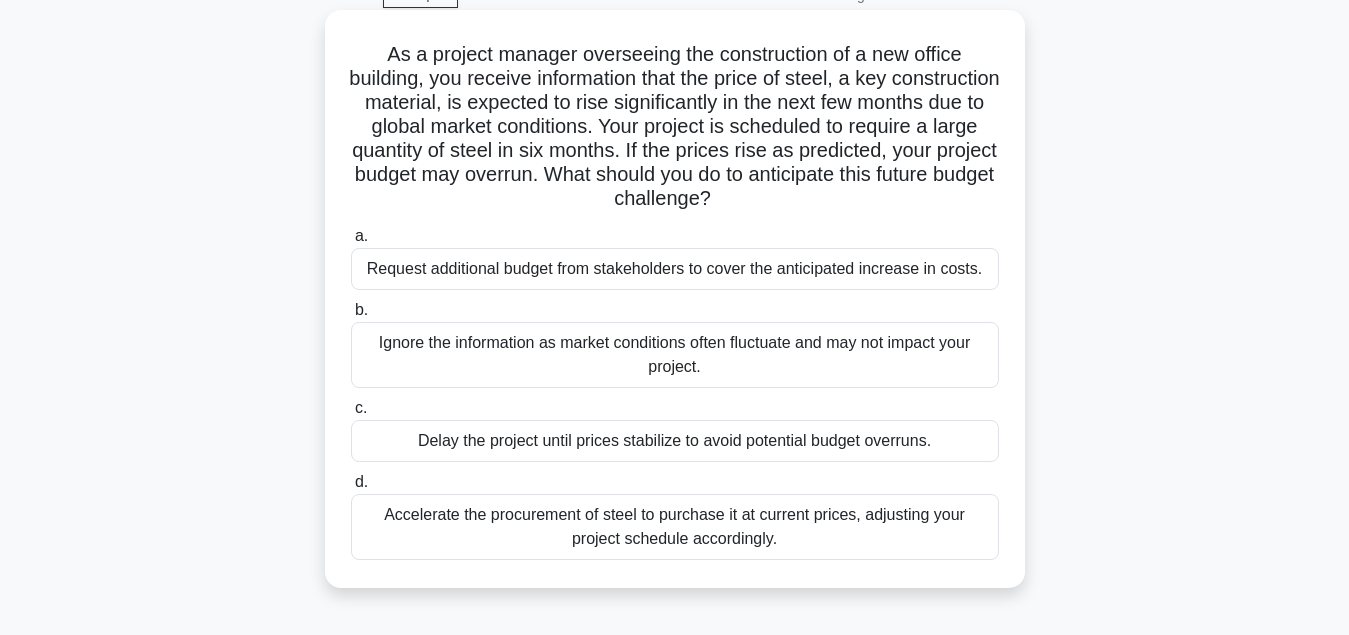 click on "Accelerate the procurement of steel to purchase it at current prices, adjusting your project schedule accordingly." at bounding box center (675, 527) 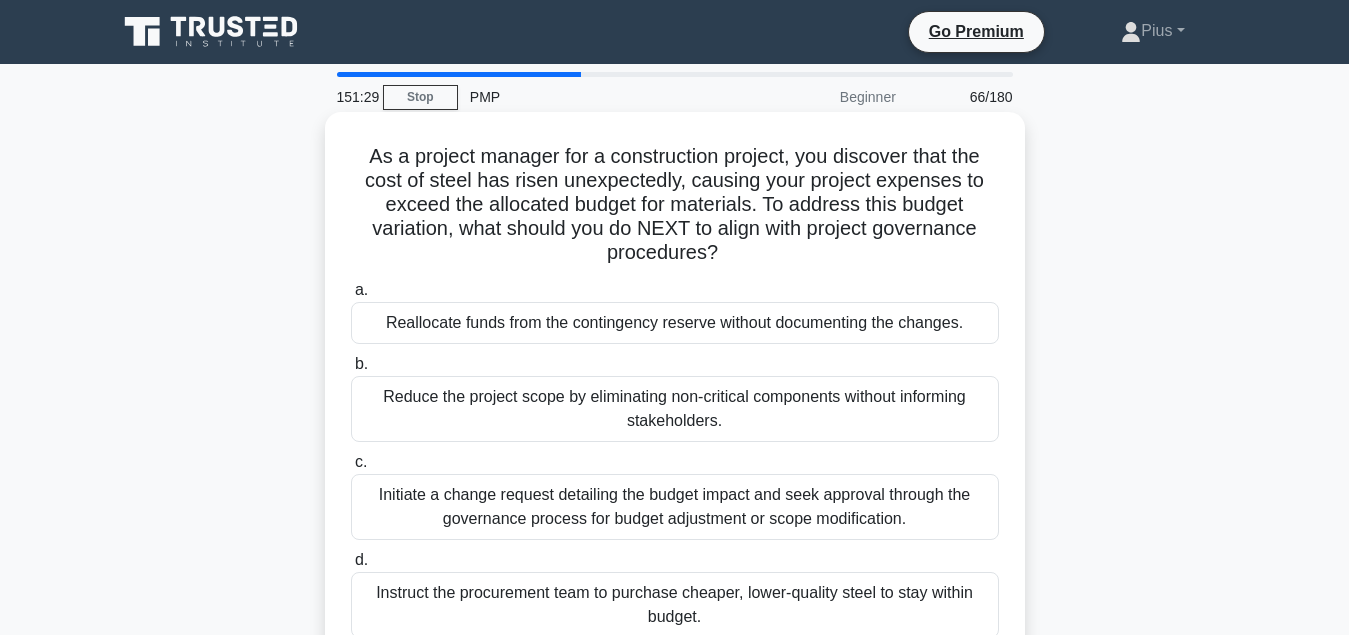scroll, scrollTop: 102, scrollLeft: 0, axis: vertical 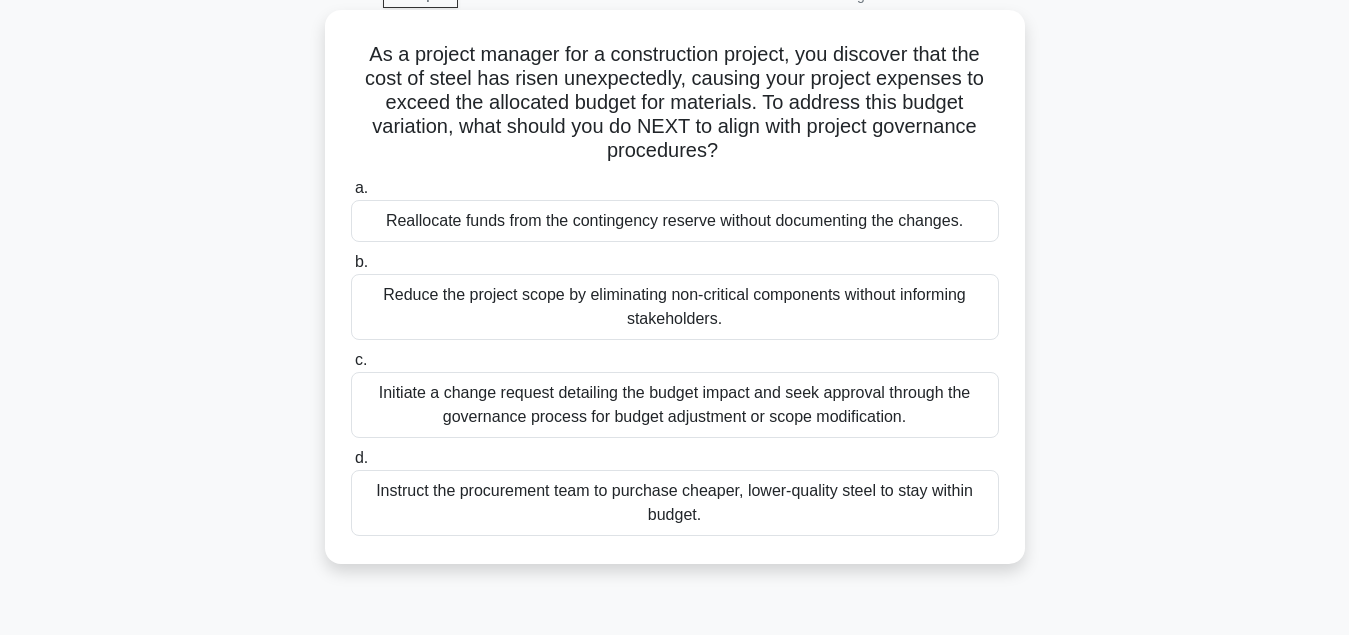 click on "Initiate a change request detailing the budget impact and seek approval through the governance process for budget adjustment or scope modification." at bounding box center [675, 405] 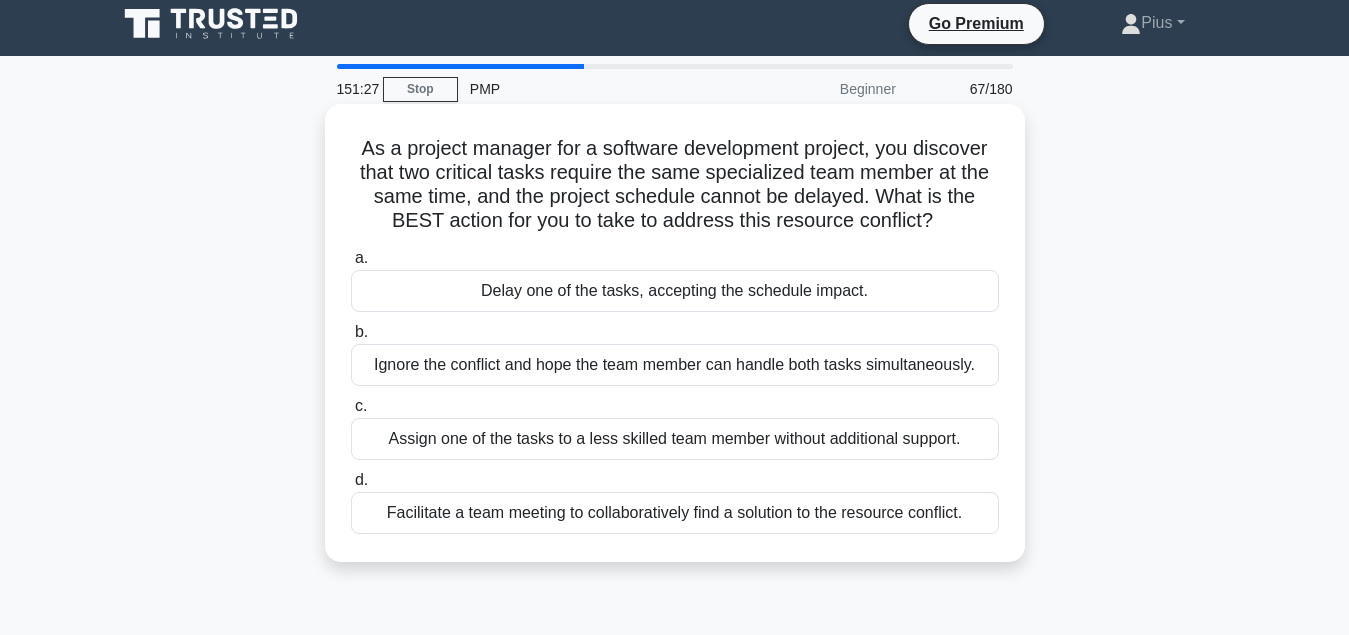 scroll, scrollTop: 0, scrollLeft: 0, axis: both 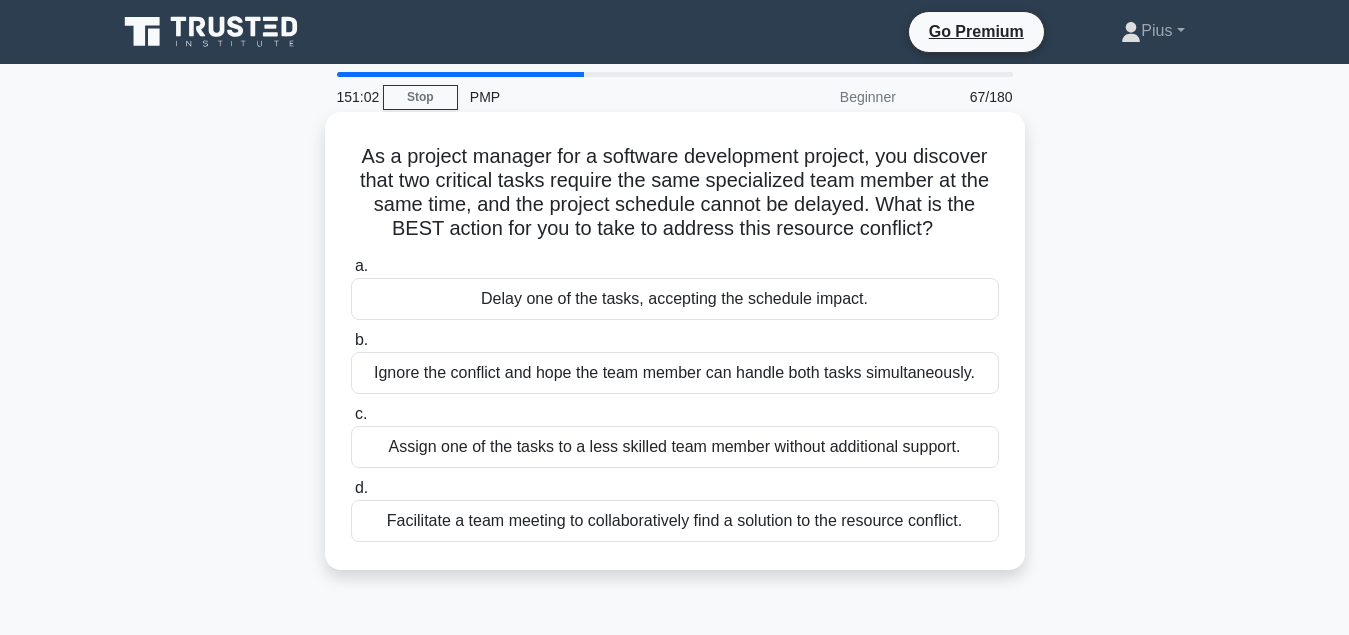 click on "Facilitate a team meeting to collaboratively find a solution to the resource conflict." at bounding box center (675, 521) 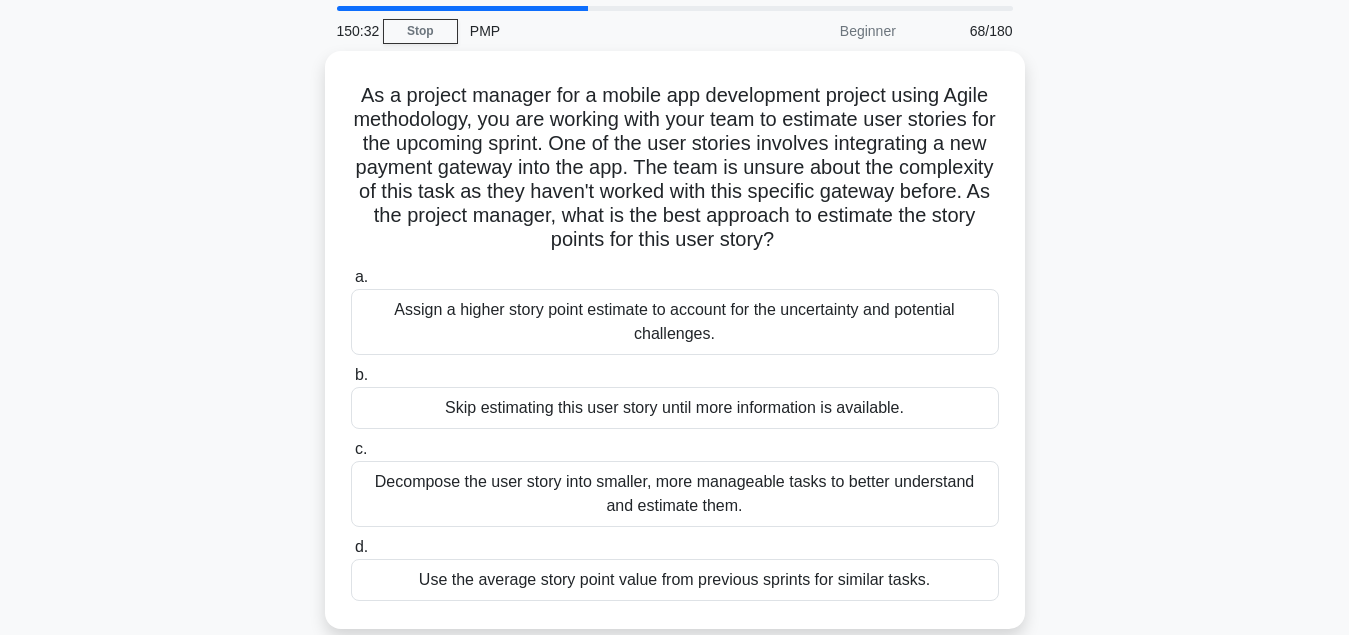scroll, scrollTop: 102, scrollLeft: 0, axis: vertical 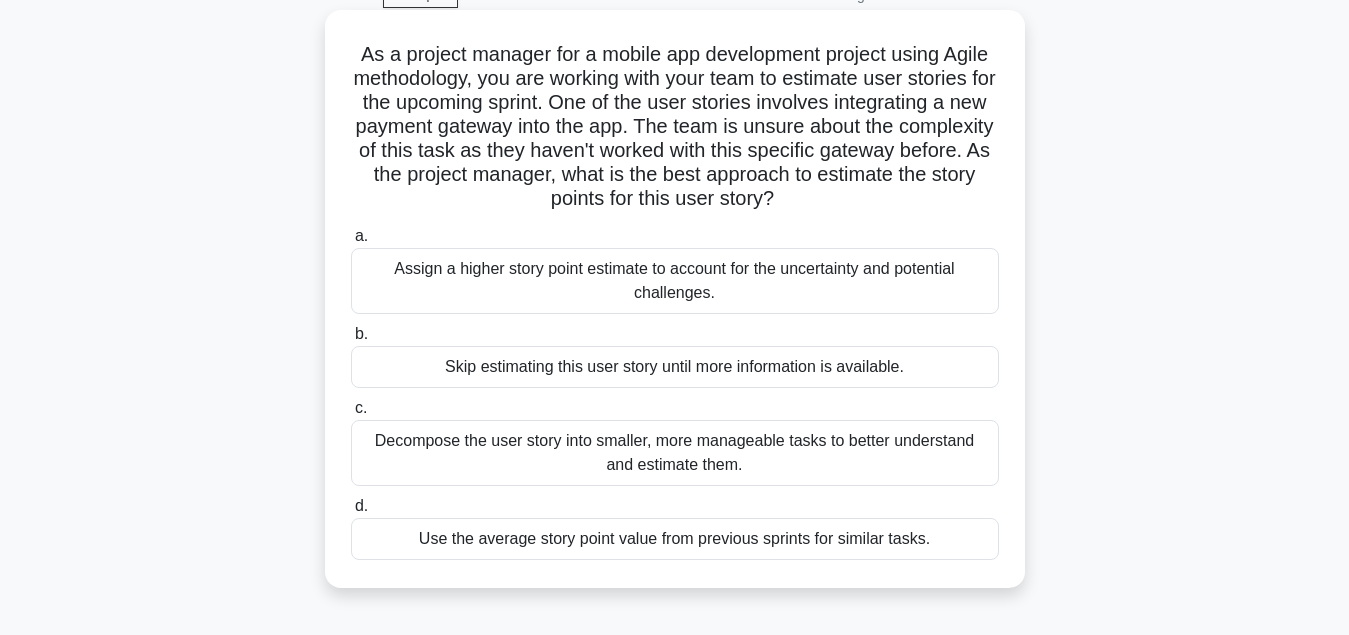 click on "Decompose the user story into smaller, more manageable tasks to better understand and estimate them." at bounding box center [675, 453] 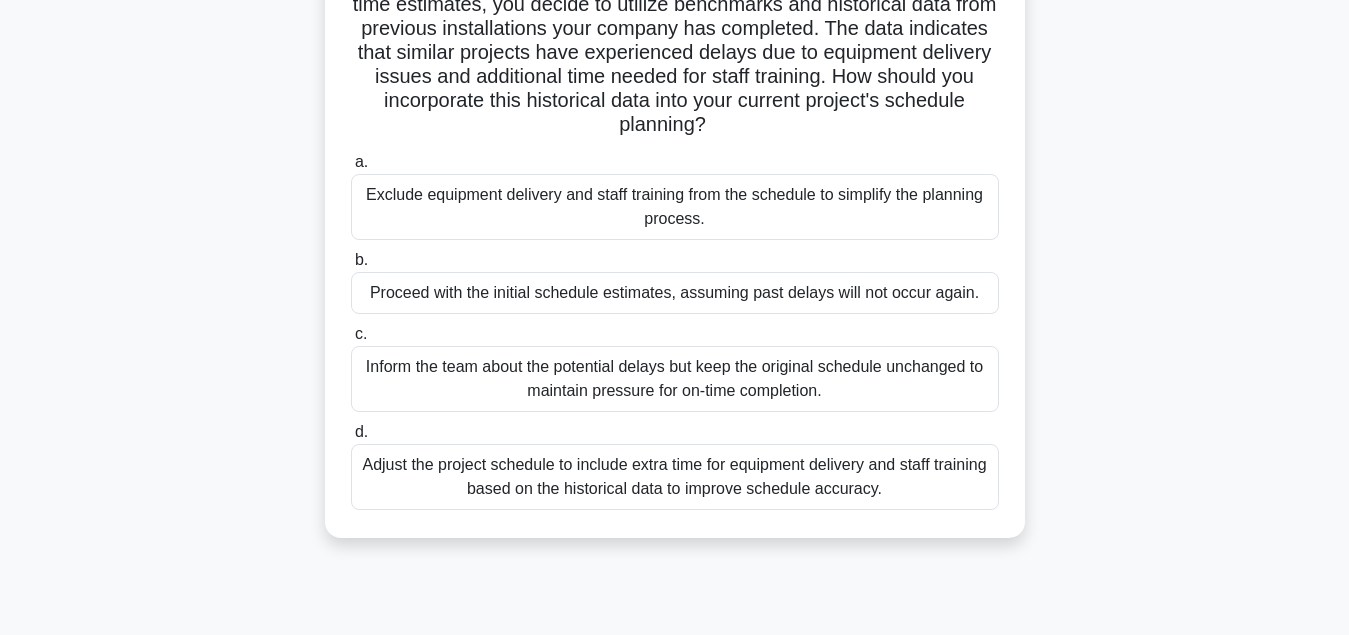 scroll, scrollTop: 204, scrollLeft: 0, axis: vertical 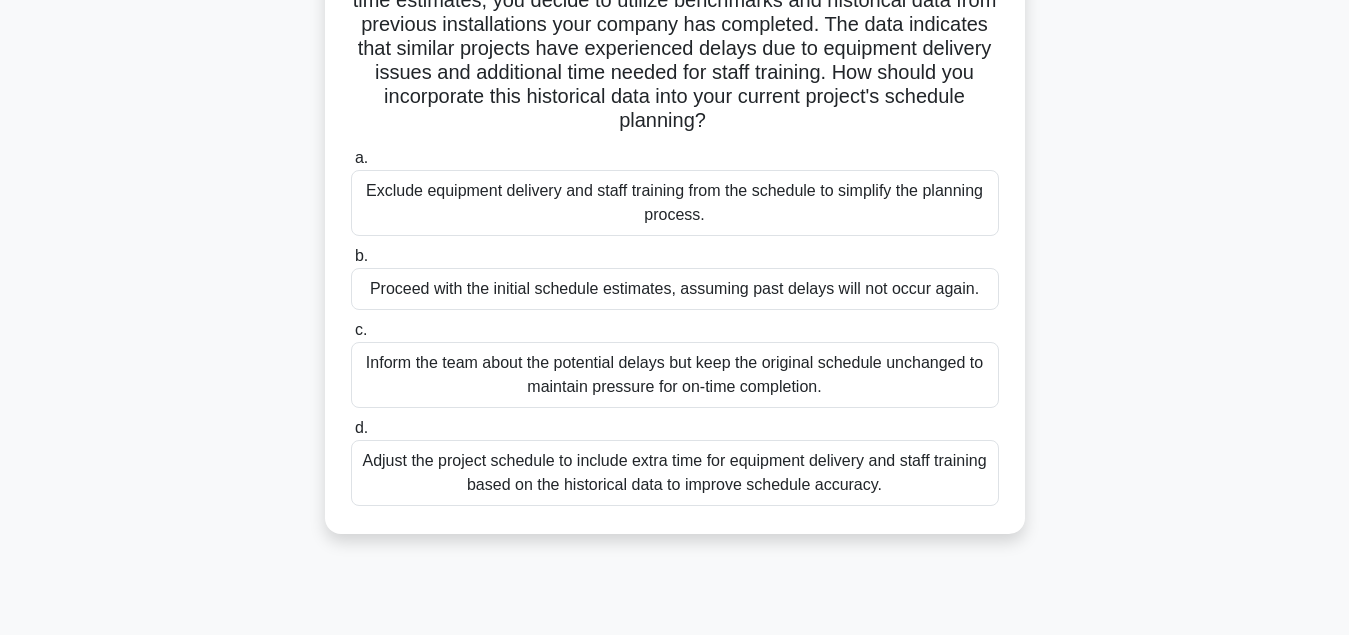 click on "Adjust the project schedule to include extra time for equipment delivery and staff training based on the historical data to improve schedule accuracy." at bounding box center (675, 473) 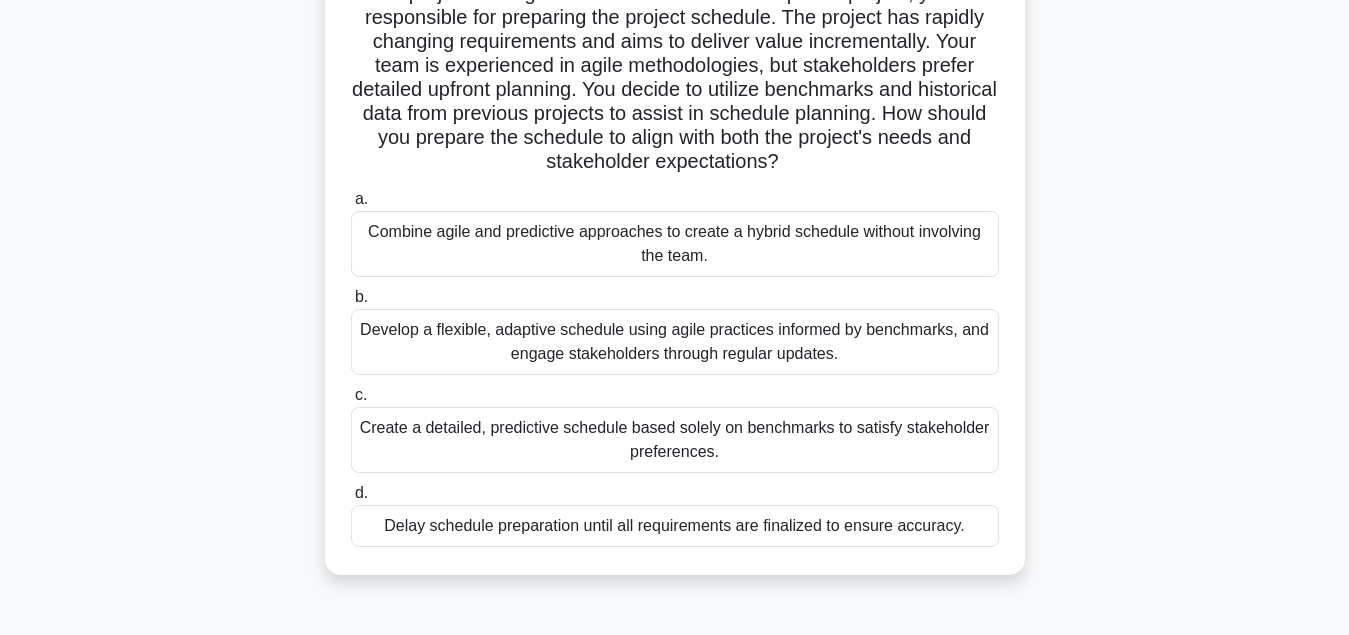 scroll, scrollTop: 204, scrollLeft: 0, axis: vertical 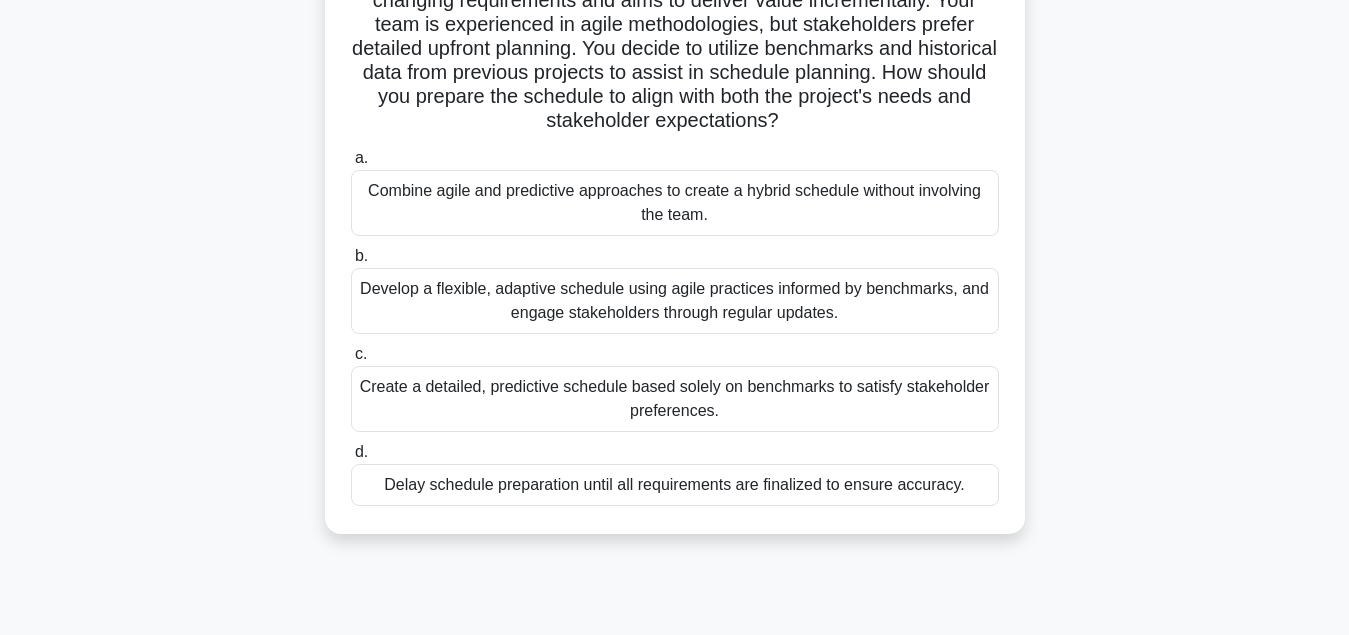 click on "Develop a flexible, adaptive schedule using agile practices informed by benchmarks, and engage stakeholders through regular updates." at bounding box center [675, 301] 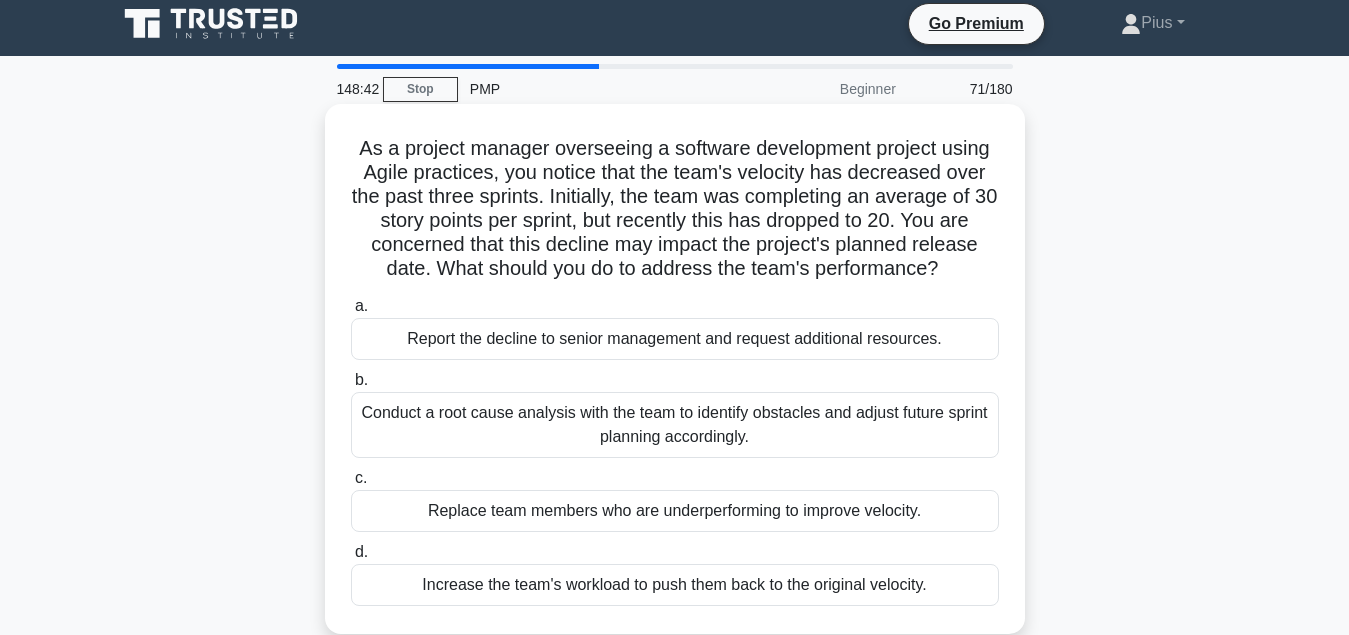 scroll, scrollTop: 0, scrollLeft: 0, axis: both 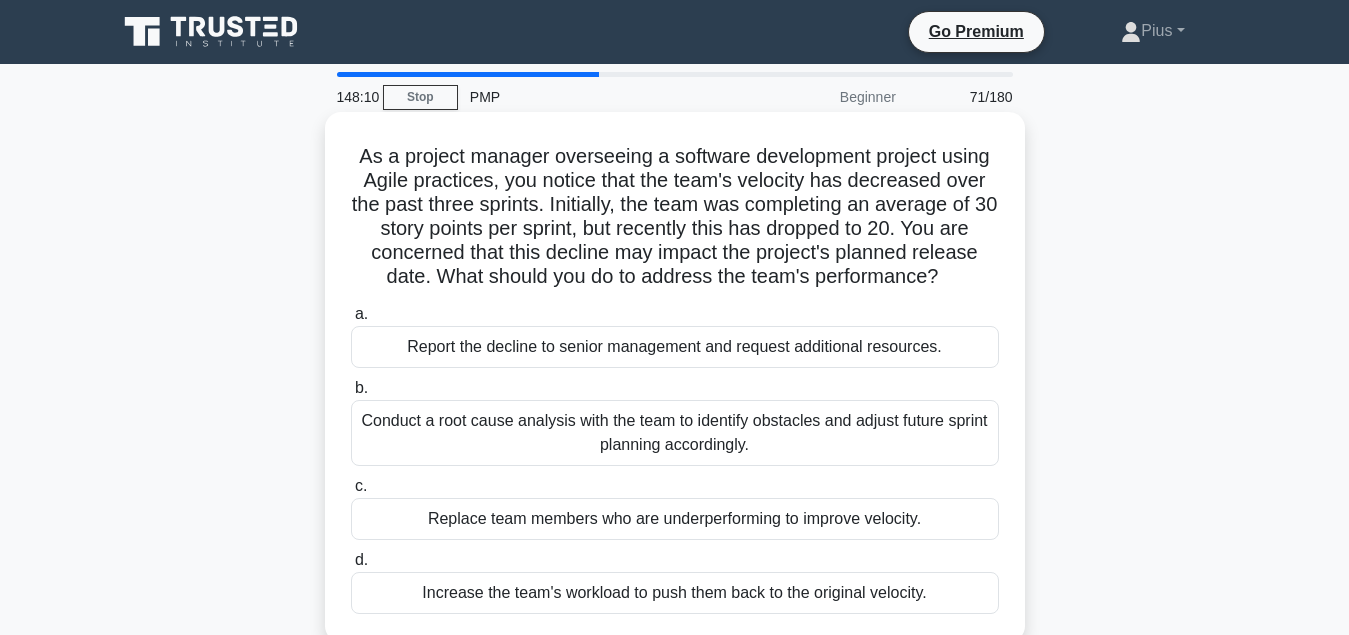 click on "Conduct a root cause analysis with the team to identify obstacles and adjust future sprint planning accordingly." at bounding box center [675, 433] 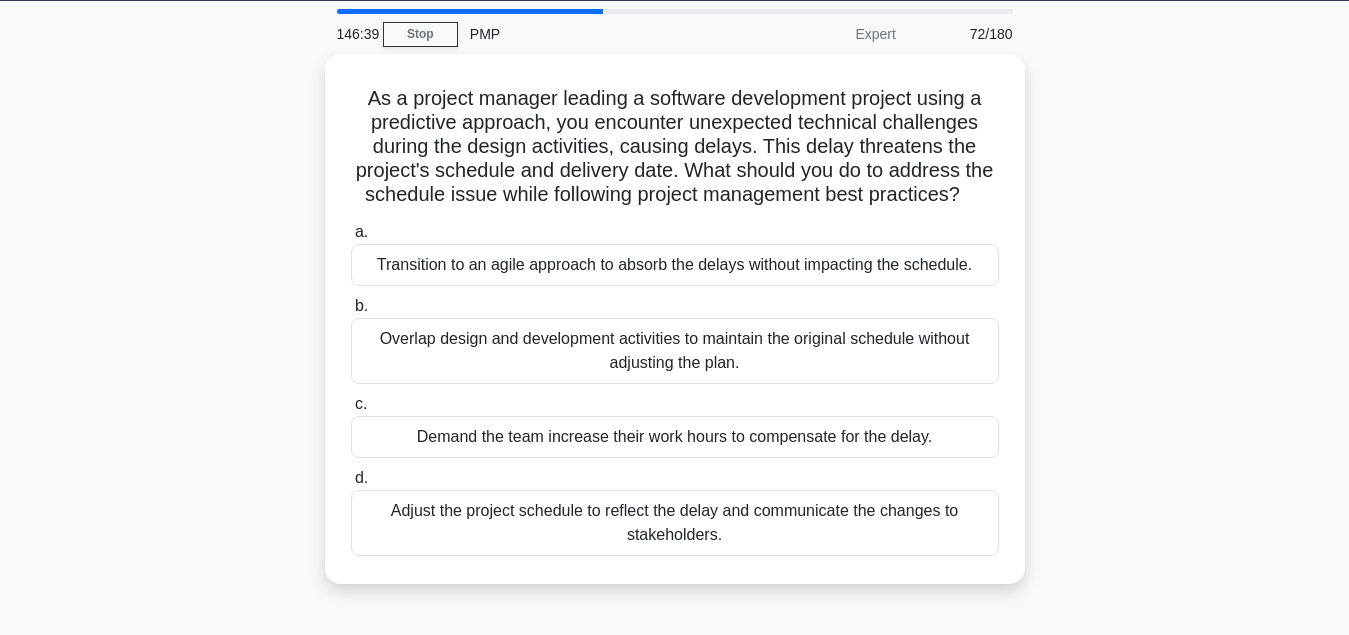 scroll, scrollTop: 102, scrollLeft: 0, axis: vertical 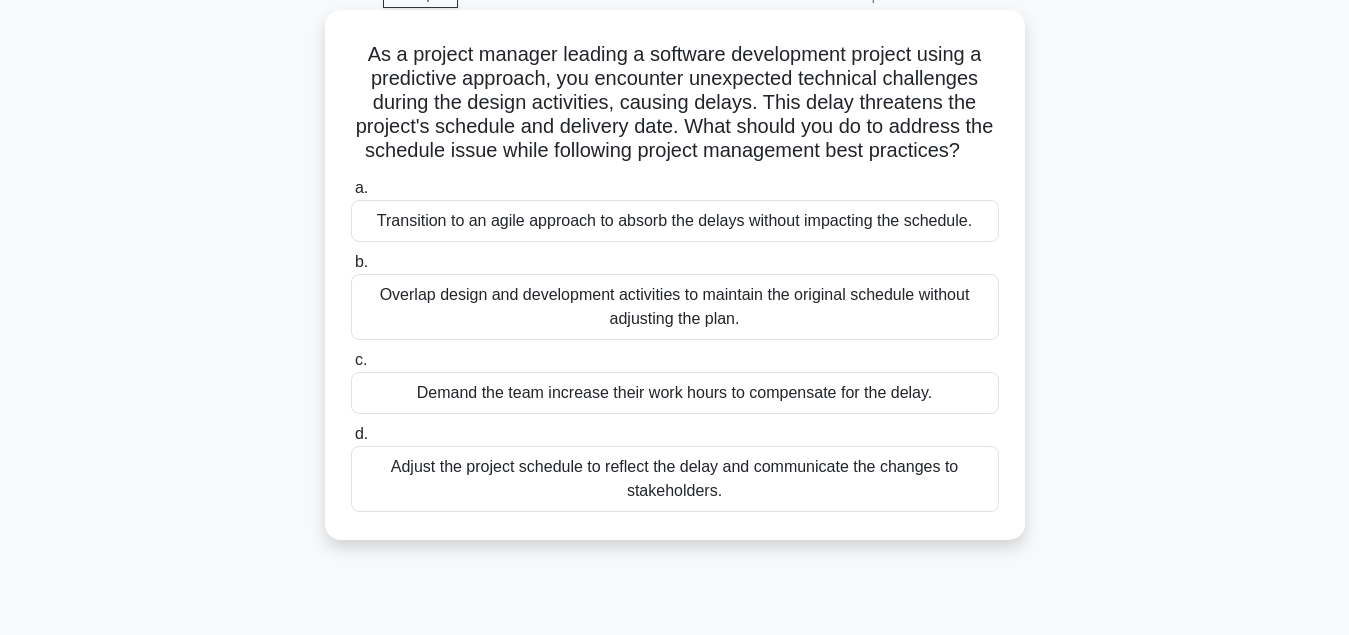 click on "Adjust the project schedule to reflect the delay and communicate the changes to stakeholders." at bounding box center [675, 479] 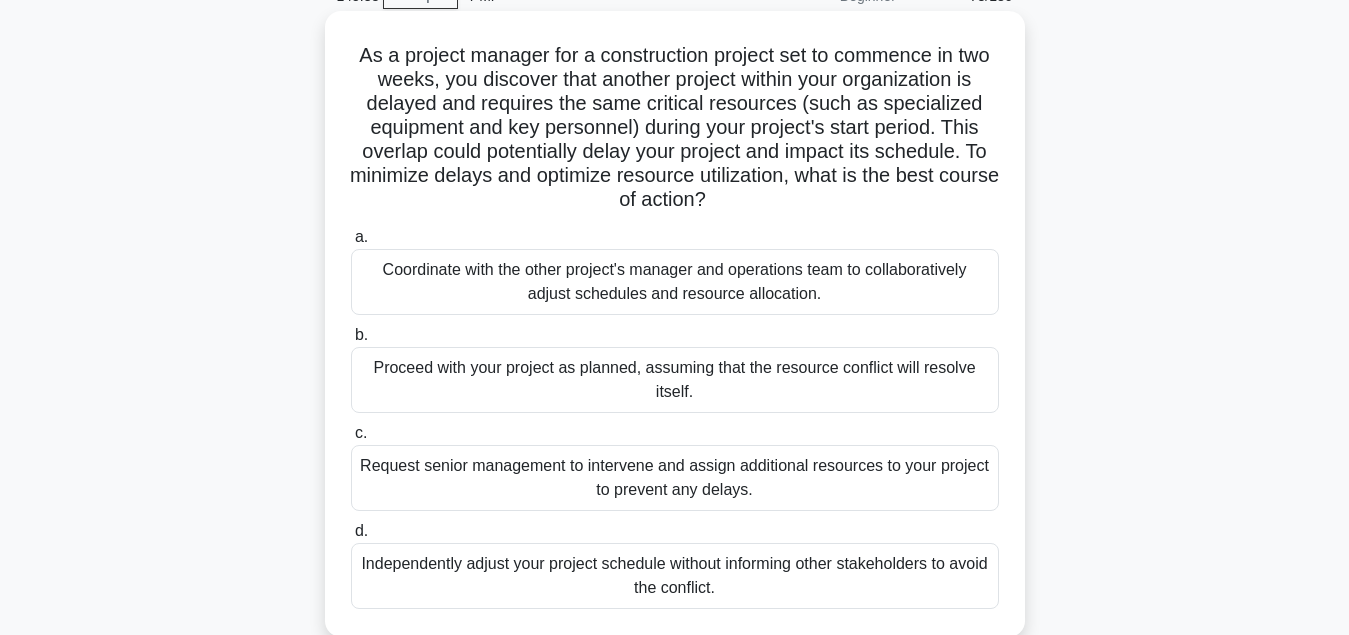 scroll, scrollTop: 102, scrollLeft: 0, axis: vertical 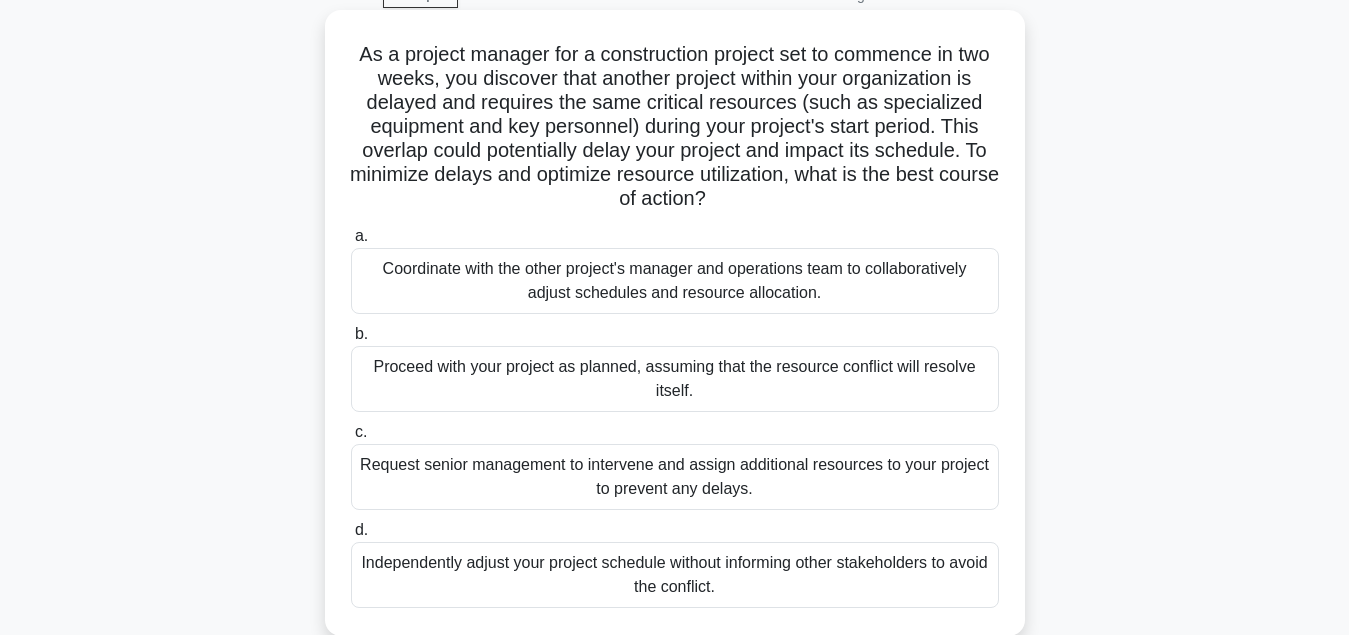 click on "Coordinate with the other project's manager and operations team to collaboratively adjust schedules and resource allocation." at bounding box center [675, 281] 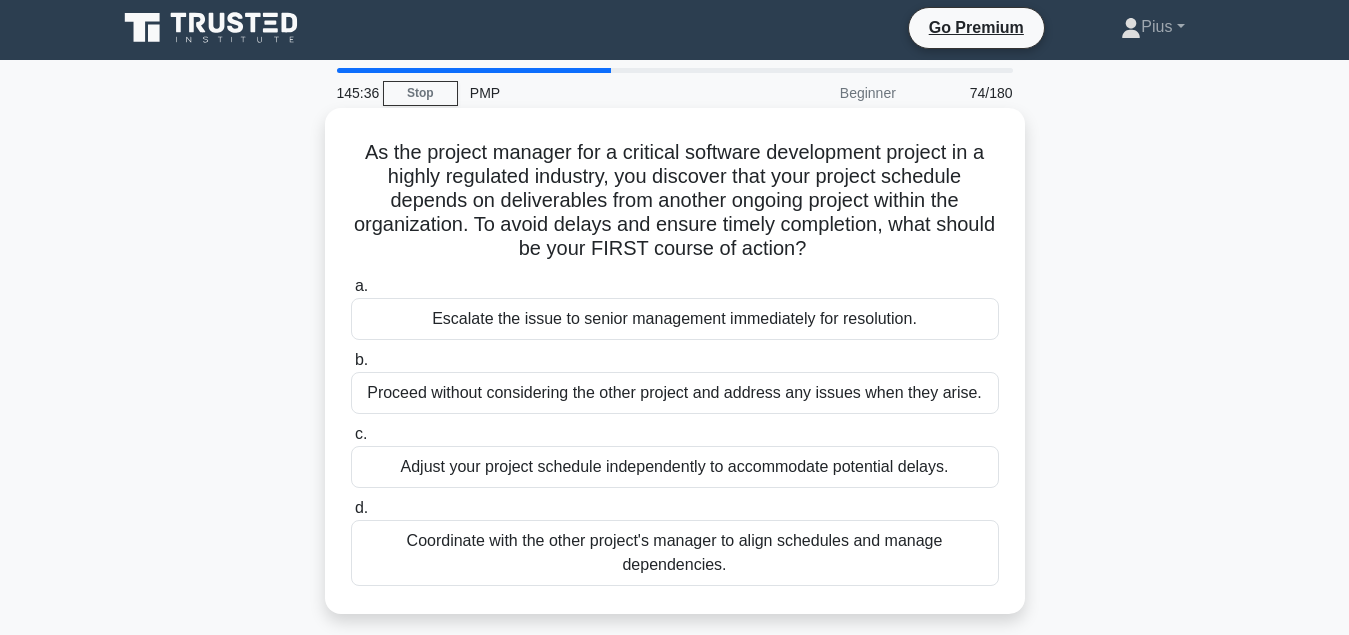 scroll, scrollTop: 0, scrollLeft: 0, axis: both 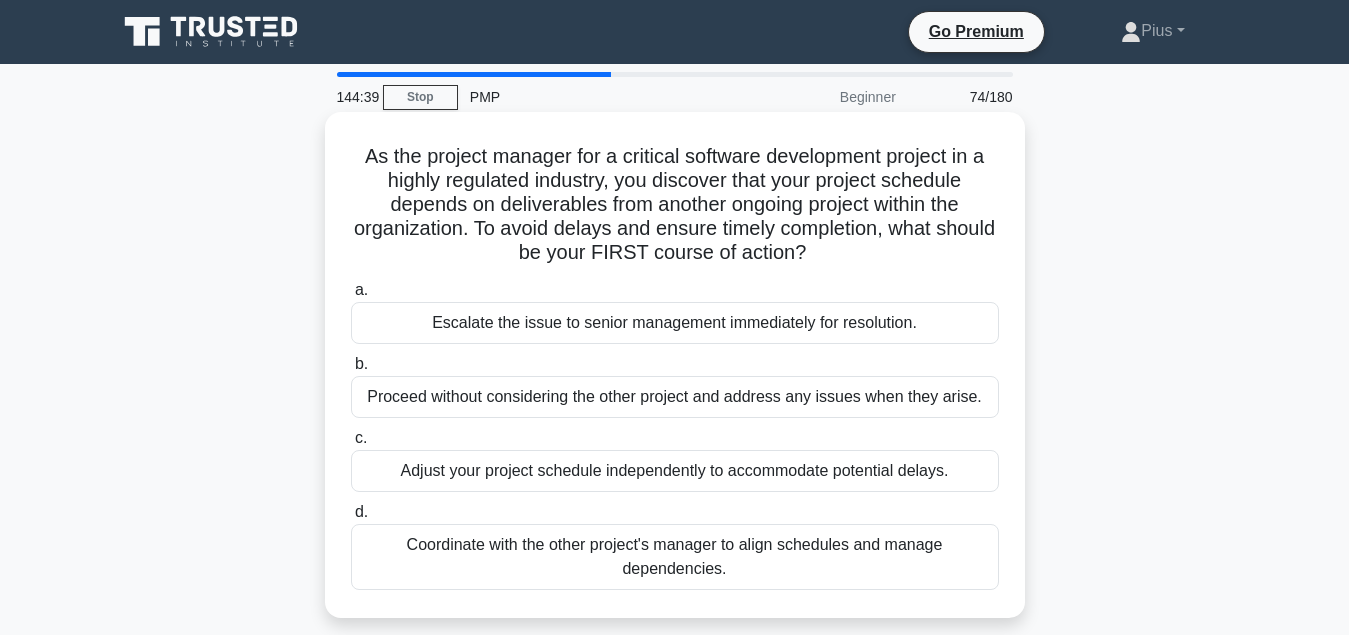click on "Coordinate with the other project's manager to align schedules and manage dependencies." at bounding box center (675, 557) 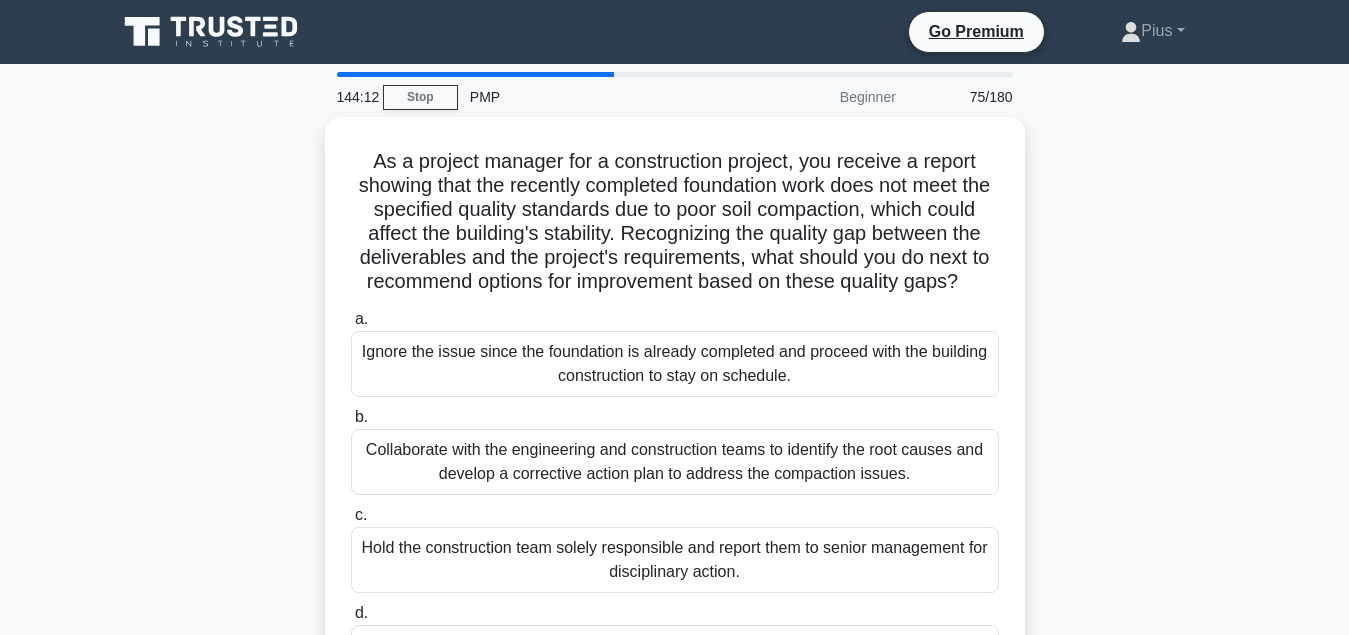scroll, scrollTop: 102, scrollLeft: 0, axis: vertical 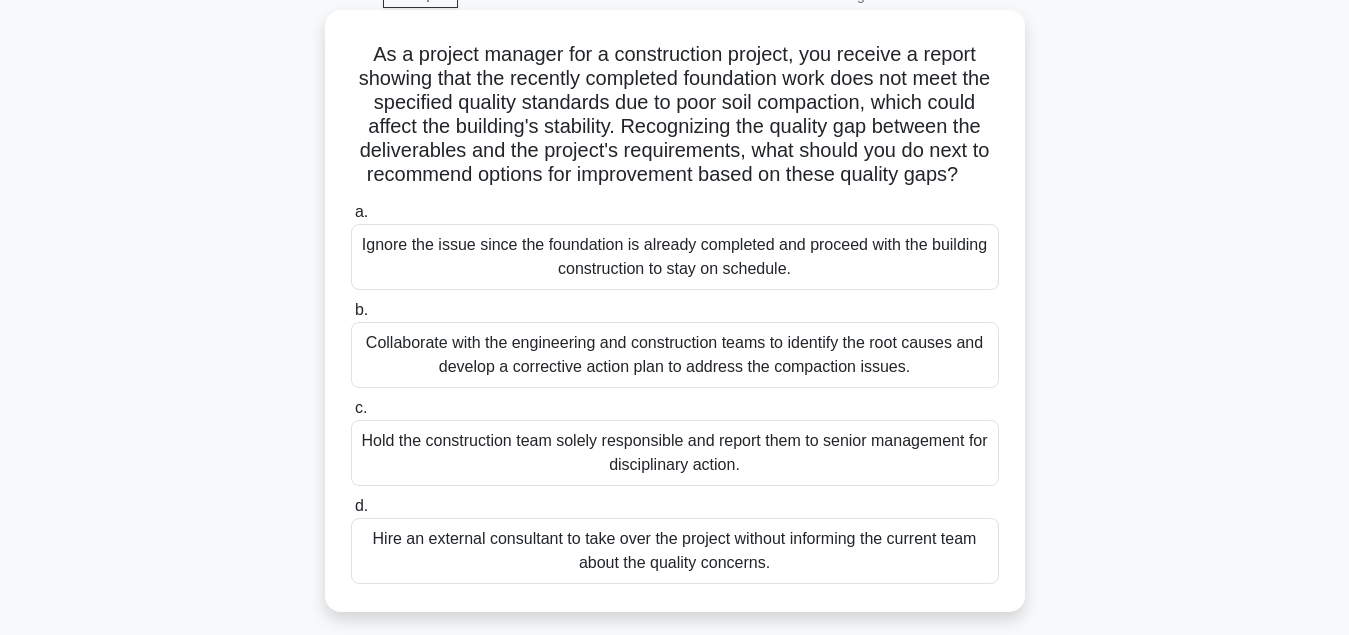 click on "Collaborate with the engineering and construction teams to identify the root causes and develop a corrective action plan to address the compaction issues." at bounding box center (675, 355) 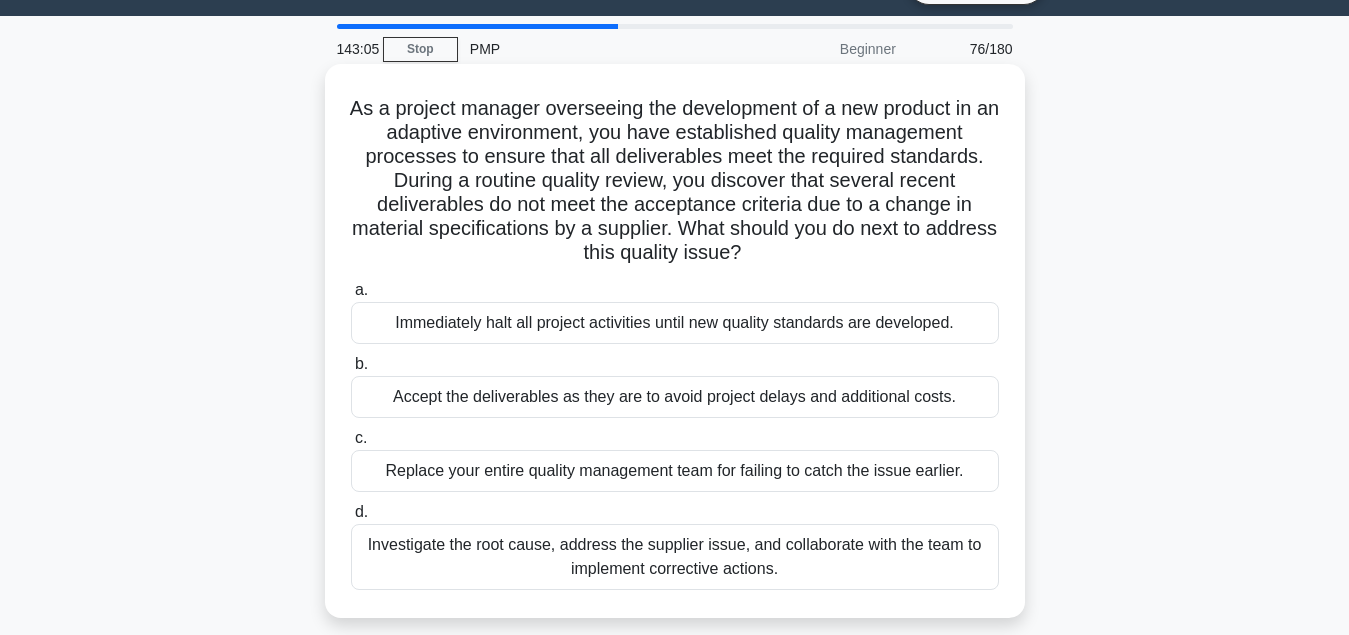 scroll, scrollTop: 102, scrollLeft: 0, axis: vertical 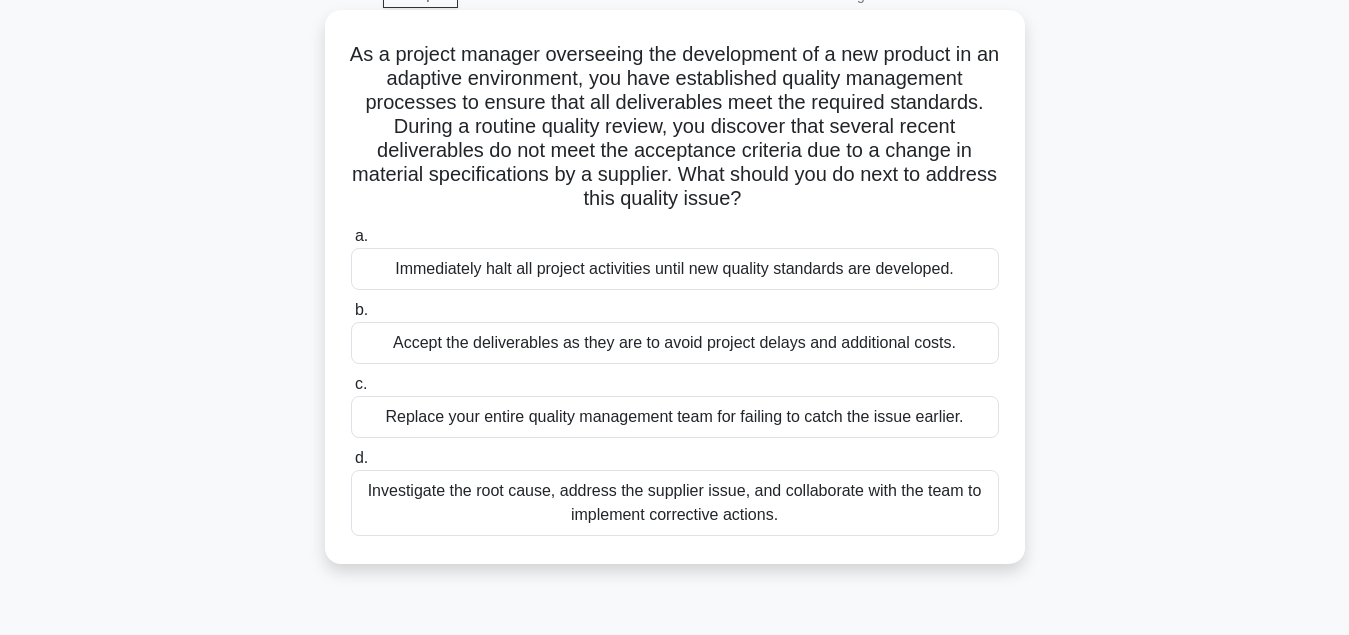 click on "Investigate the root cause, address the supplier issue, and collaborate with the team to implement corrective actions." at bounding box center (675, 503) 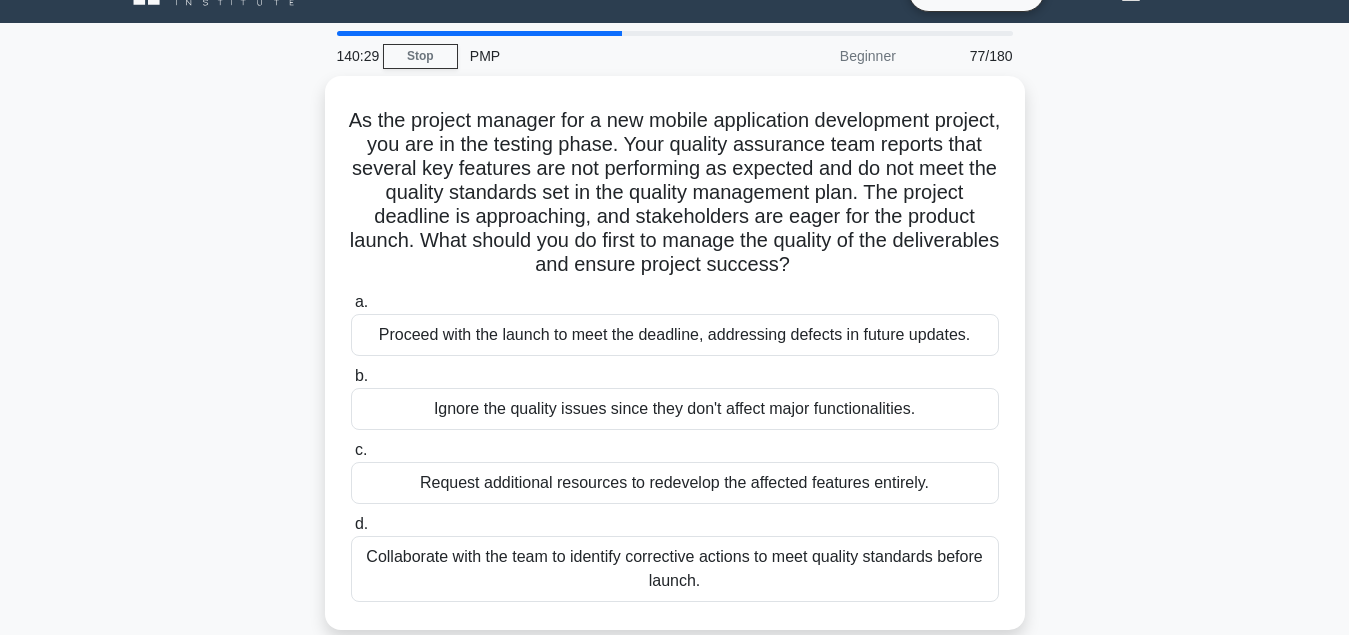 scroll, scrollTop: 102, scrollLeft: 0, axis: vertical 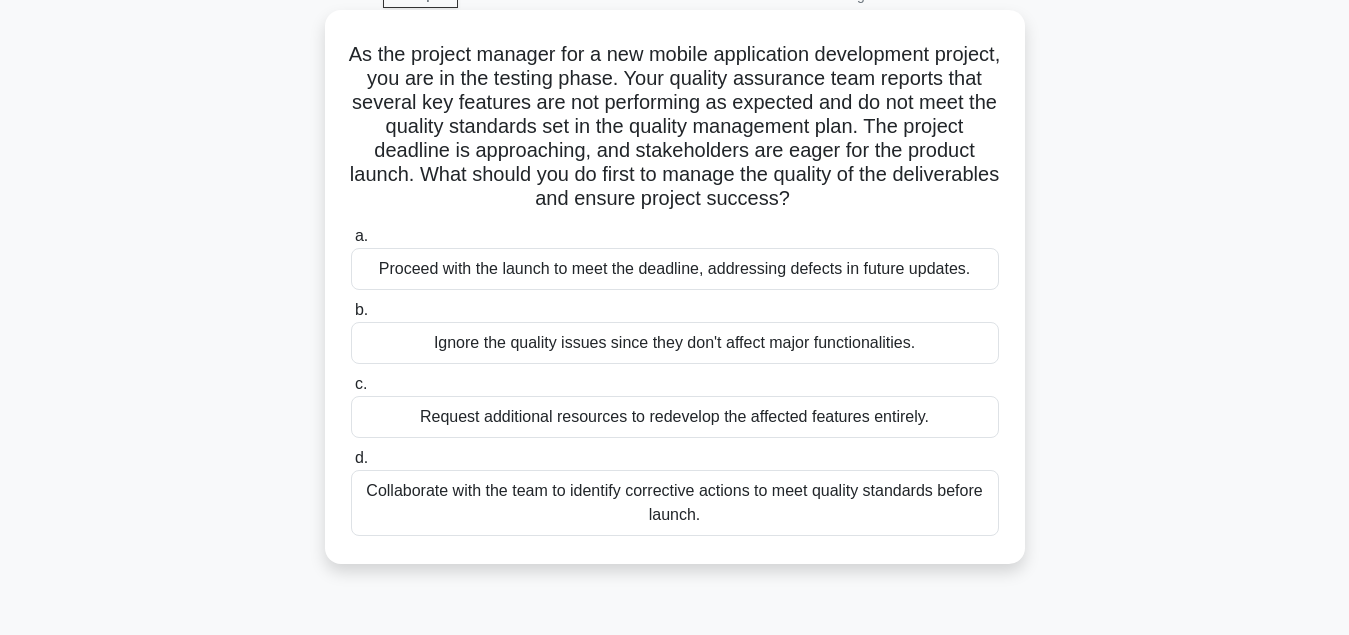 click on "Collaborate with the team to identify corrective actions to meet quality standards before launch." at bounding box center [675, 503] 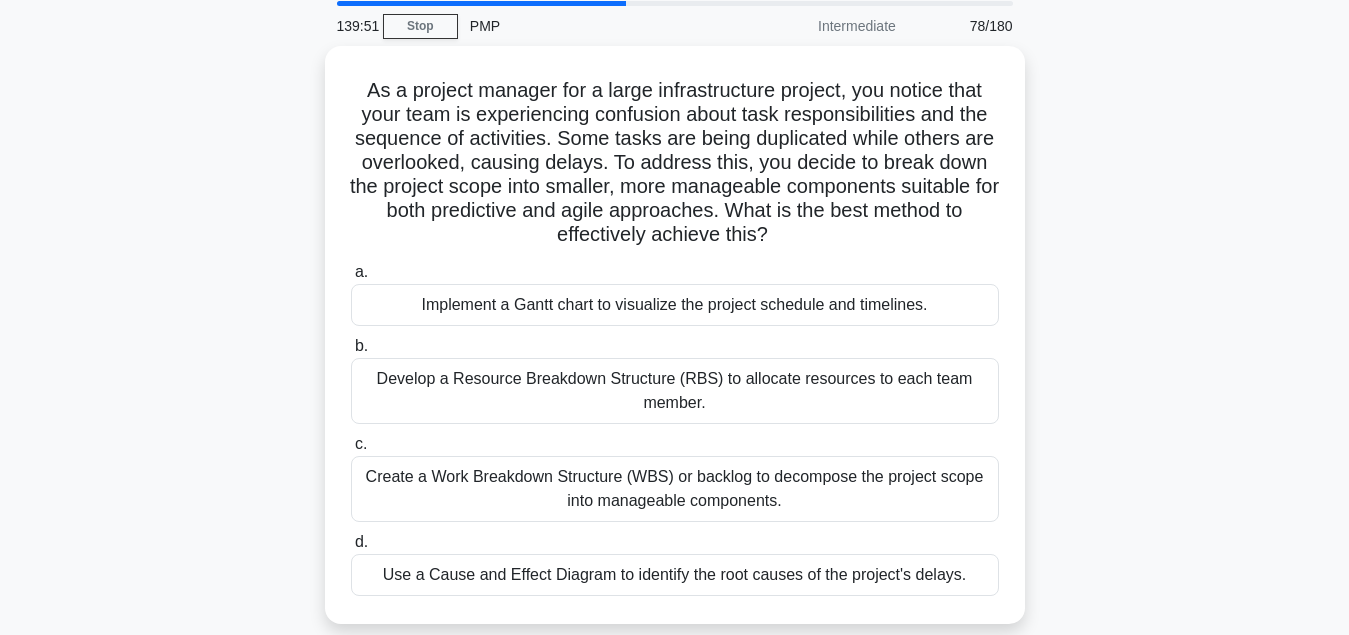 scroll, scrollTop: 102, scrollLeft: 0, axis: vertical 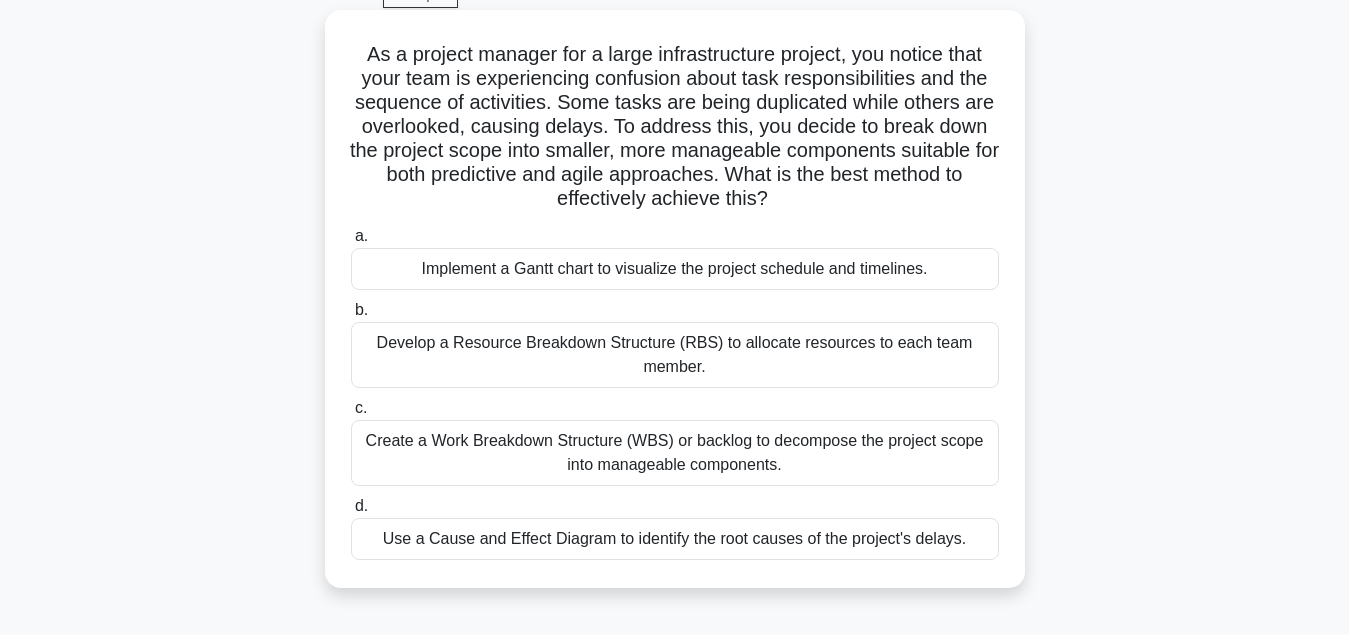 click on "Create a Work Breakdown Structure (WBS) or backlog to decompose the project scope into manageable components." at bounding box center (675, 453) 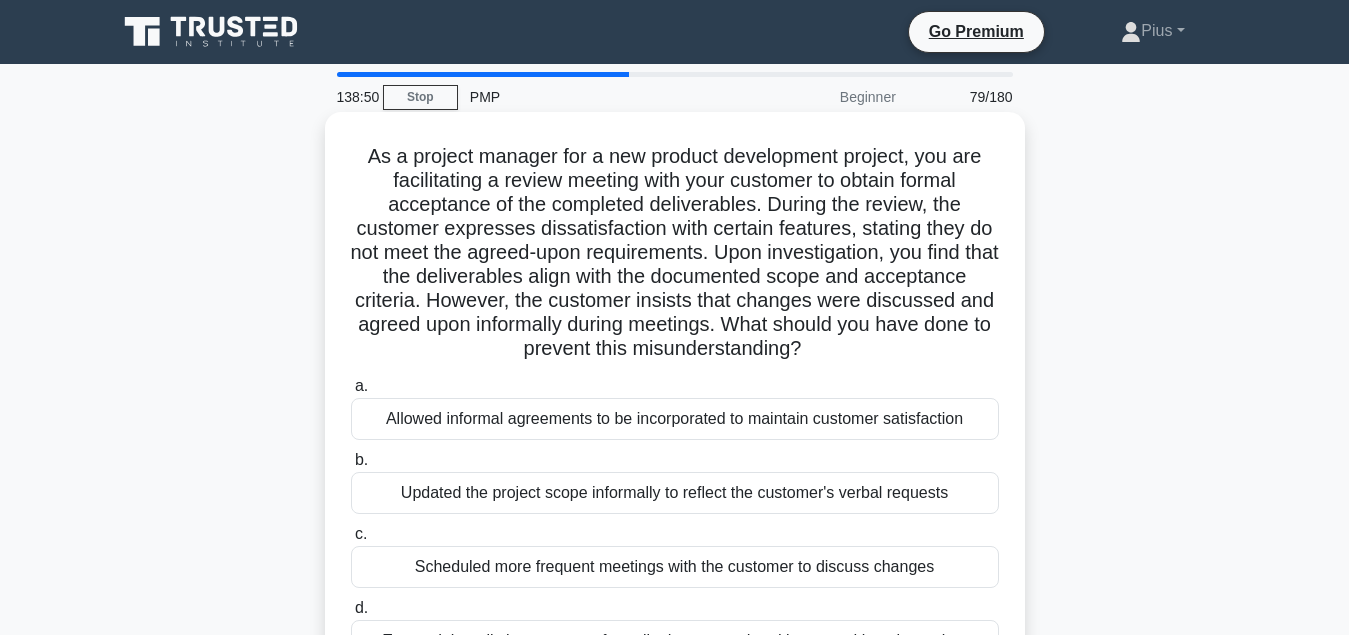 scroll, scrollTop: 102, scrollLeft: 0, axis: vertical 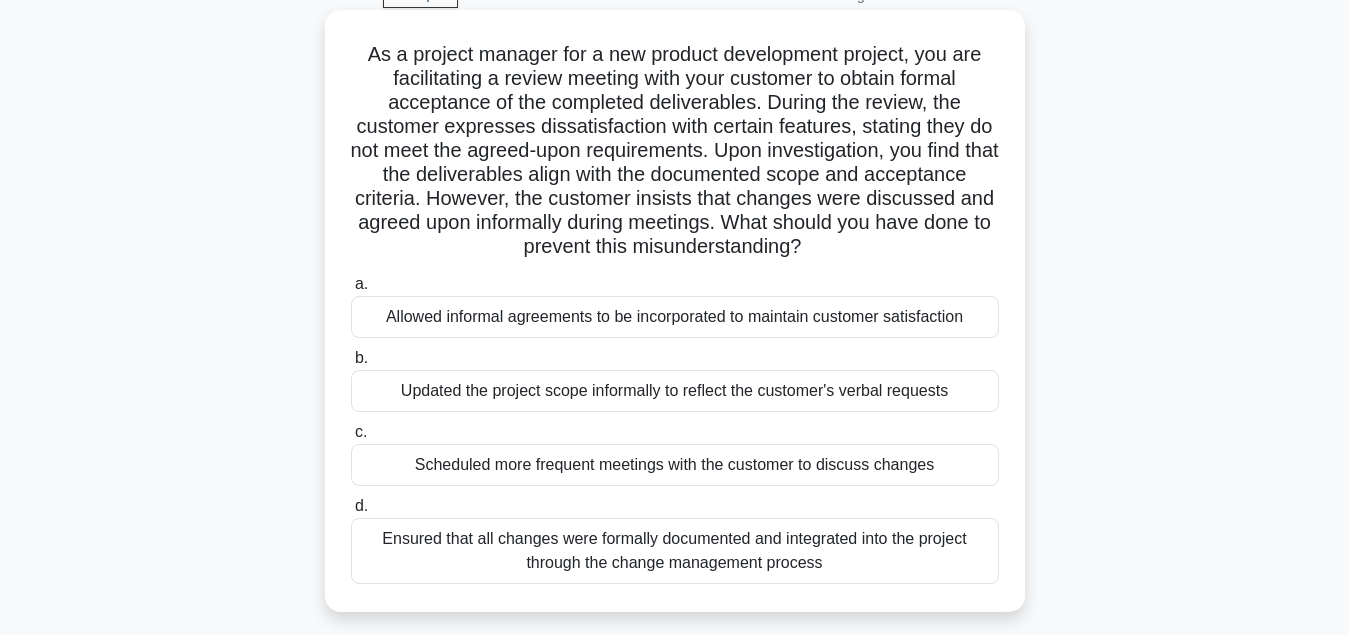 click on "Ensured that all changes were formally documented and integrated into the project through the change management process" at bounding box center (675, 551) 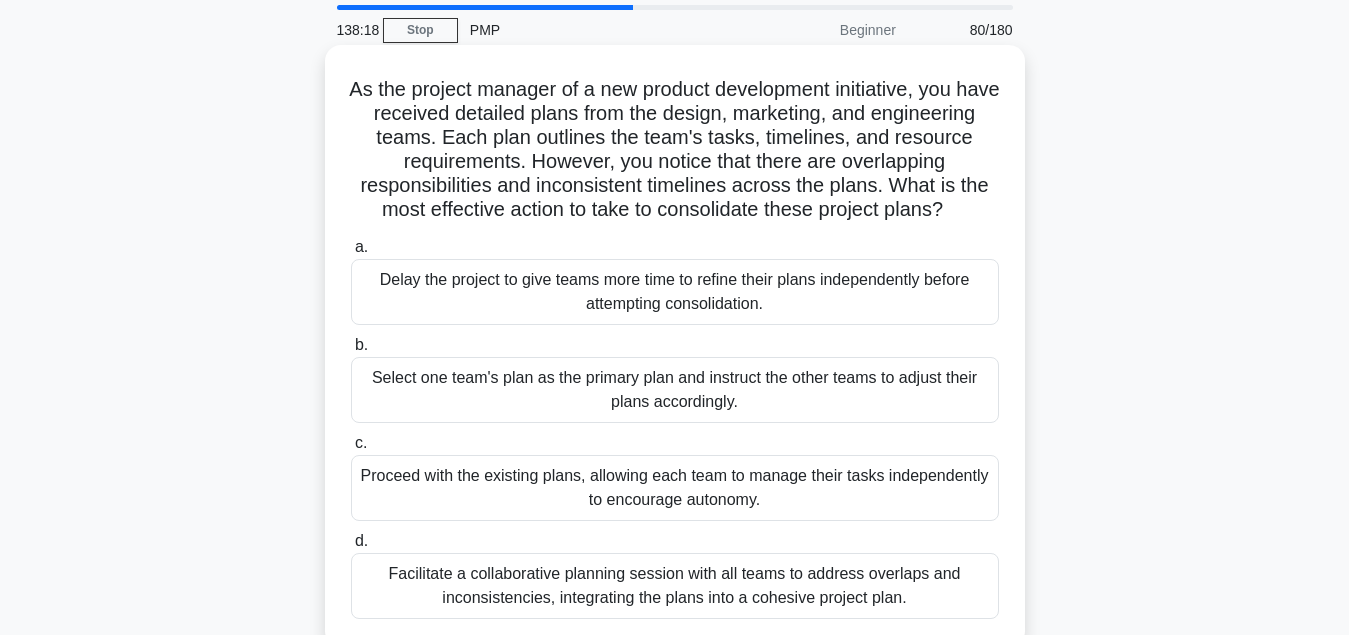scroll, scrollTop: 102, scrollLeft: 0, axis: vertical 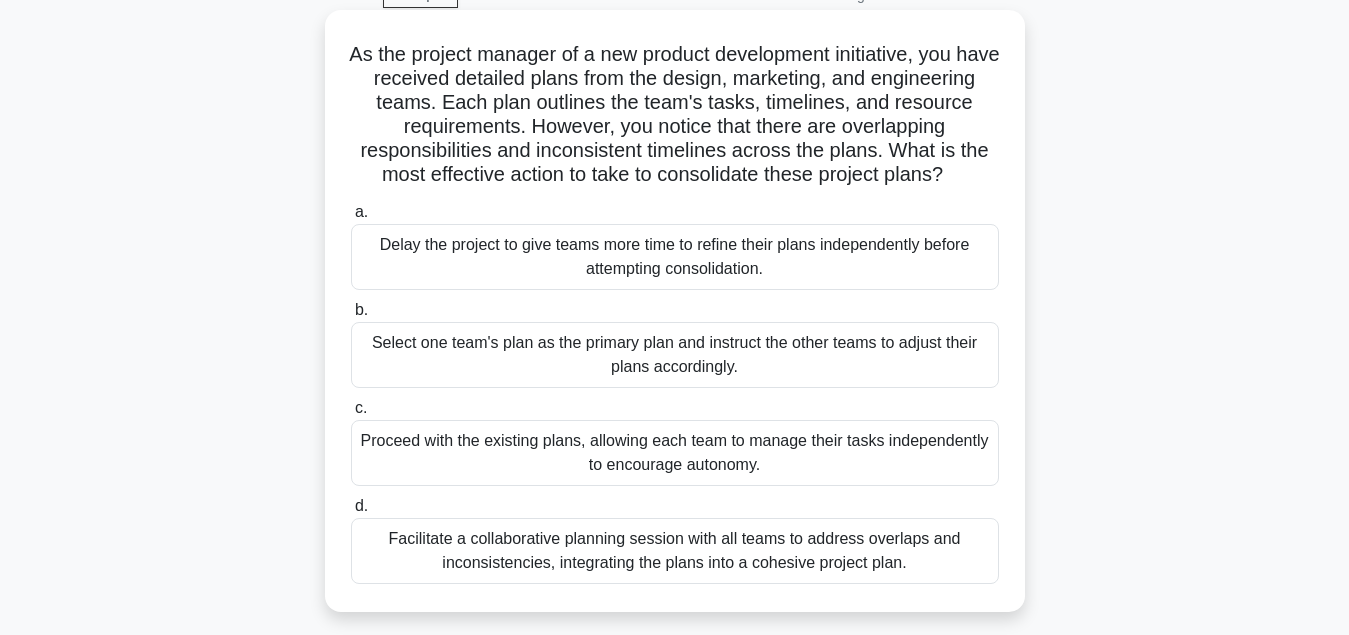 click on "Facilitate a collaborative planning session with all teams to address overlaps and inconsistencies, integrating the plans into a cohesive project plan." at bounding box center (675, 551) 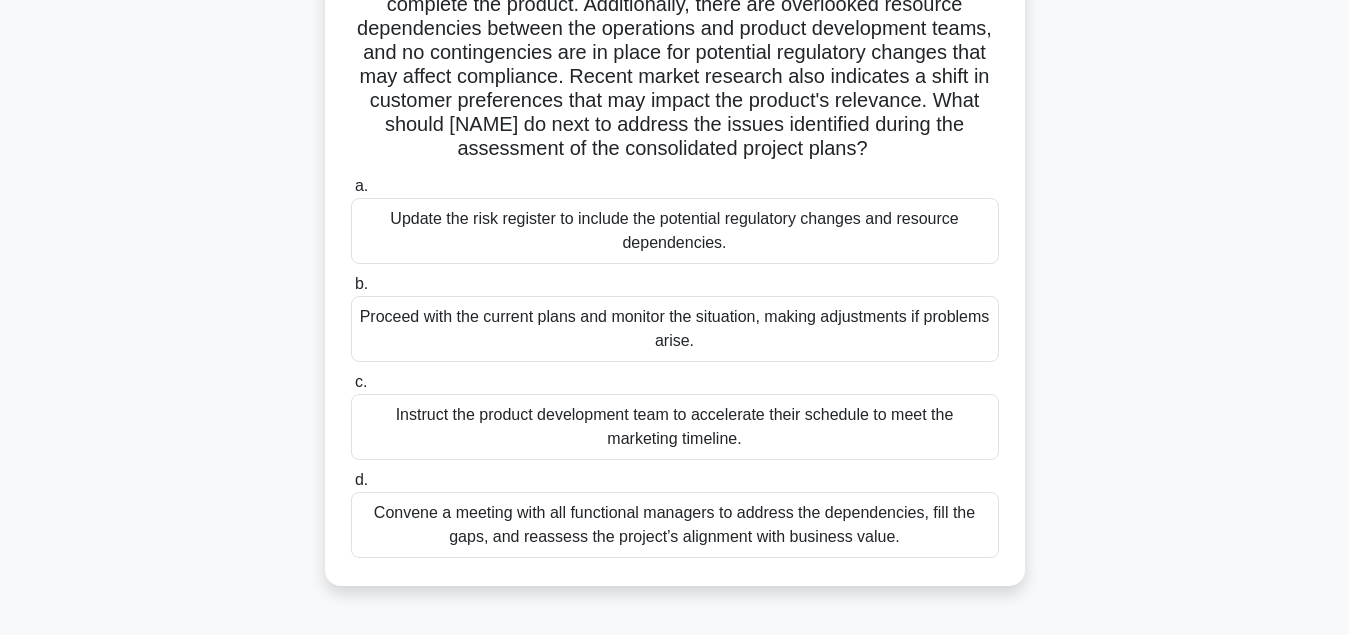 scroll, scrollTop: 306, scrollLeft: 0, axis: vertical 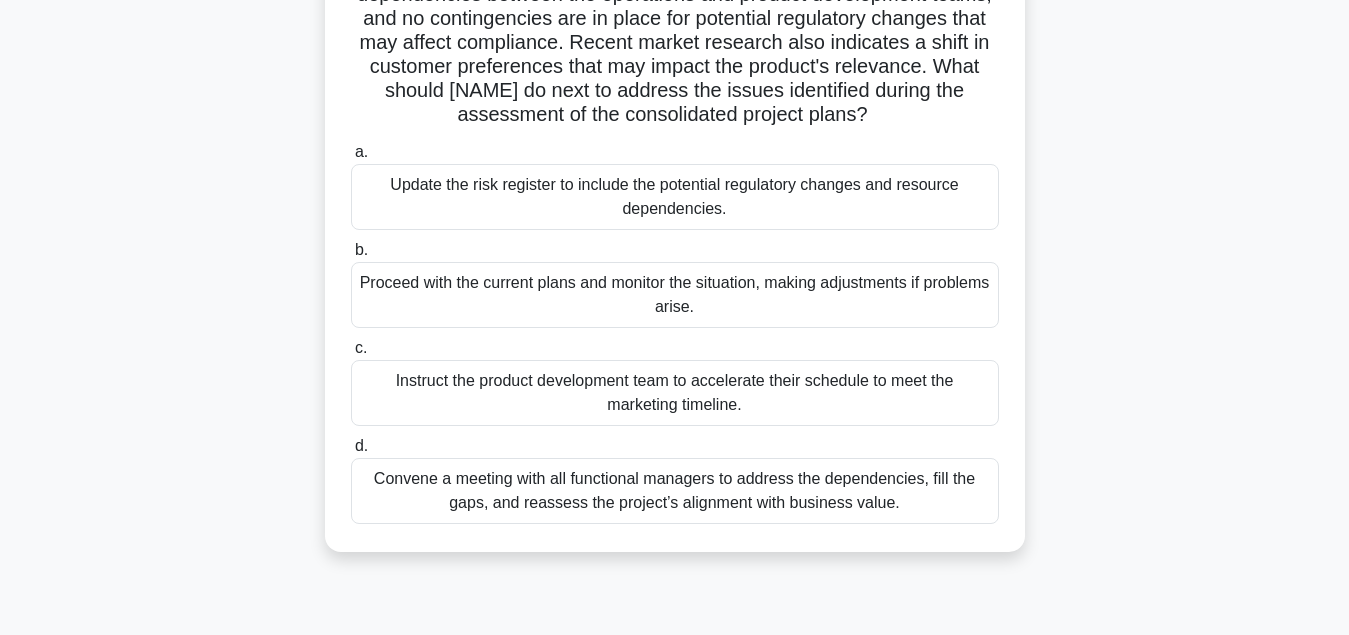 click on "Convene a meeting with all functional managers to address the dependencies, fill the gaps, and reassess the project’s alignment with business value." at bounding box center [675, 491] 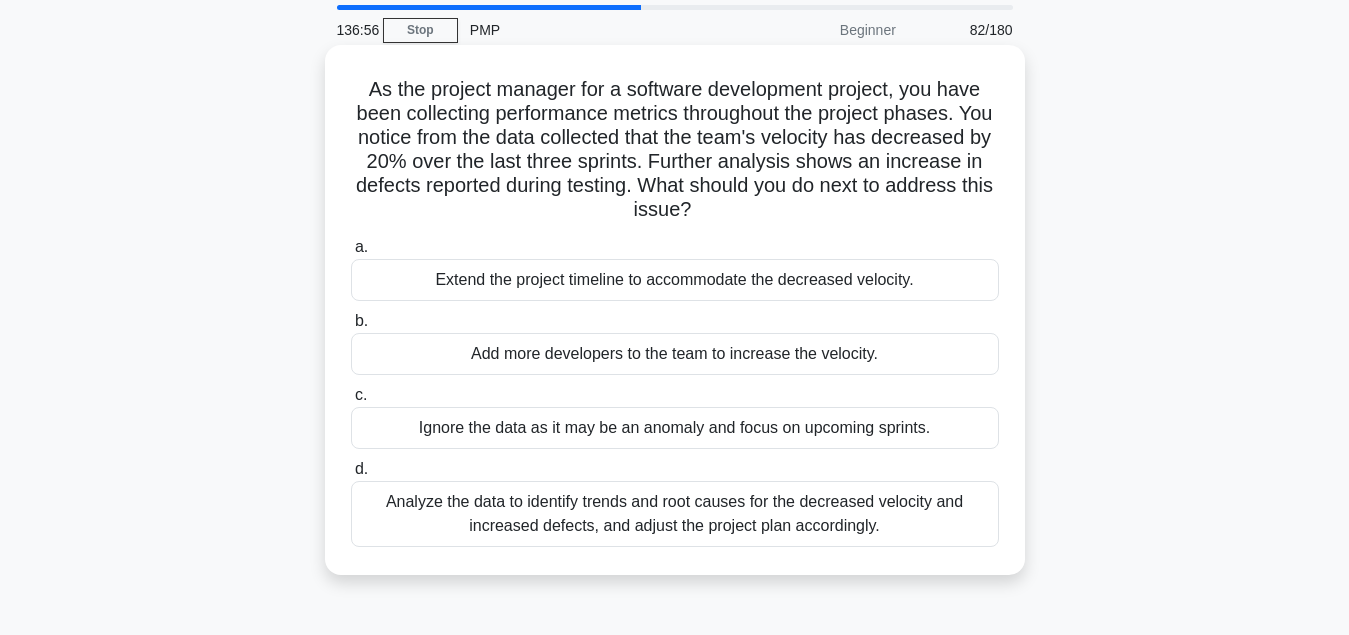 scroll, scrollTop: 102, scrollLeft: 0, axis: vertical 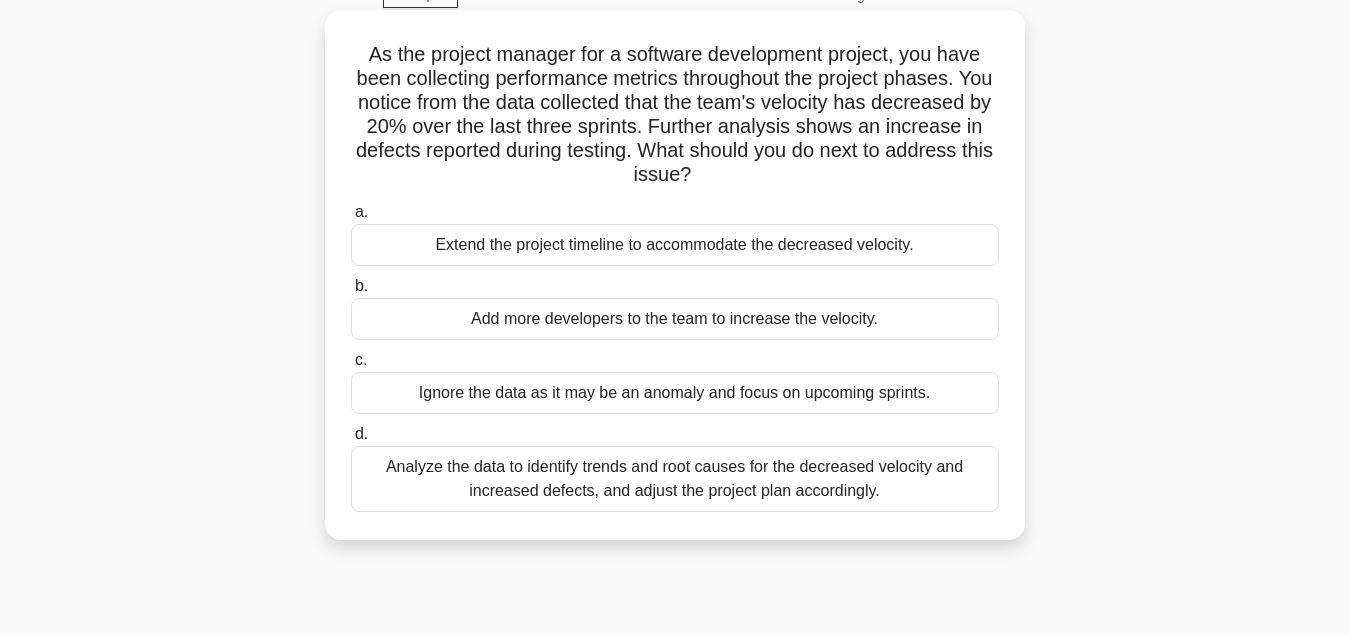 click on "Analyze the data to identify trends and root causes for the decreased velocity and increased defects, and adjust the project plan accordingly." at bounding box center [675, 479] 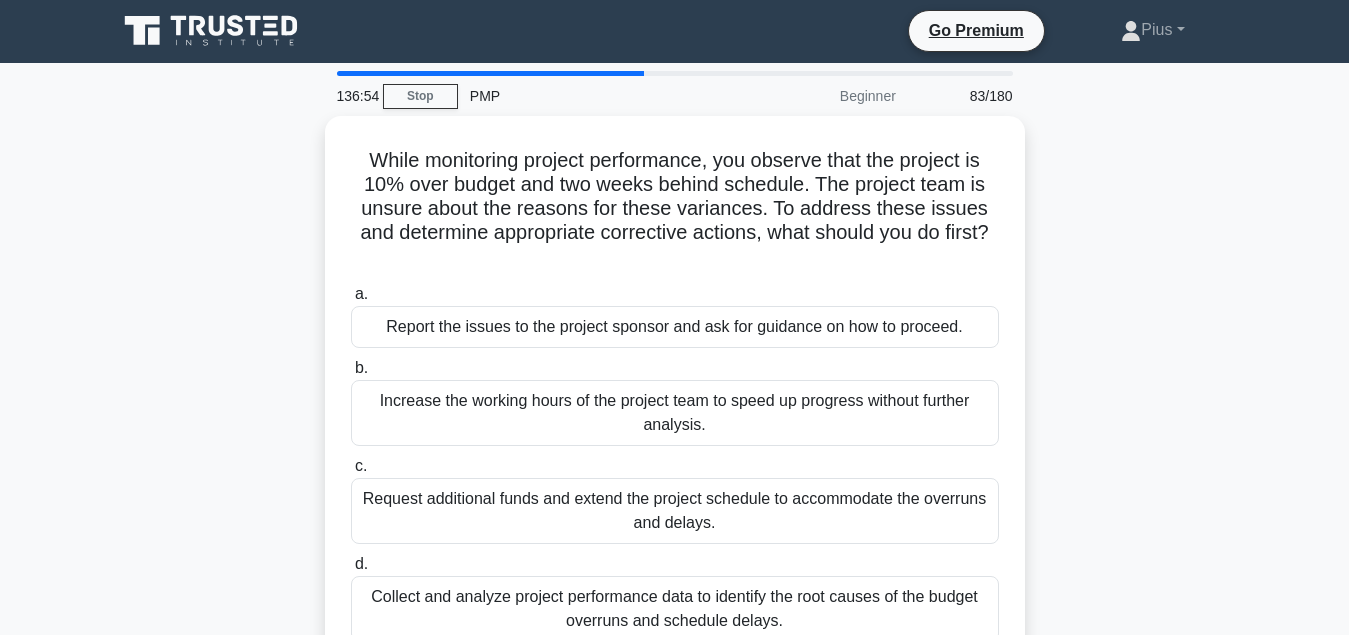 scroll, scrollTop: 0, scrollLeft: 0, axis: both 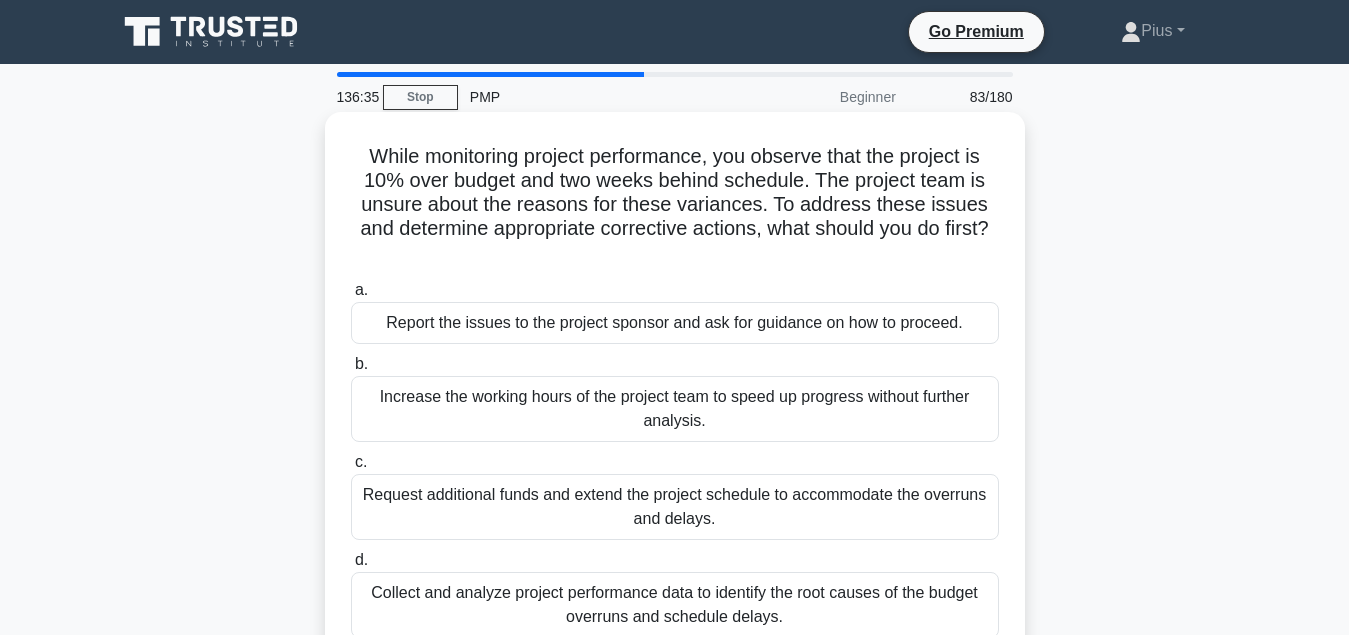 click on "Collect and analyze project performance data to identify the root causes of the budget overruns and schedule delays." at bounding box center [675, 605] 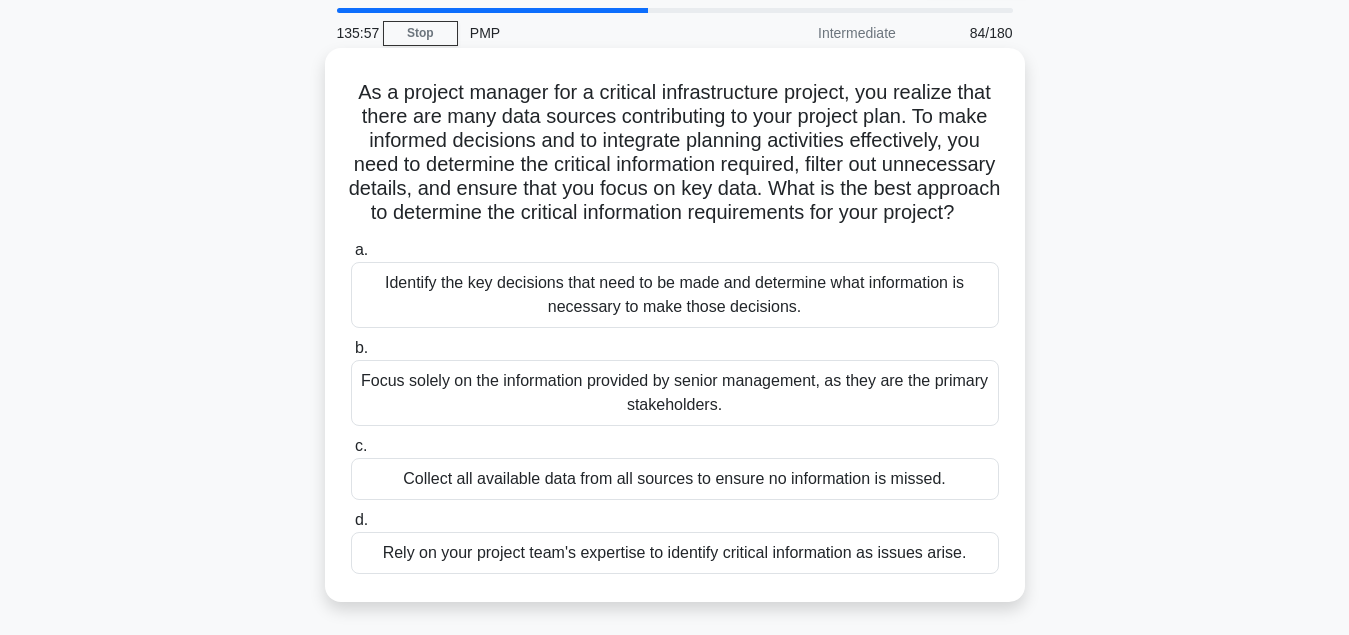 scroll, scrollTop: 102, scrollLeft: 0, axis: vertical 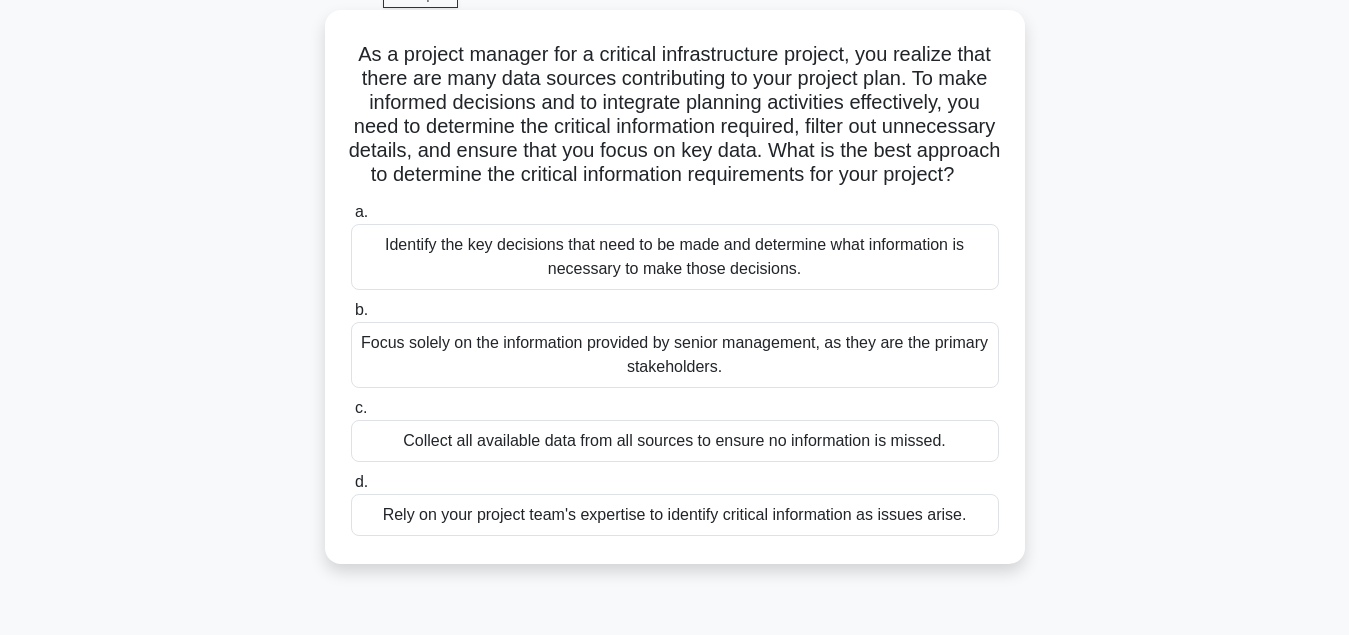 click on "Identify the key decisions that need to be made and determine what information is necessary to make those decisions." at bounding box center (675, 257) 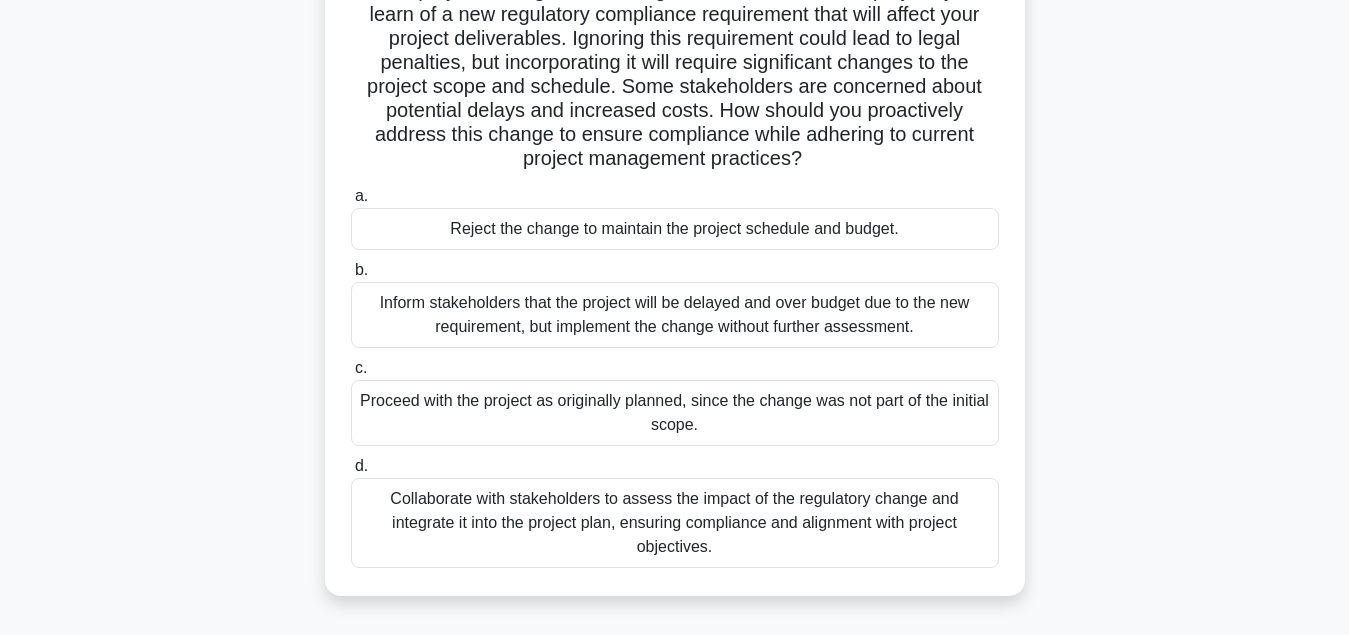 scroll, scrollTop: 204, scrollLeft: 0, axis: vertical 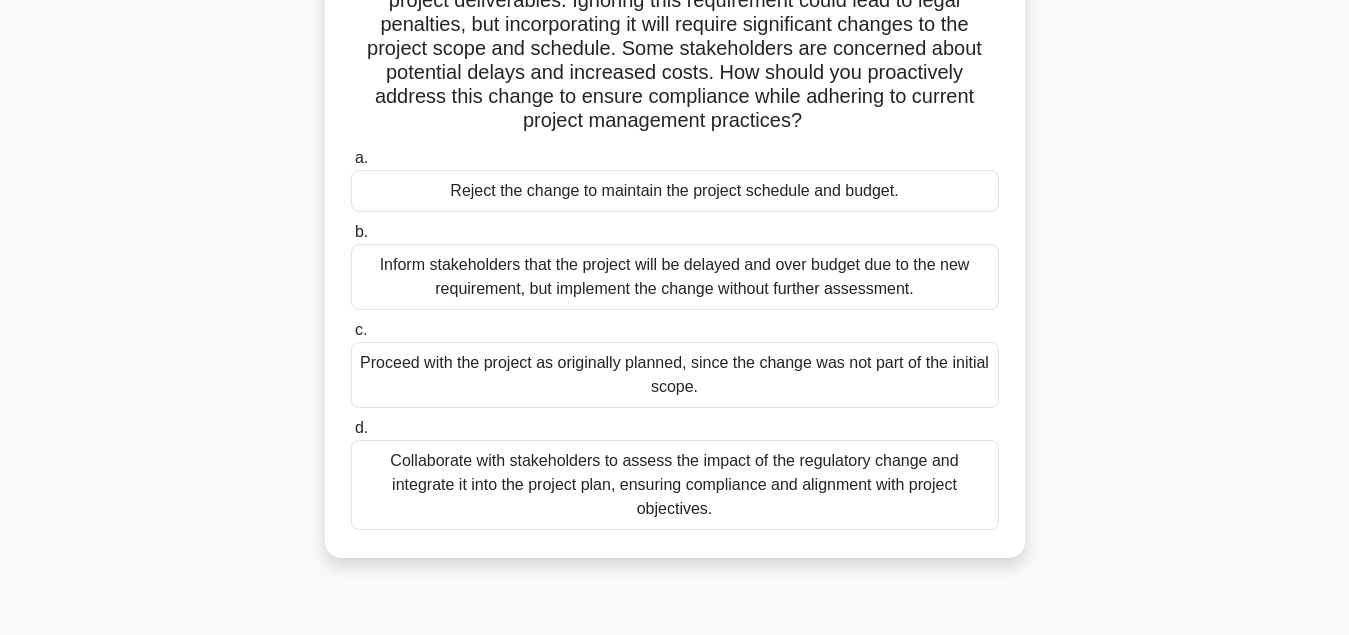 click on "Collaborate with stakeholders to assess the impact of the regulatory change and integrate it into the project plan, ensuring compliance and alignment with project objectives." at bounding box center (675, 485) 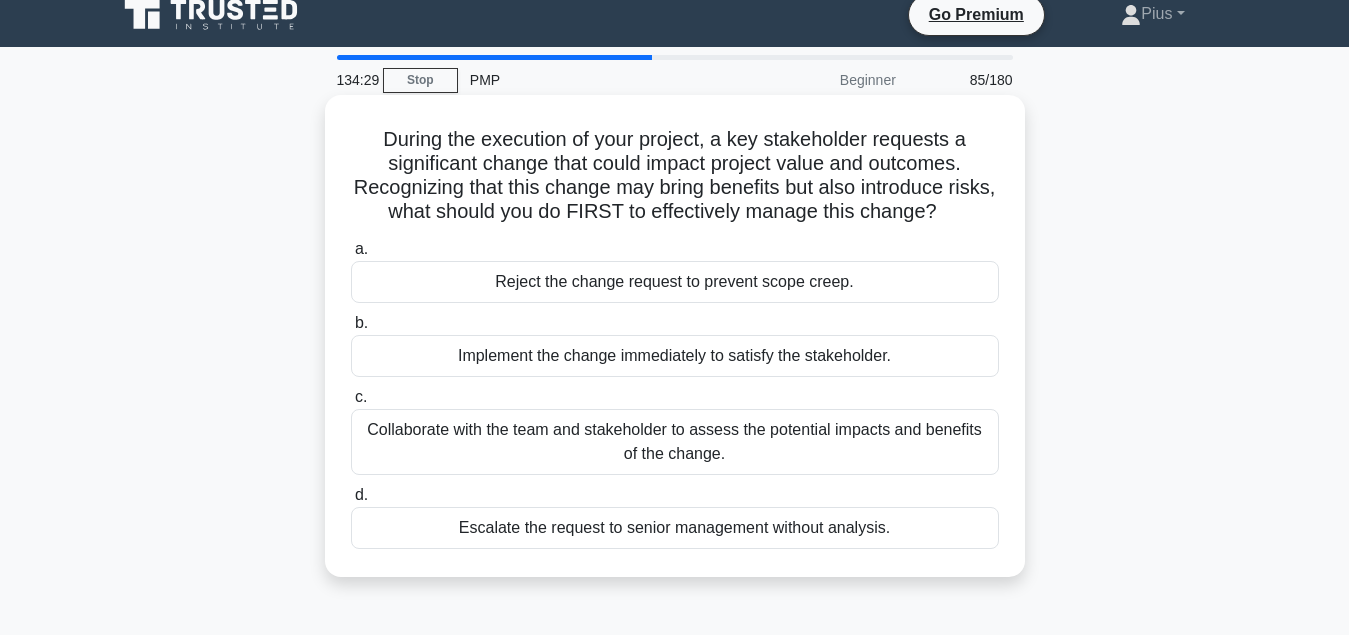 scroll, scrollTop: 0, scrollLeft: 0, axis: both 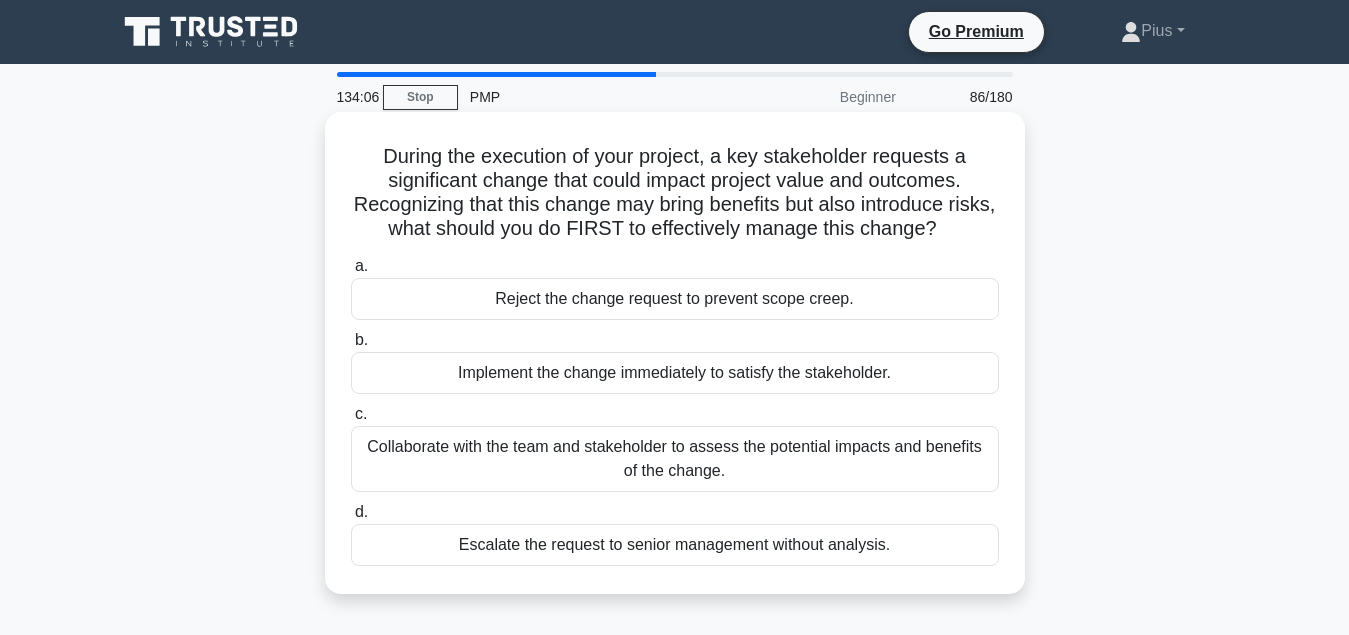 click on "Collaborate with the team and stakeholder to assess the potential impacts and benefits of the change." at bounding box center (675, 459) 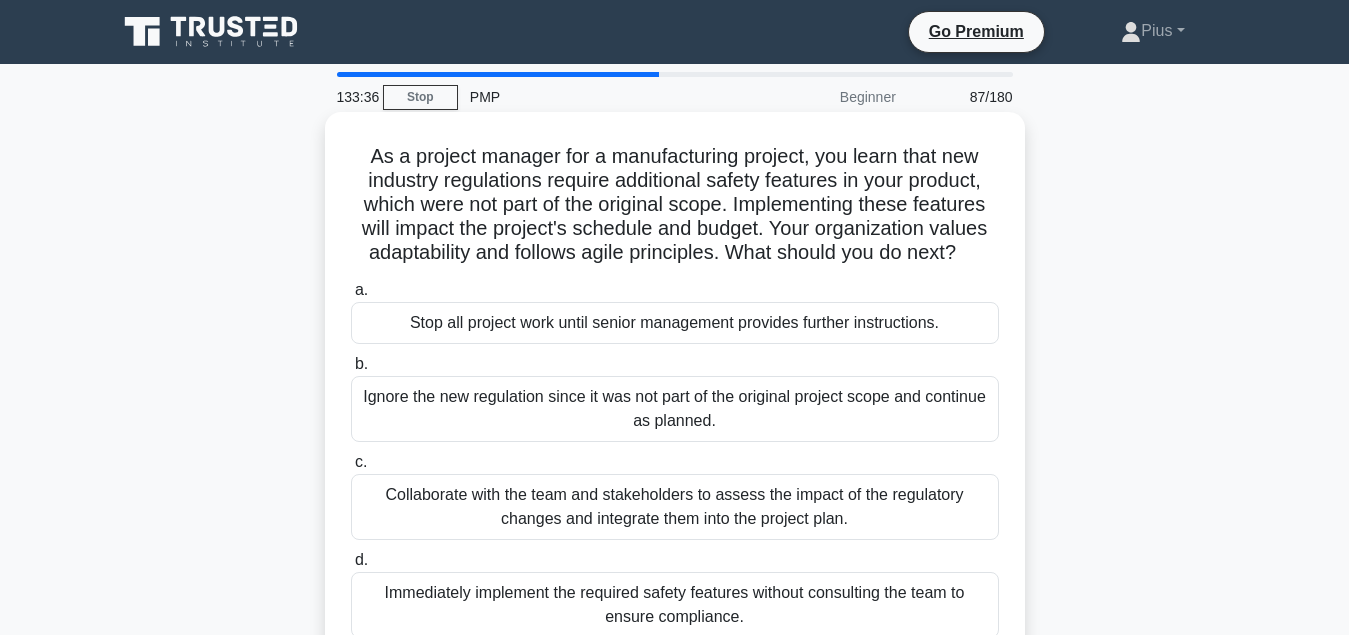 scroll, scrollTop: 102, scrollLeft: 0, axis: vertical 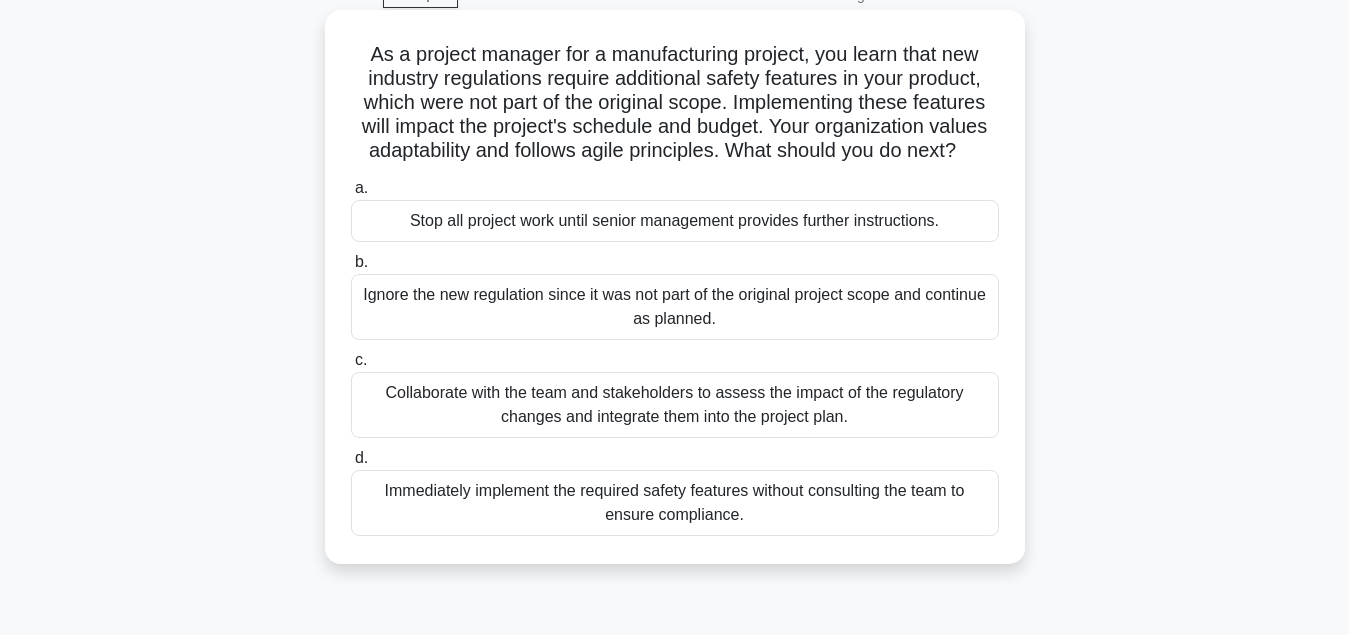 click on "Collaborate with the team and stakeholders to assess the impact of the regulatory changes and integrate them into the project plan." at bounding box center [675, 405] 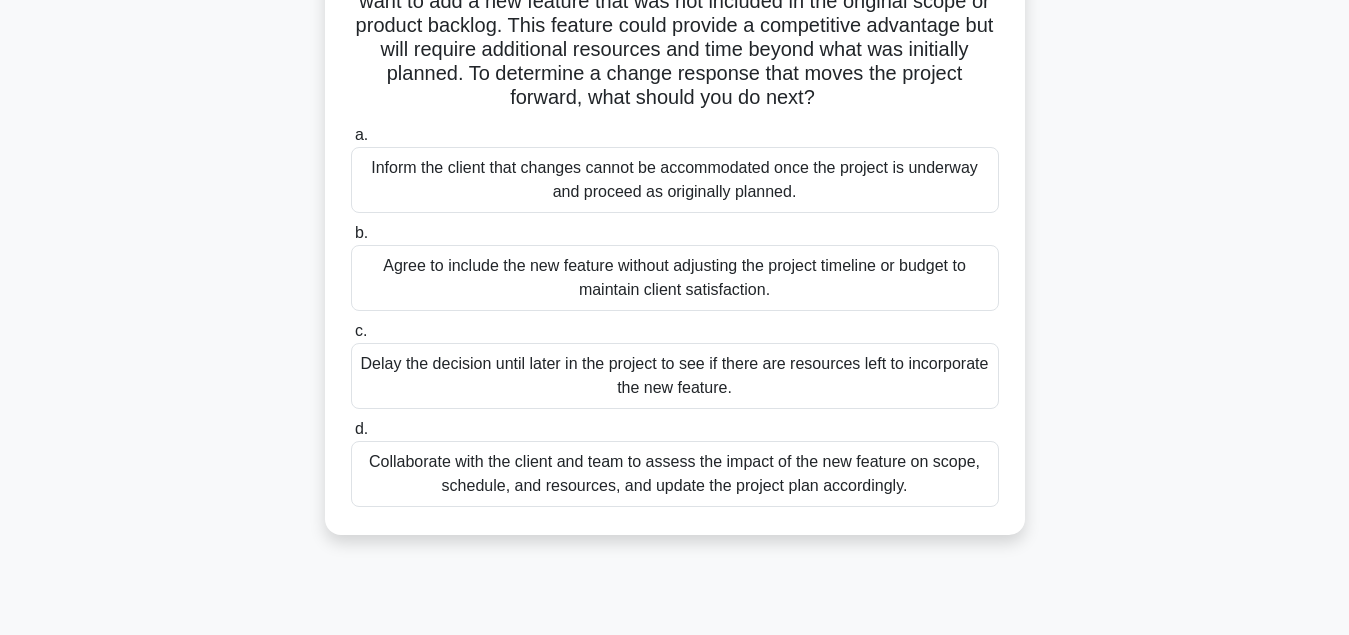 scroll, scrollTop: 204, scrollLeft: 0, axis: vertical 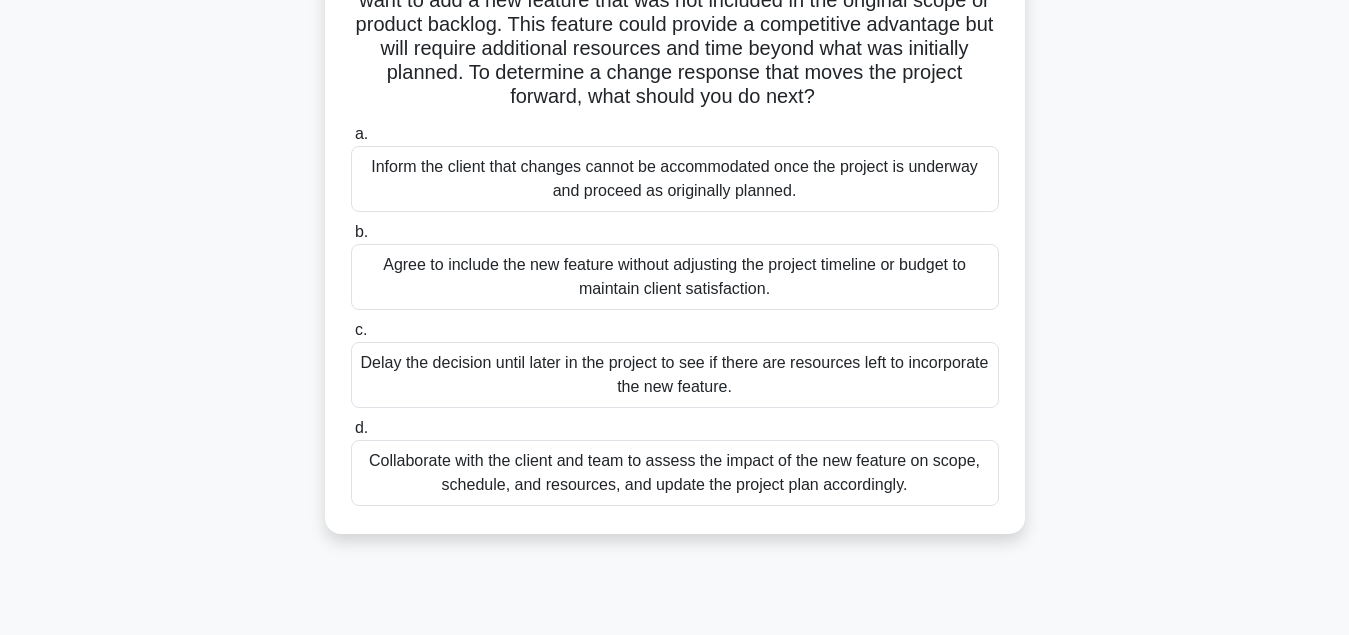 click on "Collaborate with the client and team to assess the impact of the new feature on scope, schedule, and resources, and update the project plan accordingly." at bounding box center (675, 473) 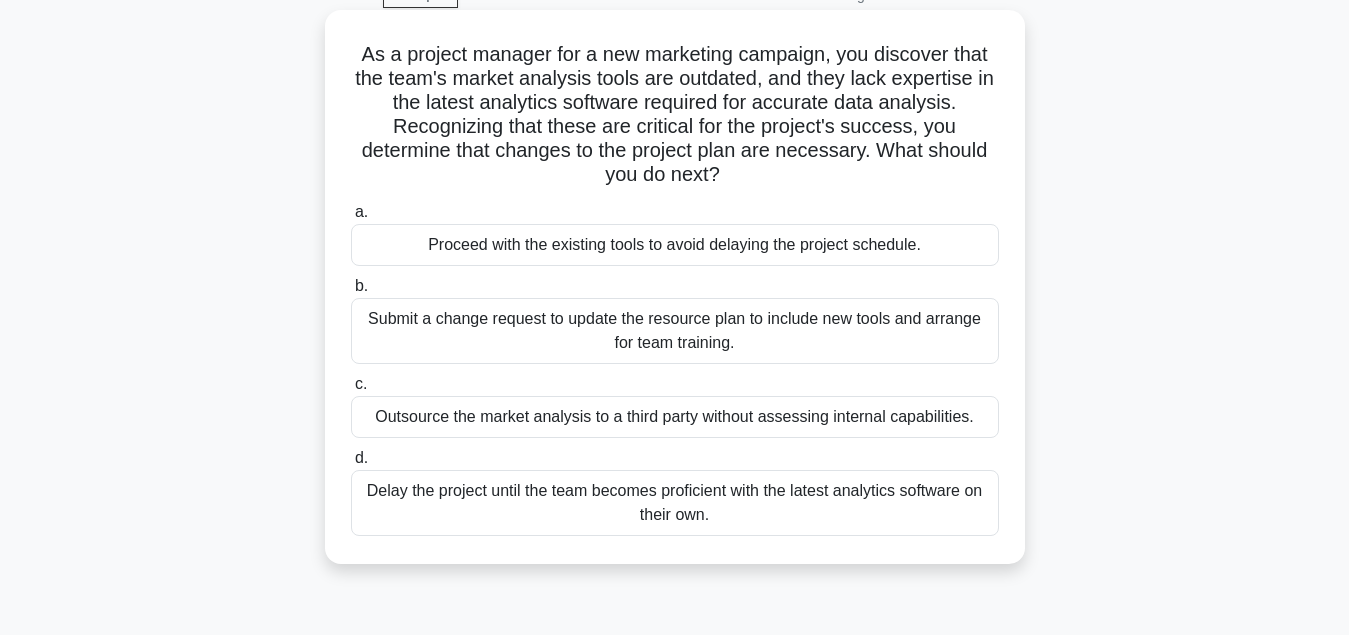 scroll, scrollTop: 0, scrollLeft: 0, axis: both 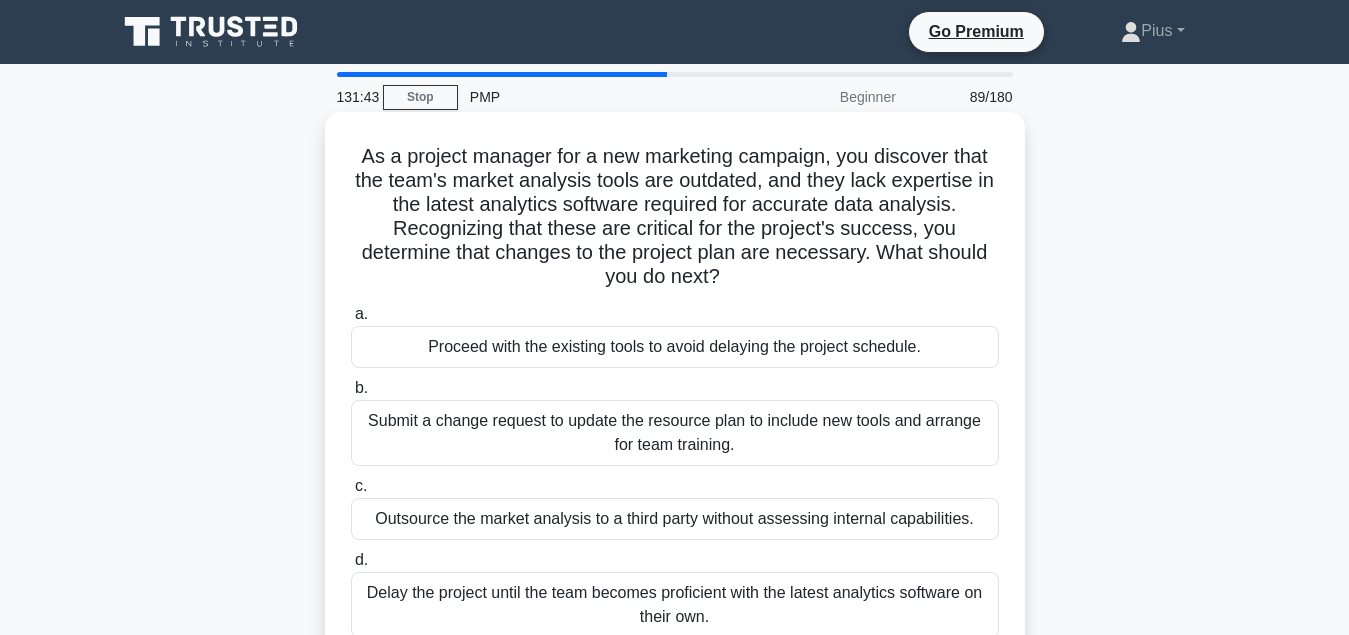 click on "Submit a change request to update the resource plan to include new tools and arrange for team training." at bounding box center [675, 433] 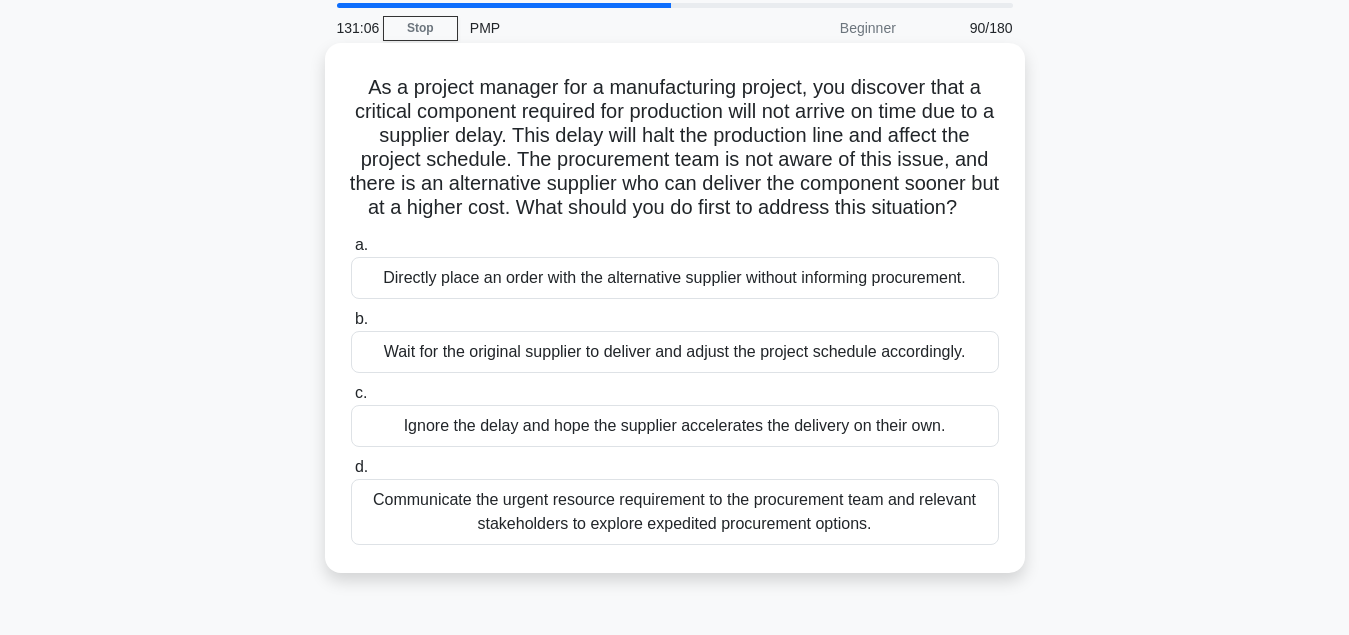 scroll, scrollTop: 102, scrollLeft: 0, axis: vertical 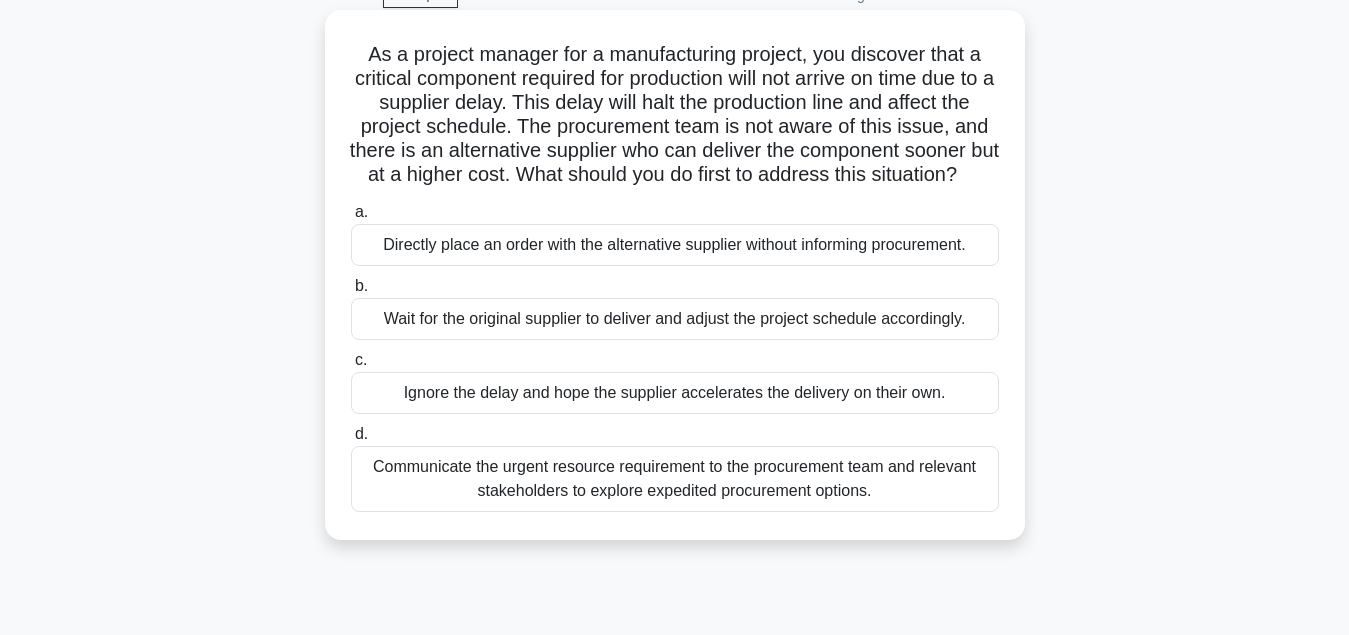 click on "Communicate the urgent resource requirement to the procurement team and relevant stakeholders to explore expedited procurement options." at bounding box center [675, 479] 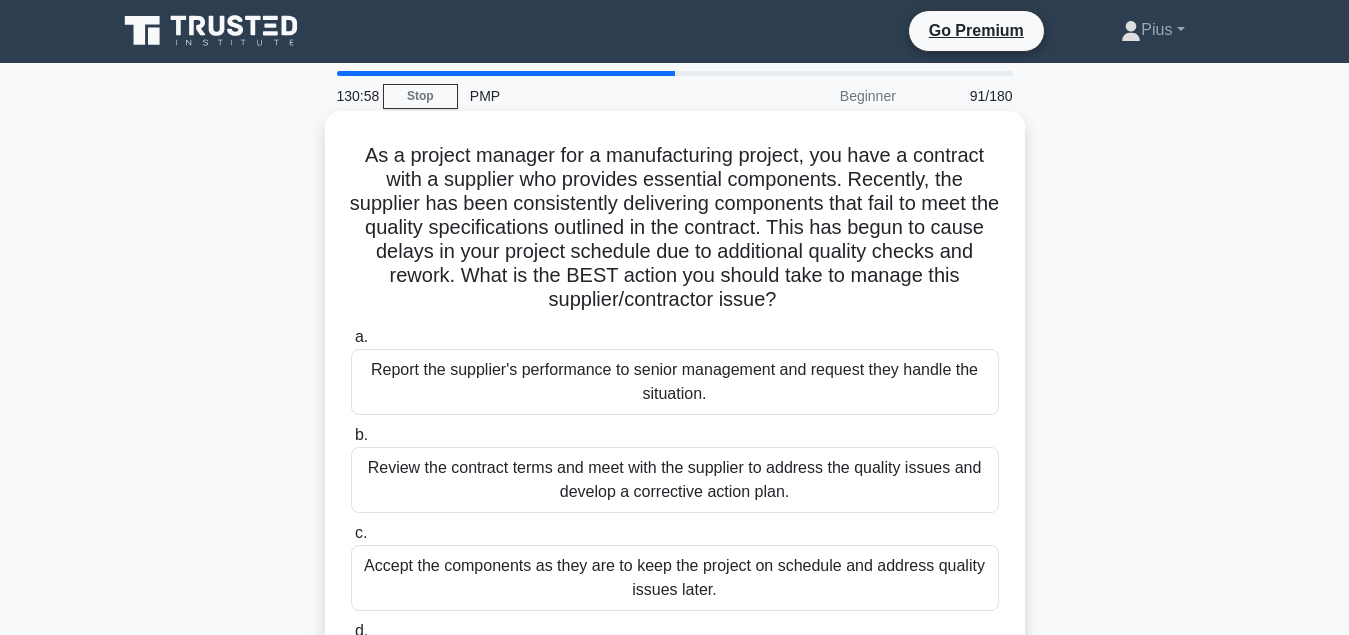 scroll, scrollTop: 0, scrollLeft: 0, axis: both 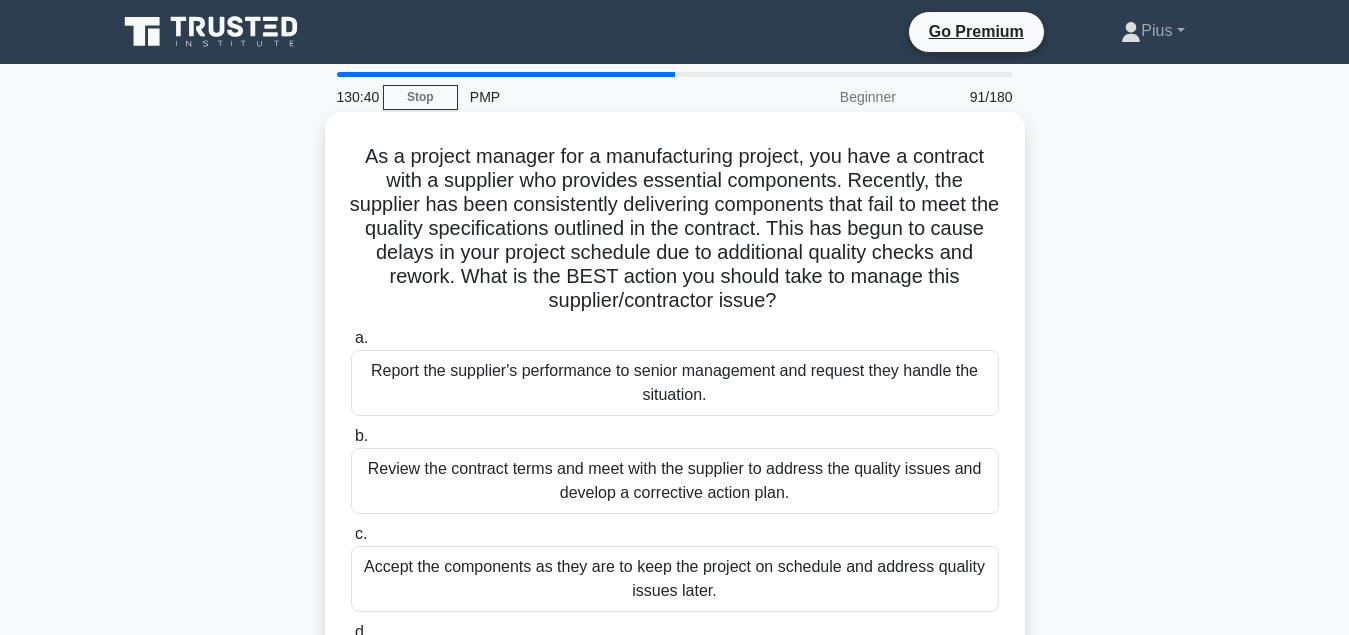 click on "Review the contract terms and meet with the supplier to address the quality issues and develop a corrective action plan." at bounding box center [675, 481] 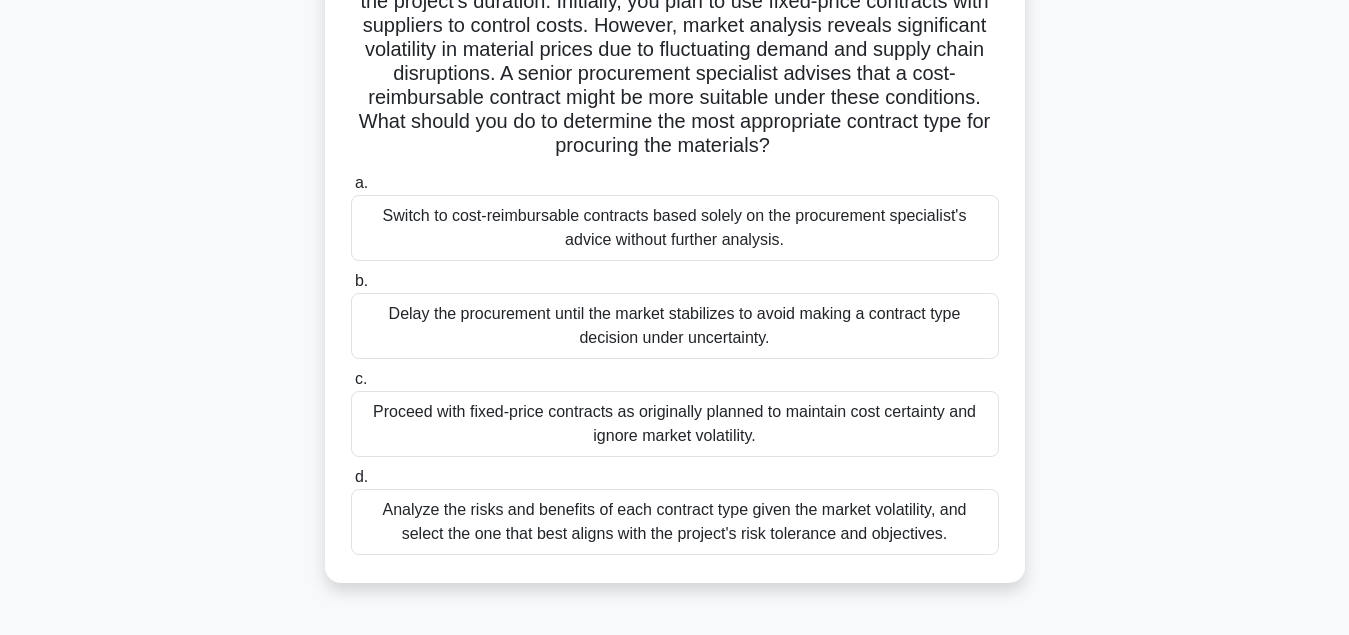 scroll, scrollTop: 204, scrollLeft: 0, axis: vertical 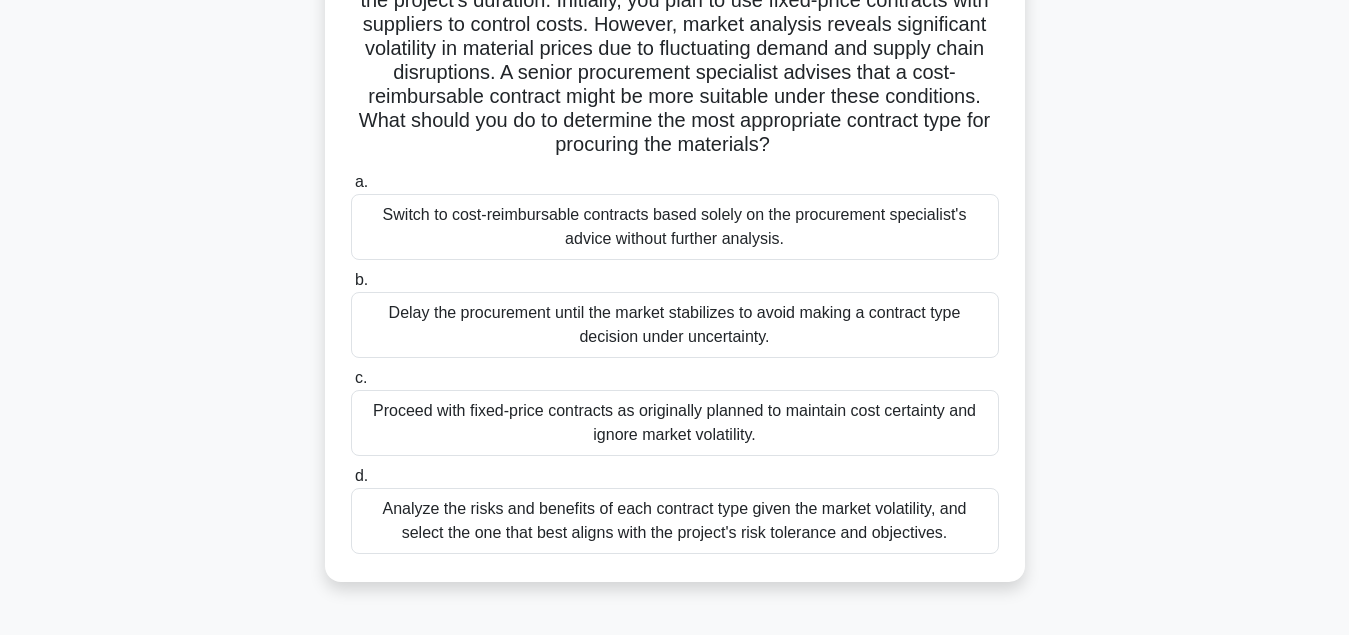 click on "Analyze the risks and benefits of each contract type given the market volatility, and select the one that best aligns with the project's risk tolerance and objectives." at bounding box center (675, 521) 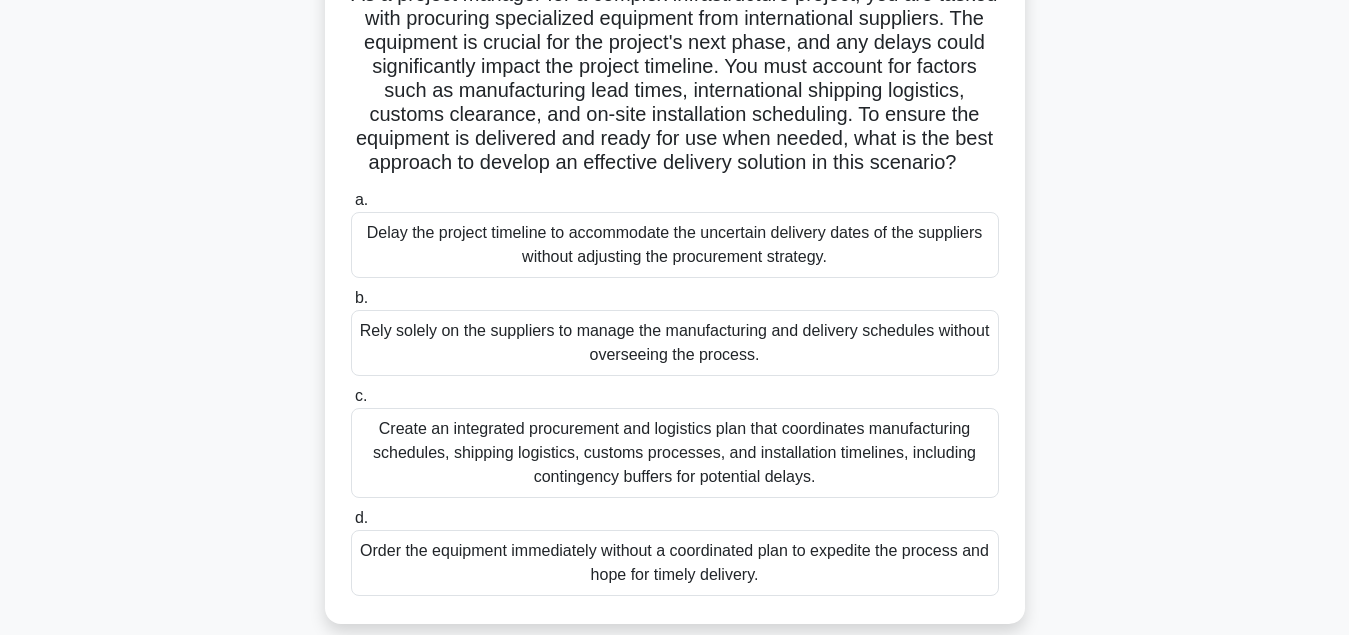 scroll, scrollTop: 204, scrollLeft: 0, axis: vertical 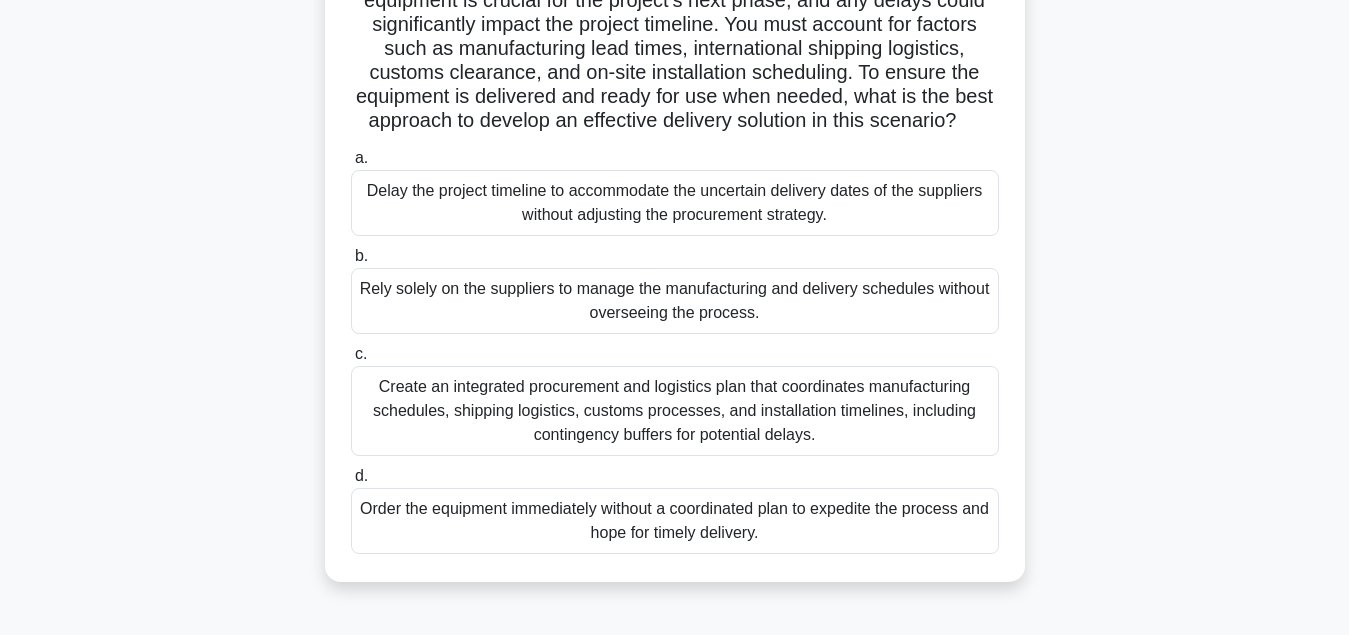 click on "Create an integrated procurement and logistics plan that coordinates manufacturing schedules, shipping logistics, customs processes, and installation timelines, including contingency buffers for potential delays." at bounding box center [675, 411] 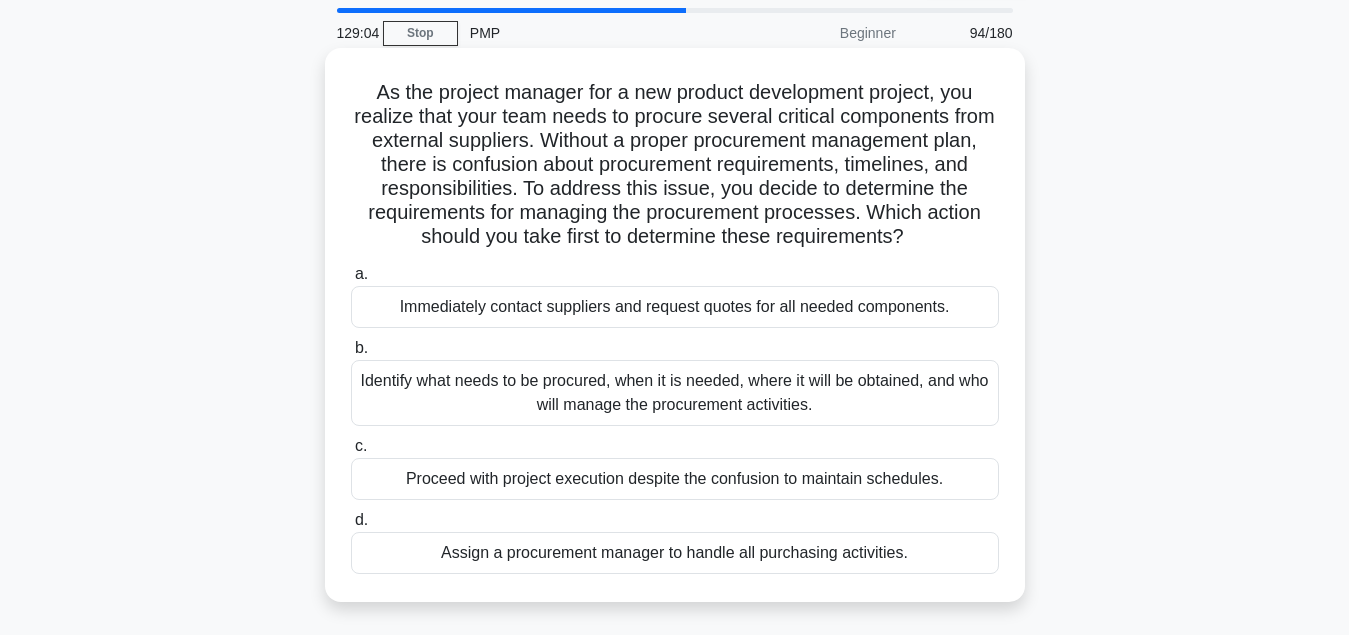scroll, scrollTop: 102, scrollLeft: 0, axis: vertical 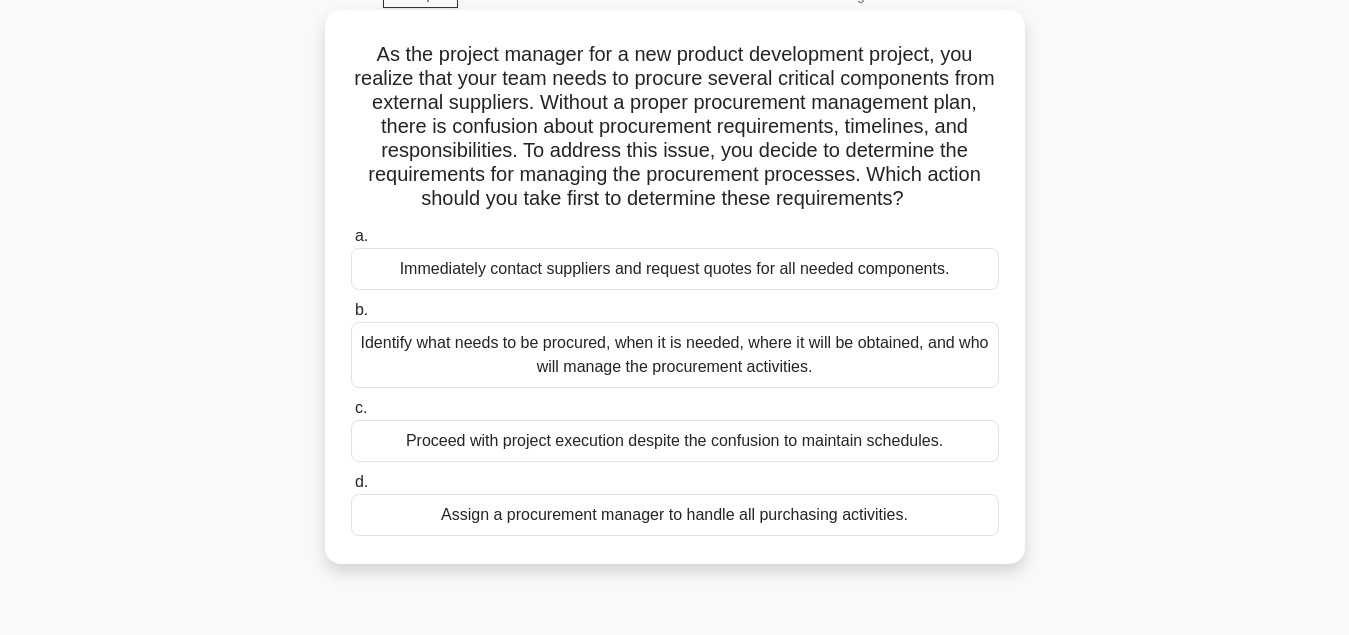 click on "Identify what needs to be procured, when it is needed, where it will be obtained, and who will manage the procurement activities." at bounding box center [675, 355] 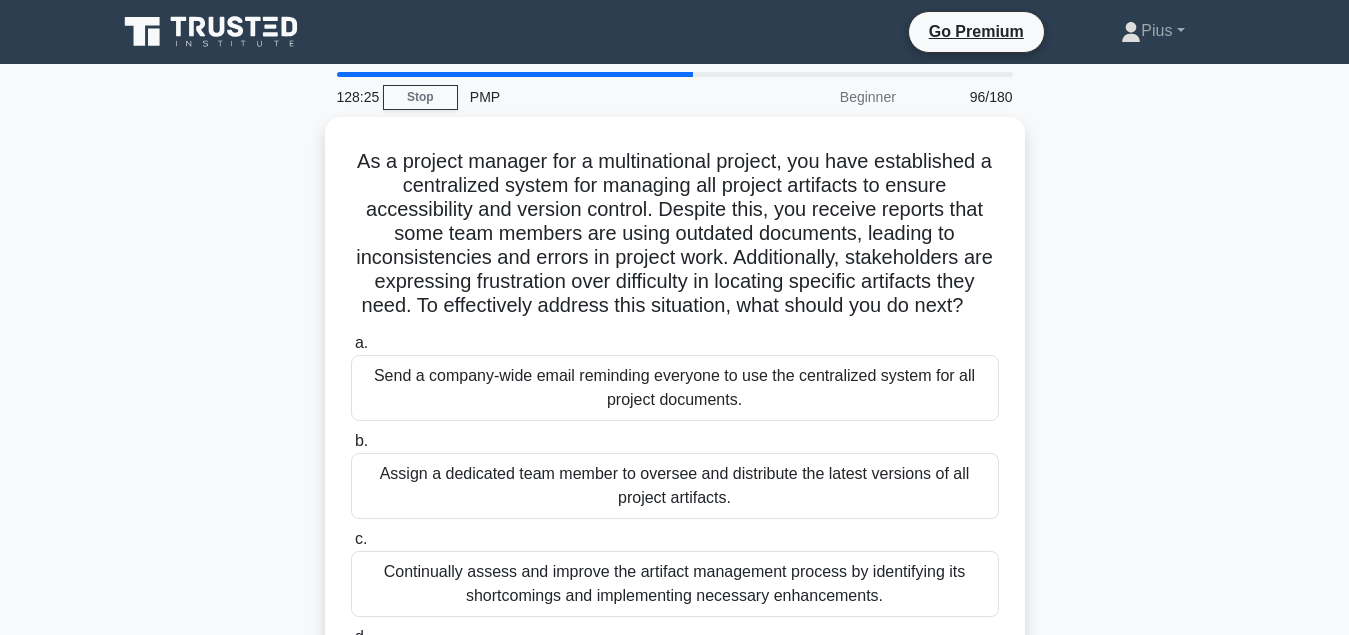 scroll, scrollTop: 102, scrollLeft: 0, axis: vertical 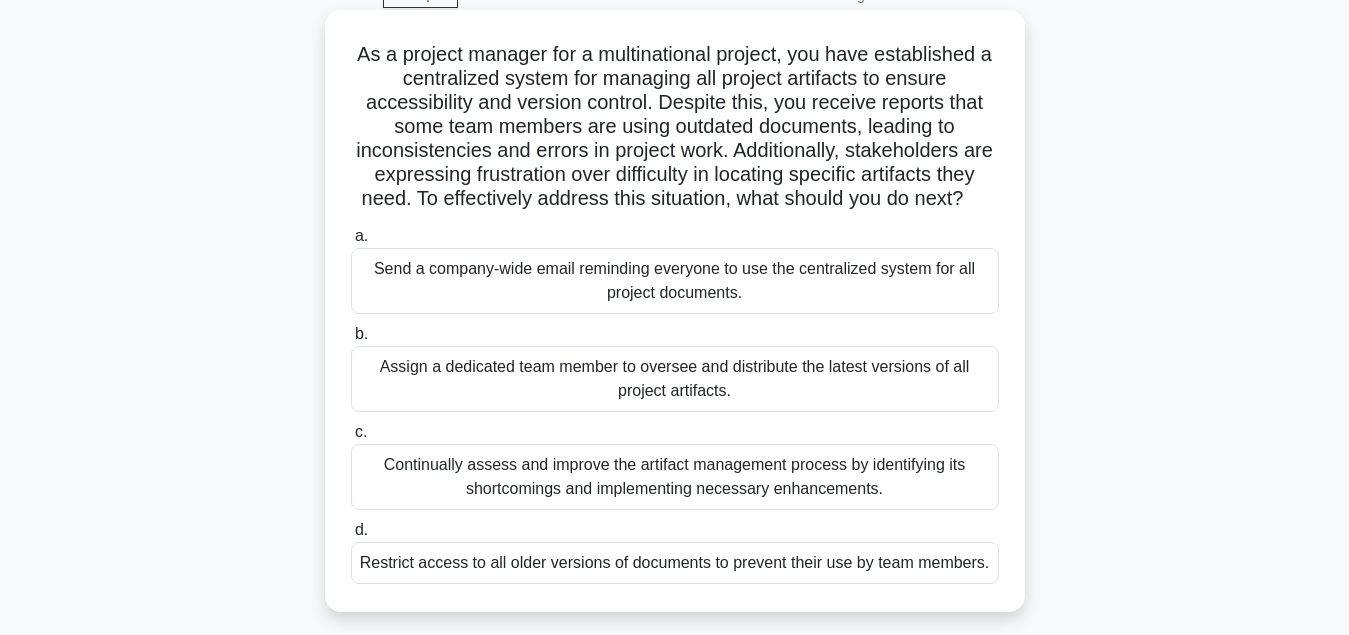 click on "Continually assess and improve the artifact management process by identifying its shortcomings and implementing necessary enhancements." at bounding box center [675, 477] 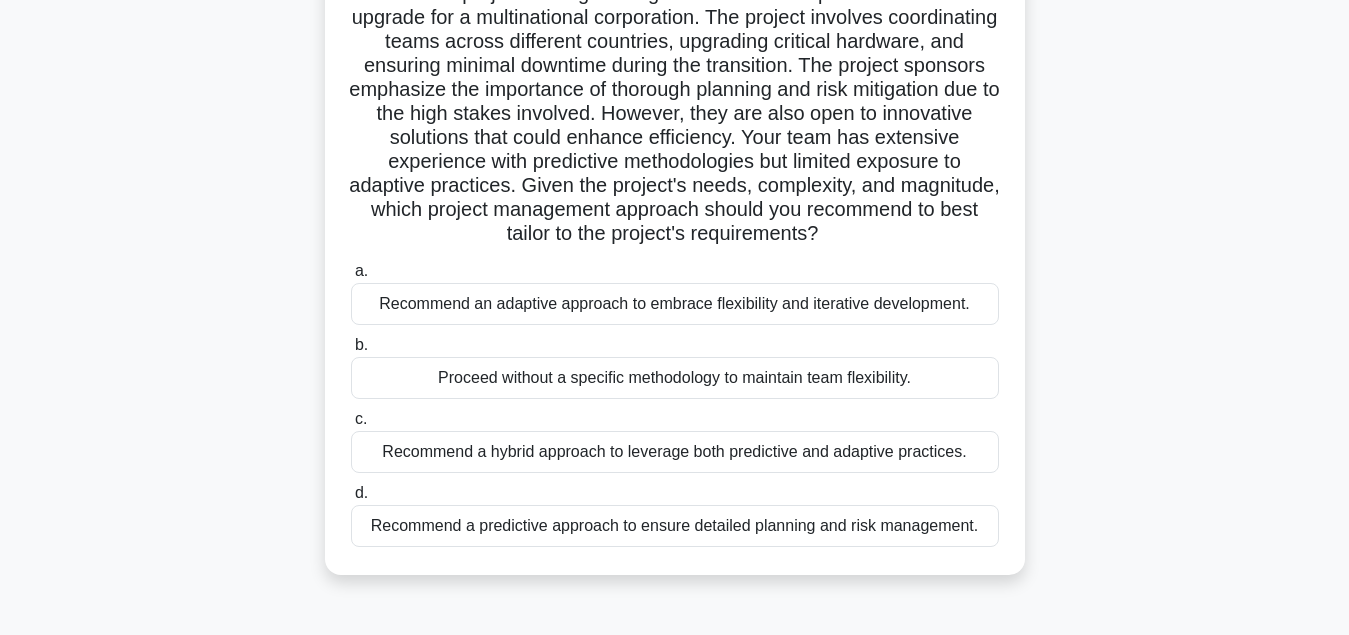 scroll, scrollTop: 204, scrollLeft: 0, axis: vertical 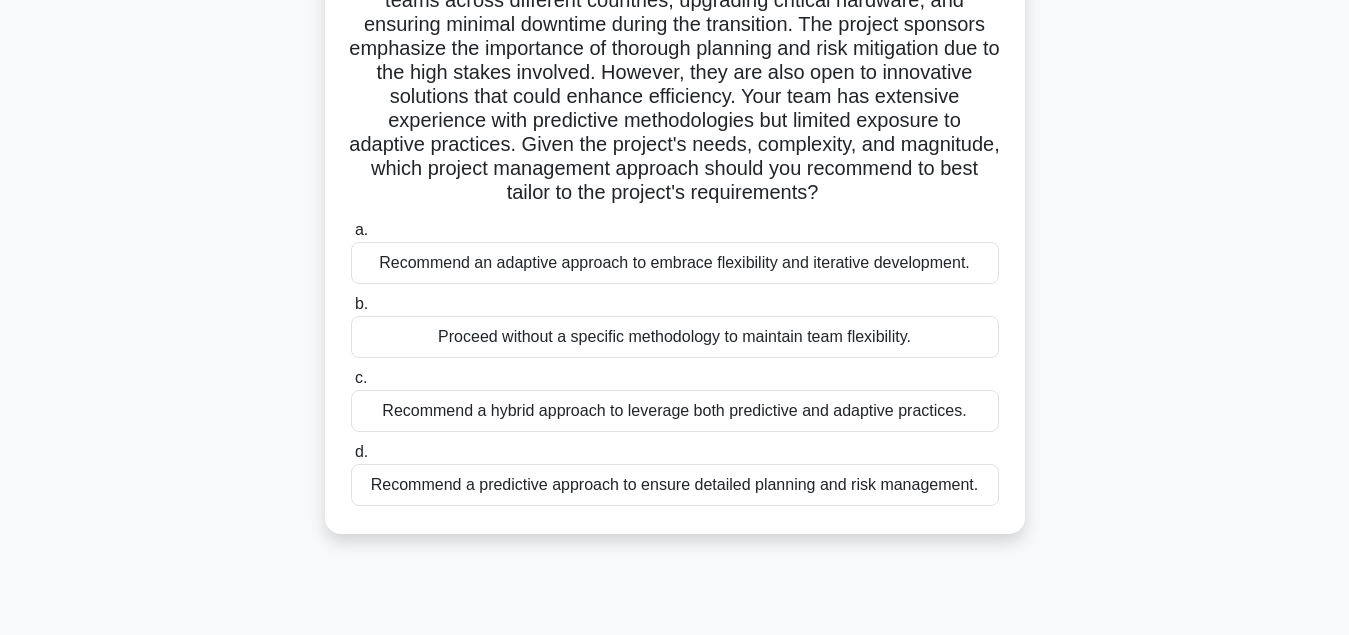 click on "Recommend a hybrid approach to leverage both predictive and adaptive practices." at bounding box center (675, 411) 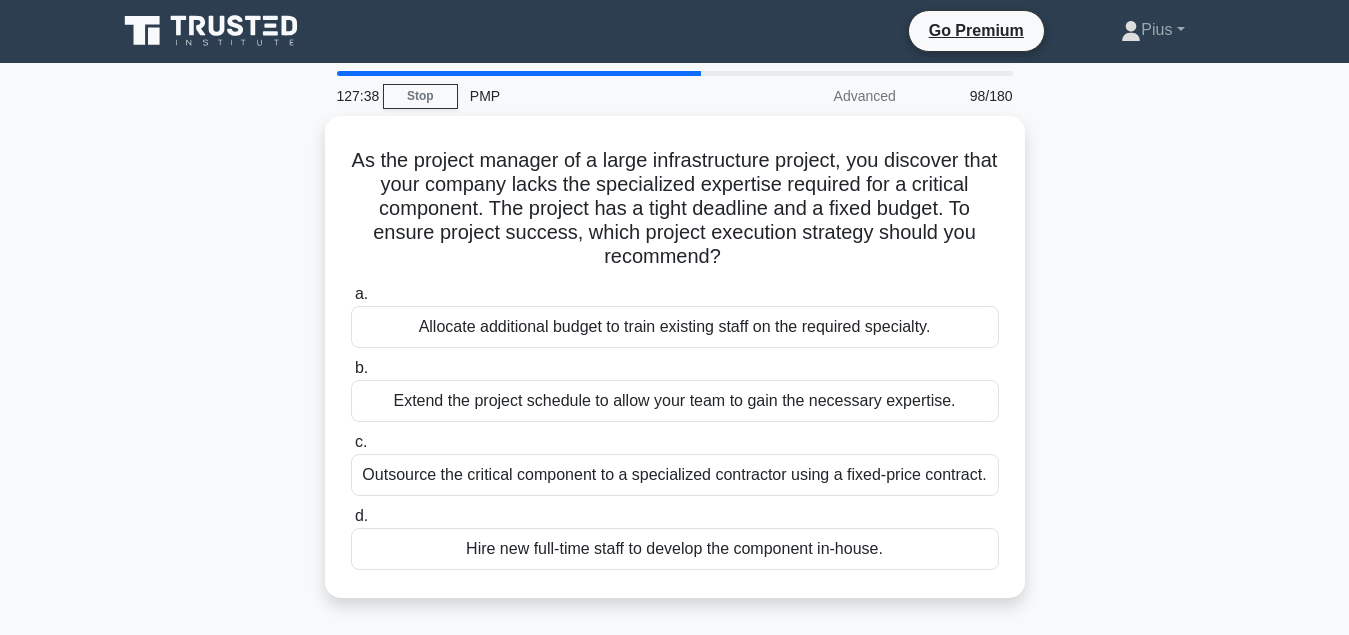scroll, scrollTop: 0, scrollLeft: 0, axis: both 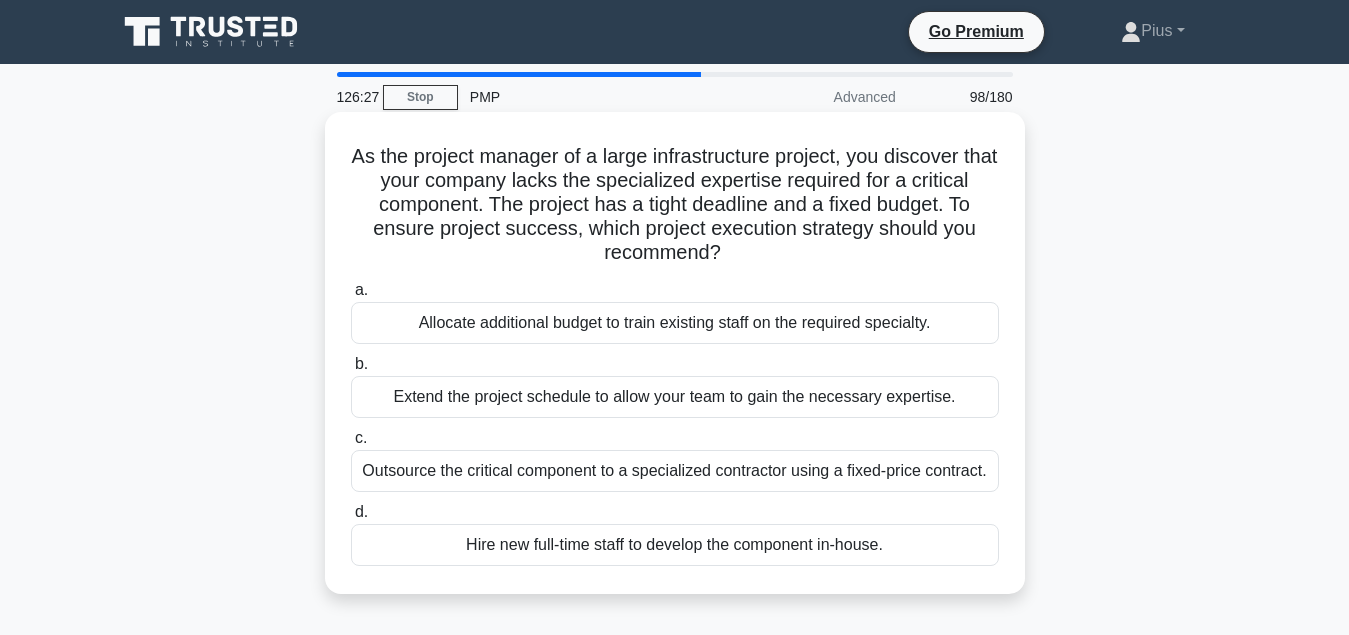 click on "Outsource the critical component to a specialized contractor using a fixed-price contract." at bounding box center [675, 471] 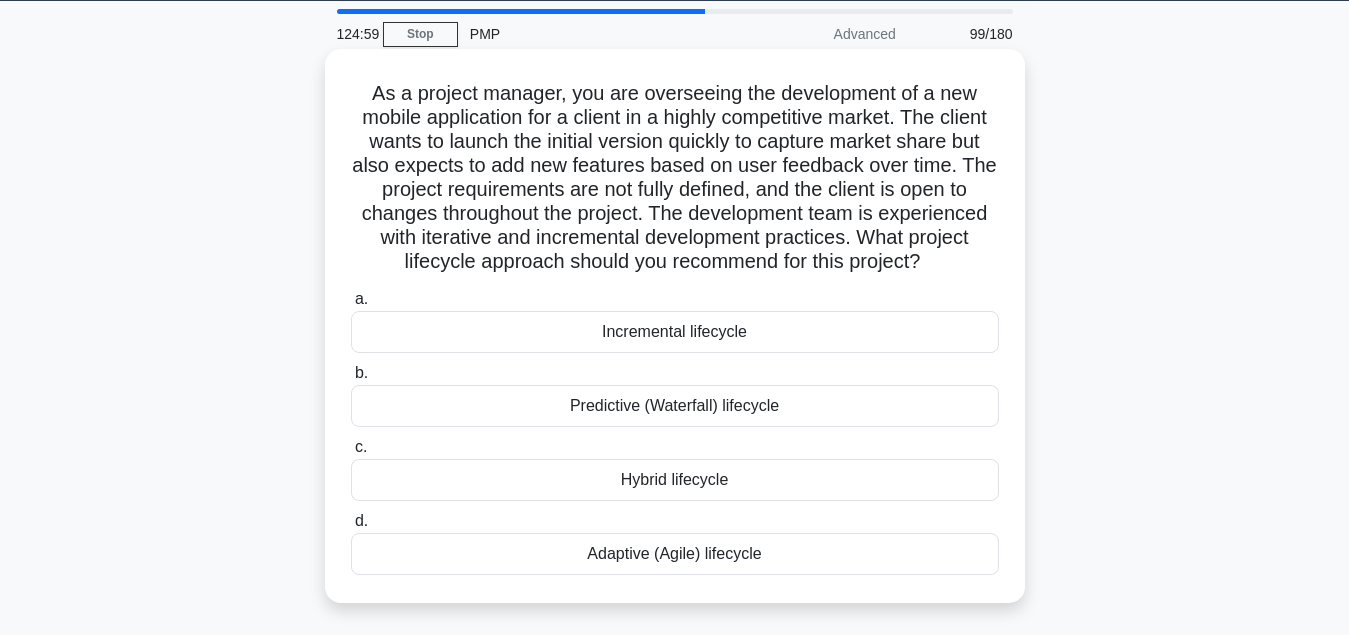 scroll, scrollTop: 102, scrollLeft: 0, axis: vertical 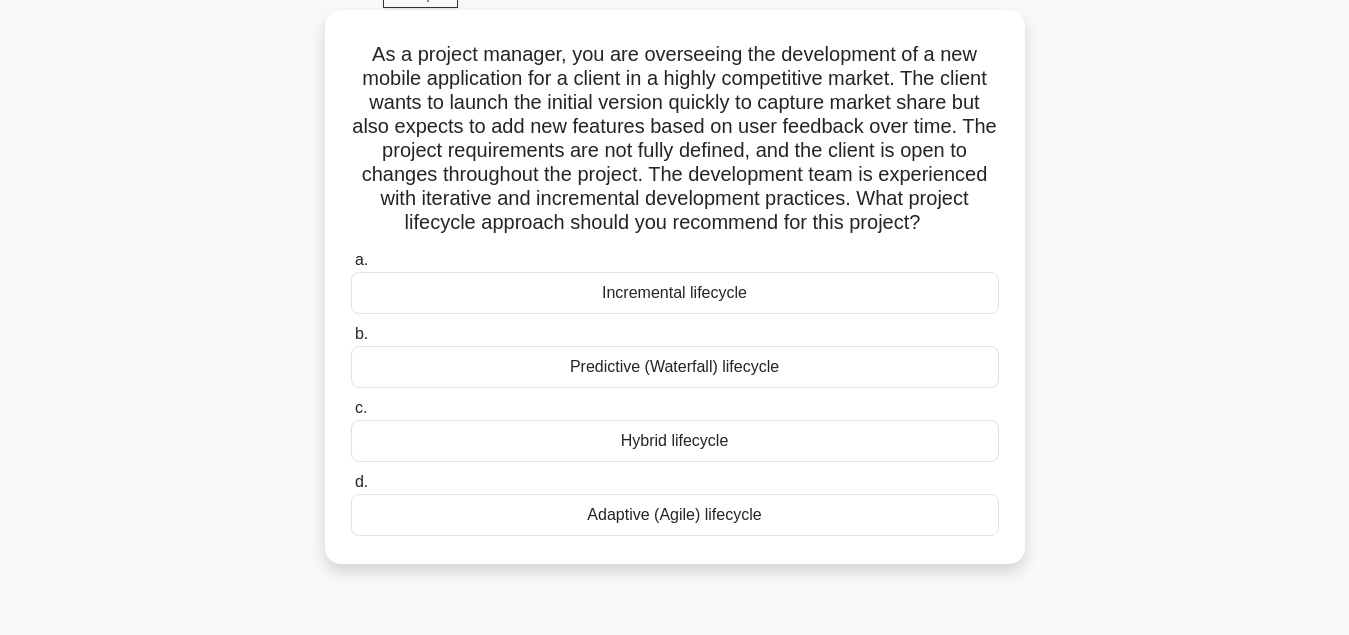 click on "Incremental lifecycle" at bounding box center (675, 293) 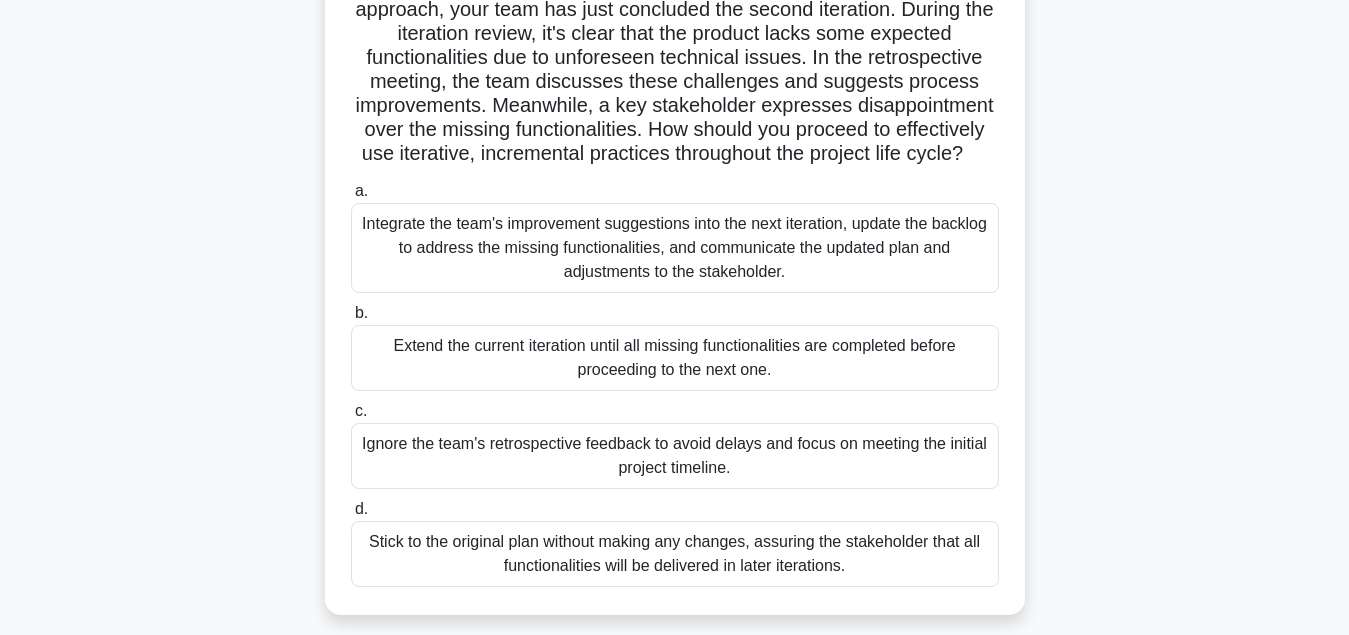 scroll, scrollTop: 204, scrollLeft: 0, axis: vertical 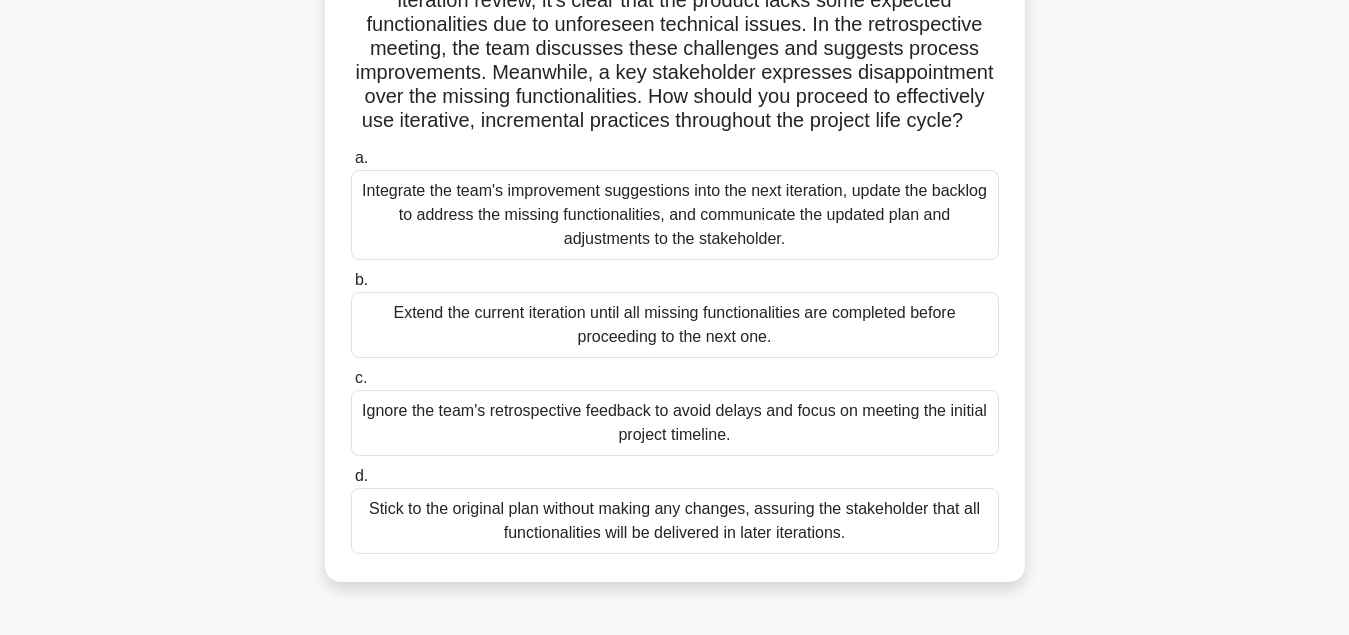 click on "Integrate the team's improvement suggestions into the next iteration, update the backlog to address the missing functionalities, and communicate the updated plan and adjustments to the stakeholder." at bounding box center [675, 215] 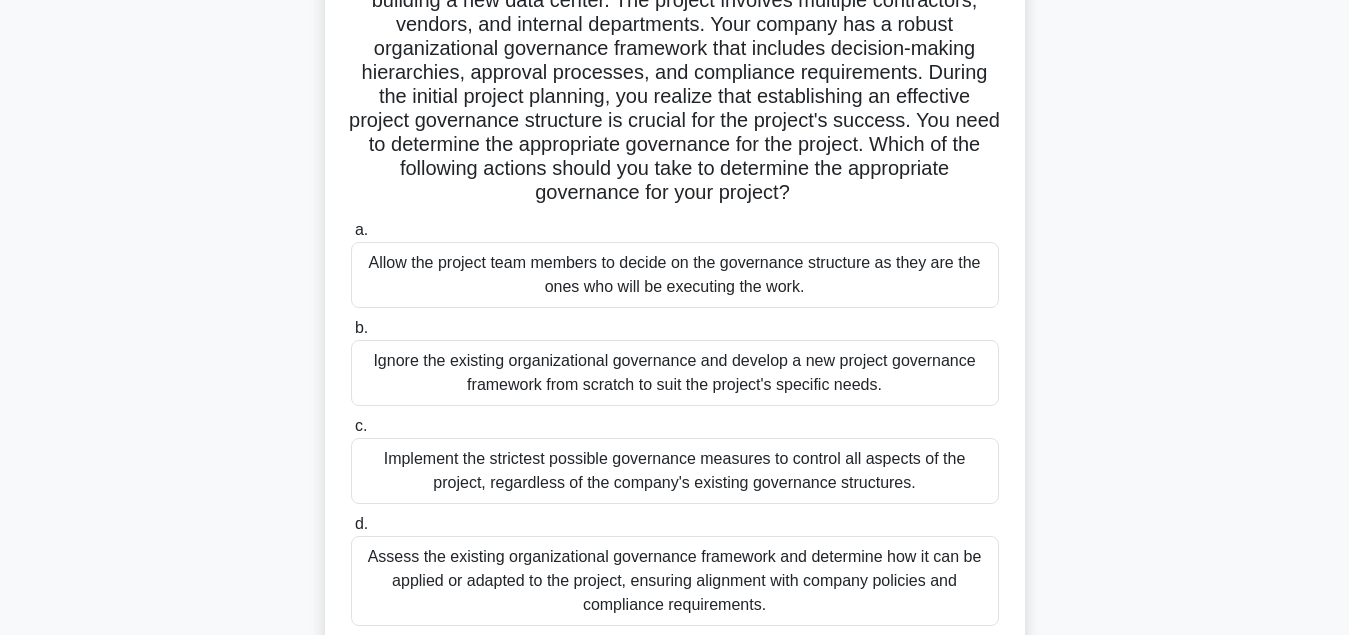 scroll, scrollTop: 306, scrollLeft: 0, axis: vertical 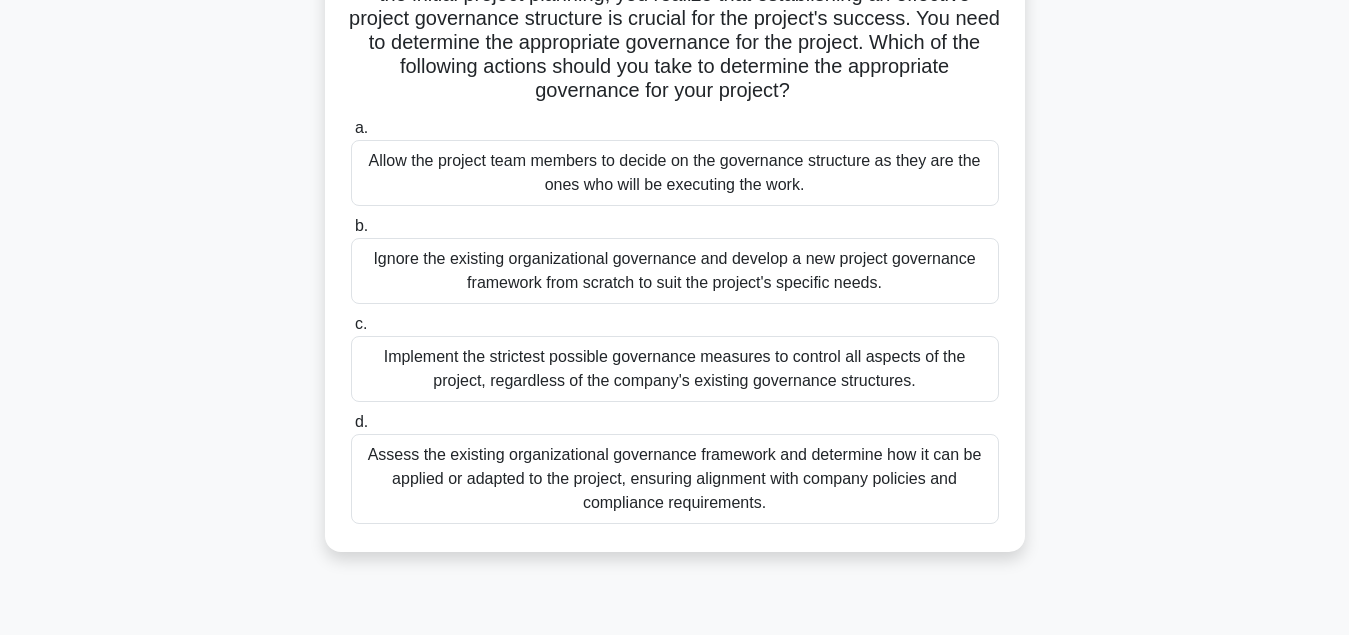 click on "Assess the existing organizational governance framework and determine how it can be applied or adapted to the project, ensuring alignment with company policies and compliance requirements." at bounding box center [675, 479] 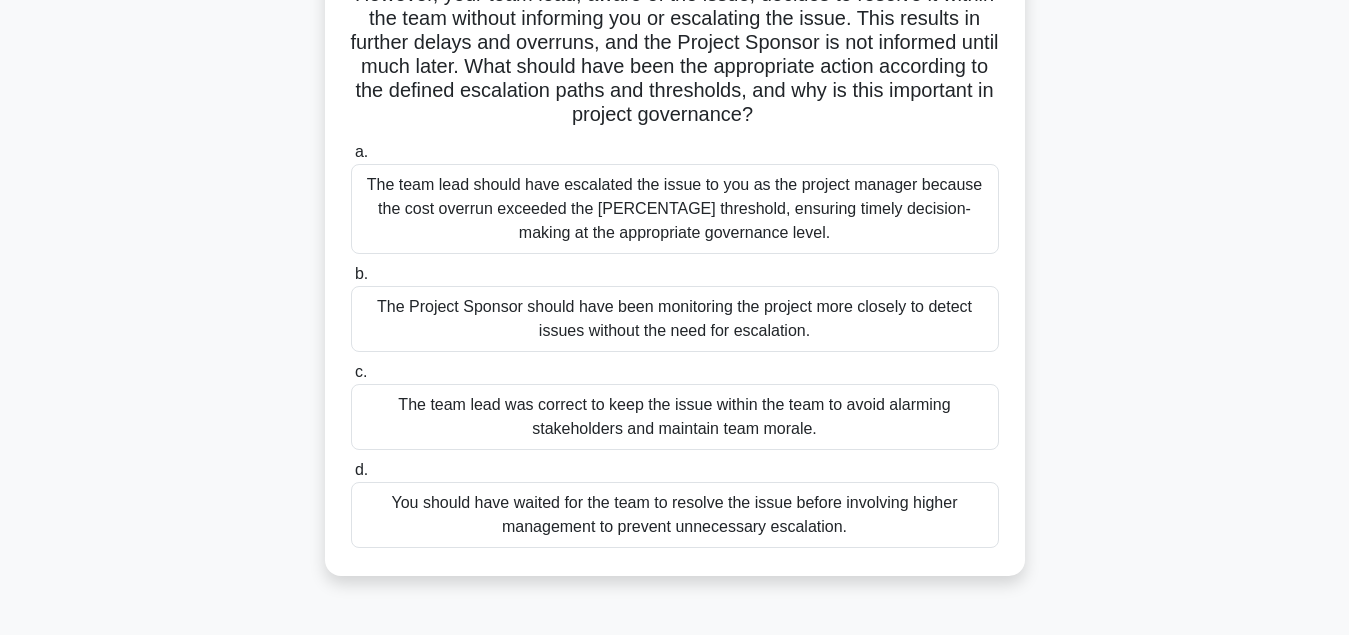 scroll, scrollTop: 204, scrollLeft: 0, axis: vertical 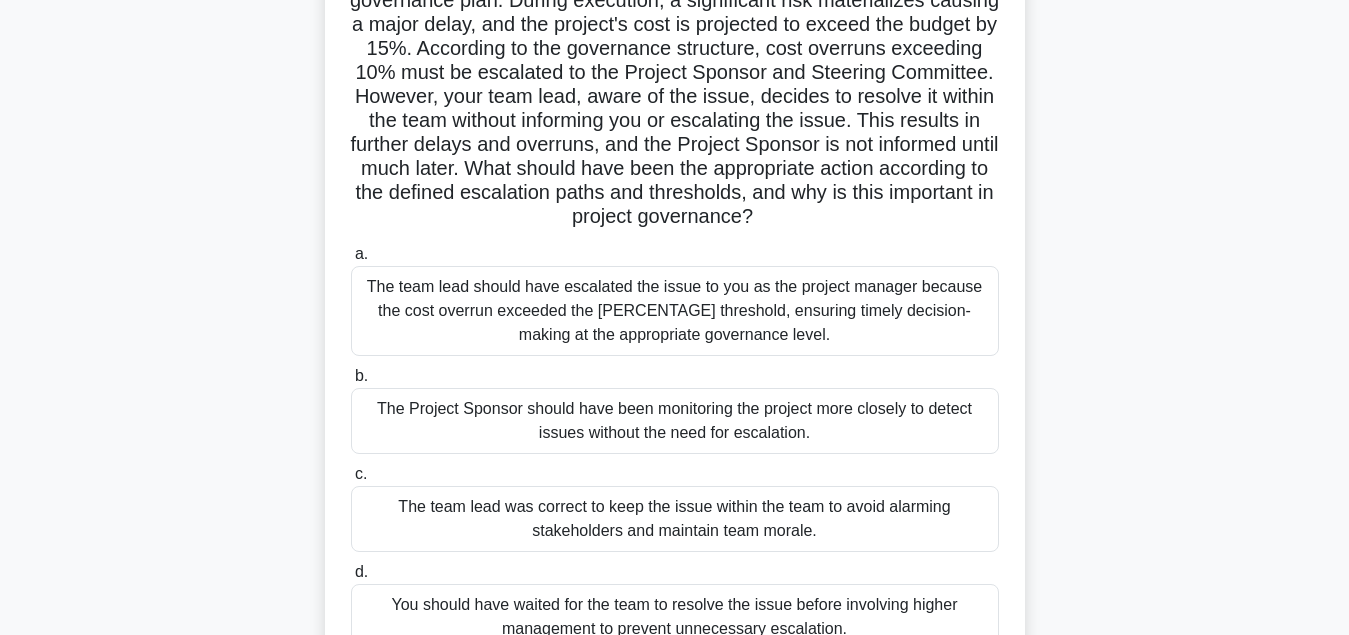 click on "The team lead should have escalated the issue to you as the project manager because the cost overrun exceeded the 10% threshold, ensuring timely decision-making at the appropriate governance level." at bounding box center [675, 311] 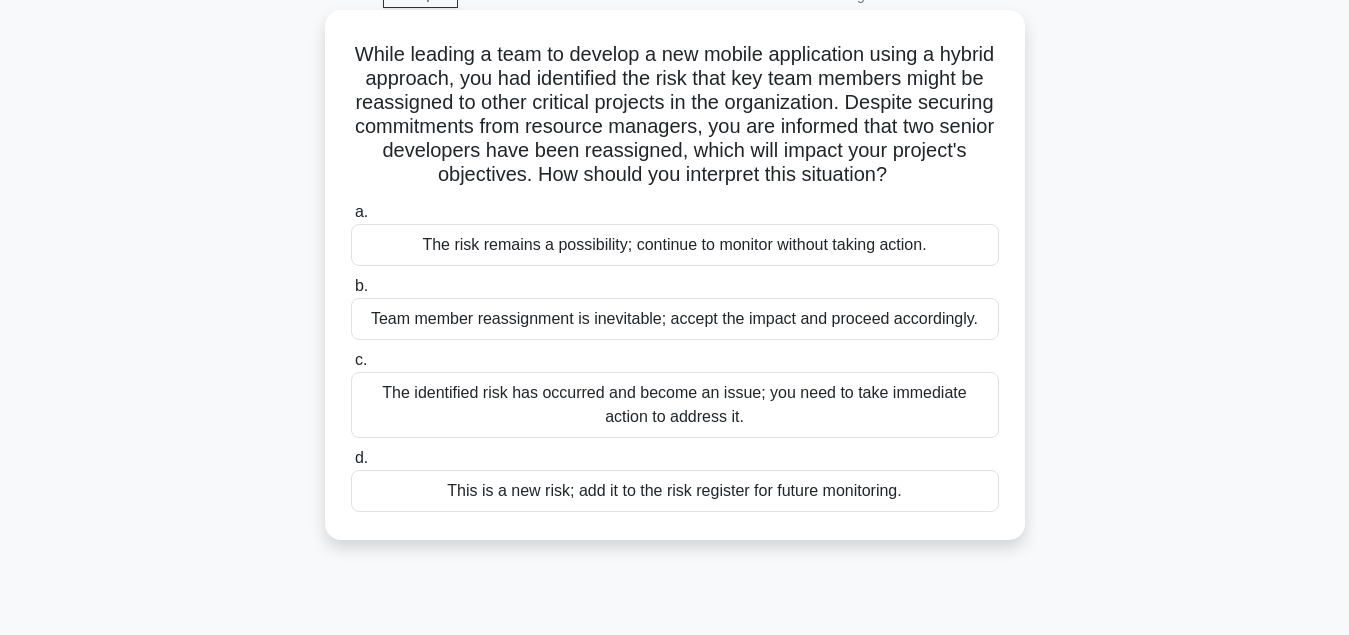 scroll, scrollTop: 0, scrollLeft: 0, axis: both 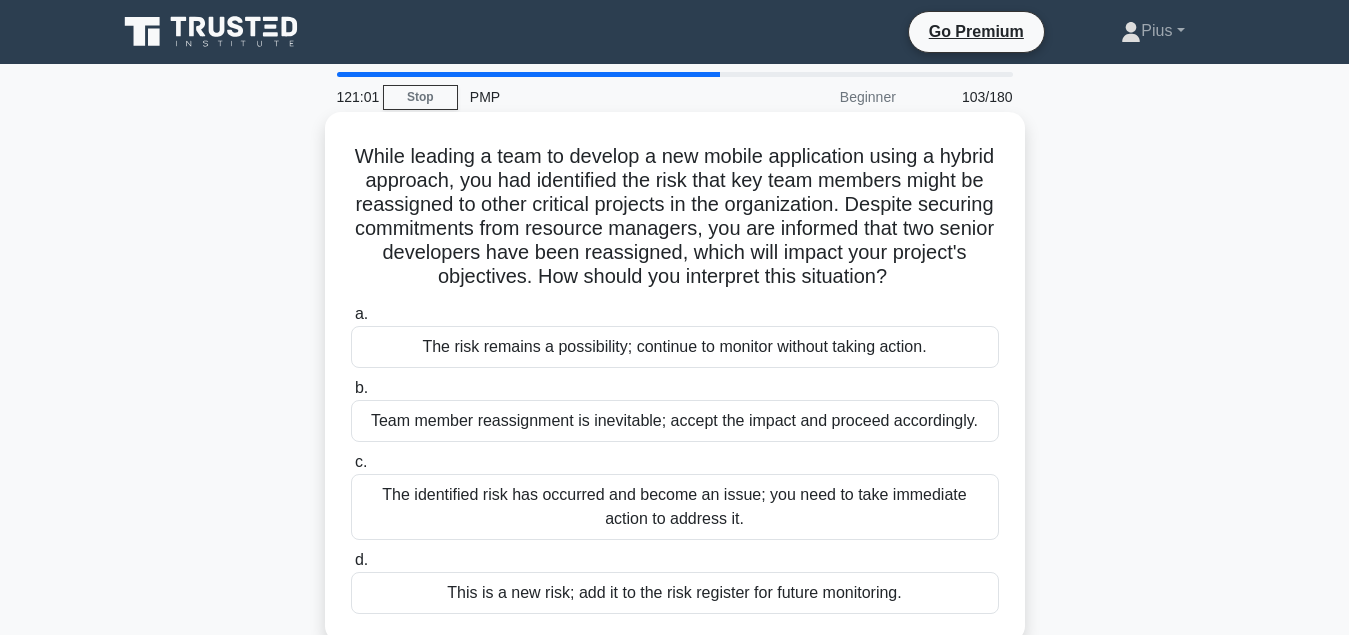 click on "Team member reassignment is inevitable; accept the impact and proceed accordingly." at bounding box center (675, 421) 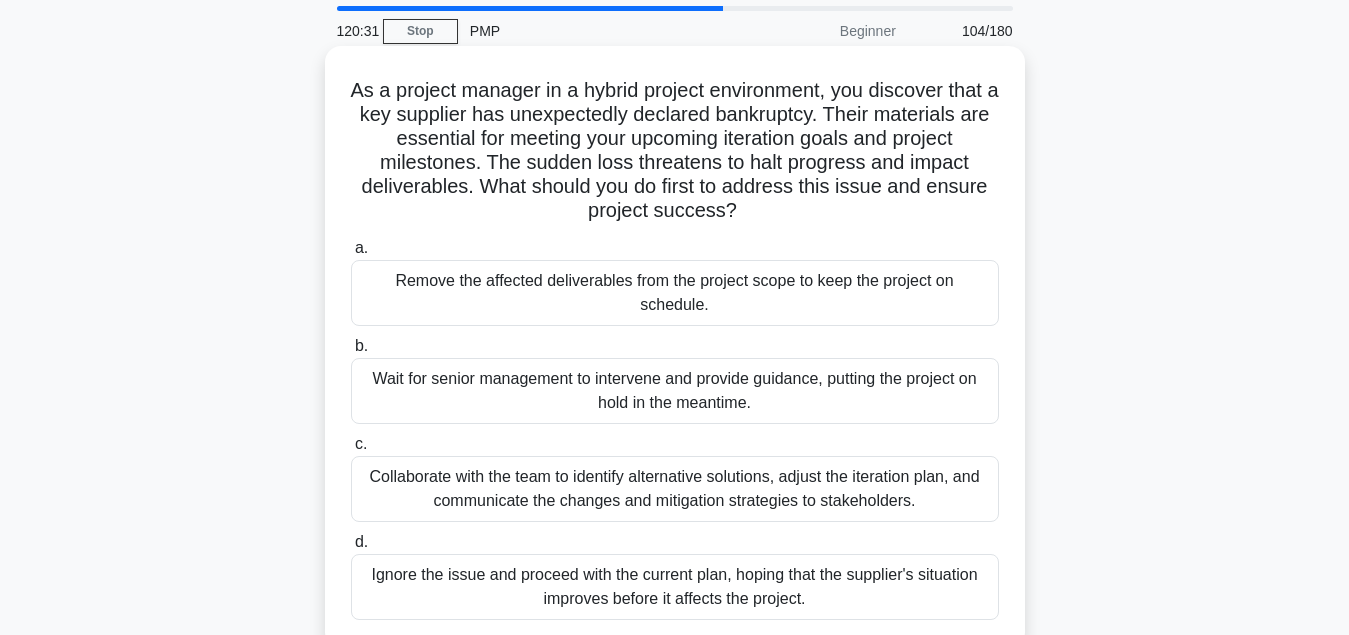 scroll, scrollTop: 102, scrollLeft: 0, axis: vertical 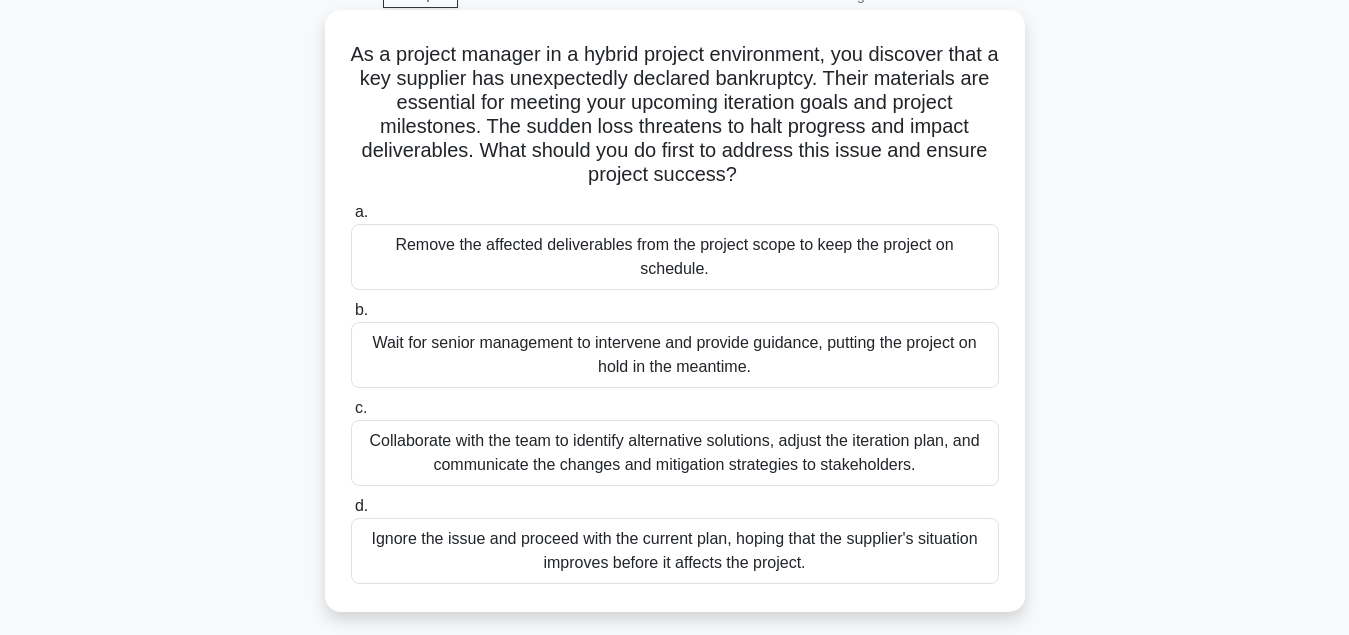 click on "Collaborate with the team to identify alternative solutions, adjust the iteration plan, and communicate the changes and mitigation strategies to stakeholders." at bounding box center [675, 453] 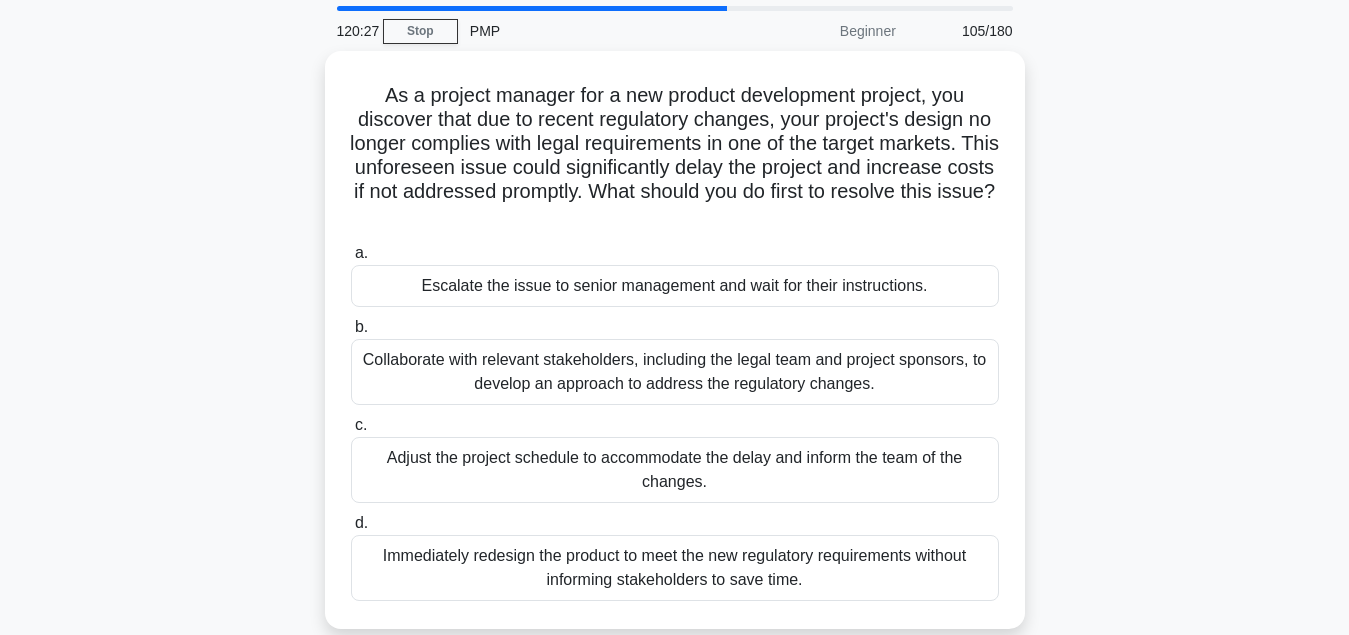 scroll, scrollTop: 102, scrollLeft: 0, axis: vertical 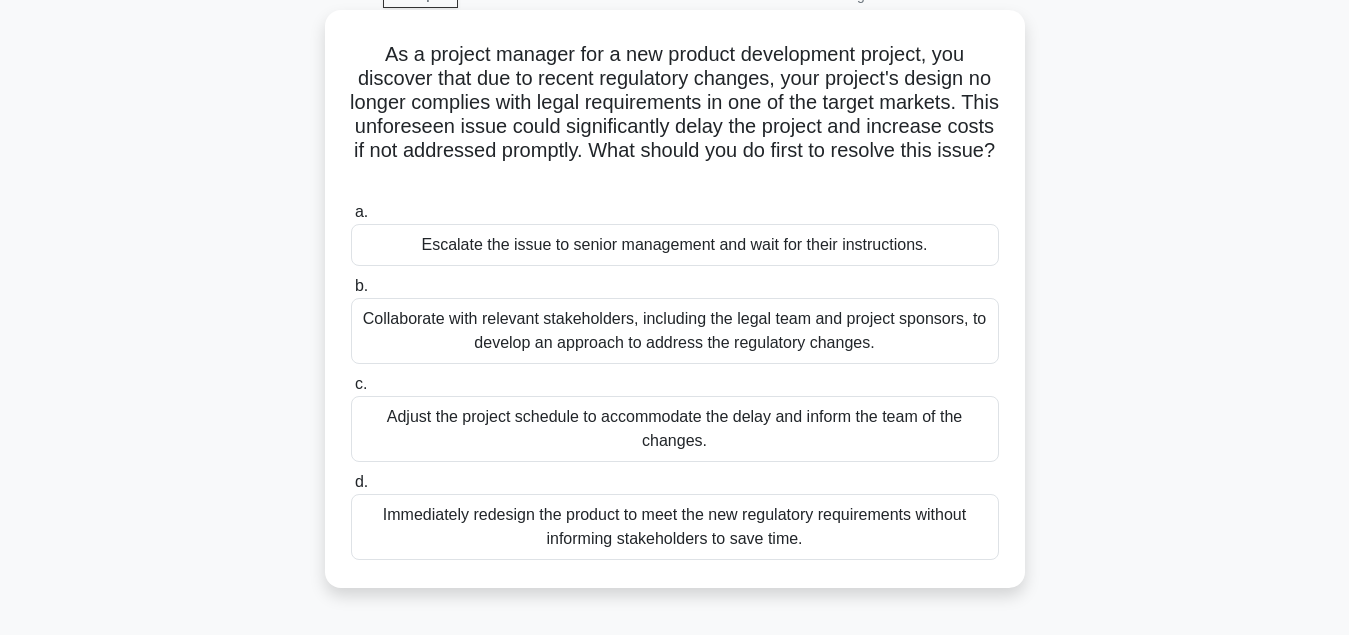 click on "Collaborate with relevant stakeholders, including the legal team and project sponsors, to develop an approach to address the regulatory changes." at bounding box center [675, 331] 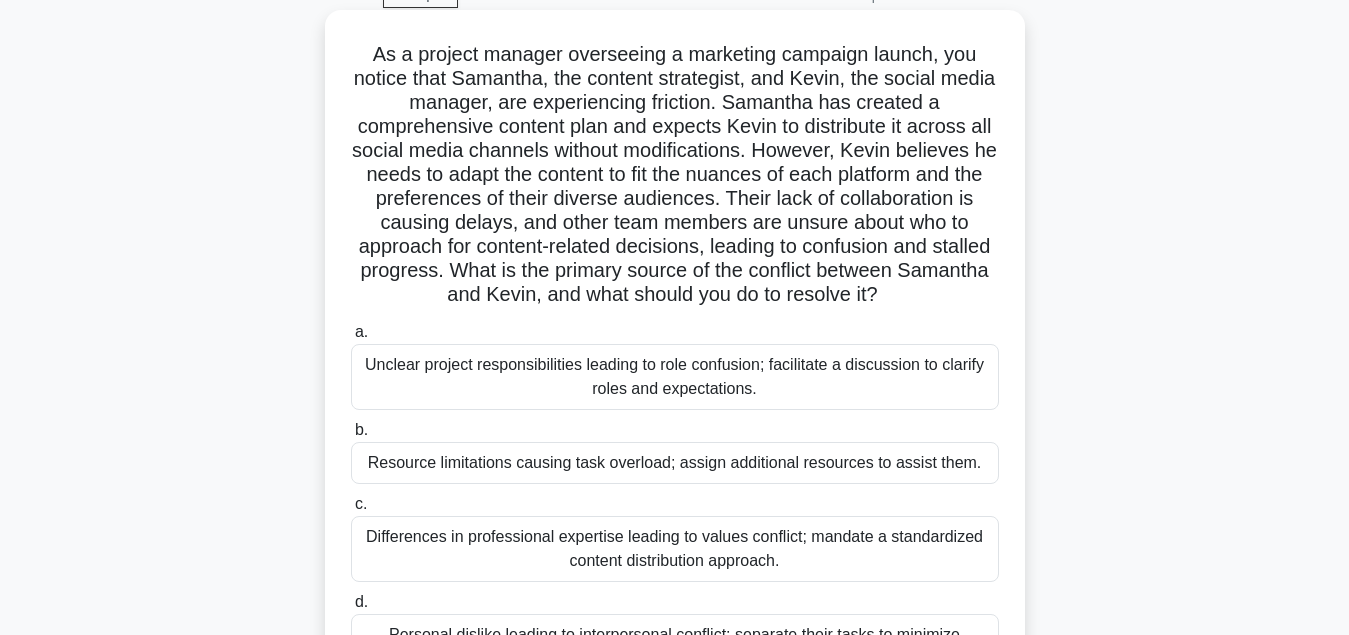 scroll, scrollTop: 204, scrollLeft: 0, axis: vertical 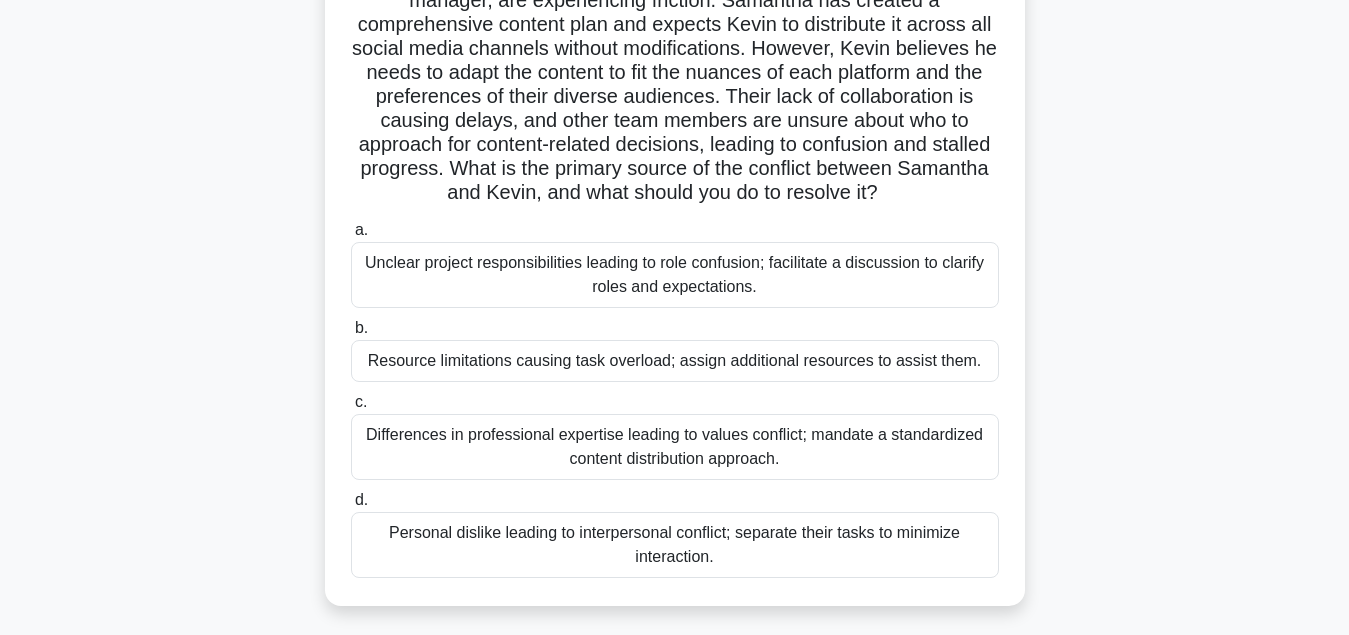 click on "Differences in professional expertise leading to values conflict; mandate a standardized content distribution approach." at bounding box center [675, 447] 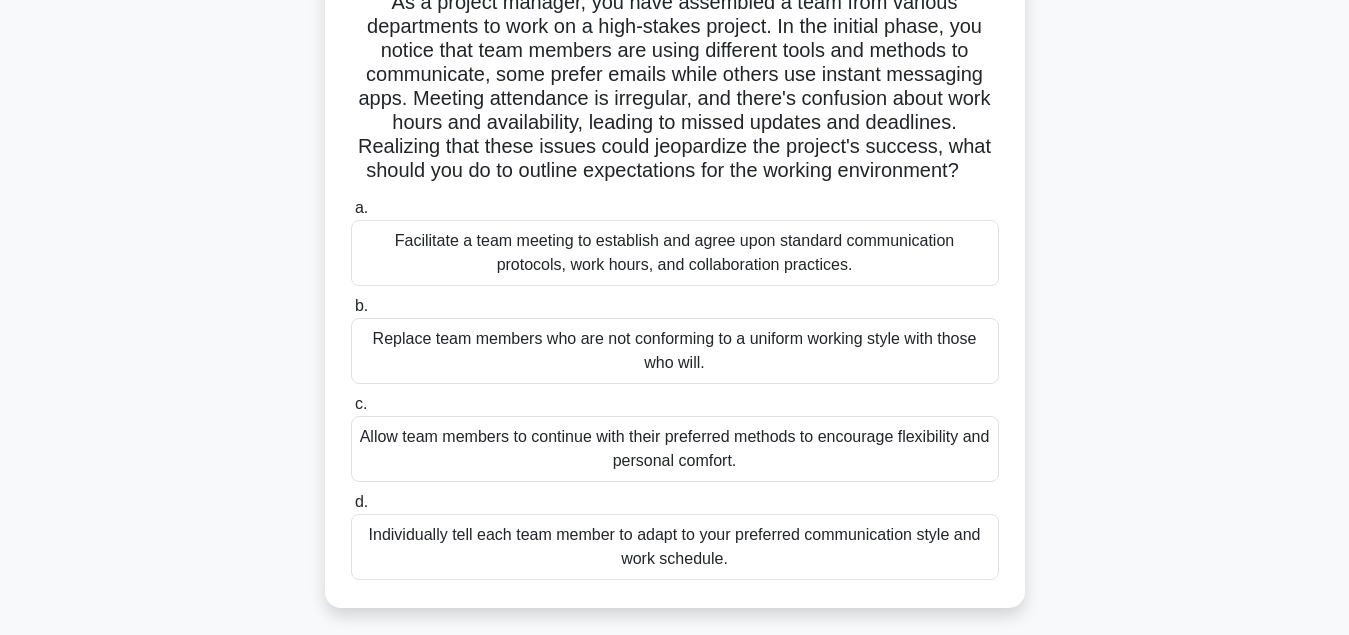 scroll, scrollTop: 204, scrollLeft: 0, axis: vertical 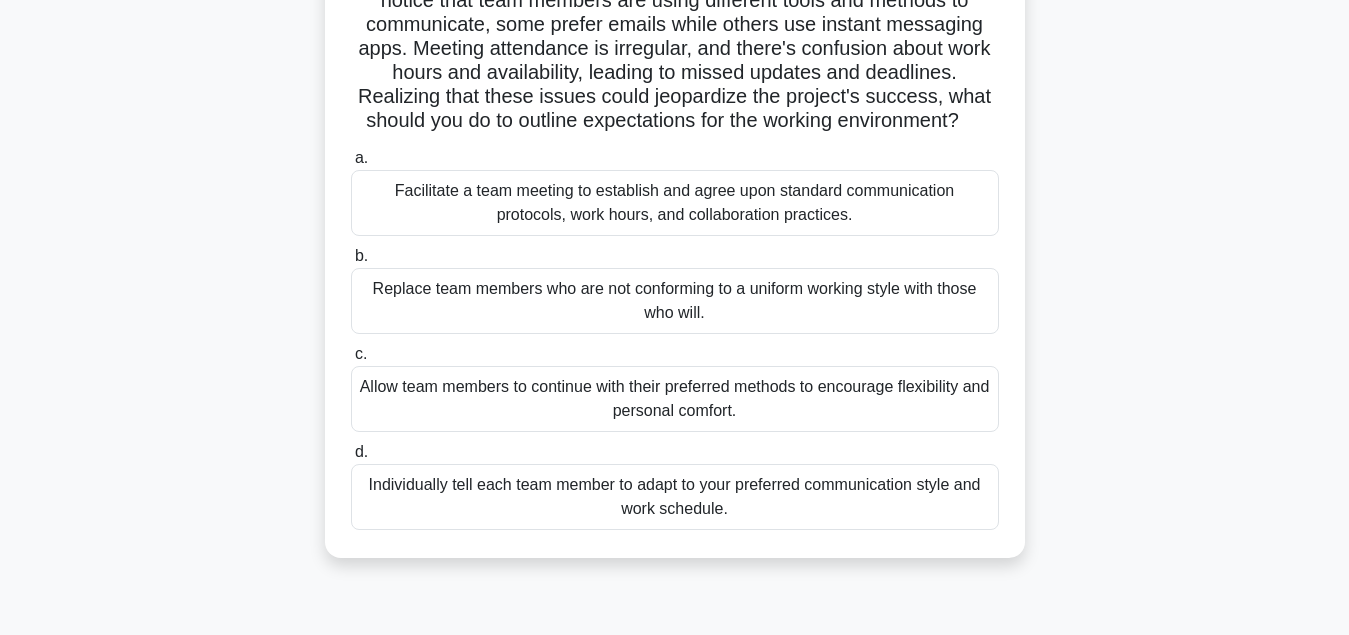 click on "Facilitate a team meeting to establish and agree upon standard communication protocols, work hours, and collaboration practices." at bounding box center [675, 203] 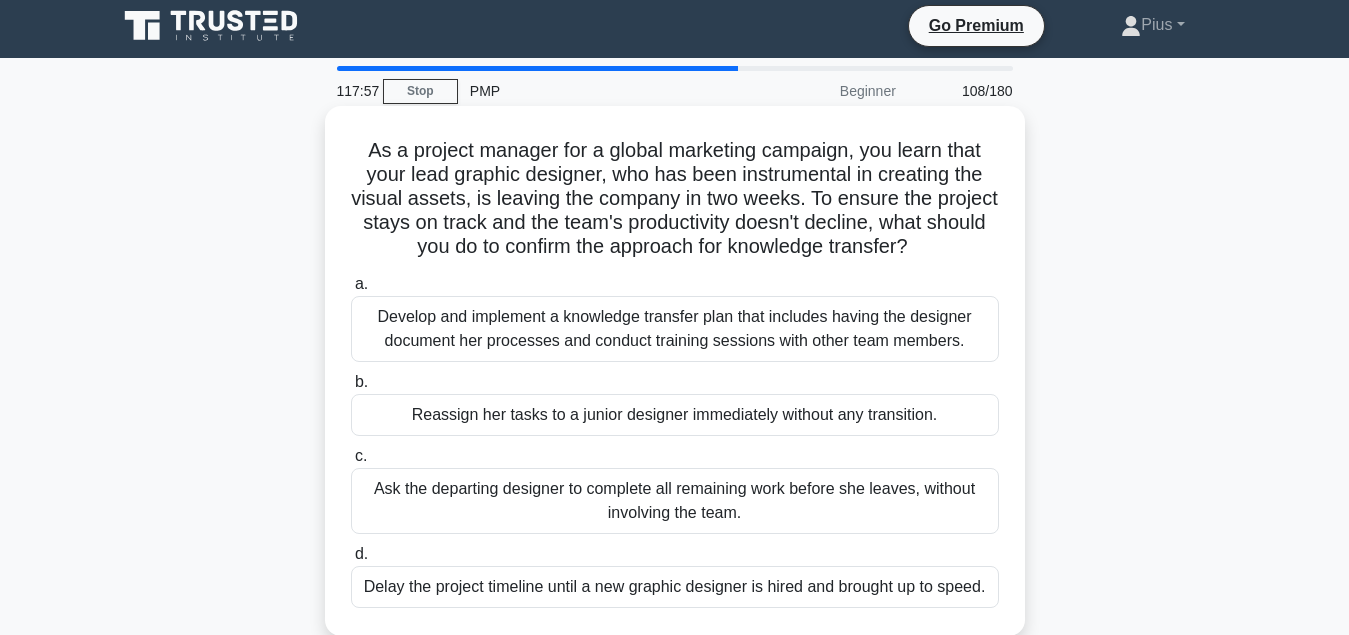 scroll, scrollTop: 0, scrollLeft: 0, axis: both 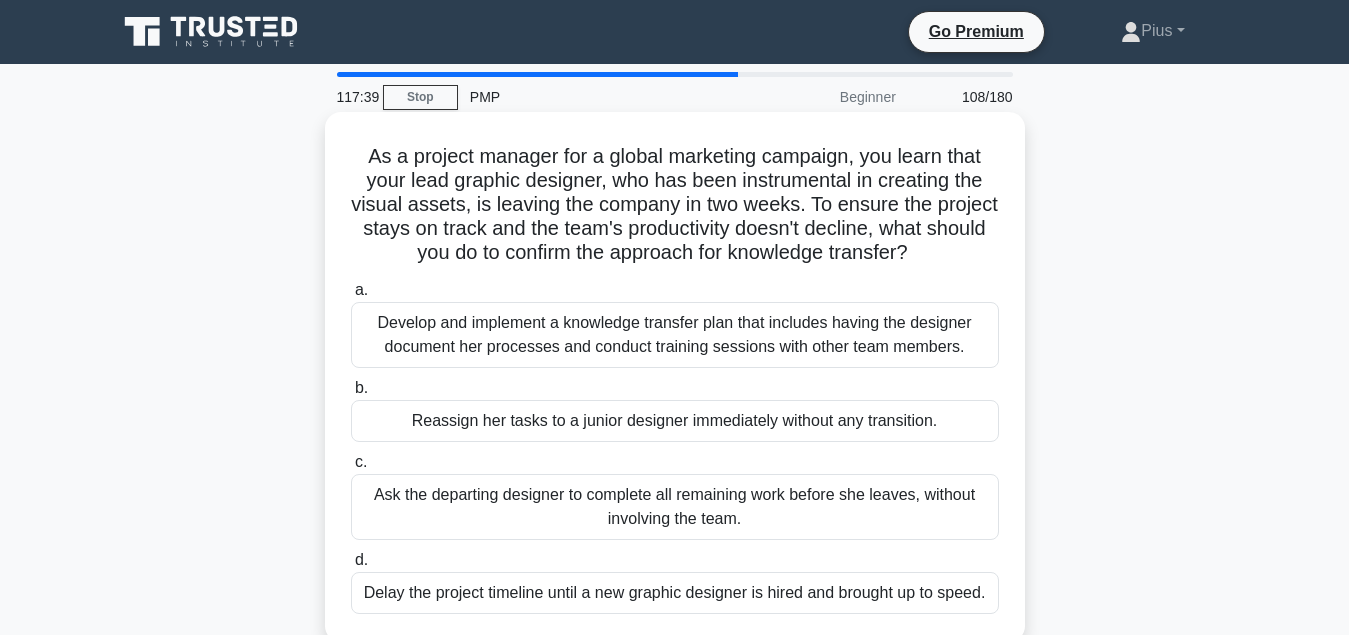 click on "Develop and implement a knowledge transfer plan that includes having the designer document her processes and conduct training sessions with other team members." at bounding box center (675, 335) 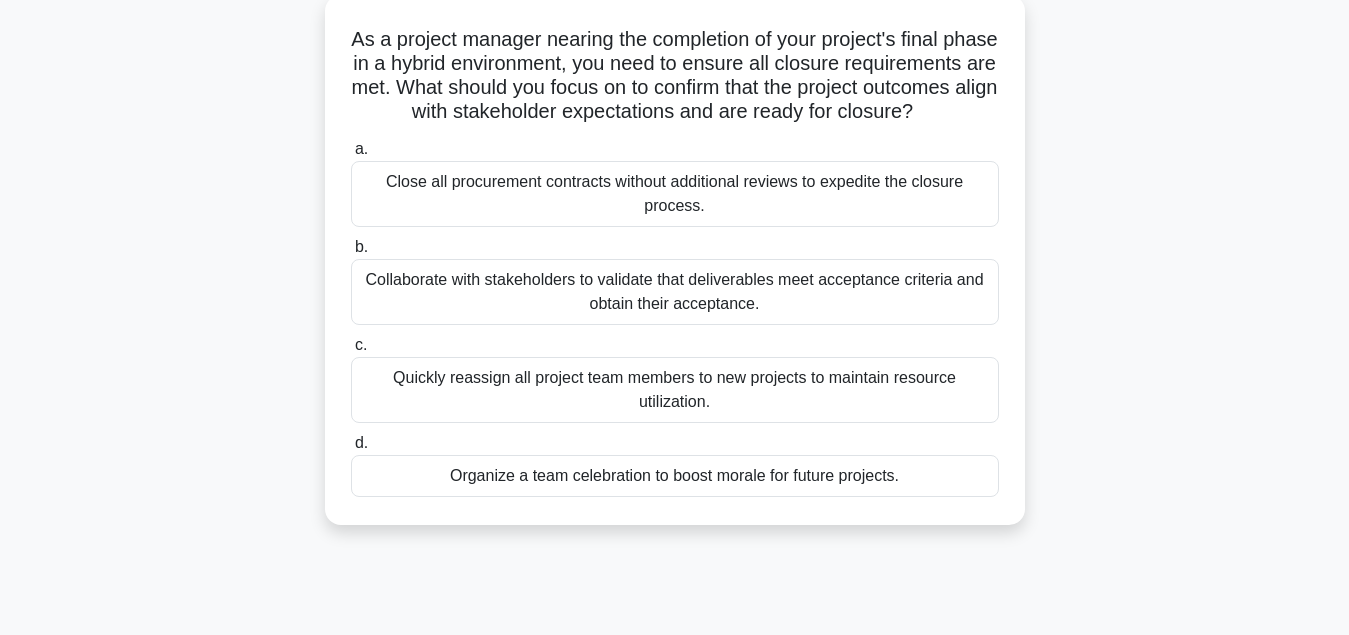 scroll, scrollTop: 0, scrollLeft: 0, axis: both 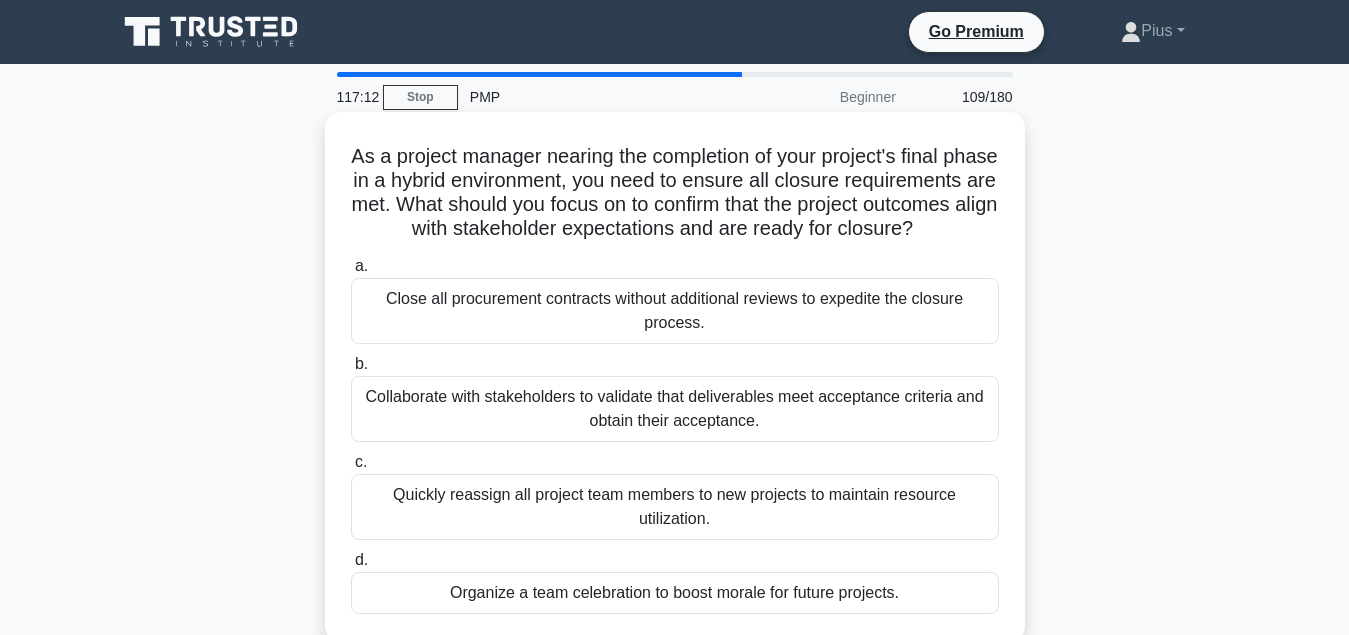 click on "Collaborate with stakeholders to validate that deliverables meet acceptance criteria and obtain their acceptance." at bounding box center [675, 409] 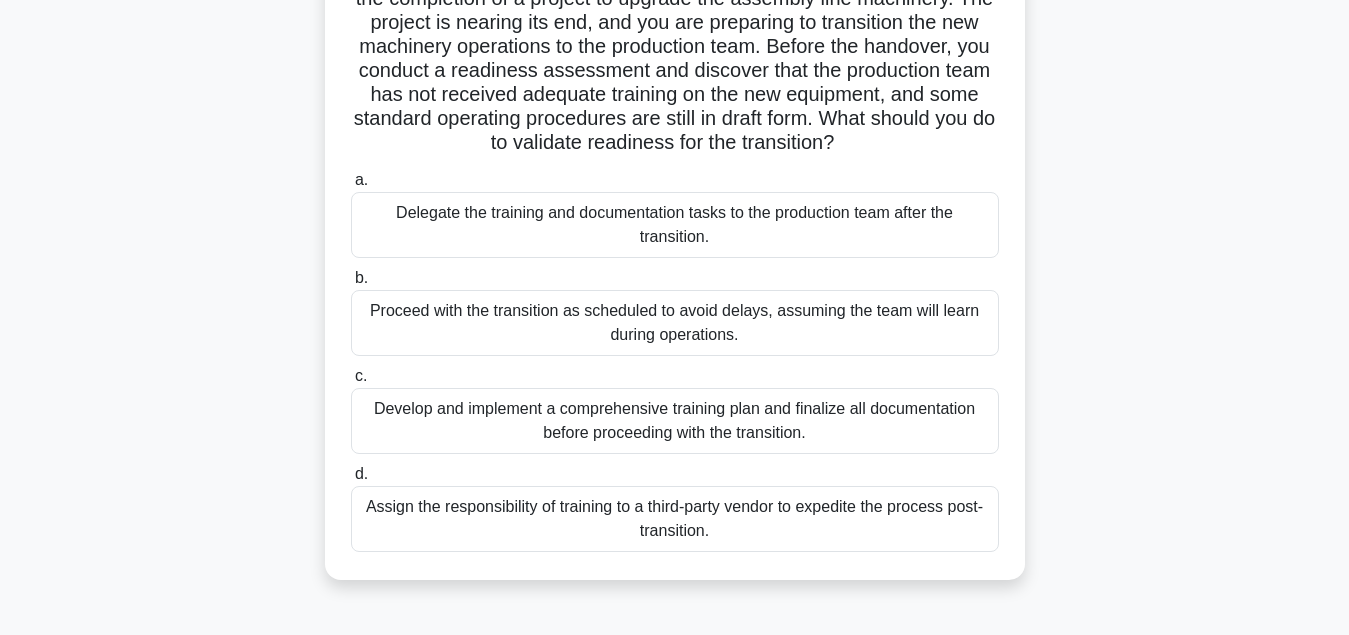 scroll, scrollTop: 204, scrollLeft: 0, axis: vertical 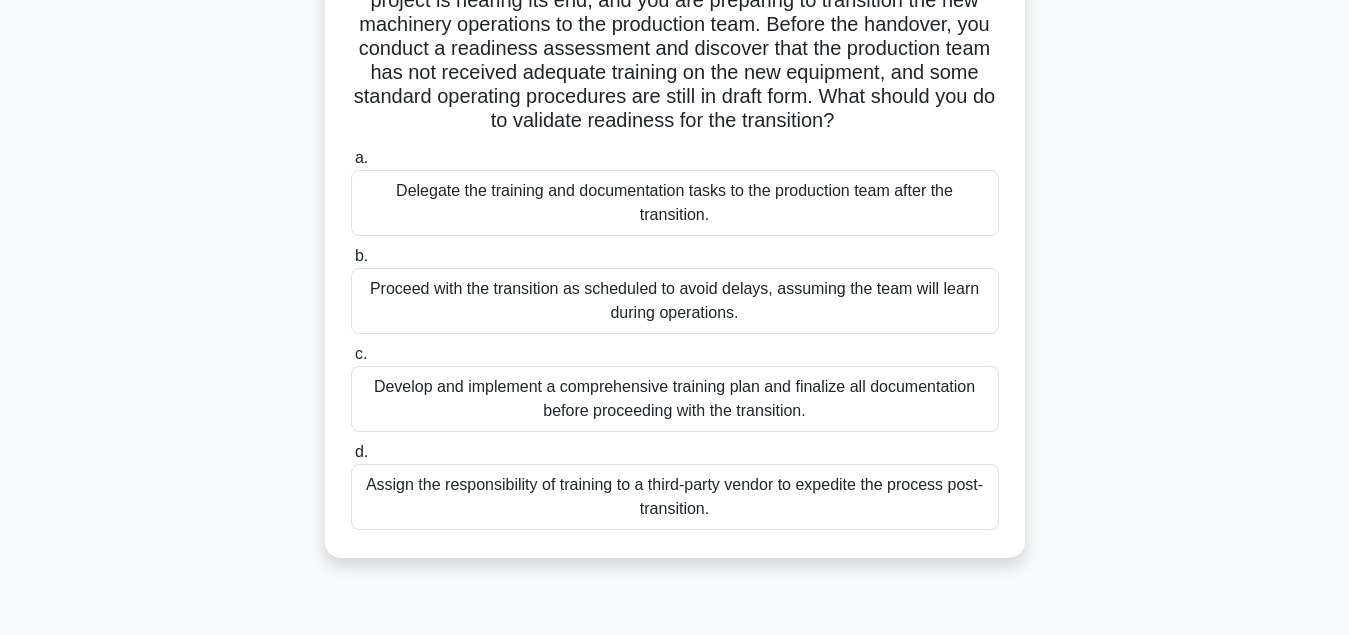 click on "Develop and implement a comprehensive training plan and finalize all documentation before proceeding with the transition." at bounding box center (675, 399) 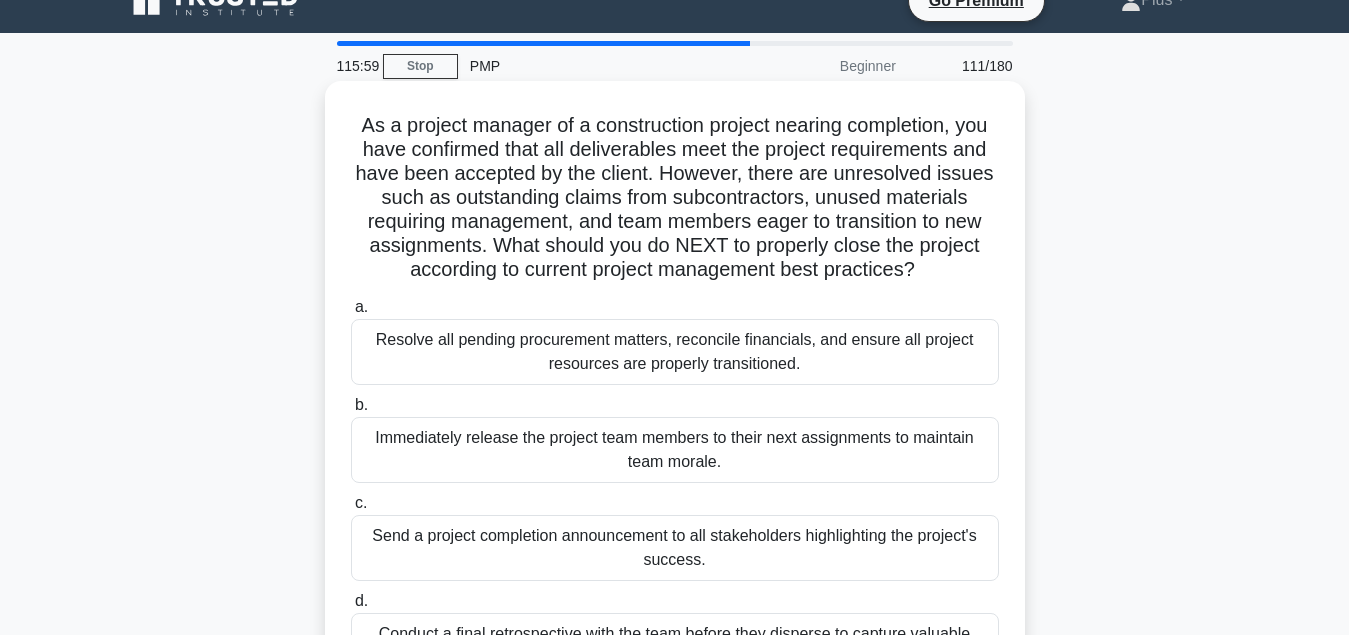 scroll, scrollTop: 0, scrollLeft: 0, axis: both 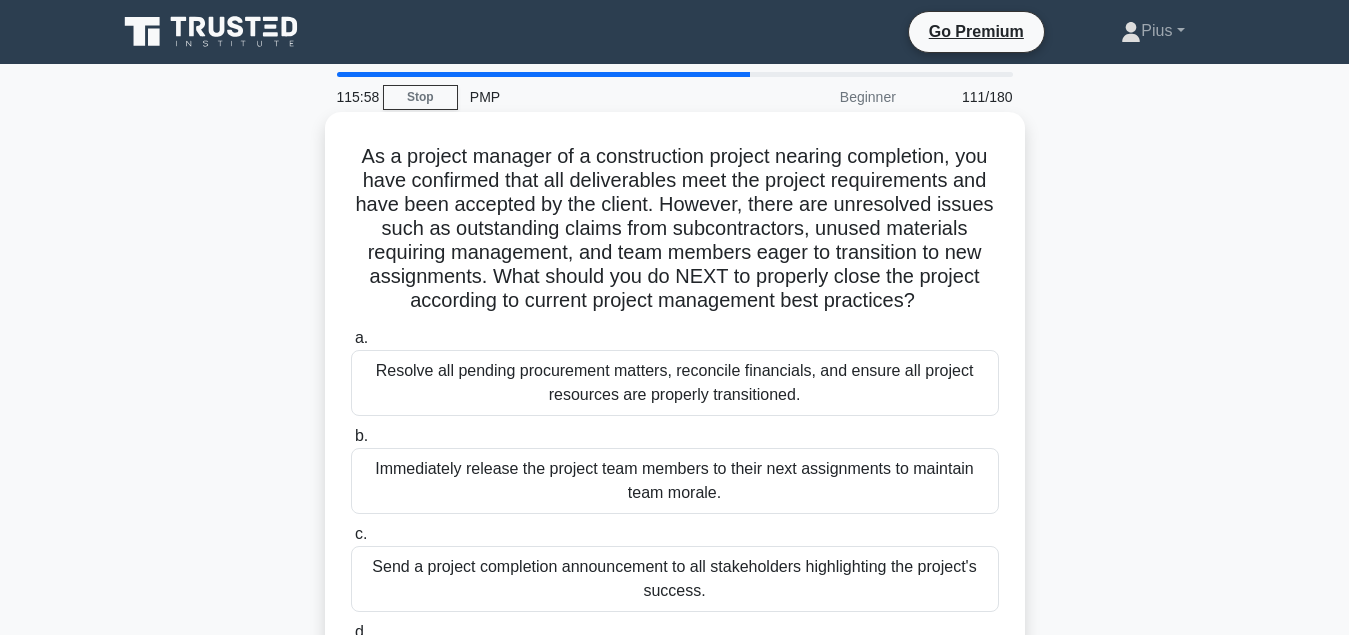 click on "Resolve all pending procurement matters, reconcile financials, and ensure all project resources are properly transitioned." at bounding box center [675, 383] 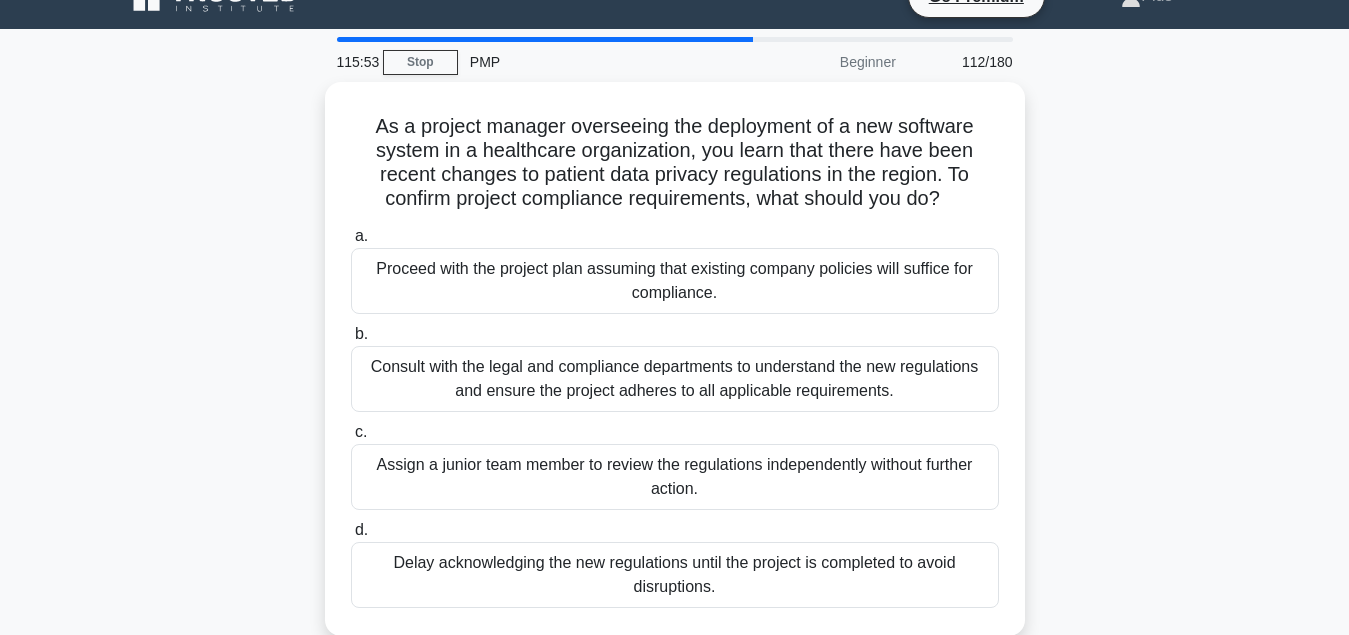 scroll, scrollTop: 0, scrollLeft: 0, axis: both 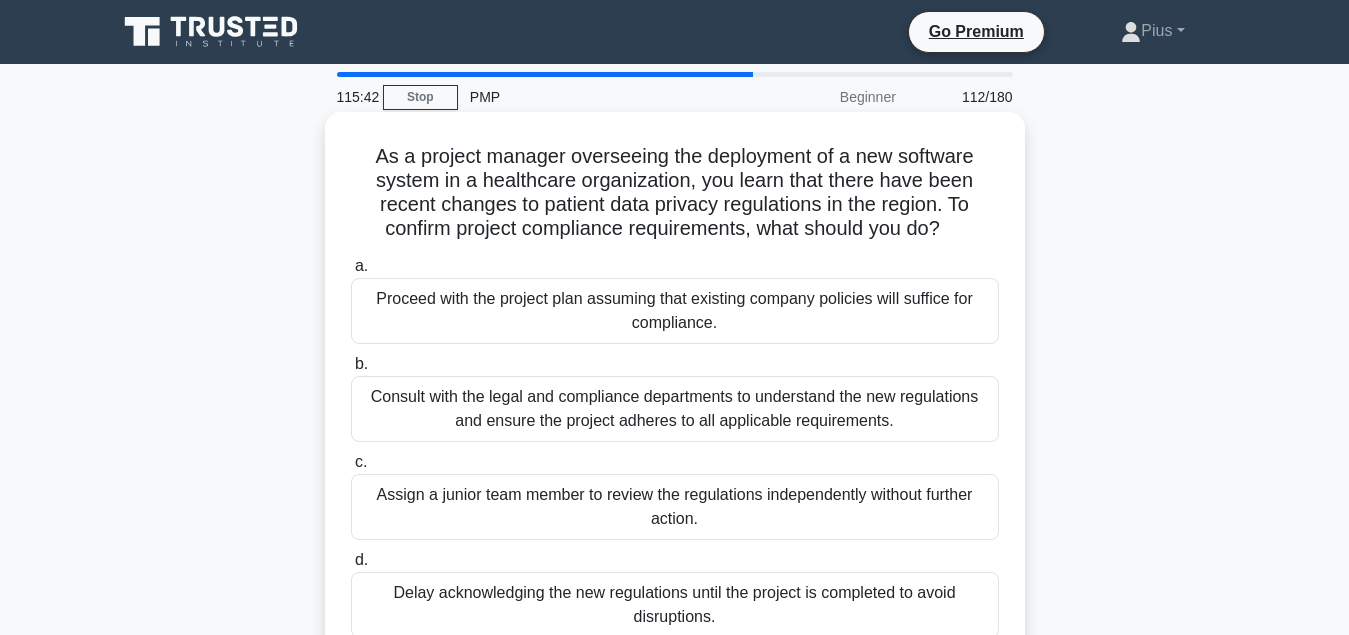 click on "Consult with the legal and compliance departments to understand the new regulations and ensure the project adheres to all applicable requirements." at bounding box center (675, 409) 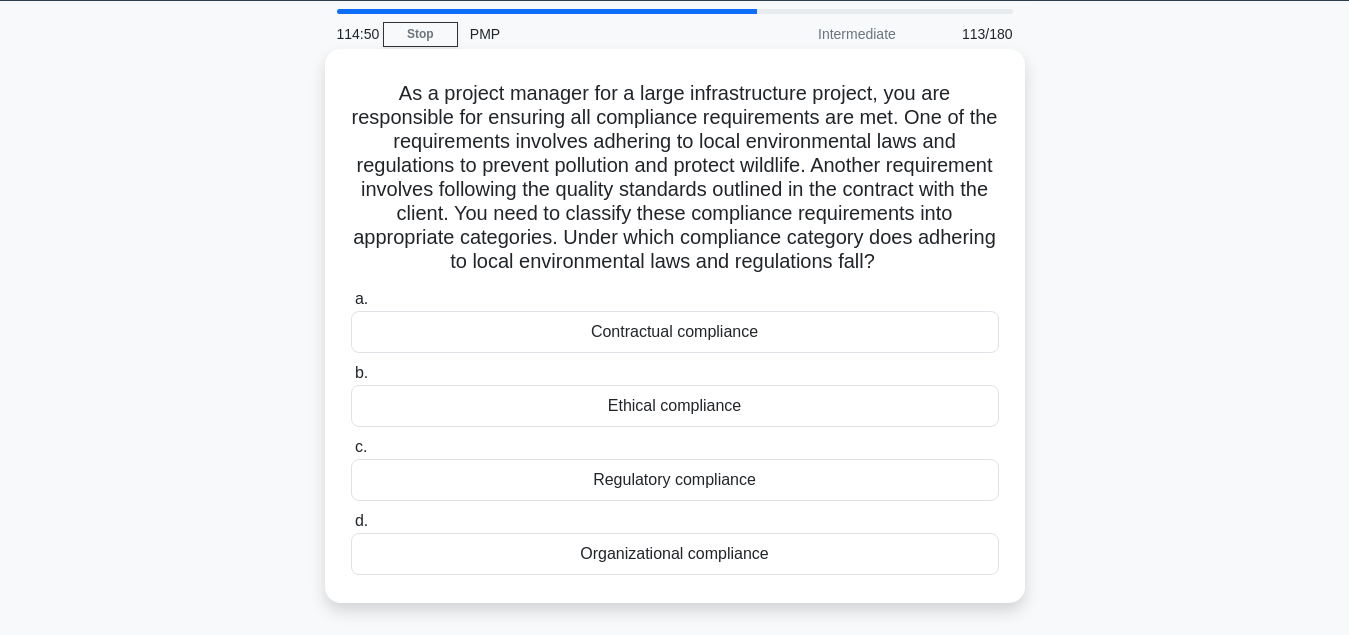 scroll, scrollTop: 102, scrollLeft: 0, axis: vertical 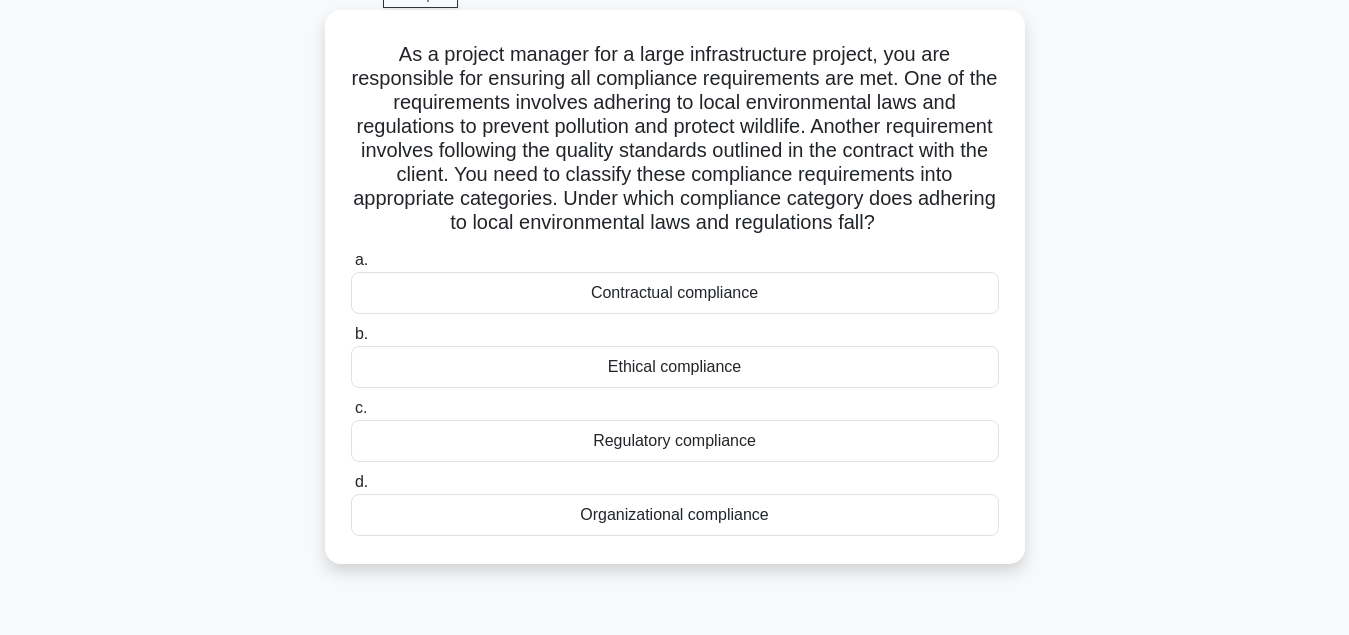 click on "Regulatory compliance" at bounding box center (675, 441) 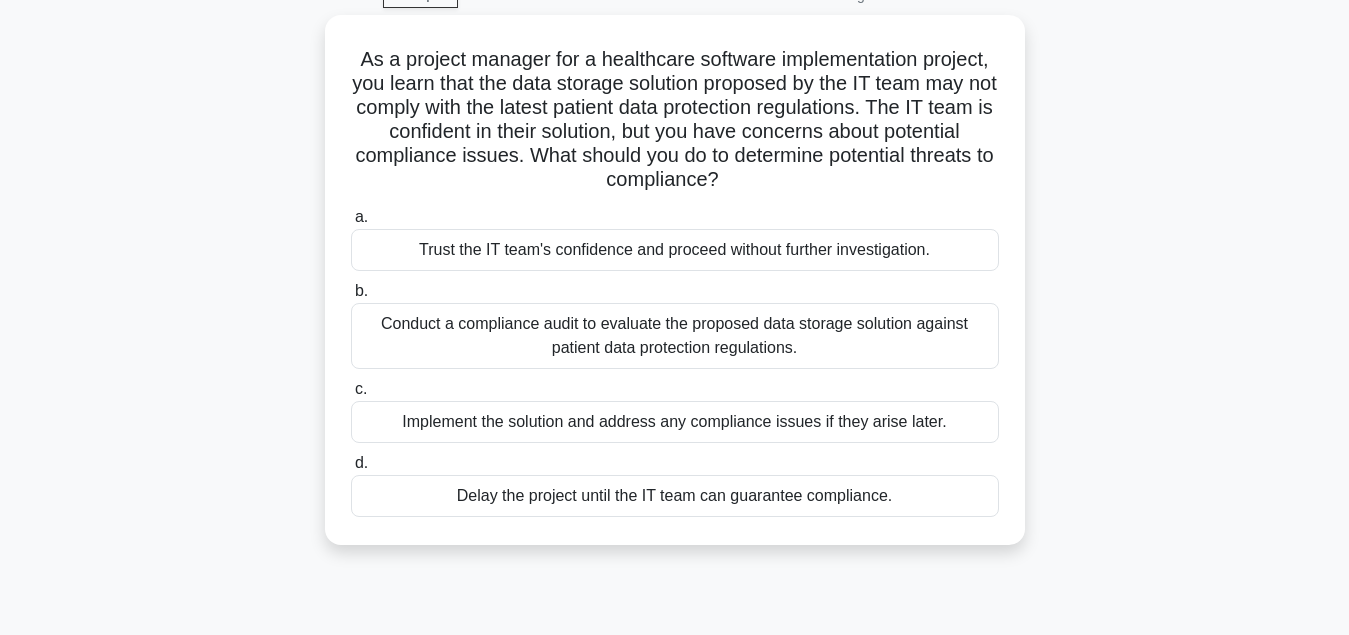 scroll, scrollTop: 0, scrollLeft: 0, axis: both 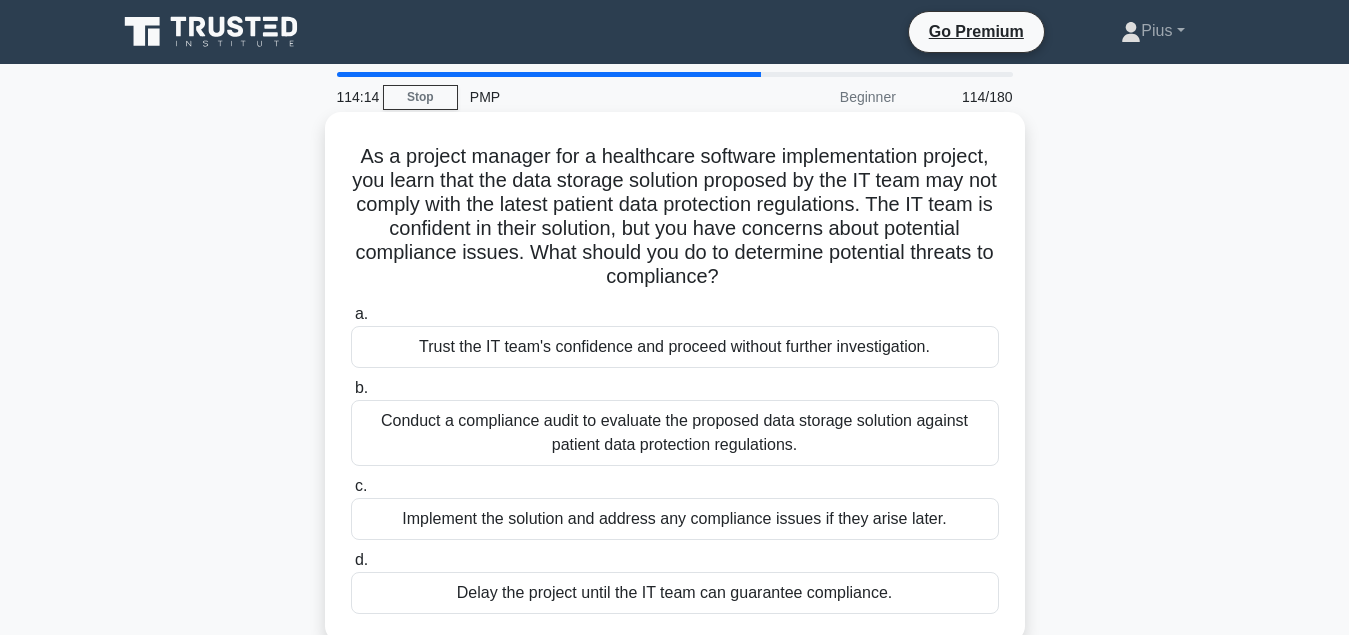 click on "Conduct a compliance audit to evaluate the proposed data storage solution against patient data protection regulations." at bounding box center (675, 433) 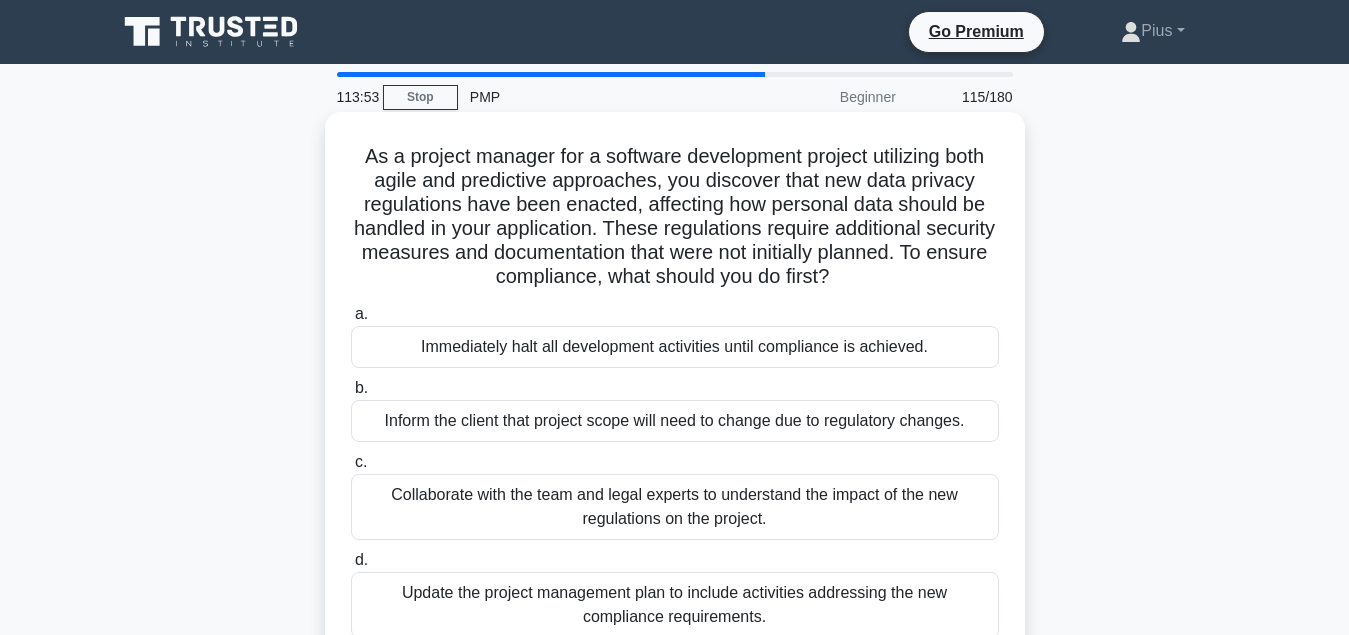 scroll, scrollTop: 102, scrollLeft: 0, axis: vertical 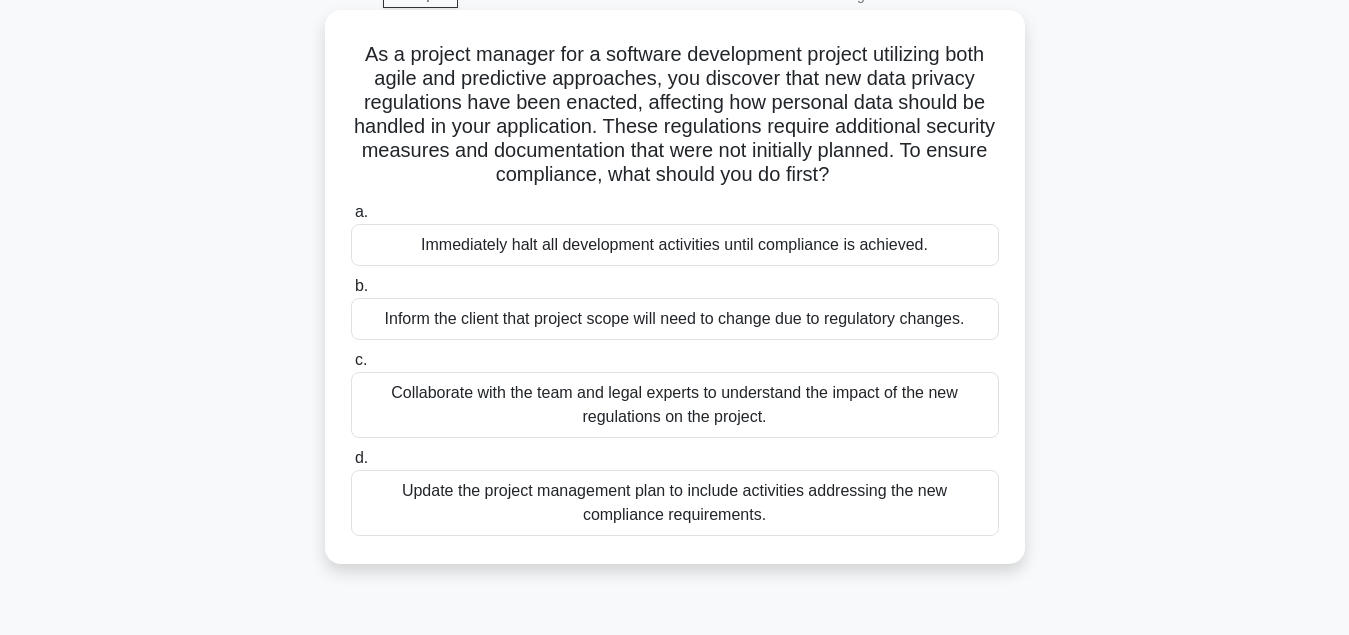 click on "Collaborate with the team and legal experts to understand the impact of the new regulations on the project." at bounding box center (675, 405) 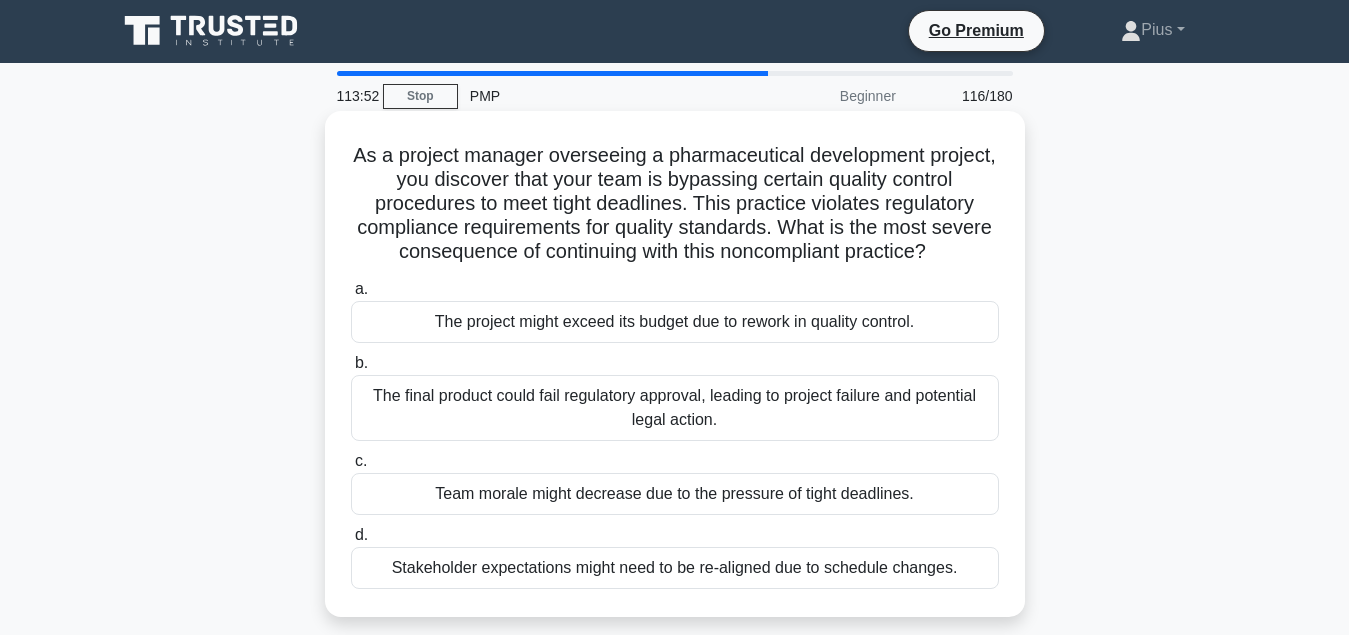 scroll, scrollTop: 0, scrollLeft: 0, axis: both 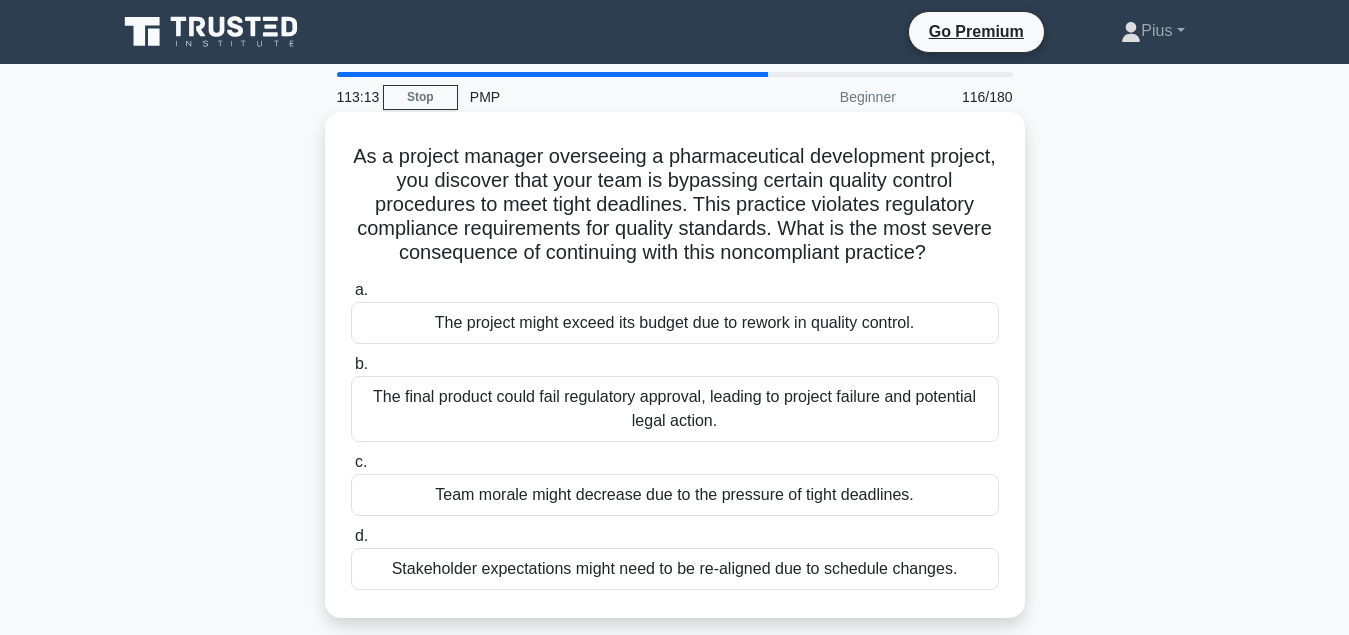 click on "The final product could fail regulatory approval, leading to project failure and potential legal action." at bounding box center [675, 409] 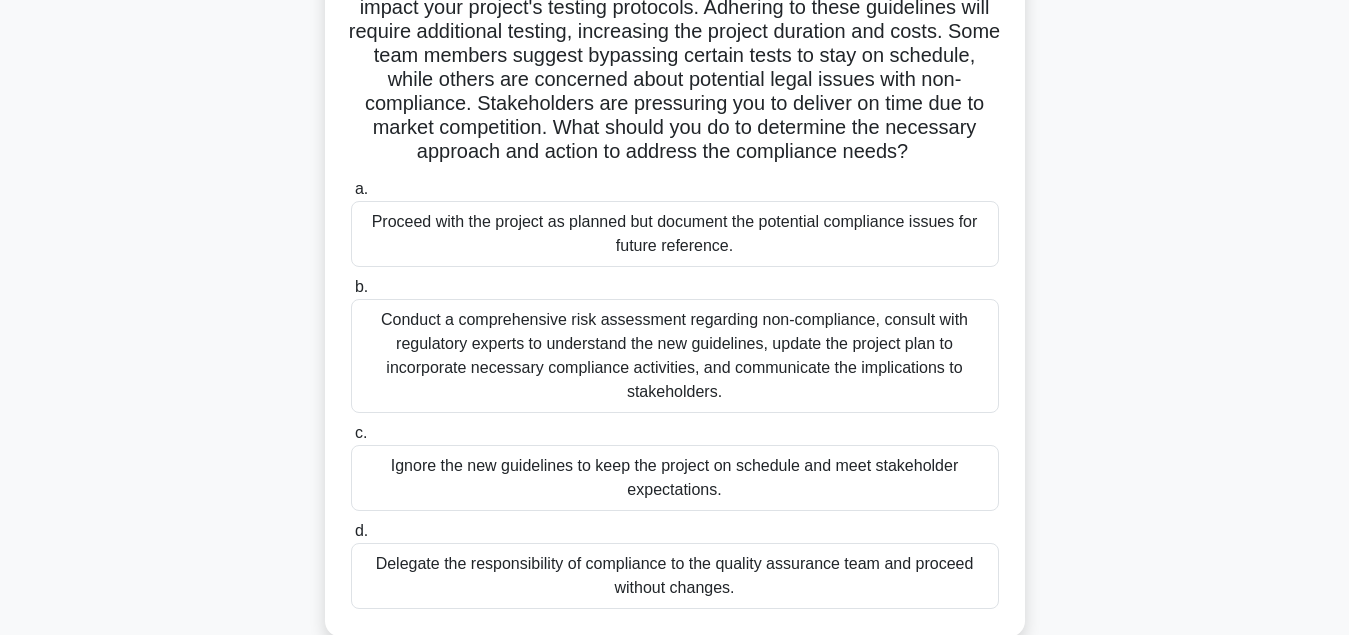 scroll, scrollTop: 204, scrollLeft: 0, axis: vertical 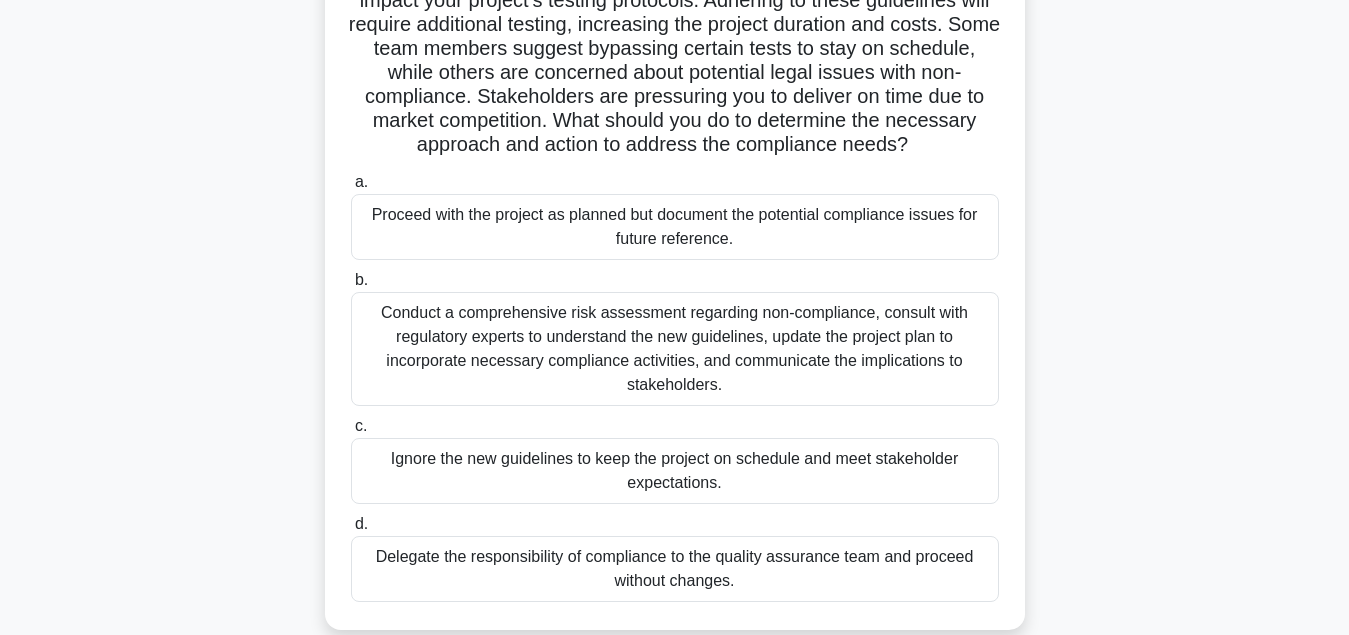 click on "Conduct a comprehensive risk assessment regarding non-compliance, consult with regulatory experts to understand the new guidelines, update the project plan to incorporate necessary compliance activities, and communicate the implications to stakeholders." at bounding box center [675, 349] 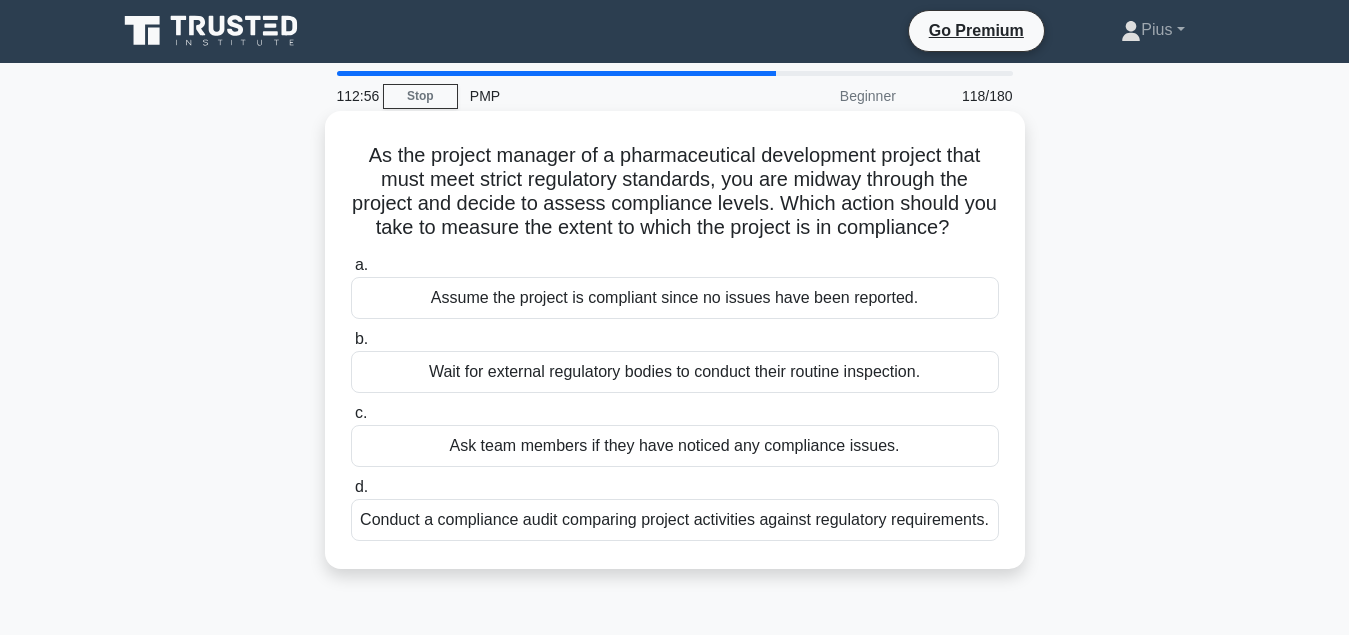 scroll, scrollTop: 0, scrollLeft: 0, axis: both 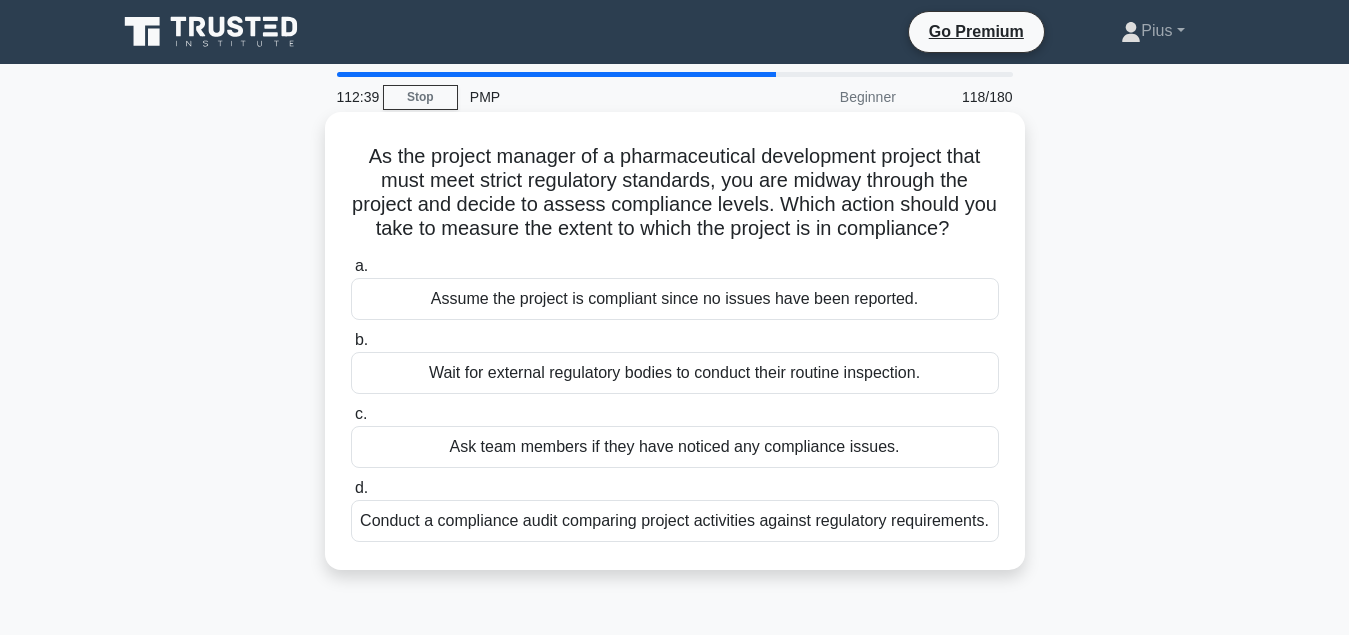 click on "Conduct a compliance audit comparing project activities against regulatory requirements." at bounding box center (675, 521) 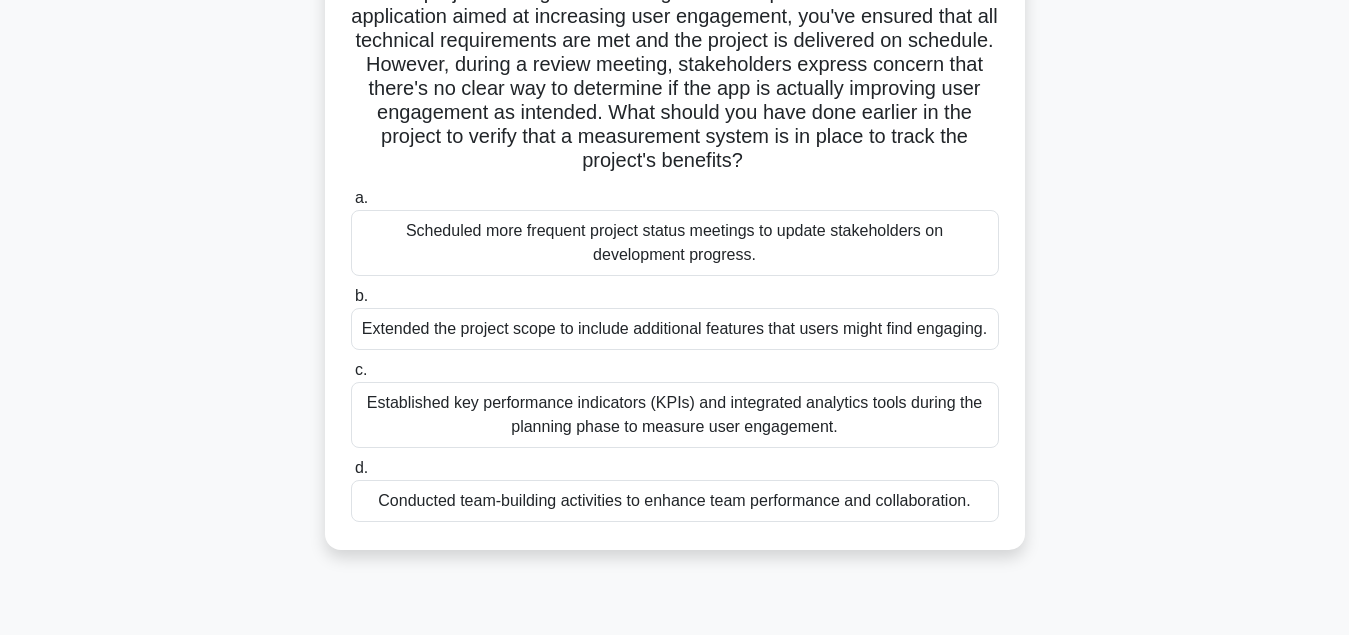 scroll, scrollTop: 204, scrollLeft: 0, axis: vertical 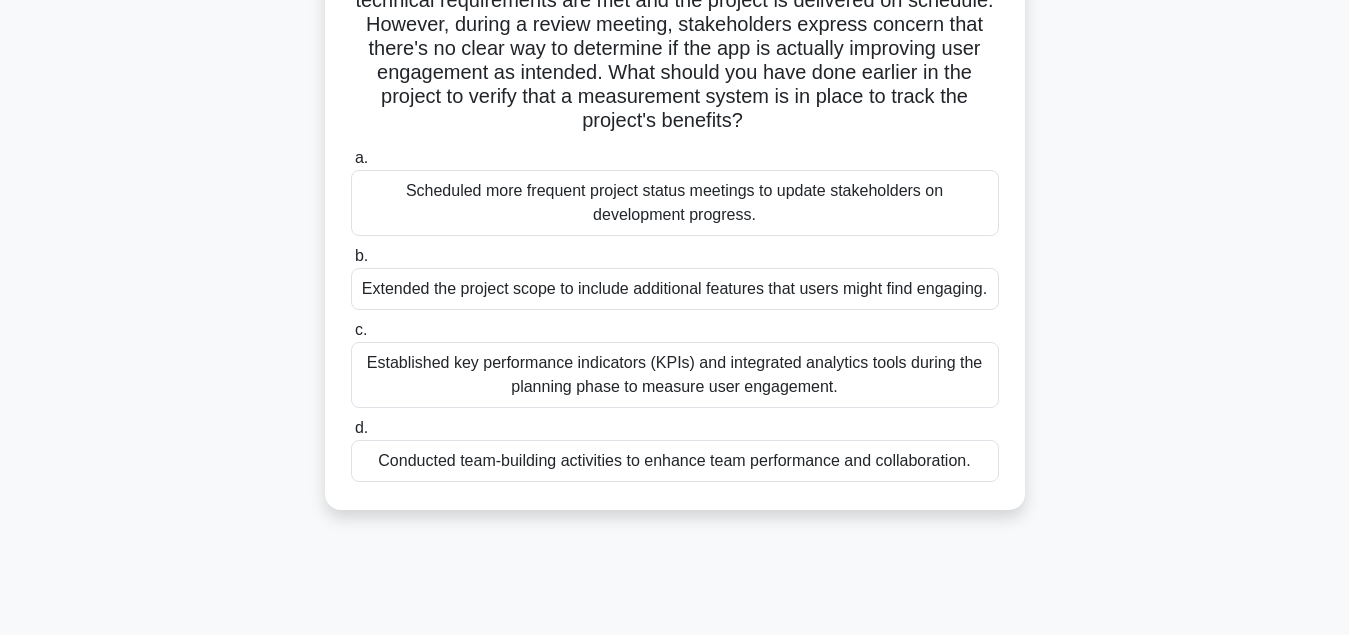 click on "Established key performance indicators (KPIs) and integrated analytics tools during the planning phase to measure user engagement." at bounding box center (675, 375) 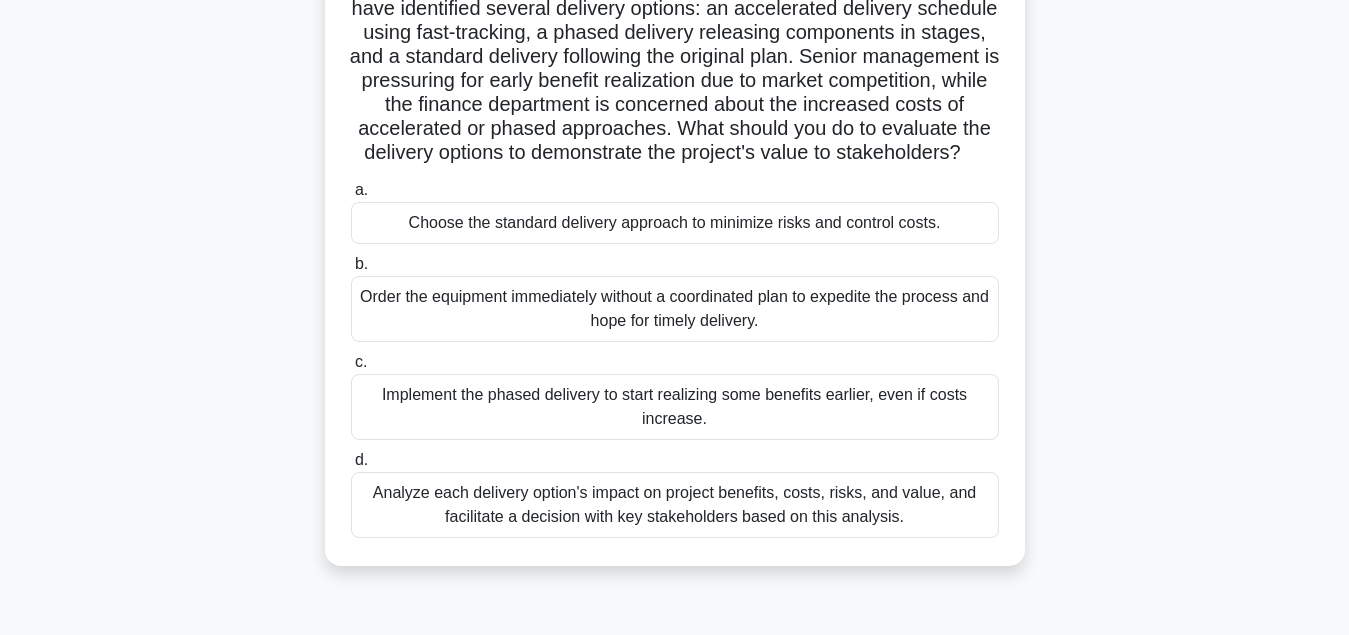 scroll, scrollTop: 204, scrollLeft: 0, axis: vertical 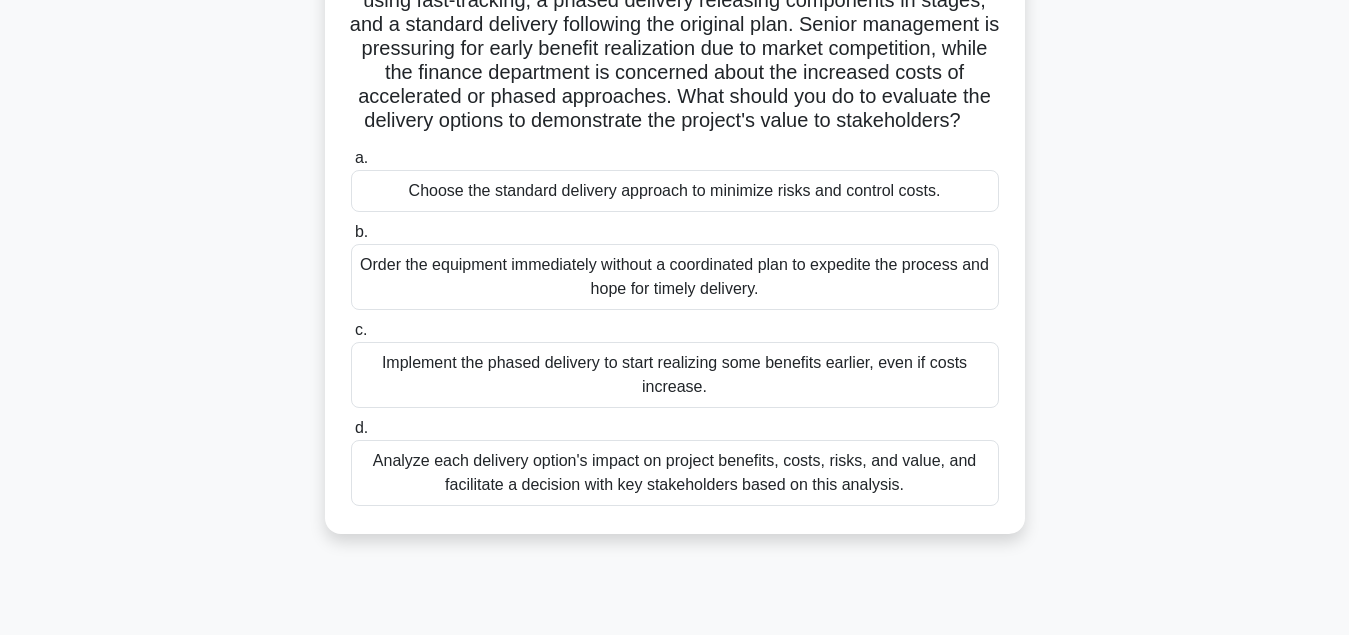 click on "Analyze each delivery option's impact on project benefits, costs, risks, and value, and facilitate a decision with key stakeholders based on this analysis." at bounding box center [675, 473] 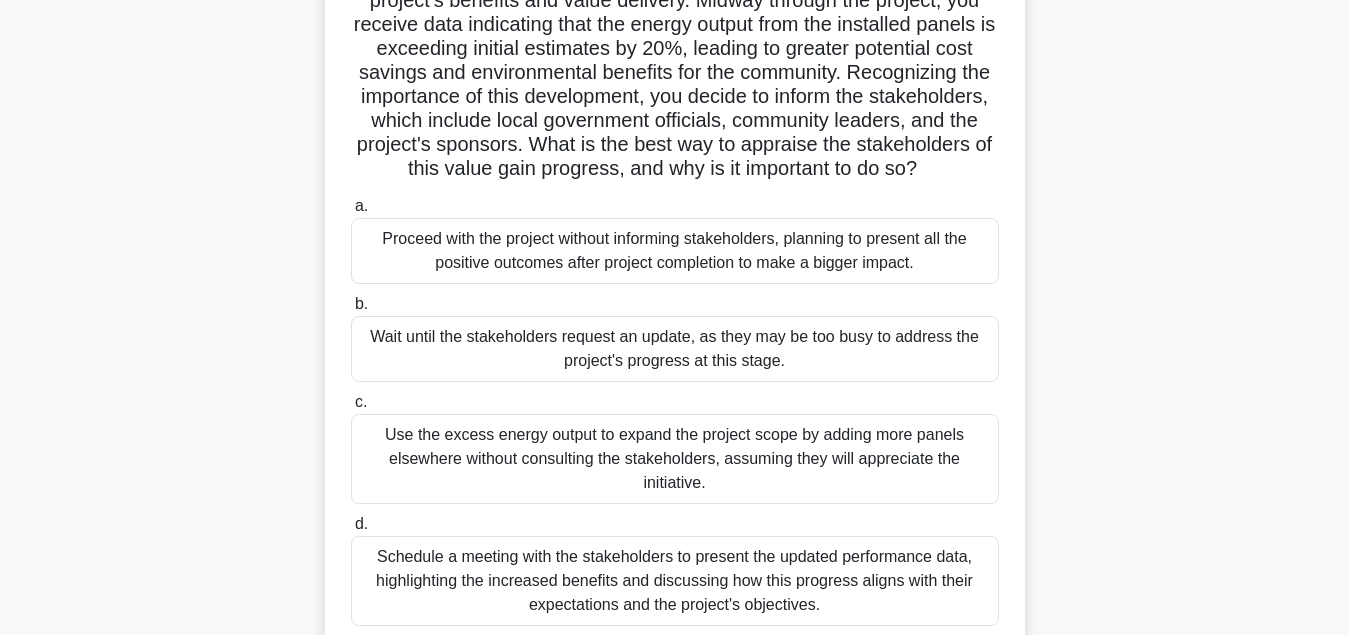 scroll, scrollTop: 306, scrollLeft: 0, axis: vertical 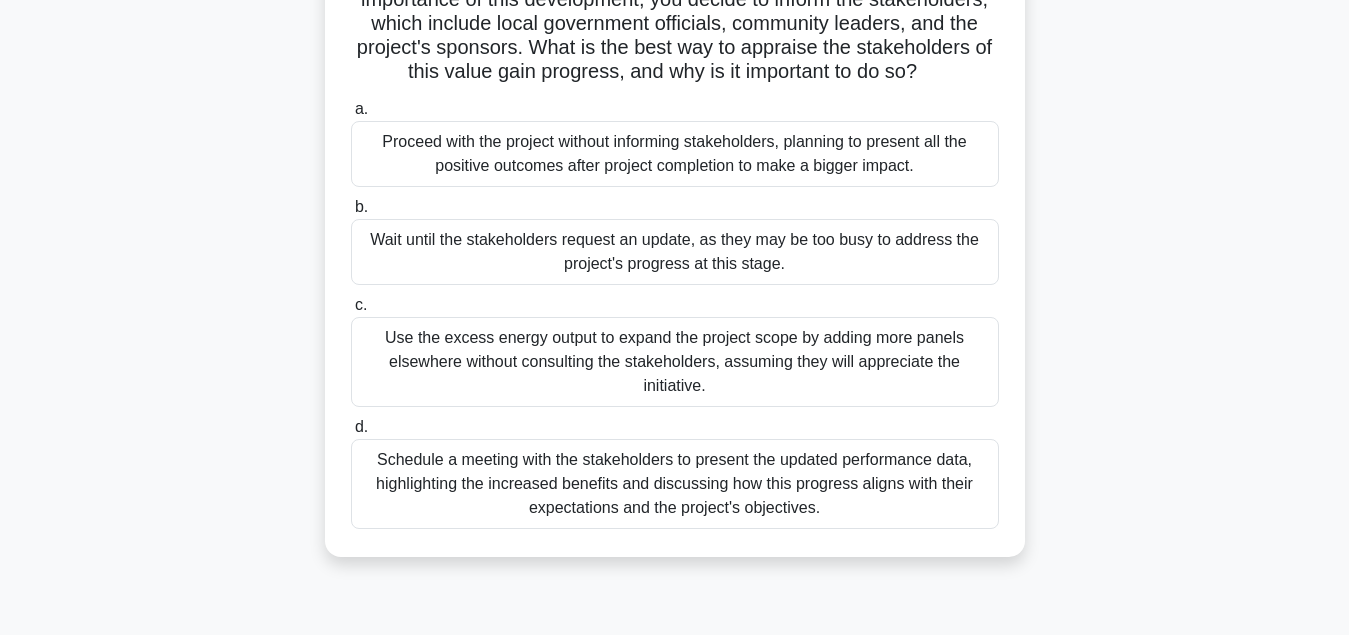 click on "Schedule a meeting with the stakeholders to present the updated performance data, highlighting the increased benefits and discussing how this progress aligns with their expectations and the project's objectives." at bounding box center (675, 484) 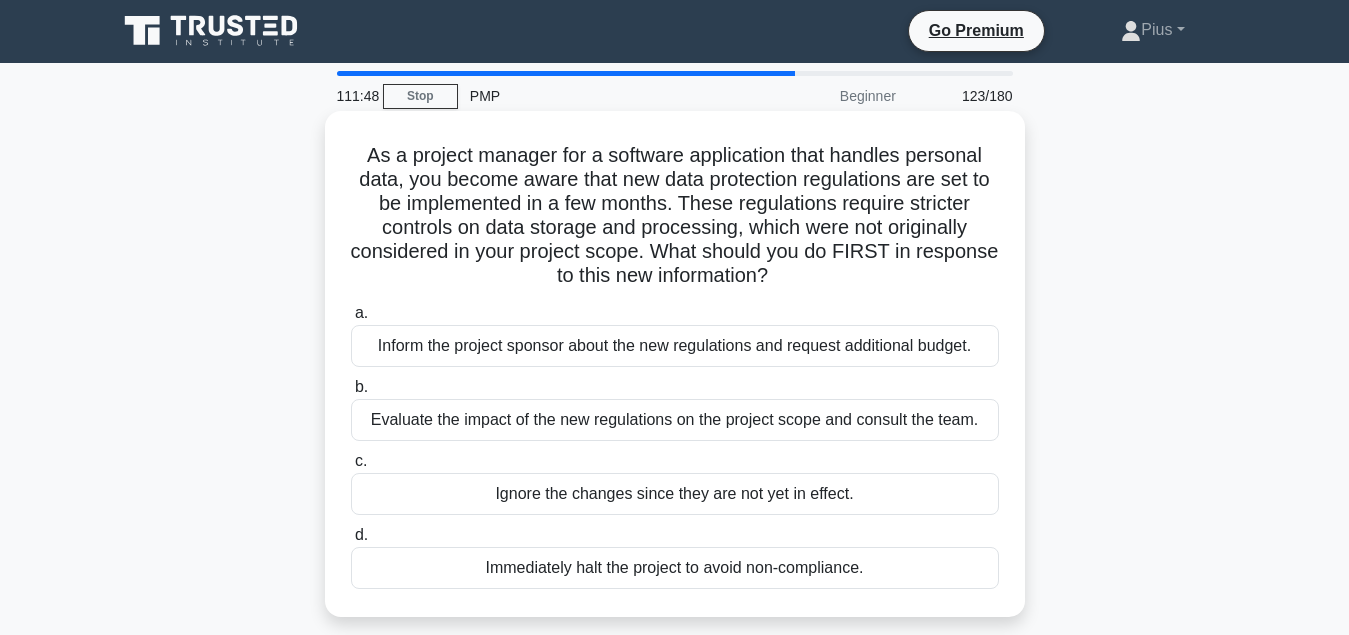 scroll, scrollTop: 0, scrollLeft: 0, axis: both 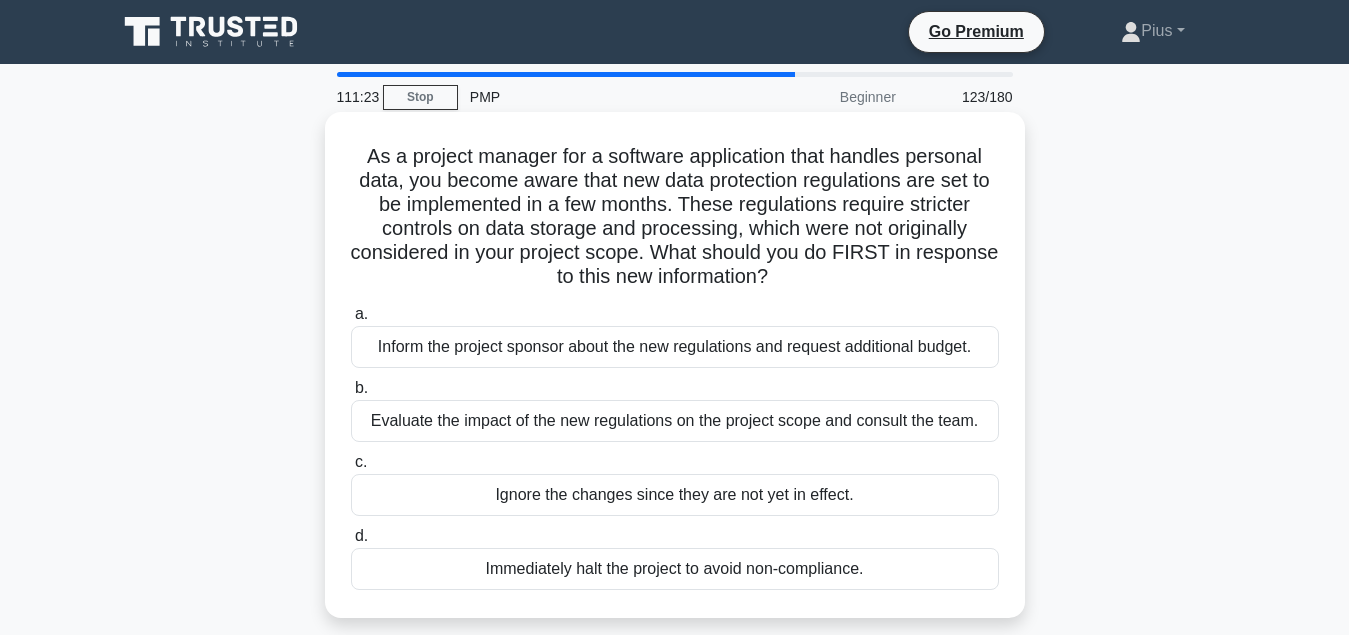 click on "Evaluate the impact of the new regulations on the project scope and consult the team." at bounding box center [675, 421] 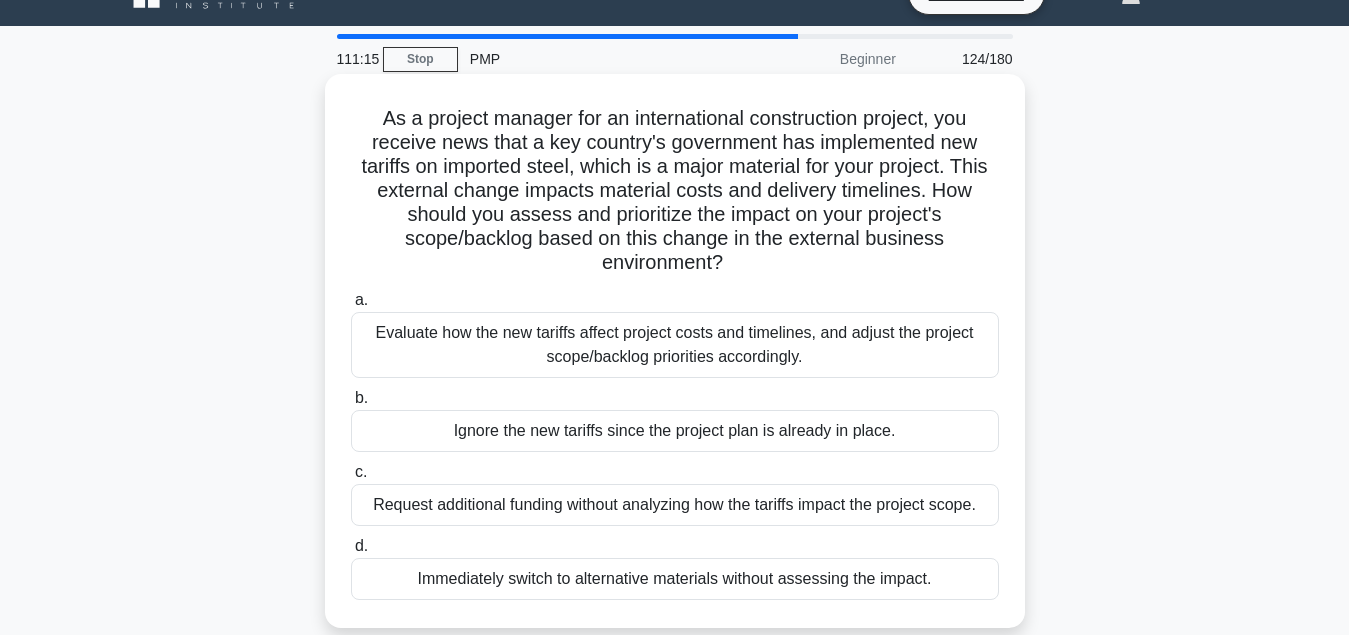 scroll, scrollTop: 0, scrollLeft: 0, axis: both 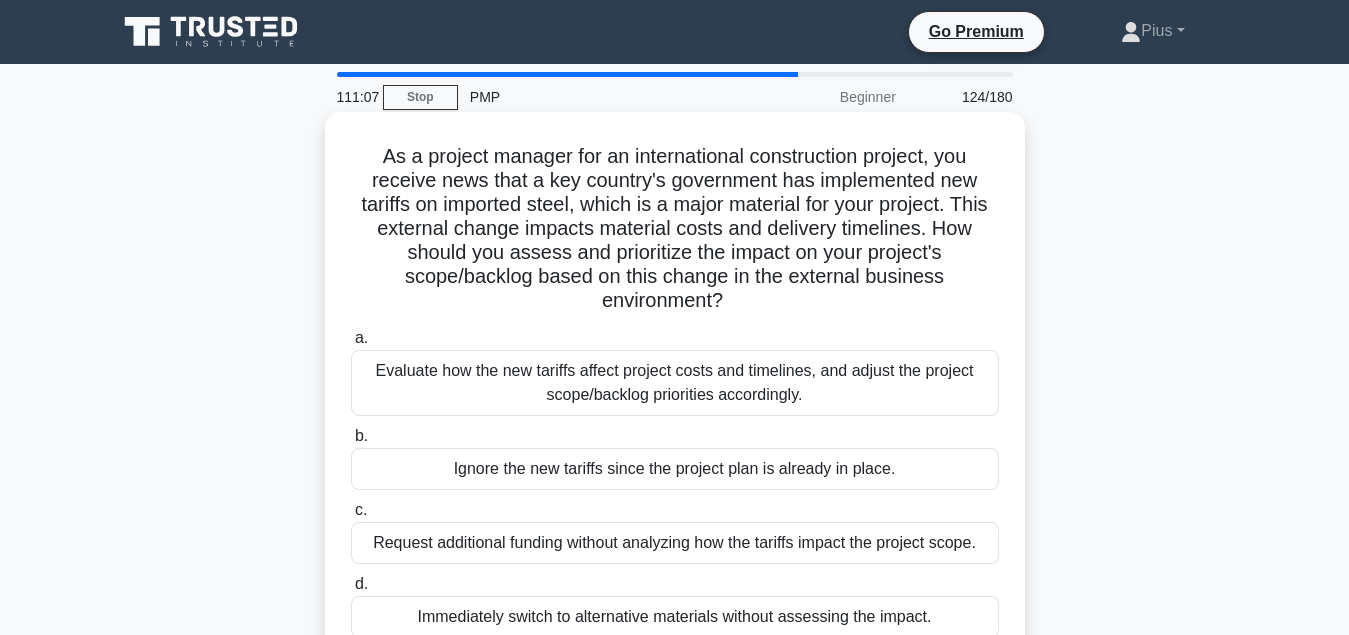click on "Evaluate how the new tariffs affect project costs and timelines, and adjust the project scope/backlog priorities accordingly." at bounding box center [675, 383] 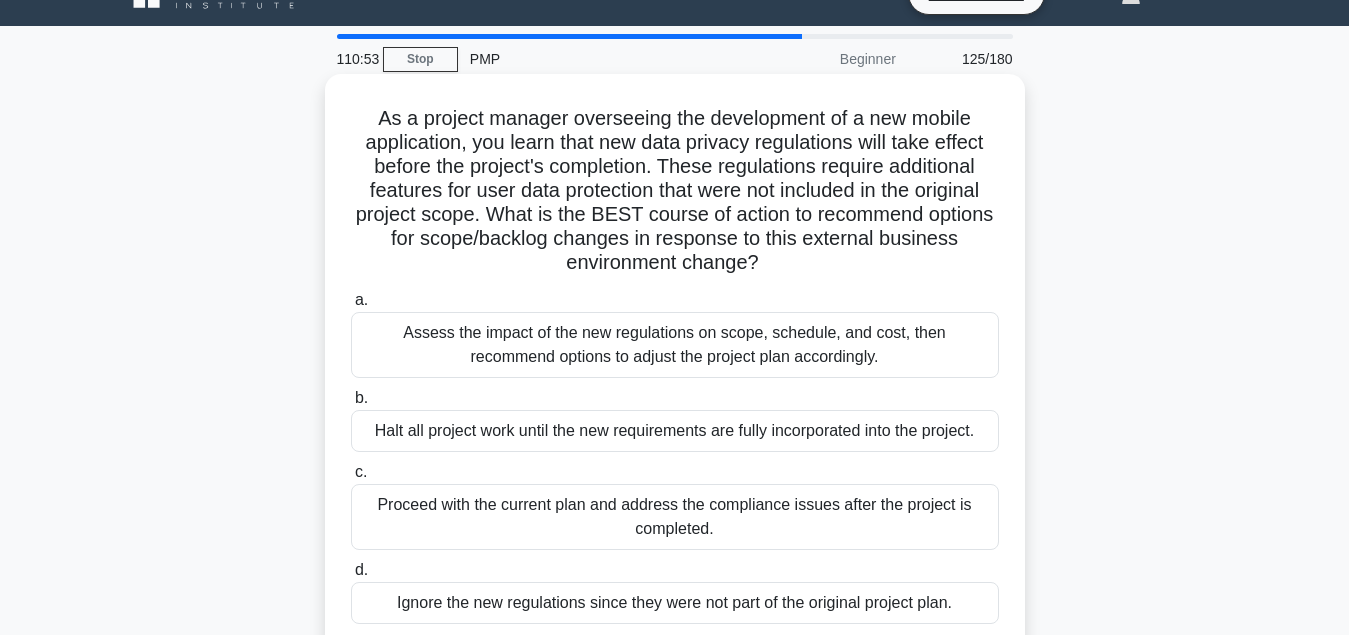 scroll, scrollTop: 0, scrollLeft: 0, axis: both 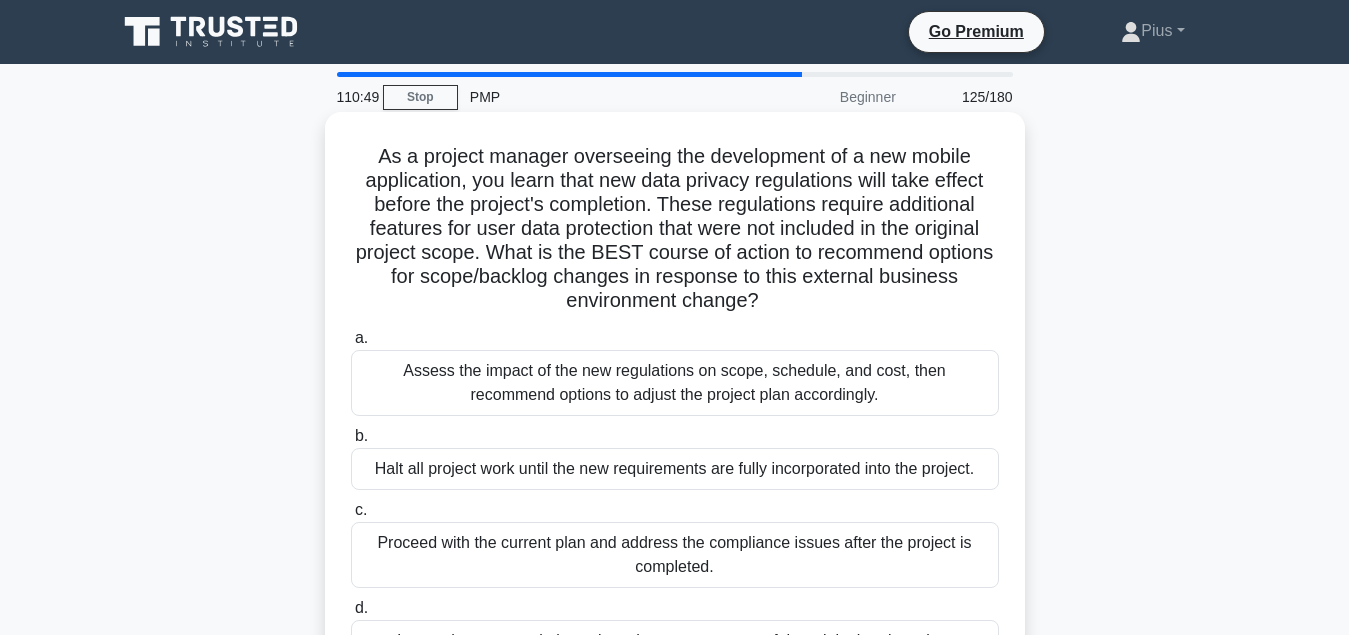 click on "Assess the impact of the new regulations on scope, schedule, and cost, then recommend options to adjust the project plan accordingly." at bounding box center [675, 383] 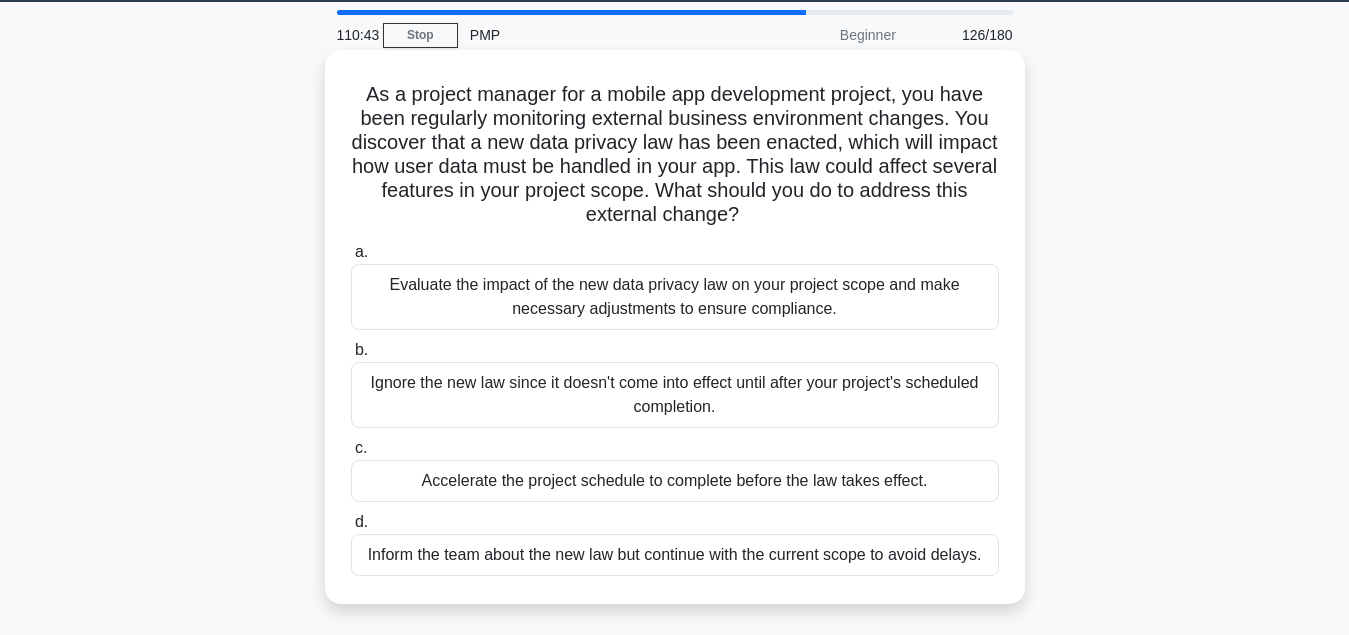 scroll, scrollTop: 102, scrollLeft: 0, axis: vertical 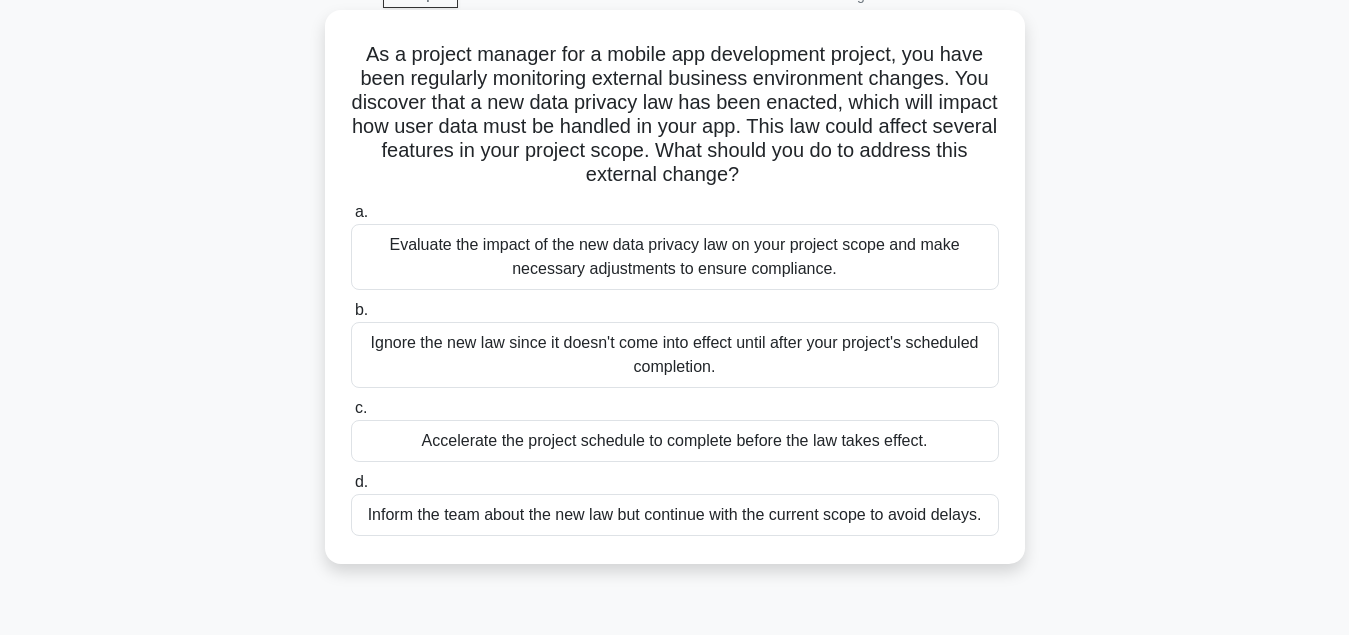 click on "Evaluate the impact of the new data privacy law on your project scope and make necessary adjustments to ensure compliance." at bounding box center [675, 257] 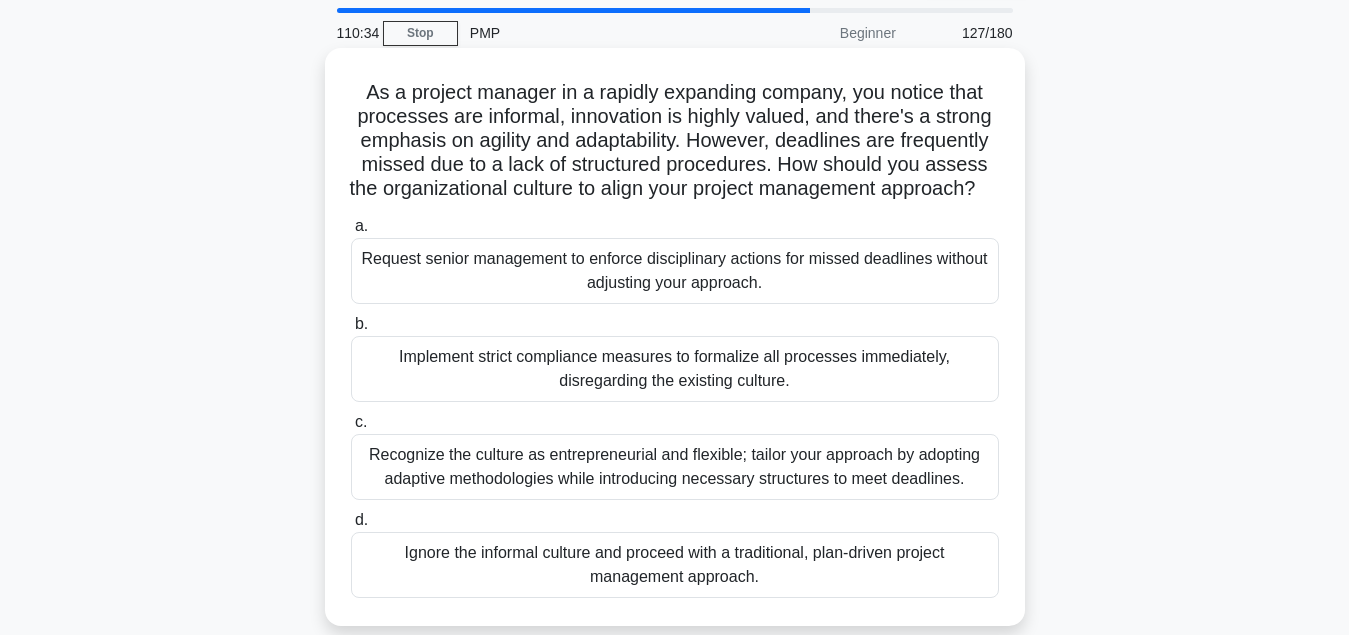 scroll, scrollTop: 102, scrollLeft: 0, axis: vertical 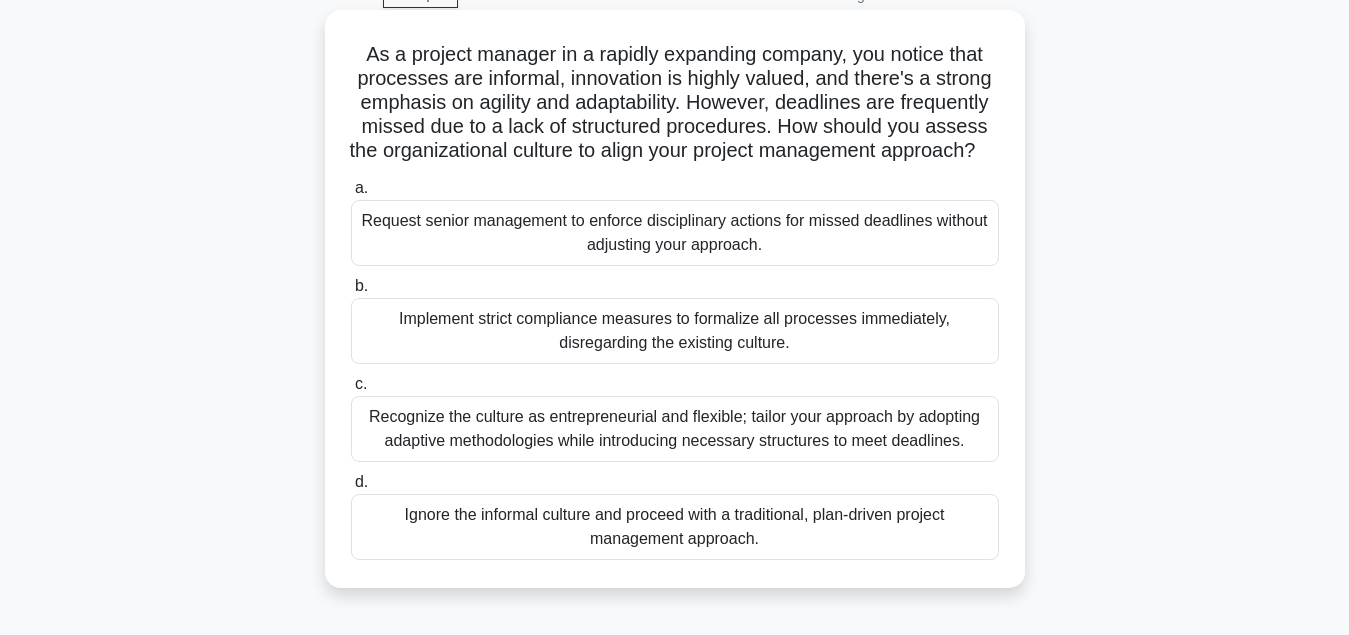 click on "Recognize the culture as entrepreneurial and flexible; tailor your approach by adopting adaptive methodologies while introducing necessary structures to meet deadlines." at bounding box center [675, 429] 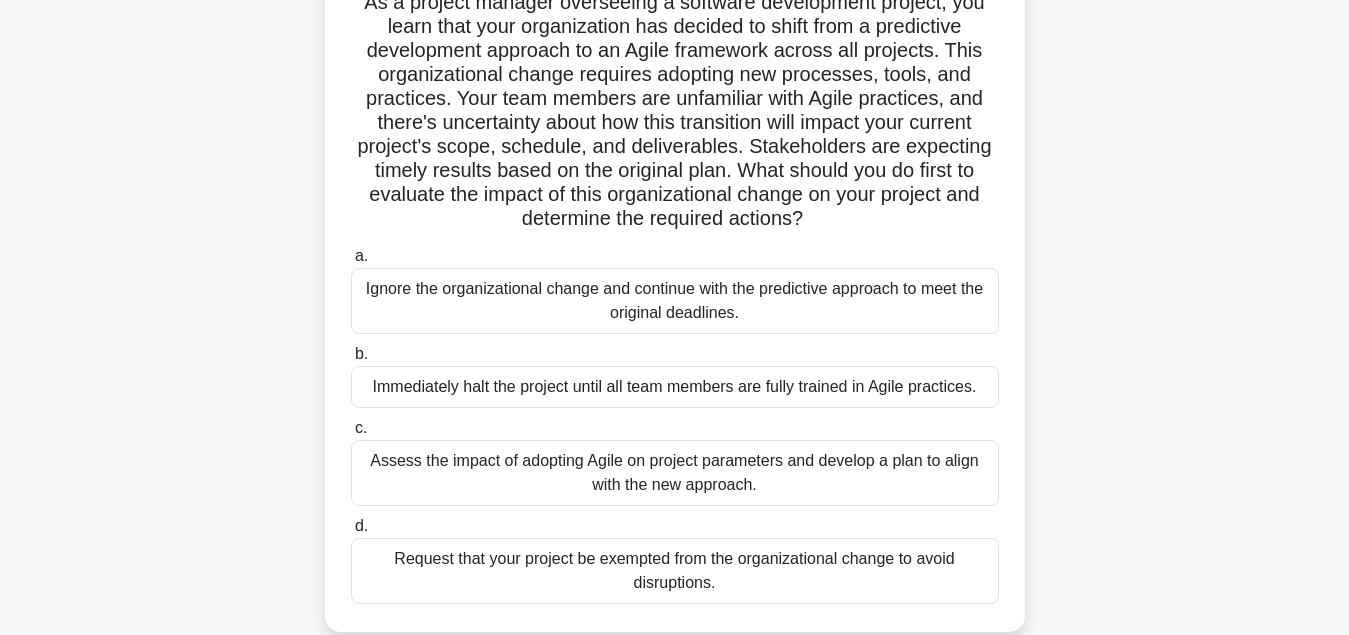 scroll, scrollTop: 204, scrollLeft: 0, axis: vertical 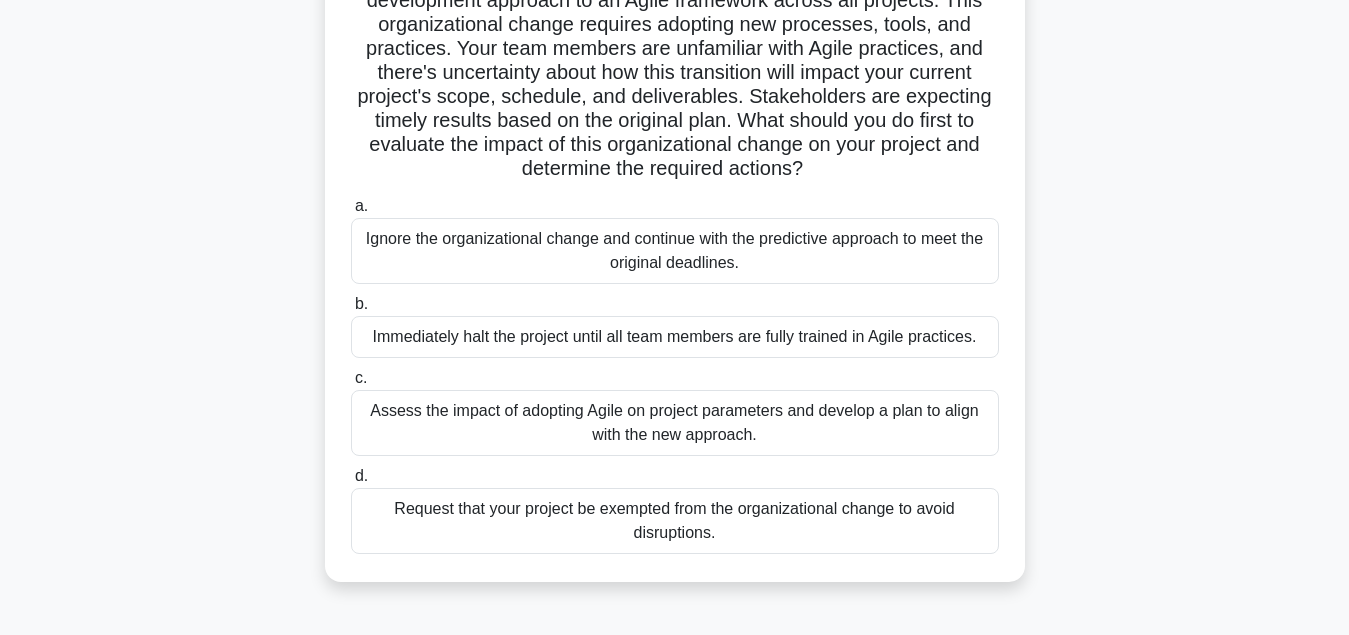 click on "Assess the impact of adopting Agile on project parameters and develop a plan to align with the new approach." at bounding box center (675, 423) 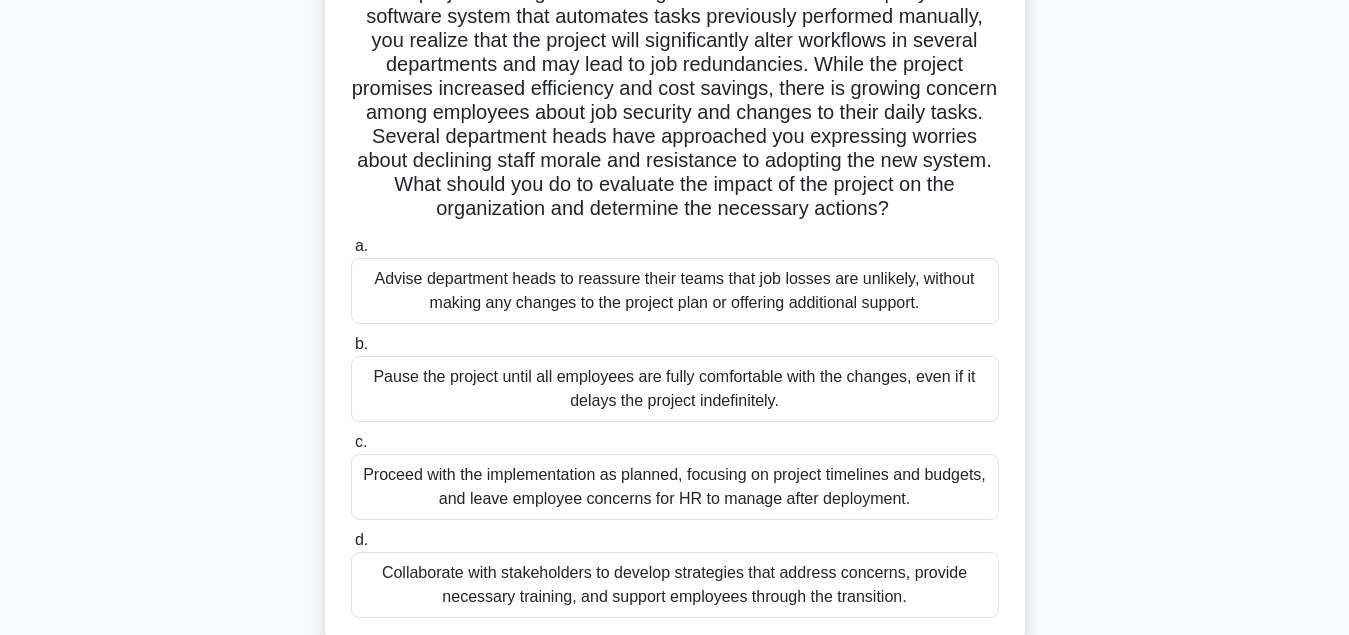 scroll, scrollTop: 204, scrollLeft: 0, axis: vertical 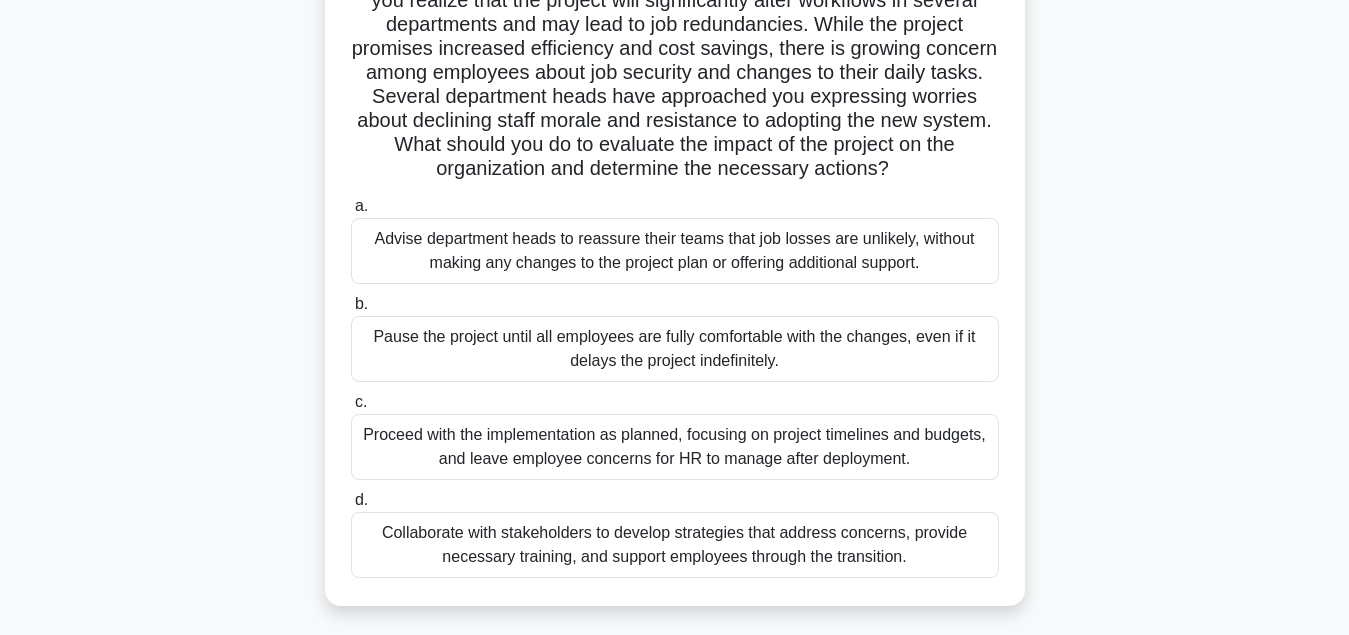 click on "Collaborate with stakeholders to develop strategies that address concerns, provide necessary training, and support employees through the transition." at bounding box center [675, 545] 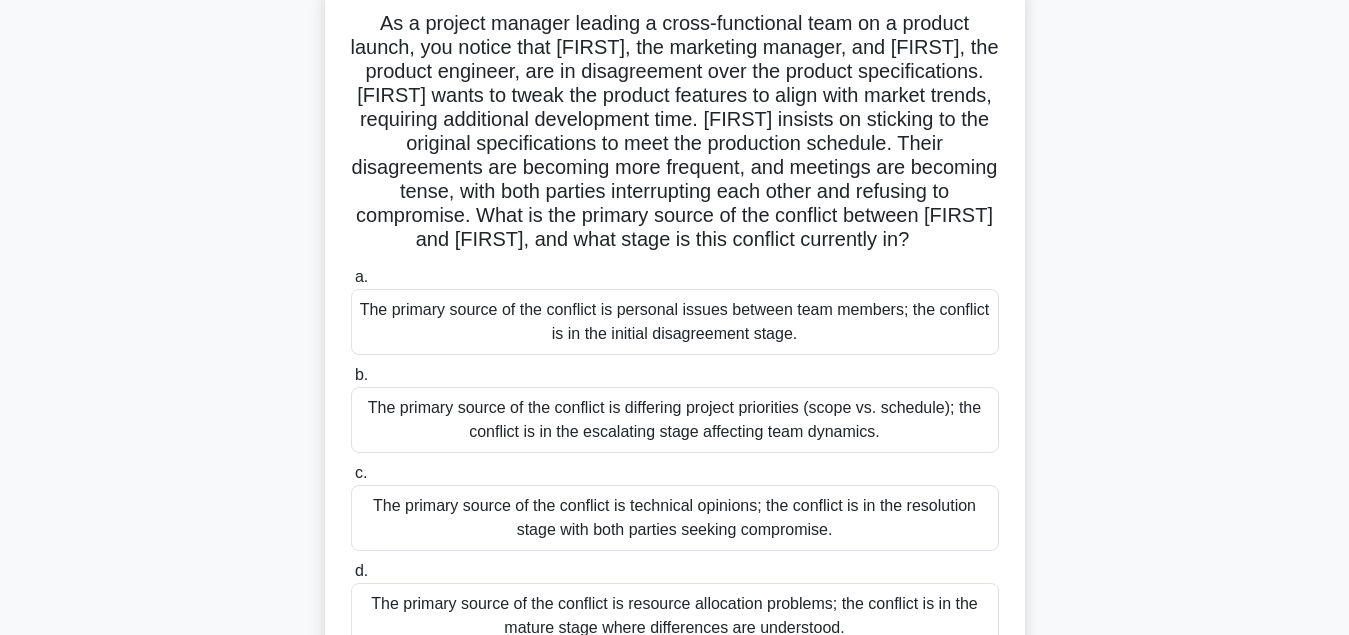 scroll, scrollTop: 102, scrollLeft: 0, axis: vertical 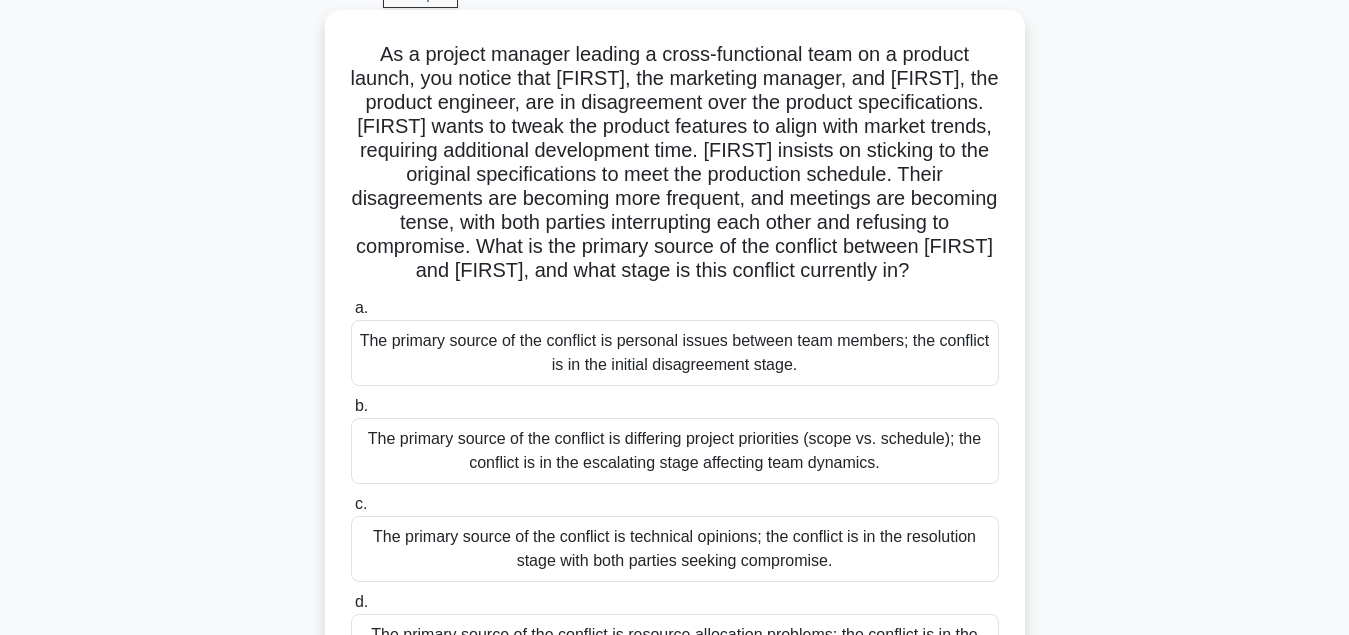 click on "The primary source of the conflict is differing project priorities (scope vs. schedule); the conflict is in the escalating stage affecting team dynamics." at bounding box center (675, 451) 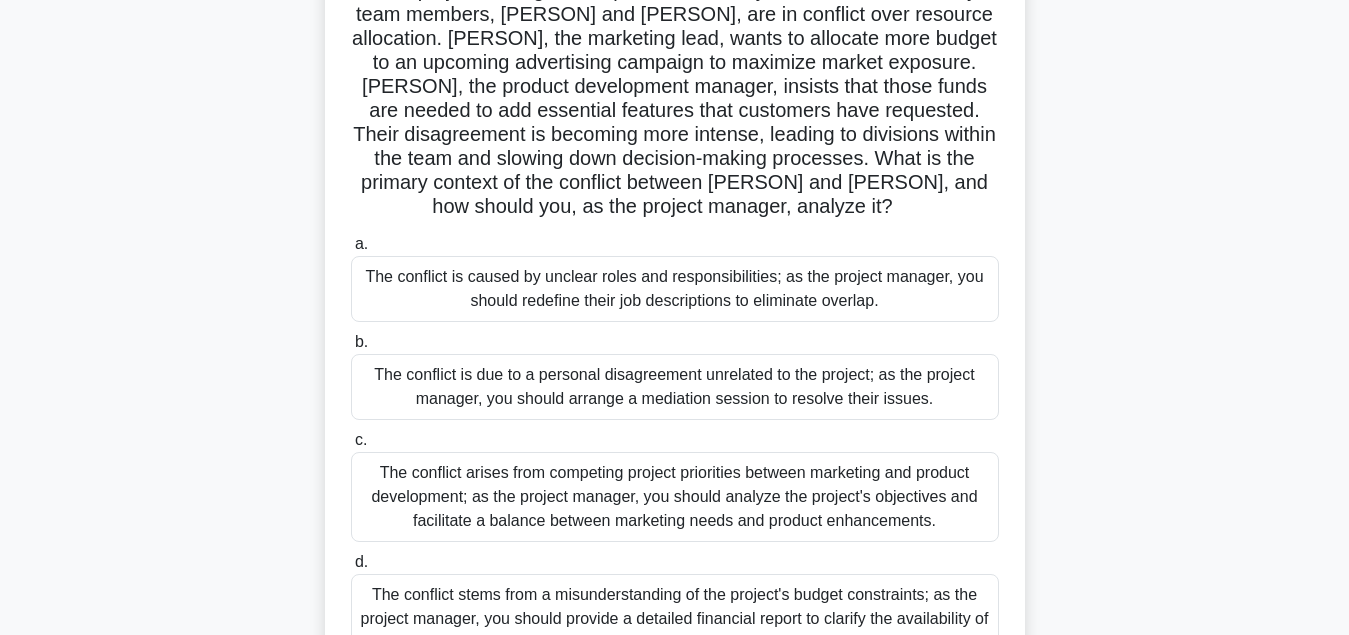 scroll, scrollTop: 204, scrollLeft: 0, axis: vertical 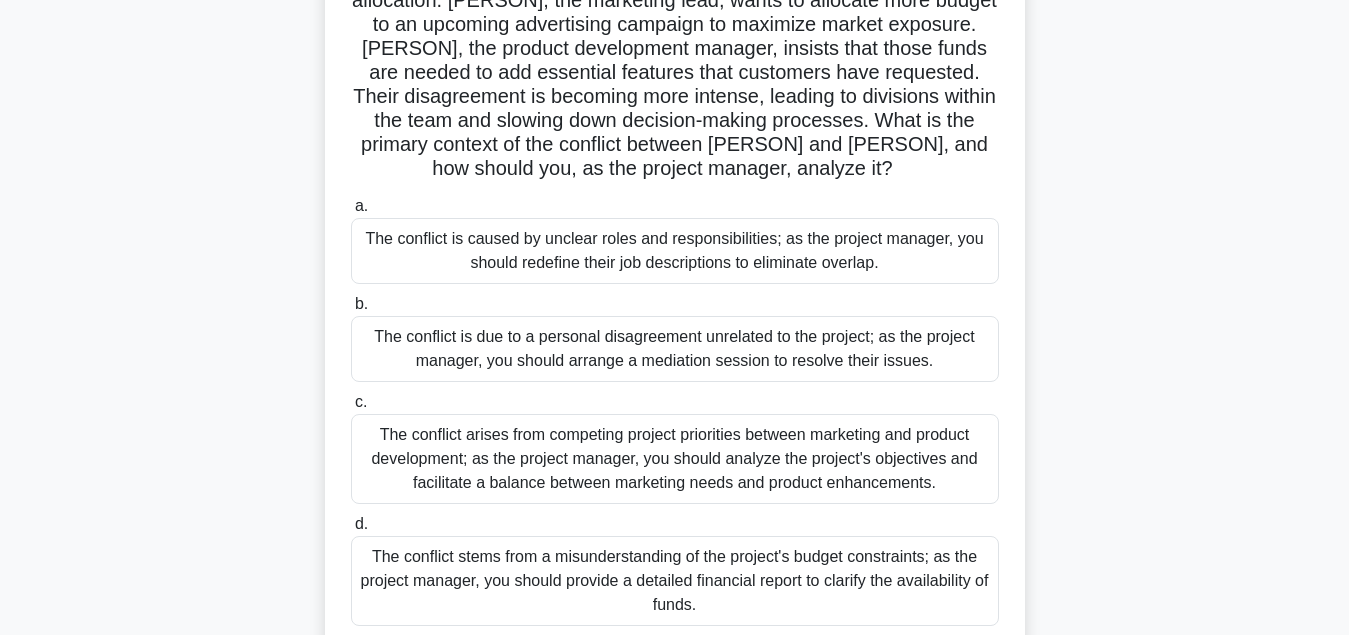 click on "The conflict arises from competing project priorities between marketing and product development; as the project manager, you should analyze the project's objectives and facilitate a balance between marketing needs and product enhancements." at bounding box center [675, 459] 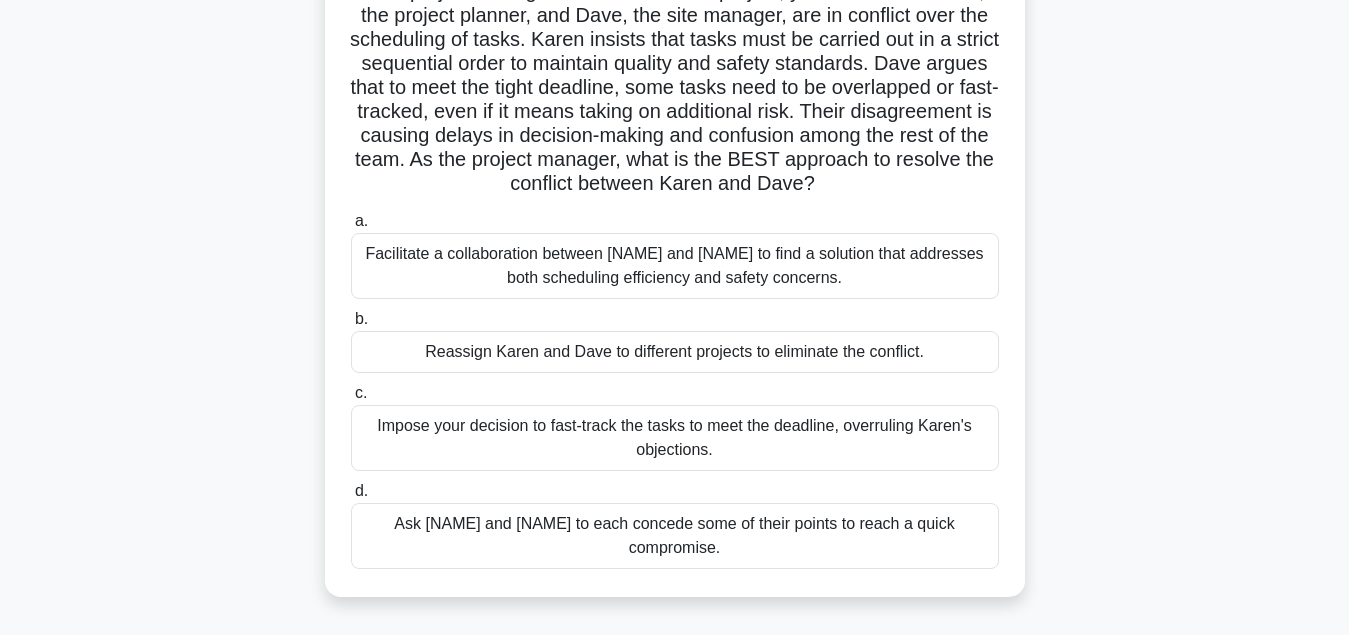 scroll, scrollTop: 204, scrollLeft: 0, axis: vertical 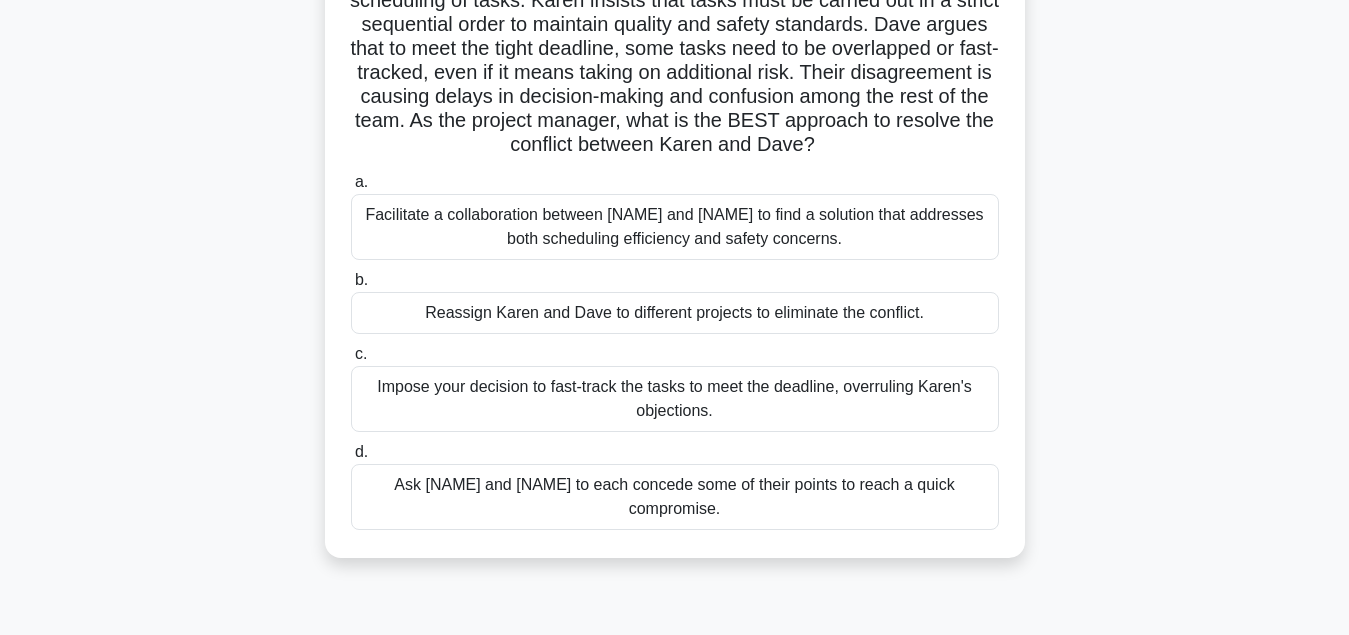 click on "Facilitate a collaboration between Karen and Dave to find a solution that addresses both scheduling efficiency and safety concerns." at bounding box center [675, 227] 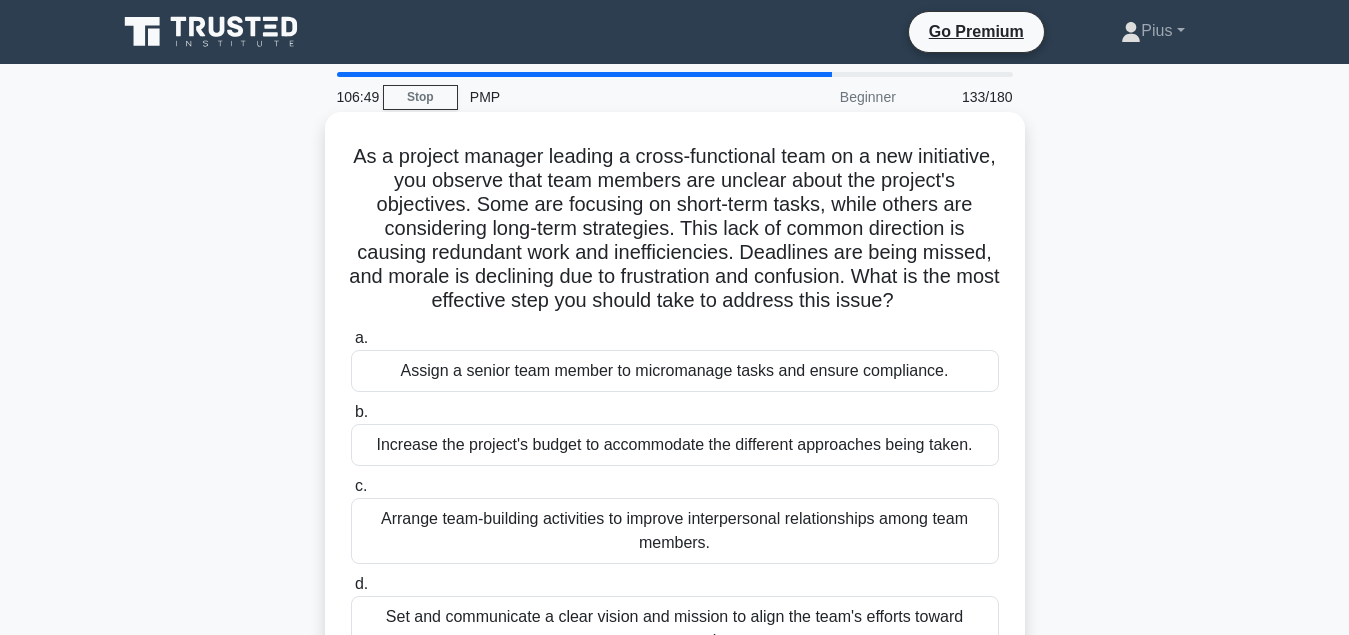 scroll, scrollTop: 102, scrollLeft: 0, axis: vertical 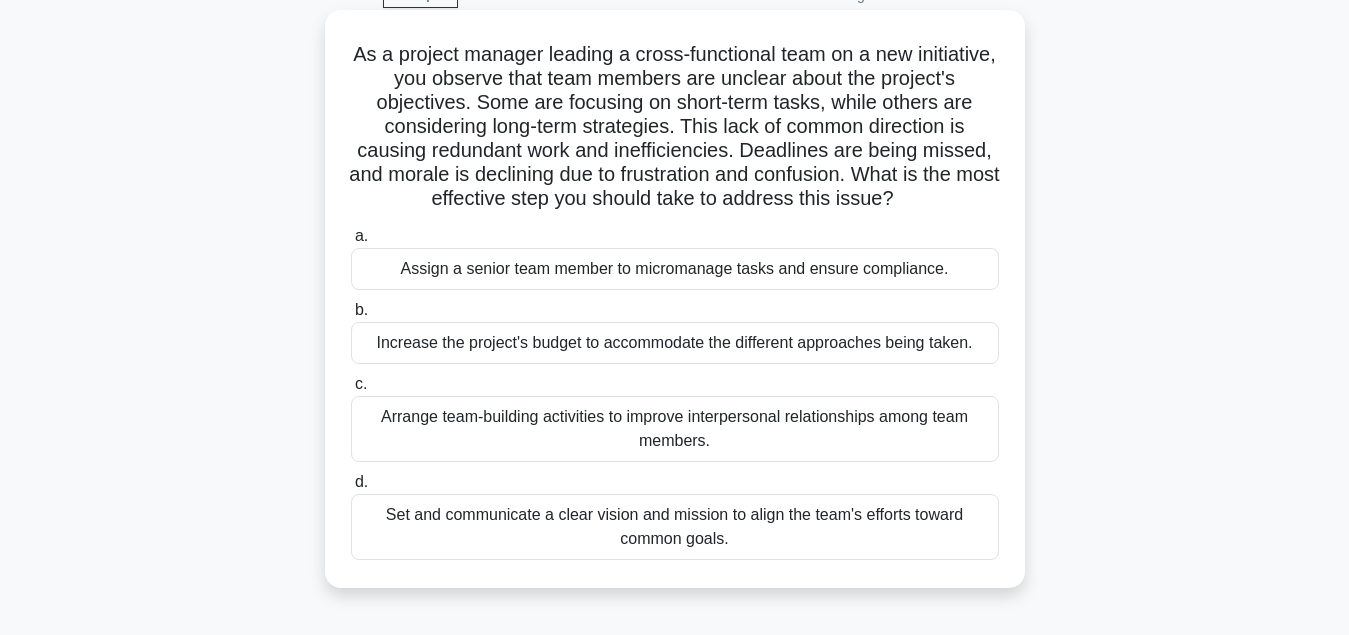 click on "Set and communicate a clear vision and mission to align the team's efforts toward common goals." at bounding box center (675, 527) 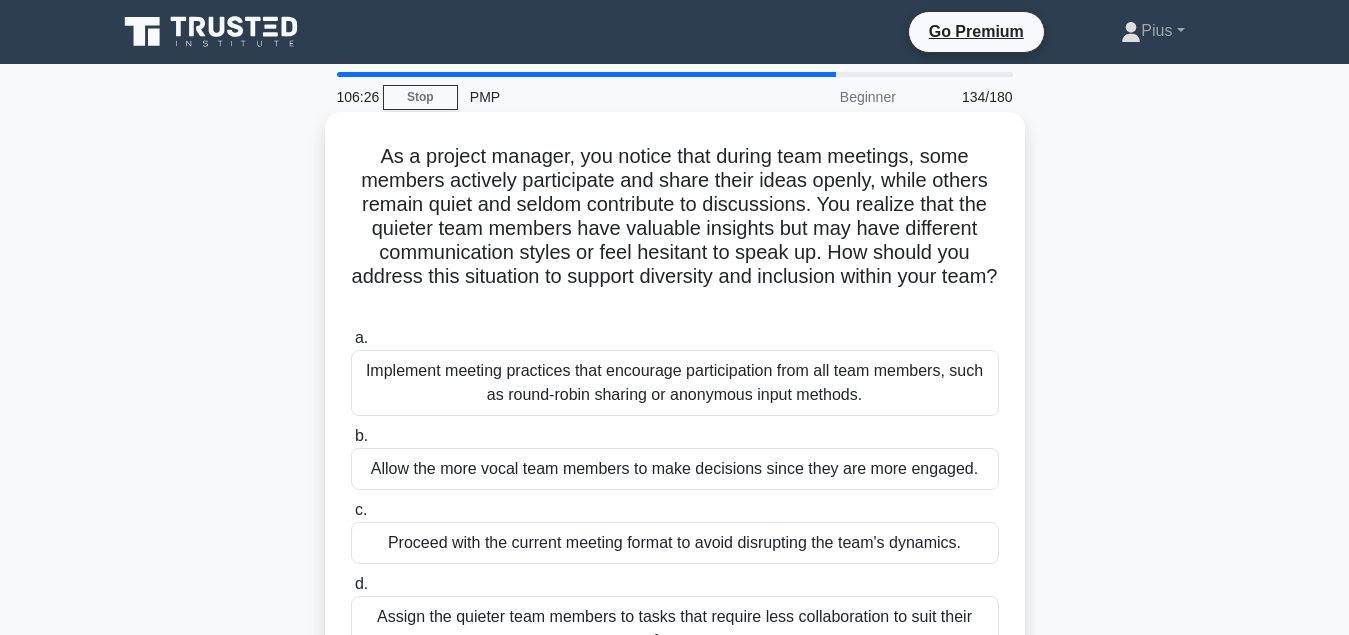 scroll, scrollTop: 102, scrollLeft: 0, axis: vertical 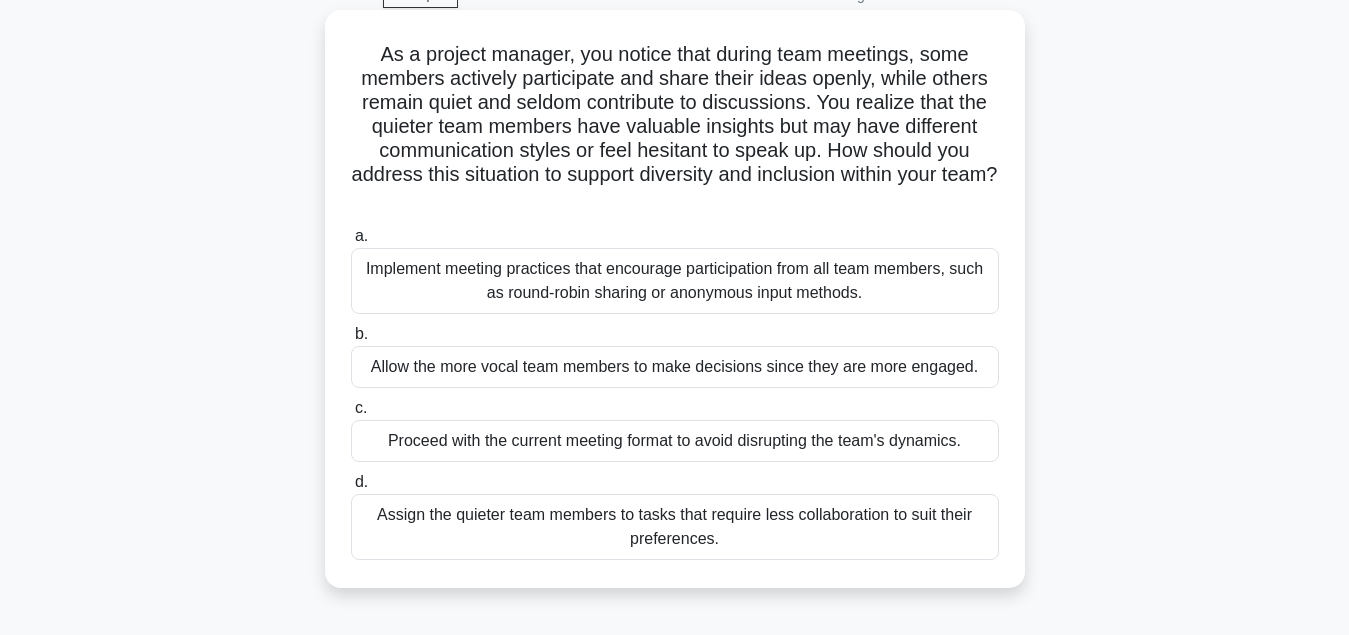 click on "Implement meeting practices that encourage participation from all team members, such as round-robin sharing or anonymous input methods." at bounding box center [675, 281] 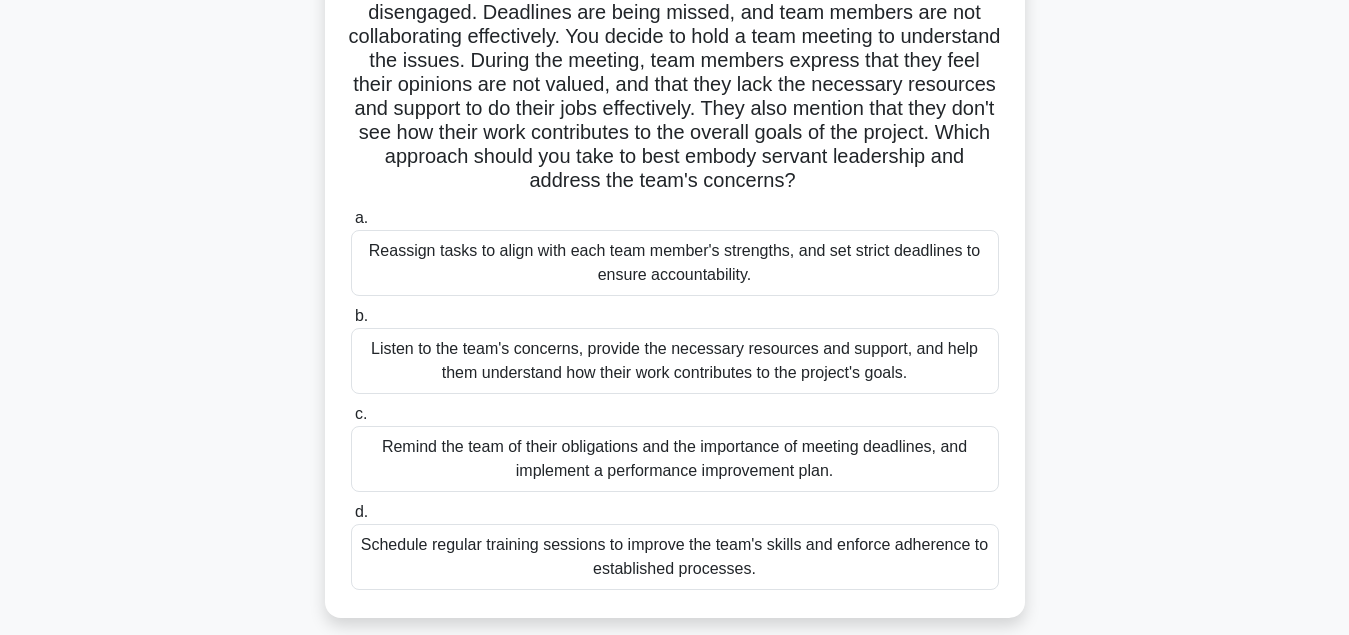scroll, scrollTop: 204, scrollLeft: 0, axis: vertical 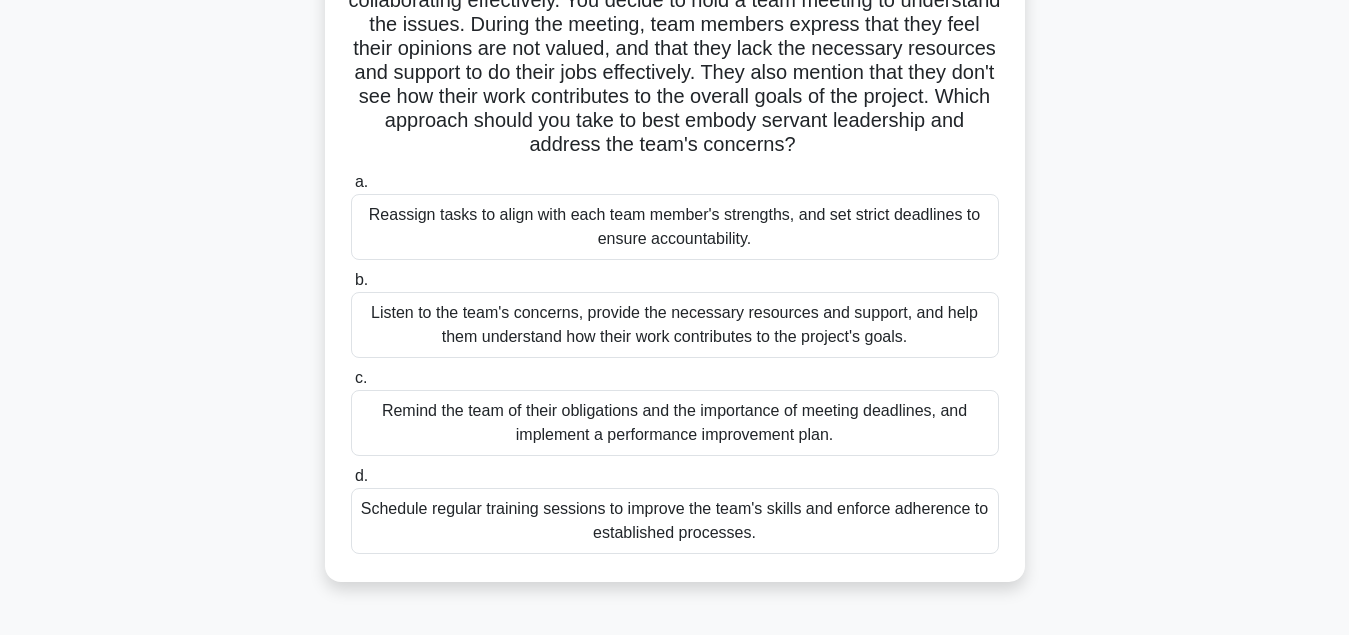click on "Listen to the team's concerns, provide the necessary resources and support, and help them understand how their work contributes to the project's goals." at bounding box center (675, 325) 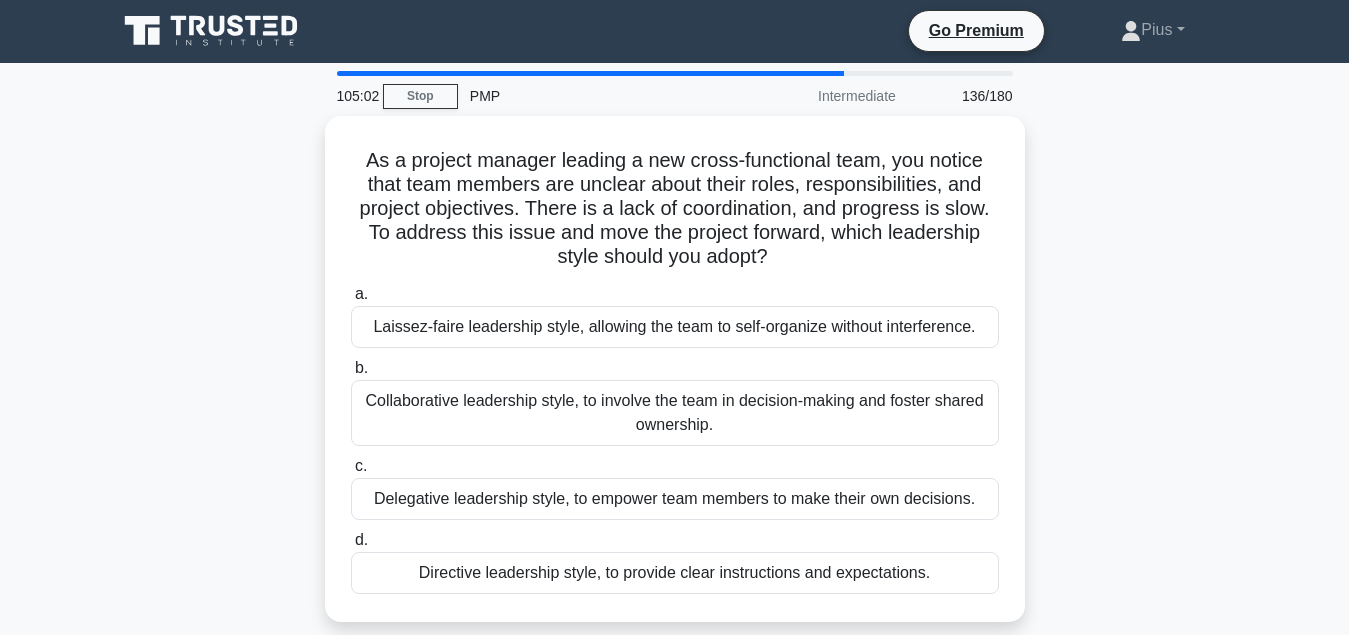 scroll, scrollTop: 0, scrollLeft: 0, axis: both 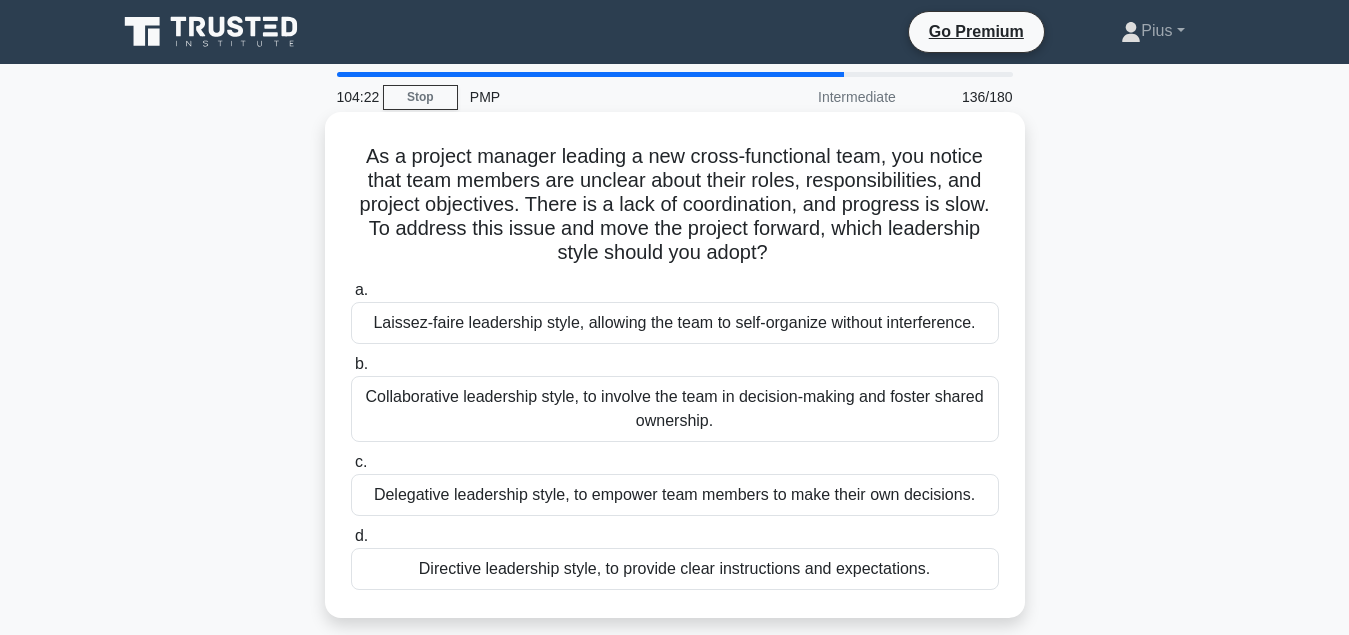 click on "Collaborative leadership style, to involve the team in decision-making and foster shared ownership." at bounding box center [675, 409] 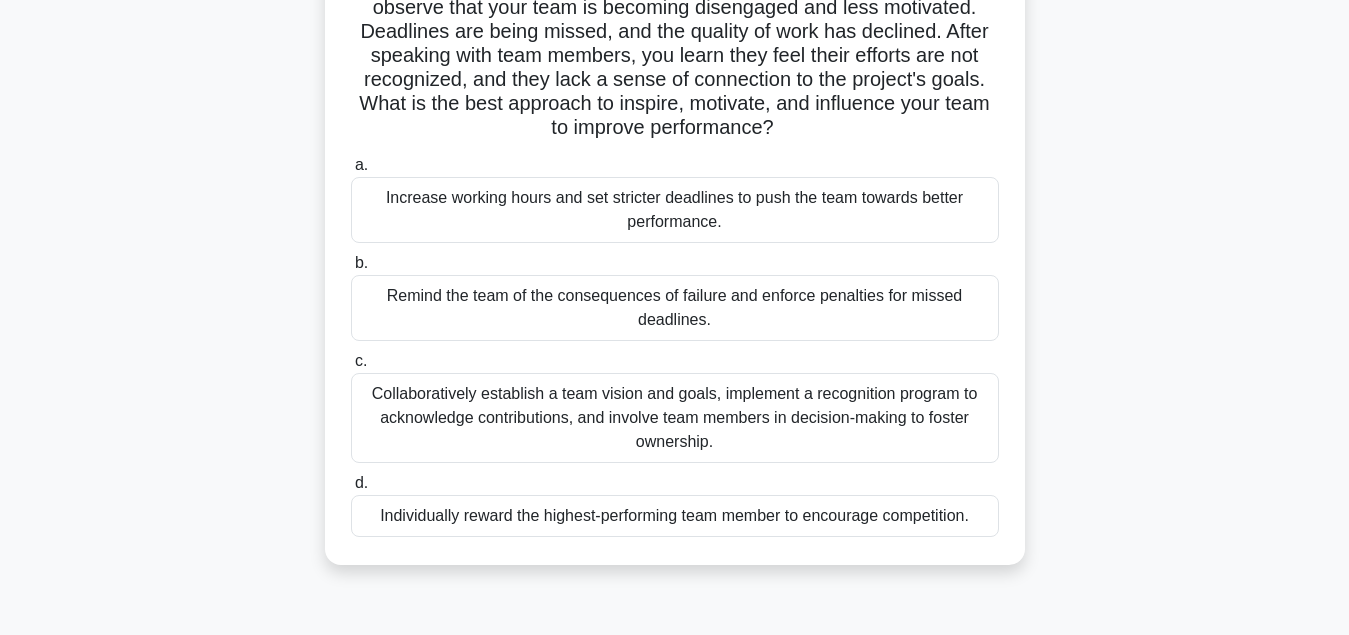 scroll, scrollTop: 204, scrollLeft: 0, axis: vertical 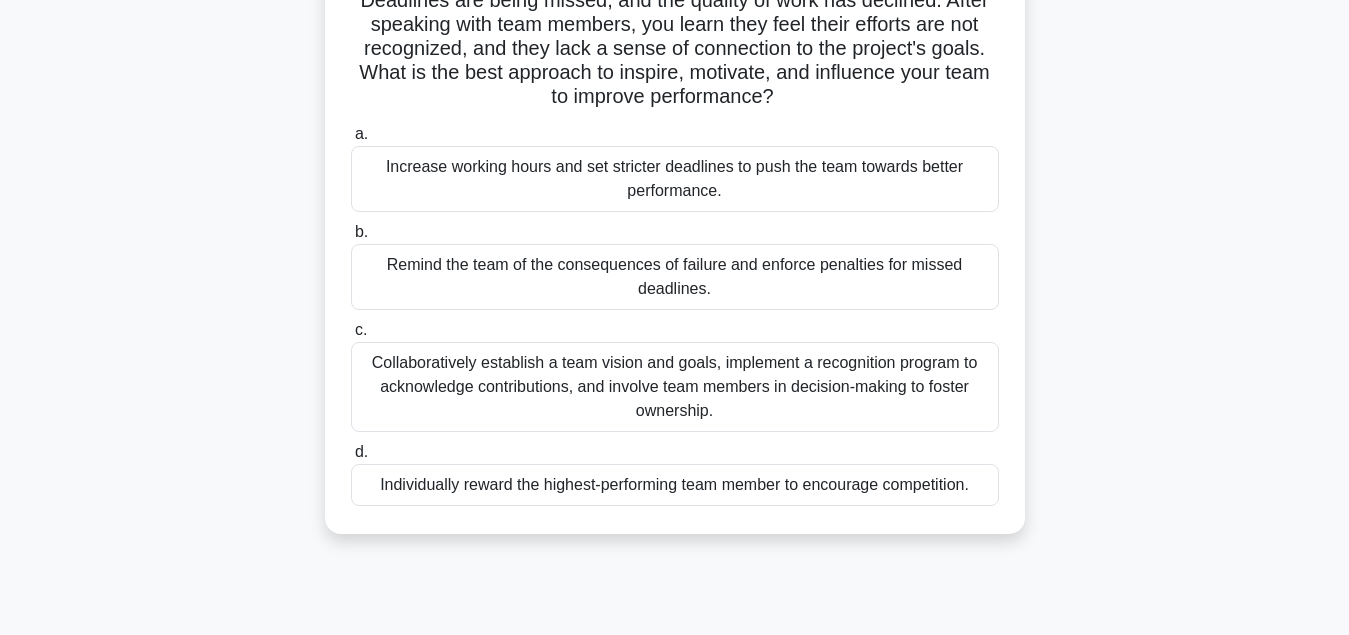 click on "Collaboratively establish a team vision and goals, implement a recognition program to acknowledge contributions, and involve team members in decision-making to foster ownership." at bounding box center [675, 387] 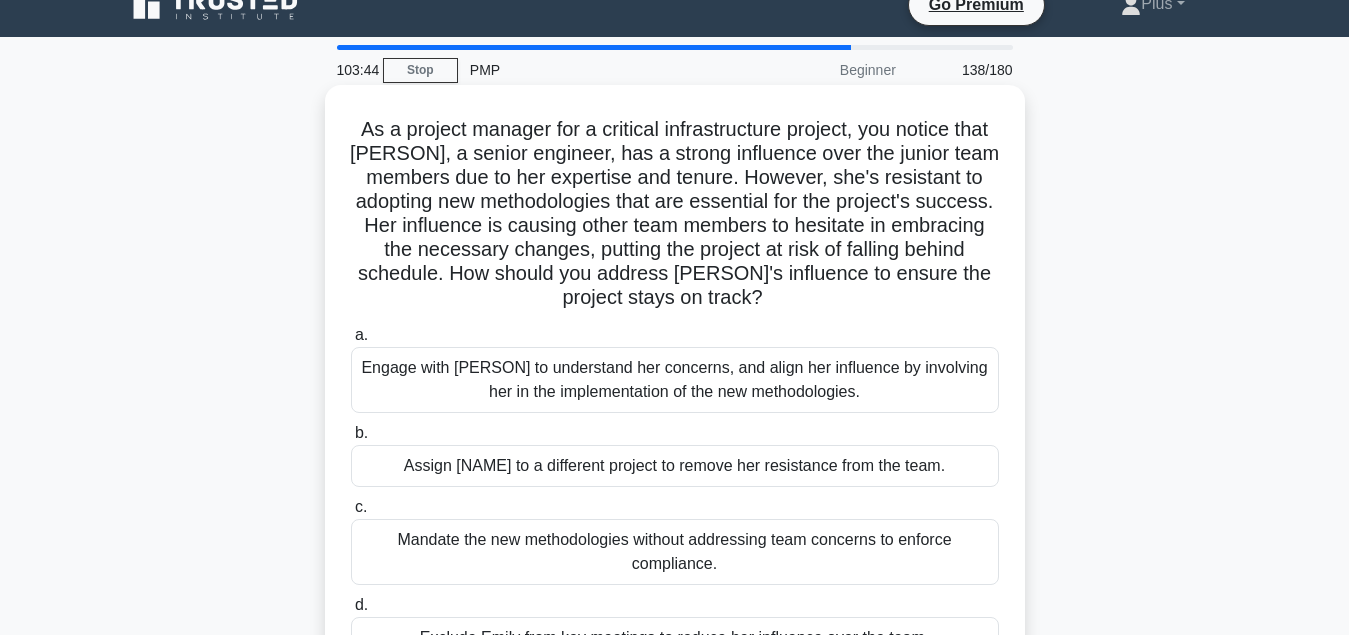 scroll, scrollTop: 0, scrollLeft: 0, axis: both 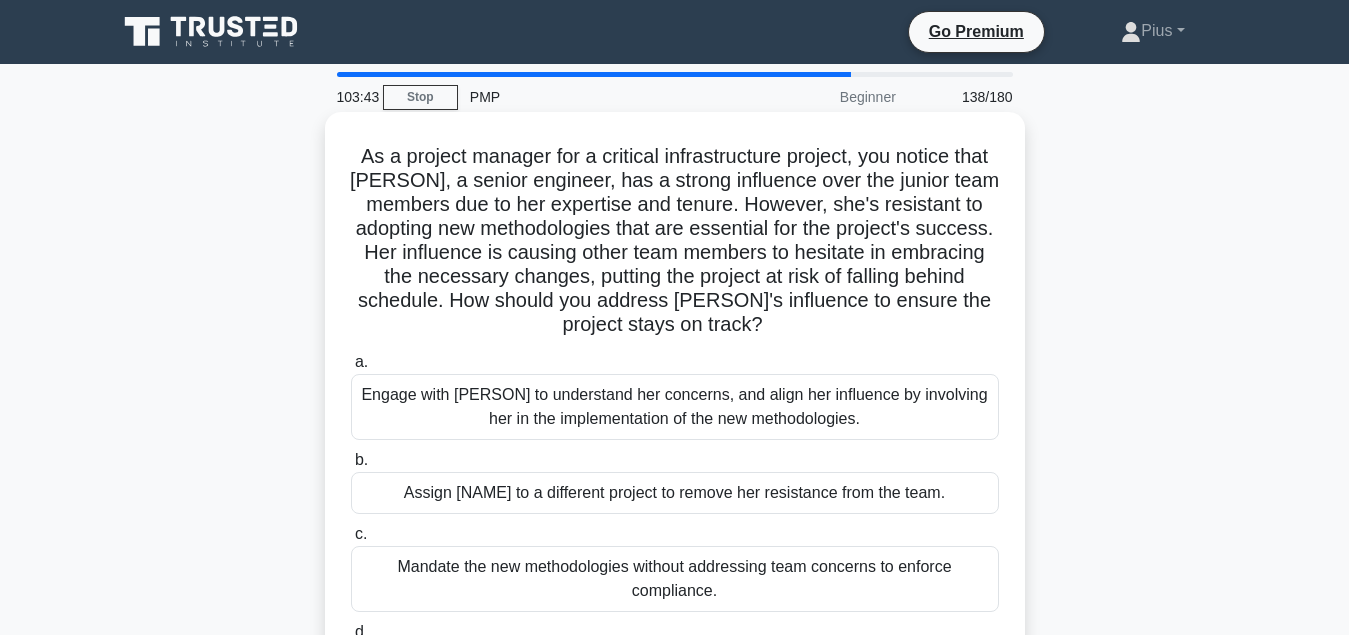 click on "Engage with Emily to understand her concerns, and align her influence by involving her in the implementation of the new methodologies." at bounding box center (675, 407) 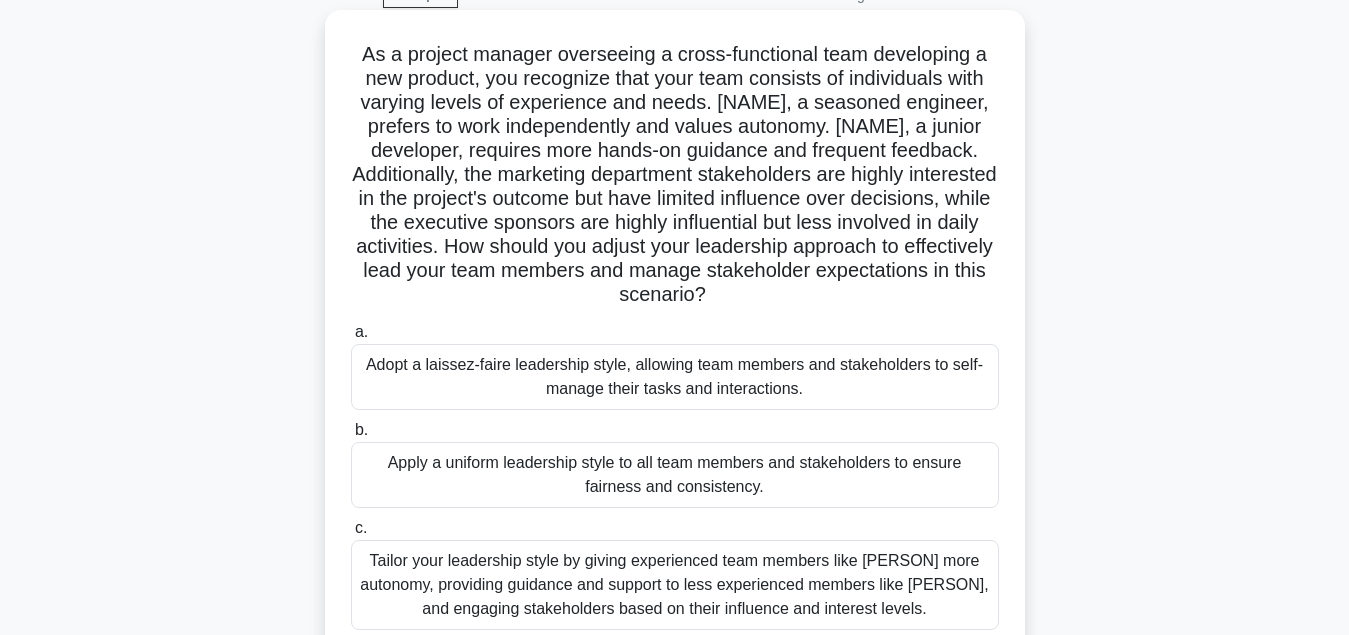 scroll, scrollTop: 204, scrollLeft: 0, axis: vertical 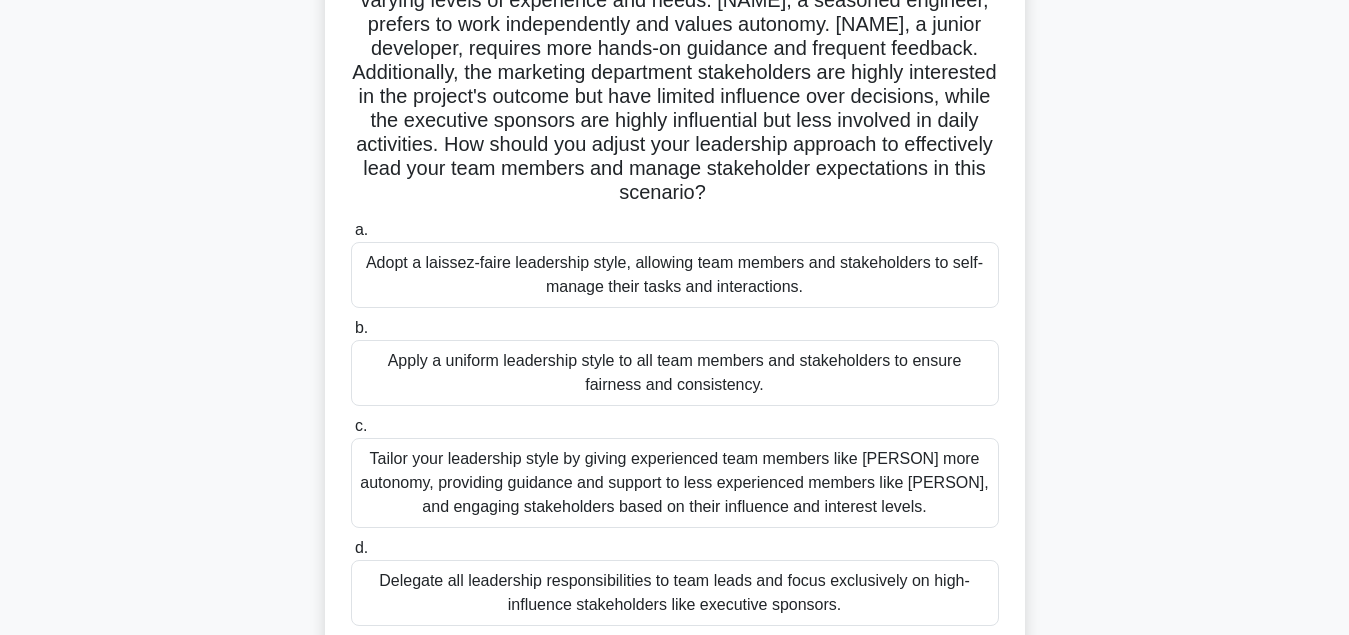 click on "Tailor your leadership style by giving experienced team members like Emma more autonomy, providing guidance and support to less experienced members like Raj, and engaging stakeholders based on their influence and interest levels." at bounding box center (675, 483) 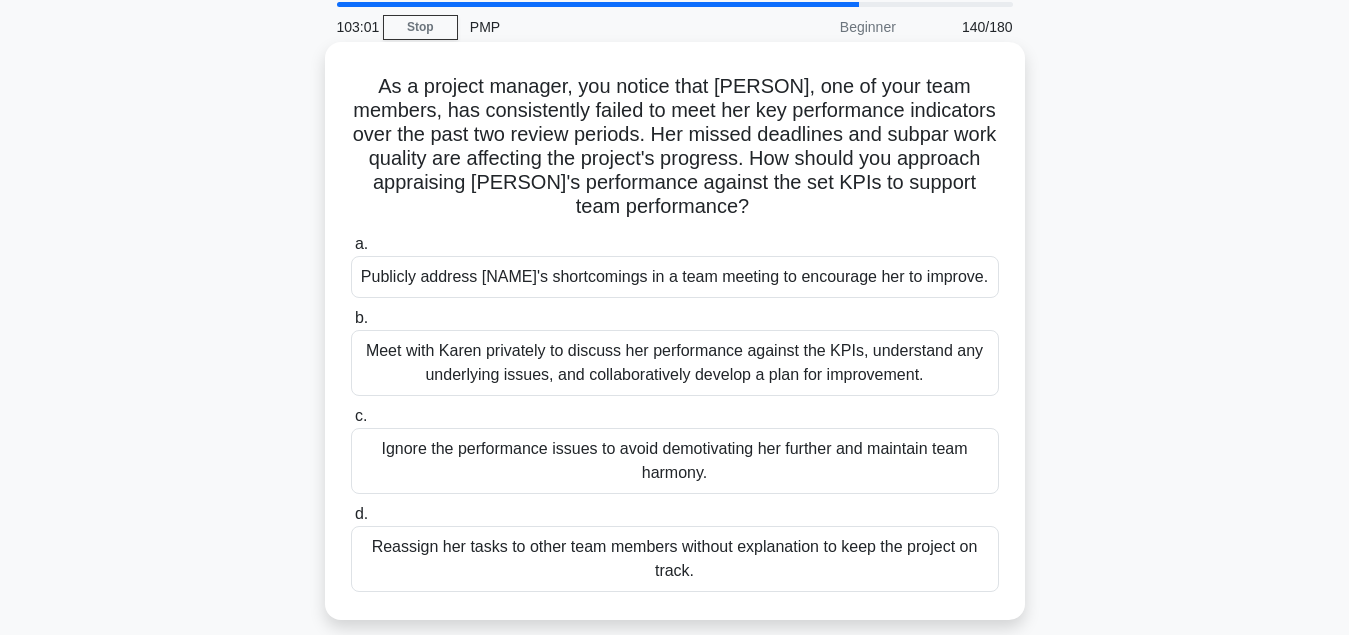 scroll, scrollTop: 102, scrollLeft: 0, axis: vertical 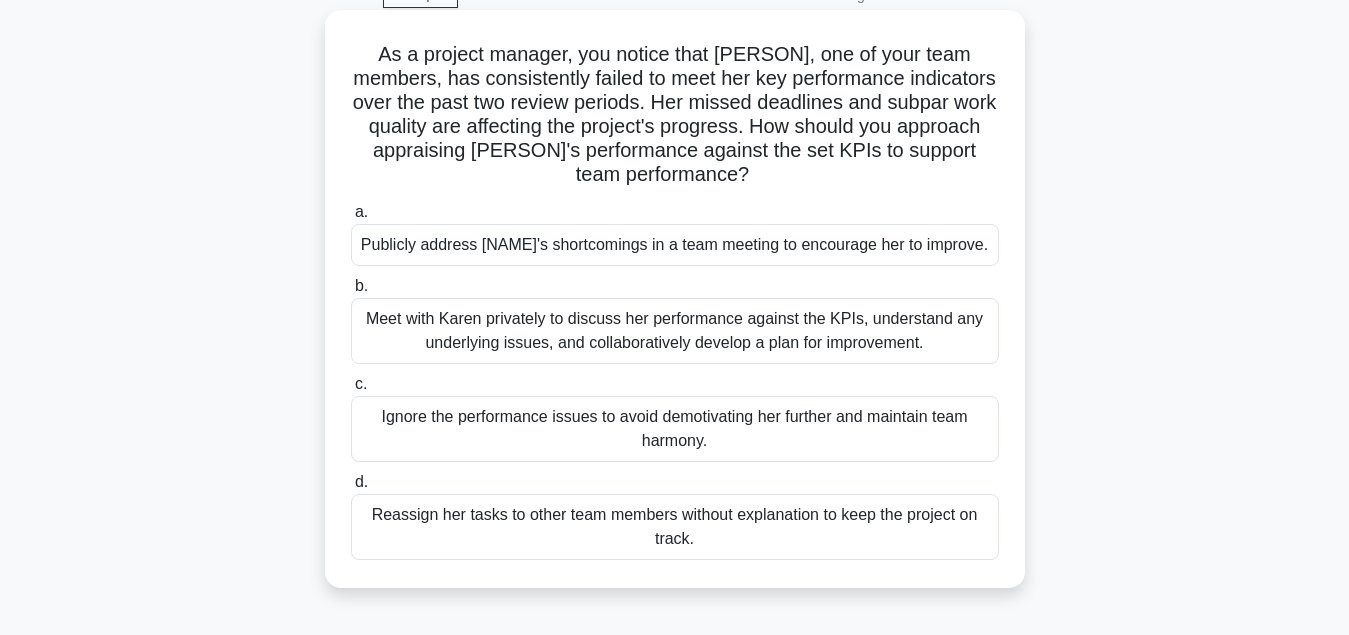 click on "Meet with Karen privately to discuss her performance against the KPIs, understand any underlying issues, and collaboratively develop a plan for improvement." at bounding box center [675, 331] 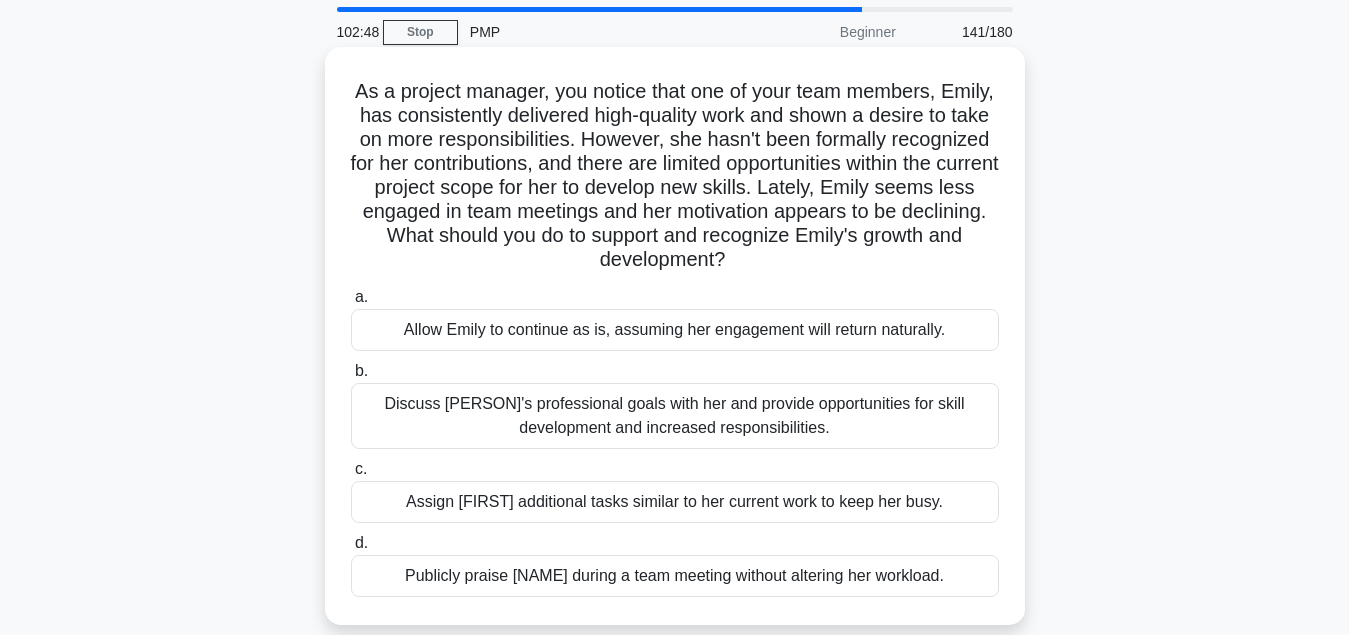 scroll, scrollTop: 102, scrollLeft: 0, axis: vertical 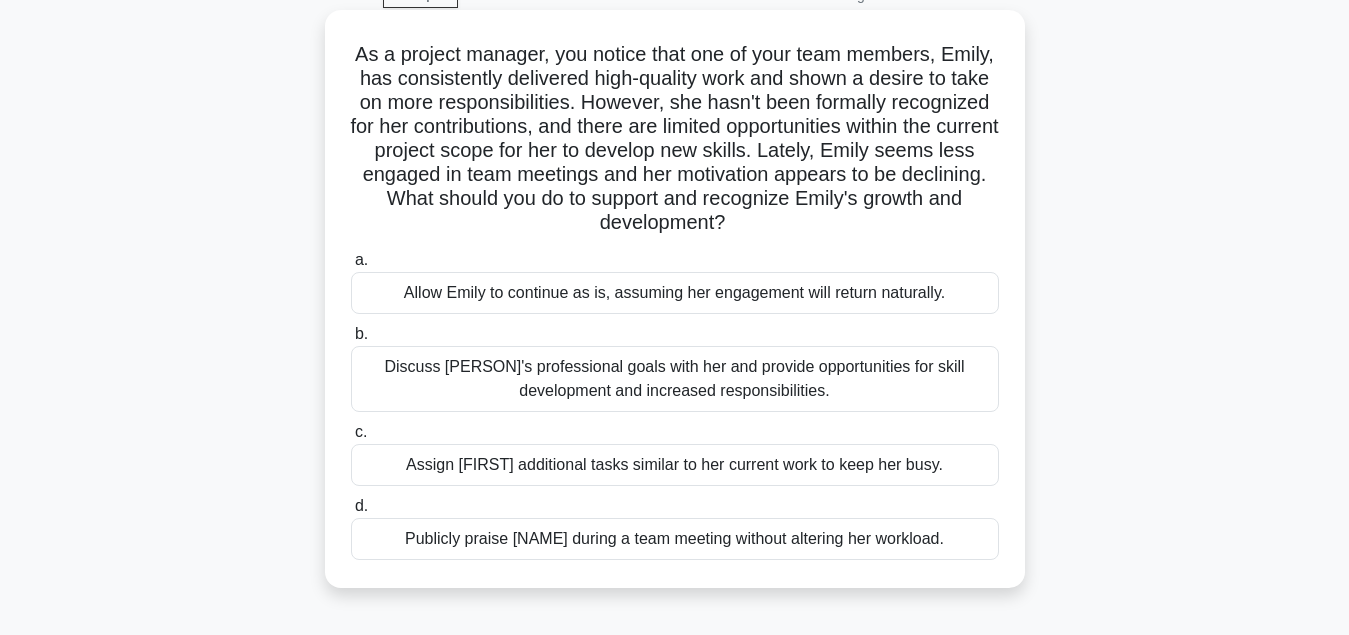 click on "Discuss Emily's professional goals with her and provide opportunities for skill development and increased responsibilities." at bounding box center [675, 379] 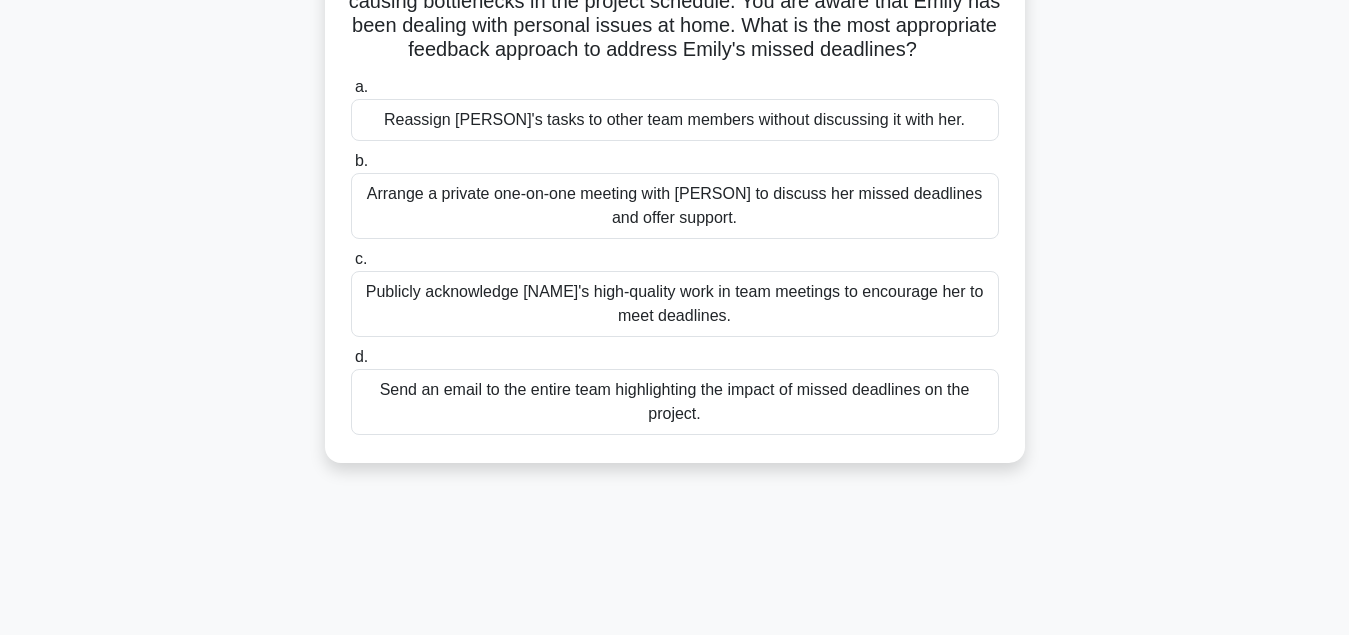 scroll, scrollTop: 204, scrollLeft: 0, axis: vertical 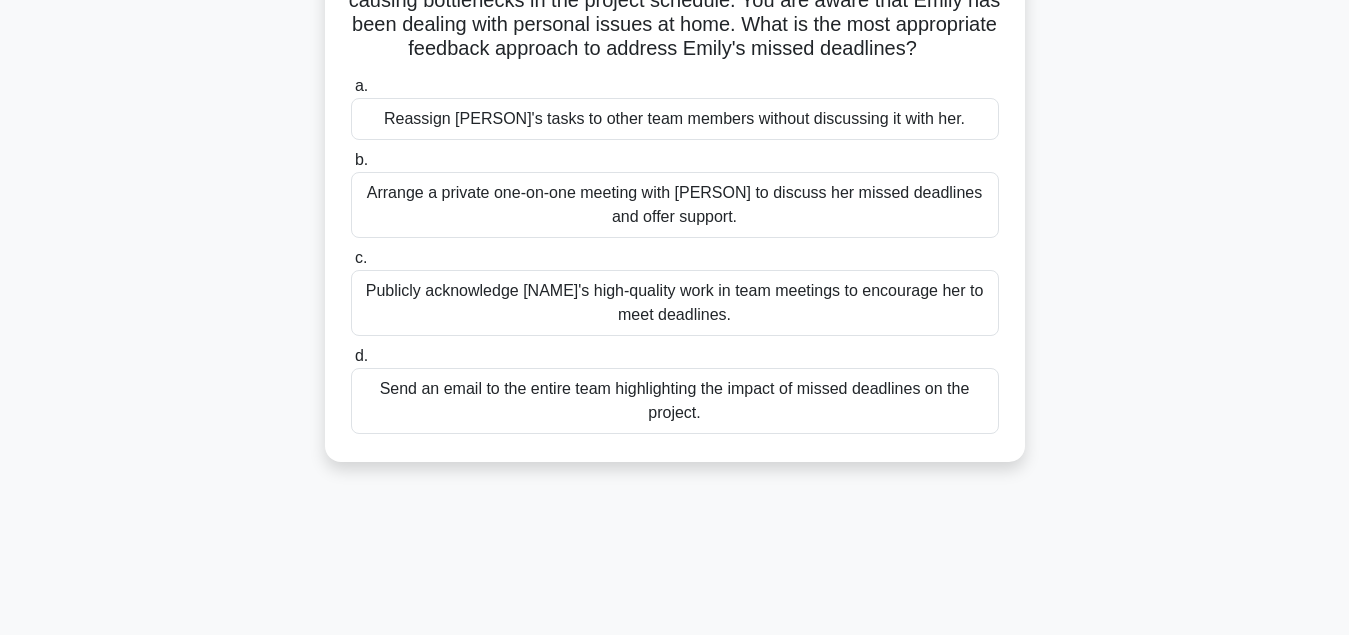 click on "Arrange a private one-on-one meeting with Emily to discuss her missed deadlines and offer support." at bounding box center [675, 205] 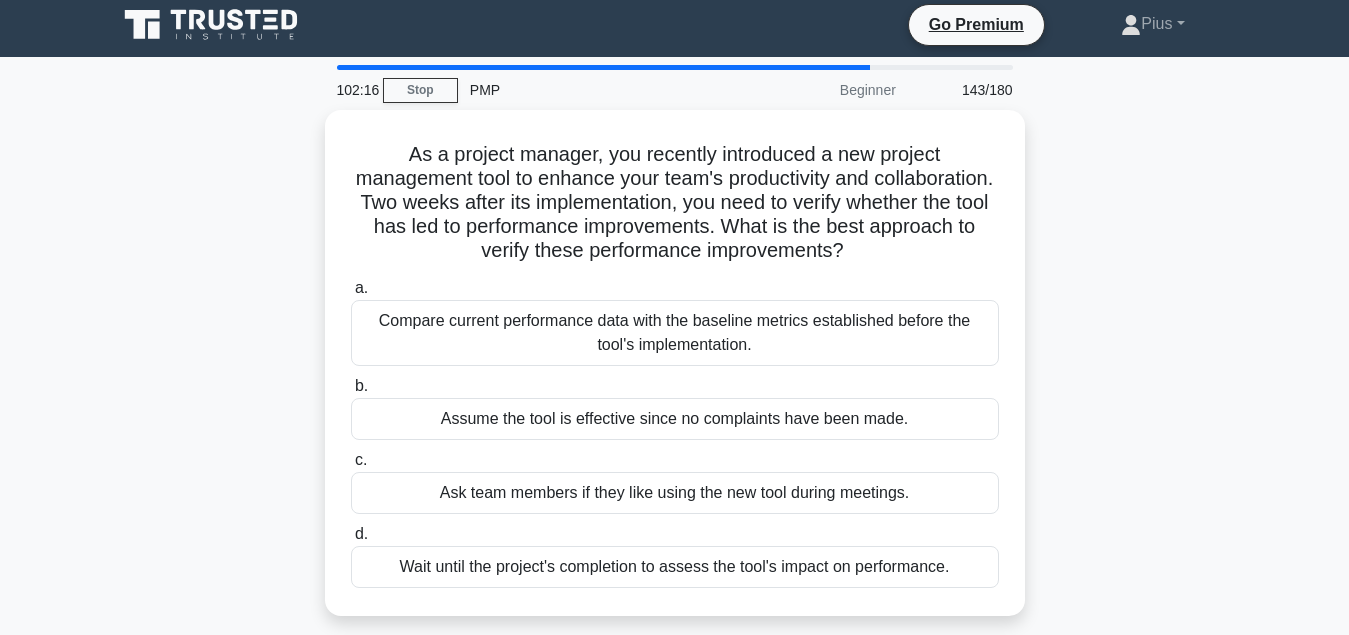 scroll, scrollTop: 0, scrollLeft: 0, axis: both 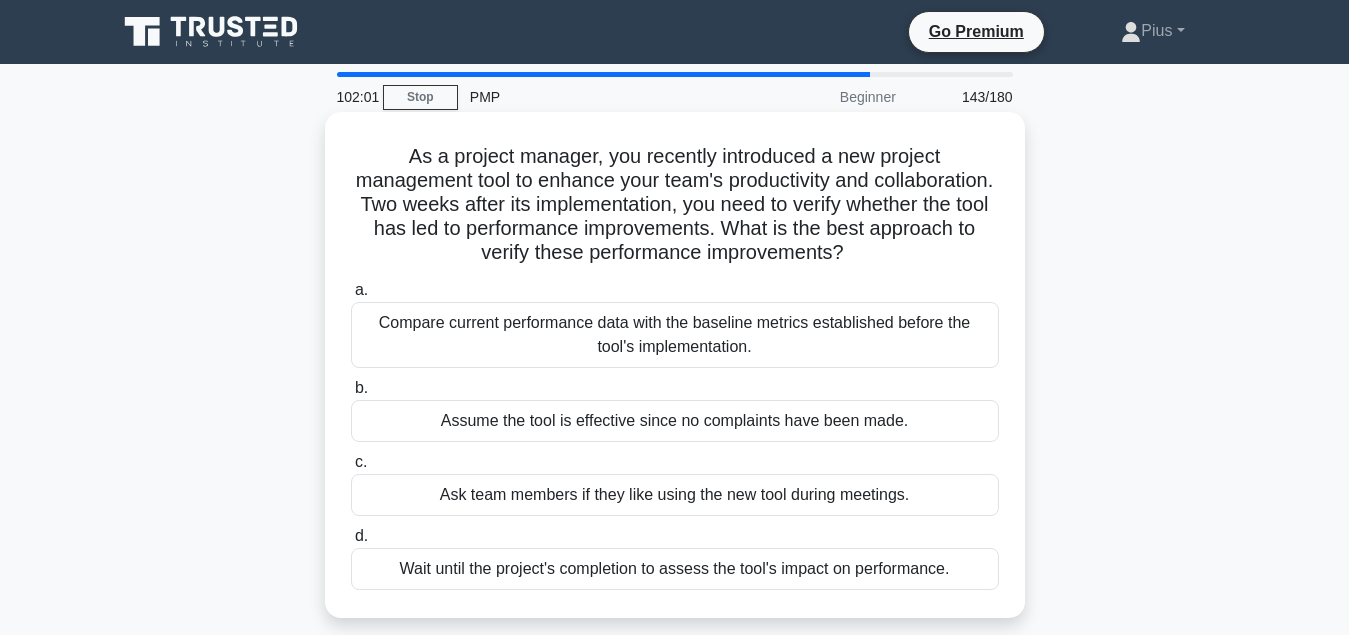 click on "Compare current performance data with the baseline metrics established before the tool's implementation." at bounding box center [675, 335] 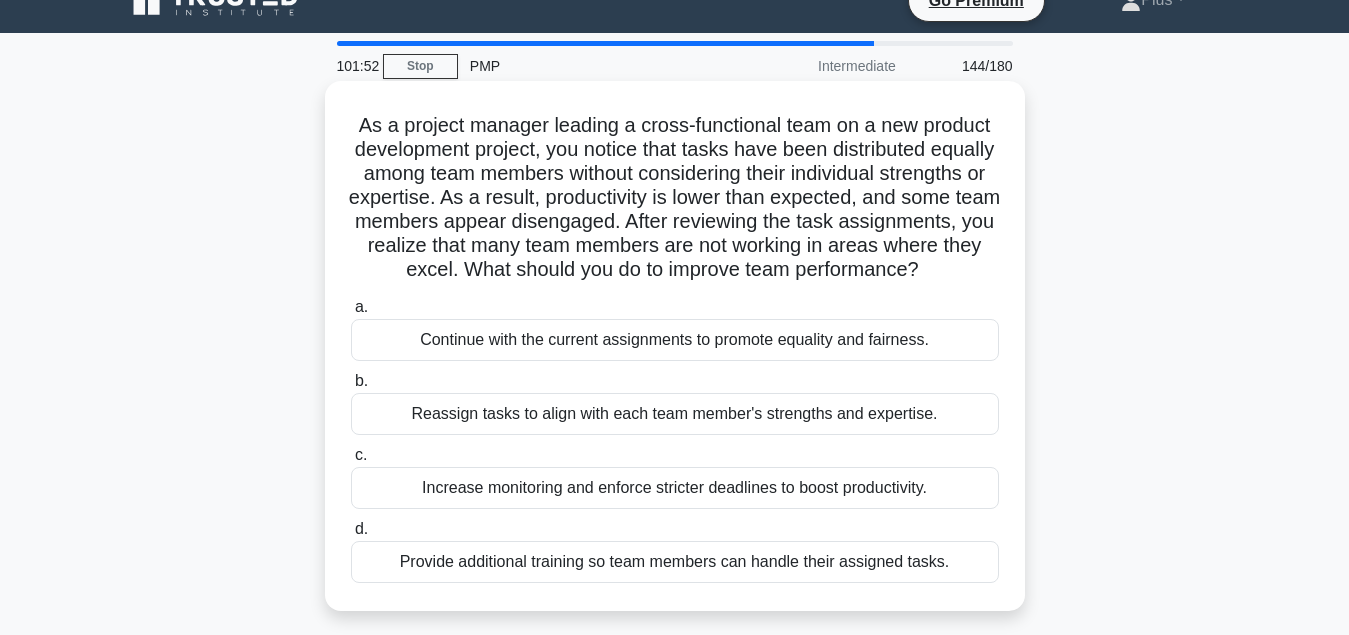 scroll, scrollTop: 0, scrollLeft: 0, axis: both 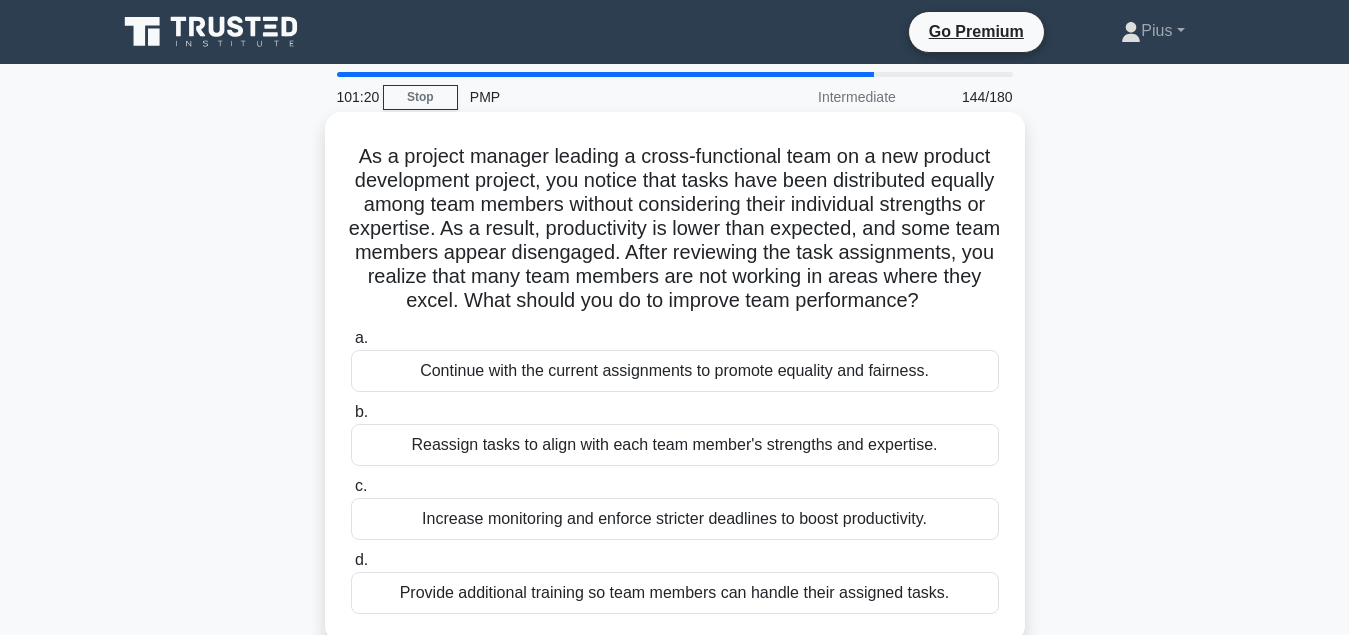 click on "Reassign tasks to align with each team member's strengths and expertise." at bounding box center (675, 445) 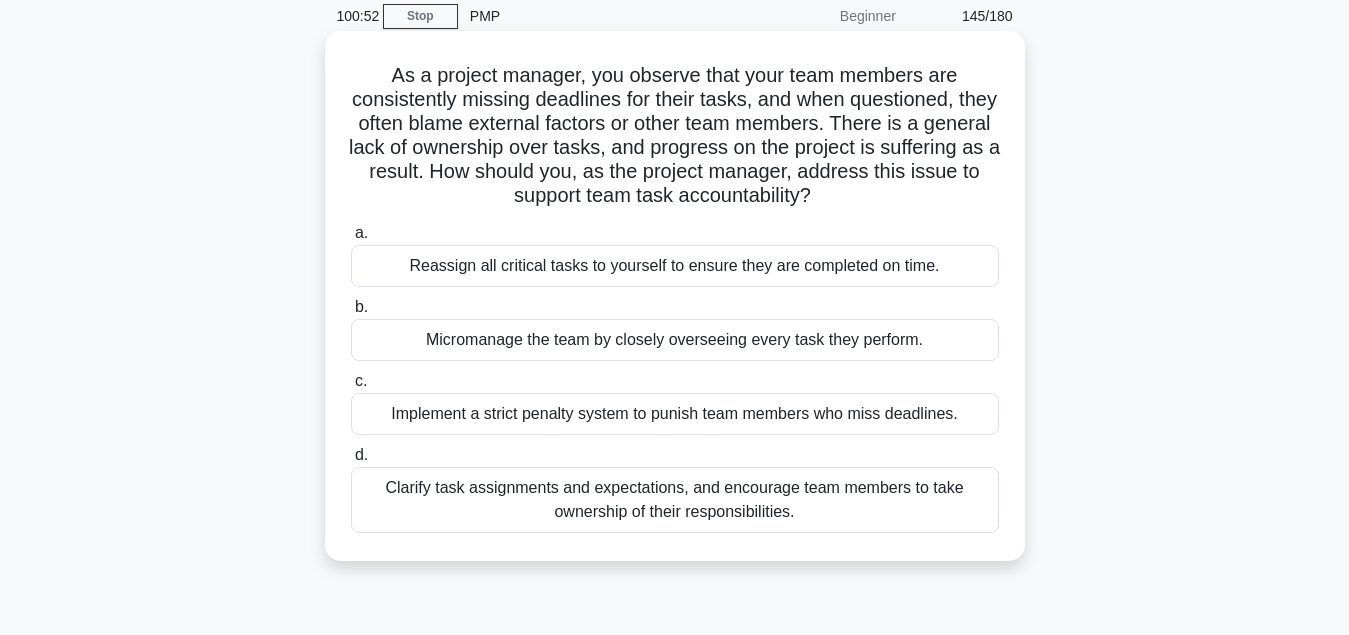 scroll, scrollTop: 102, scrollLeft: 0, axis: vertical 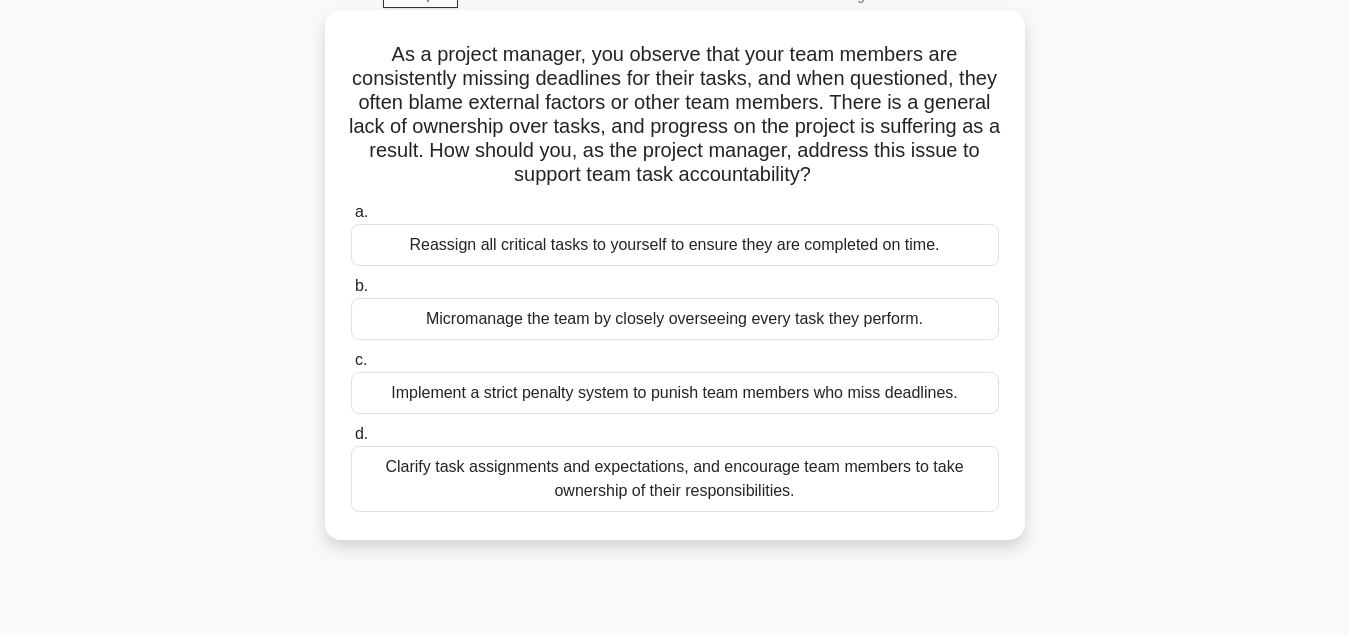 click on "Clarify task assignments and expectations, and encourage team members to take ownership of their responsibilities." at bounding box center (675, 479) 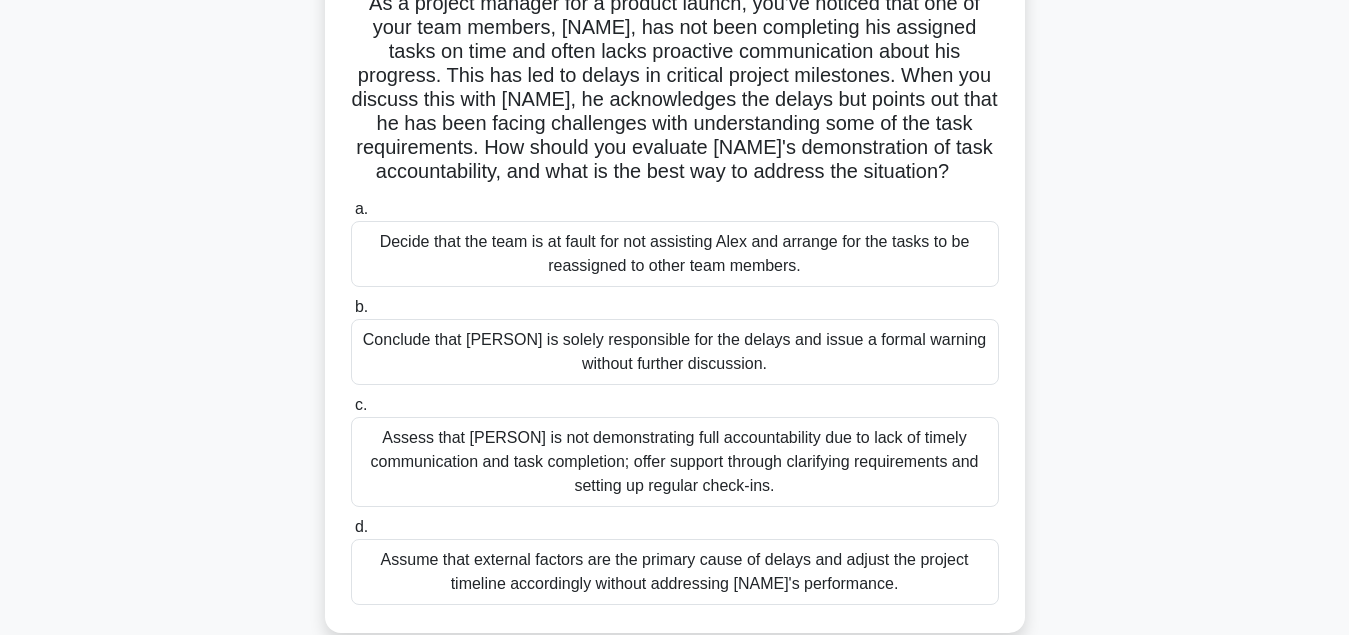 scroll, scrollTop: 204, scrollLeft: 0, axis: vertical 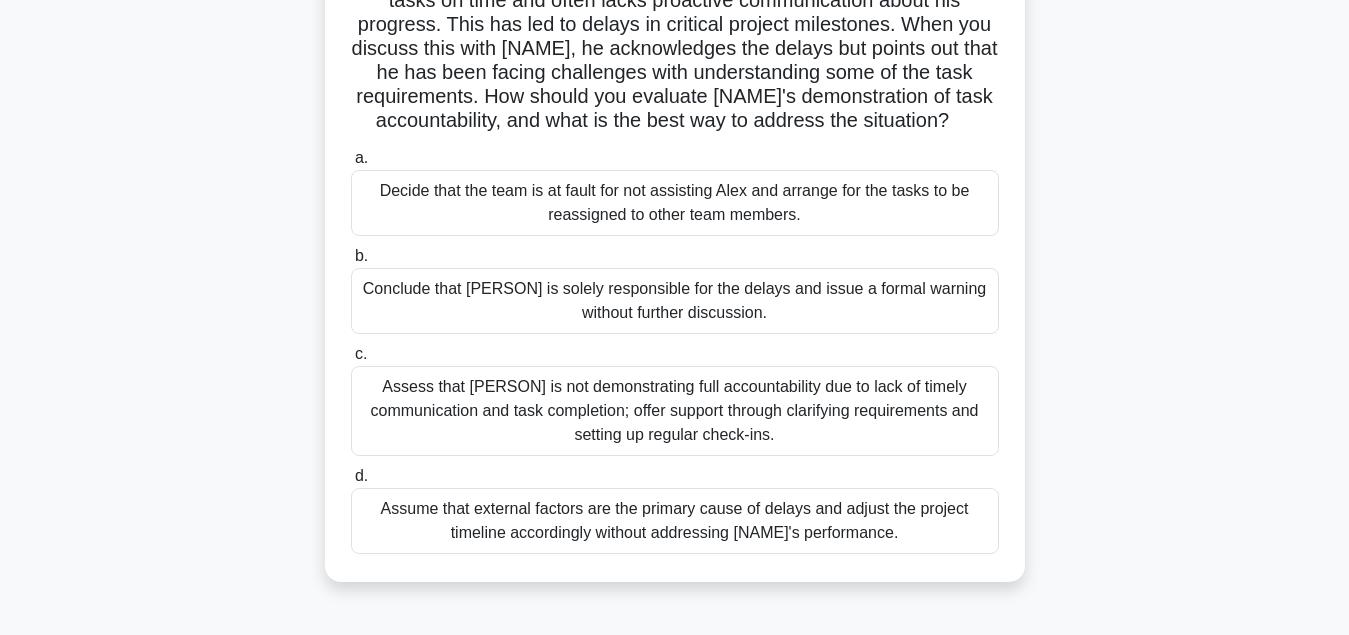 click on "Assess that Alex is not demonstrating full accountability due to lack of timely communication and task completion; offer support through clarifying requirements and setting up regular check-ins." at bounding box center [675, 411] 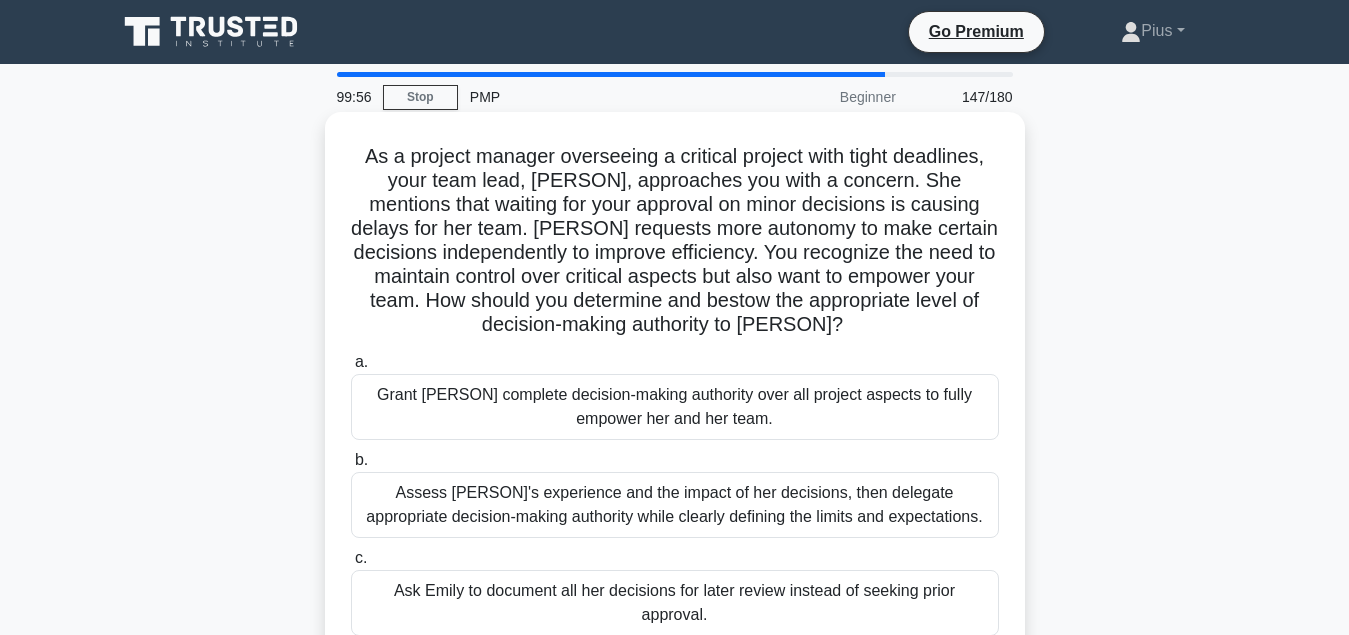 scroll, scrollTop: 102, scrollLeft: 0, axis: vertical 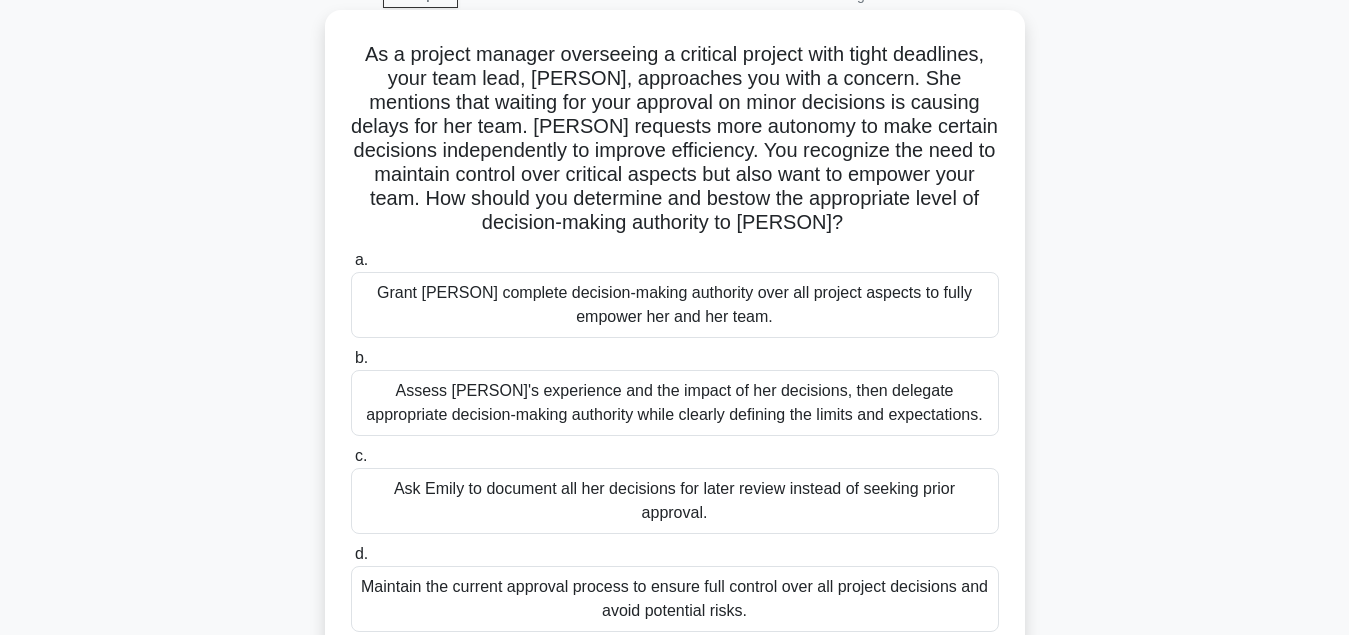 click on "Assess Emily's experience and the impact of her decisions, then delegate appropriate decision-making authority while clearly defining the limits and expectations." at bounding box center [675, 403] 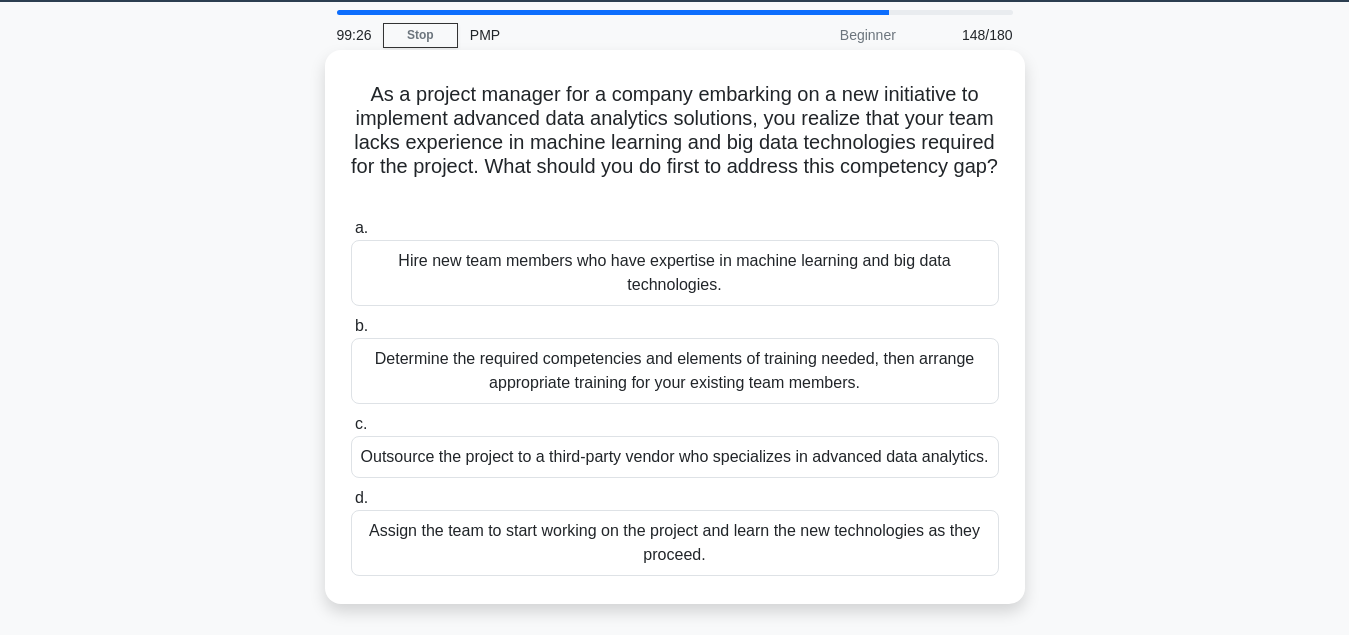 scroll, scrollTop: 102, scrollLeft: 0, axis: vertical 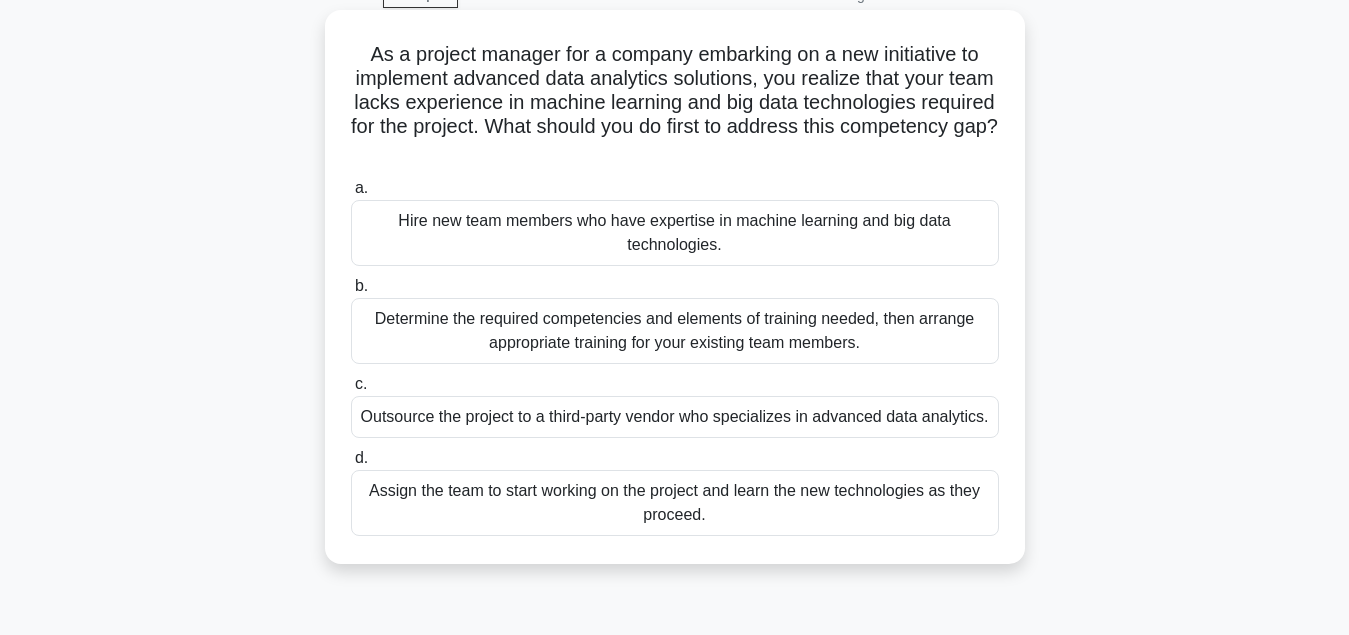 click on "Determine the required competencies and elements of training needed, then arrange appropriate training for your existing team members." at bounding box center (675, 331) 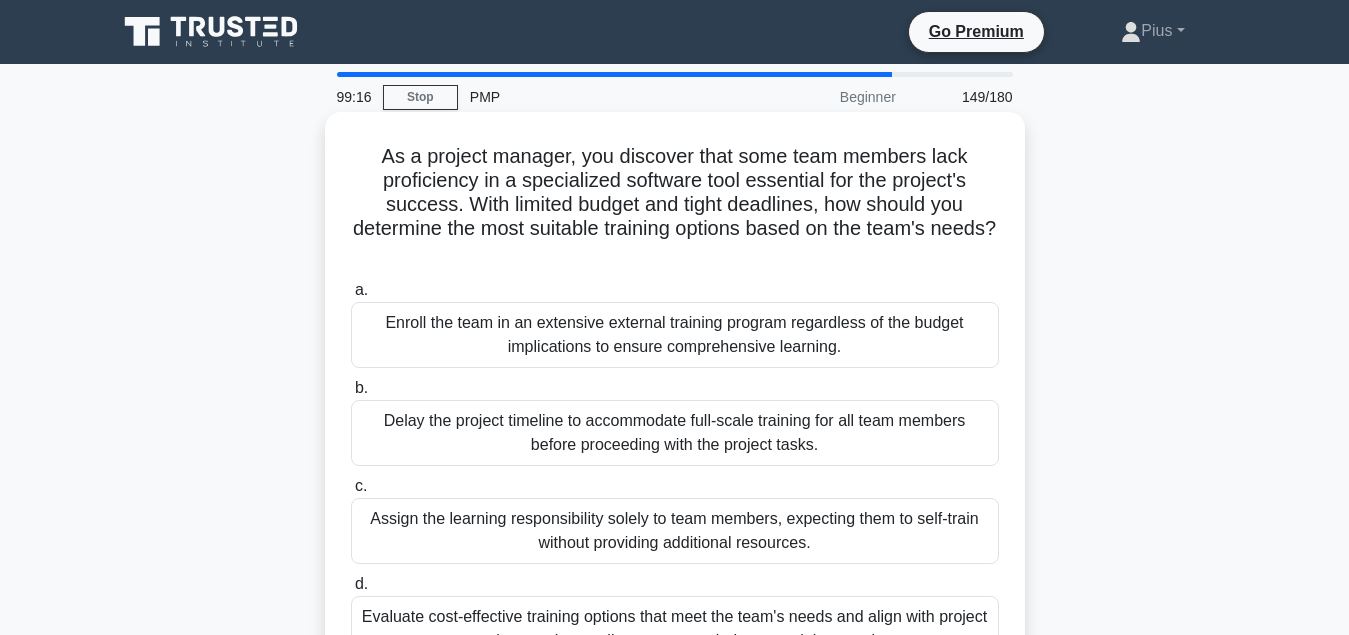 scroll, scrollTop: 102, scrollLeft: 0, axis: vertical 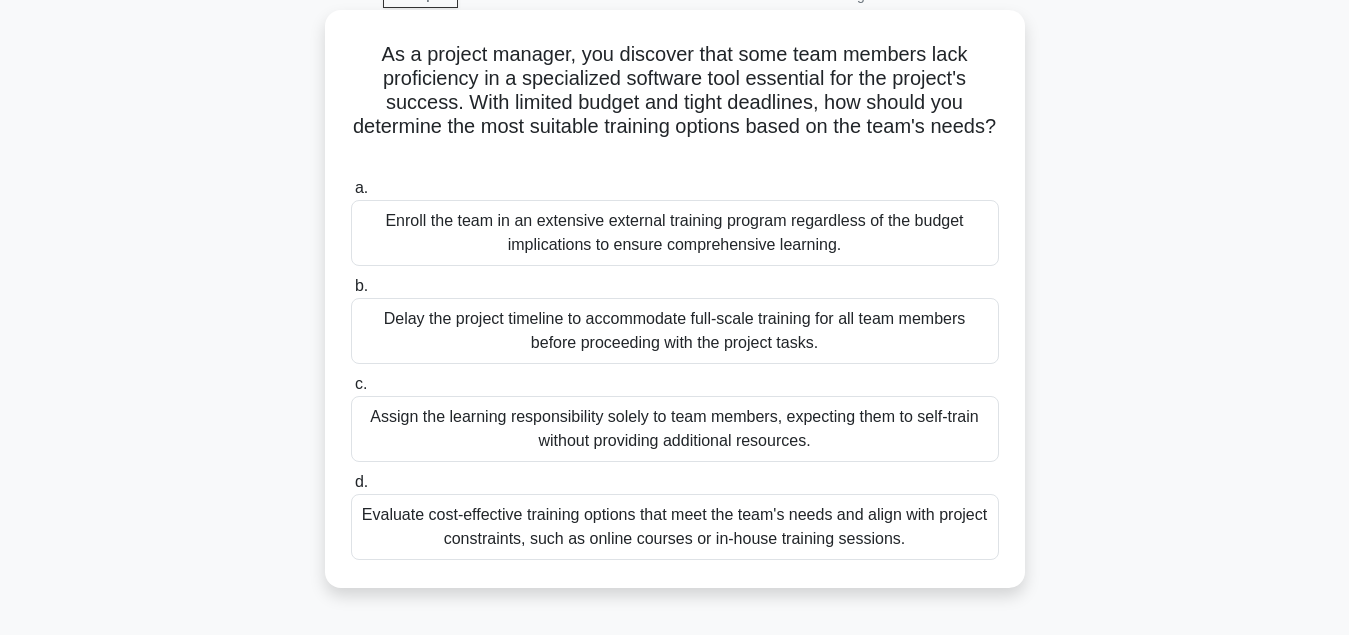 click on "Evaluate cost-effective training options that meet the team's needs and align with project constraints, such as online courses or in-house training sessions." at bounding box center (675, 527) 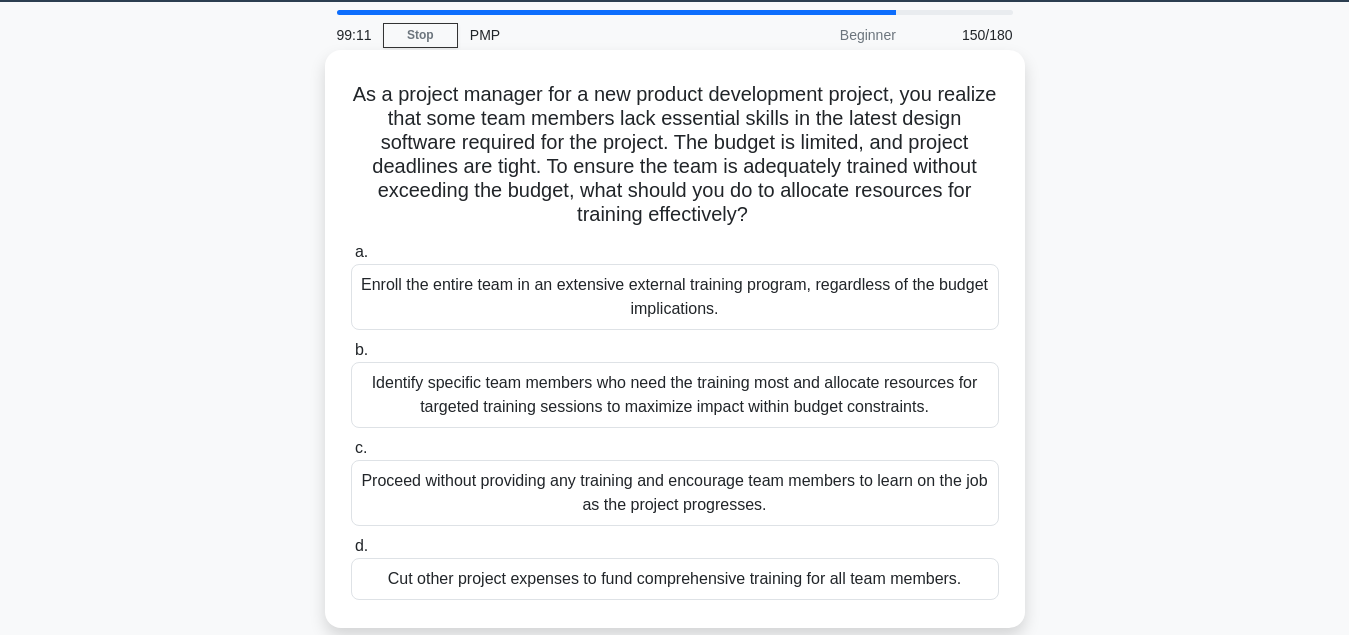 scroll, scrollTop: 102, scrollLeft: 0, axis: vertical 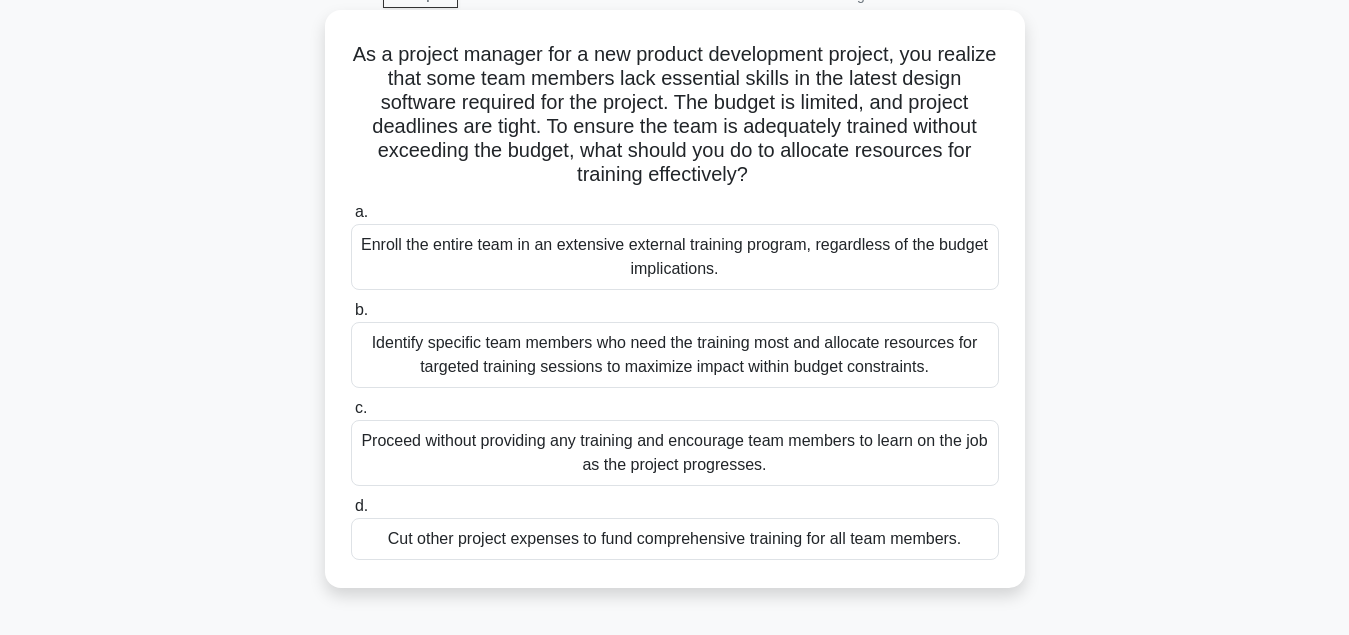 click on "Identify specific team members who need the training most and allocate resources for targeted training sessions to maximize impact within budget constraints." at bounding box center (675, 355) 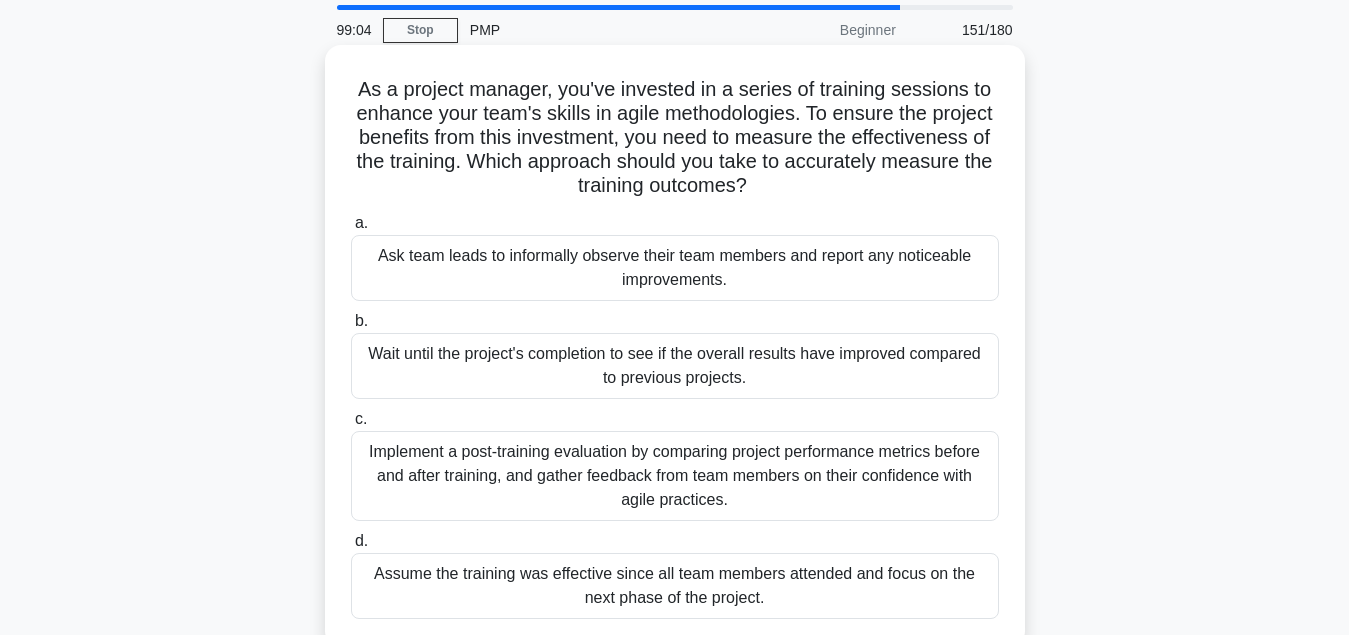 scroll, scrollTop: 102, scrollLeft: 0, axis: vertical 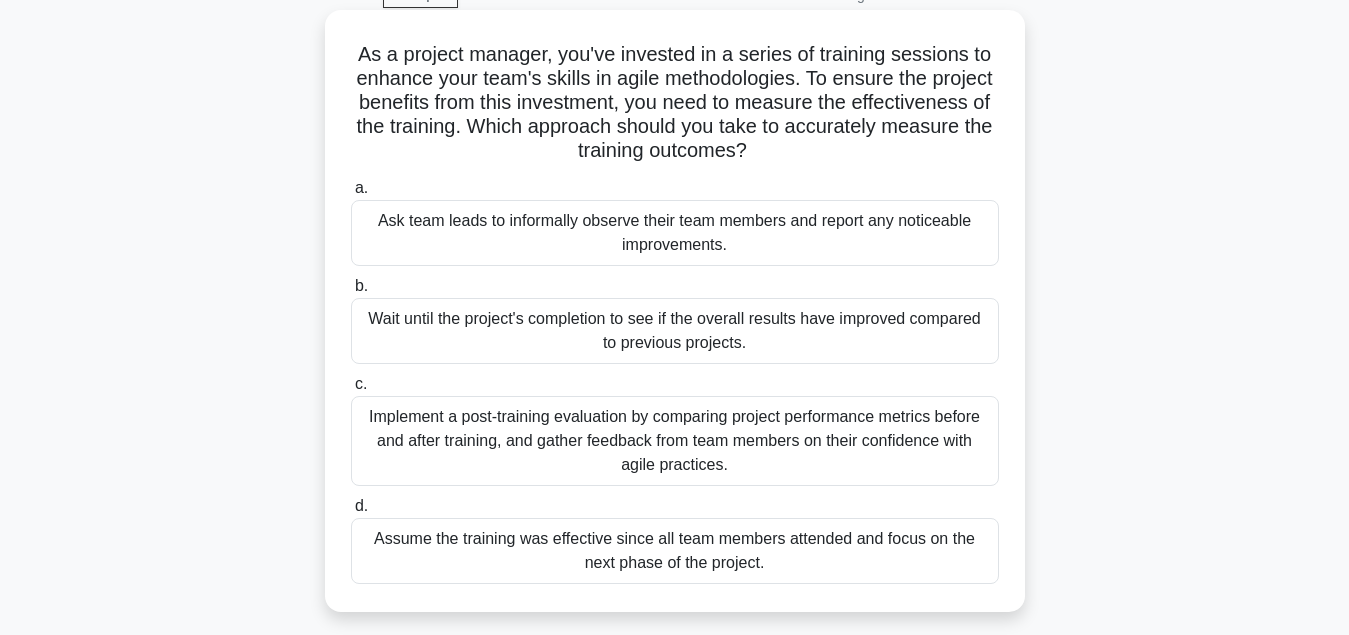 click on "Implement a post-training evaluation by comparing project performance metrics before and after training, and gather feedback from team members on their confidence with agile practices." at bounding box center [675, 441] 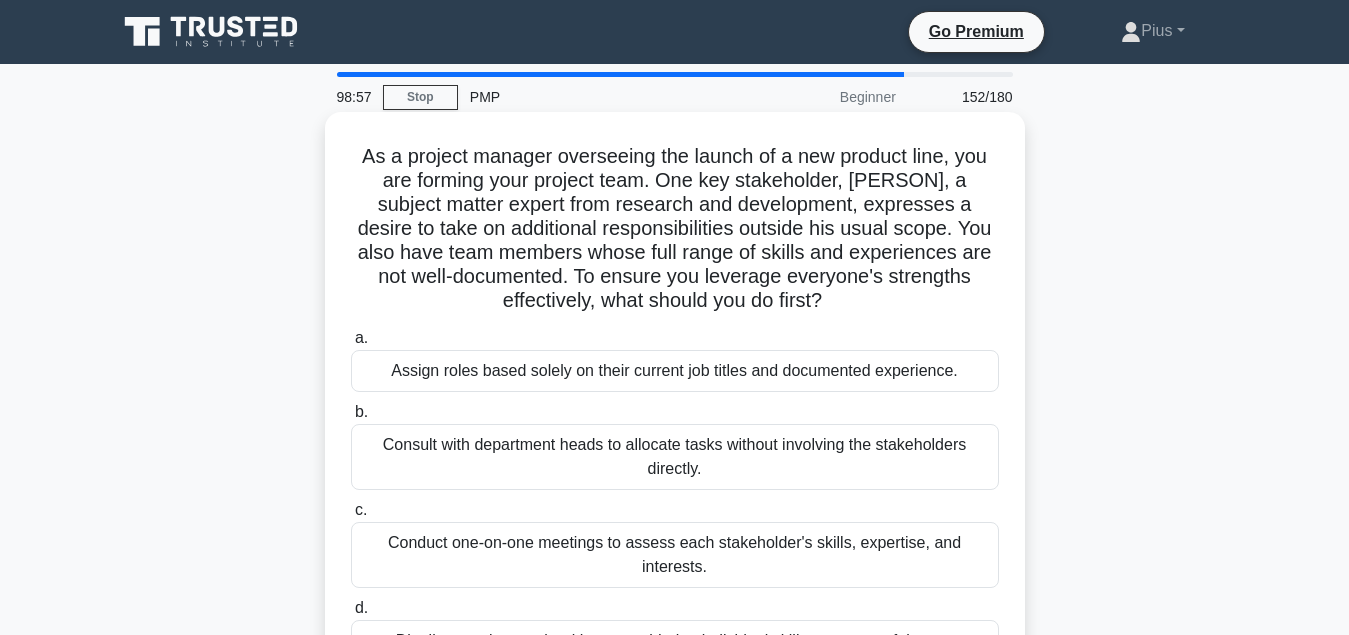 scroll, scrollTop: 102, scrollLeft: 0, axis: vertical 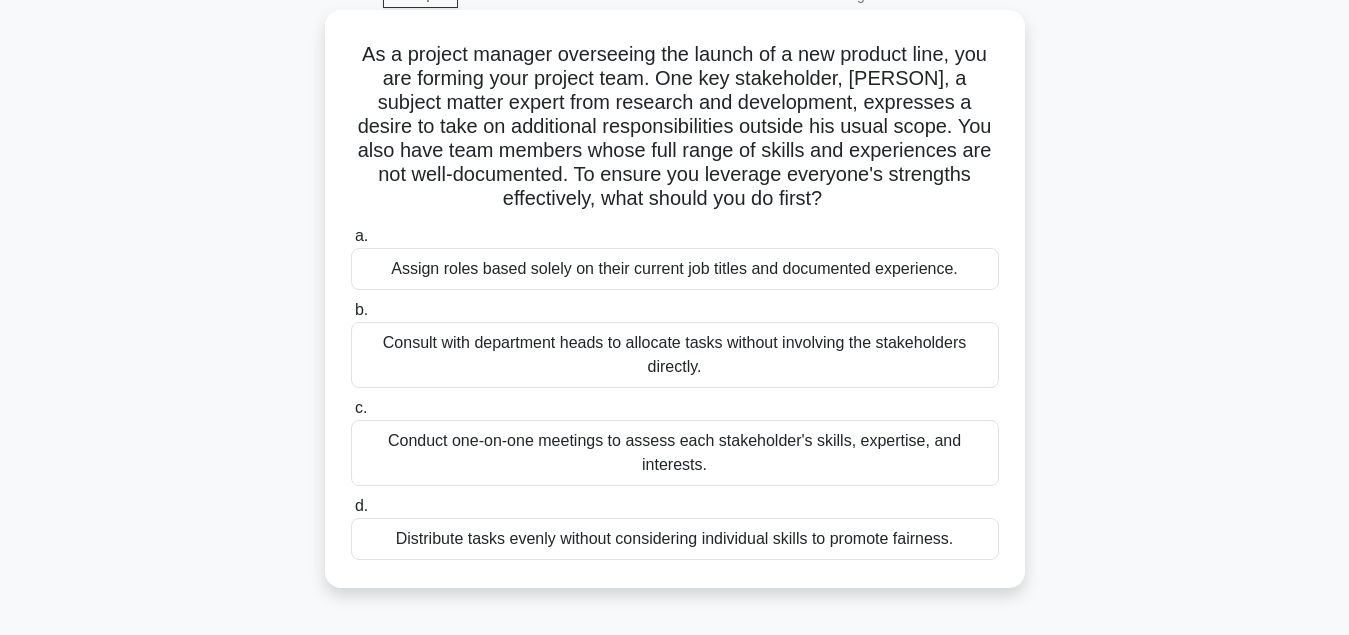 click on "Conduct one-on-one meetings to assess each stakeholder's skills, expertise, and interests." at bounding box center (675, 453) 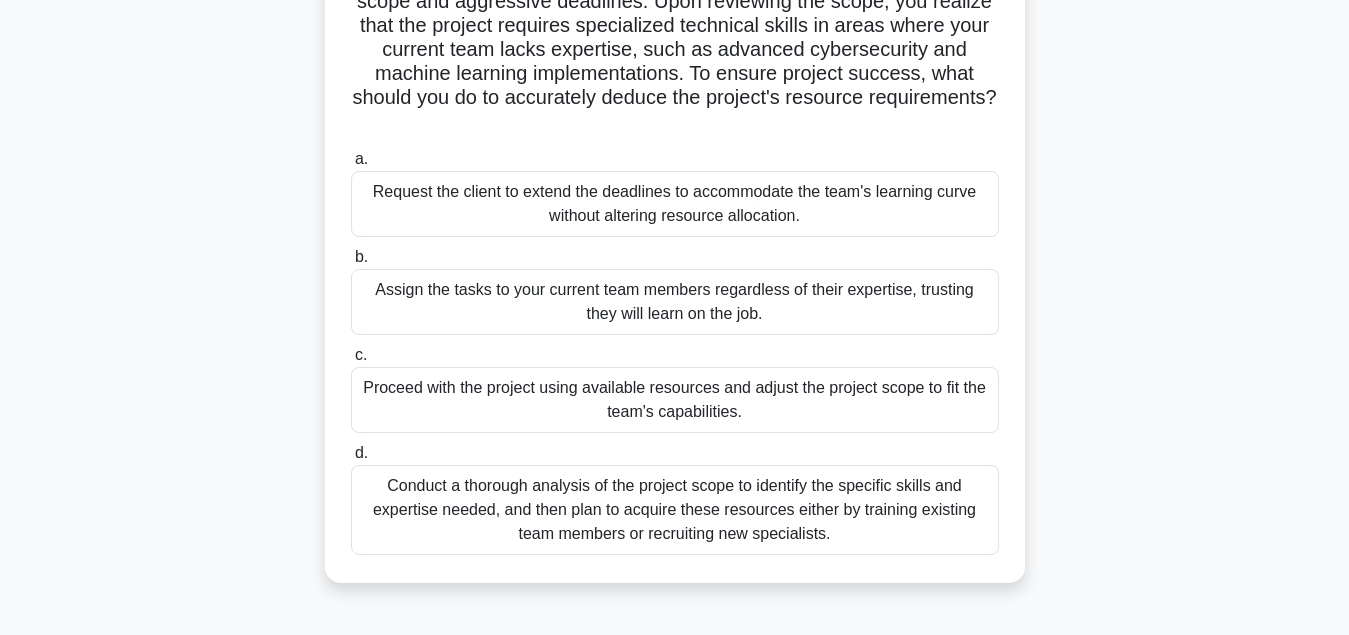 scroll, scrollTop: 204, scrollLeft: 0, axis: vertical 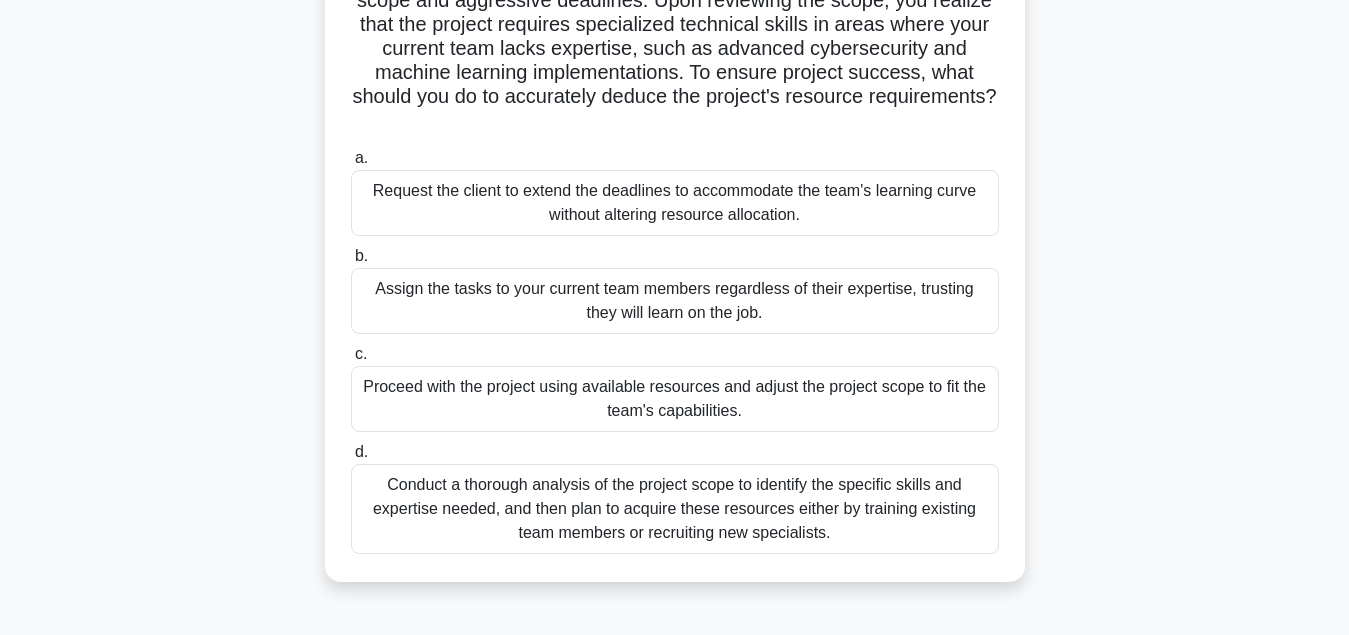 click on "Conduct a thorough analysis of the project scope to identify the specific skills and expertise needed, and then plan to acquire these resources either by training existing team members or recruiting new specialists." at bounding box center (675, 509) 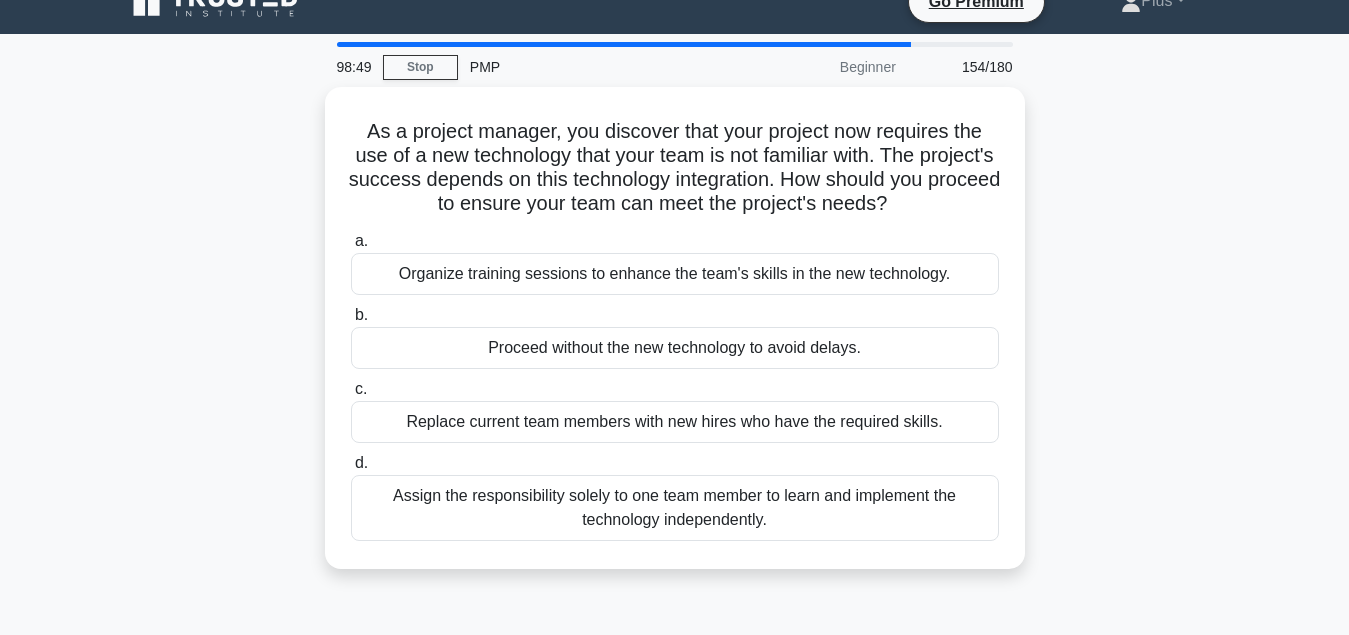scroll, scrollTop: 0, scrollLeft: 0, axis: both 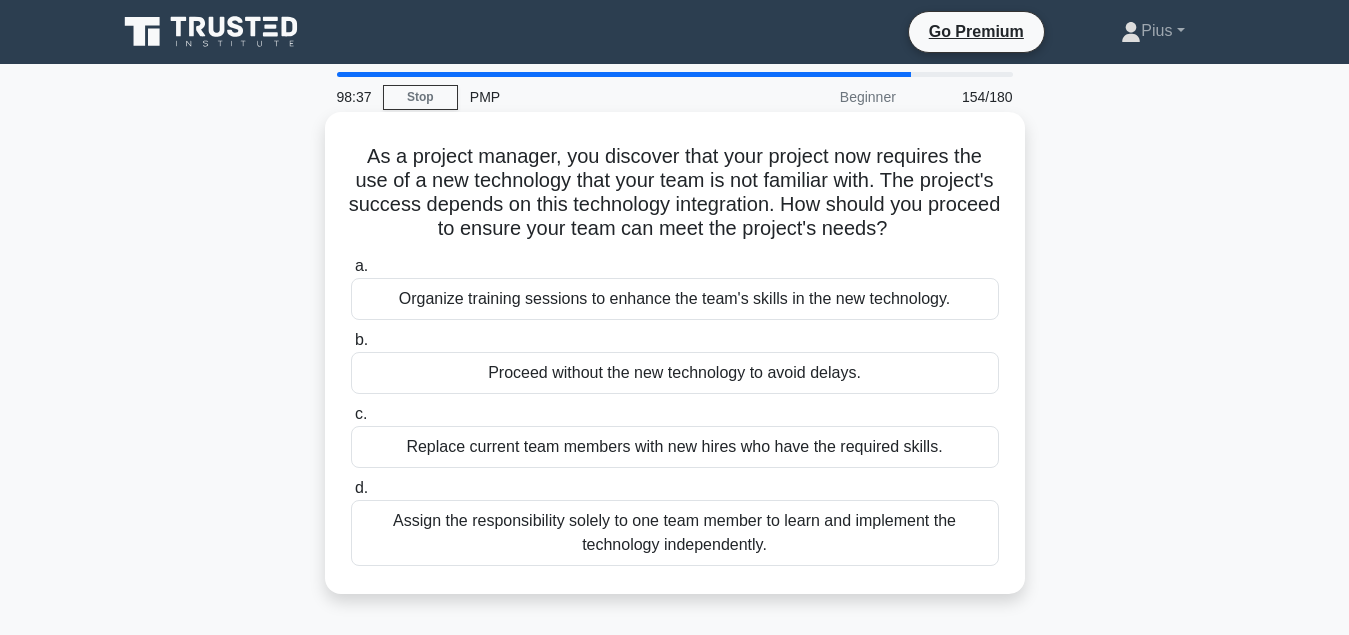 click on "Organize training sessions to enhance the team's skills in the new technology." at bounding box center [675, 299] 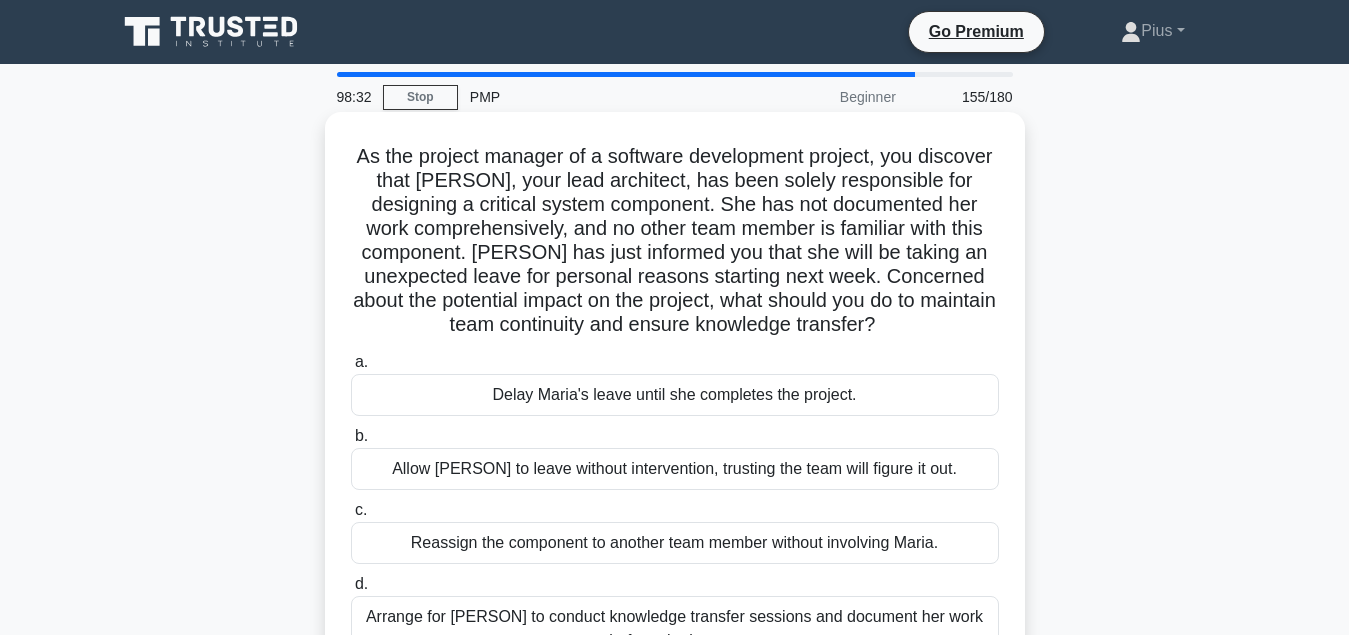 scroll, scrollTop: 102, scrollLeft: 0, axis: vertical 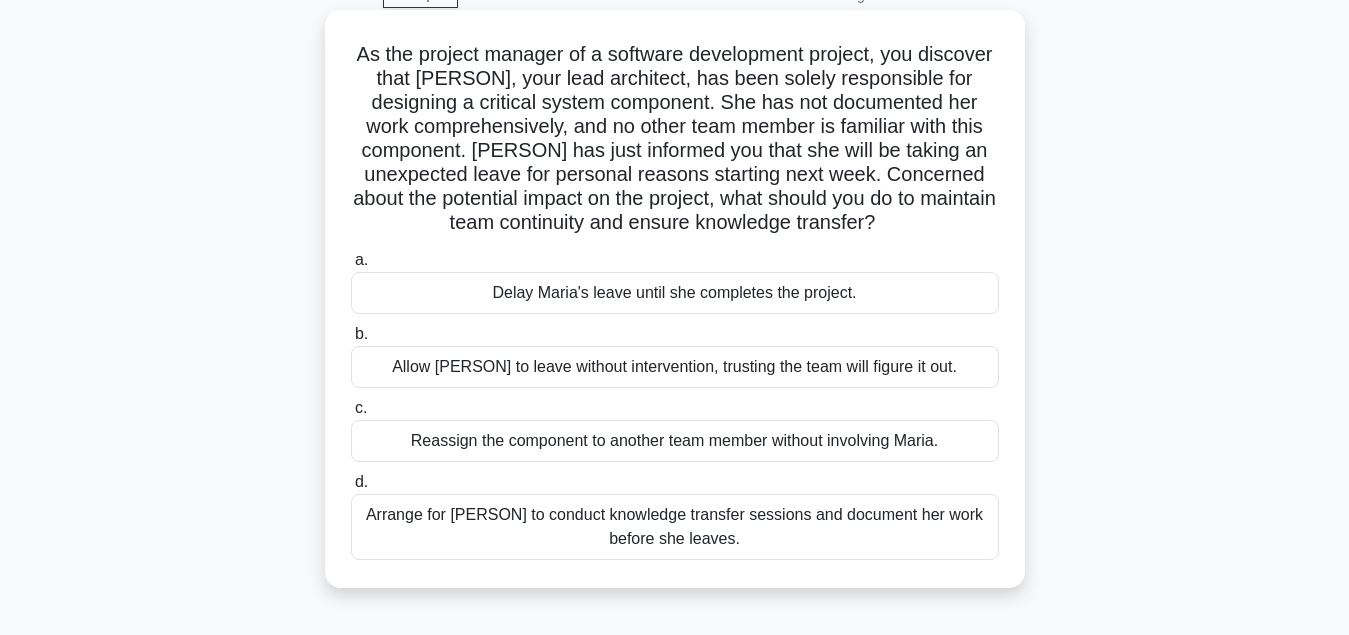 click on "Arrange for Maria to conduct knowledge transfer sessions and document her work before she leaves." at bounding box center (675, 527) 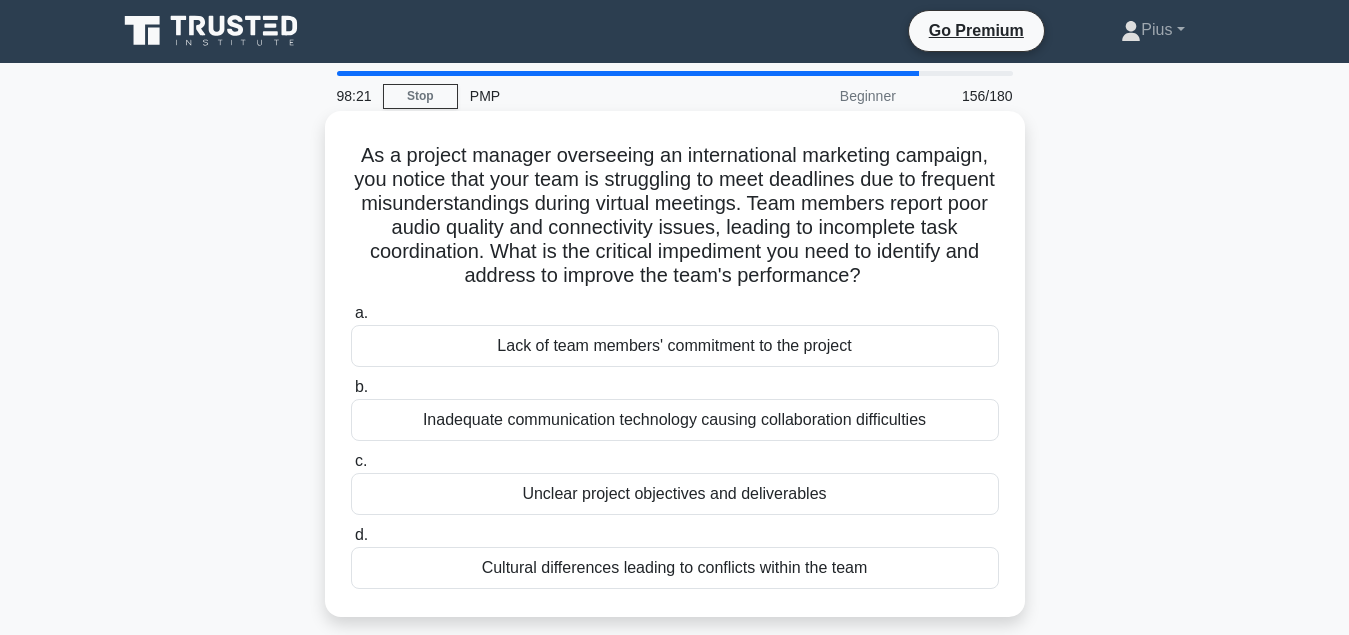 scroll, scrollTop: 0, scrollLeft: 0, axis: both 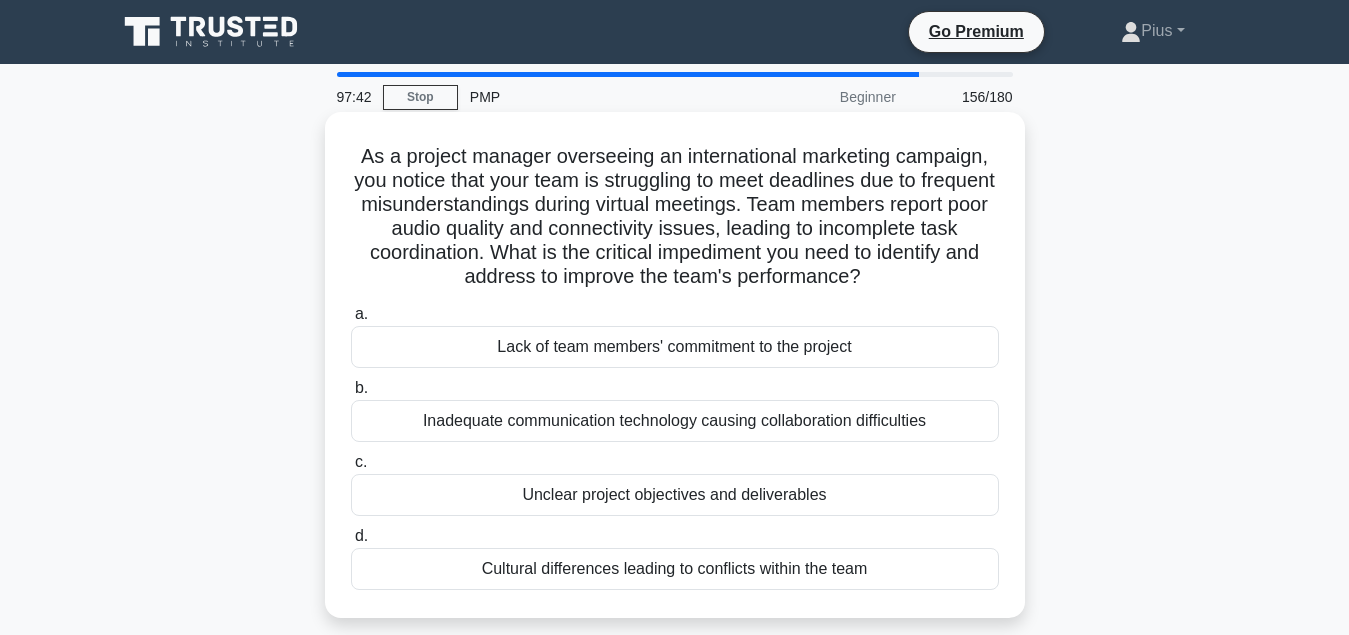 click on "Inadequate communication technology causing collaboration difficulties" at bounding box center (675, 421) 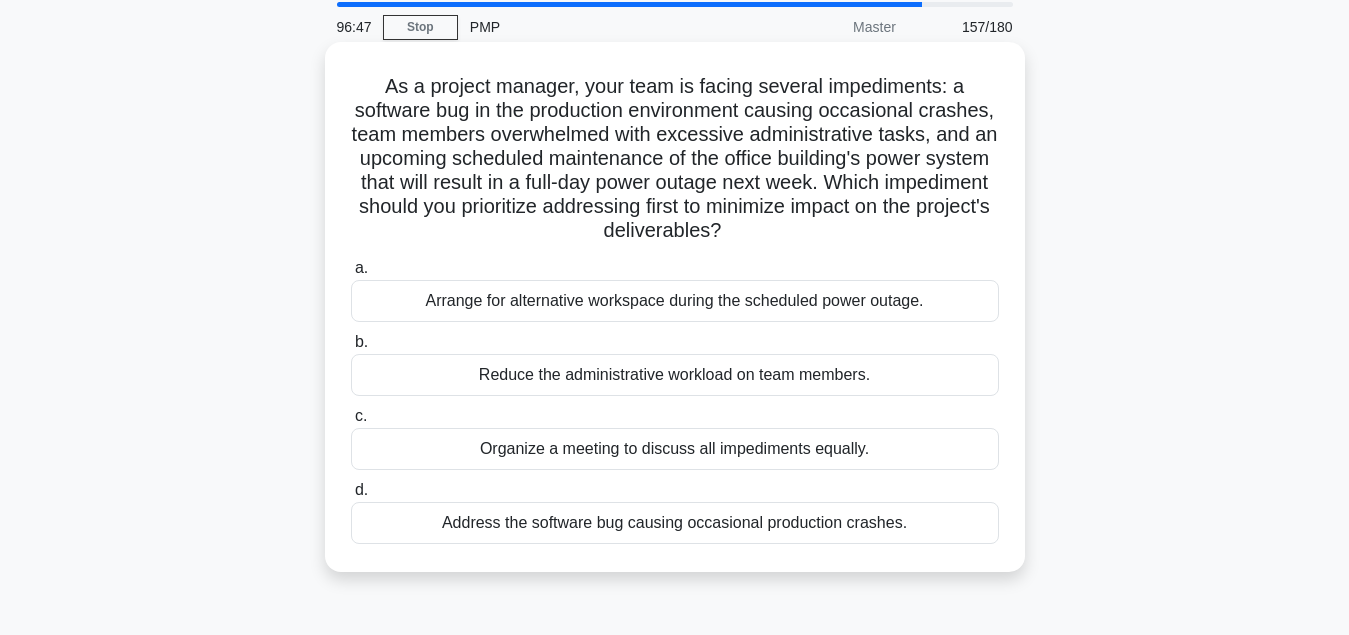 scroll, scrollTop: 102, scrollLeft: 0, axis: vertical 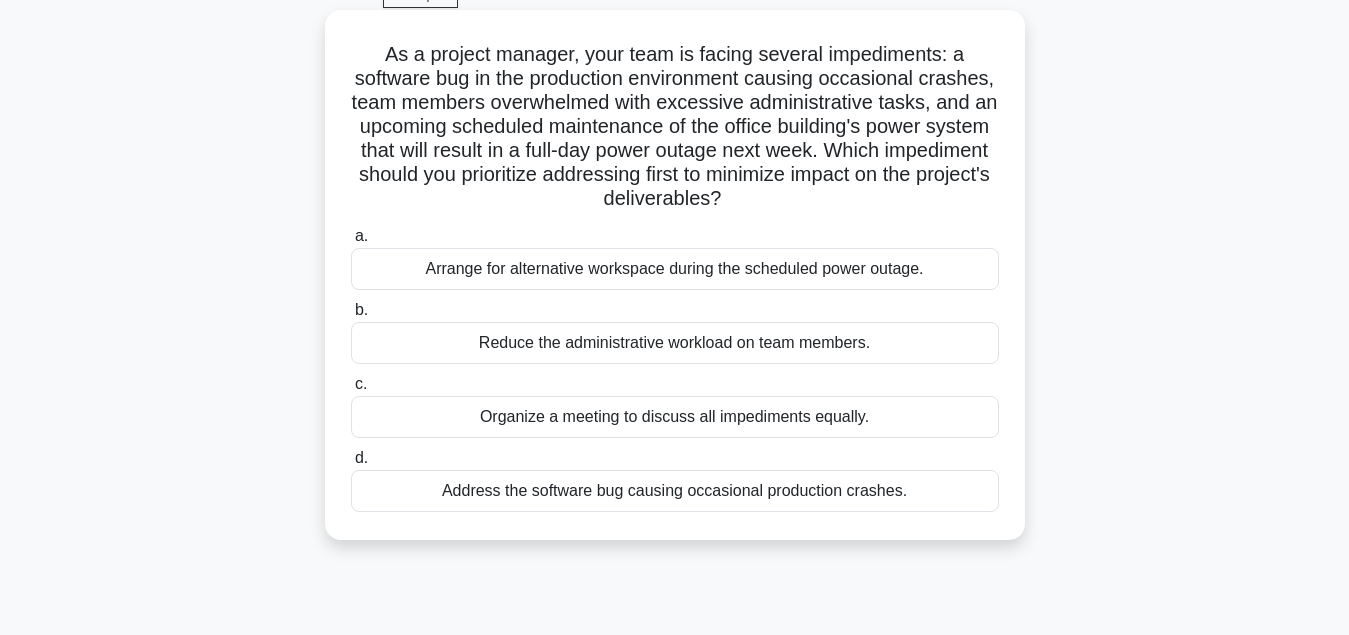 click on "Reduce the administrative workload on team members." at bounding box center (675, 343) 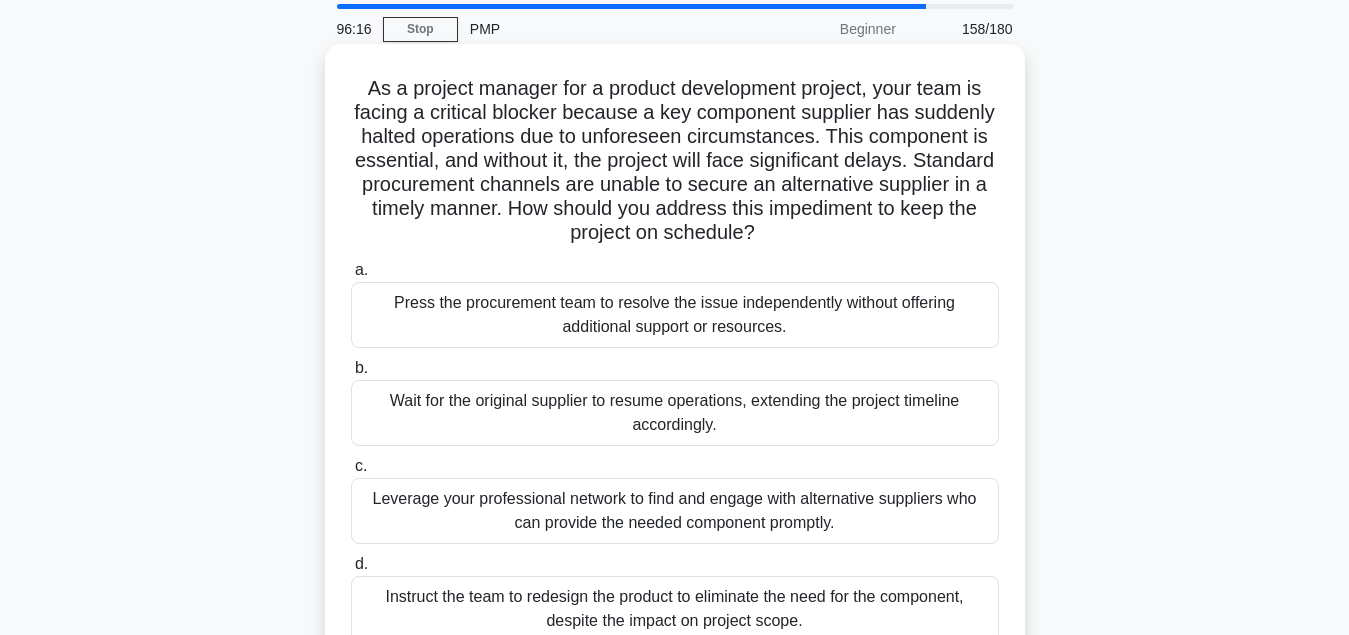 scroll, scrollTop: 102, scrollLeft: 0, axis: vertical 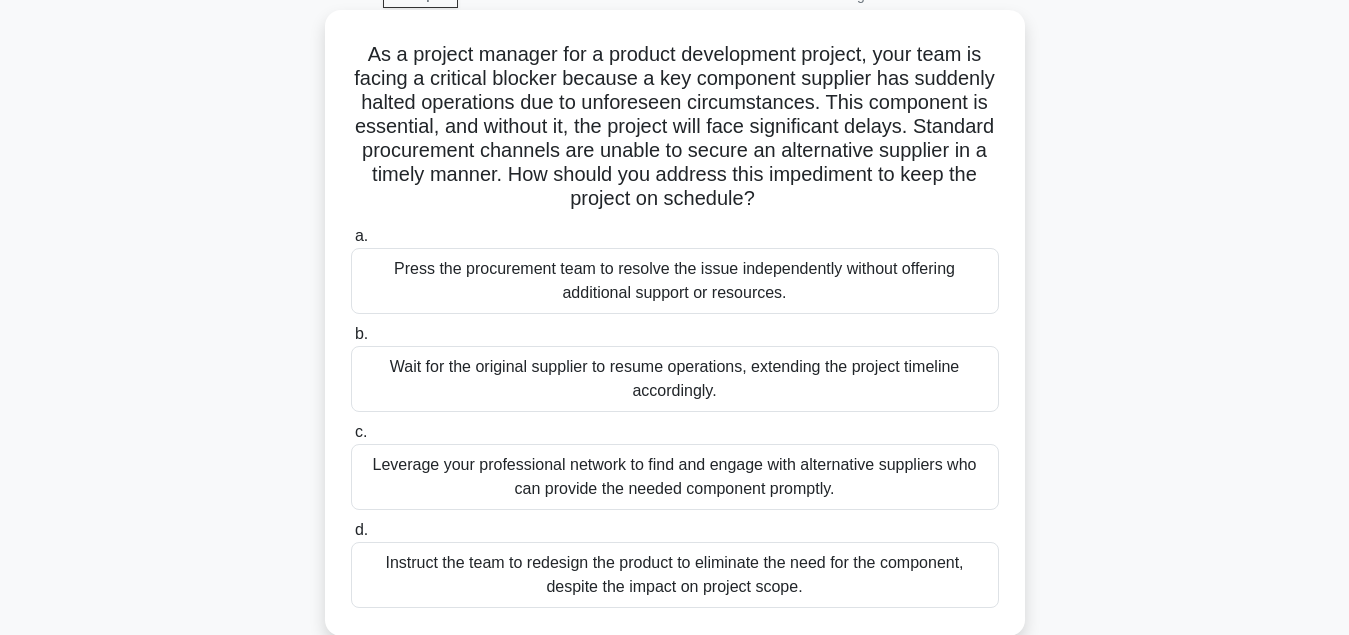 click on "Leverage your professional network to find and engage with alternative suppliers who can provide the needed component promptly." at bounding box center (675, 477) 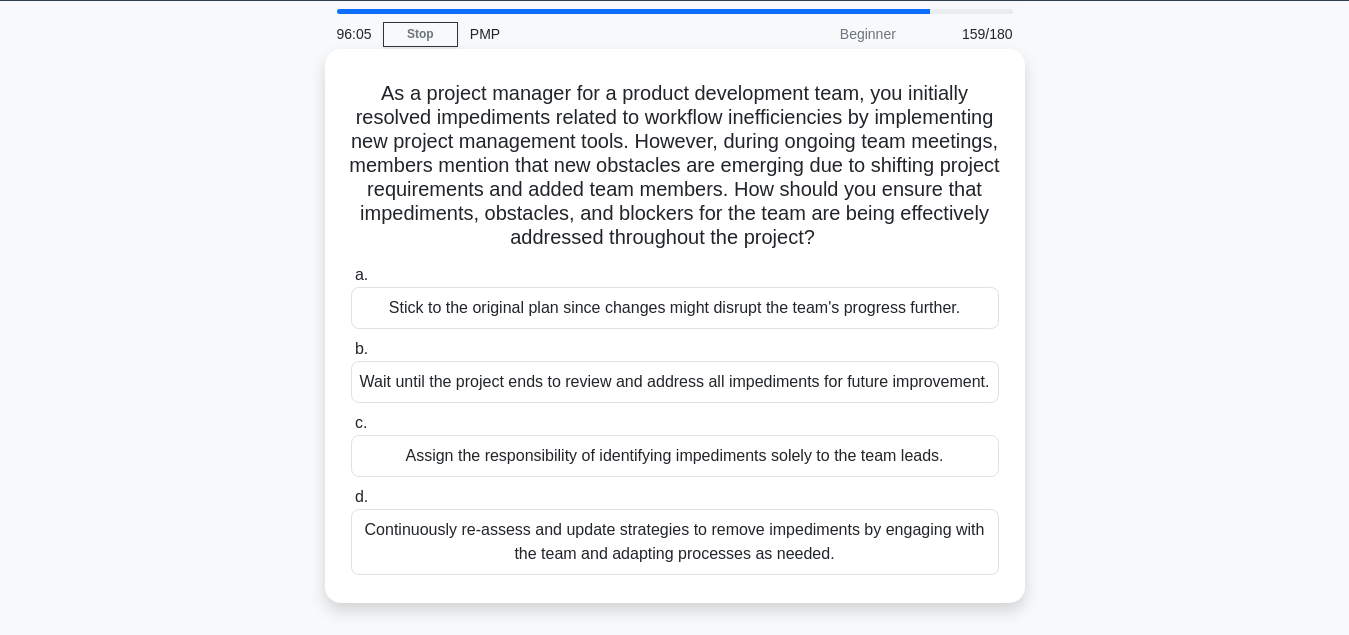 scroll, scrollTop: 102, scrollLeft: 0, axis: vertical 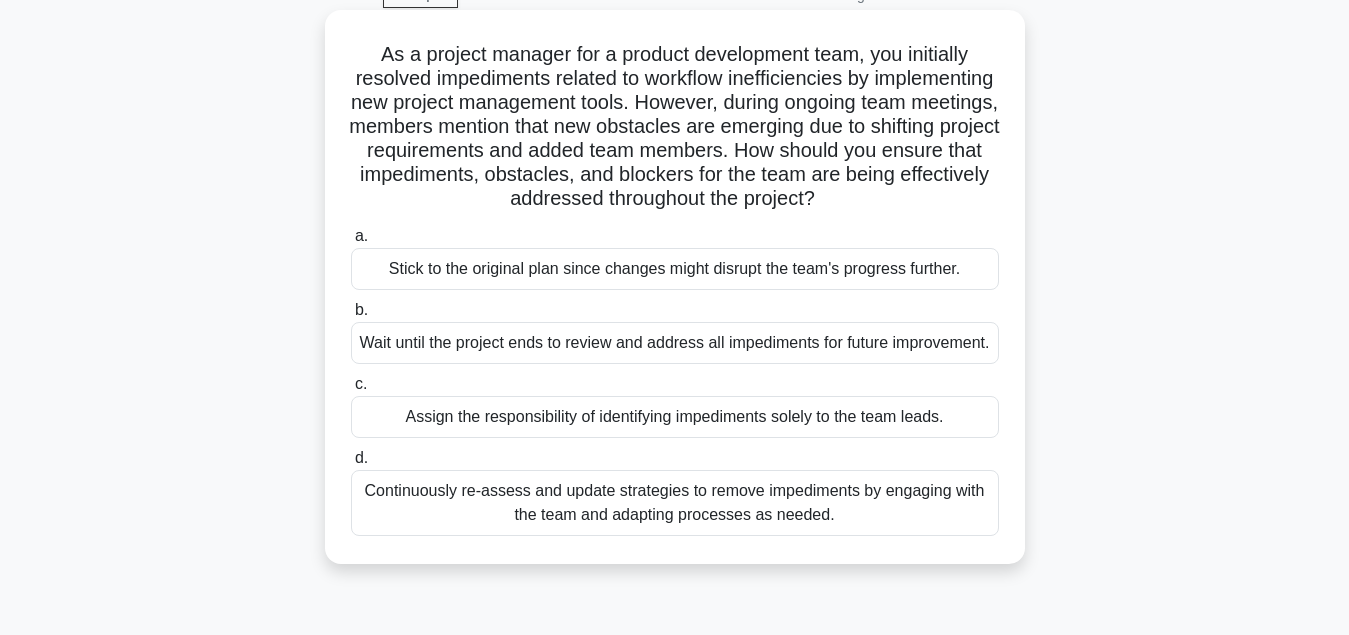 click on "Continuously re-assess and update strategies to remove impediments by engaging with the team and adapting processes as needed." at bounding box center (675, 503) 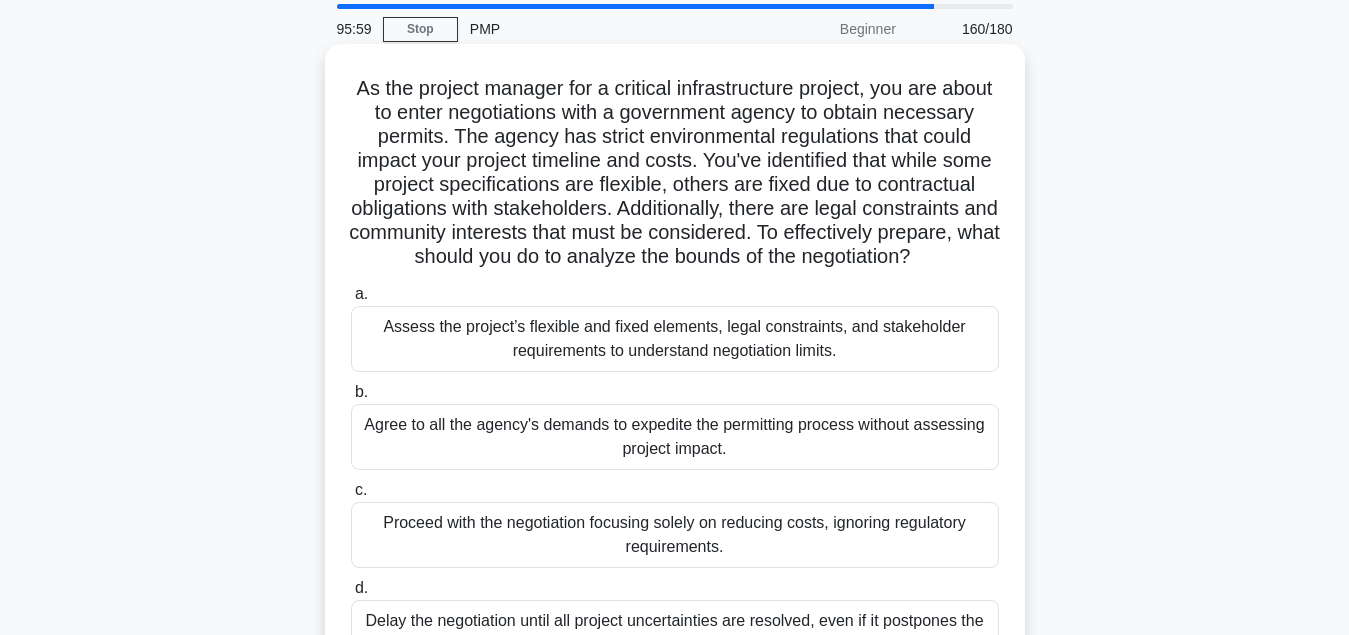 scroll, scrollTop: 102, scrollLeft: 0, axis: vertical 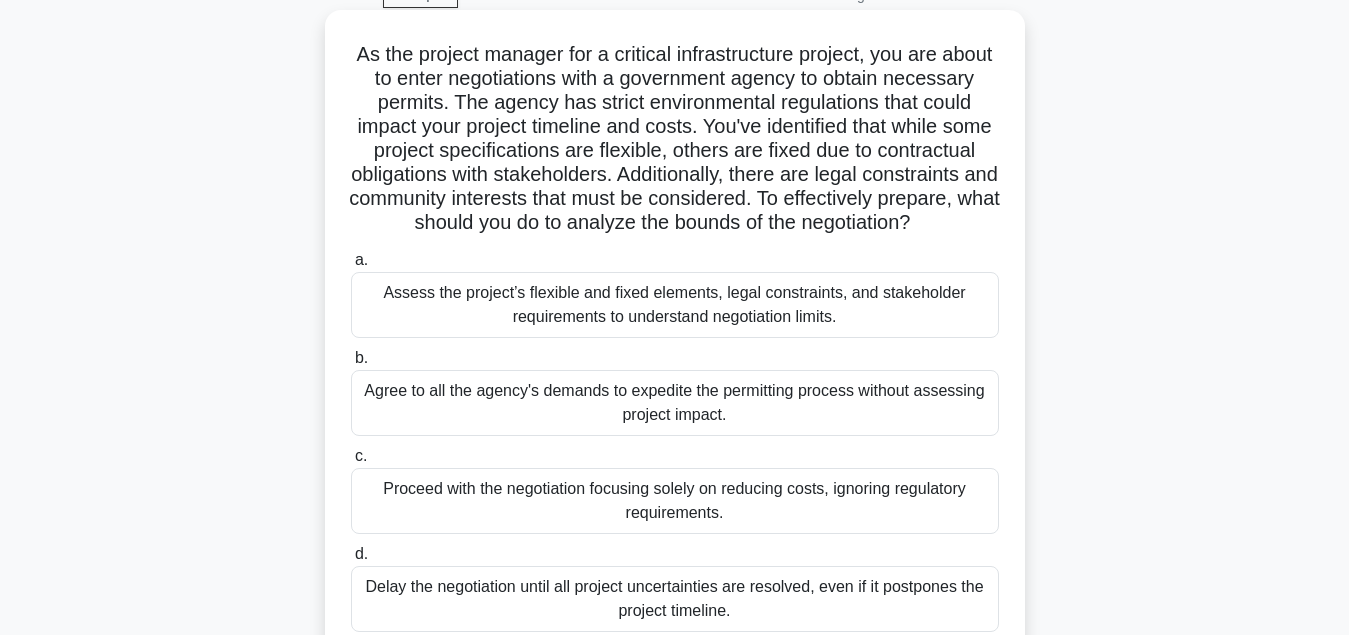 click on "Assess the project’s flexible and fixed elements, legal constraints, and stakeholder requirements to understand negotiation limits." at bounding box center (675, 305) 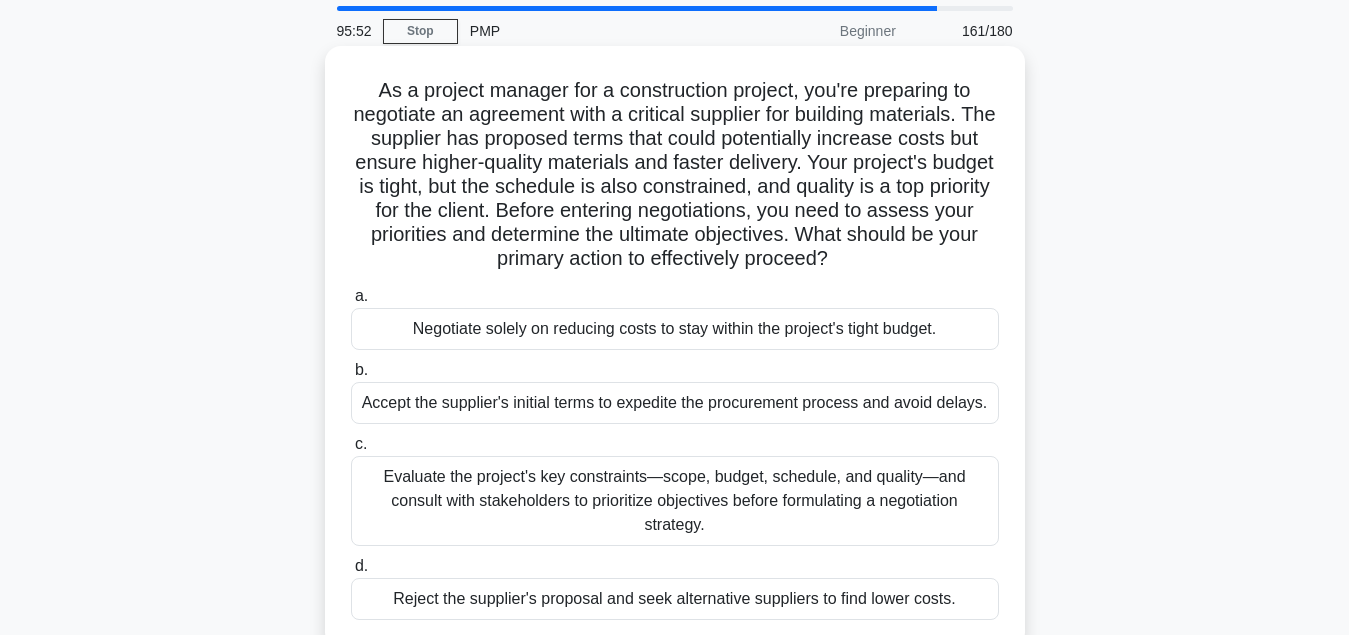 scroll, scrollTop: 102, scrollLeft: 0, axis: vertical 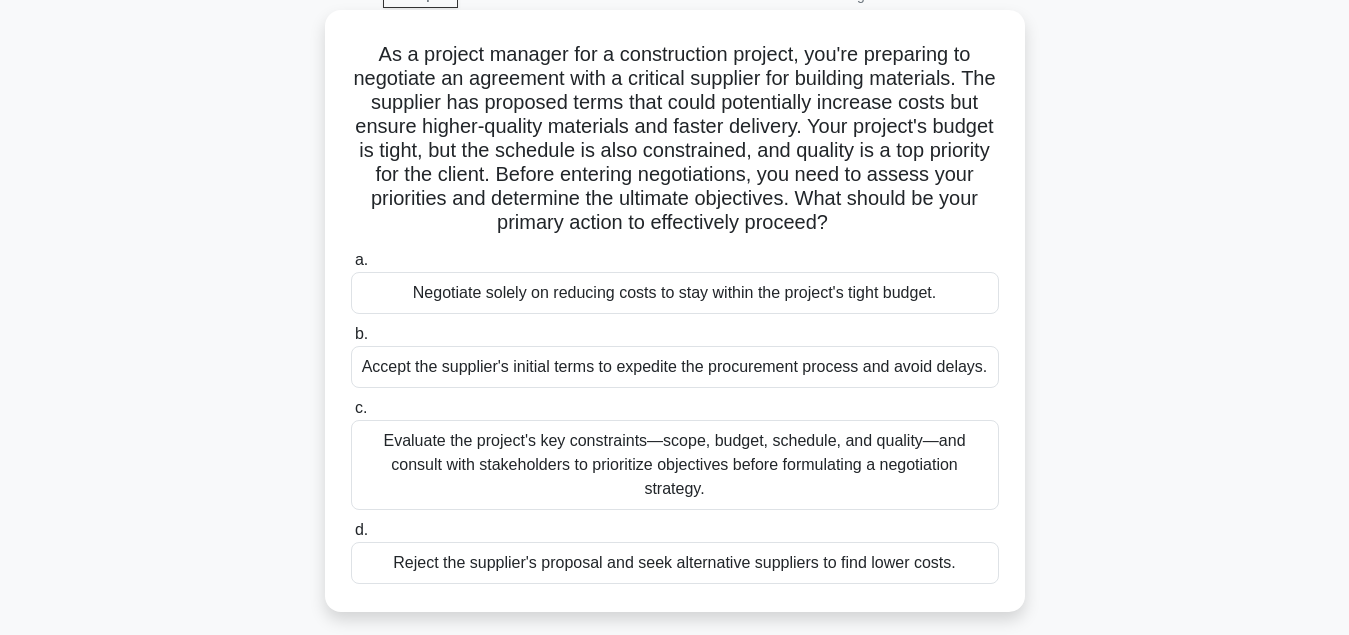 click on "Evaluate the project's key constraints—scope, budget, schedule, and quality—and consult with stakeholders to prioritize objectives before formulating a negotiation strategy." at bounding box center (675, 465) 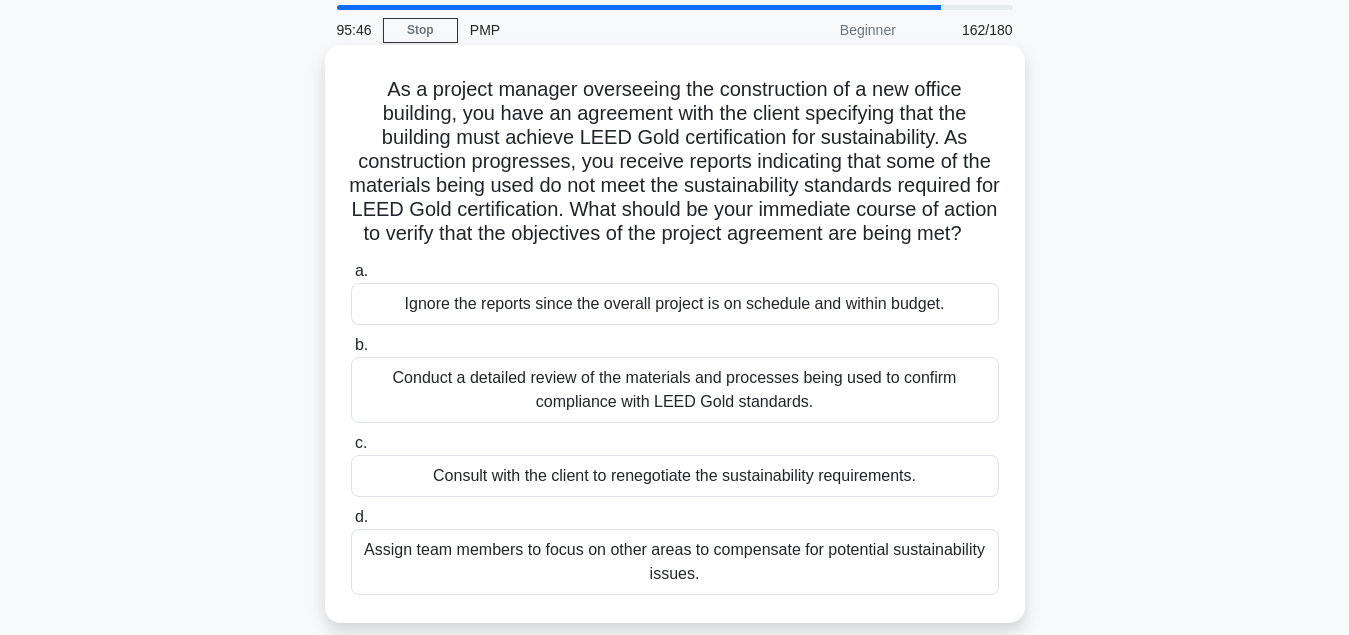 scroll, scrollTop: 102, scrollLeft: 0, axis: vertical 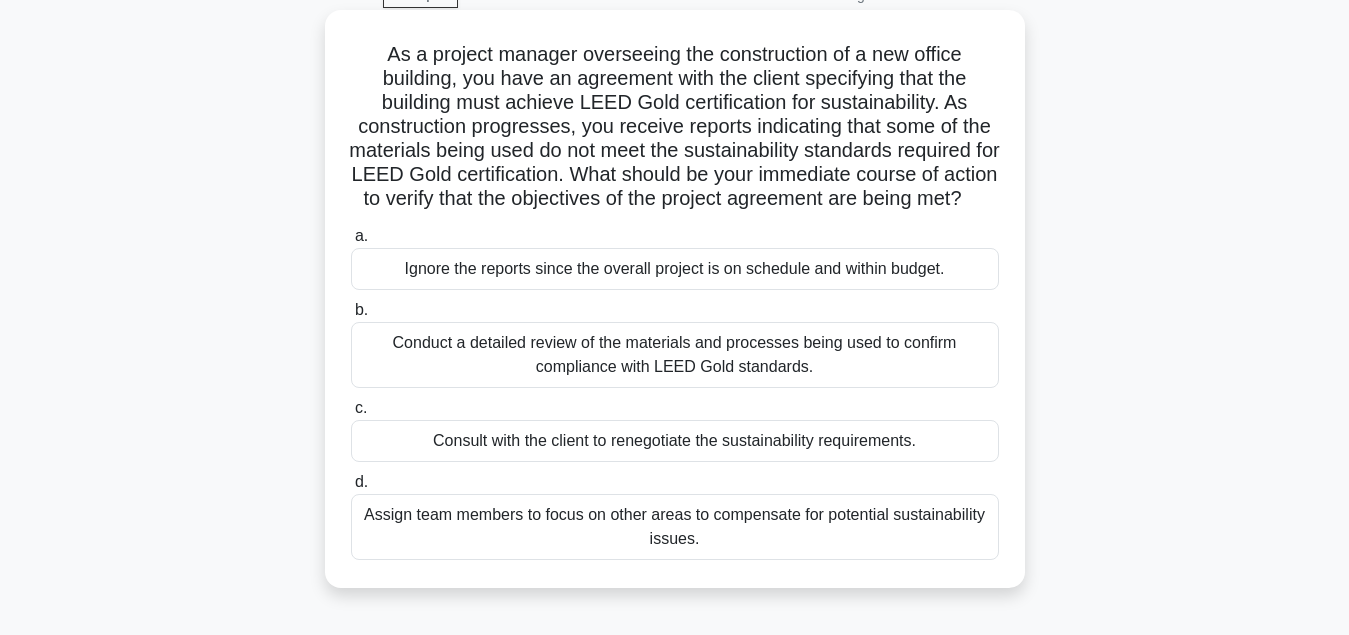 click on "Conduct a detailed review of the materials and processes being used to confirm compliance with LEED Gold standards." at bounding box center [675, 355] 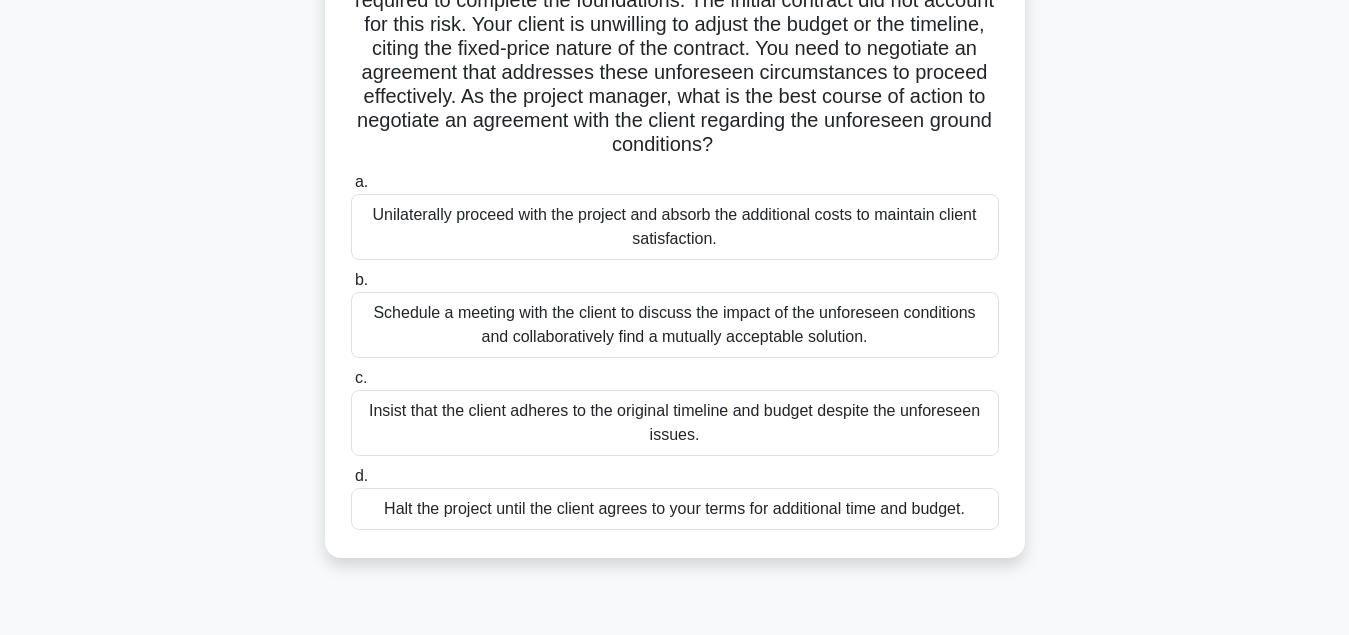 scroll, scrollTop: 102, scrollLeft: 0, axis: vertical 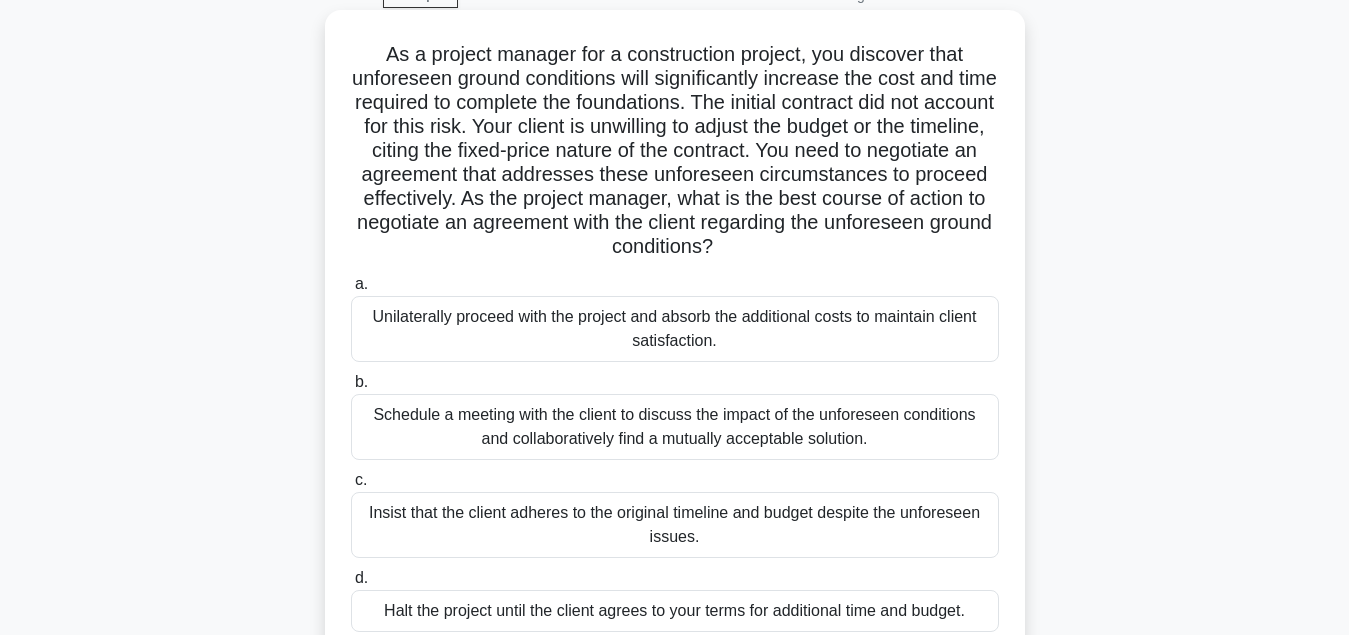click on "Schedule a meeting with the client to discuss the impact of the unforeseen conditions and collaboratively find a mutually acceptable solution." at bounding box center (675, 427) 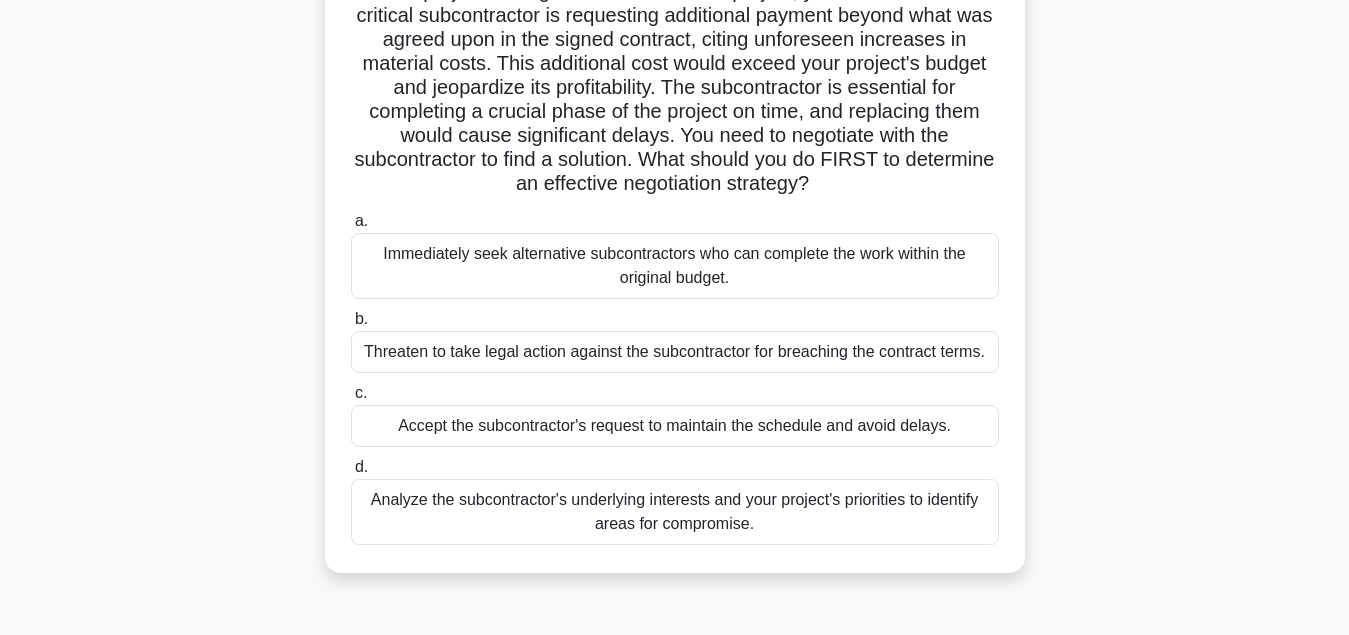 scroll, scrollTop: 204, scrollLeft: 0, axis: vertical 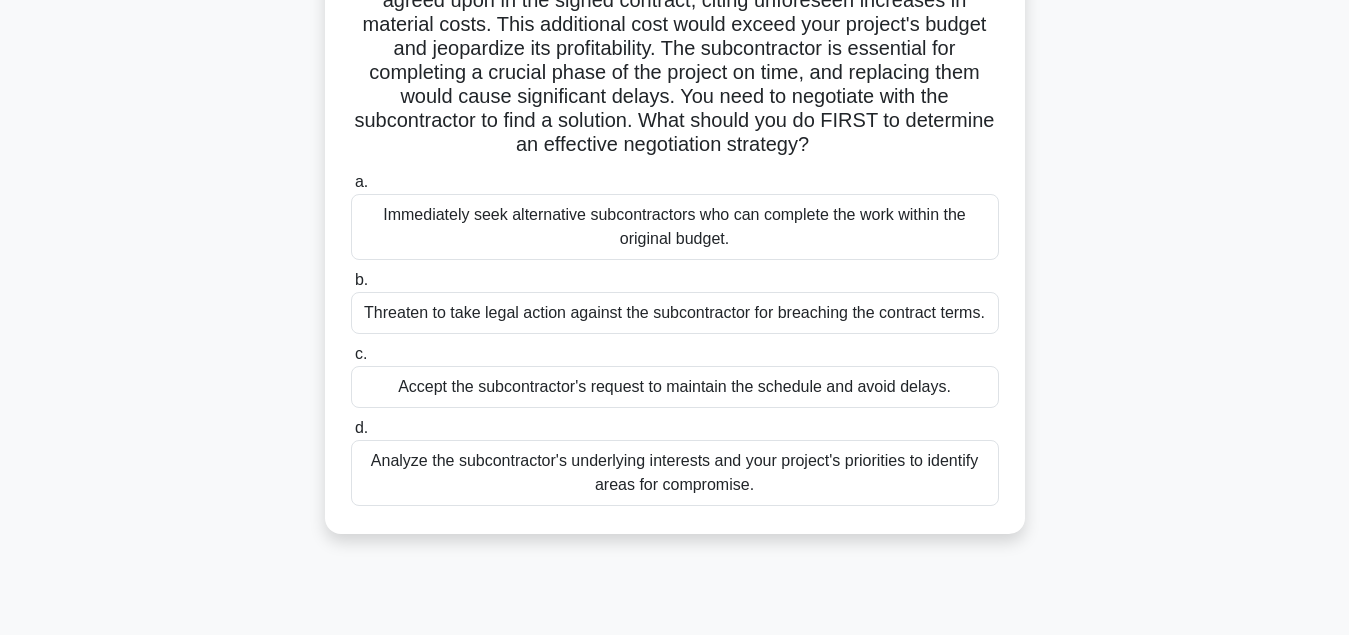 click on "Analyze the subcontractor's underlying interests and your project's priorities to identify areas for compromise." at bounding box center (675, 473) 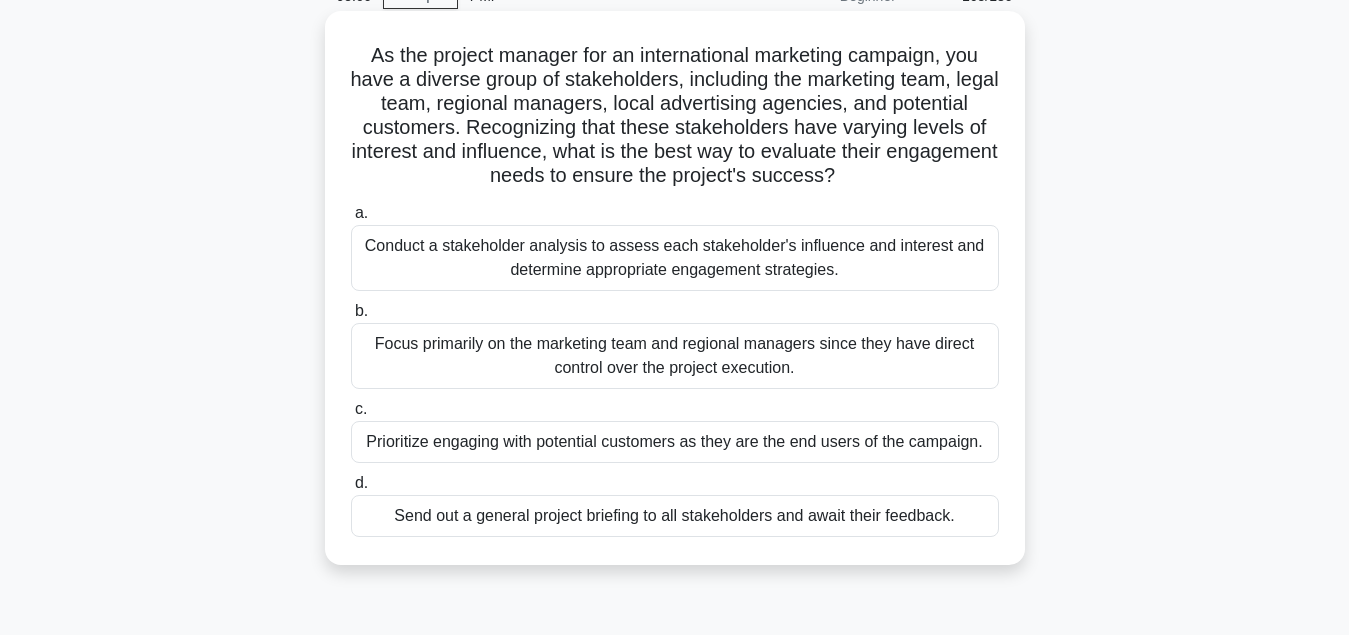 scroll, scrollTop: 102, scrollLeft: 0, axis: vertical 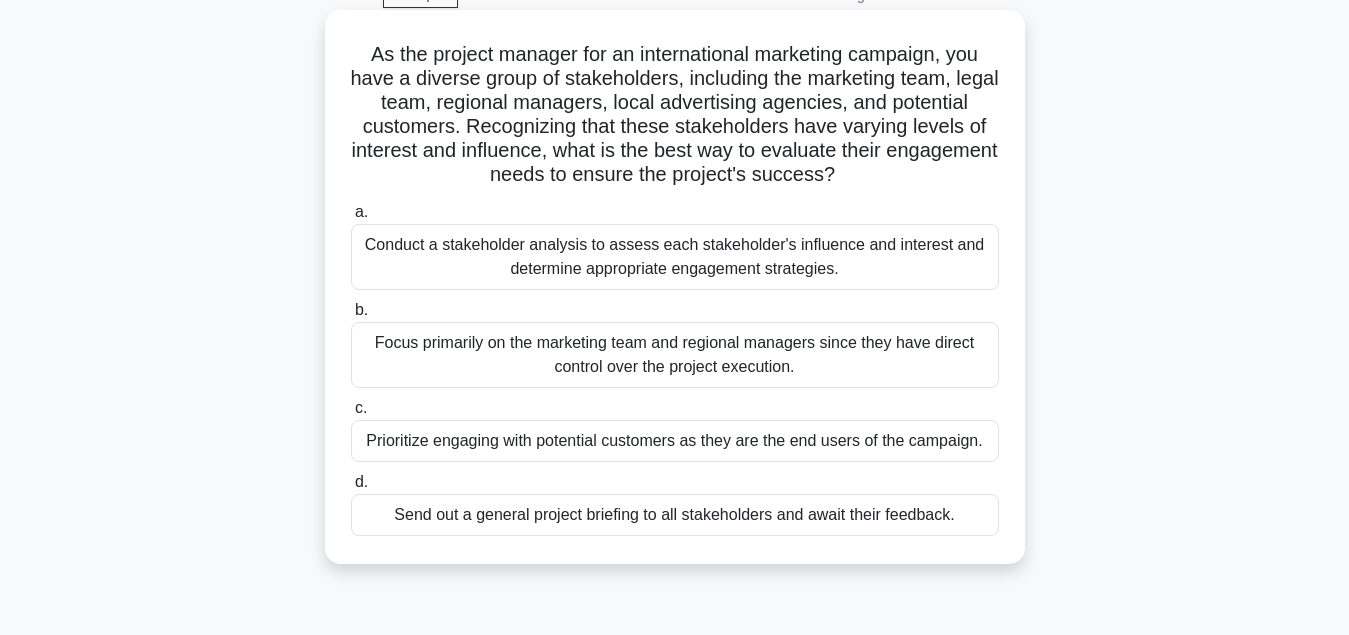 click on "Conduct a stakeholder analysis to assess each stakeholder's influence and interest and determine appropriate engagement strategies." at bounding box center [675, 257] 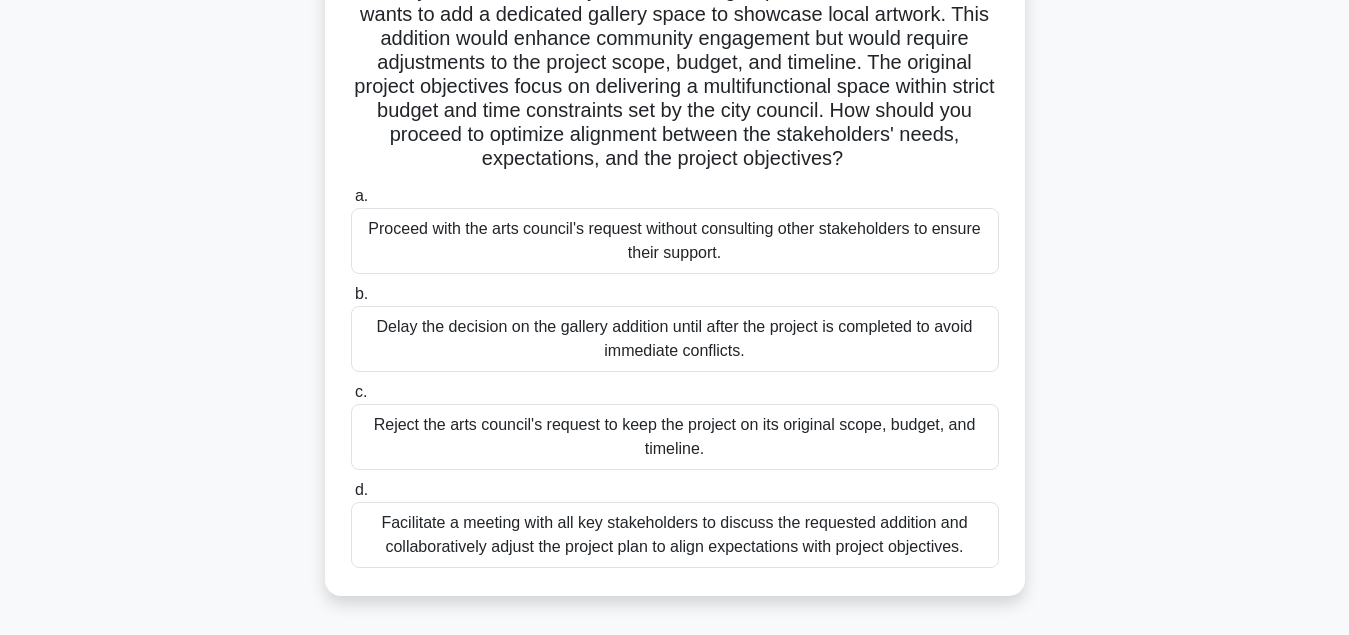 scroll, scrollTop: 204, scrollLeft: 0, axis: vertical 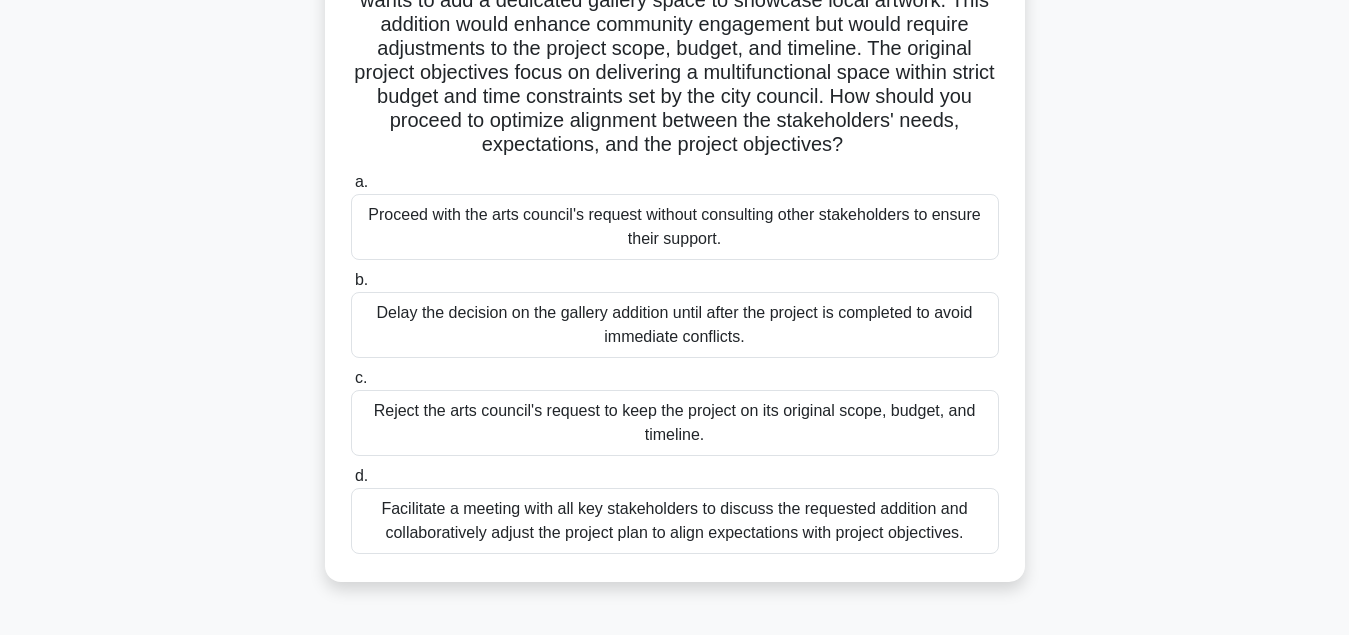 click on "Facilitate a meeting with all key stakeholders to discuss the requested addition and collaboratively adjust the project plan to align expectations with project objectives." at bounding box center (675, 521) 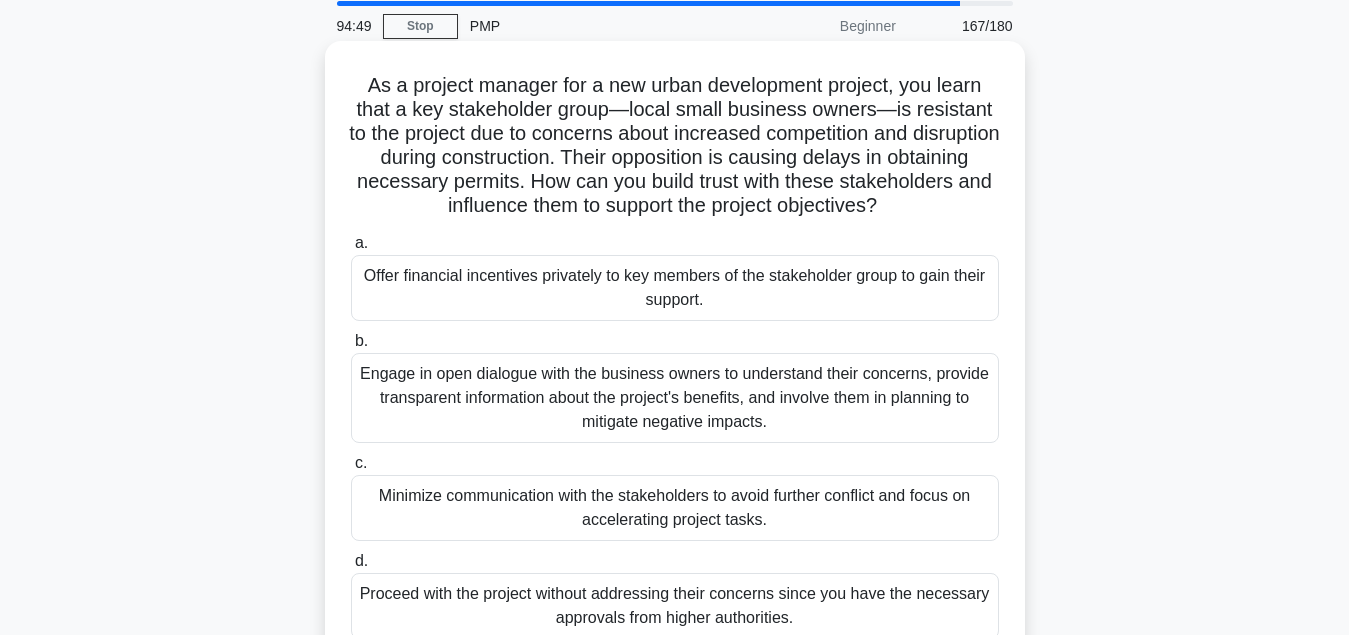 scroll, scrollTop: 70, scrollLeft: 0, axis: vertical 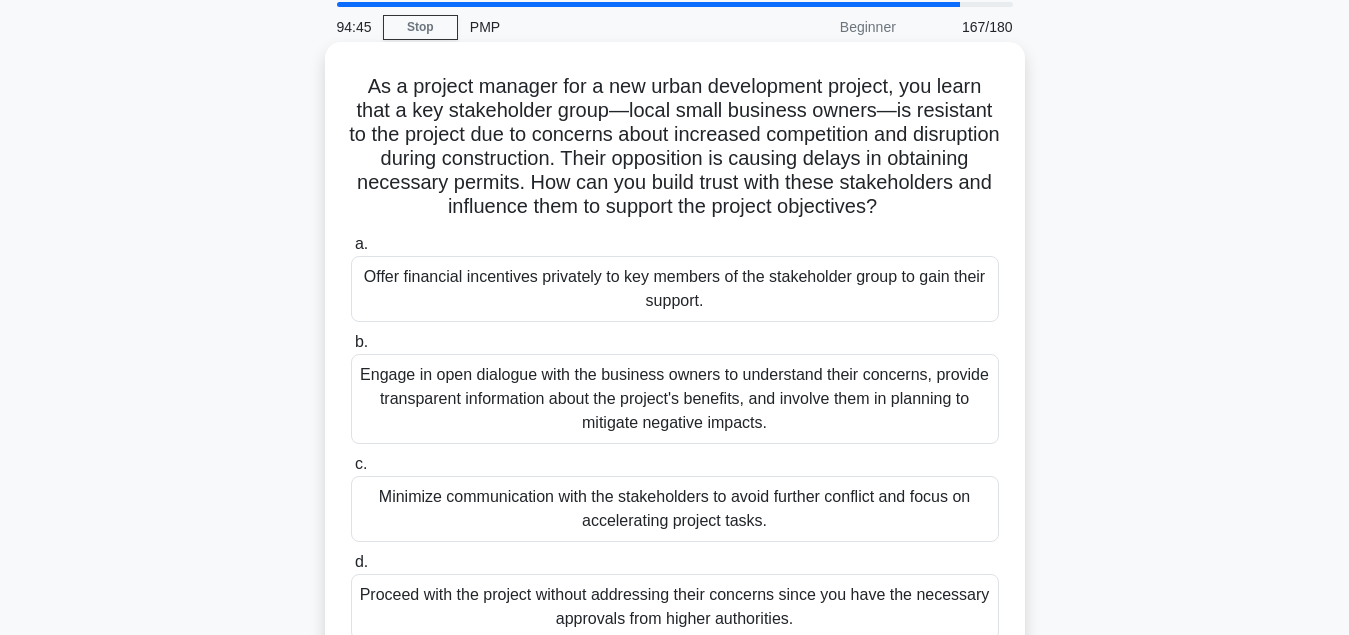click on "Engage in open dialogue with the business owners to understand their concerns, provide transparent information about the project's benefits, and involve them in planning to mitigate negative impacts." at bounding box center (675, 399) 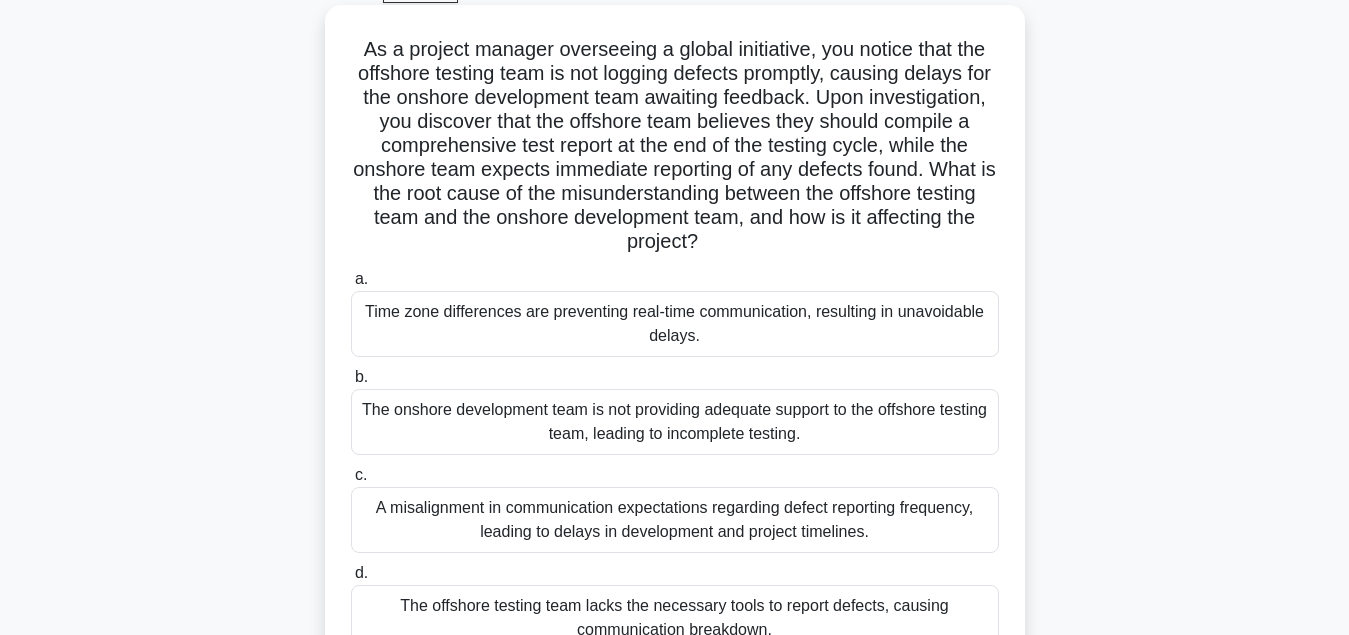 scroll, scrollTop: 204, scrollLeft: 0, axis: vertical 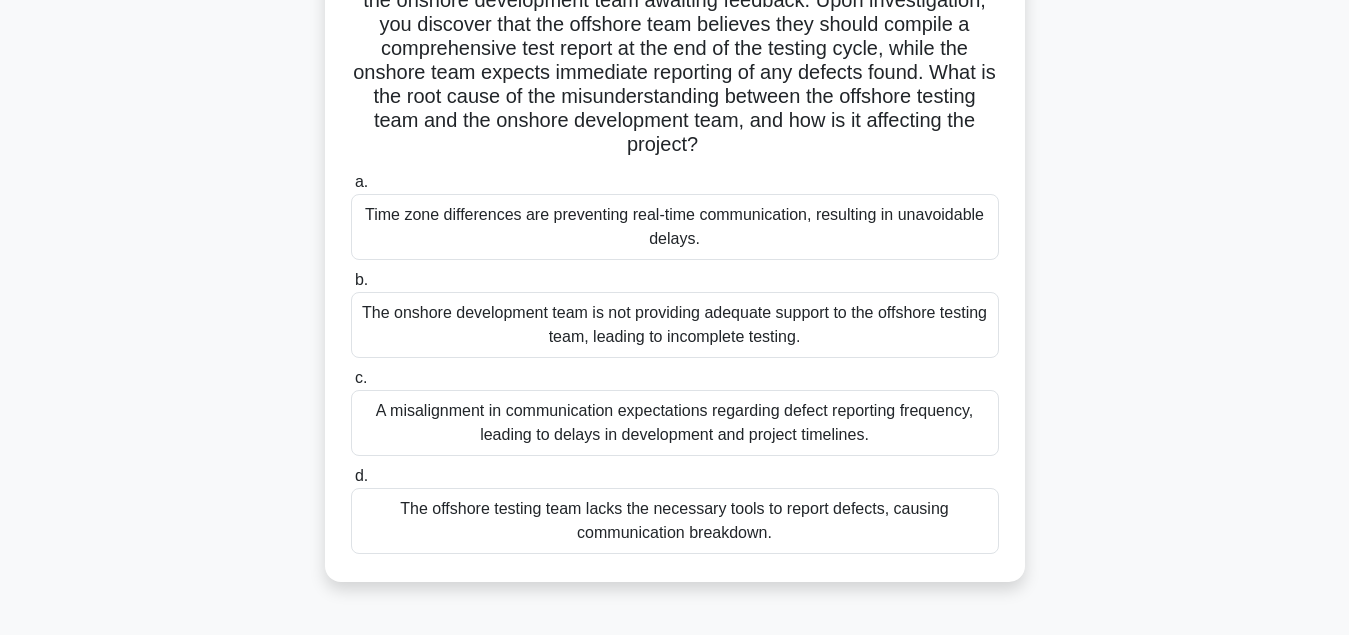 click on "A misalignment in communication expectations regarding defect reporting frequency, leading to delays in development and project timelines." at bounding box center [675, 423] 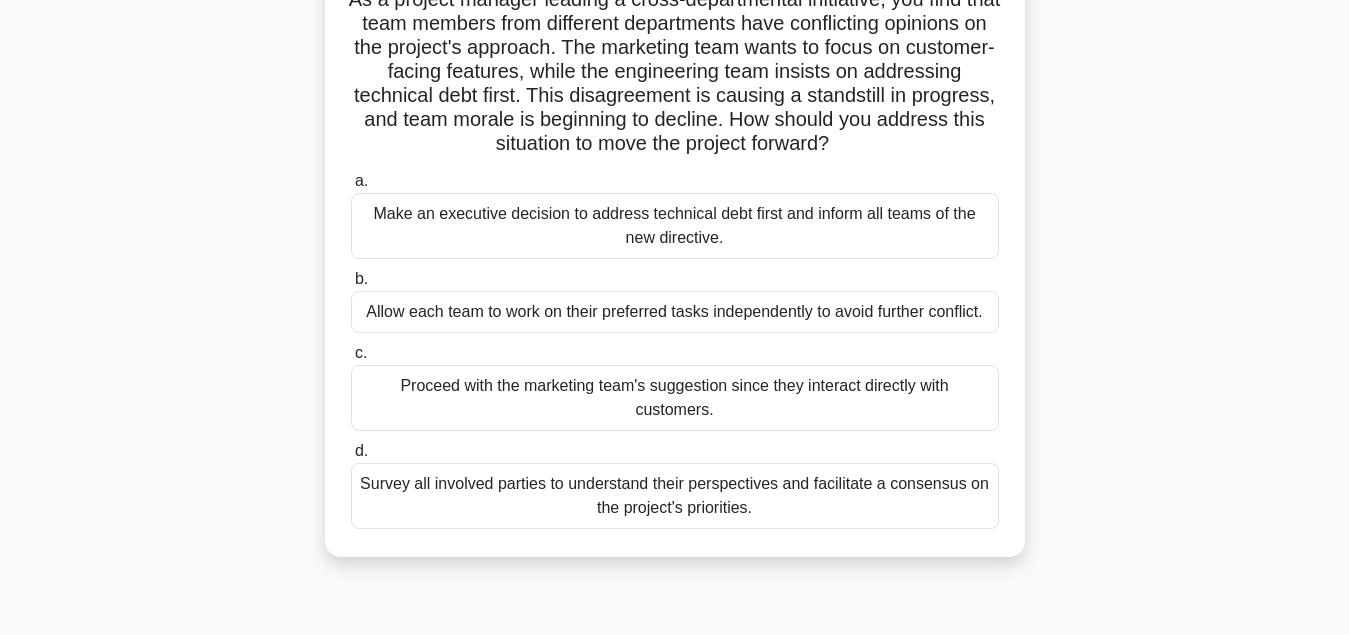 scroll, scrollTop: 204, scrollLeft: 0, axis: vertical 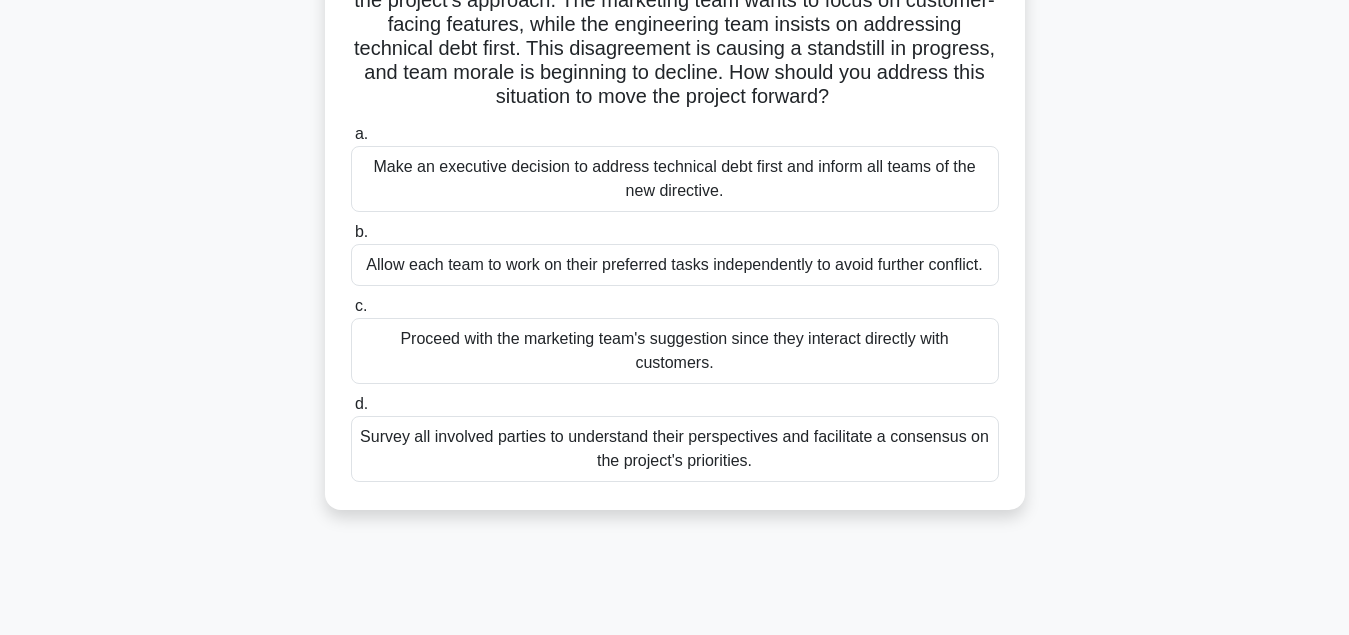click on "Survey all involved parties to understand their perspectives and facilitate a consensus on the project's priorities." at bounding box center [675, 449] 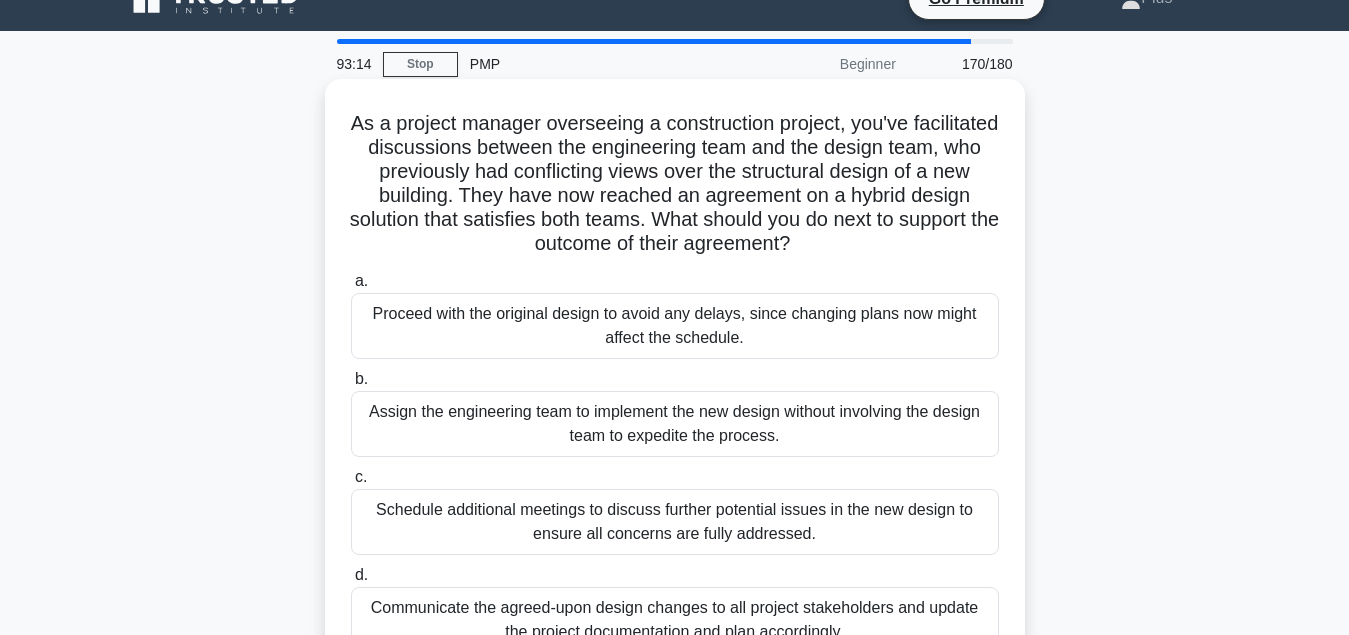 scroll, scrollTop: 0, scrollLeft: 0, axis: both 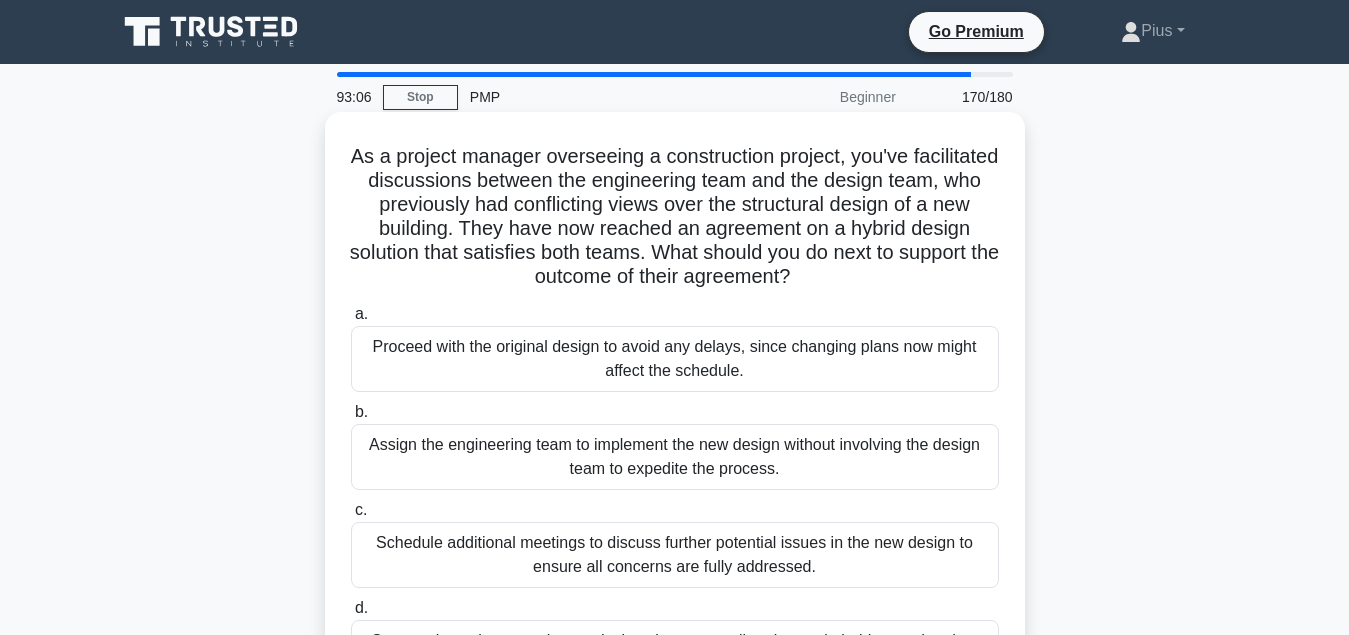 click on "Schedule additional meetings to discuss further potential issues in the new design to ensure all concerns are fully addressed." at bounding box center (675, 555) 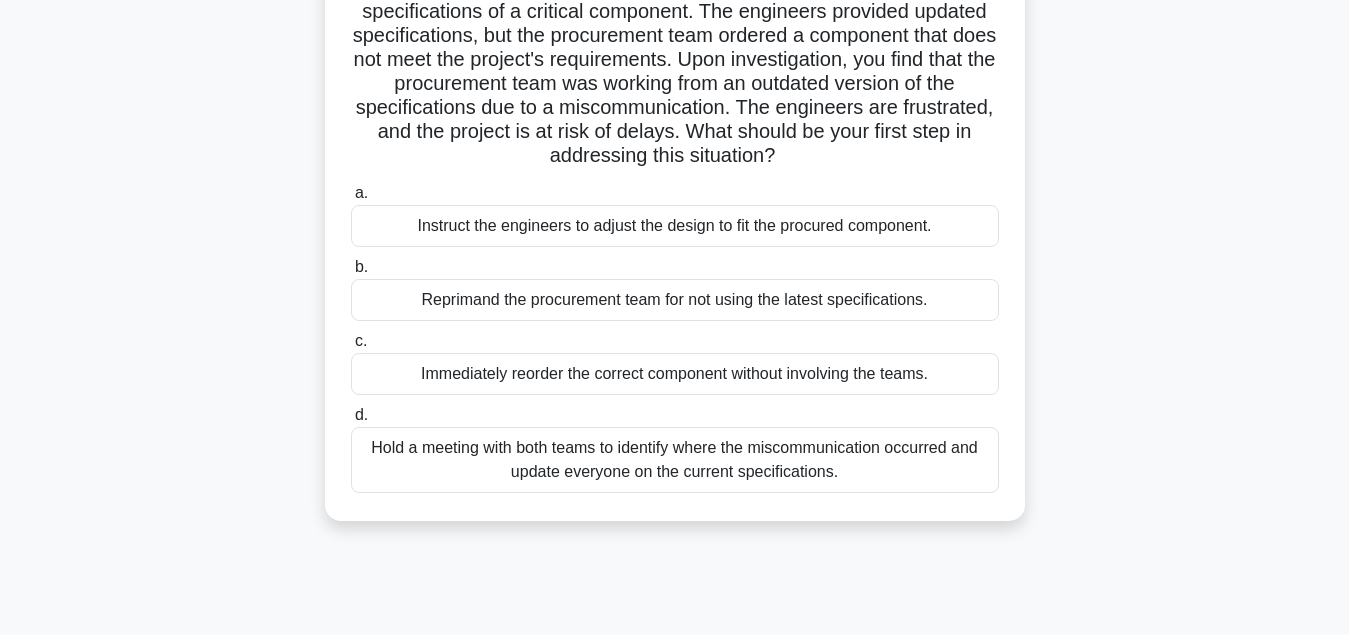 scroll, scrollTop: 204, scrollLeft: 0, axis: vertical 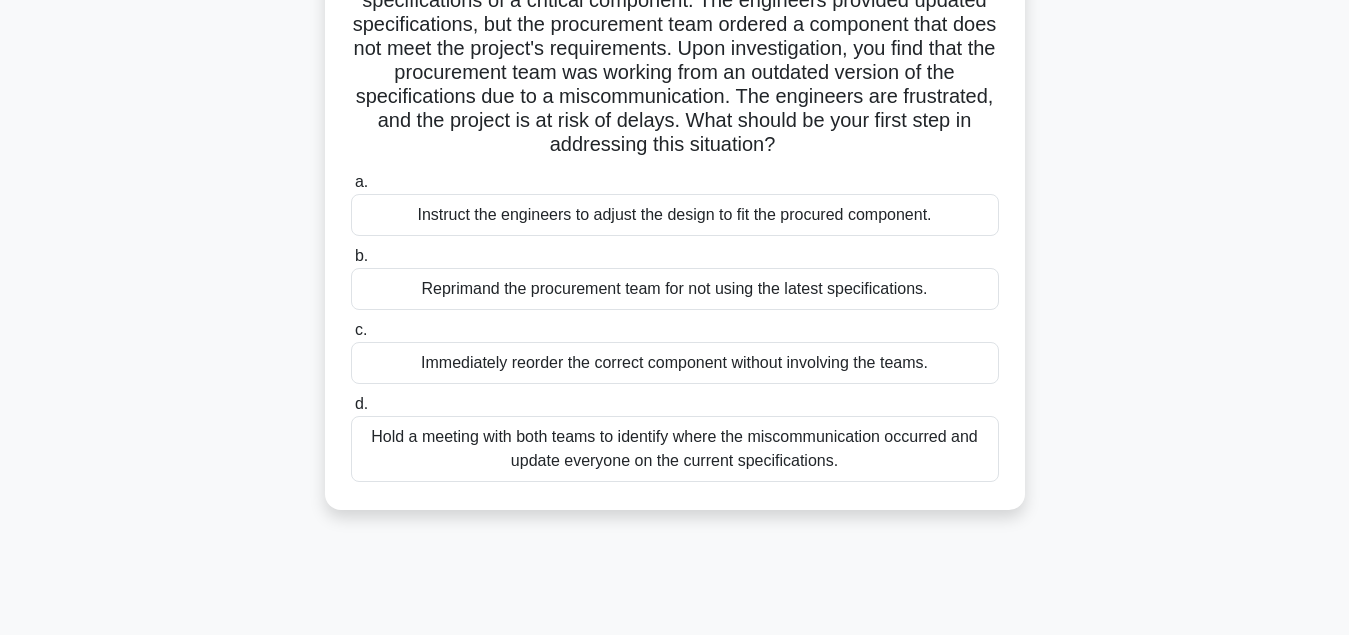 click on "Hold a meeting with both teams to identify where the miscommunication occurred and update everyone on the current specifications." at bounding box center (675, 449) 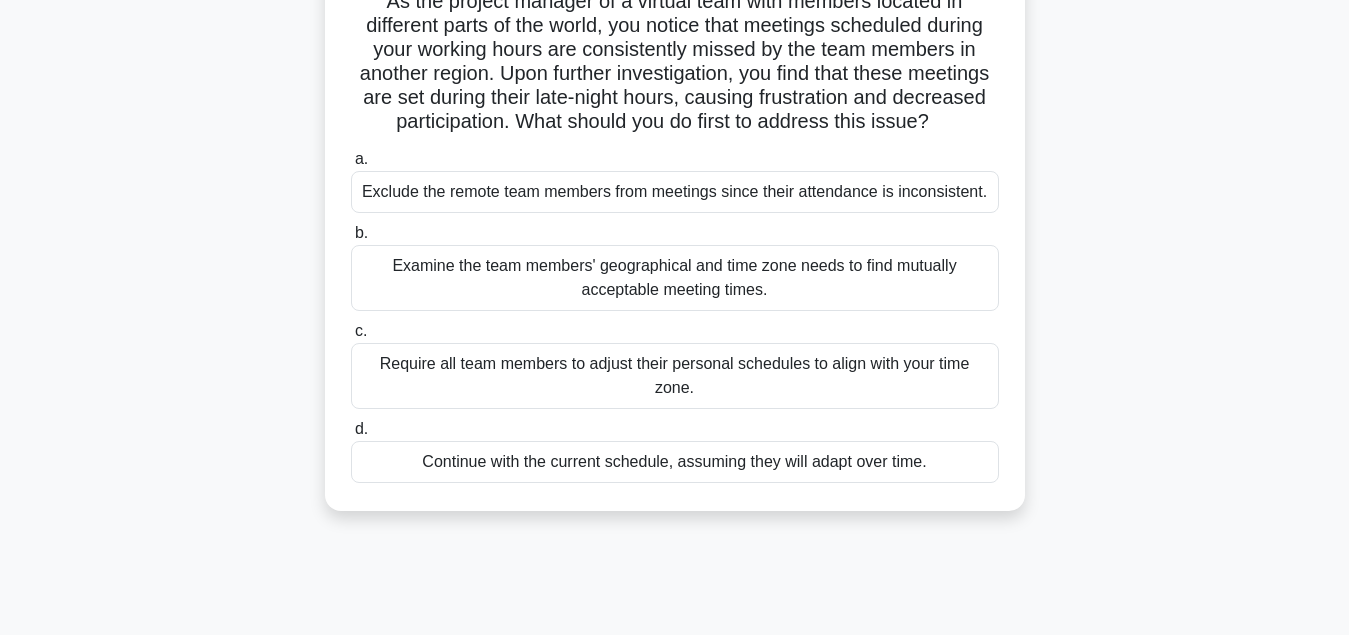 scroll, scrollTop: 204, scrollLeft: 0, axis: vertical 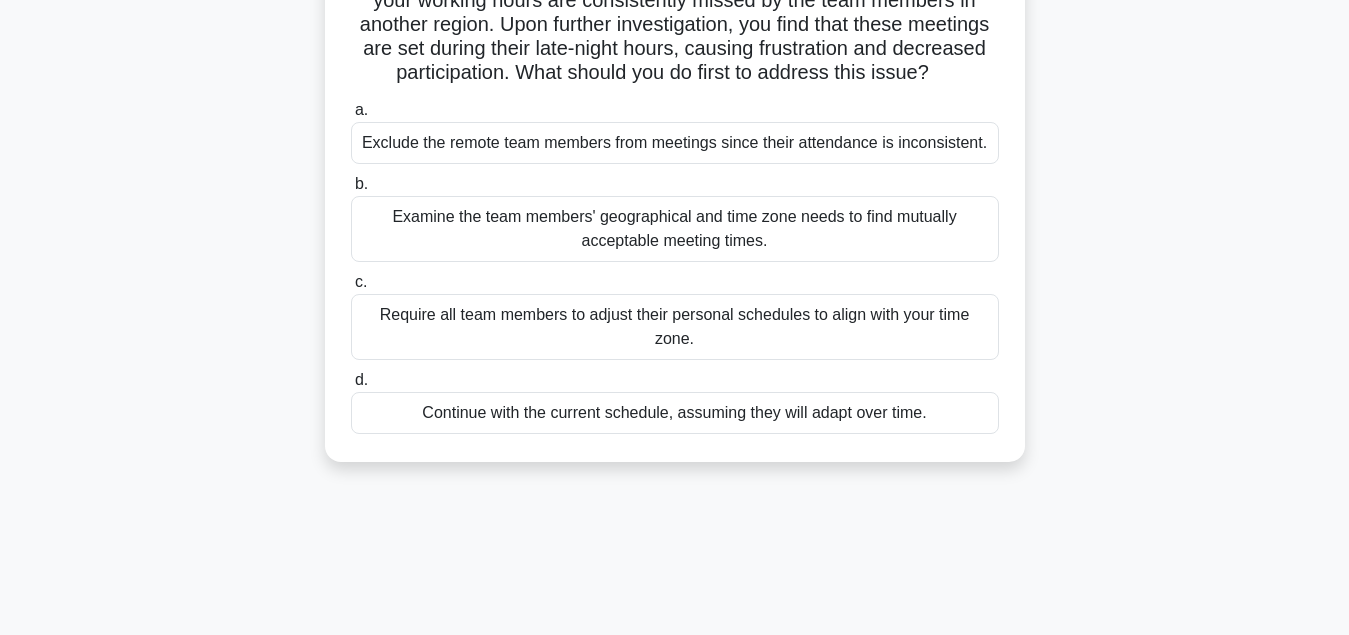click on "Examine the team members' geographical and time zone needs to find mutually acceptable meeting times." at bounding box center [675, 229] 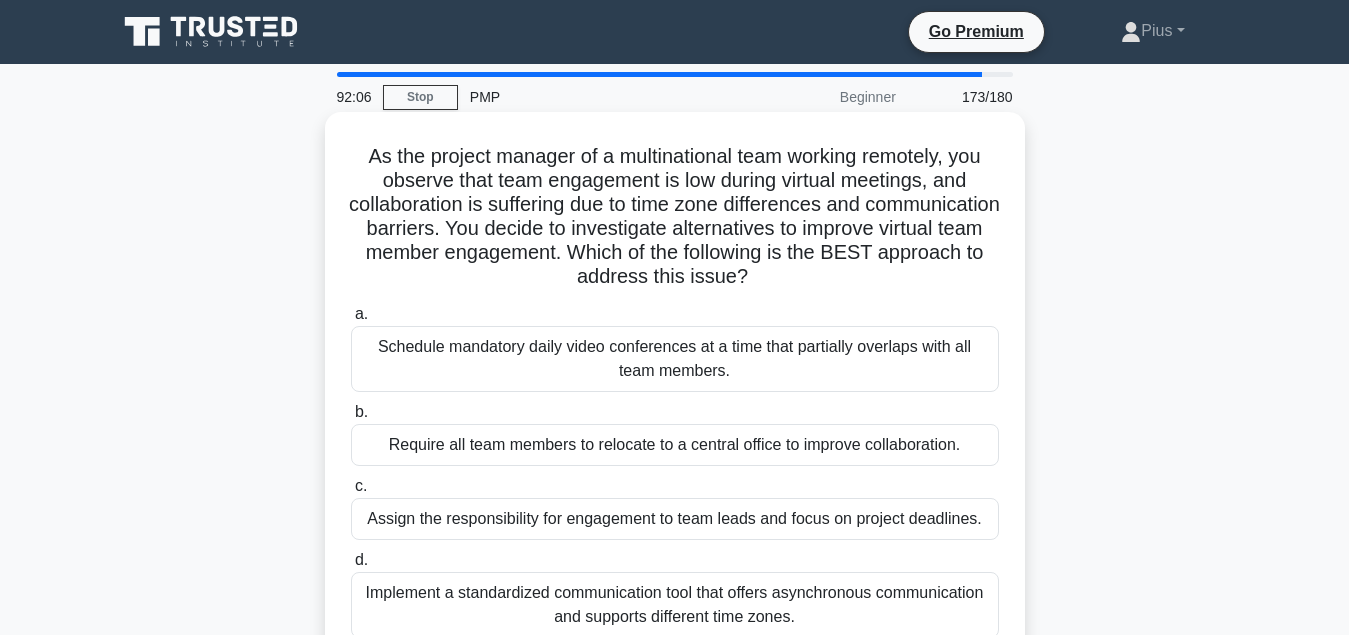 scroll, scrollTop: 102, scrollLeft: 0, axis: vertical 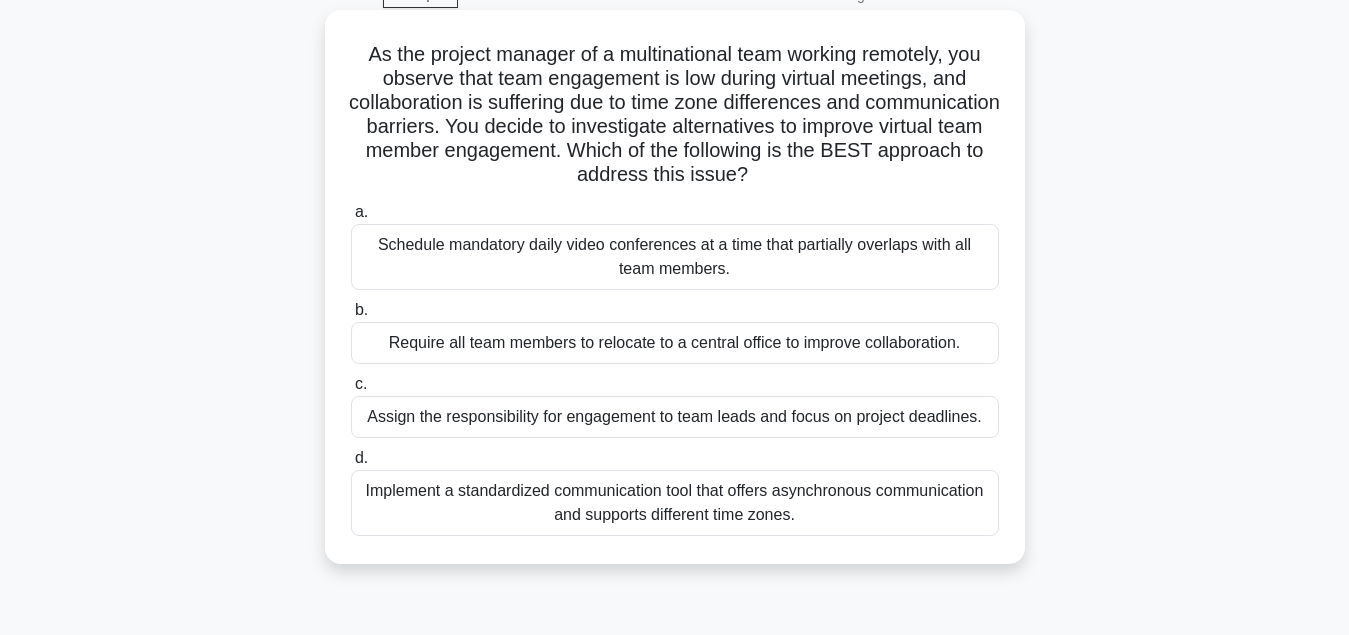 click on "Implement a standardized communication tool that offers asynchronous communication and supports different time zones." at bounding box center (675, 503) 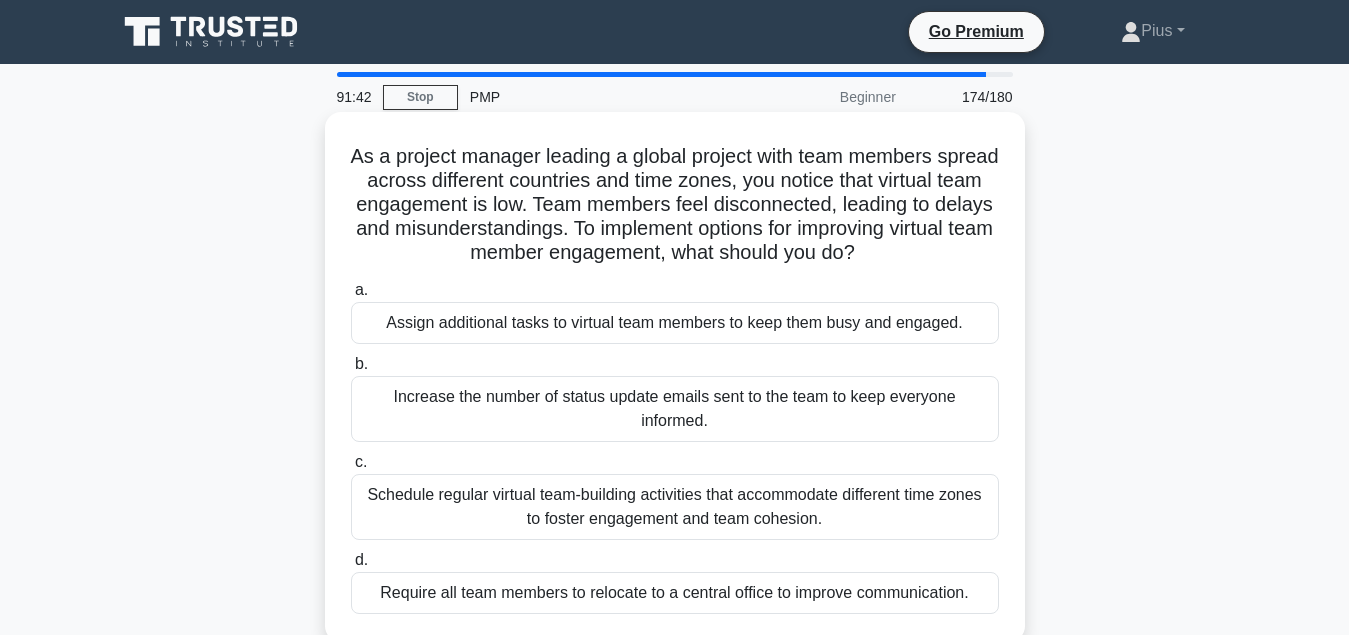 scroll, scrollTop: 102, scrollLeft: 0, axis: vertical 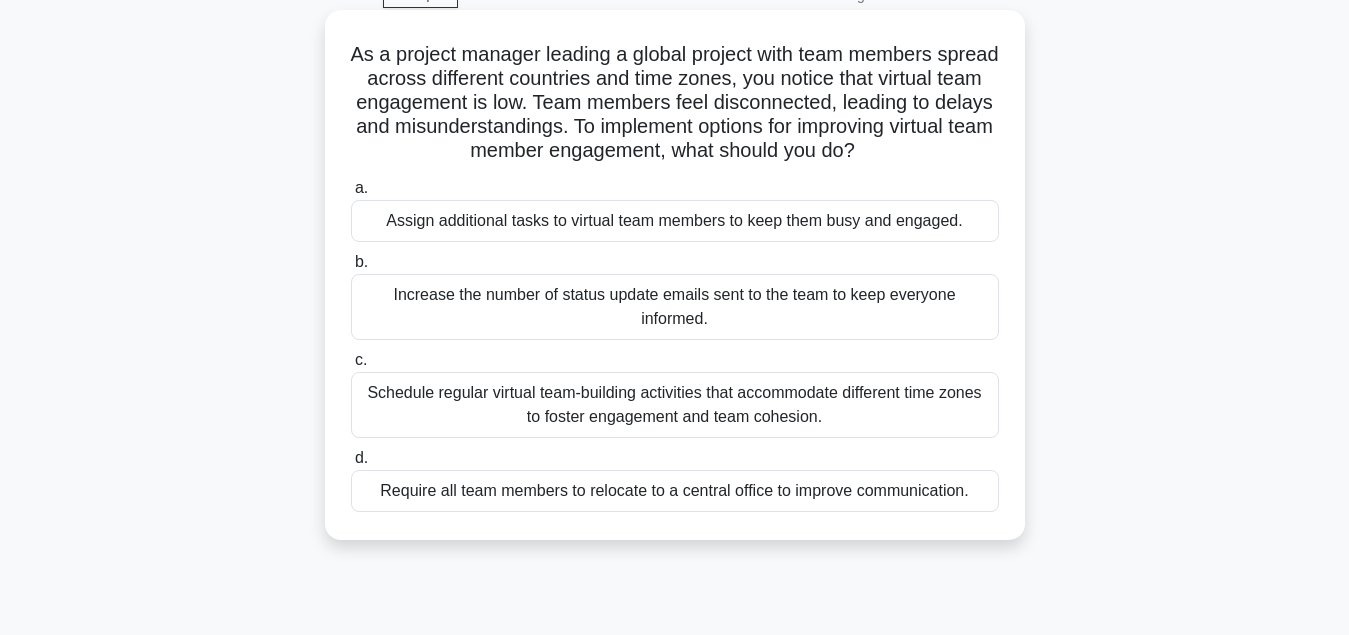 click on "Schedule regular virtual team-building activities that accommodate different time zones to foster engagement and team cohesion." at bounding box center (675, 405) 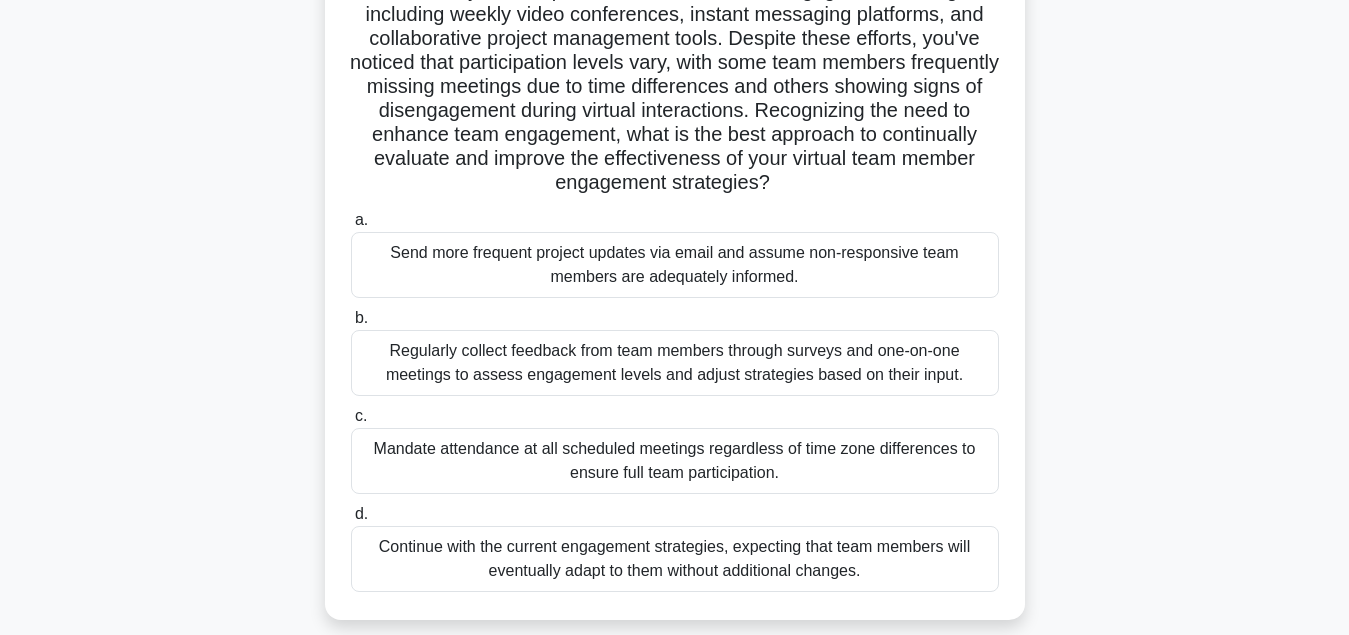 scroll, scrollTop: 204, scrollLeft: 0, axis: vertical 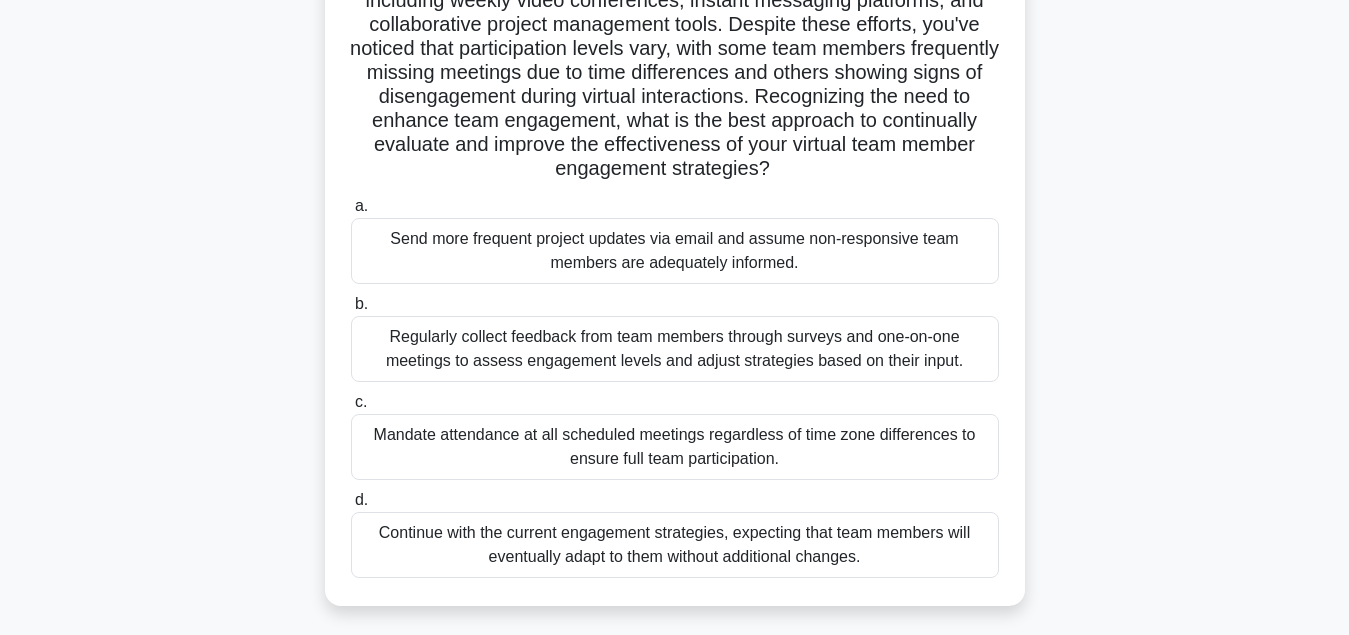 click on "Regularly collect feedback from team members through surveys and one-on-one meetings to assess engagement levels and adjust strategies based on their input." at bounding box center [675, 349] 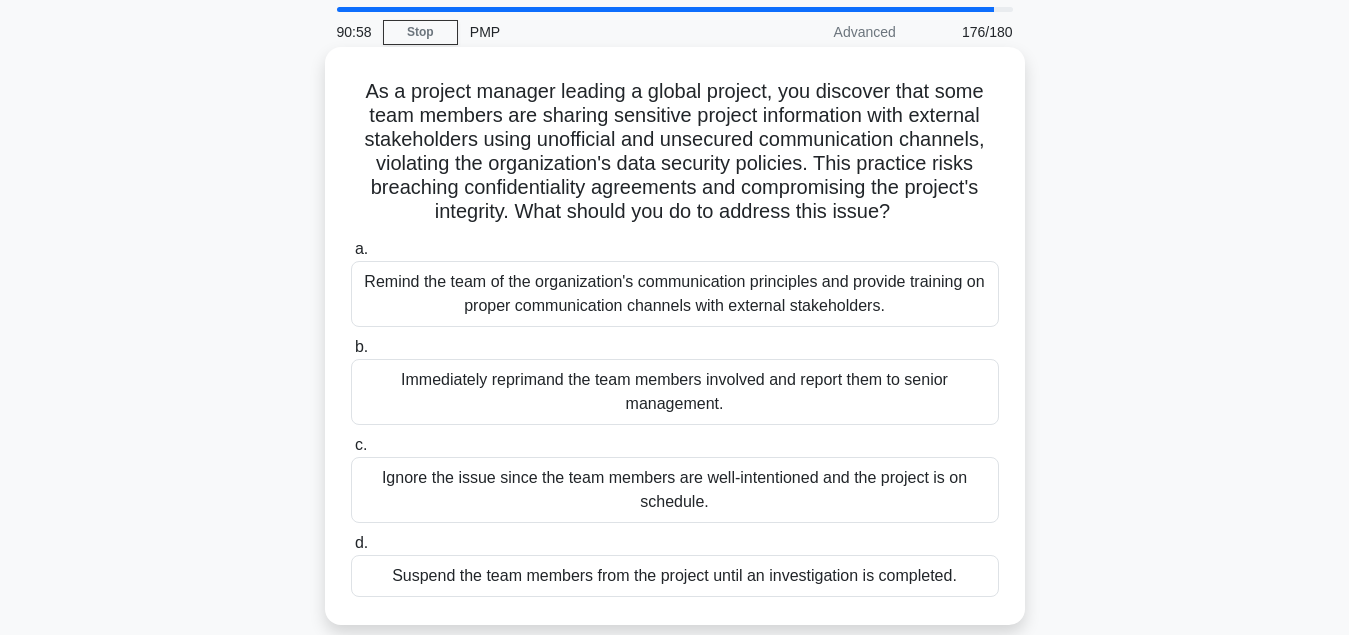 scroll, scrollTop: 102, scrollLeft: 0, axis: vertical 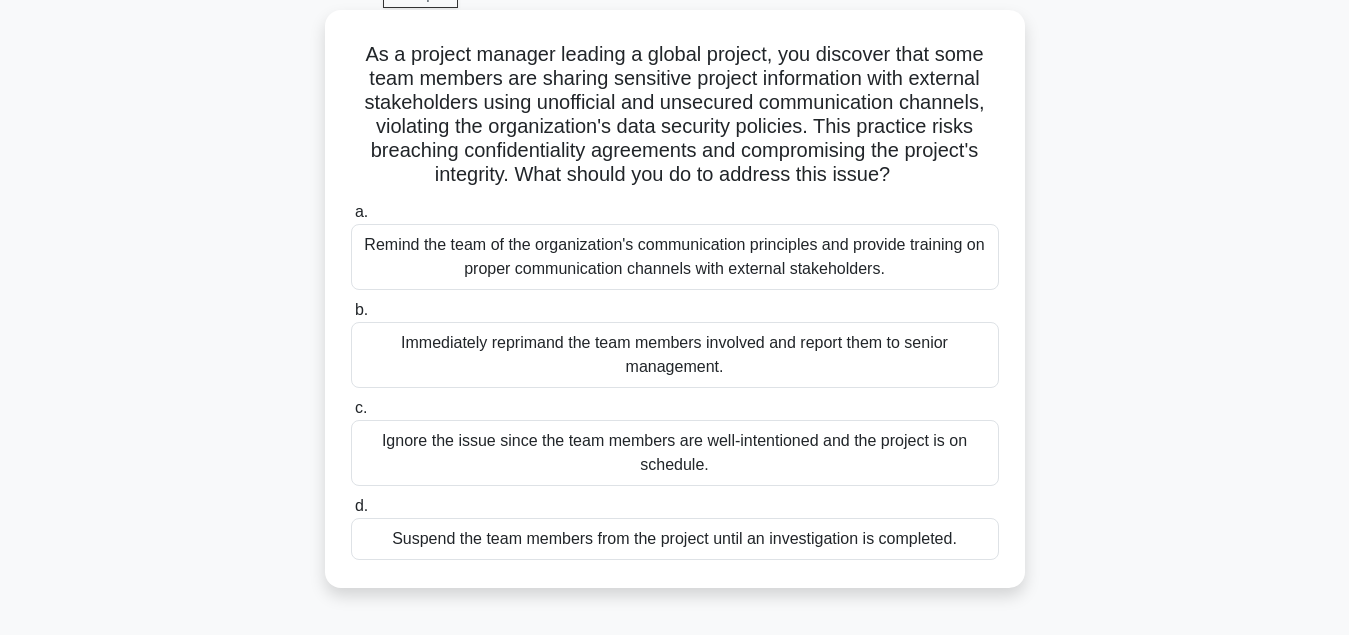 click on "Remind the team of the organization's communication principles and provide training on proper communication channels with external stakeholders." at bounding box center (675, 257) 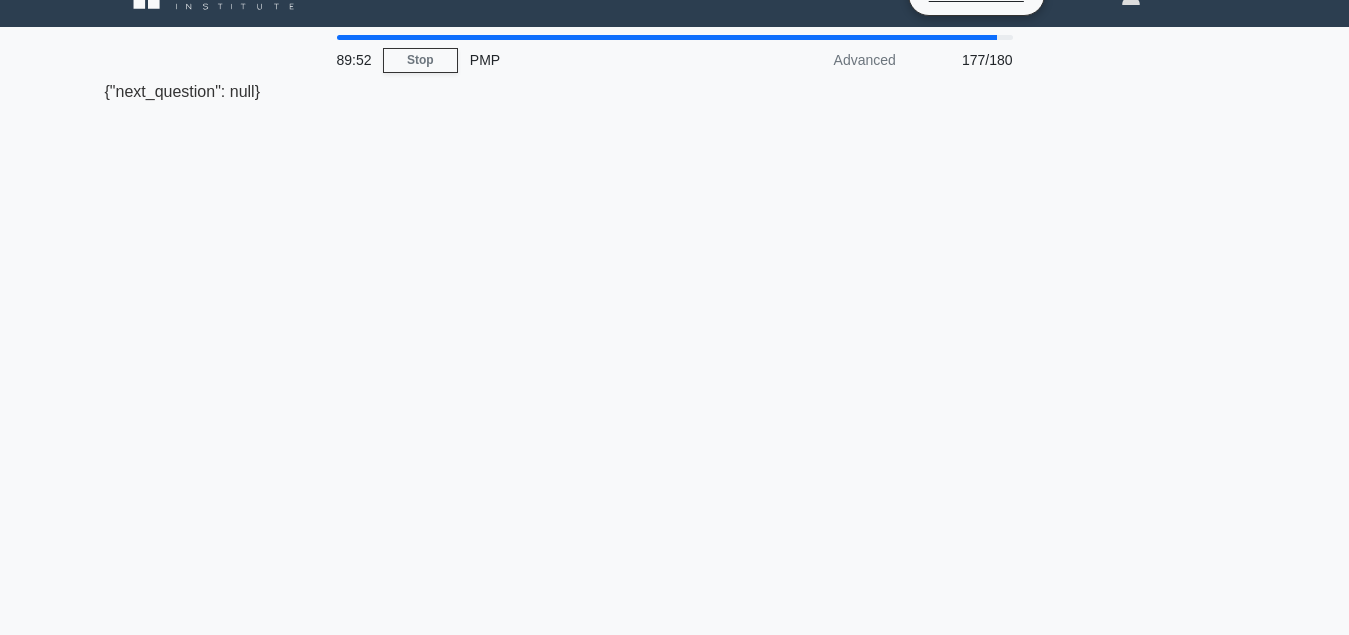scroll, scrollTop: 0, scrollLeft: 0, axis: both 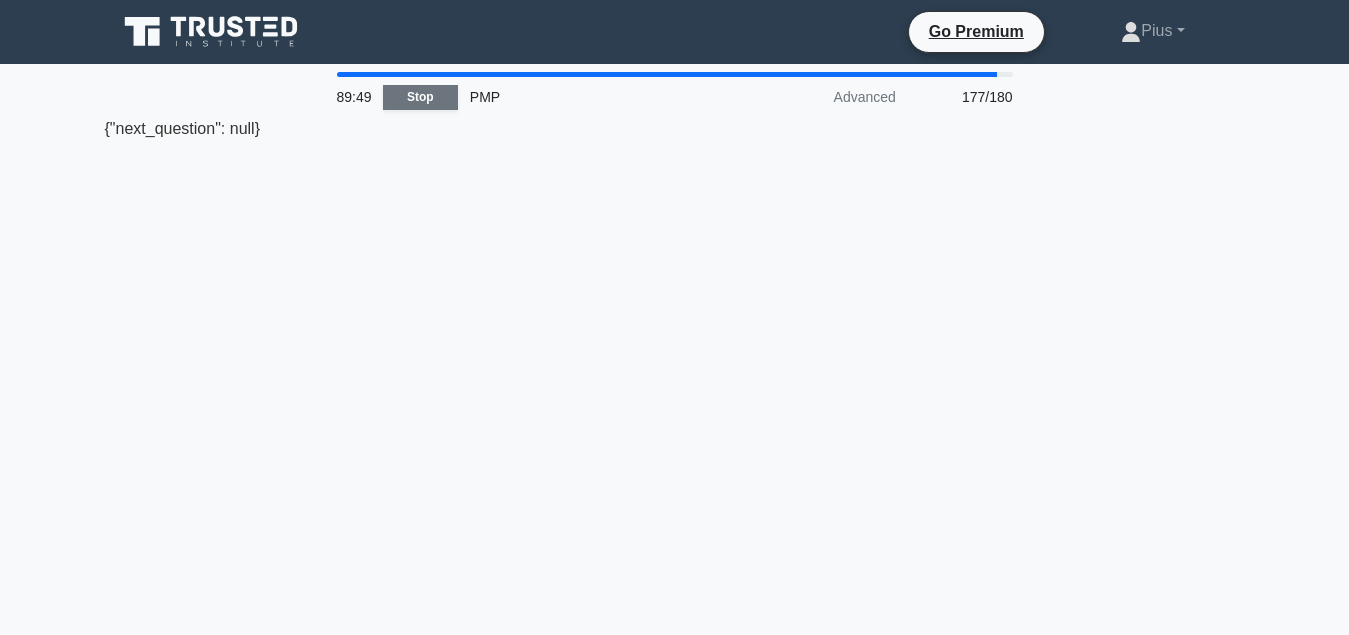 click on "Stop" at bounding box center (420, 97) 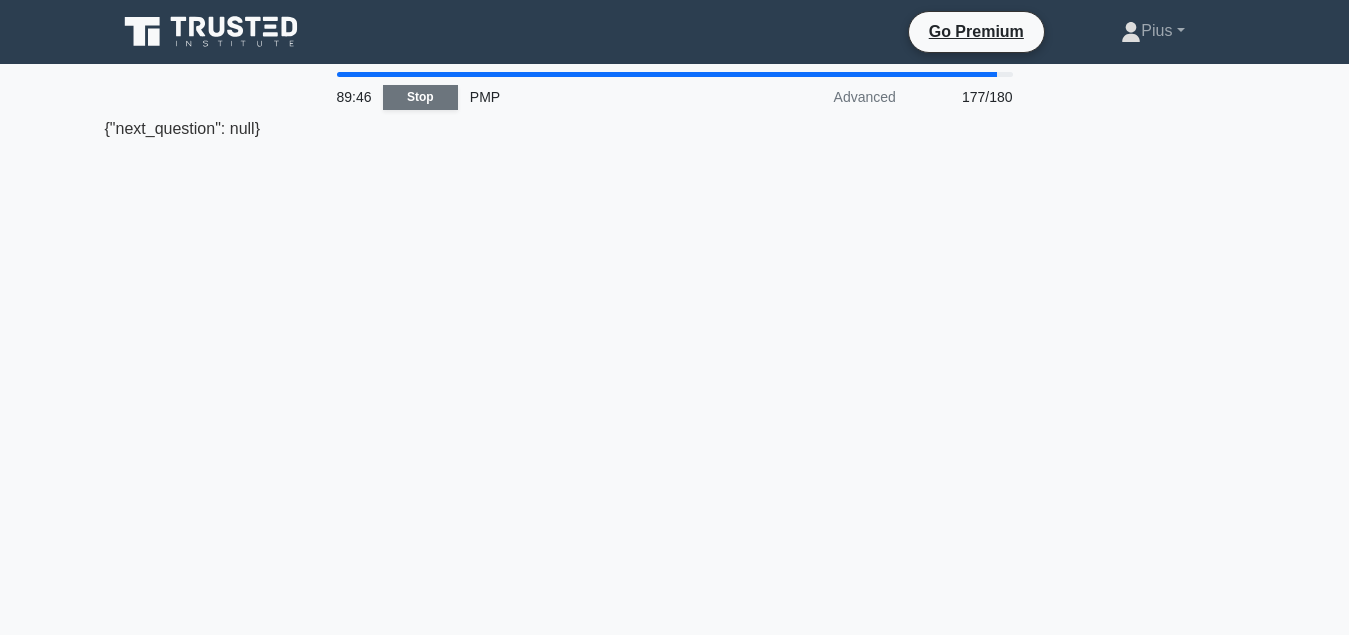 click on "Stop" at bounding box center [420, 97] 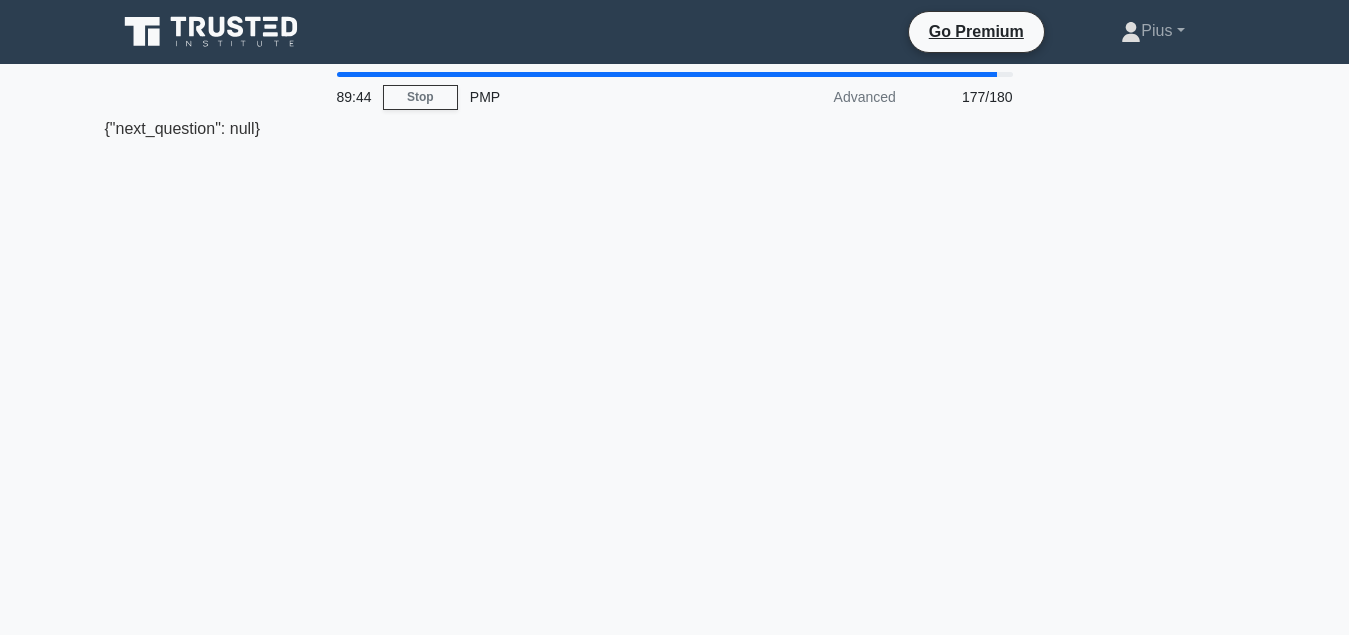 click on "PMP" at bounding box center (595, 97) 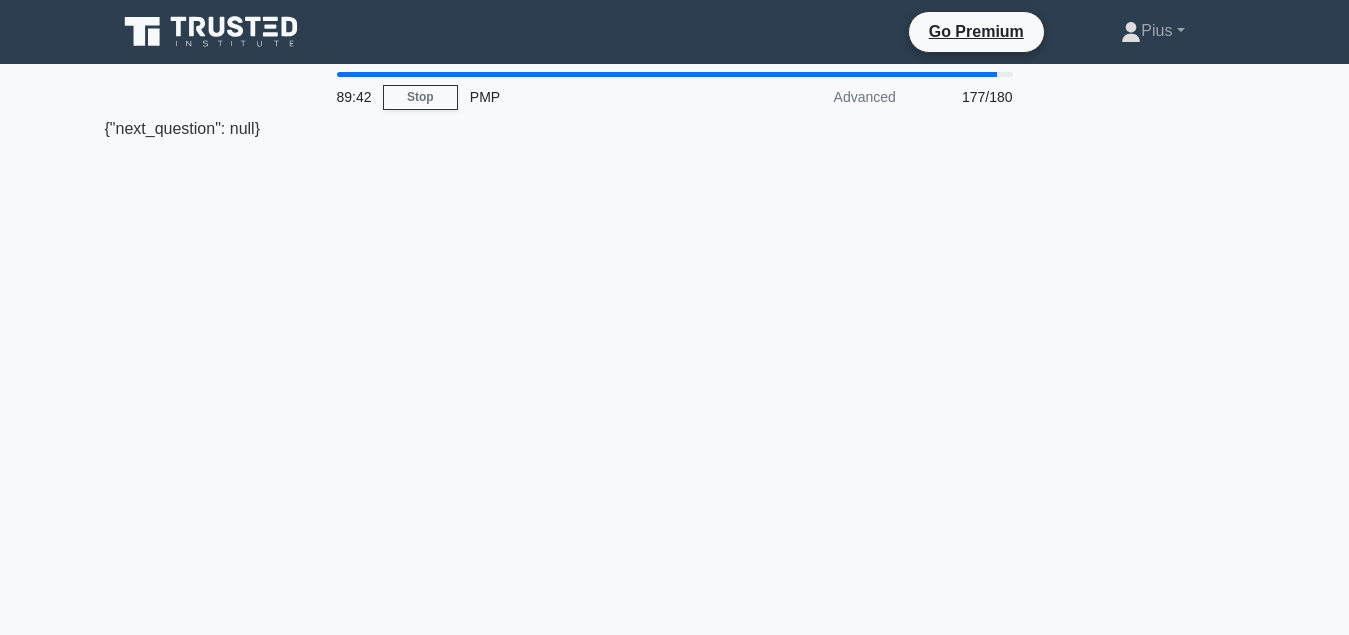 click on "Advanced" at bounding box center (820, 97) 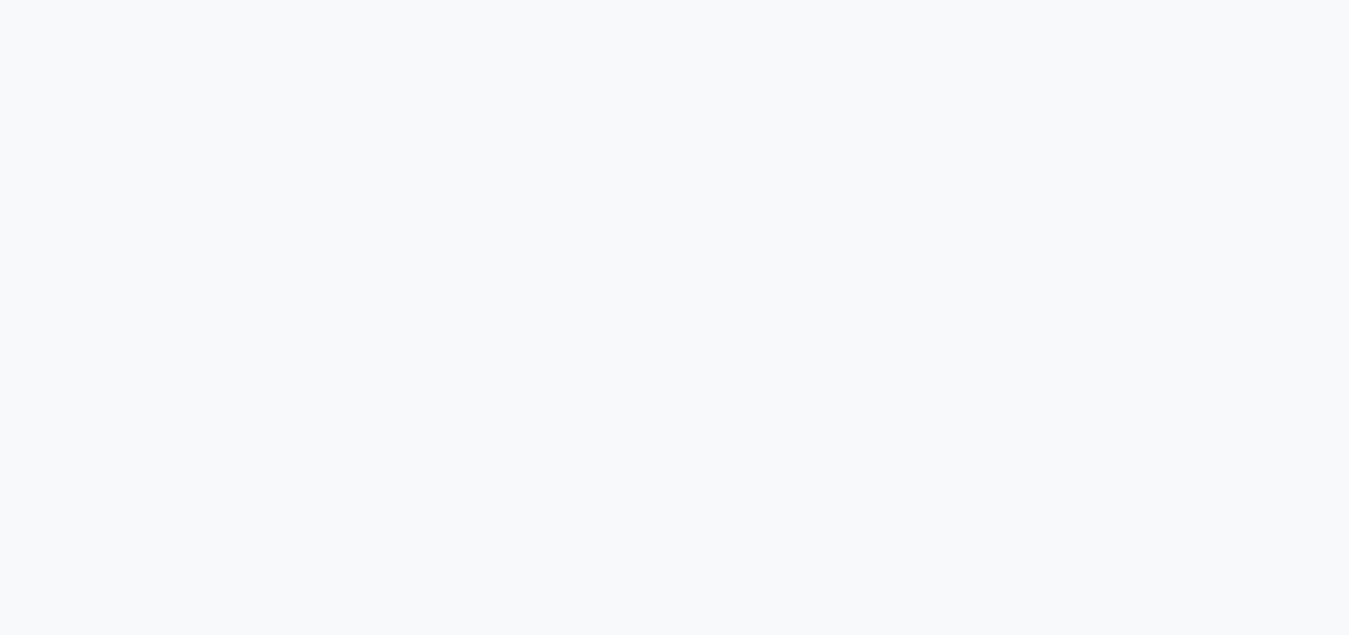 scroll, scrollTop: 0, scrollLeft: 0, axis: both 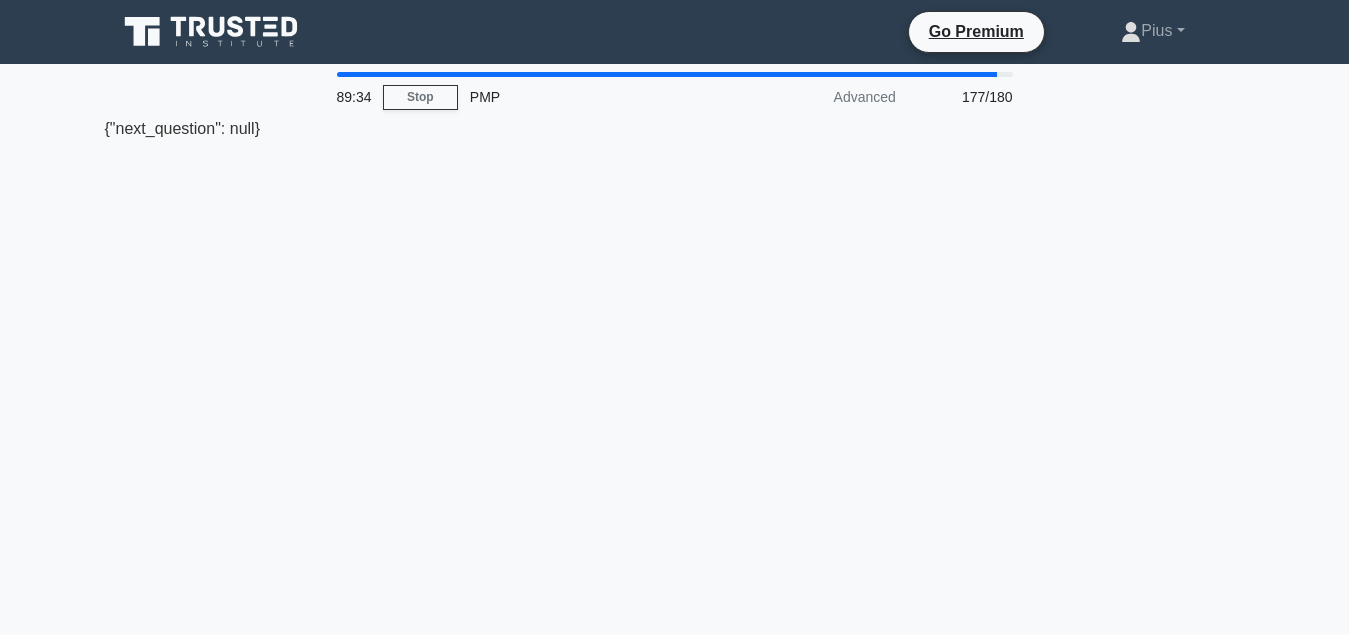 click on "{"next_question": null}" at bounding box center [675, 129] 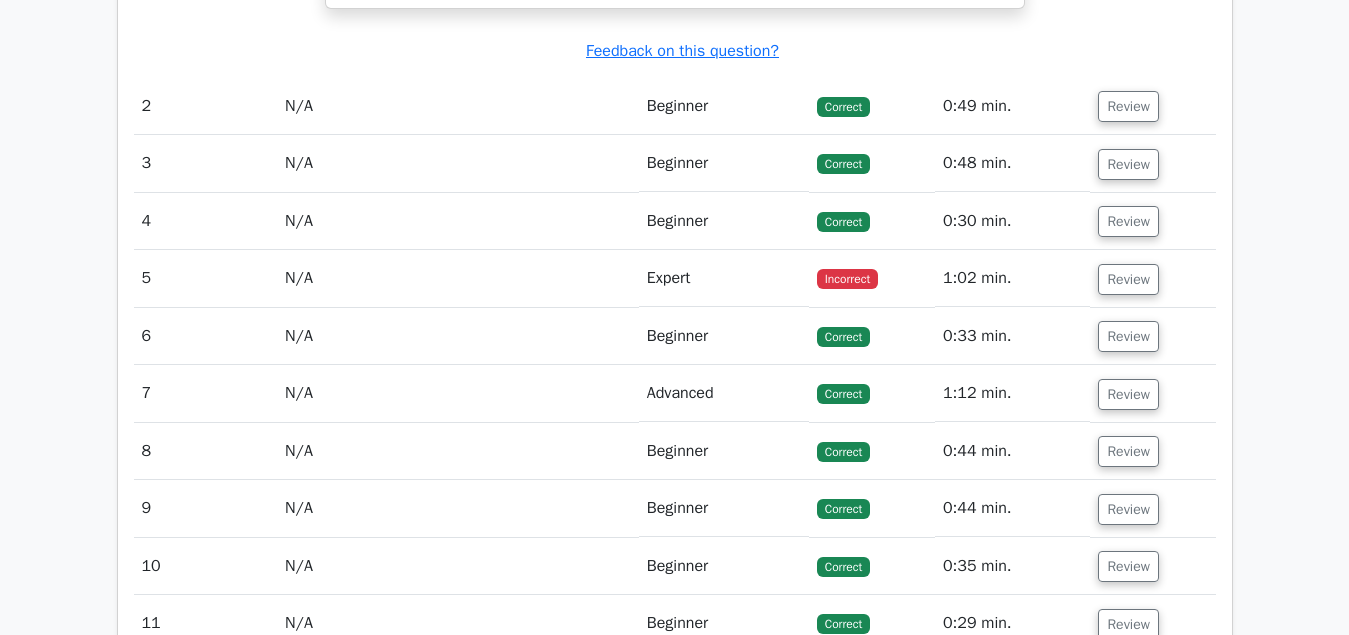 scroll, scrollTop: 2754, scrollLeft: 0, axis: vertical 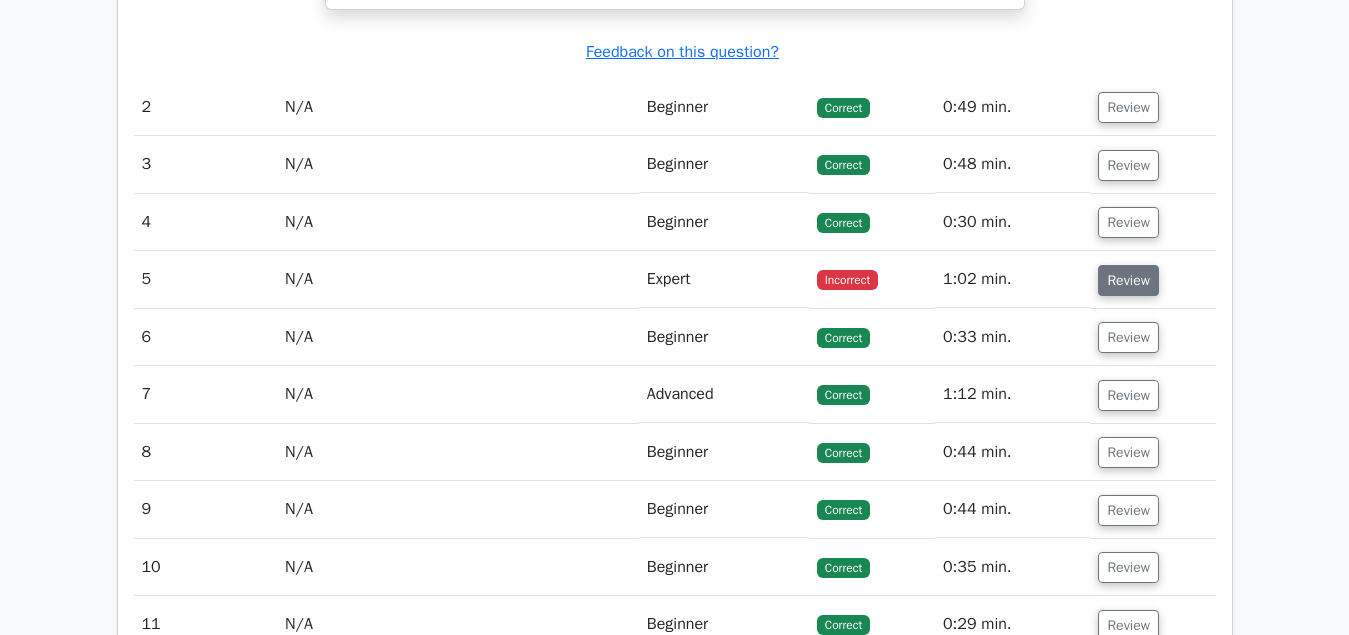 click on "Review" at bounding box center (1128, 280) 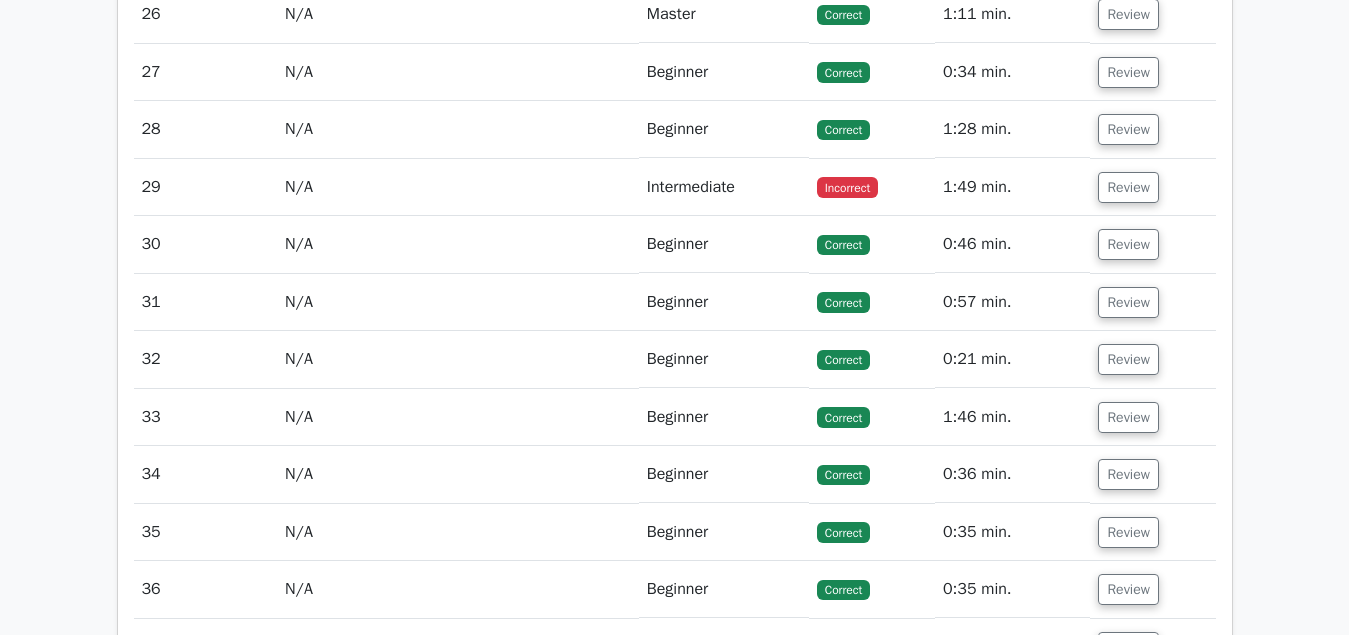 scroll, scrollTop: 5100, scrollLeft: 0, axis: vertical 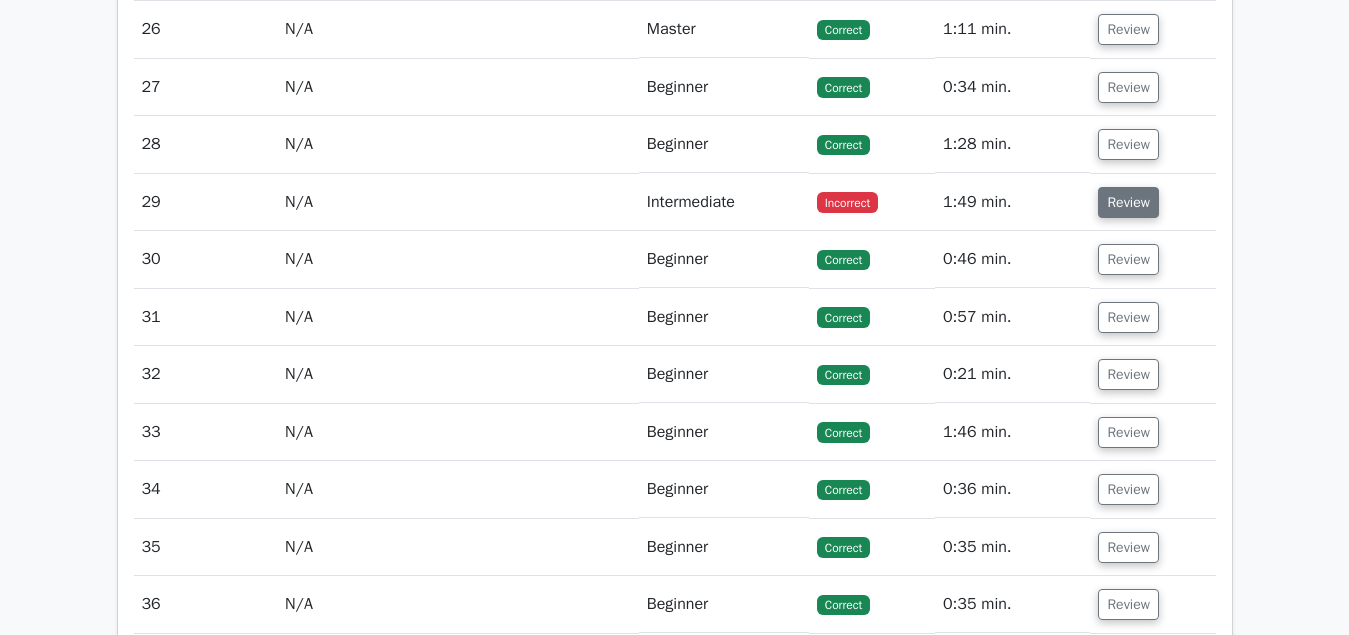 click on "Review" at bounding box center (1128, 202) 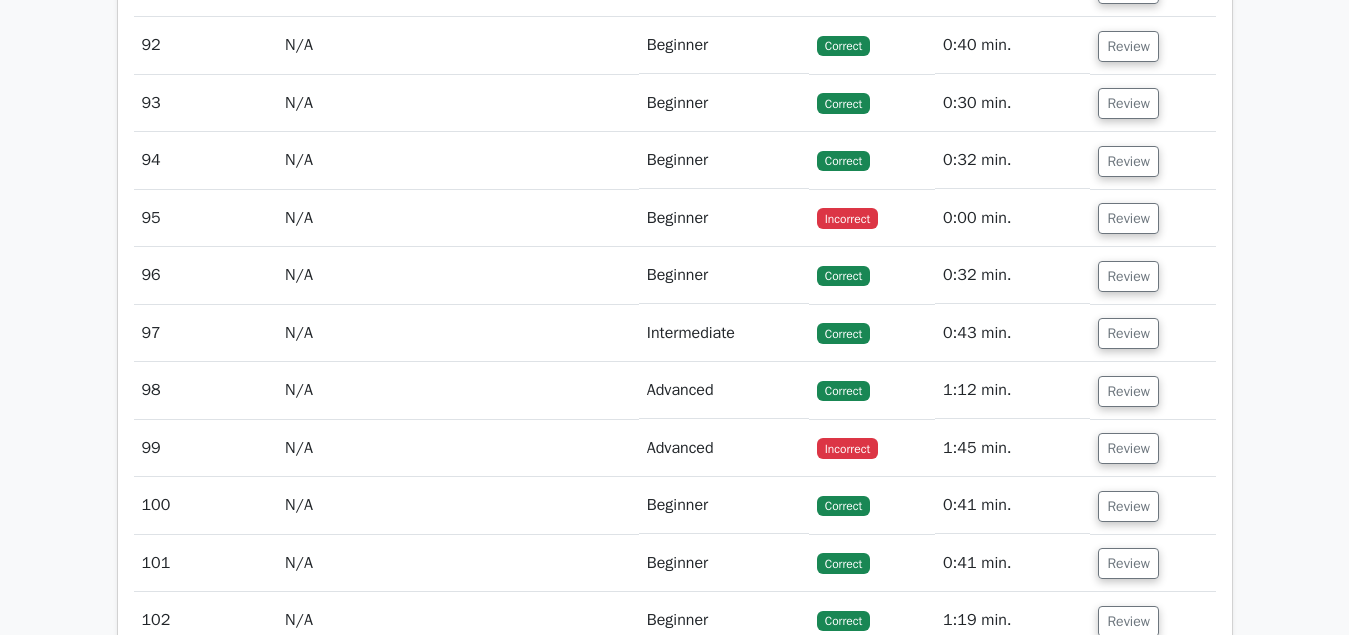 scroll, scrollTop: 9690, scrollLeft: 0, axis: vertical 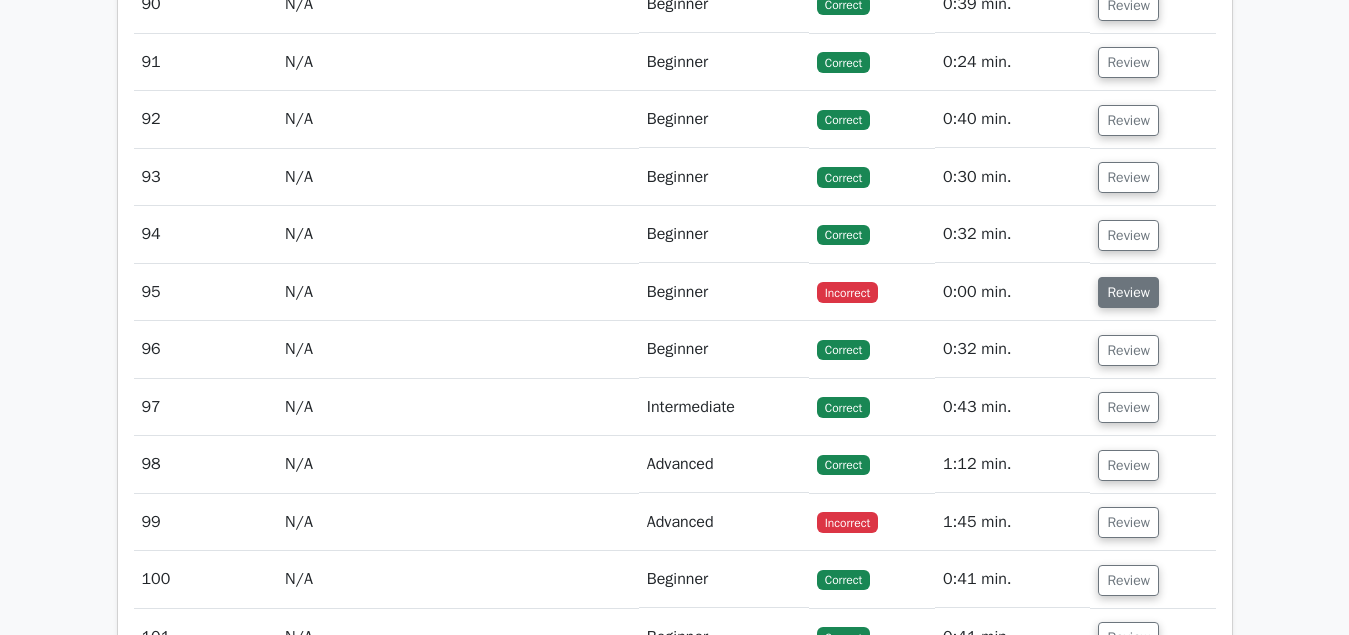 click on "Review" at bounding box center (1128, 292) 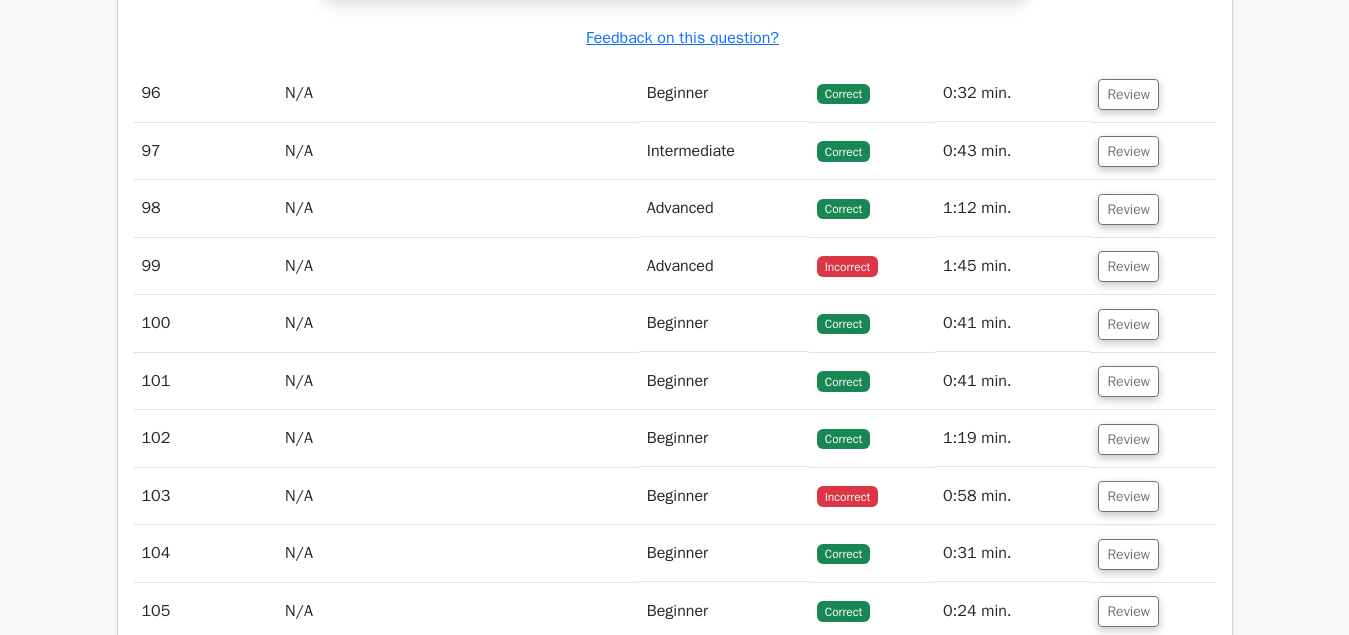scroll, scrollTop: 10812, scrollLeft: 0, axis: vertical 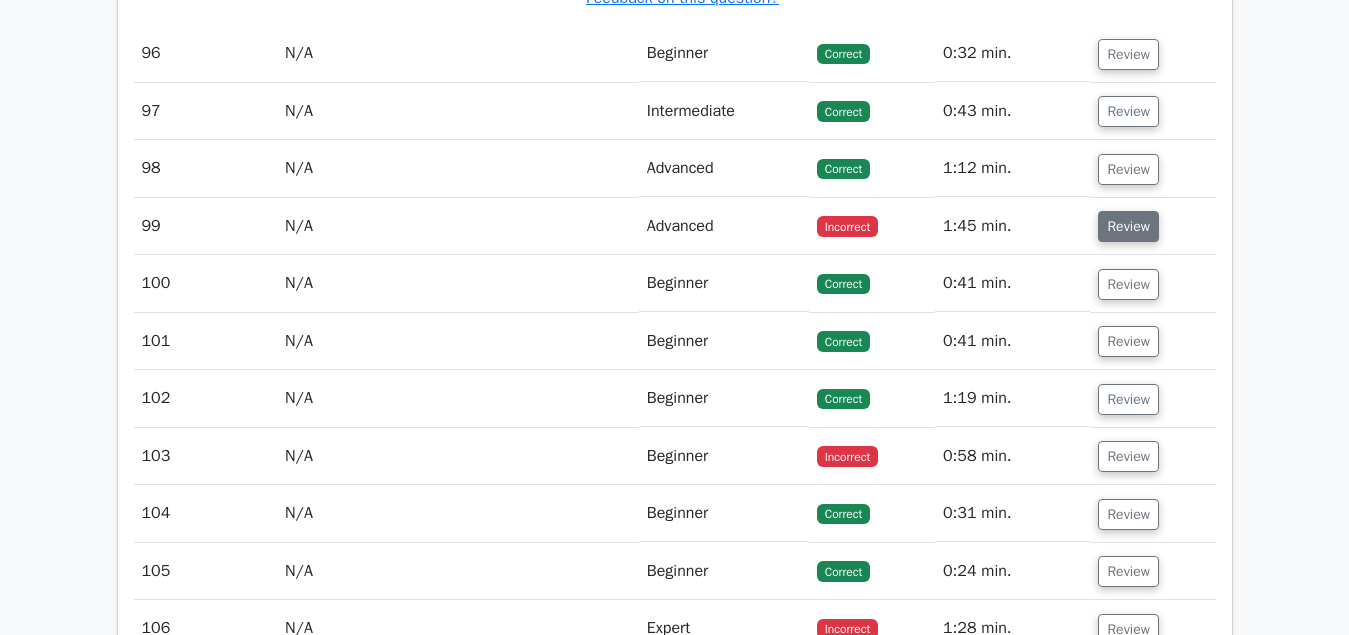 click on "Review" at bounding box center [1128, 226] 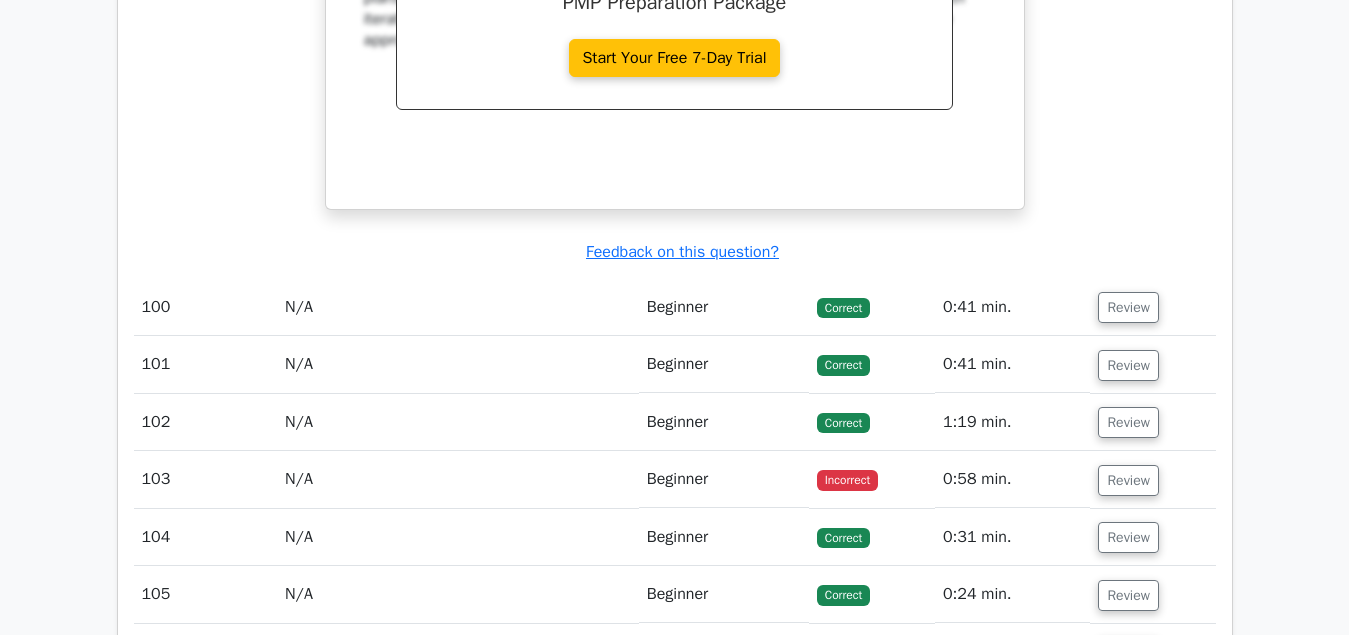 scroll, scrollTop: 11934, scrollLeft: 0, axis: vertical 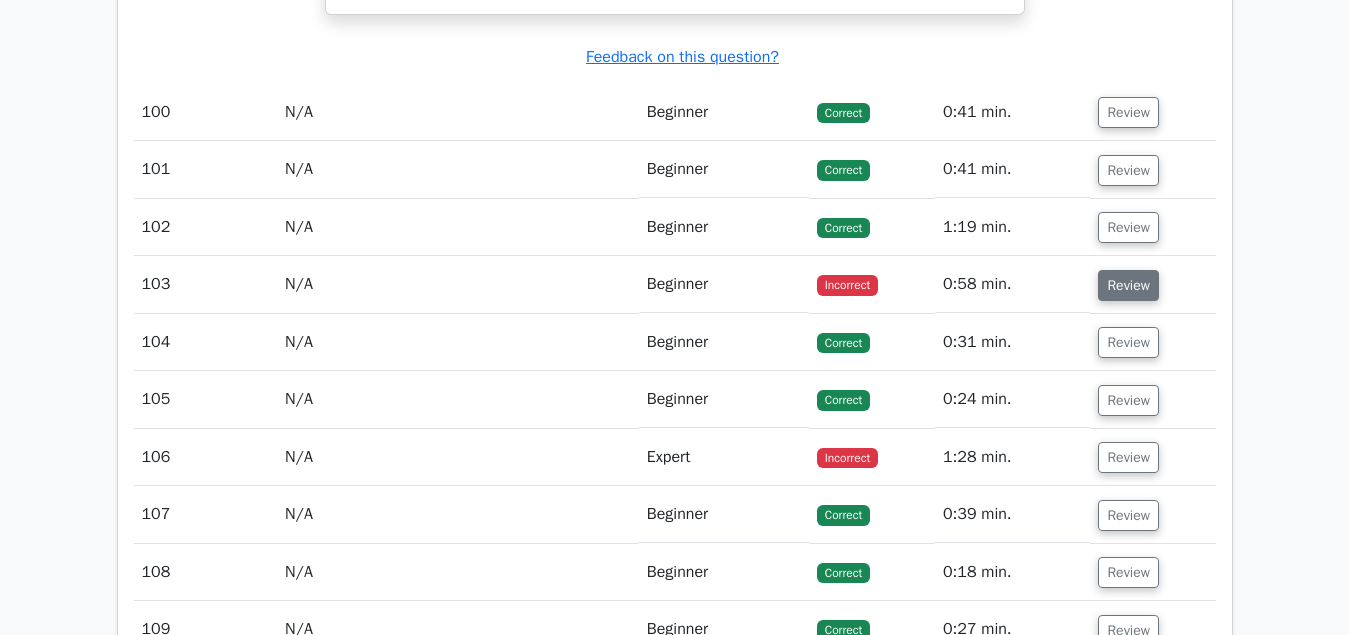 click on "Review" at bounding box center (1128, 285) 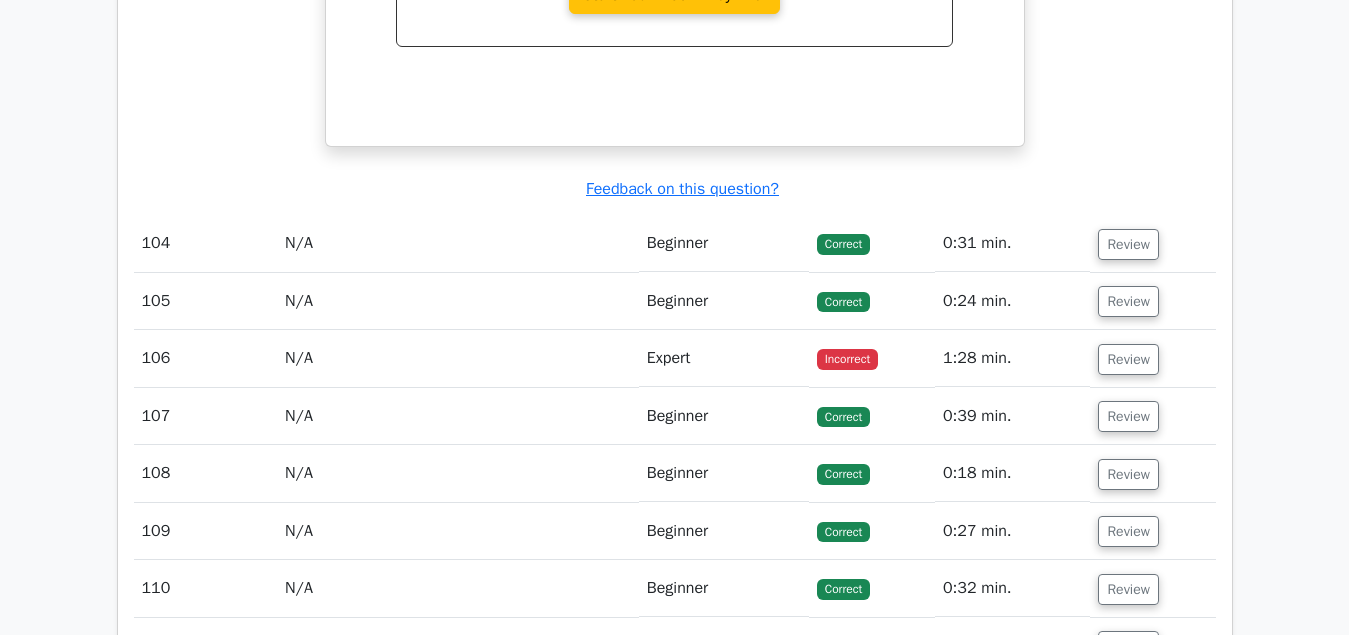 scroll, scrollTop: 12954, scrollLeft: 0, axis: vertical 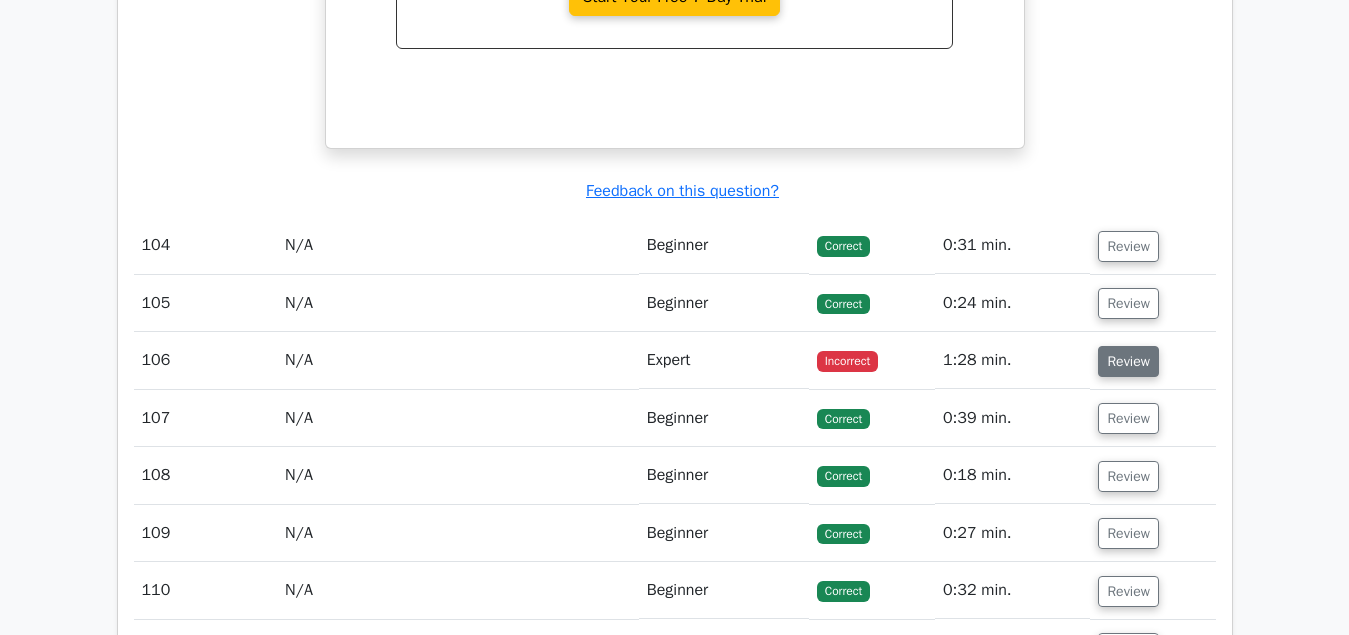 click on "Review" at bounding box center (1128, 361) 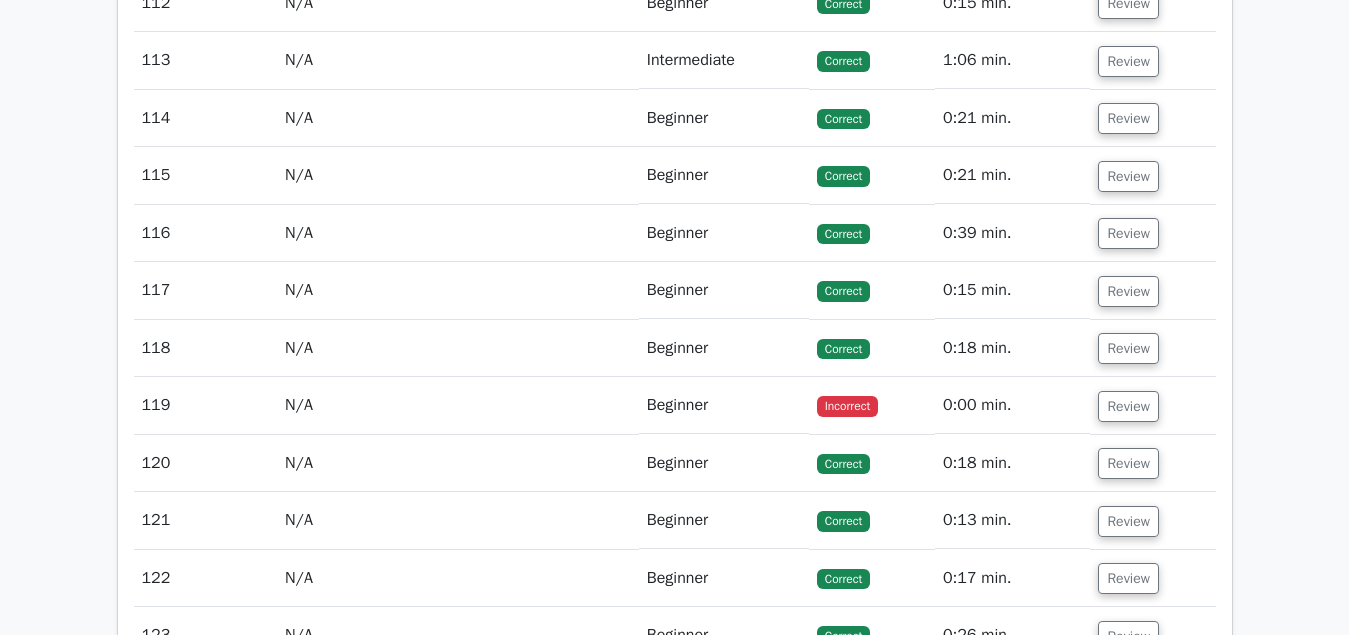 scroll, scrollTop: 14994, scrollLeft: 0, axis: vertical 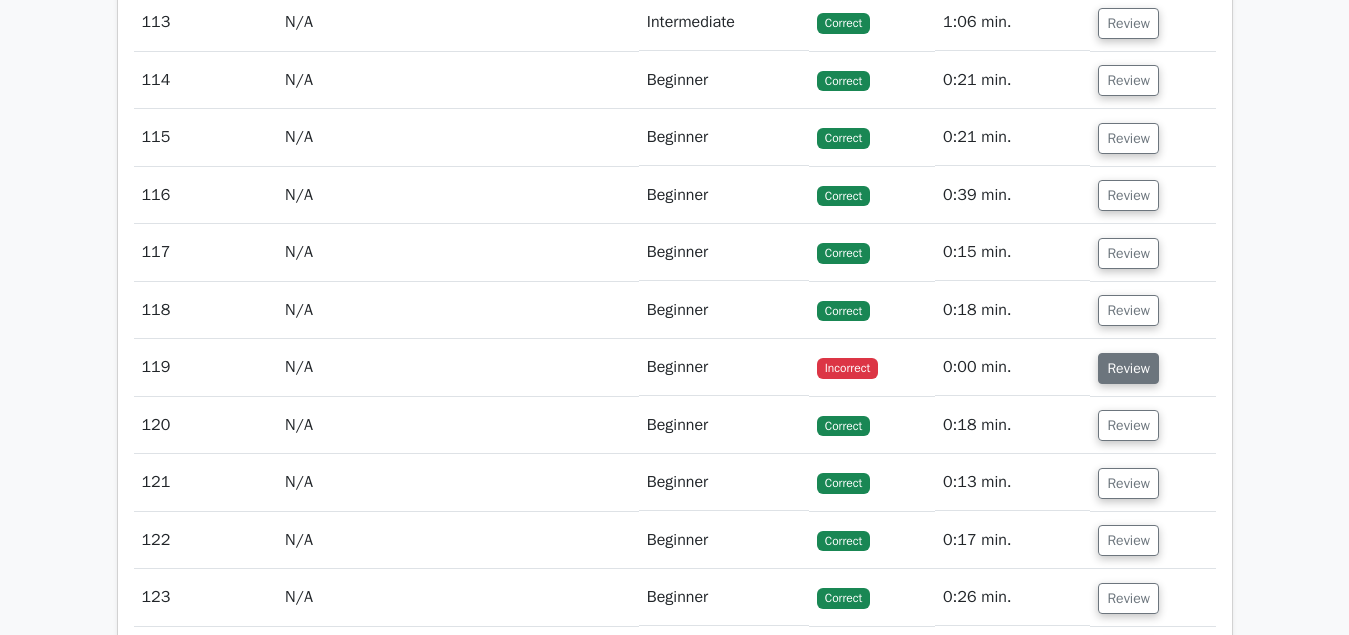 click on "Review" at bounding box center [1128, 368] 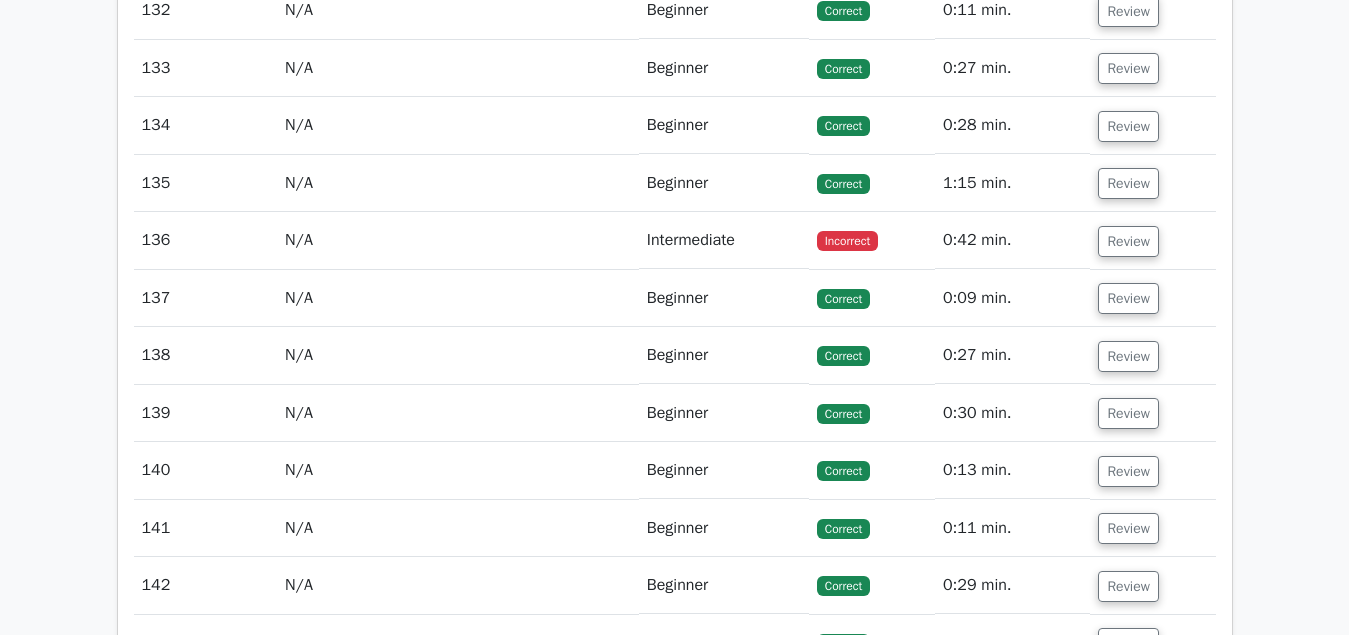 scroll, scrollTop: 16932, scrollLeft: 0, axis: vertical 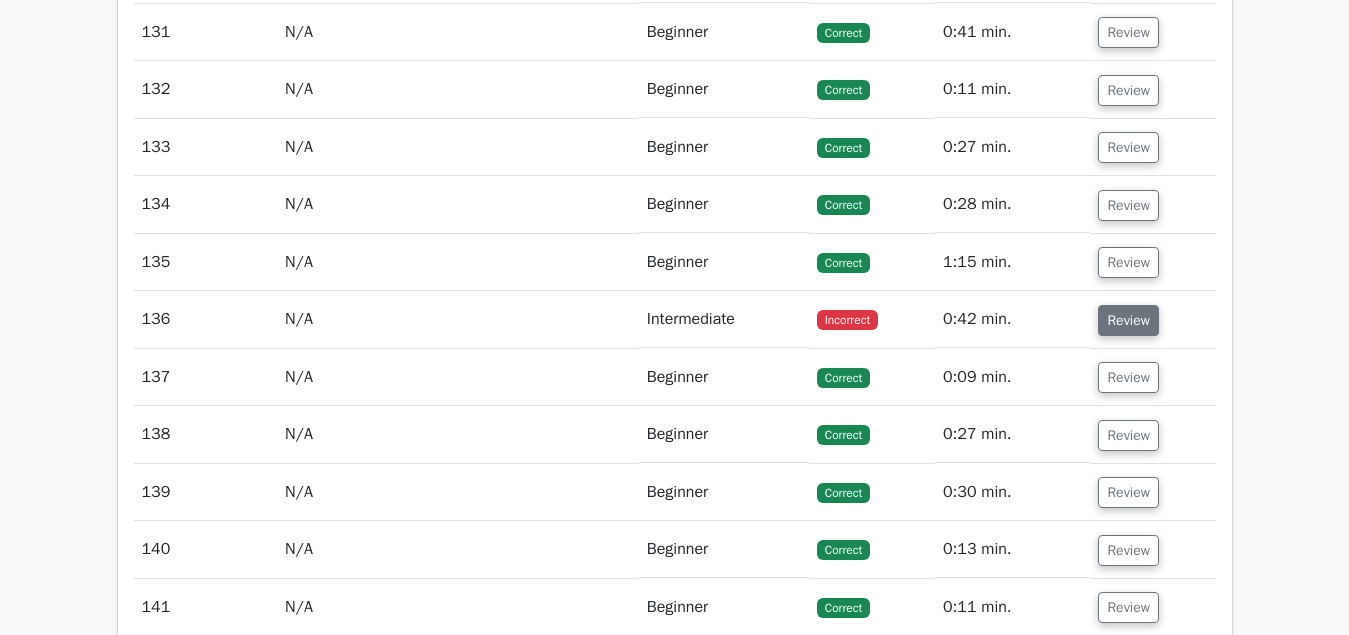click on "Review" at bounding box center (1128, 320) 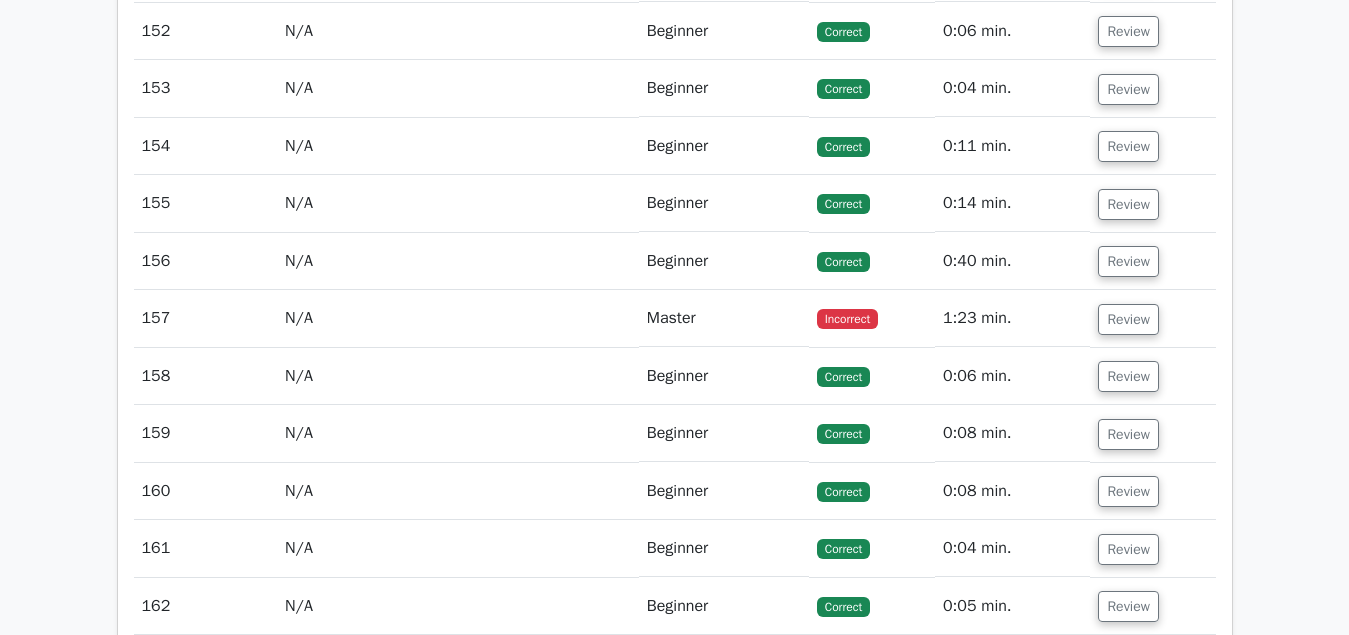 scroll, scrollTop: 19074, scrollLeft: 0, axis: vertical 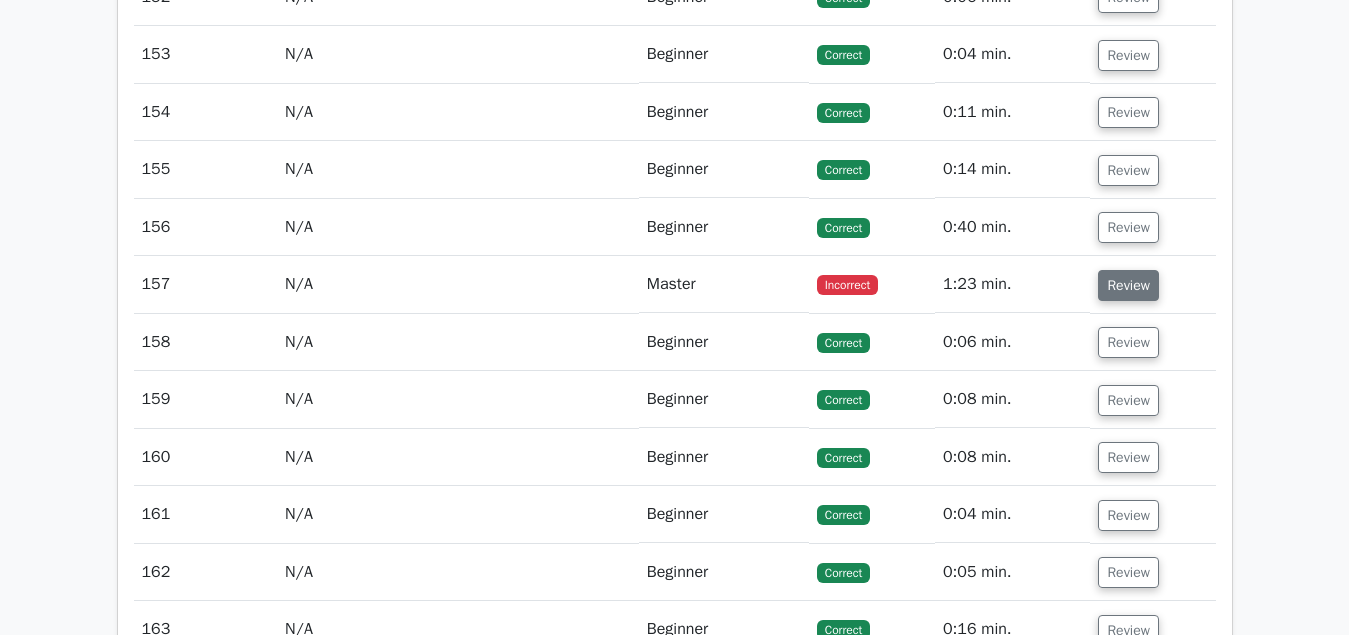 click on "Review" at bounding box center [1128, 285] 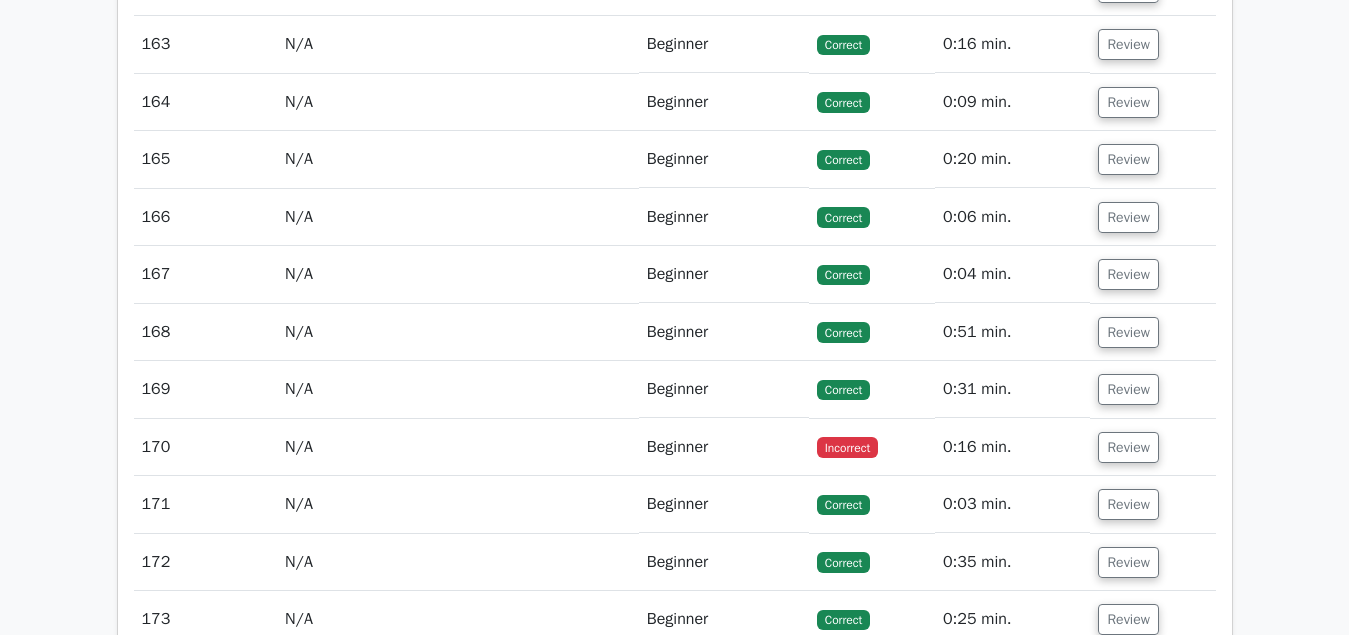 scroll, scrollTop: 20706, scrollLeft: 0, axis: vertical 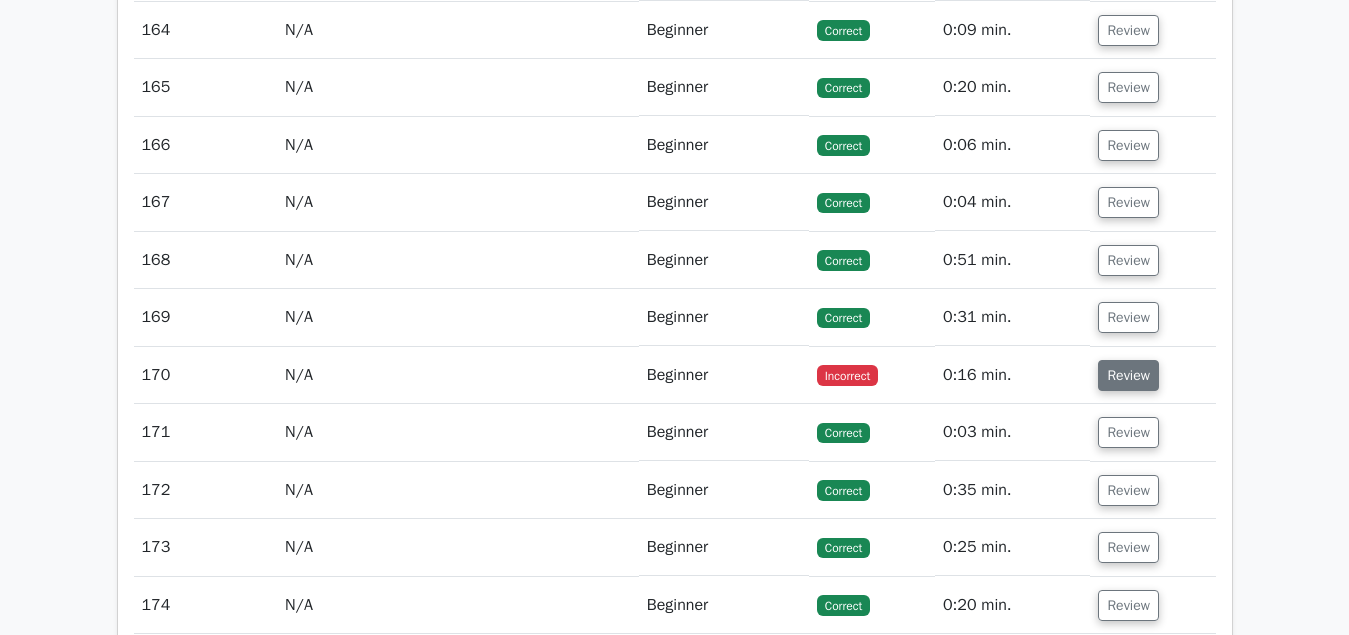 click on "Review" at bounding box center (1128, 375) 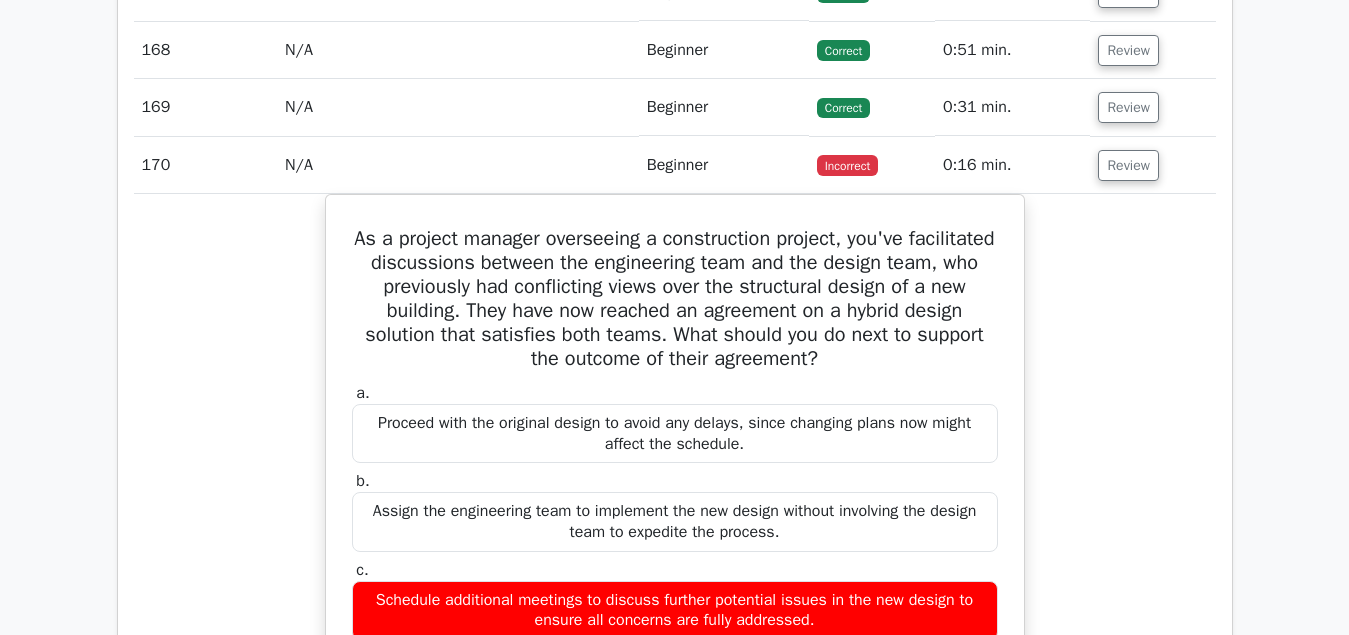scroll, scrollTop: 21012, scrollLeft: 0, axis: vertical 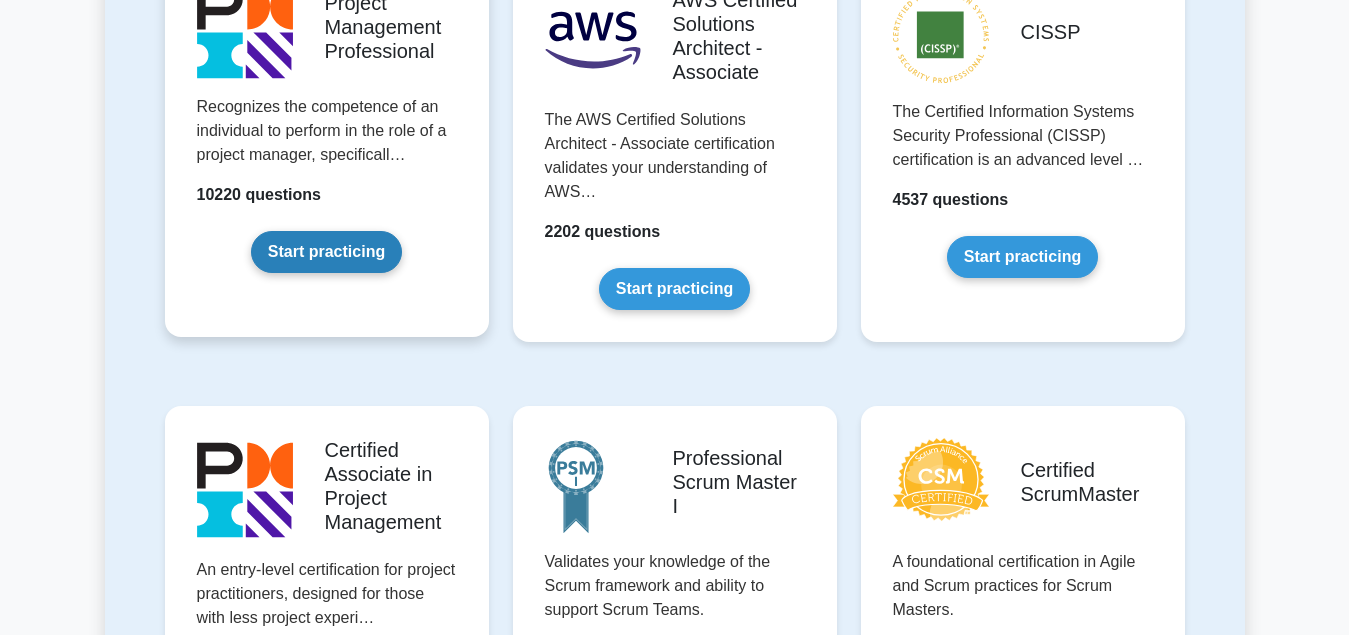 click on "Start practicing" at bounding box center (326, 252) 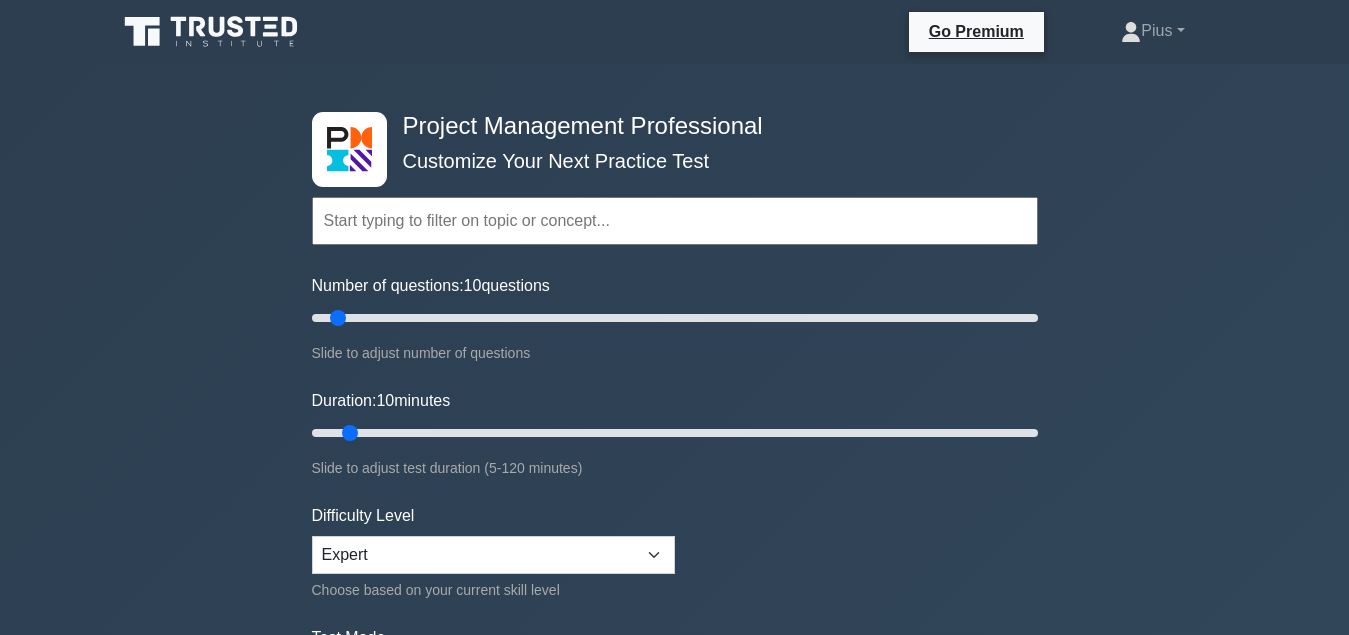 scroll, scrollTop: 306, scrollLeft: 0, axis: vertical 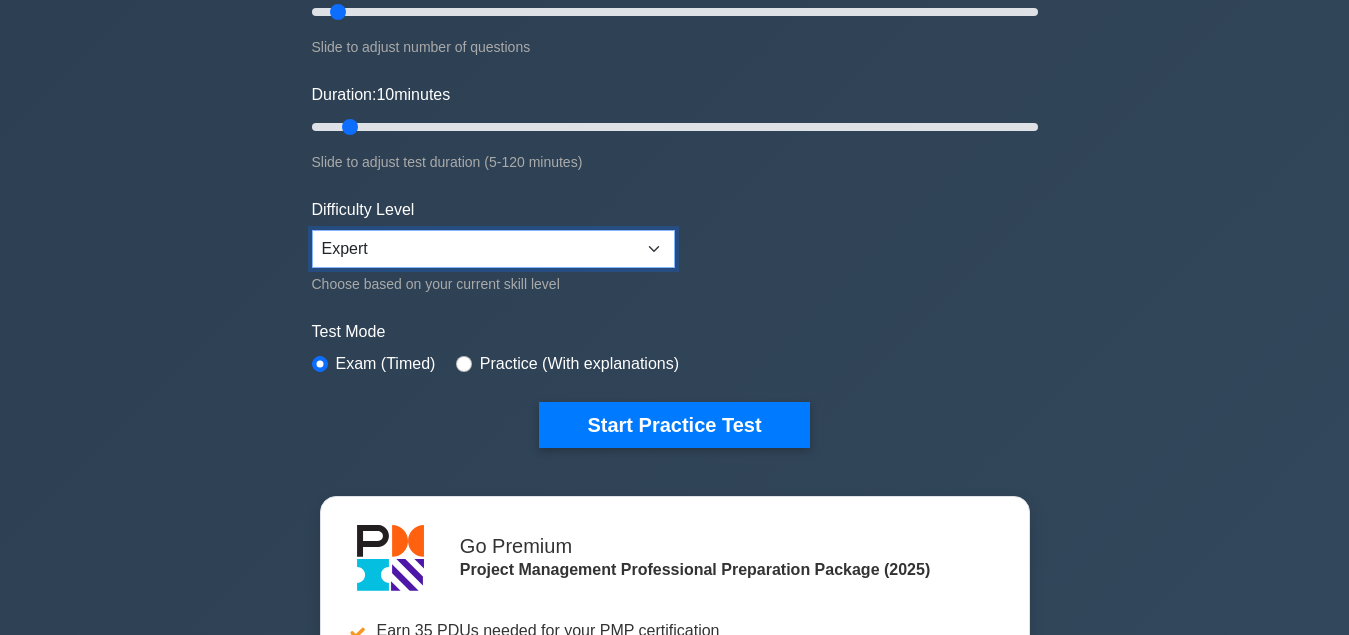 click on "Beginner
Intermediate
Expert" at bounding box center [493, 249] 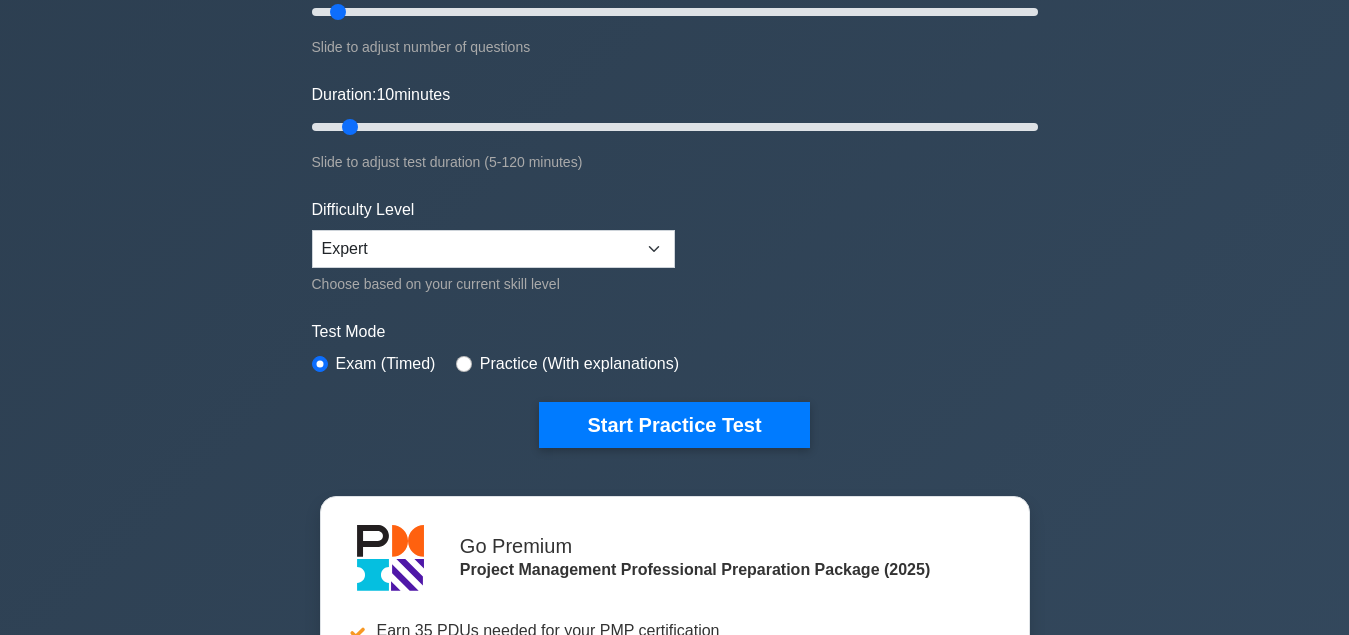 click on "Topics
Scope Management
Time Management
Cost Management
Quality Management
Risk Management
Integration Management
Human Resource Management
Communication Management
Procurement Management" at bounding box center [675, 139] 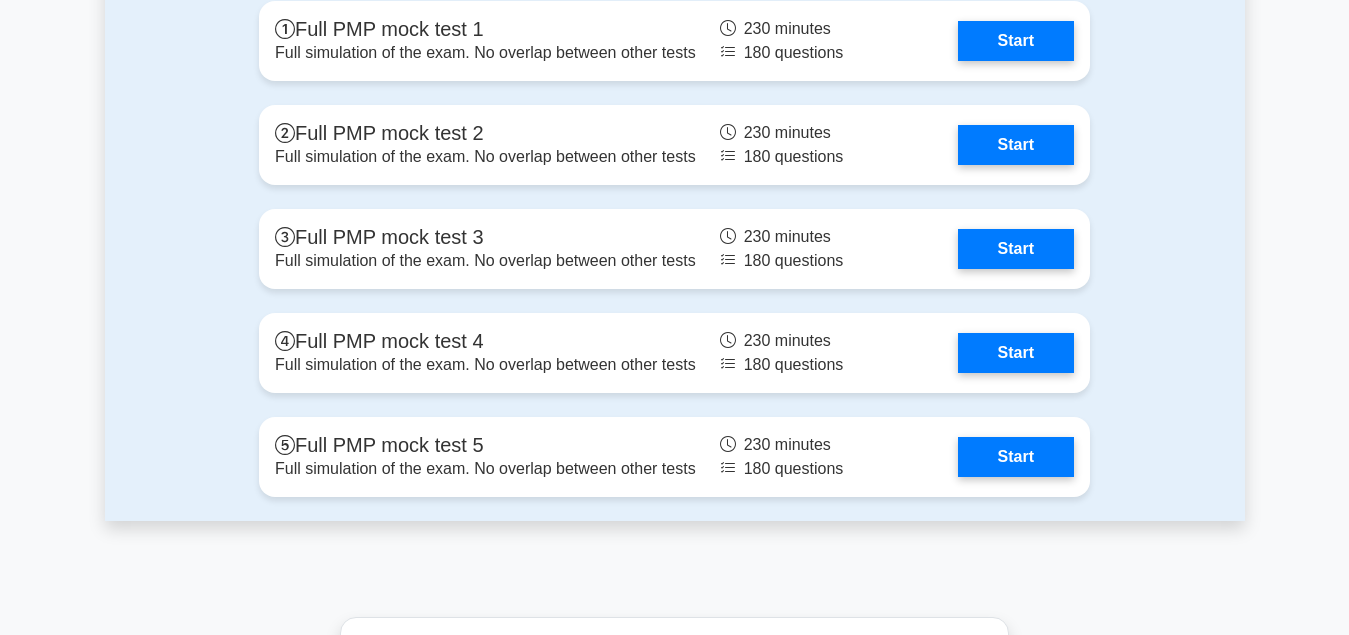 scroll, scrollTop: 7752, scrollLeft: 0, axis: vertical 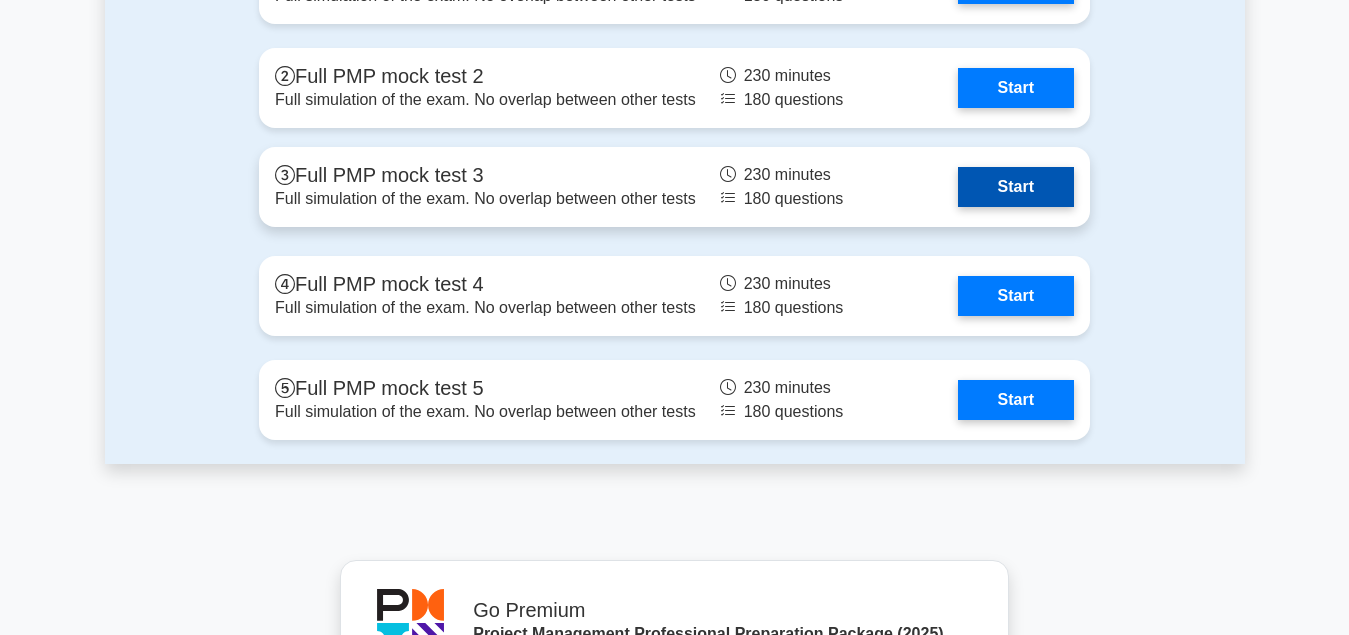 click on "Start" at bounding box center (1016, 187) 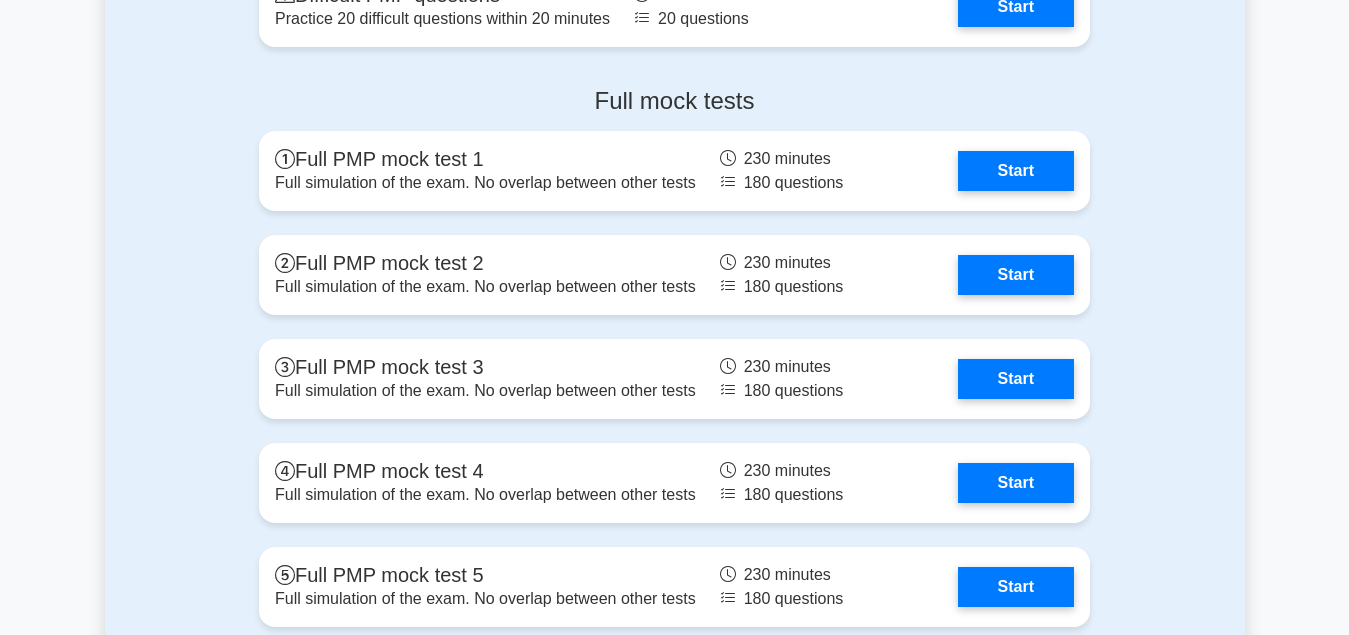 scroll, scrollTop: 7548, scrollLeft: 0, axis: vertical 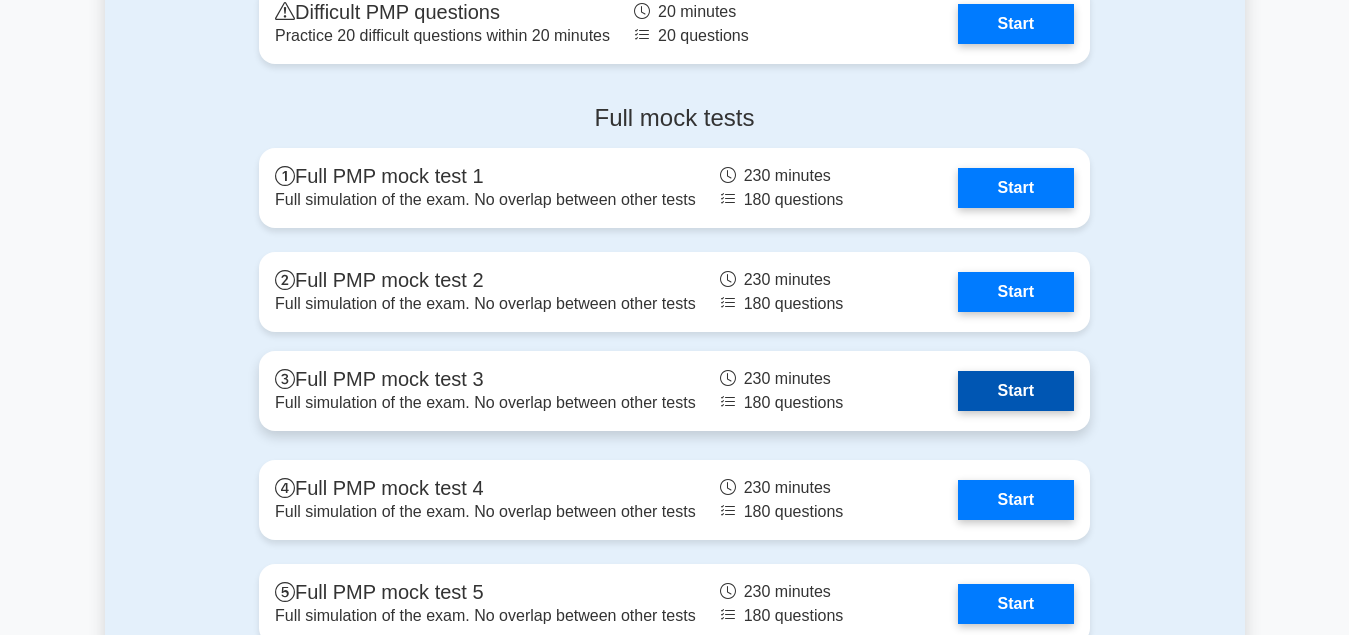 click on "Start" at bounding box center (1016, 391) 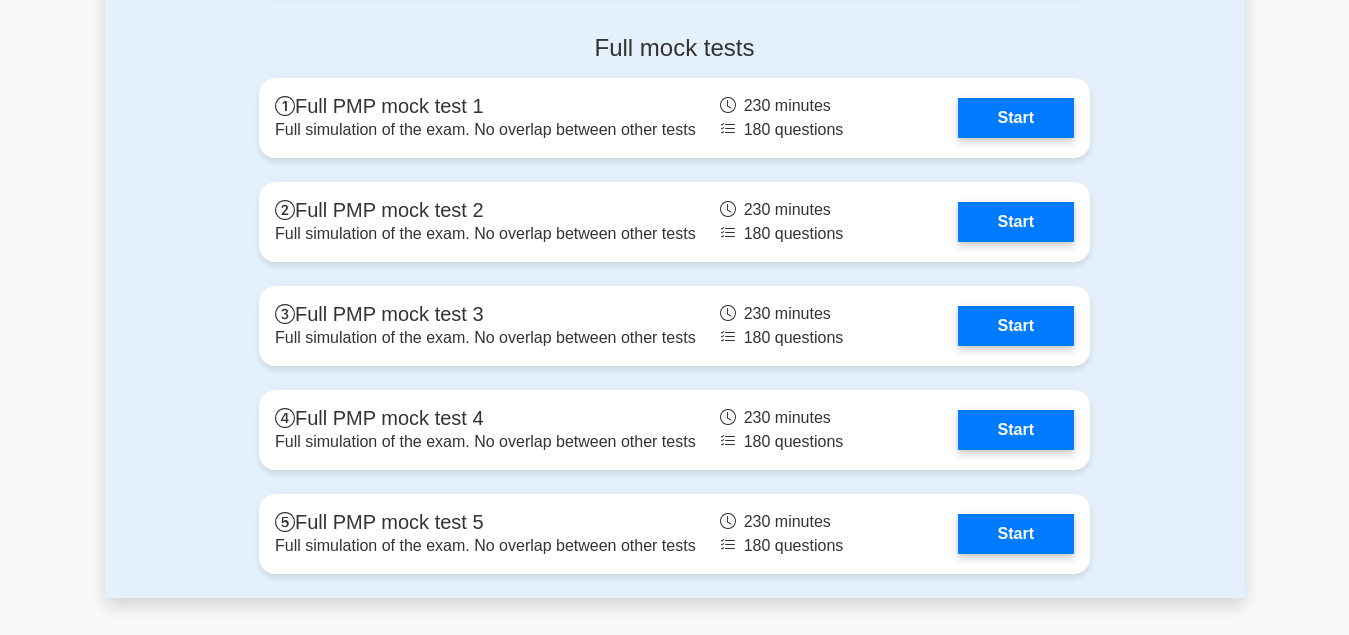 scroll, scrollTop: 7650, scrollLeft: 0, axis: vertical 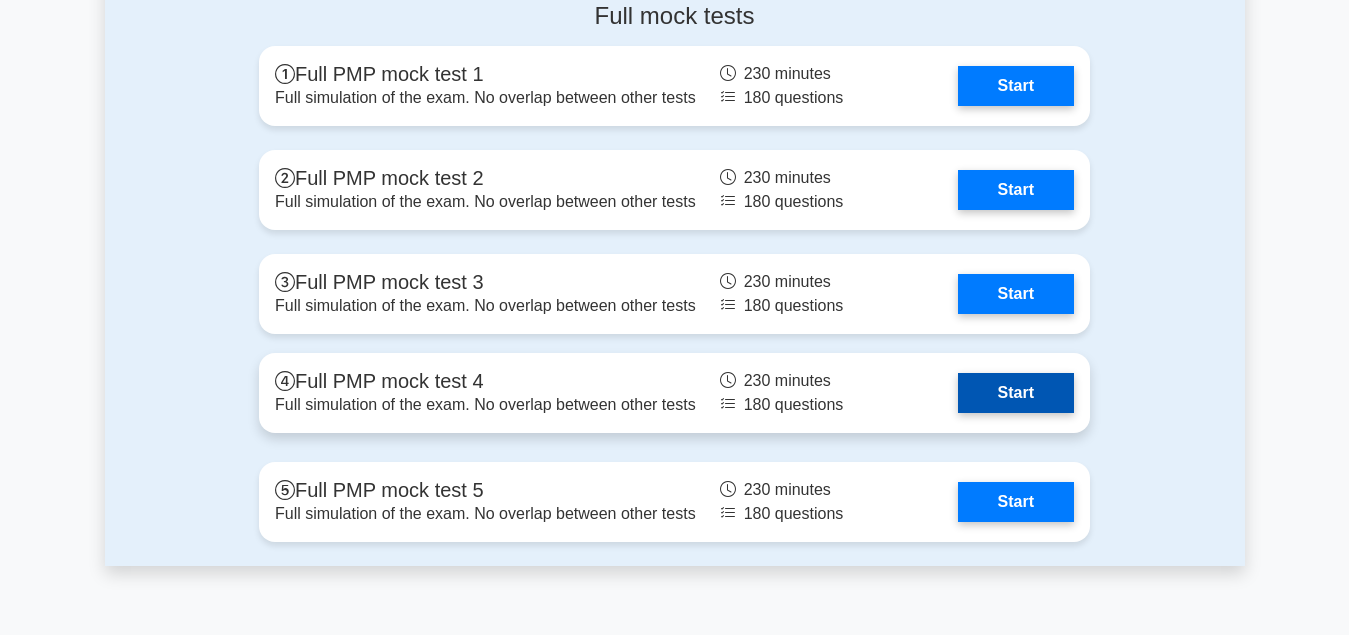 click on "Start" at bounding box center (1016, 393) 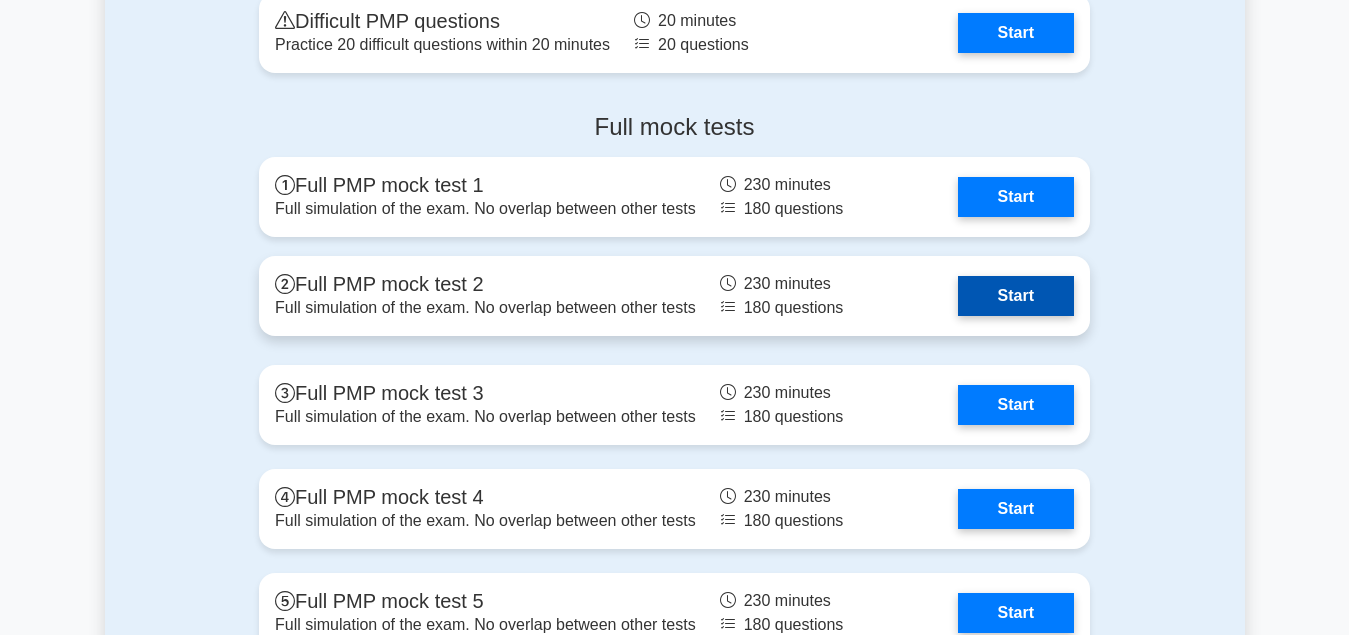 scroll, scrollTop: 7650, scrollLeft: 0, axis: vertical 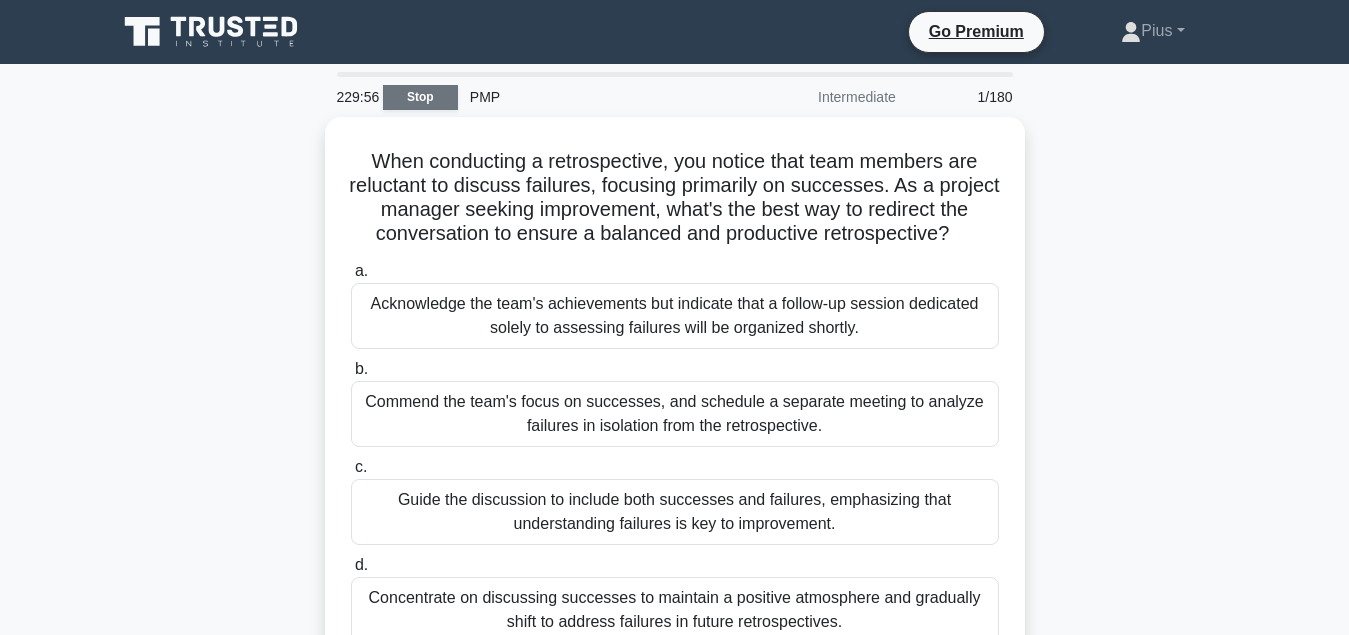 click on "Stop" at bounding box center [420, 97] 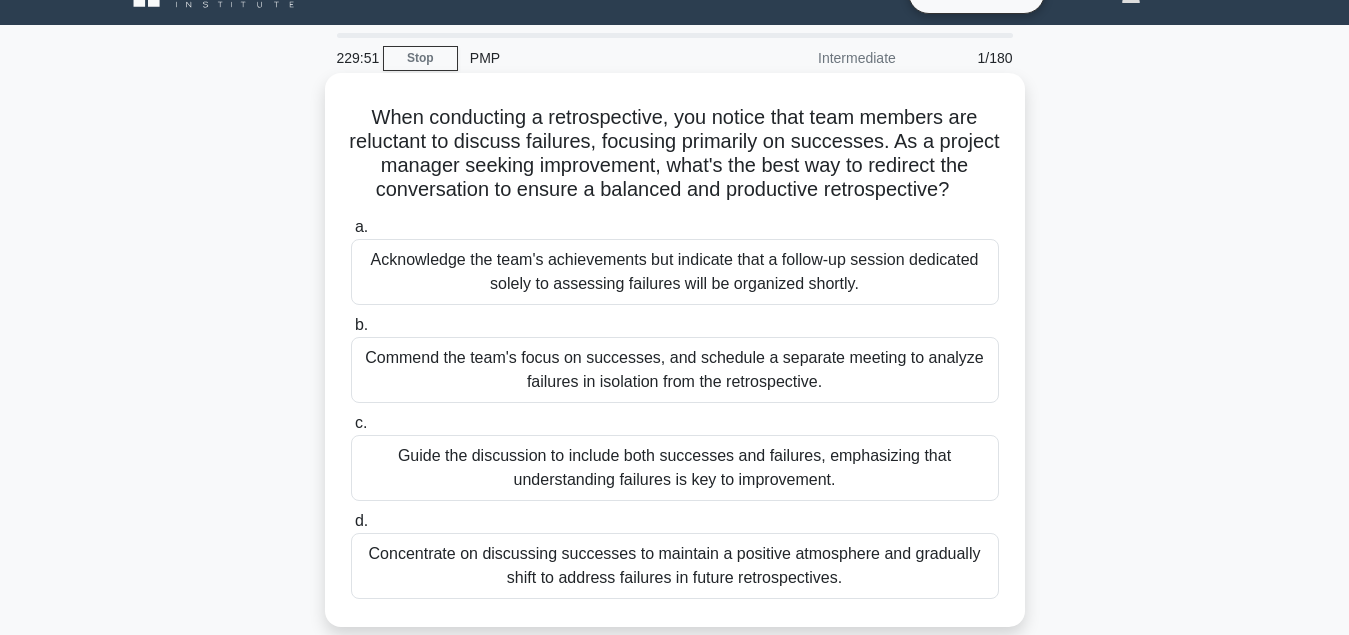 scroll, scrollTop: 0, scrollLeft: 0, axis: both 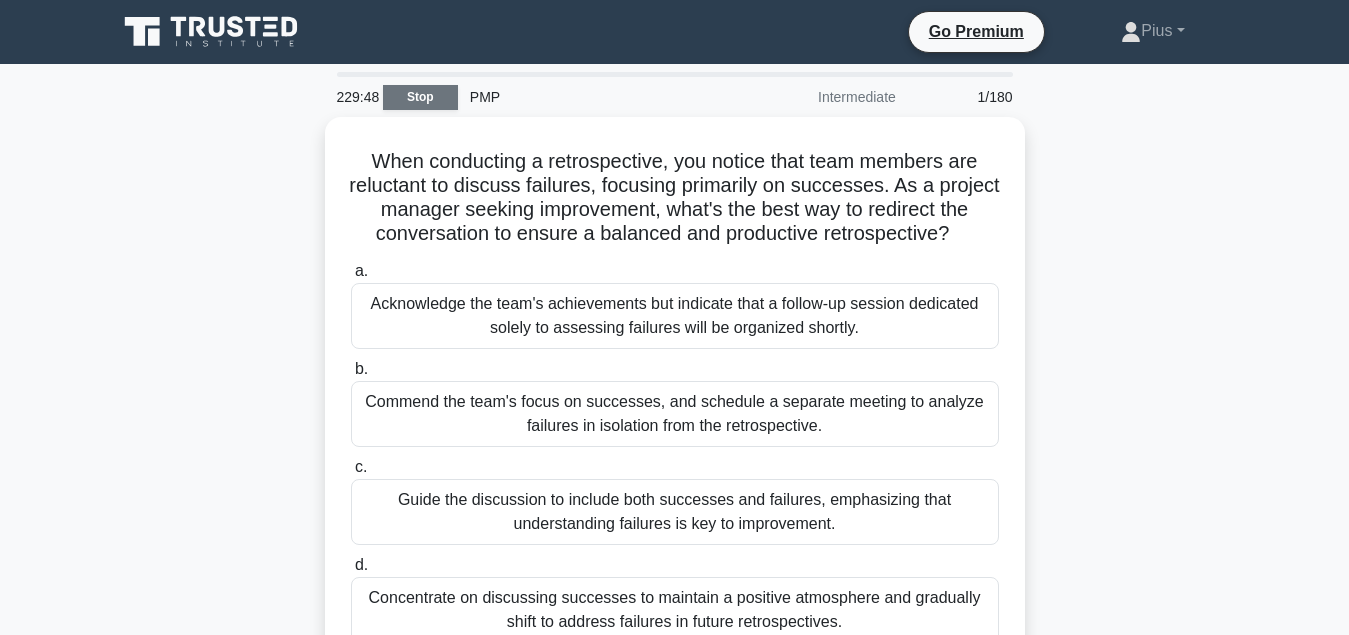click on "Stop" at bounding box center (420, 97) 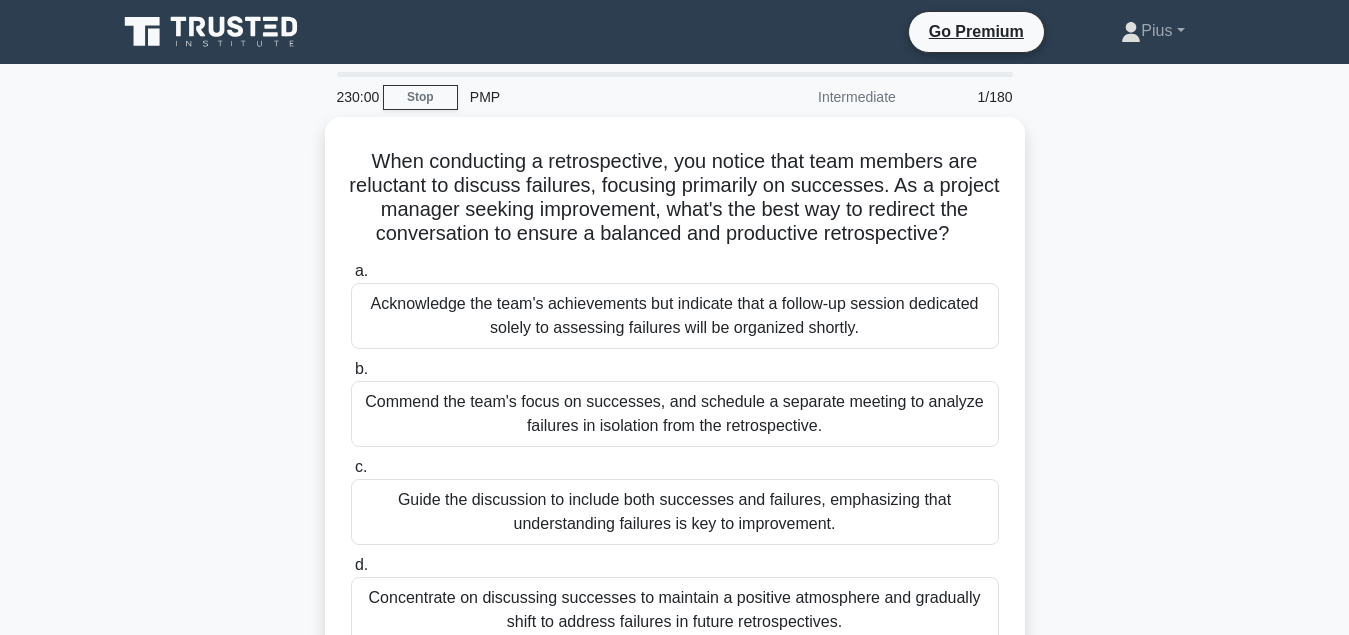 scroll, scrollTop: 0, scrollLeft: 0, axis: both 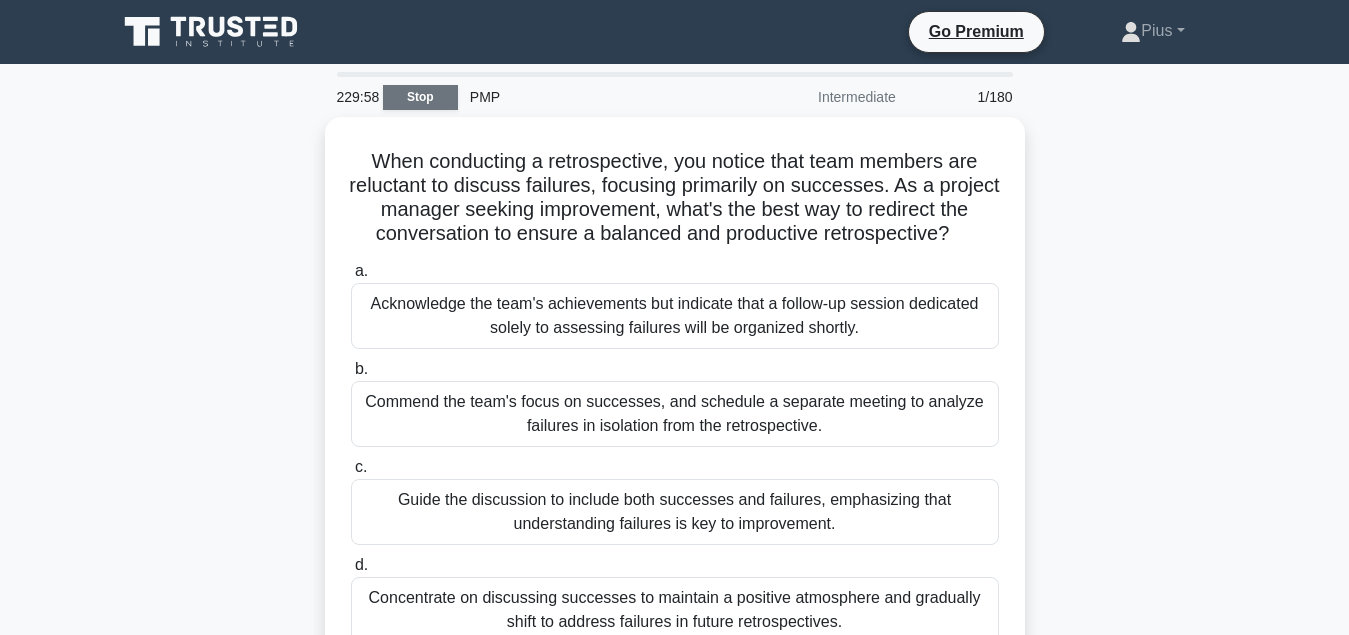 click on "Stop" at bounding box center [420, 97] 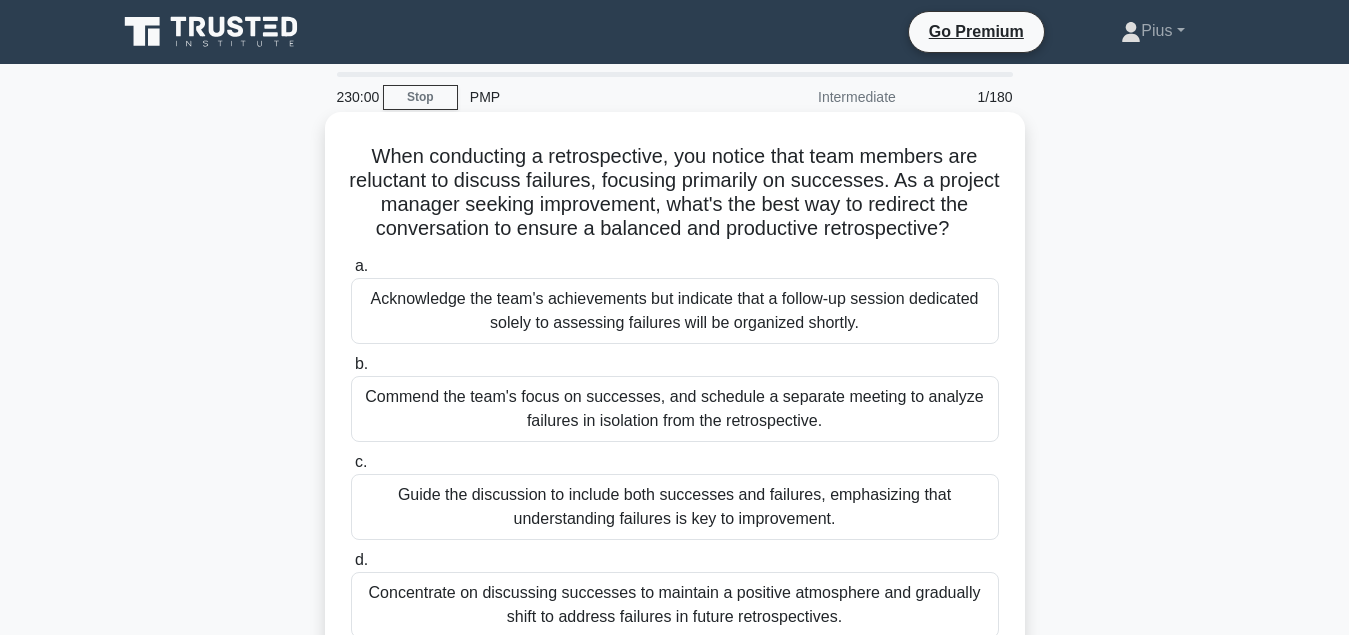 scroll, scrollTop: 0, scrollLeft: 0, axis: both 